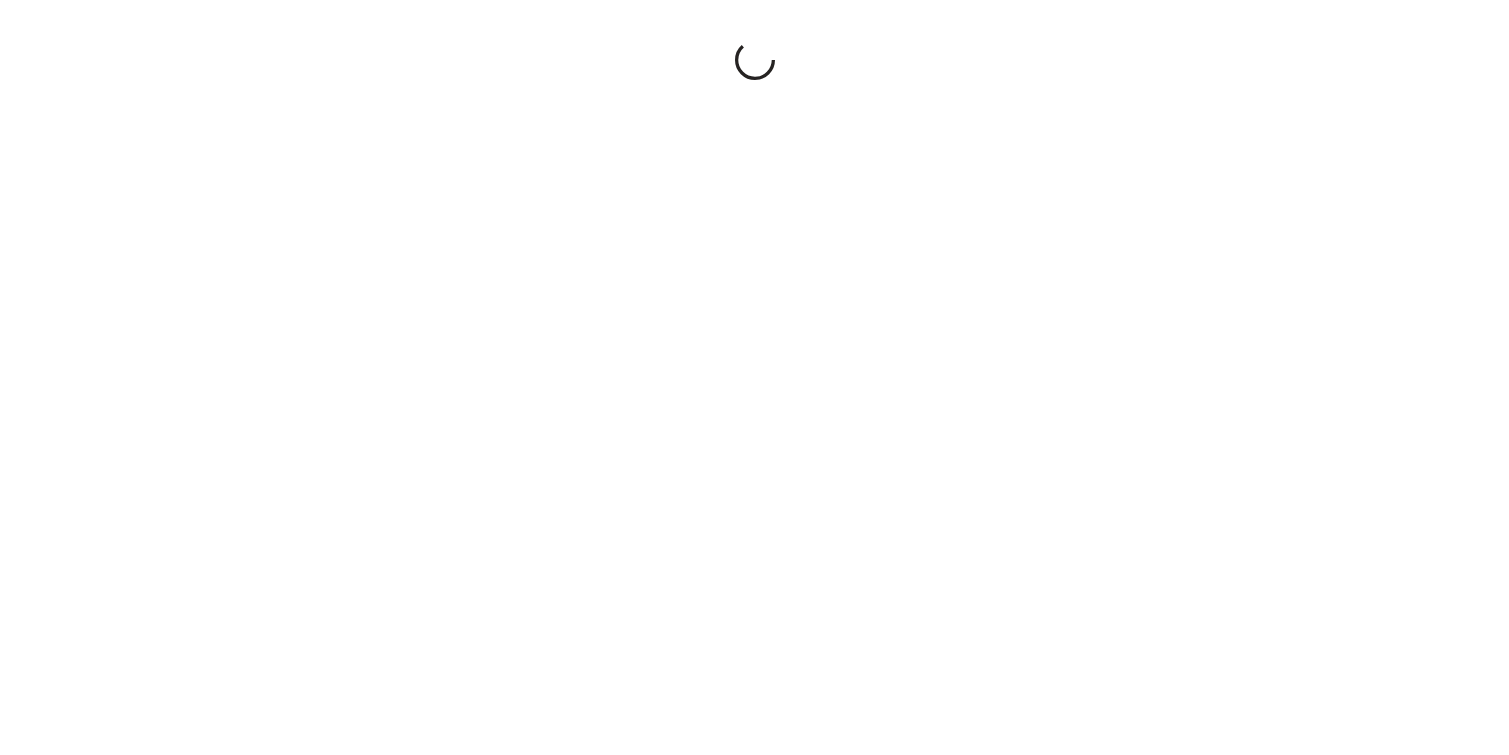 scroll, scrollTop: 0, scrollLeft: 0, axis: both 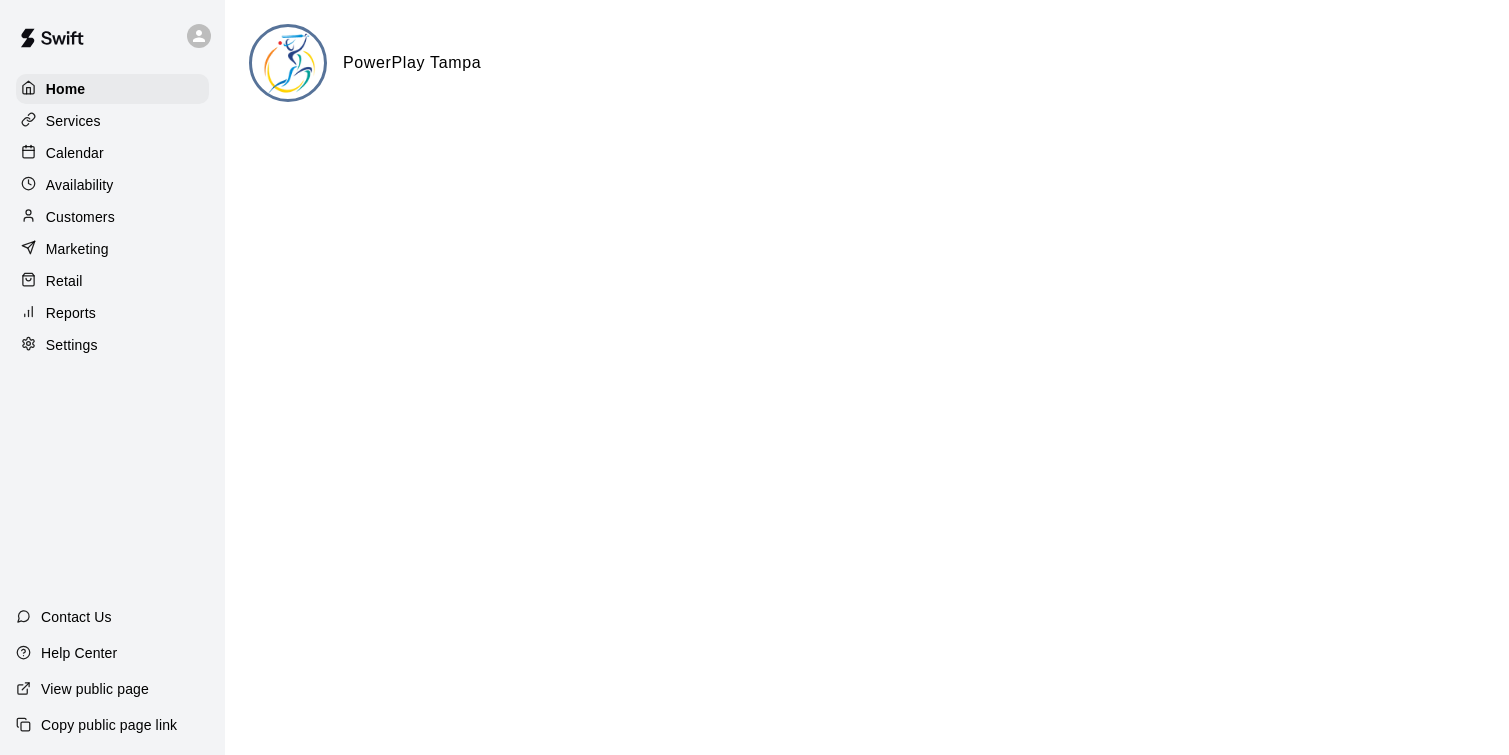 click on "Services" at bounding box center (73, 121) 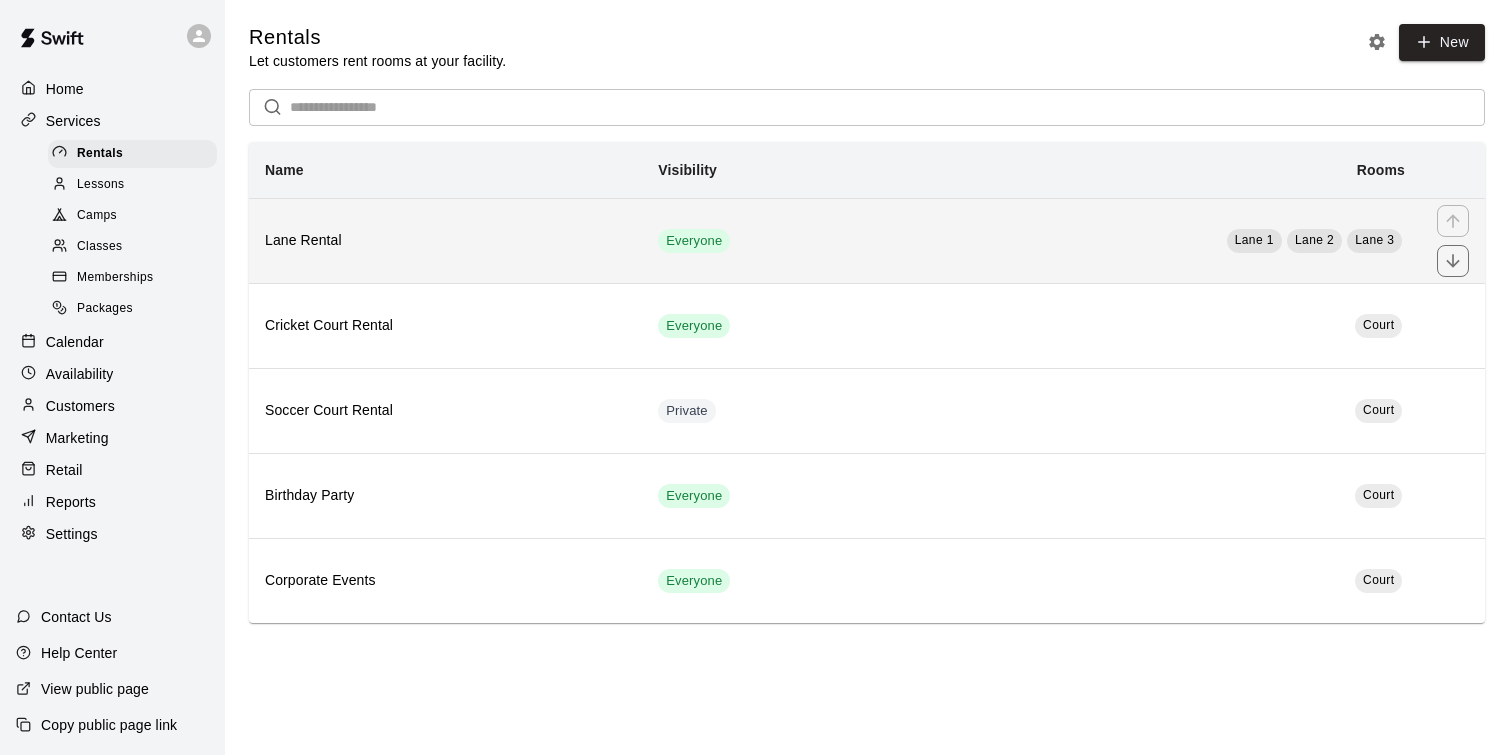 click on "Lane Rental" at bounding box center [445, 240] 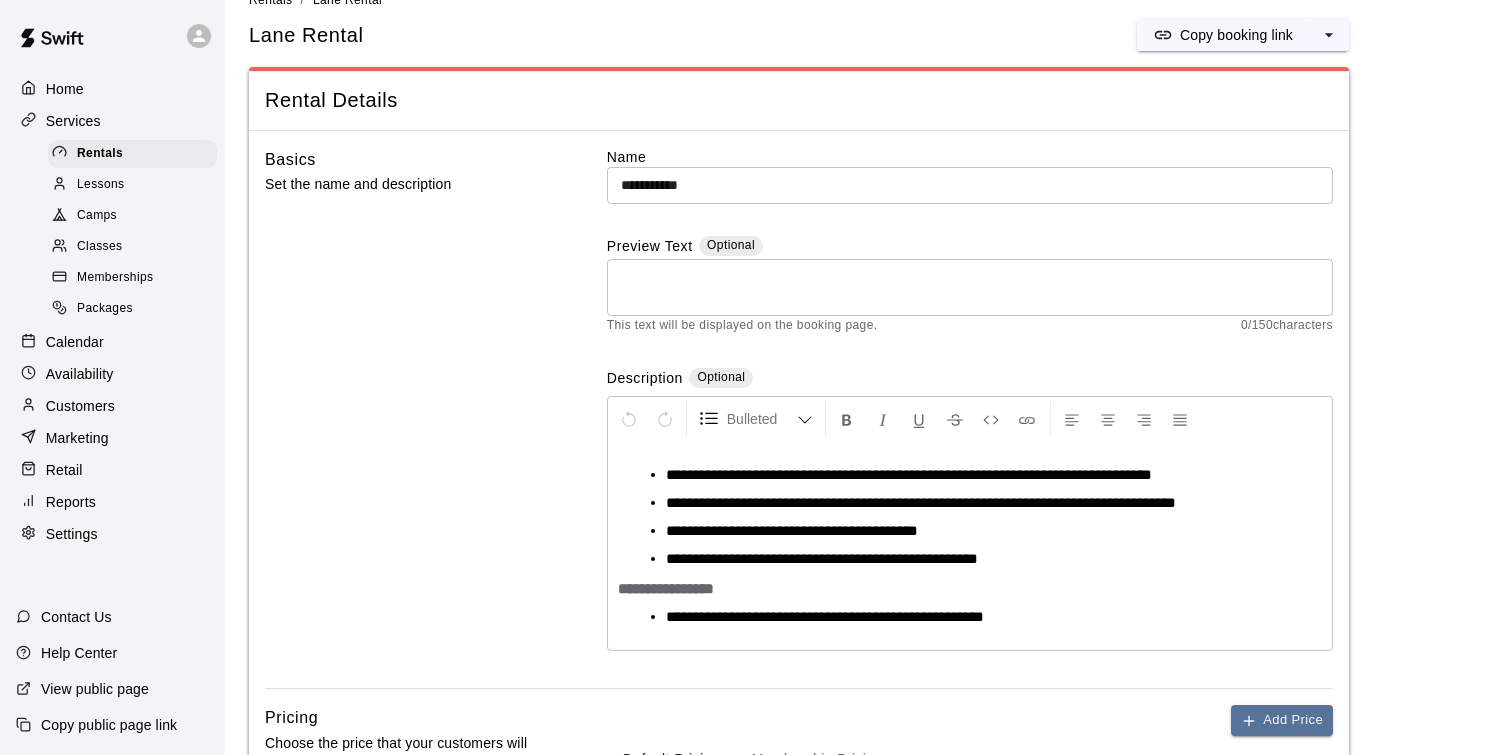 scroll, scrollTop: 50, scrollLeft: 0, axis: vertical 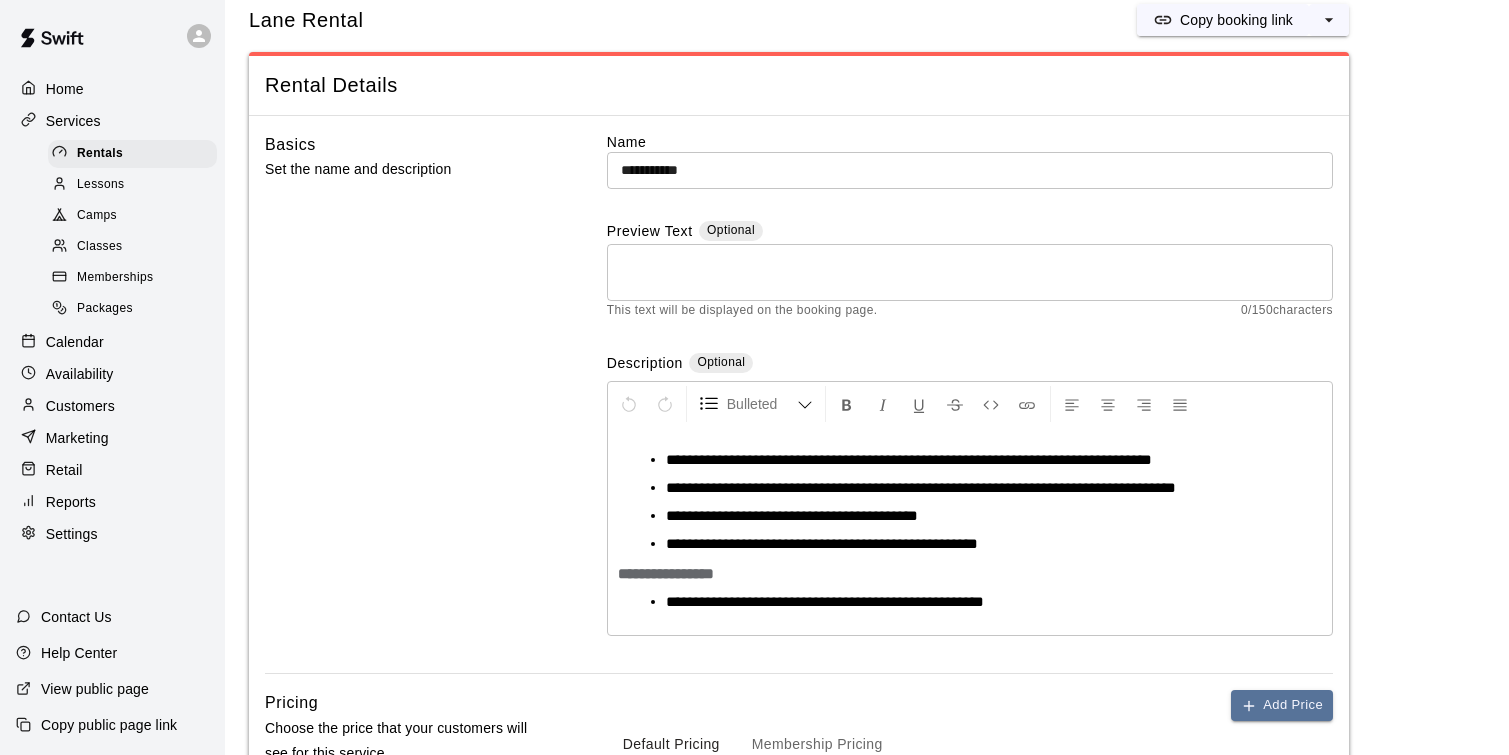 click on "**********" at bounding box center (909, 459) 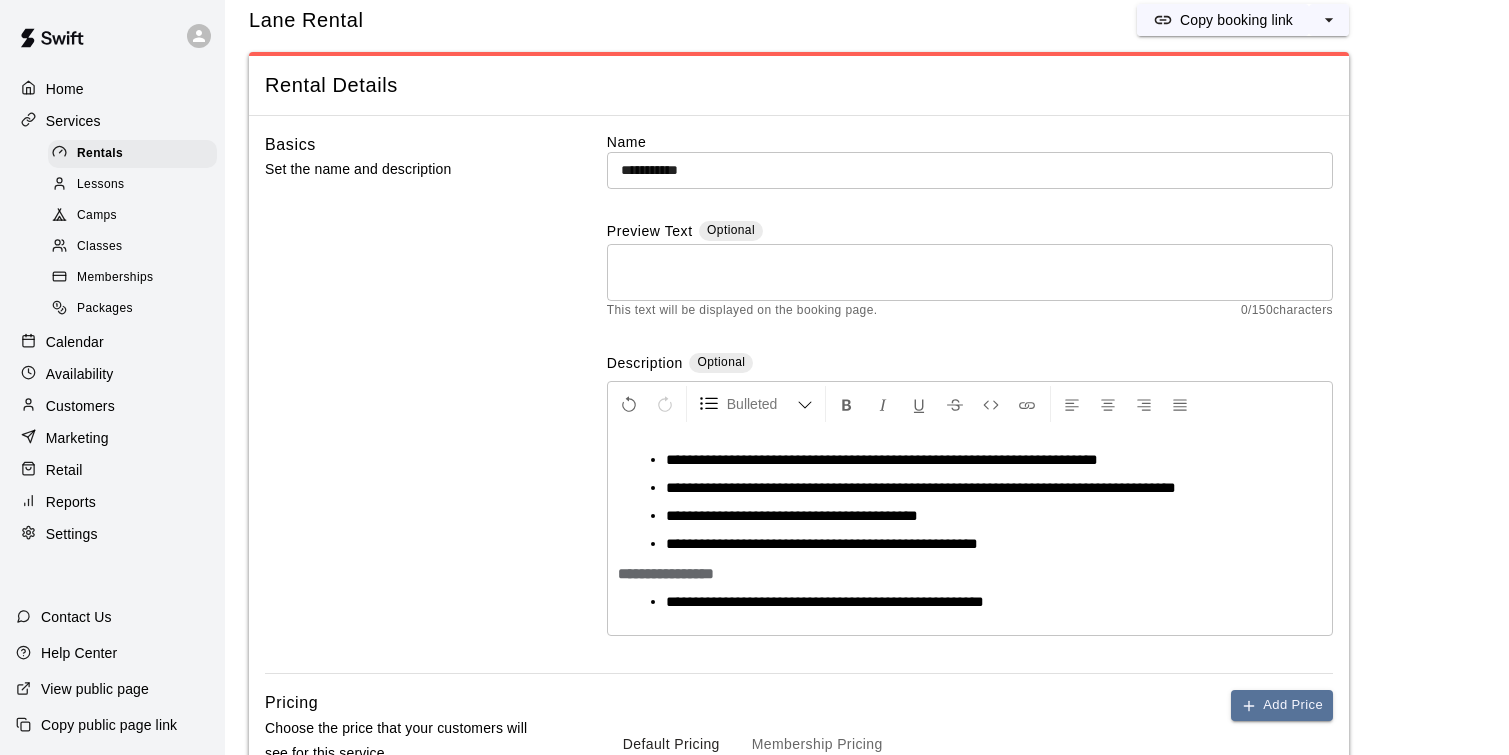 click on "**********" at bounding box center [921, 487] 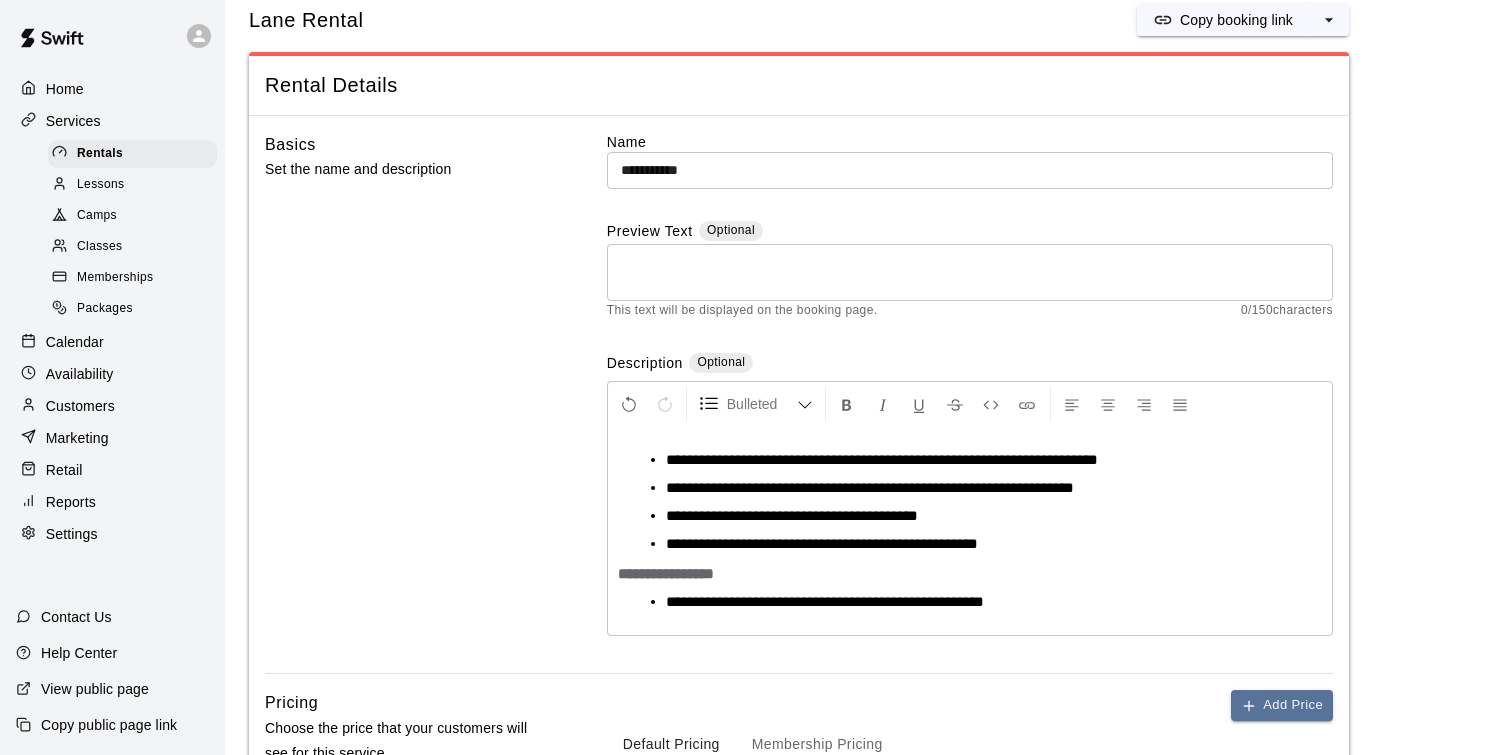 type 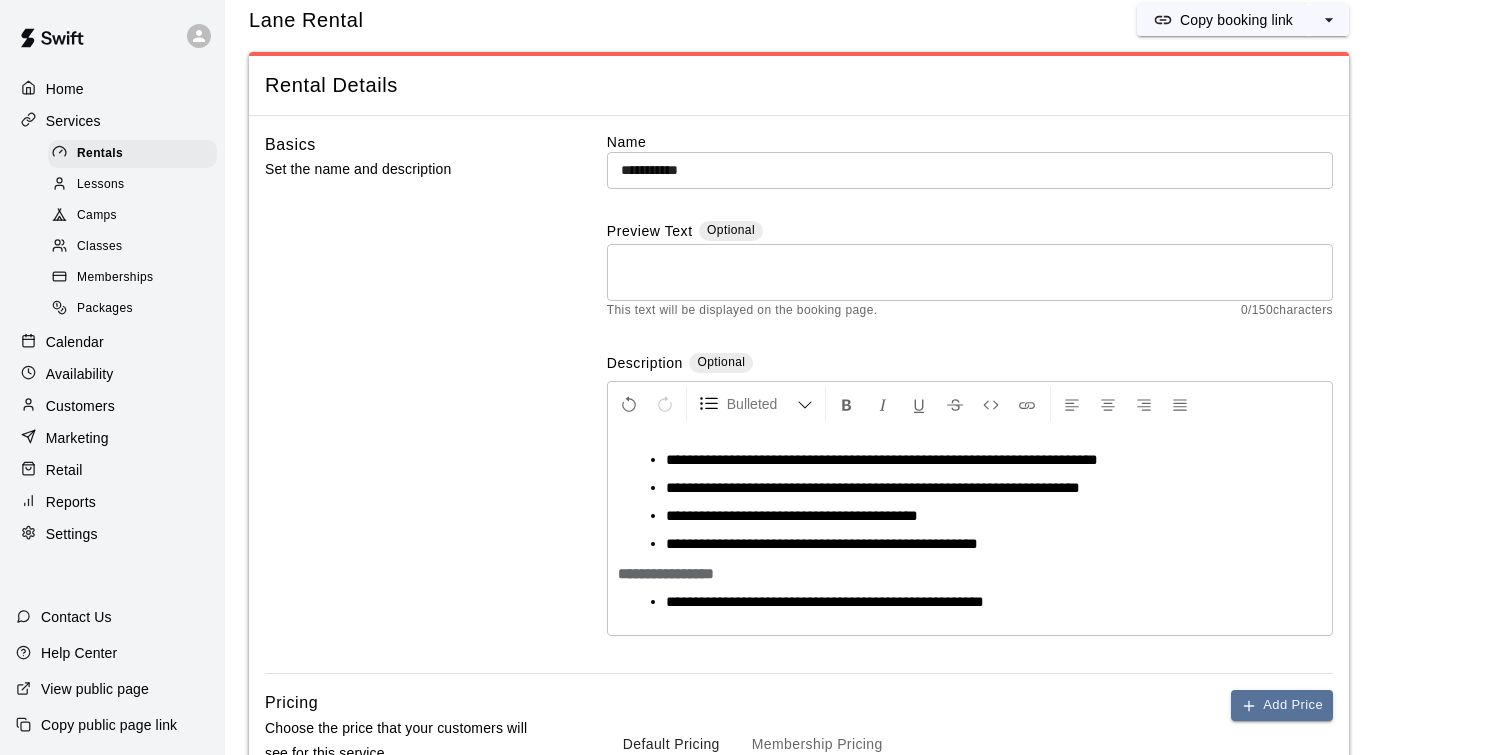 click on "**********" at bounding box center (873, 487) 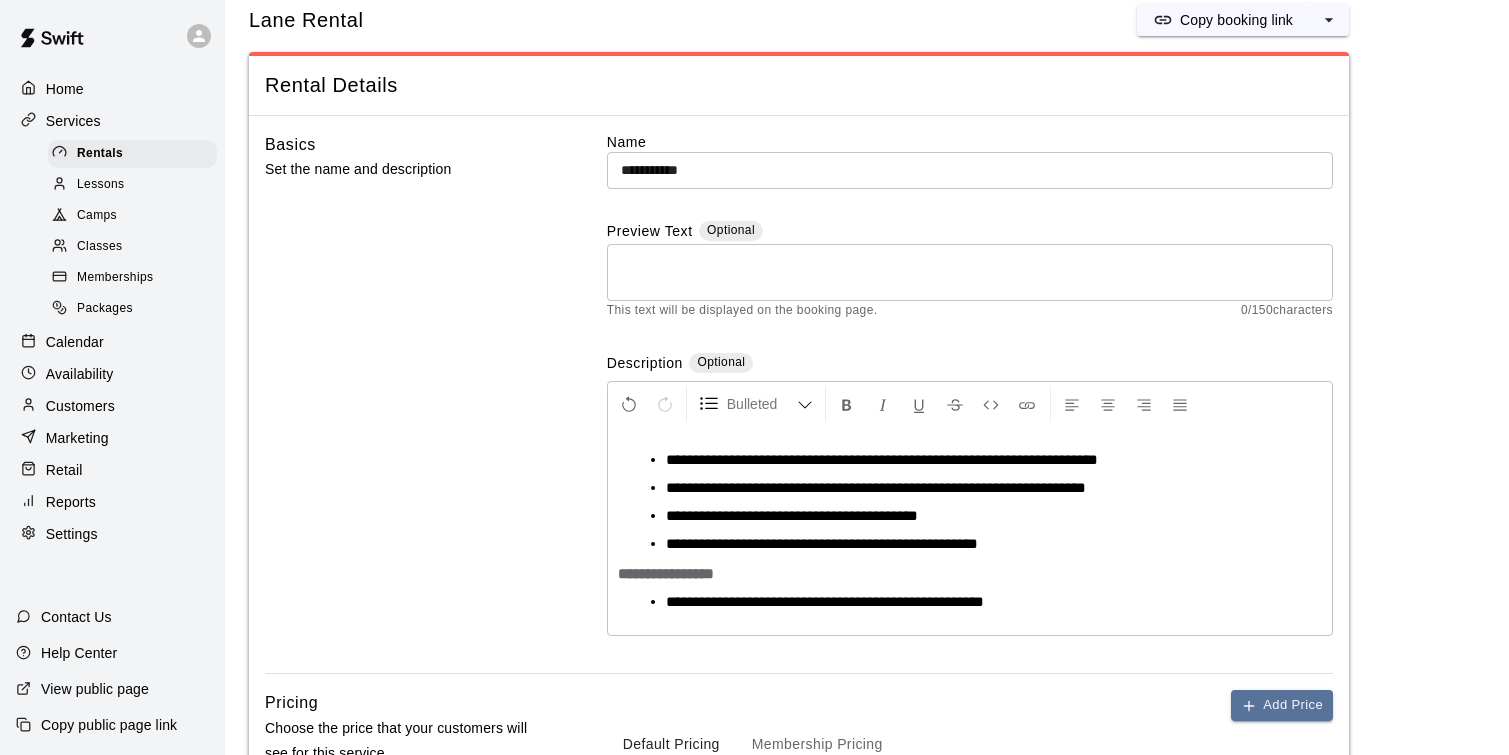 click on "**********" at bounding box center [978, 502] 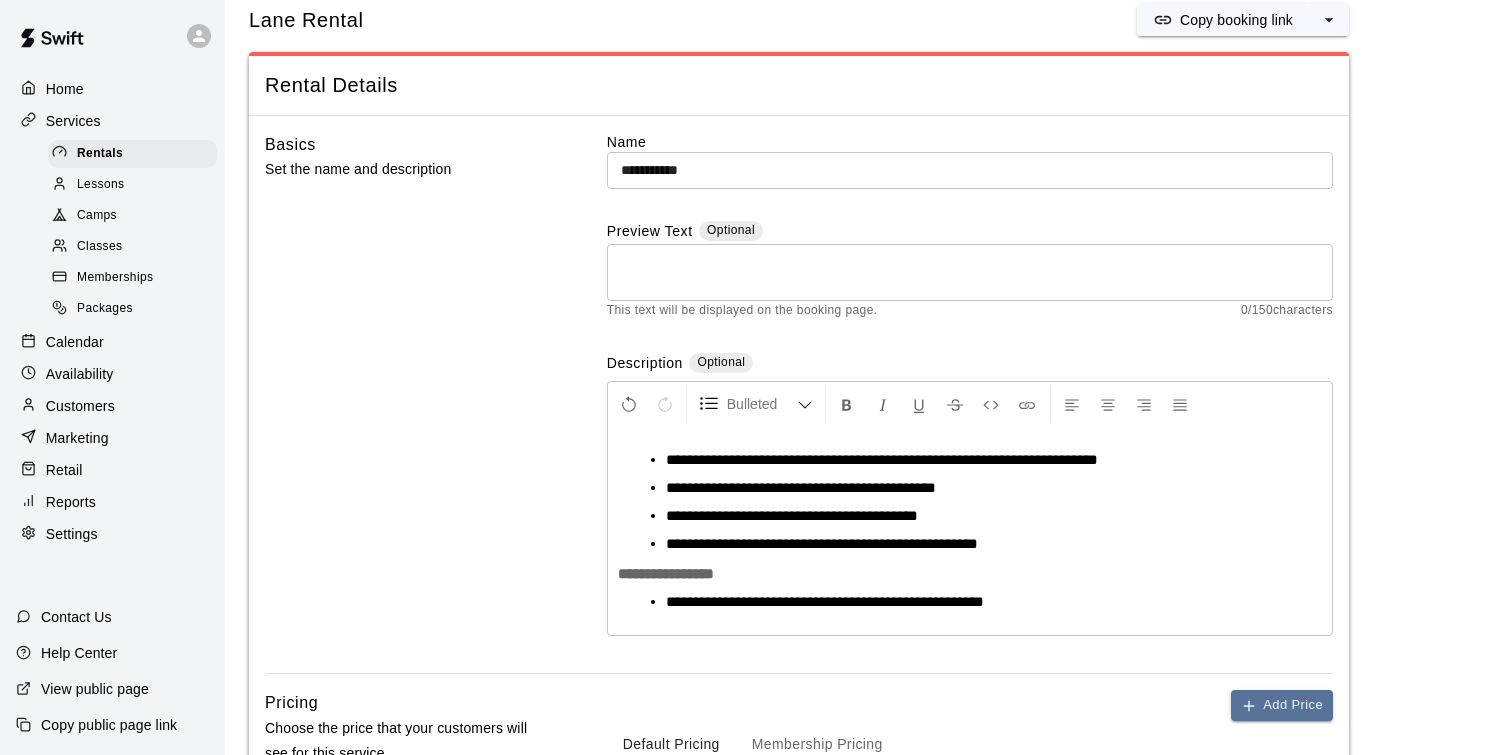 click on "**********" at bounding box center (978, 516) 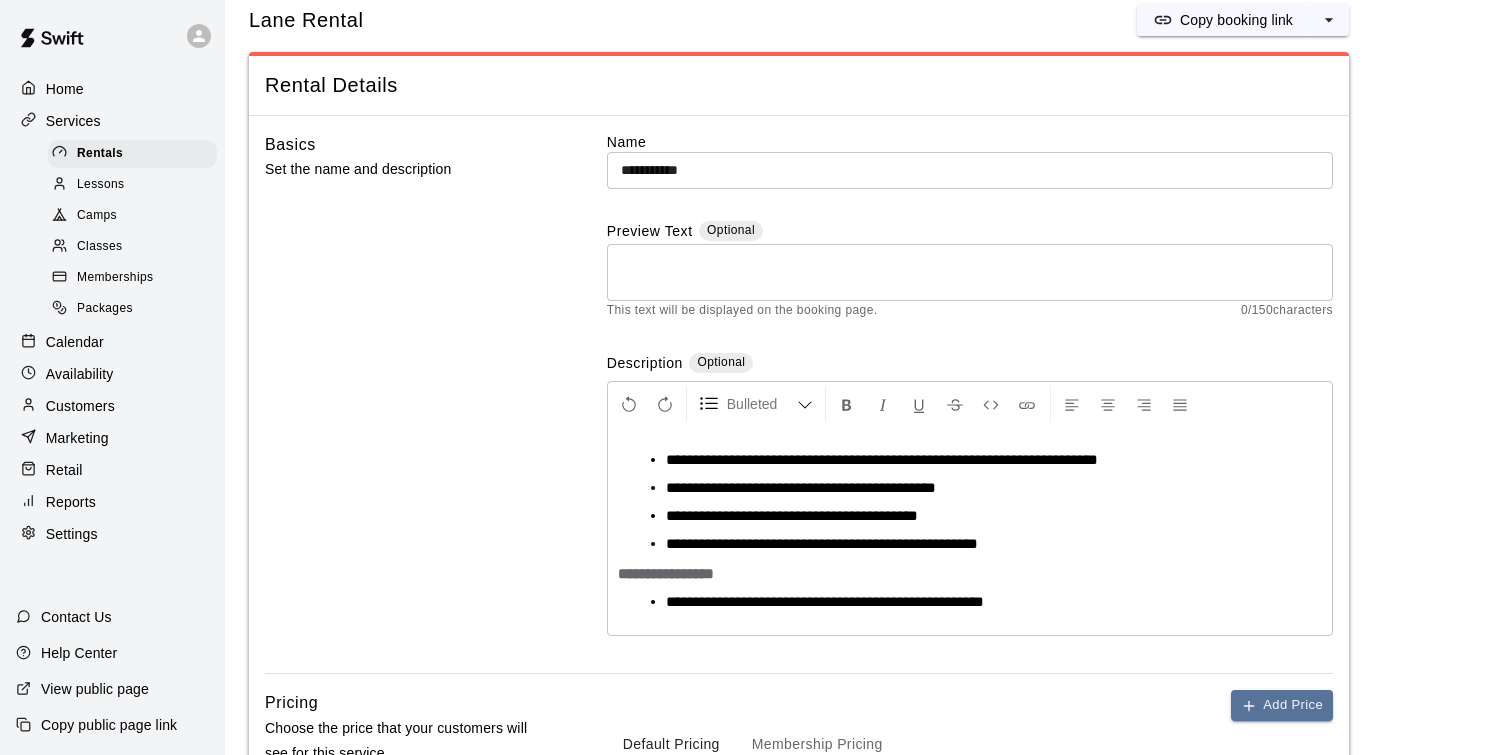 click on "**********" at bounding box center (978, 516) 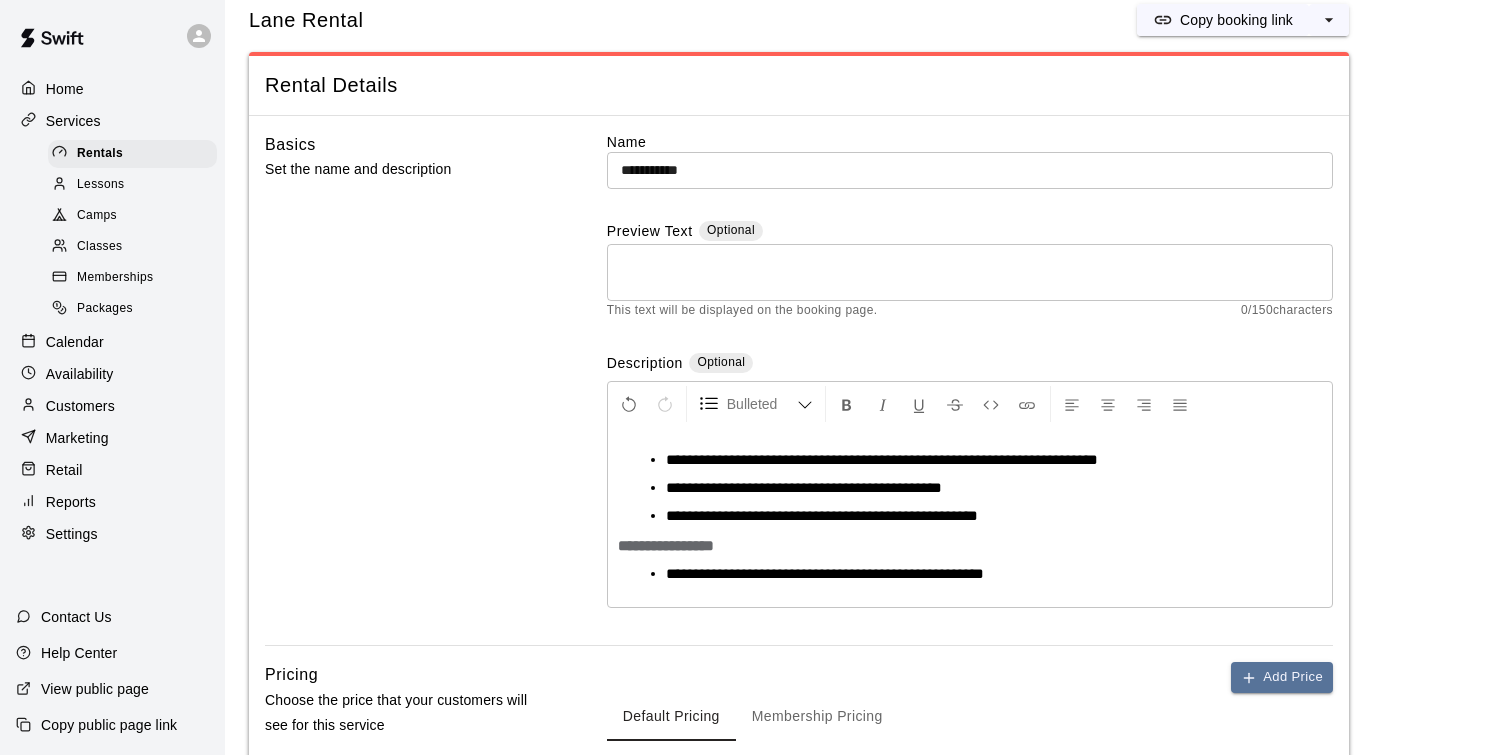 click on "**********" at bounding box center [882, 459] 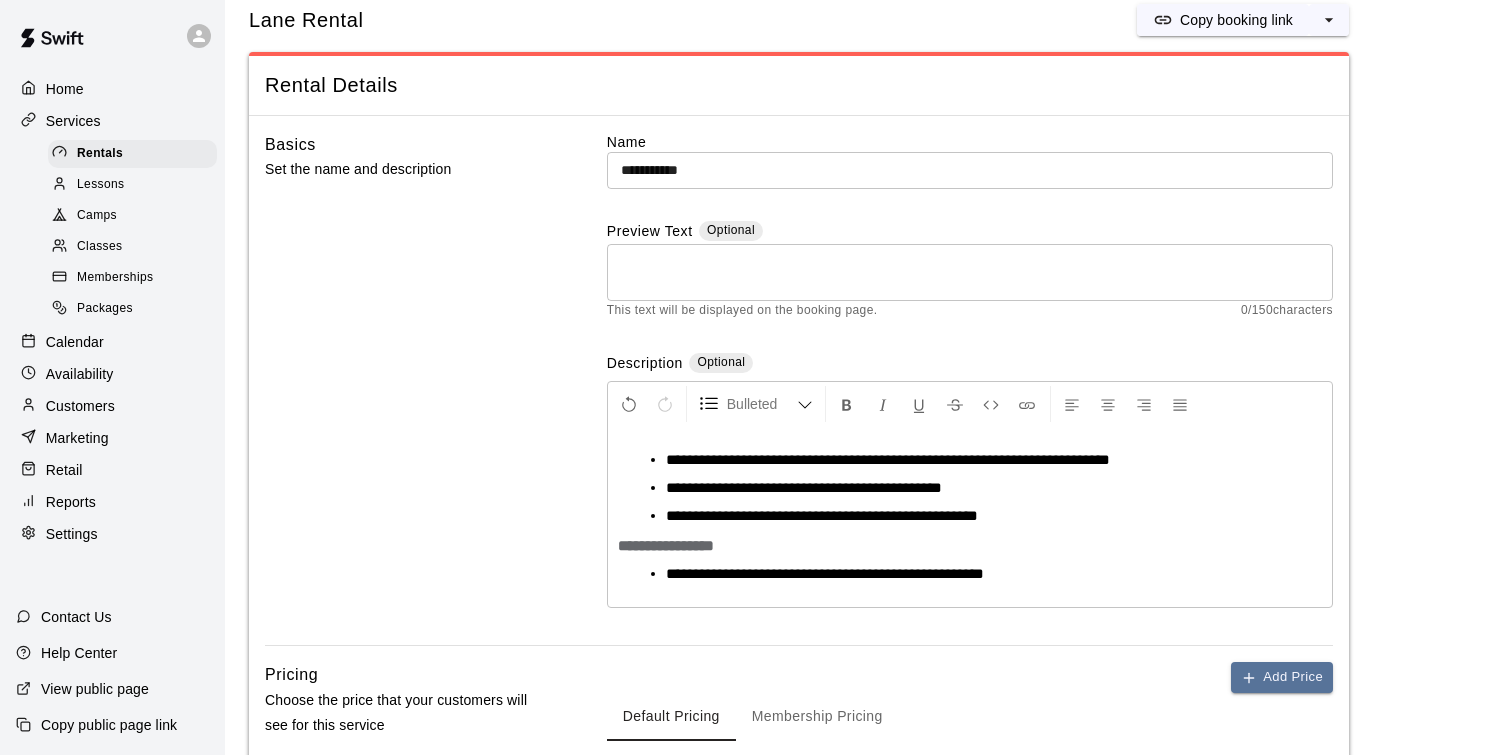click on "**********" at bounding box center (888, 459) 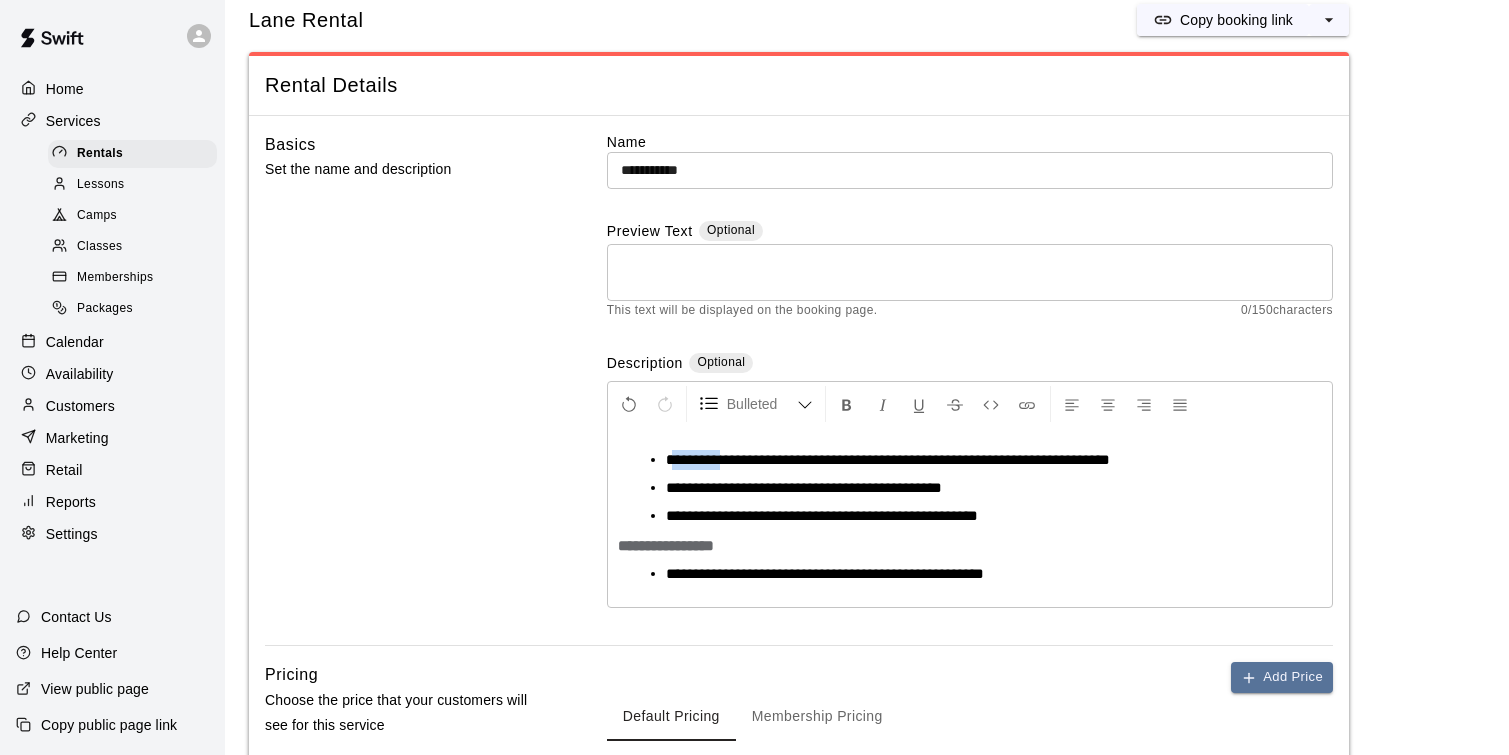 drag, startPoint x: 670, startPoint y: 461, endPoint x: 724, endPoint y: 460, distance: 54.00926 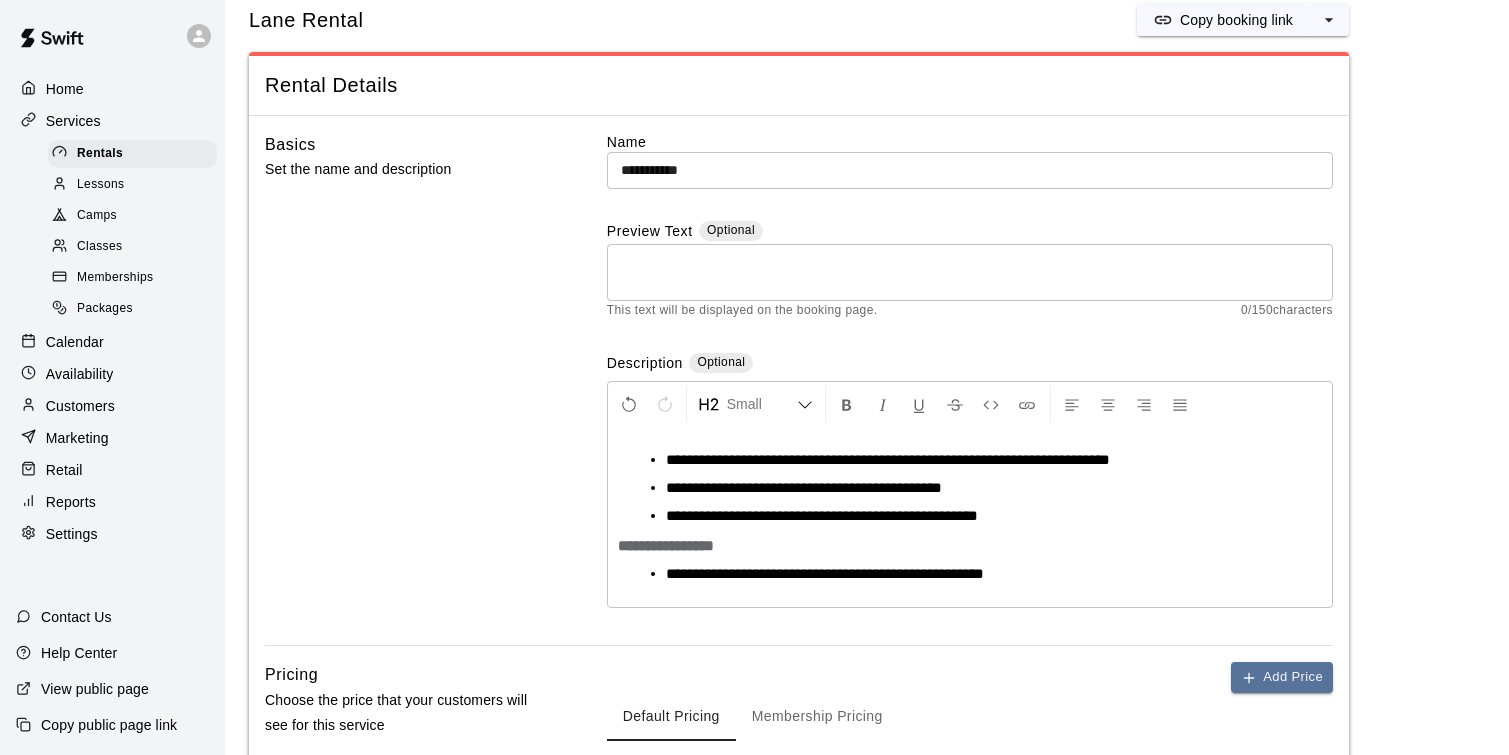 click on "**********" at bounding box center (970, 546) 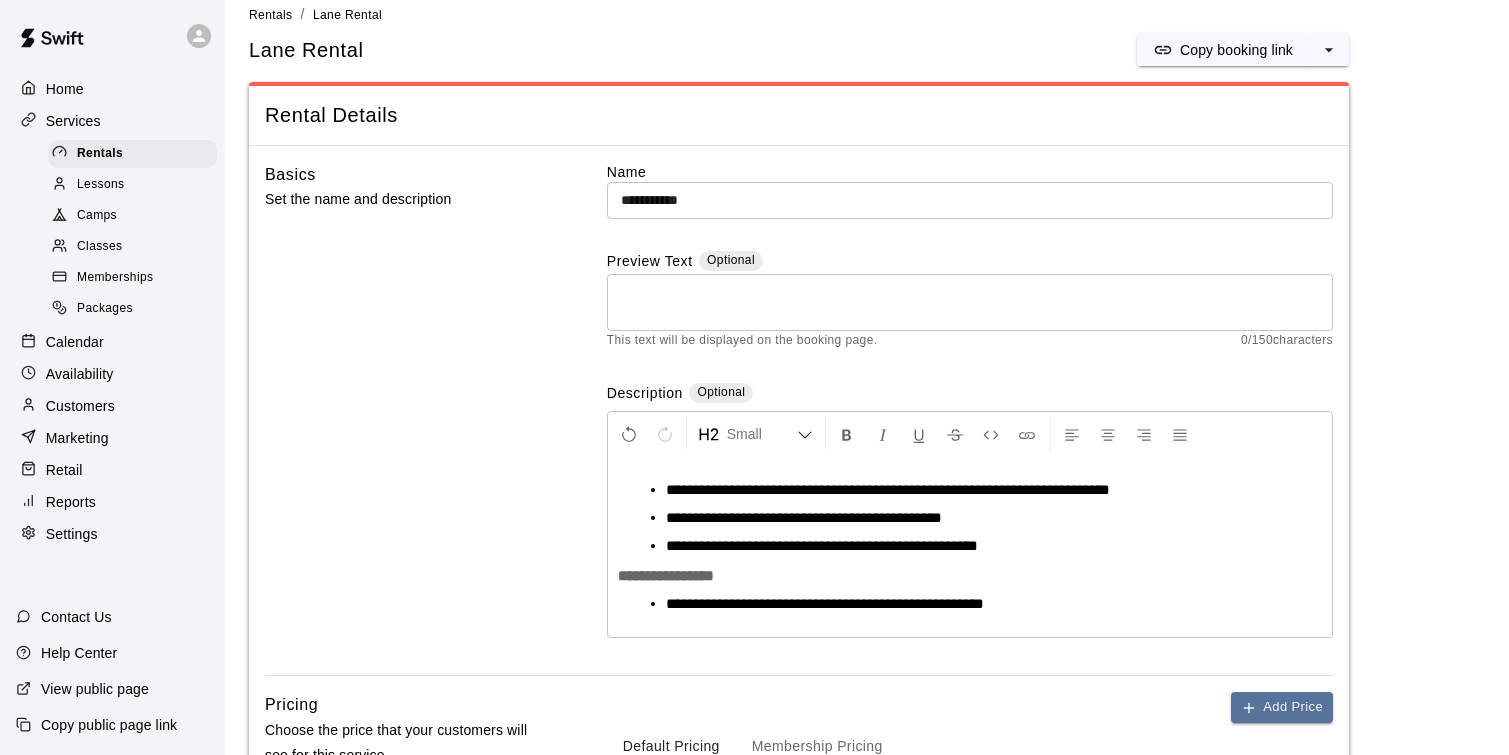 scroll, scrollTop: 30, scrollLeft: 0, axis: vertical 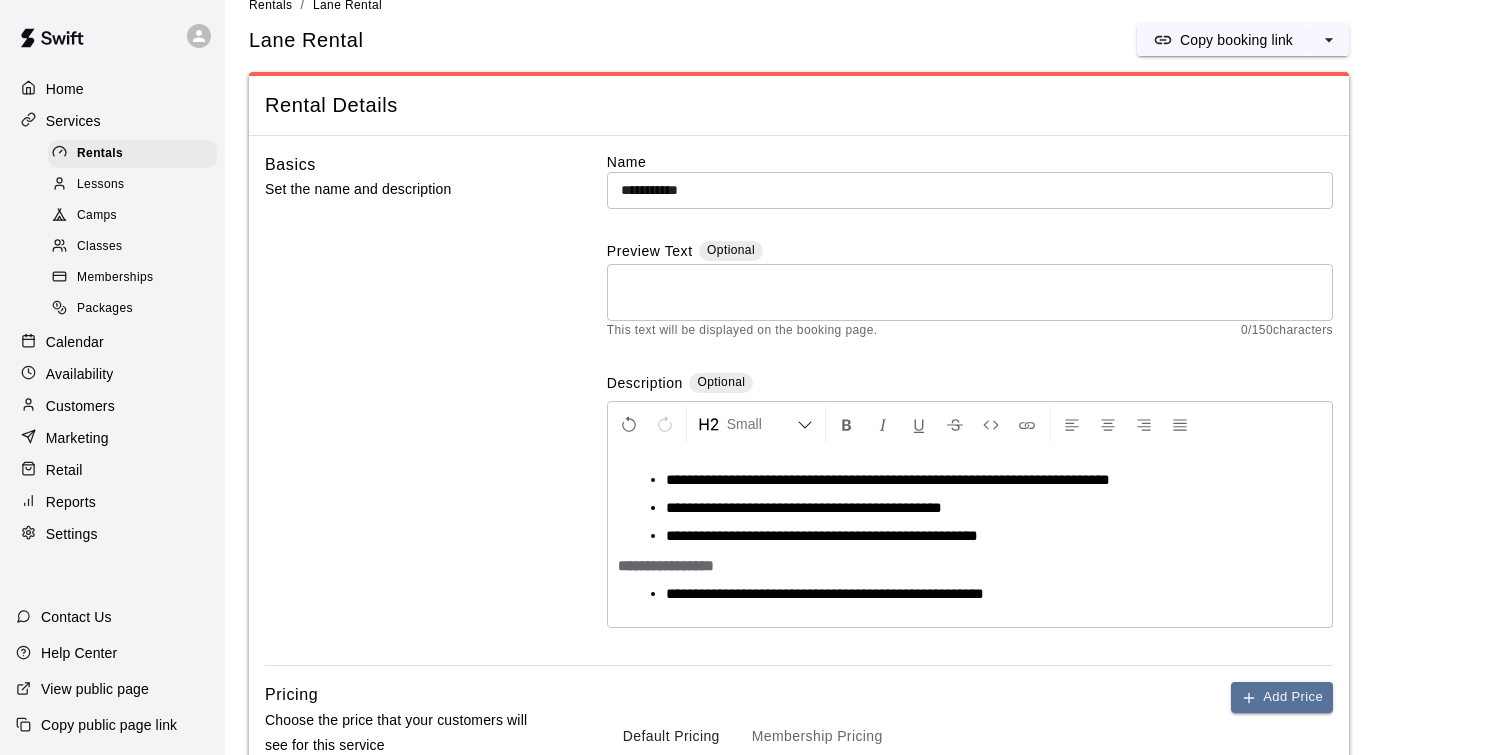 click on "**********" at bounding box center (970, 190) 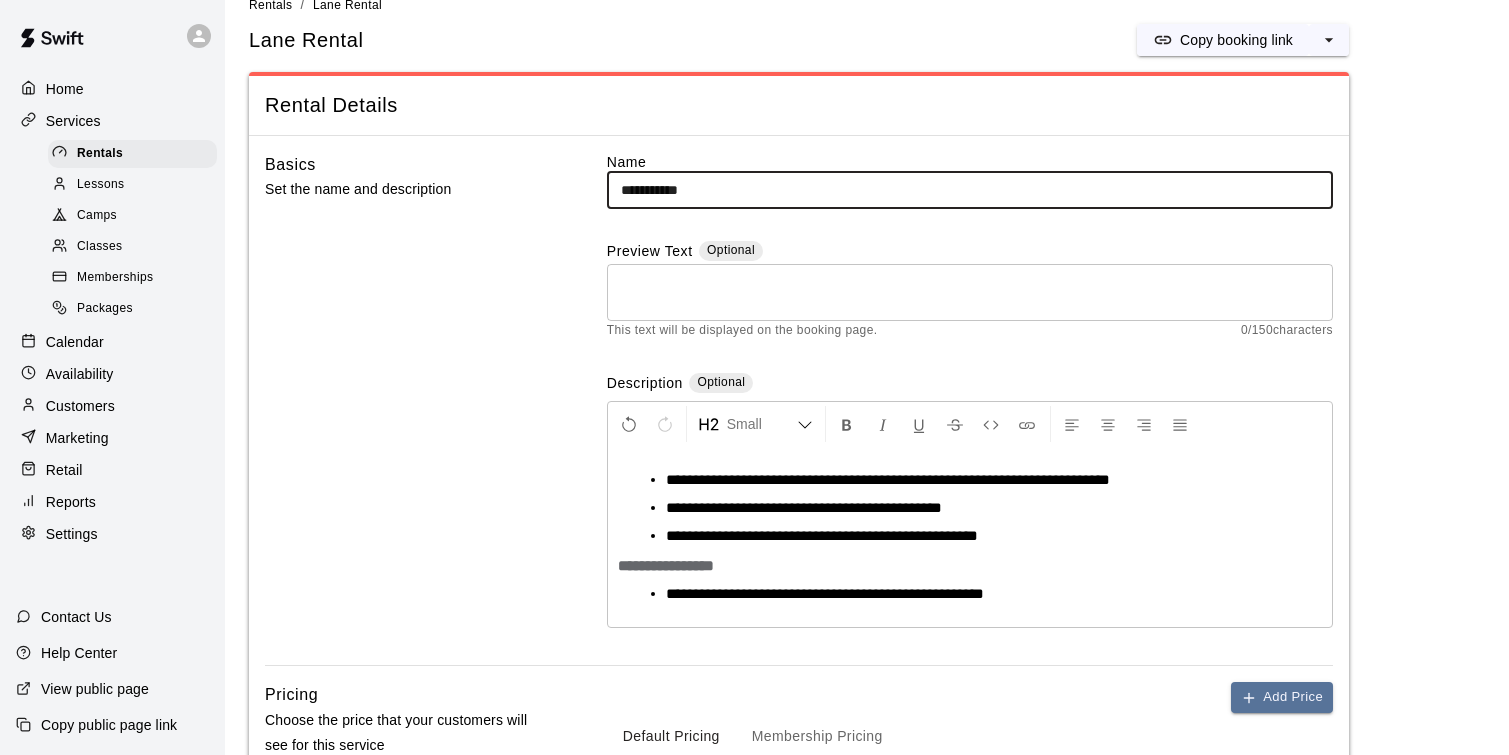 click on "**********" at bounding box center [978, 480] 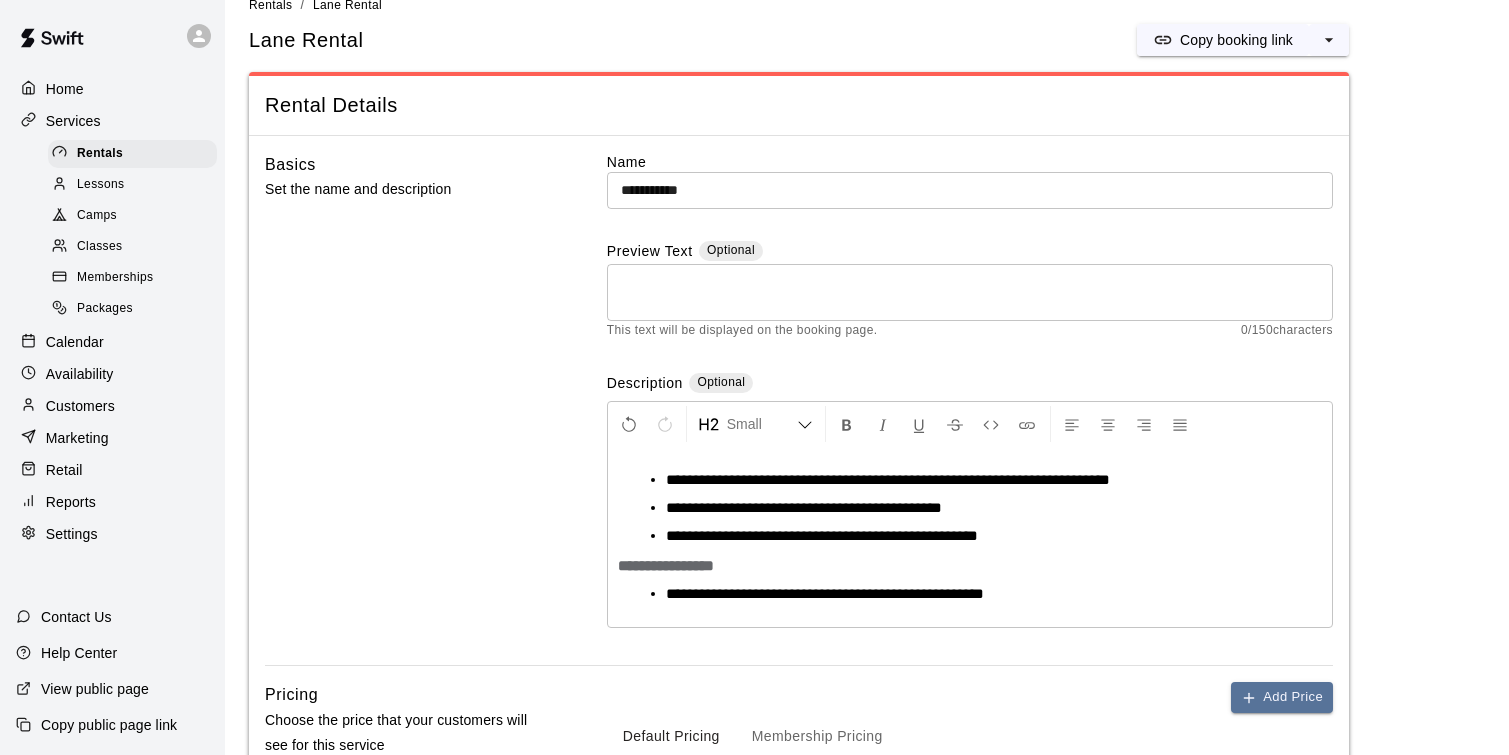 click on "**********" at bounding box center [666, 565] 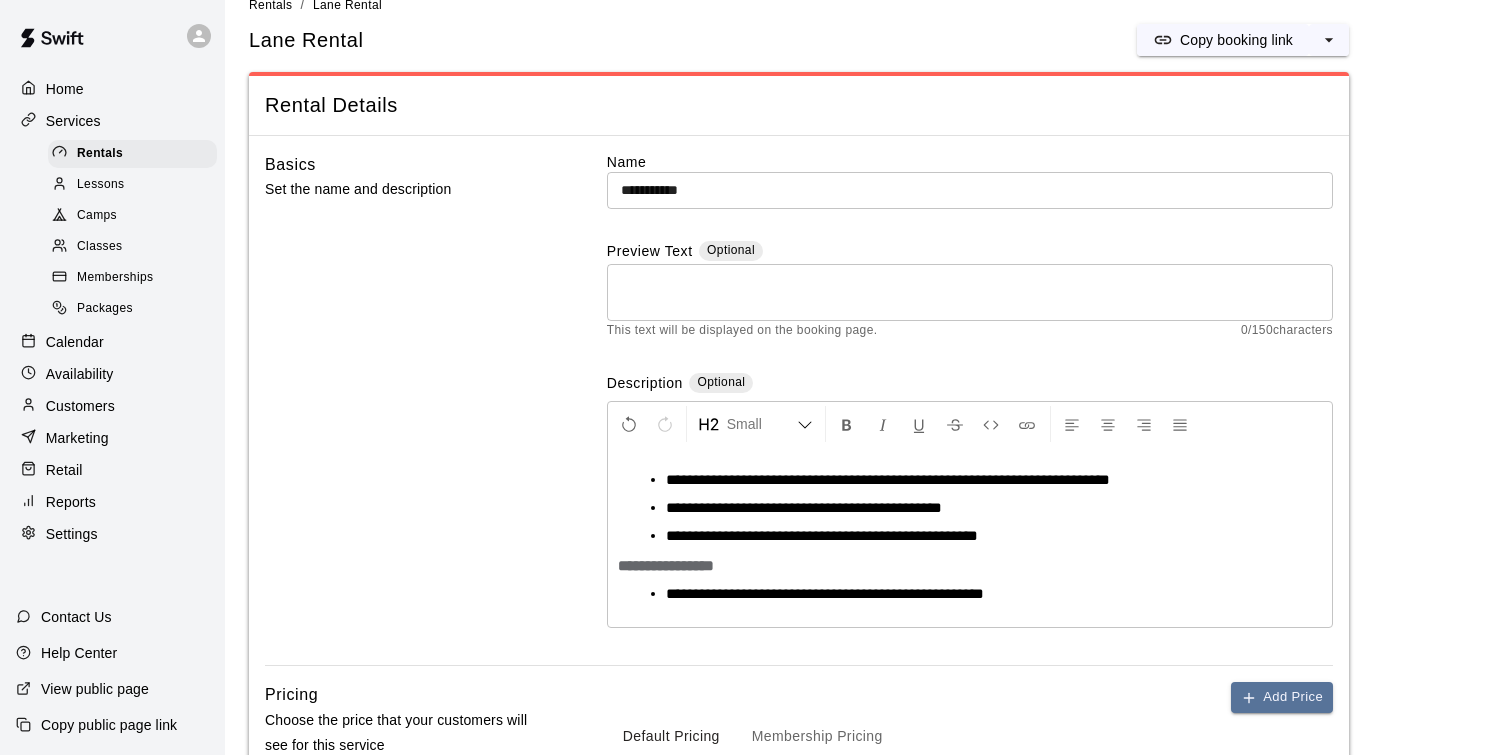 click on "**********" at bounding box center [822, 535] 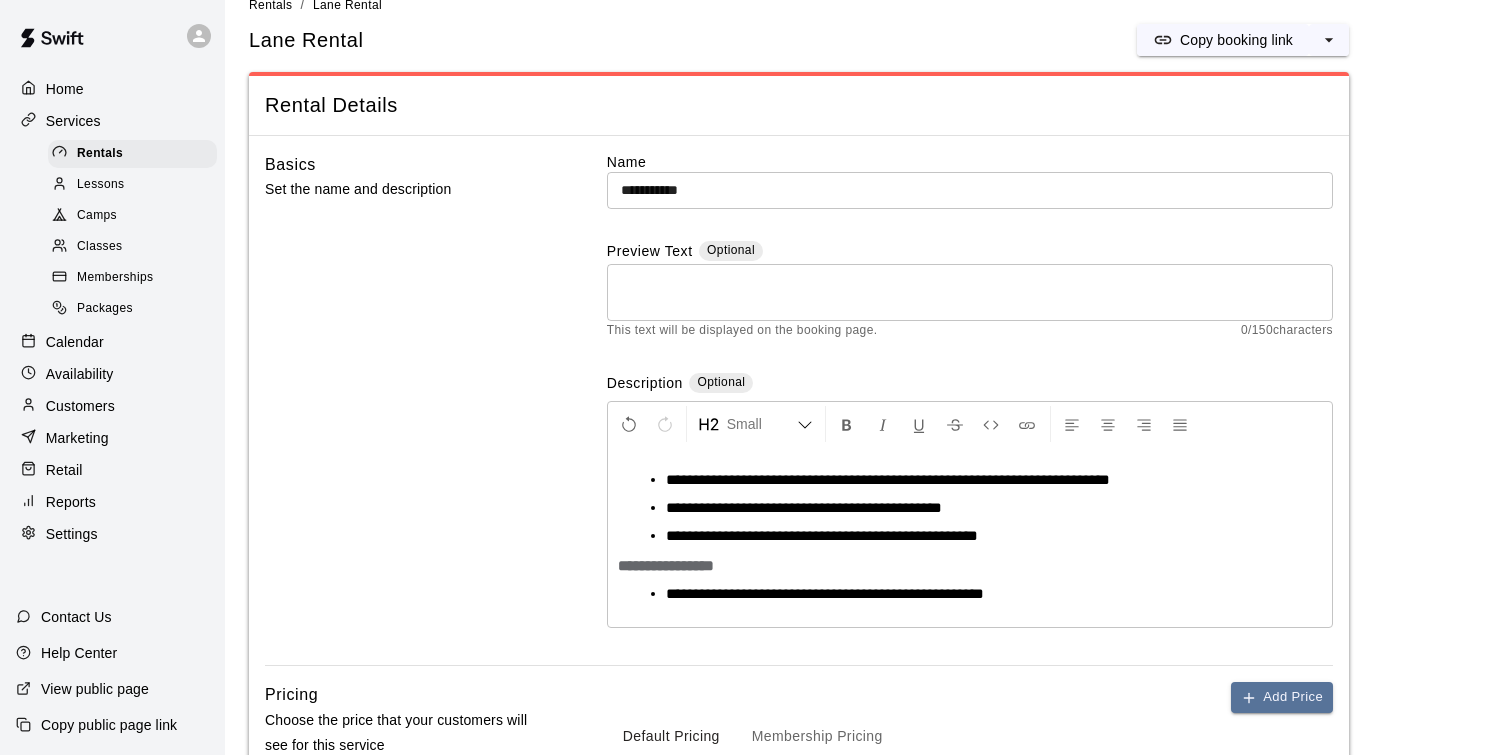 click on "**********" at bounding box center [666, 565] 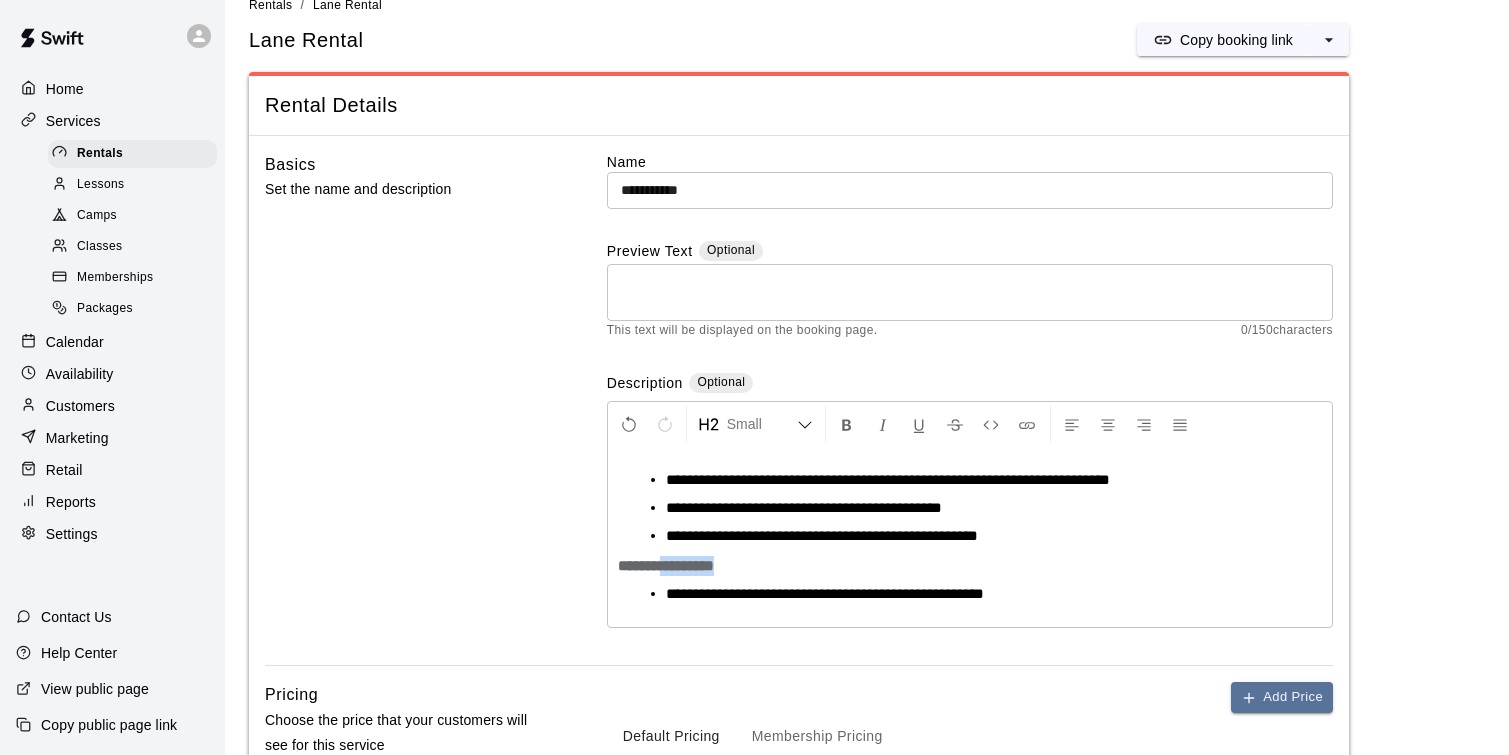 click on "**********" at bounding box center (666, 565) 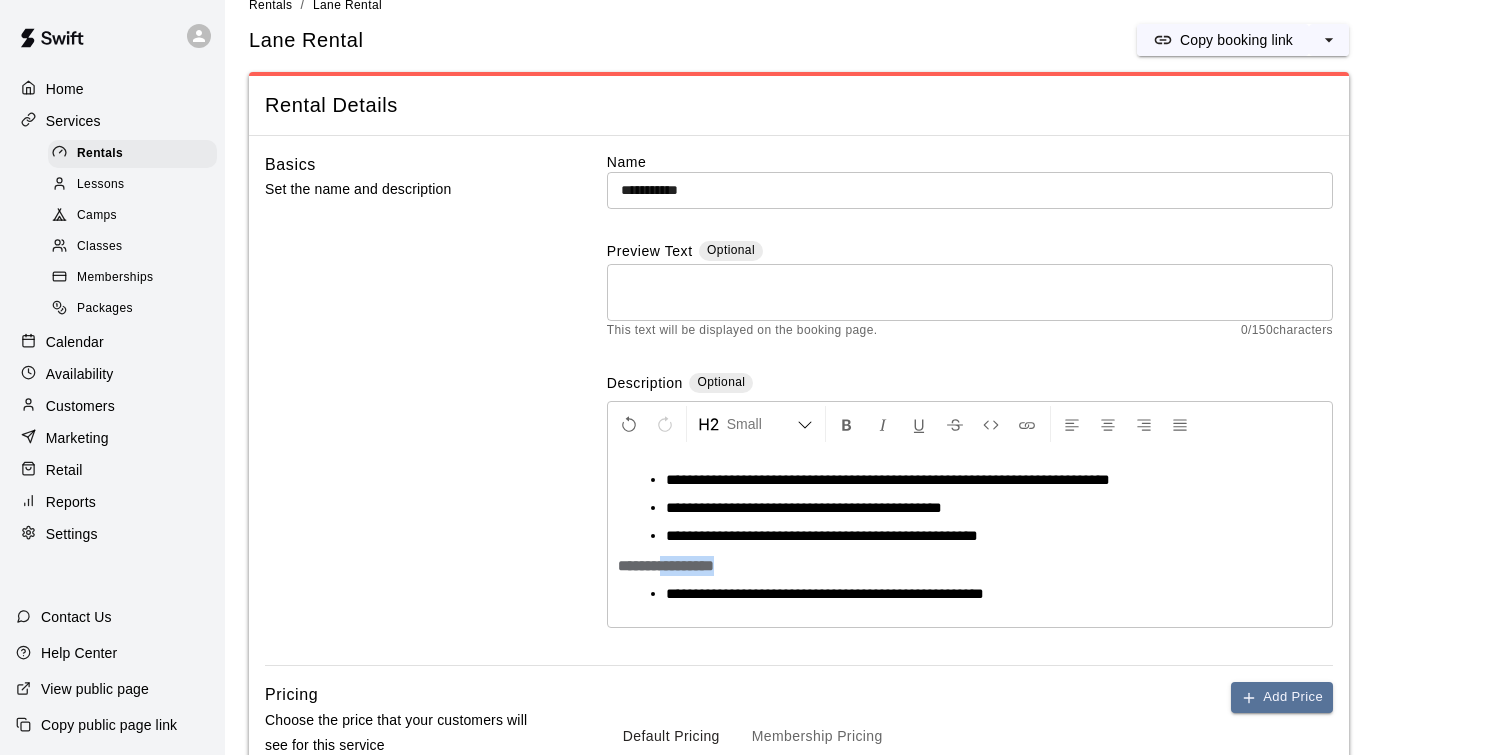 copy on "*********" 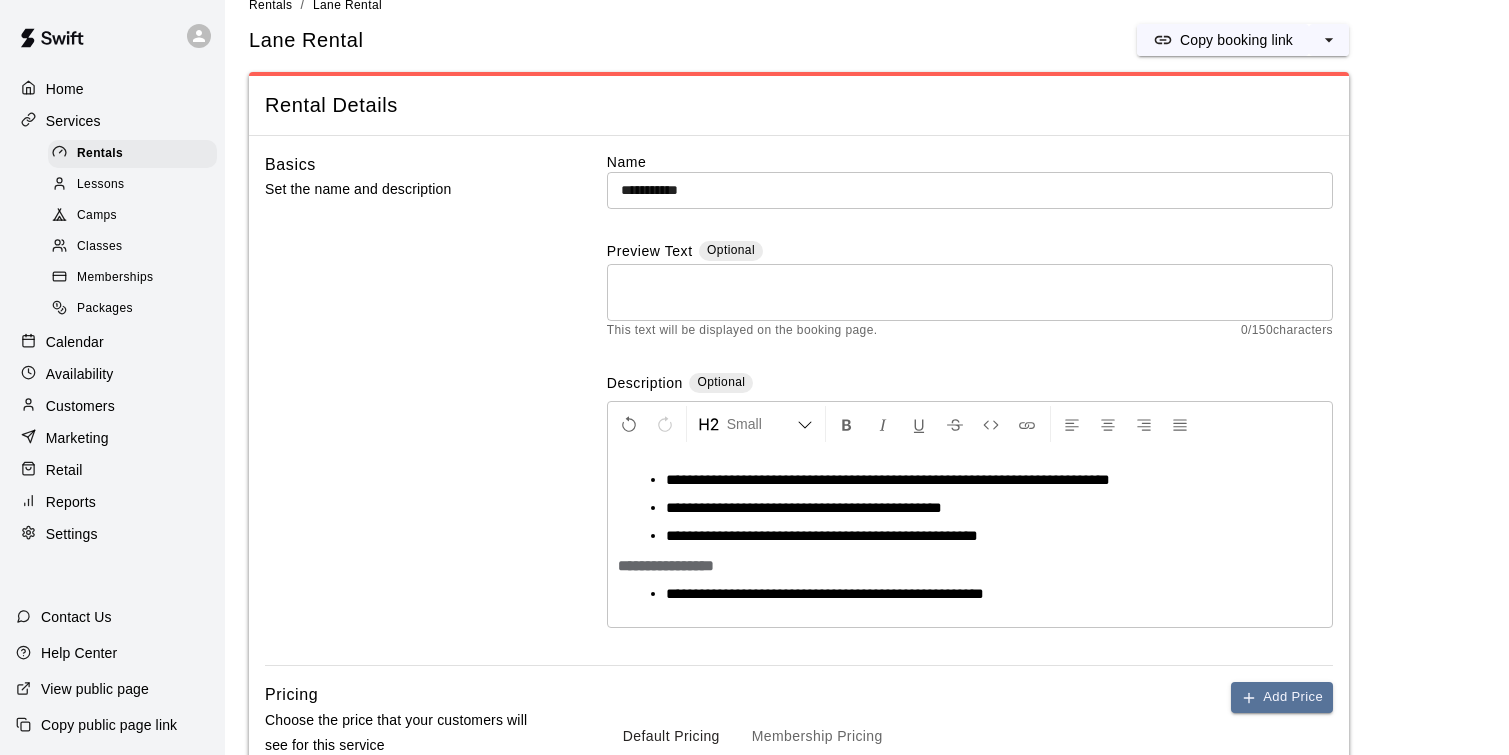 click on "**********" at bounding box center [970, 190] 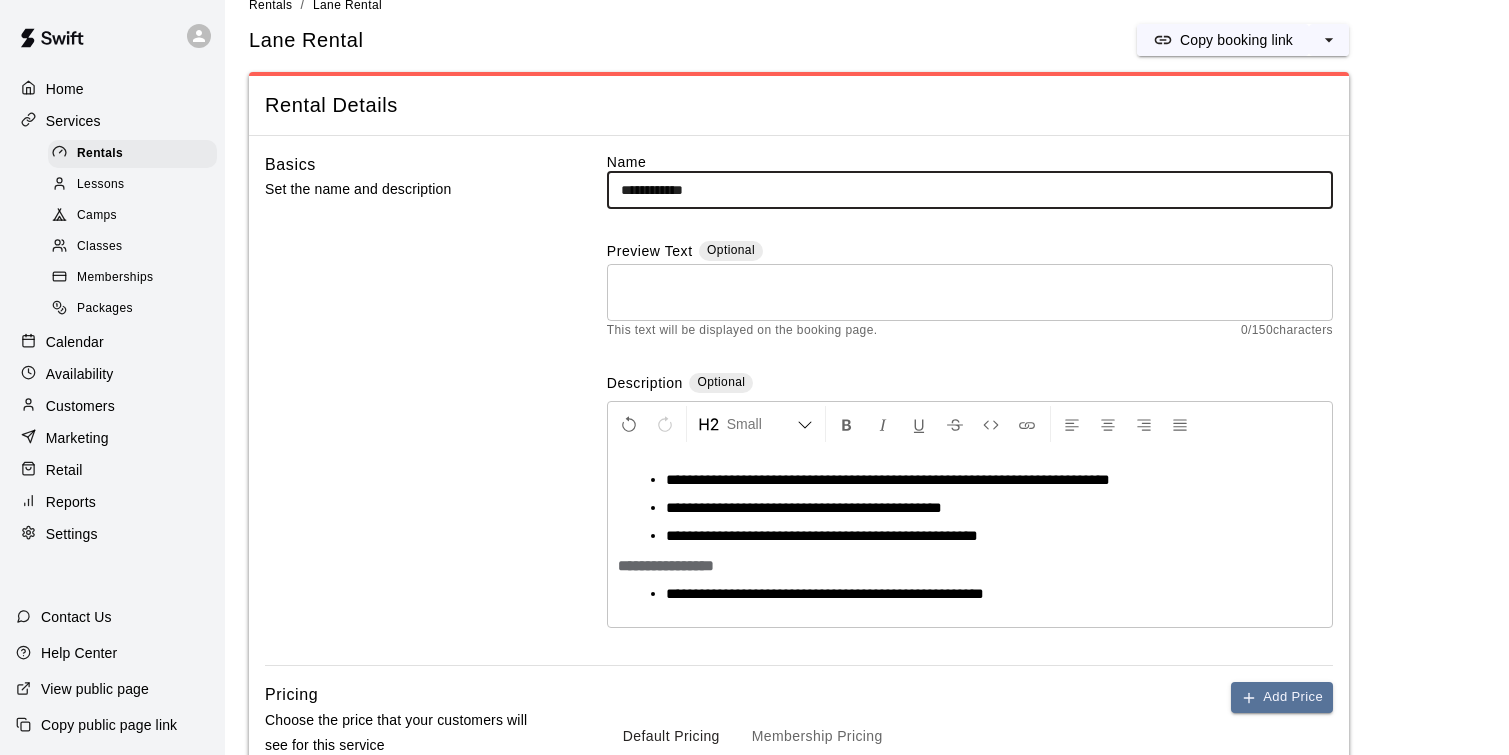 paste on "**********" 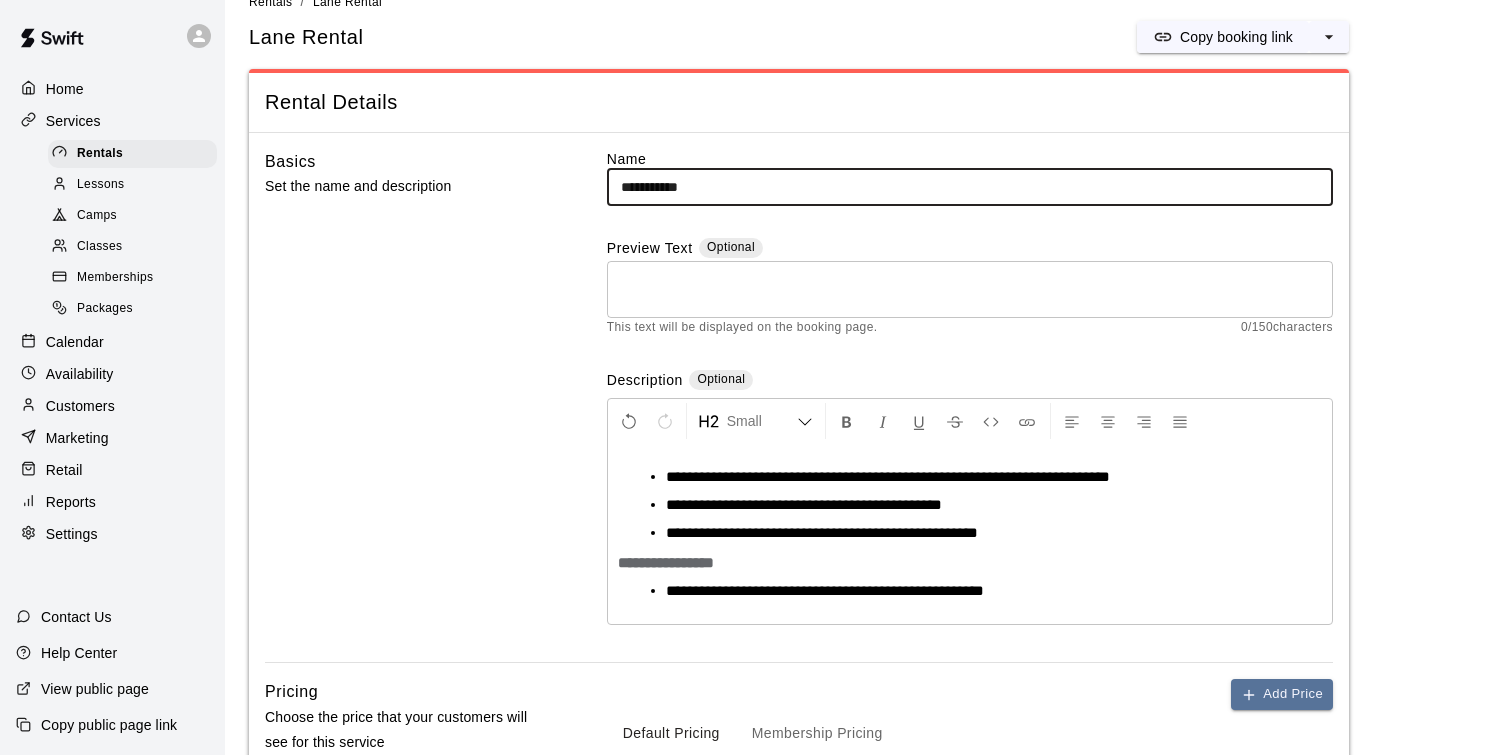 scroll, scrollTop: 46, scrollLeft: 0, axis: vertical 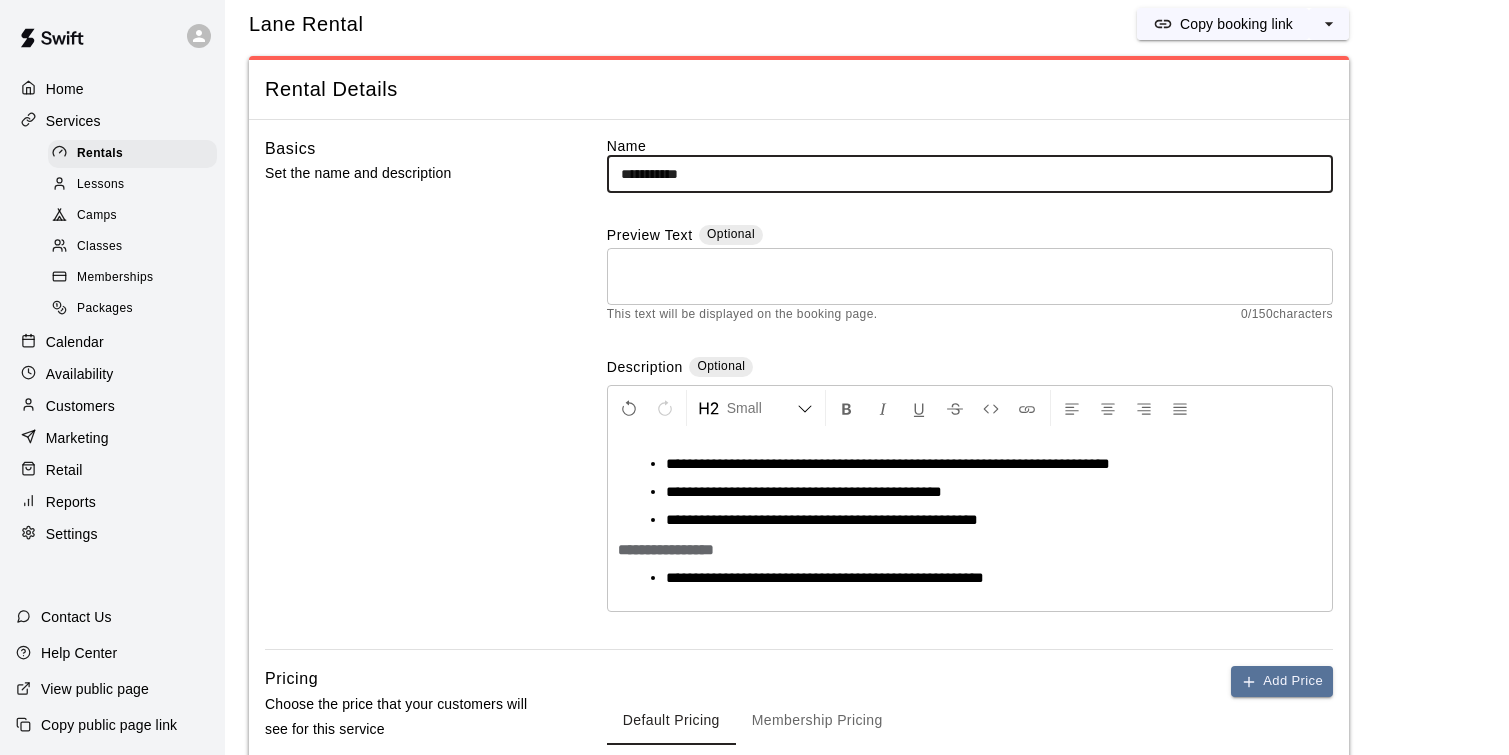 click on "**********" at bounding box center (666, 549) 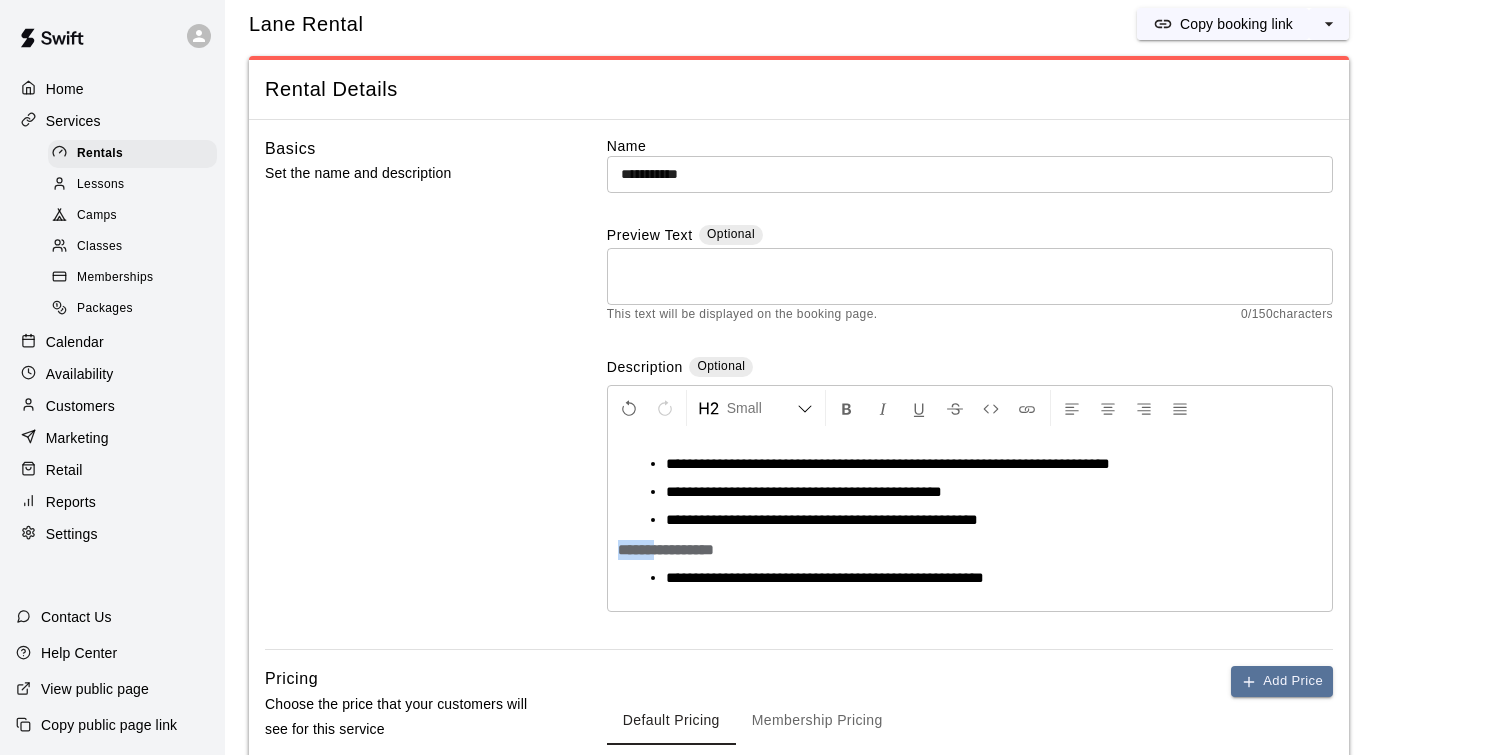 click on "**********" at bounding box center [666, 549] 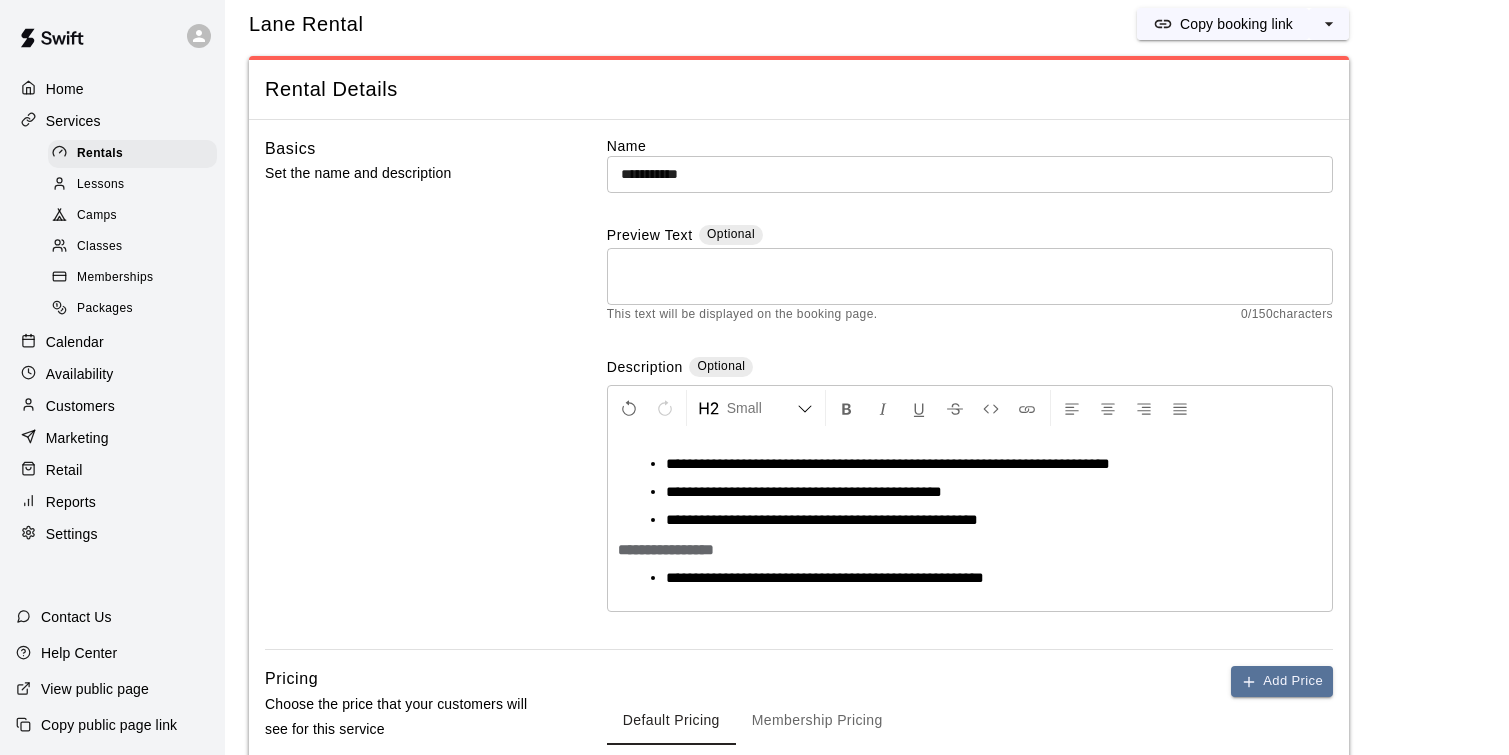 click on "**********" at bounding box center (666, 549) 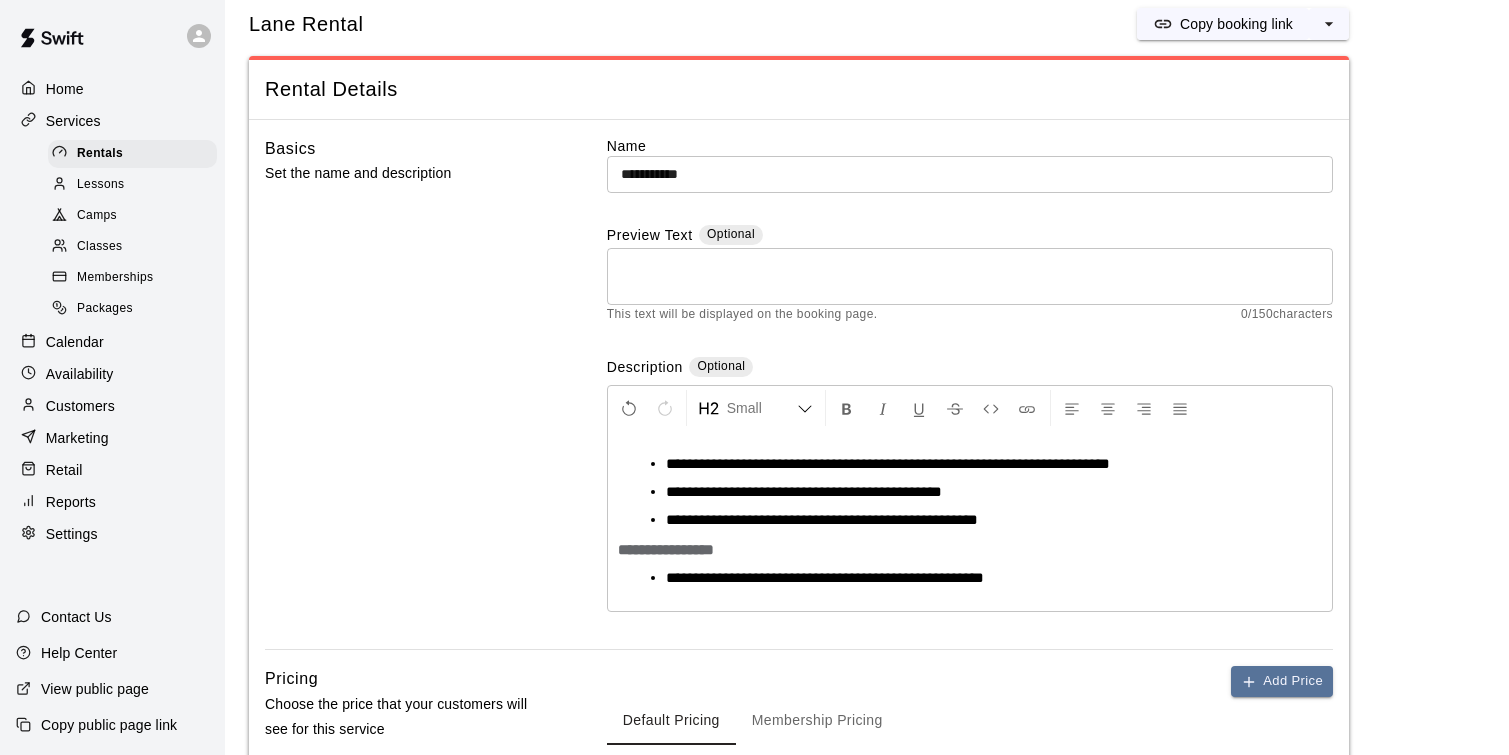 click on "**********" at bounding box center (666, 549) 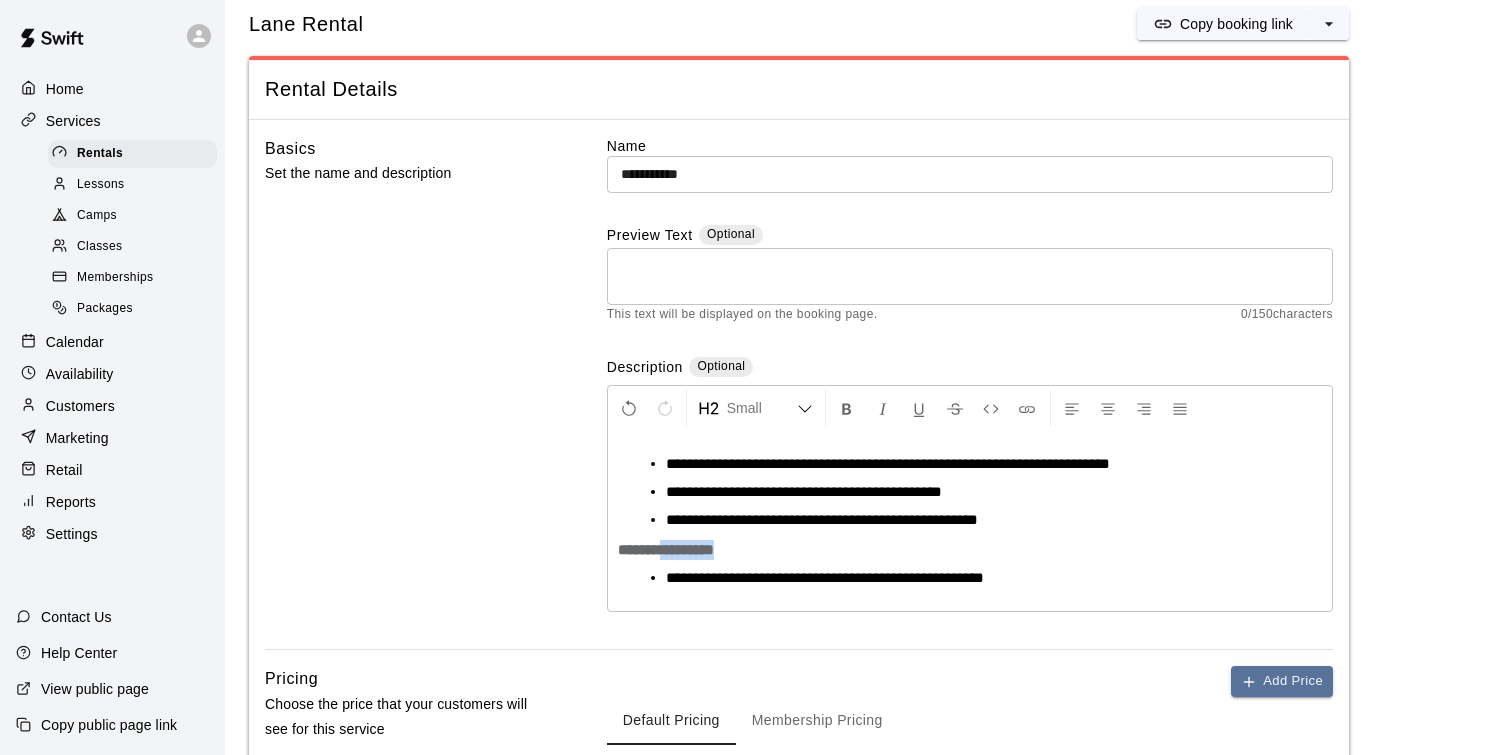click on "**********" at bounding box center [666, 549] 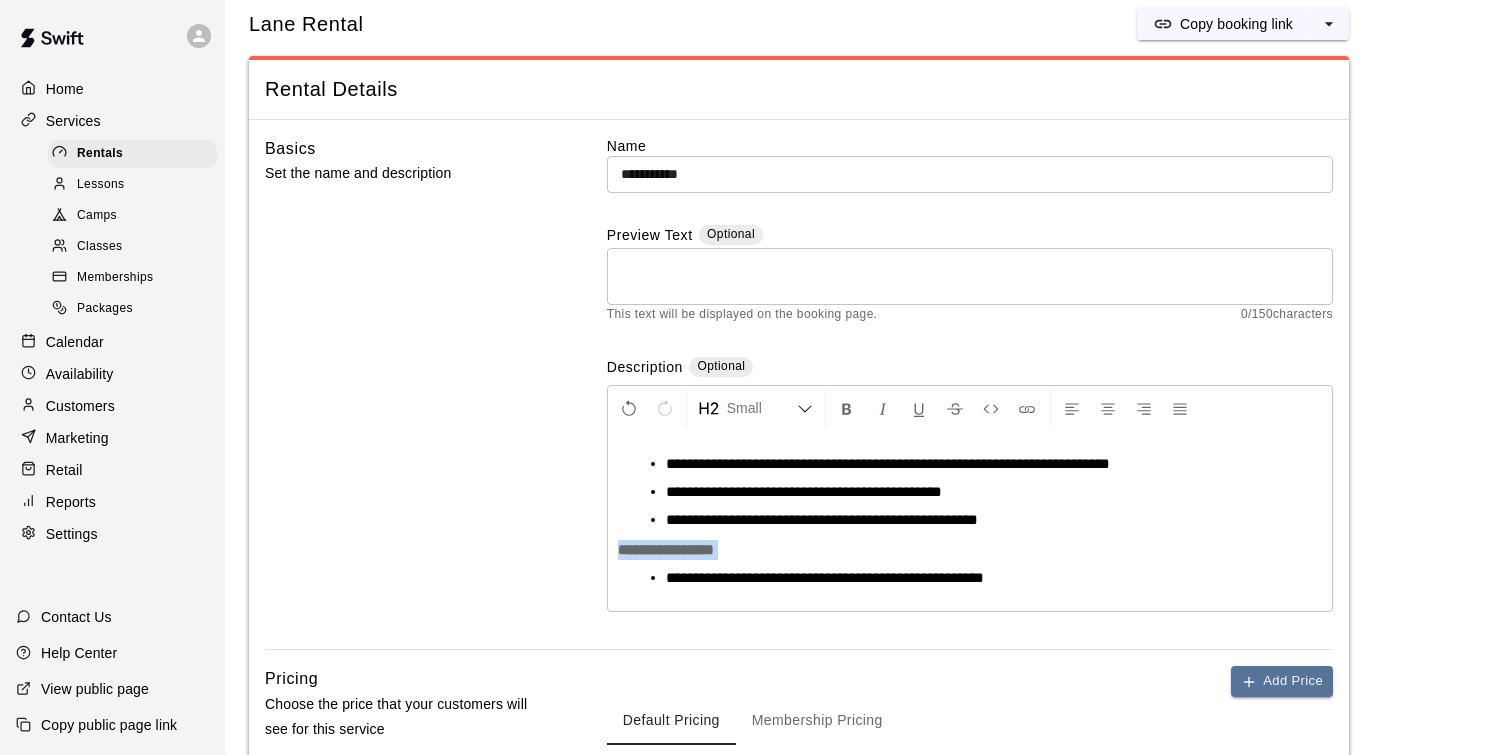 click on "**********" at bounding box center (666, 549) 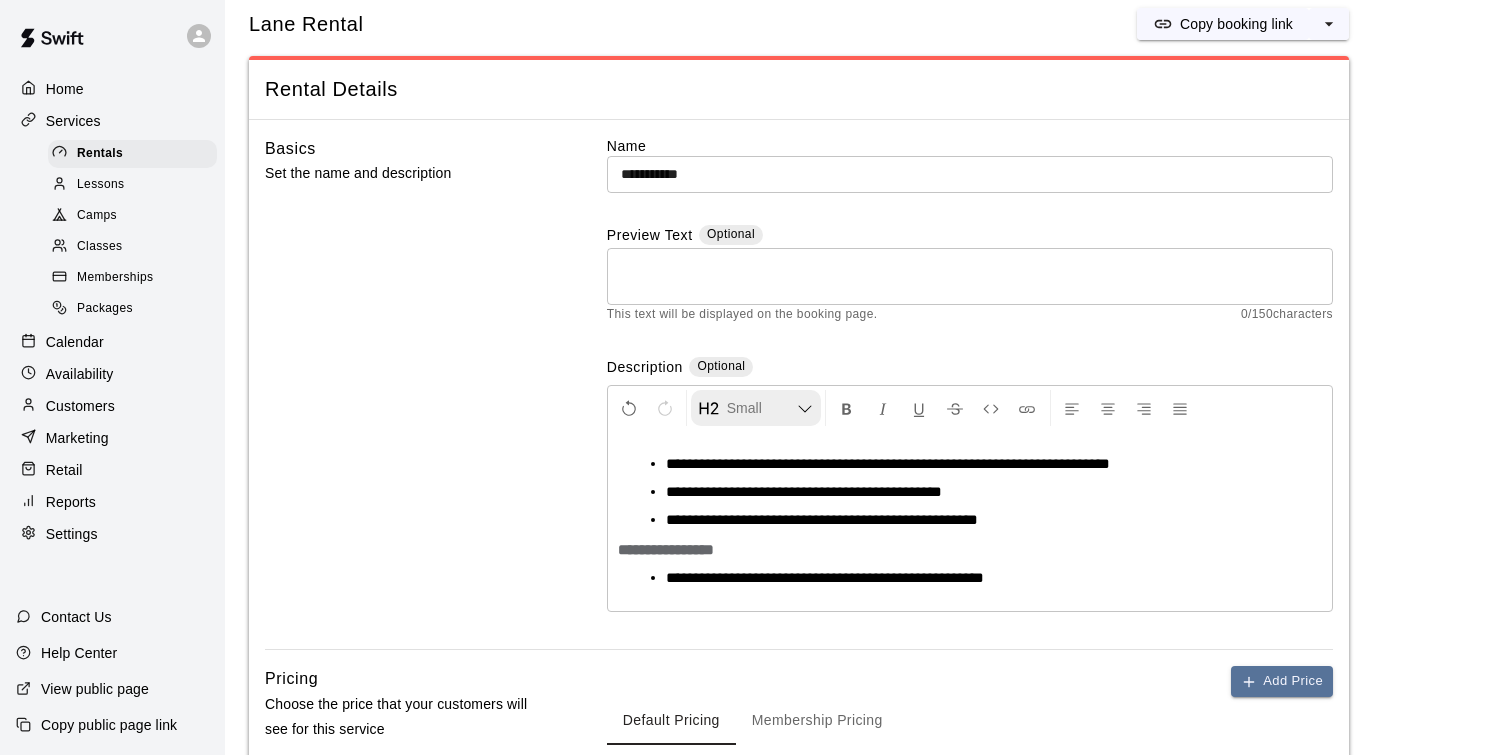 click at bounding box center [805, 409] 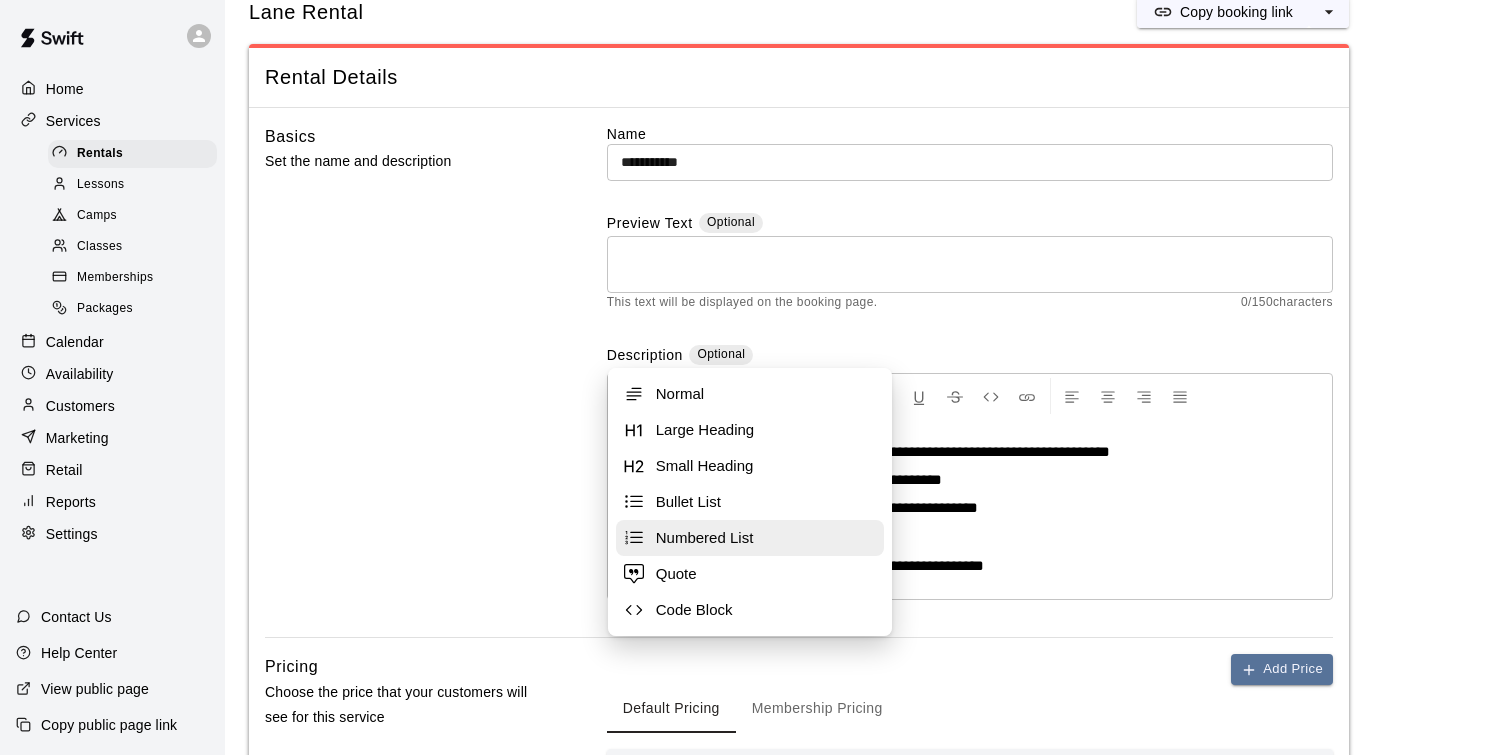 scroll, scrollTop: 52, scrollLeft: 0, axis: vertical 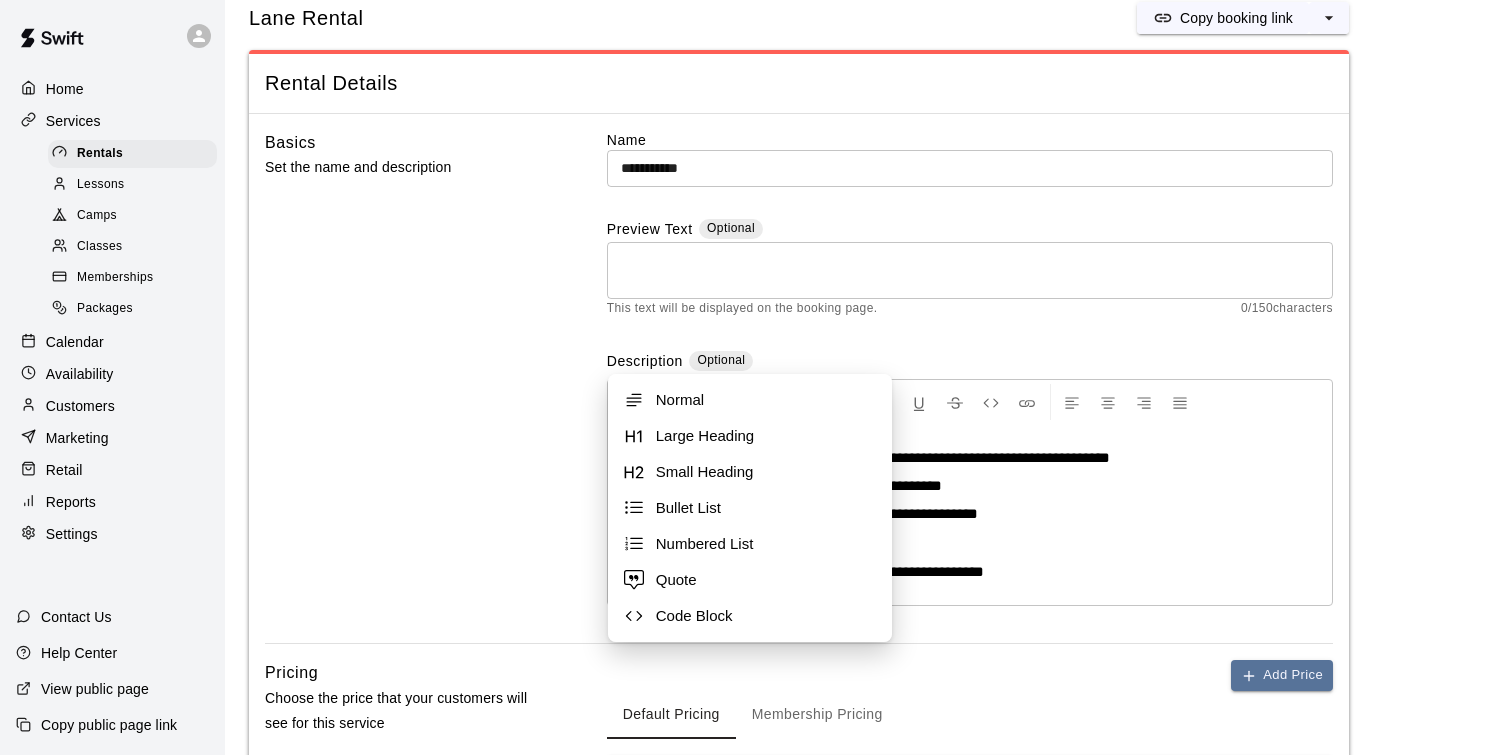 click on "**********" at bounding box center (970, 544) 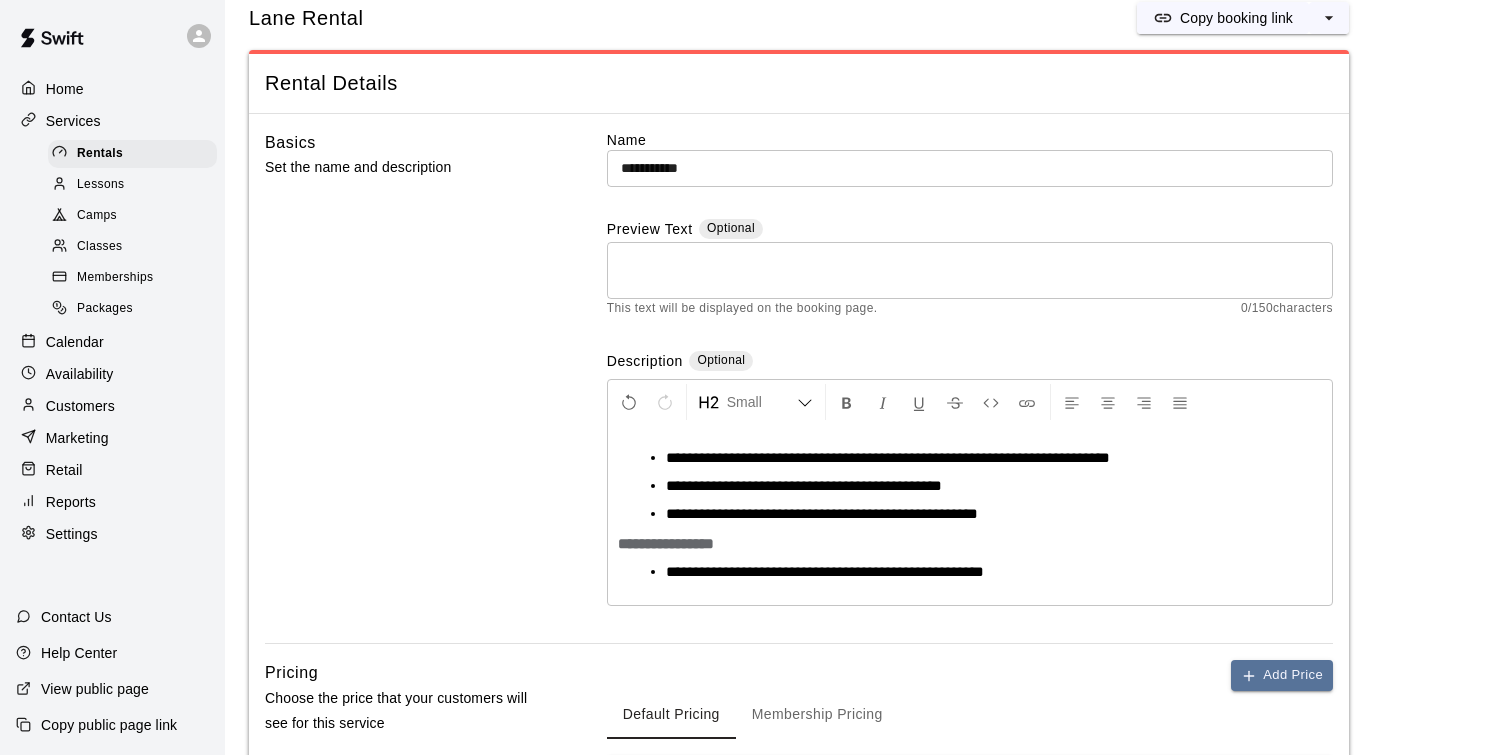 click on "**********" at bounding box center (970, 544) 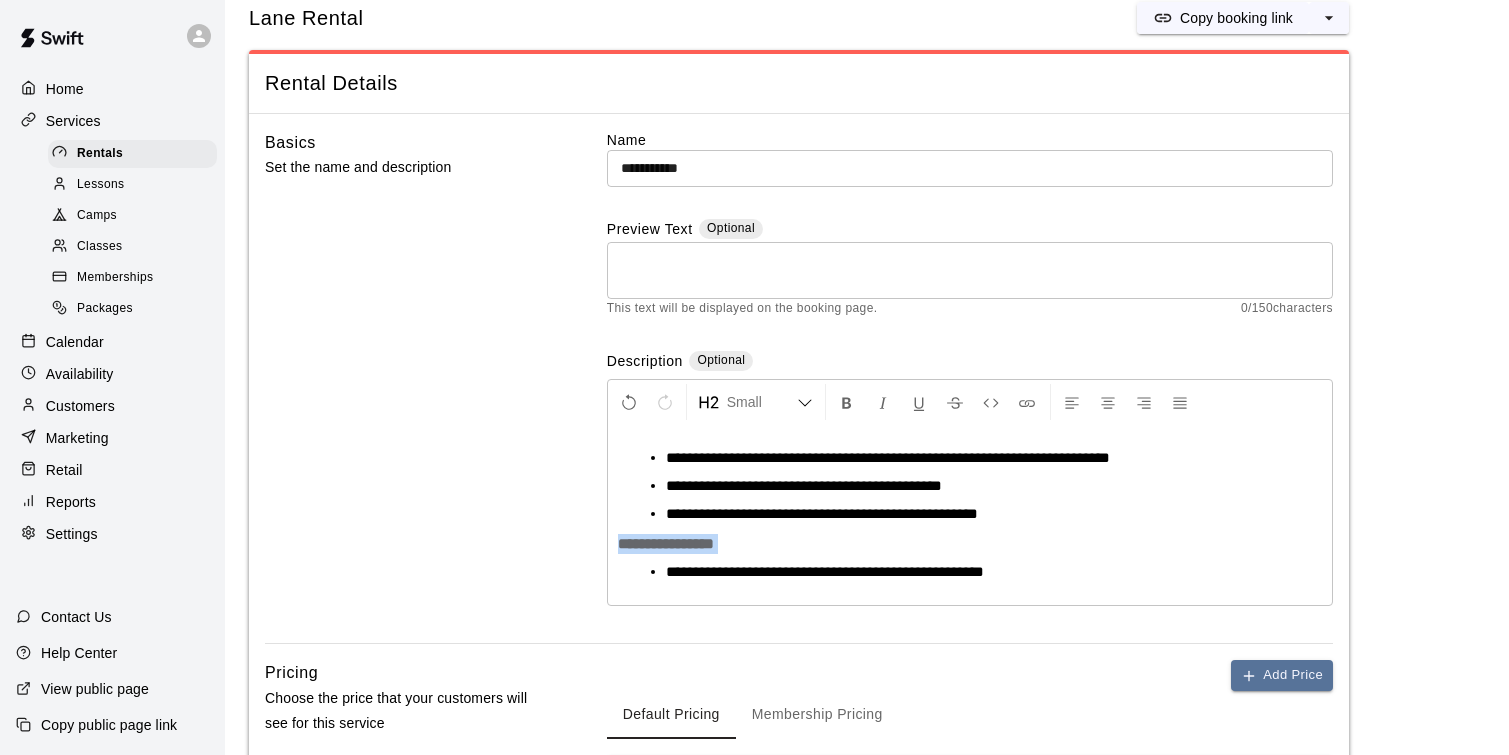 click on "**********" at bounding box center (970, 544) 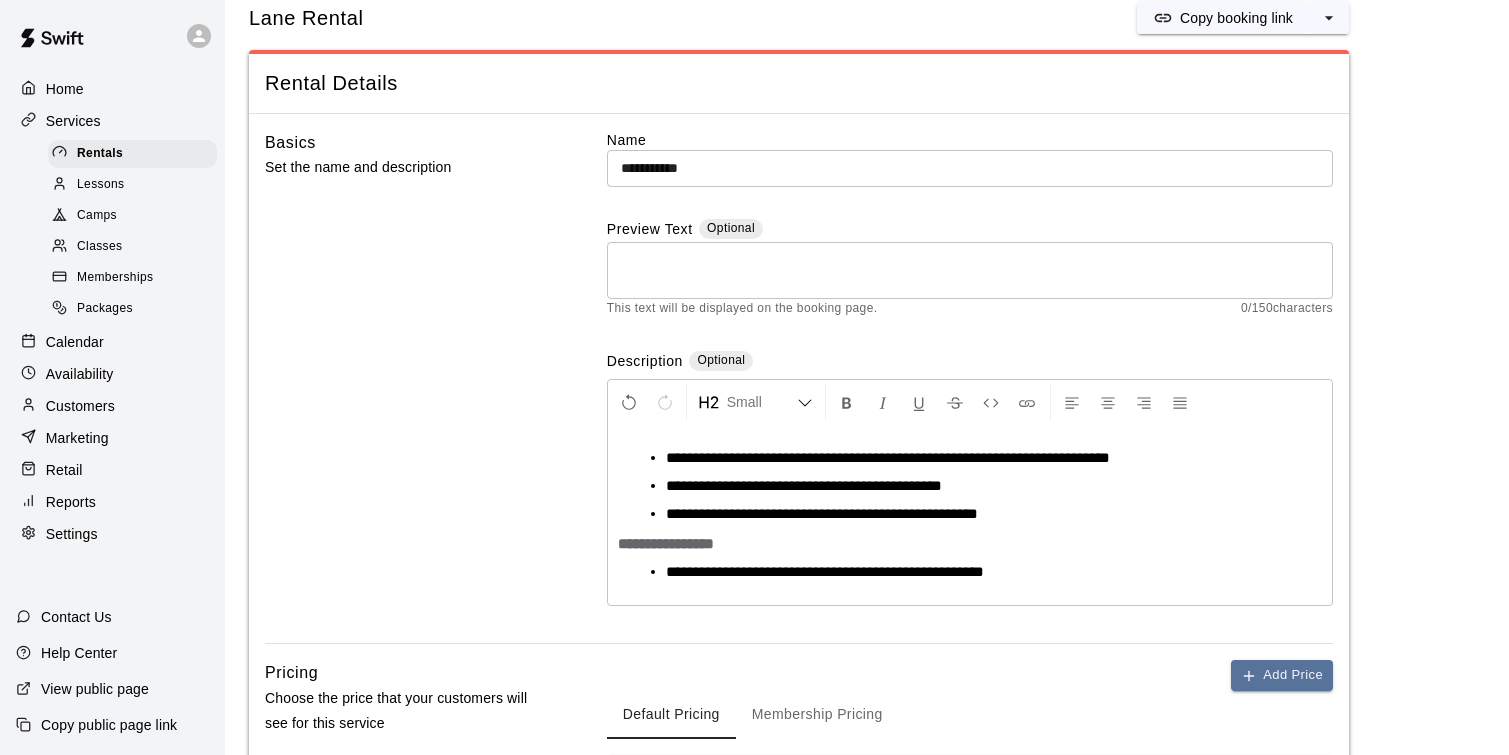 click on "**********" at bounding box center [970, 515] 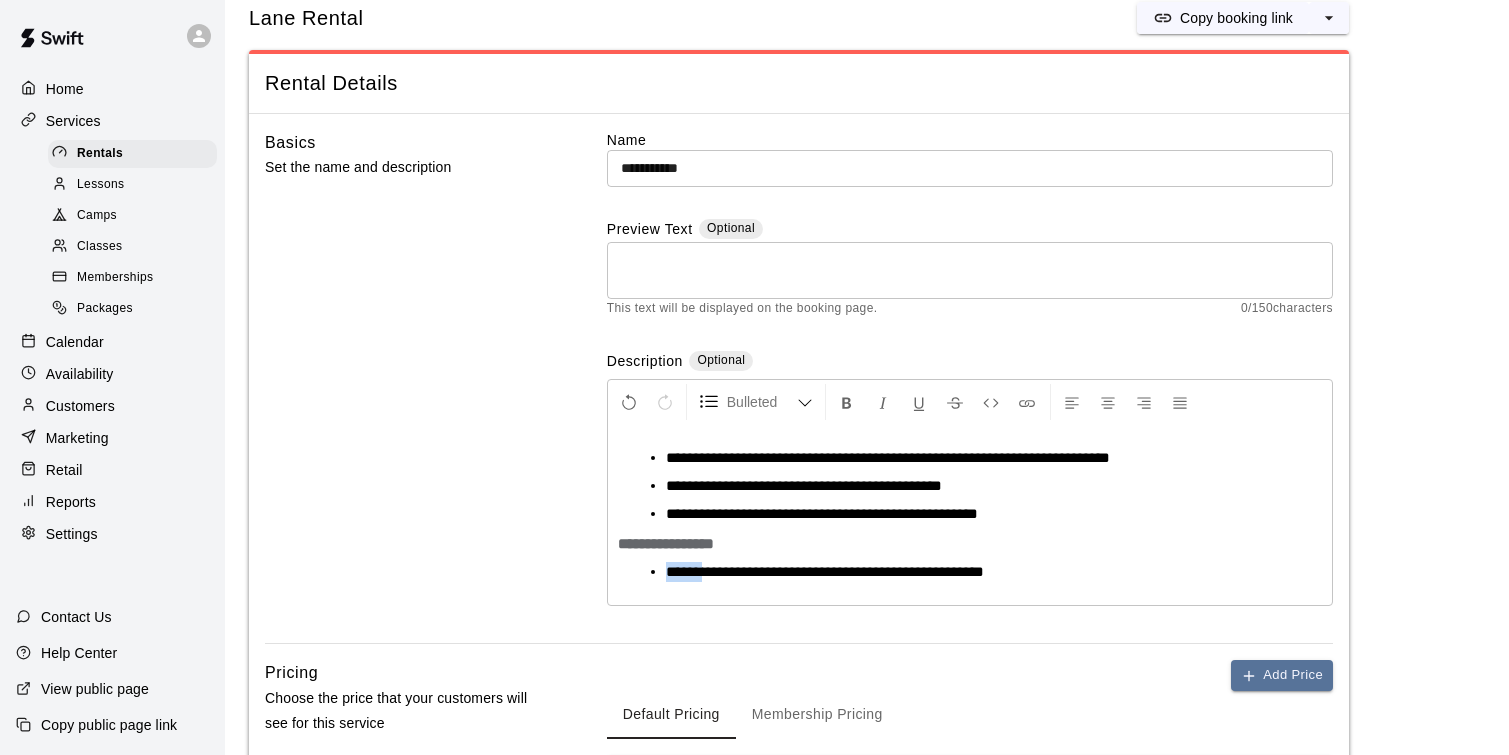 click on "**********" at bounding box center (970, 515) 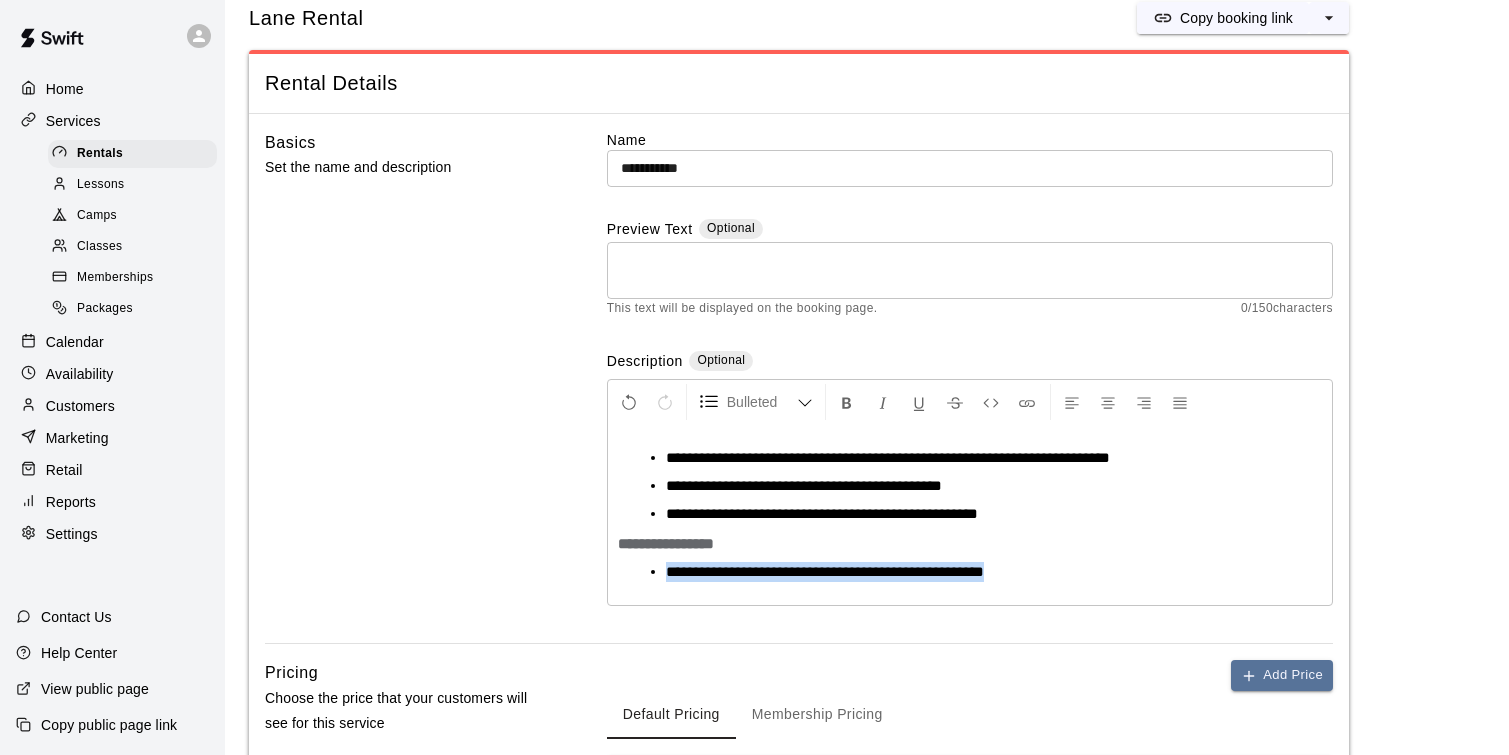 click on "**********" at bounding box center [970, 515] 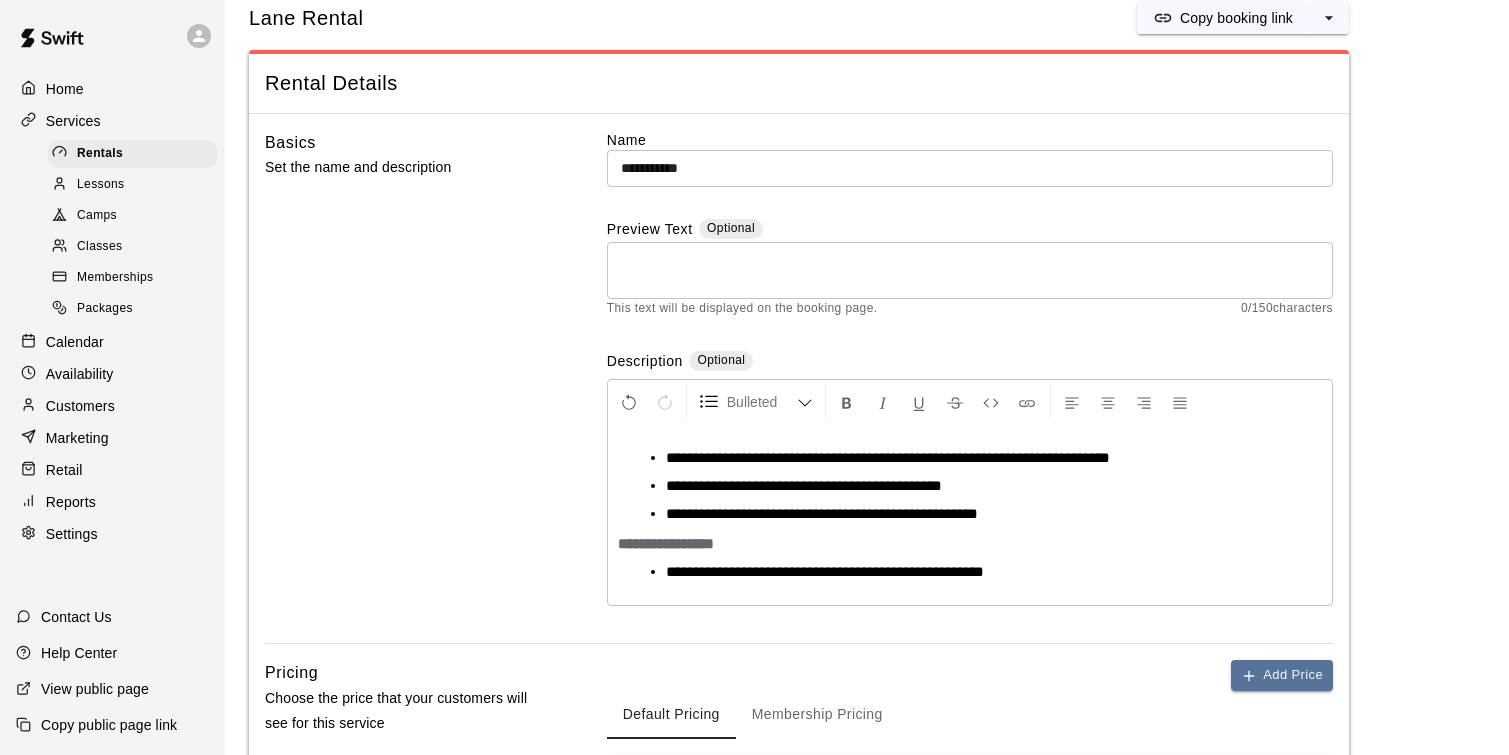 click on "**********" at bounding box center (666, 543) 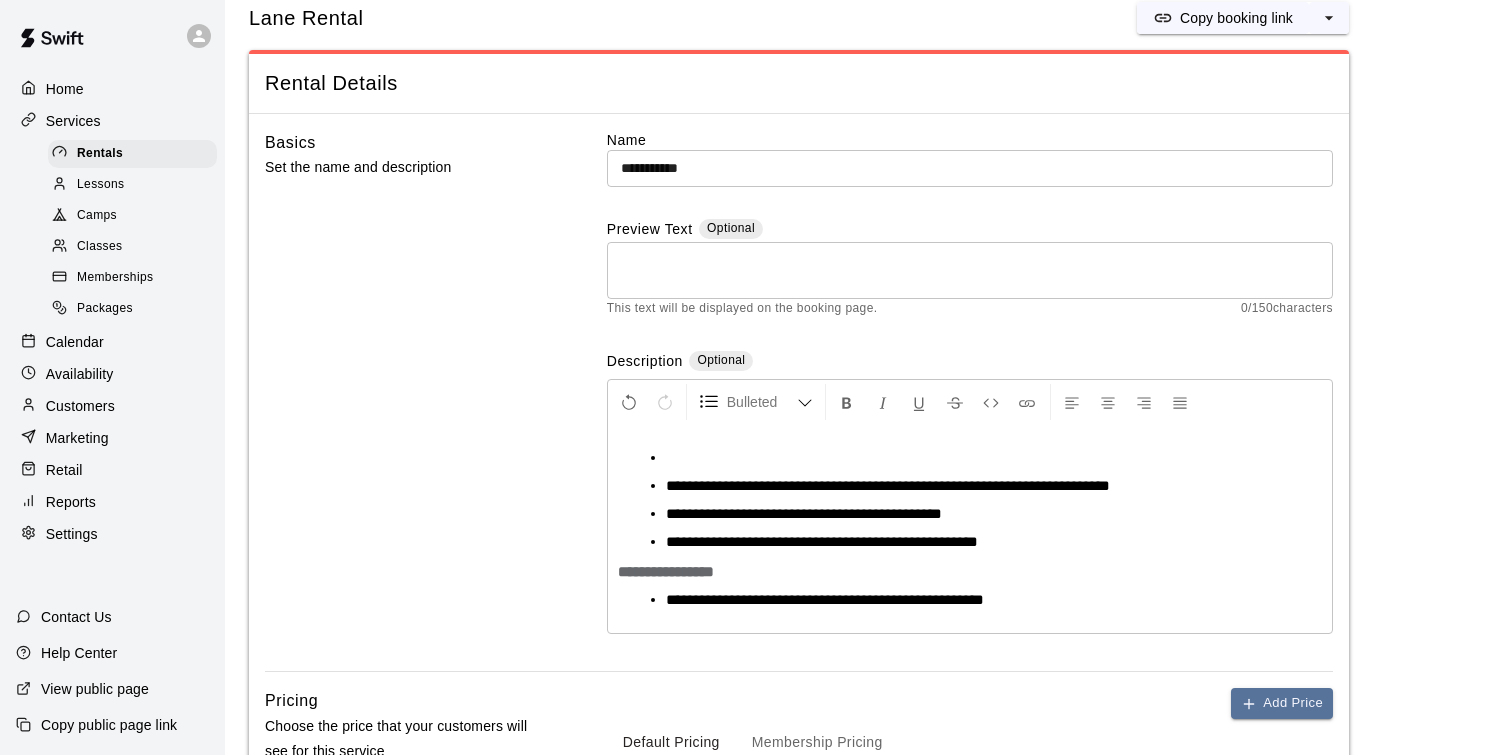 click at bounding box center [978, 458] 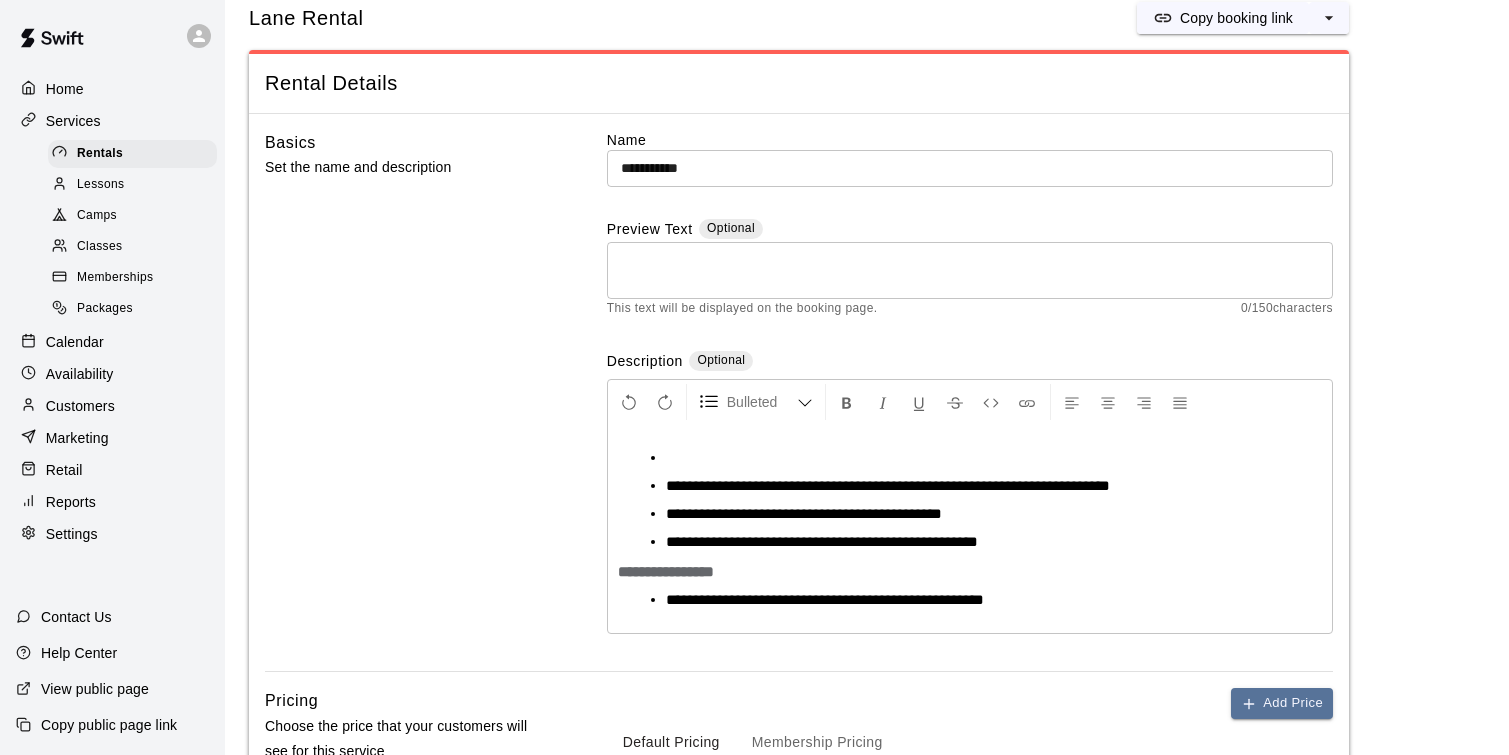 click at bounding box center (978, 458) 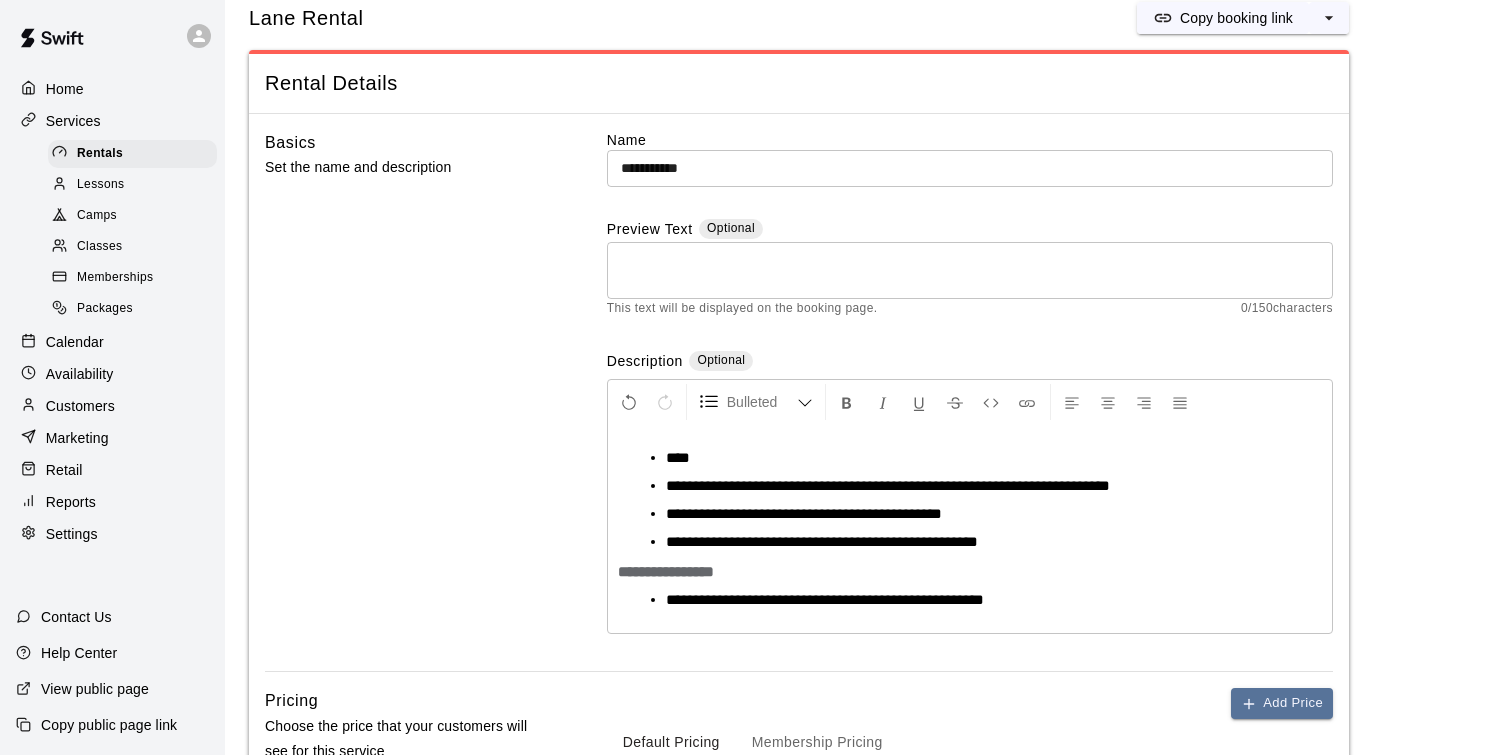 click on "****" at bounding box center [978, 458] 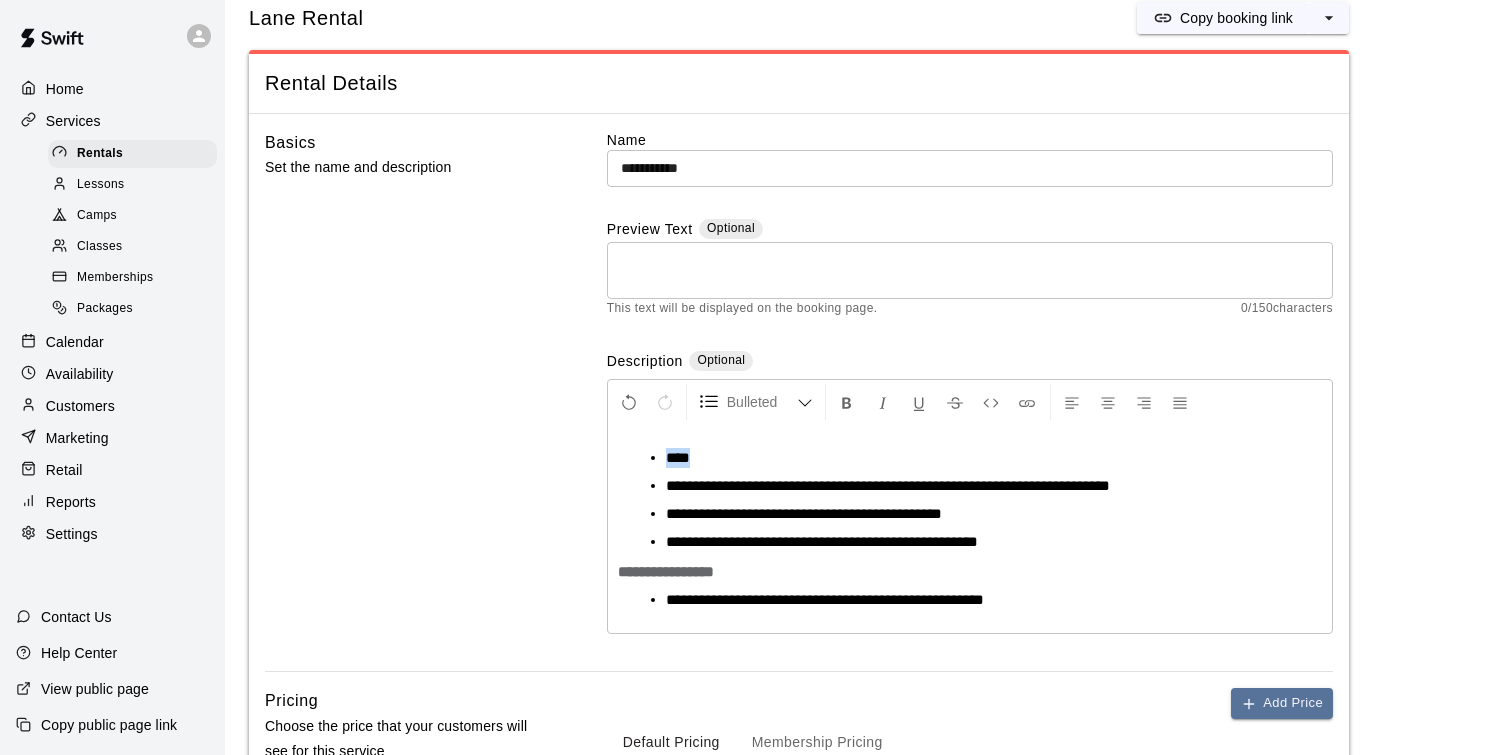 drag, startPoint x: 723, startPoint y: 467, endPoint x: 657, endPoint y: 459, distance: 66.48308 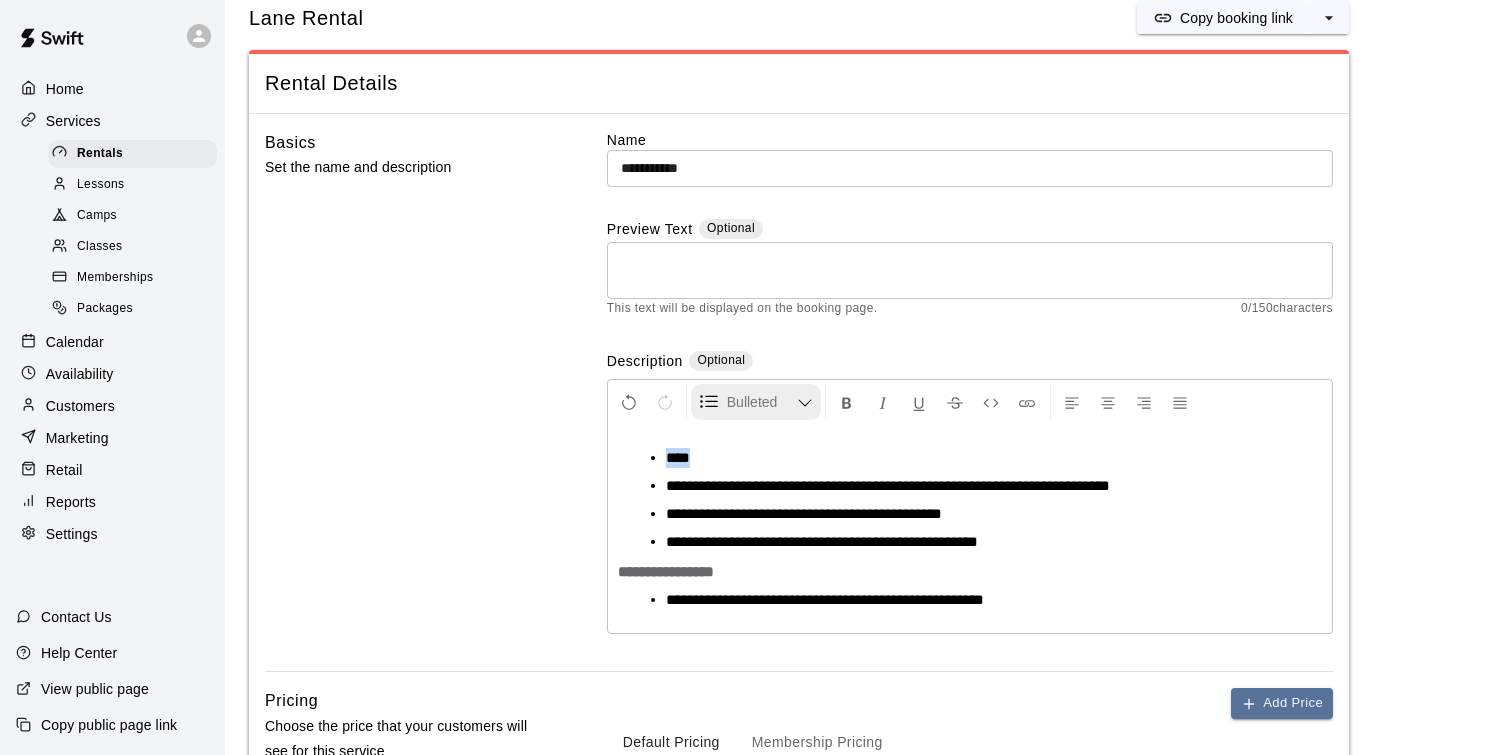 click on "Bulleted List" at bounding box center (762, 402) 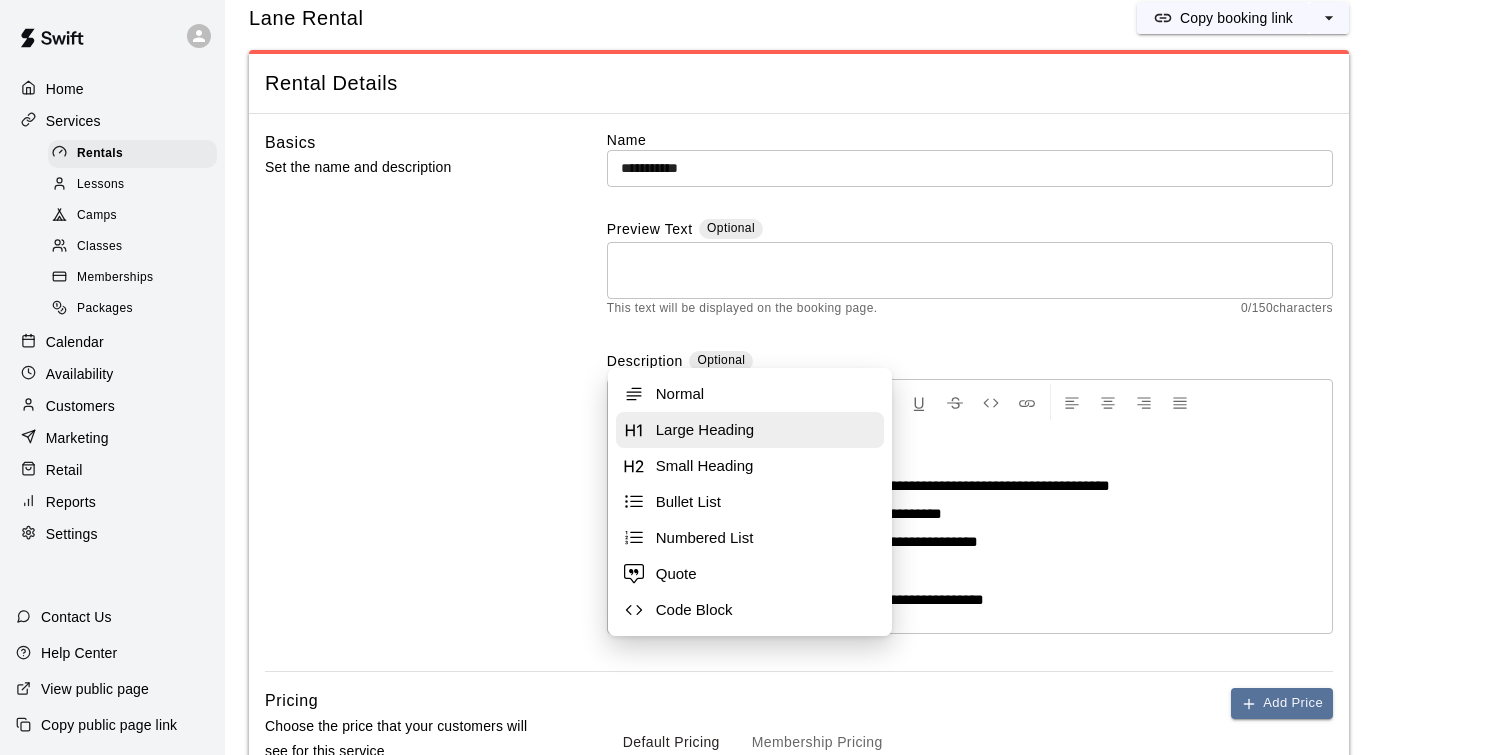 click on "Large Heading" at bounding box center (766, 430) 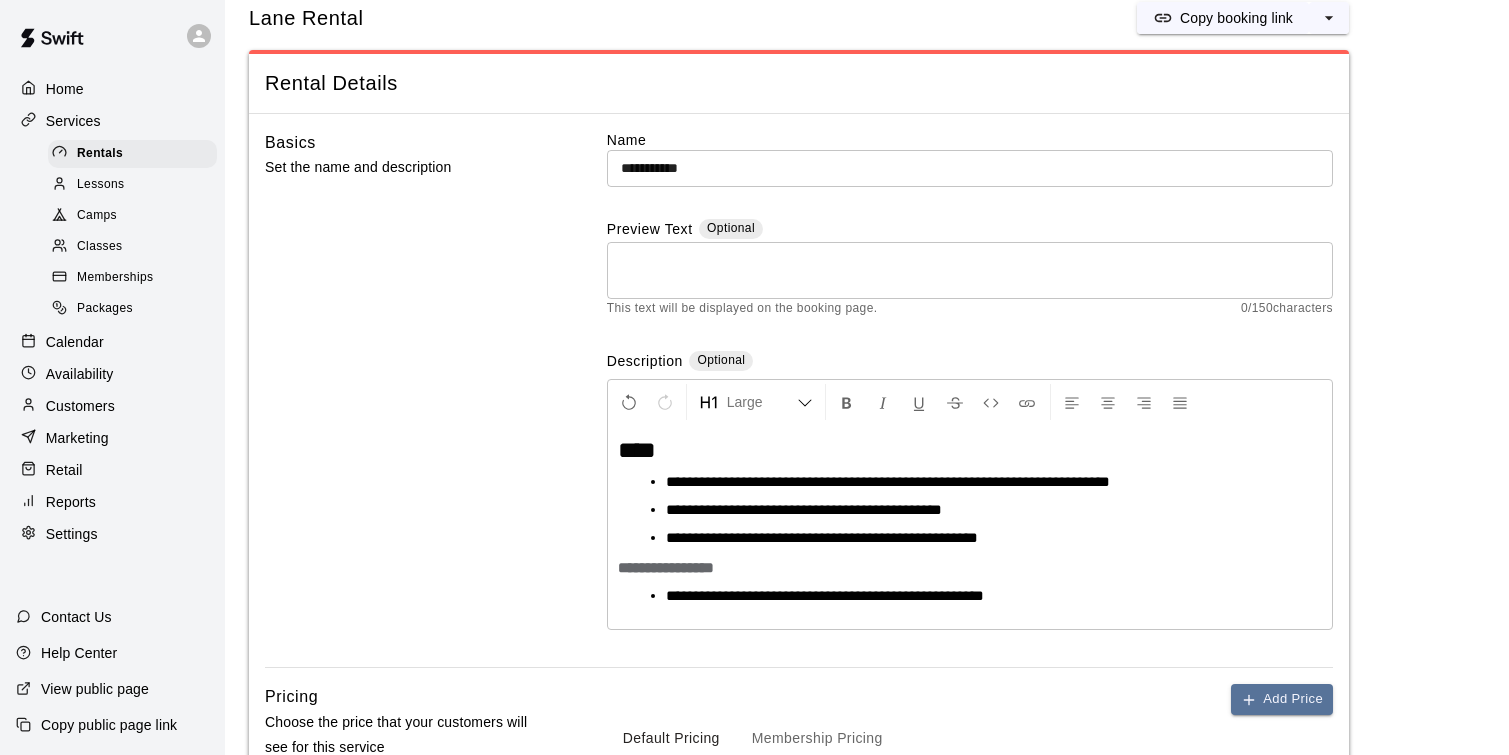 click on "Large Heading" at bounding box center (970, 402) 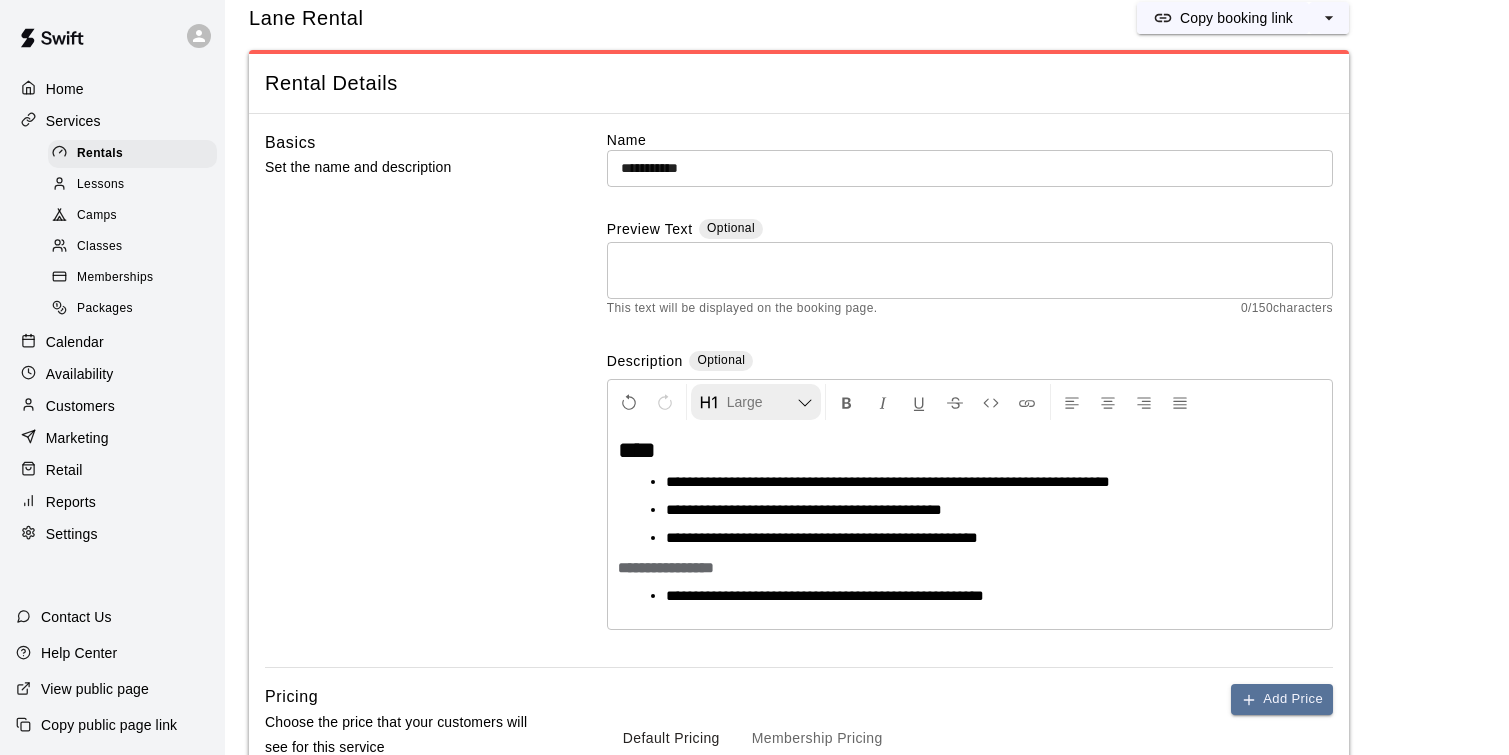 click on "Large Heading" at bounding box center [756, 402] 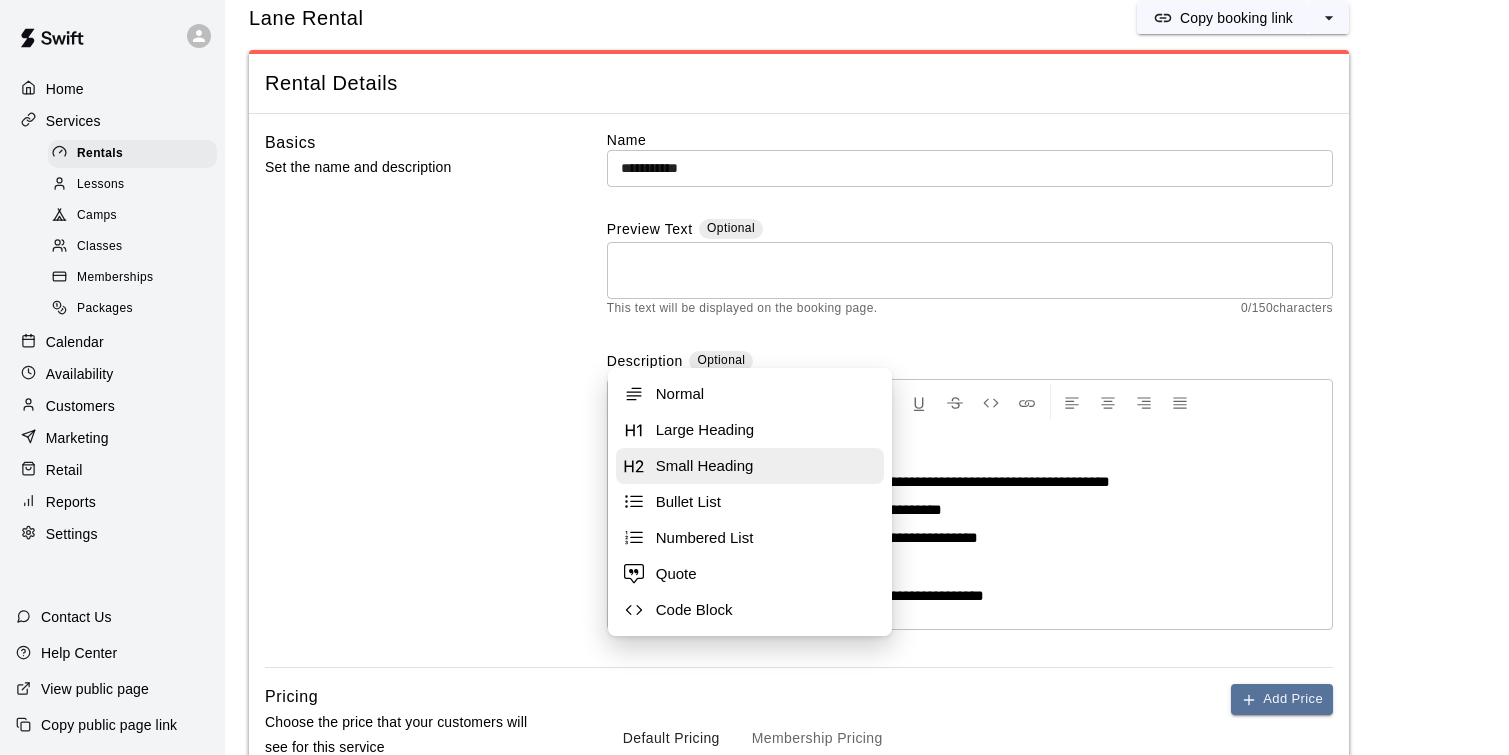 click on "Small Heading" at bounding box center [766, 466] 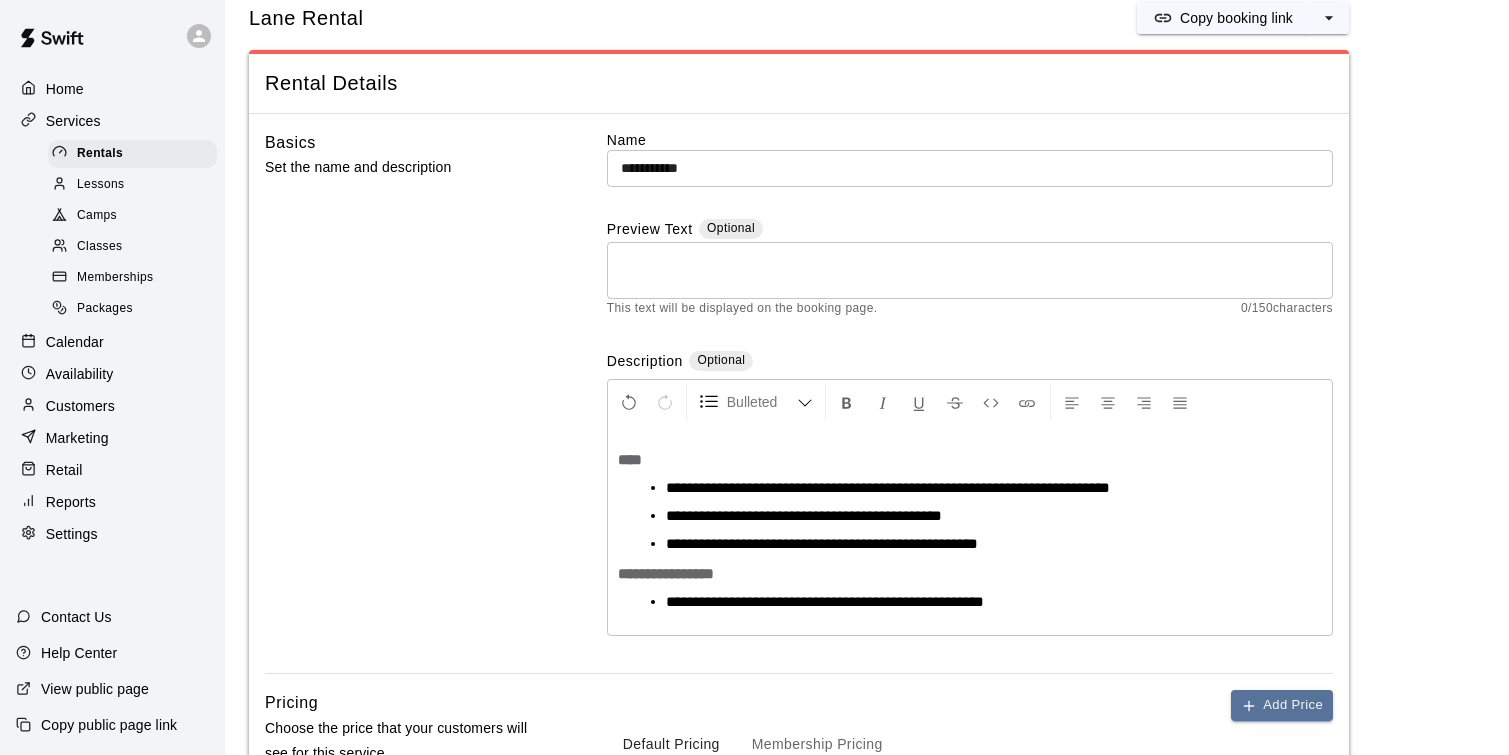 click on "**********" at bounding box center [822, 543] 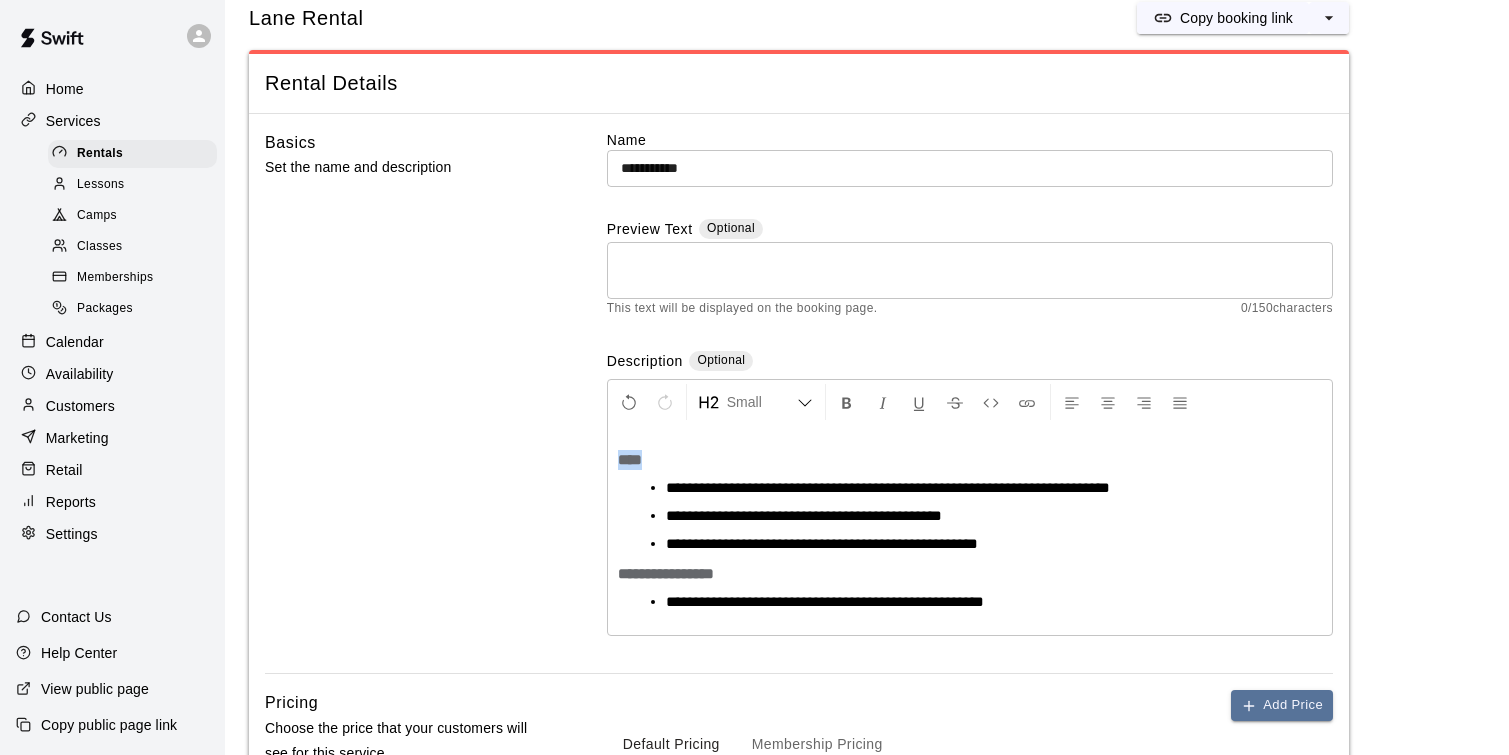 click on "****" at bounding box center (630, 459) 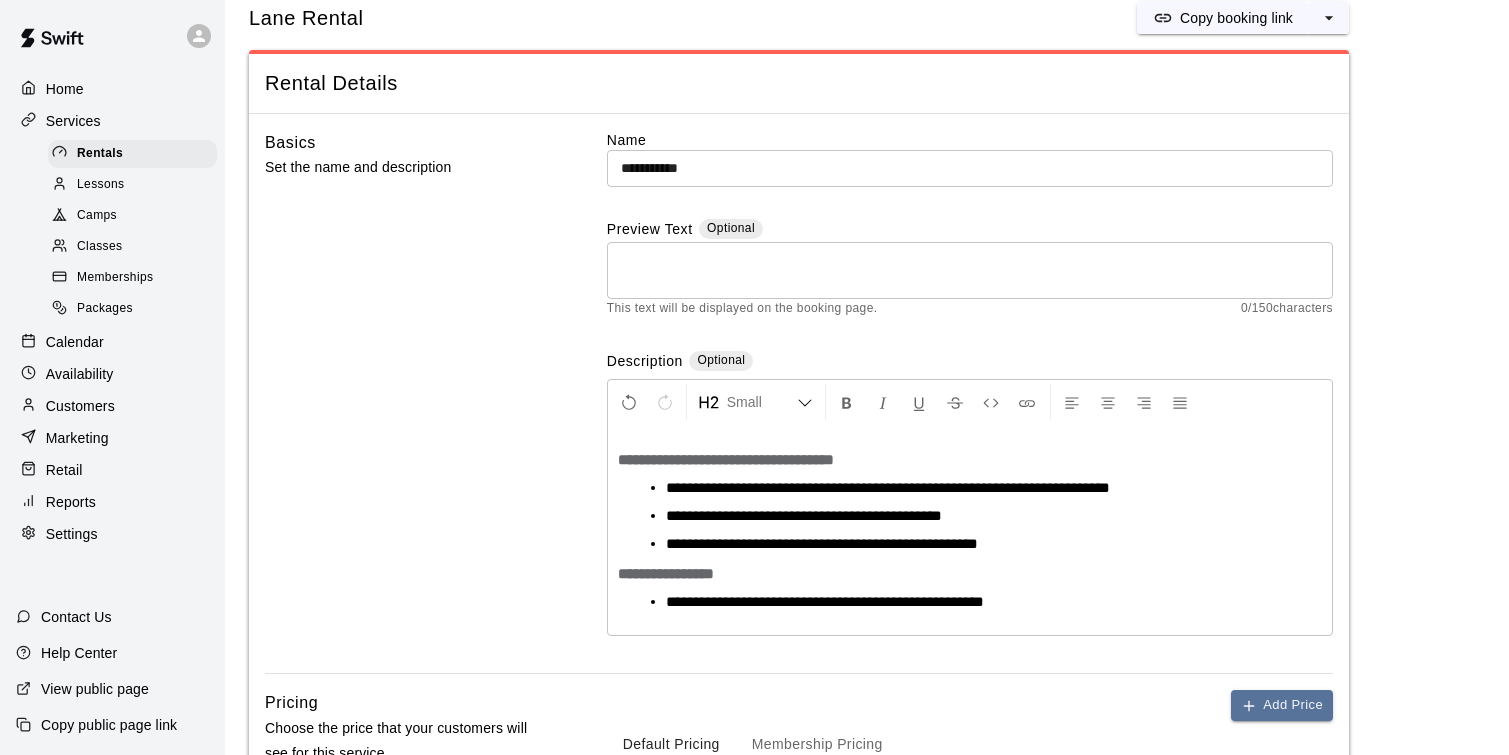 click on "**********" at bounding box center [888, 487] 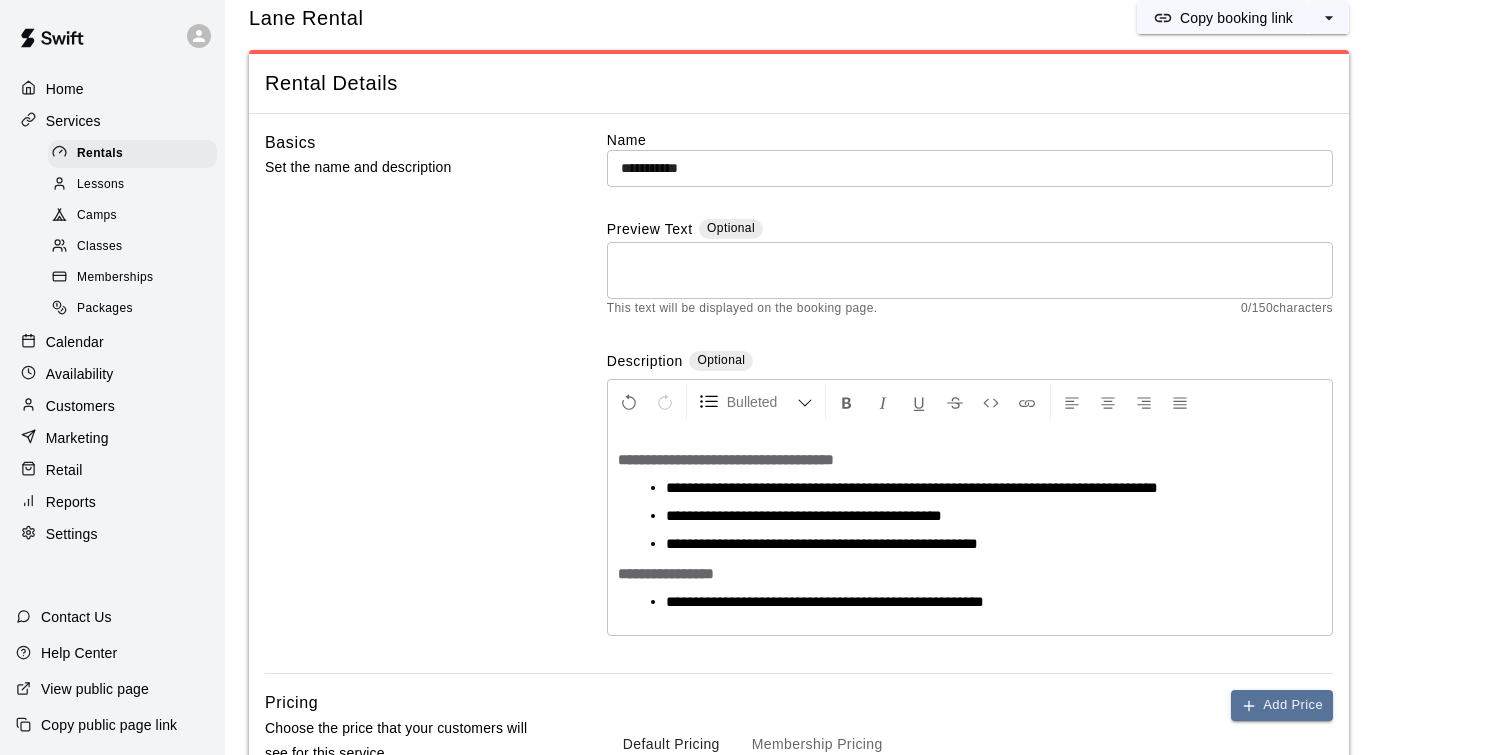 click on "**********" at bounding box center (912, 487) 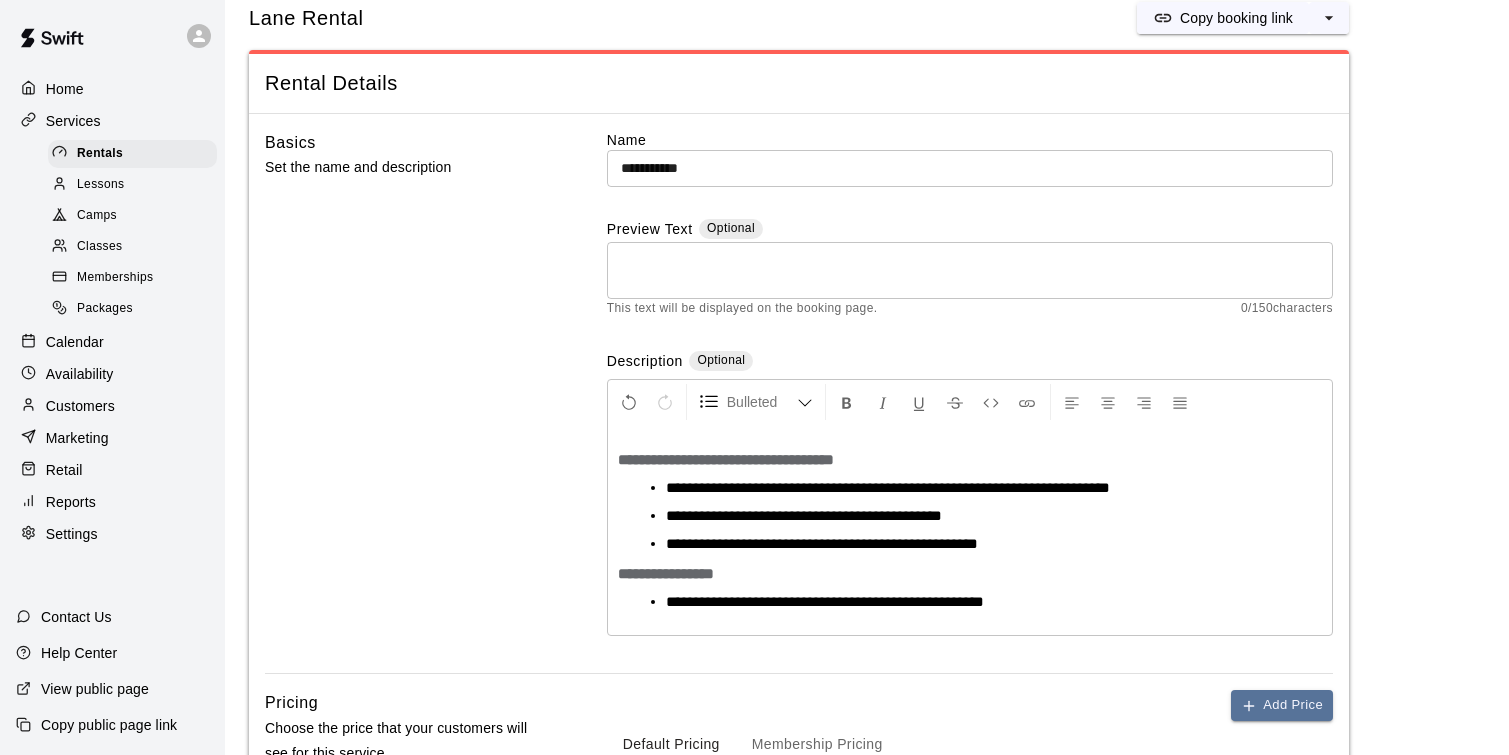 click on "**********" at bounding box center [888, 487] 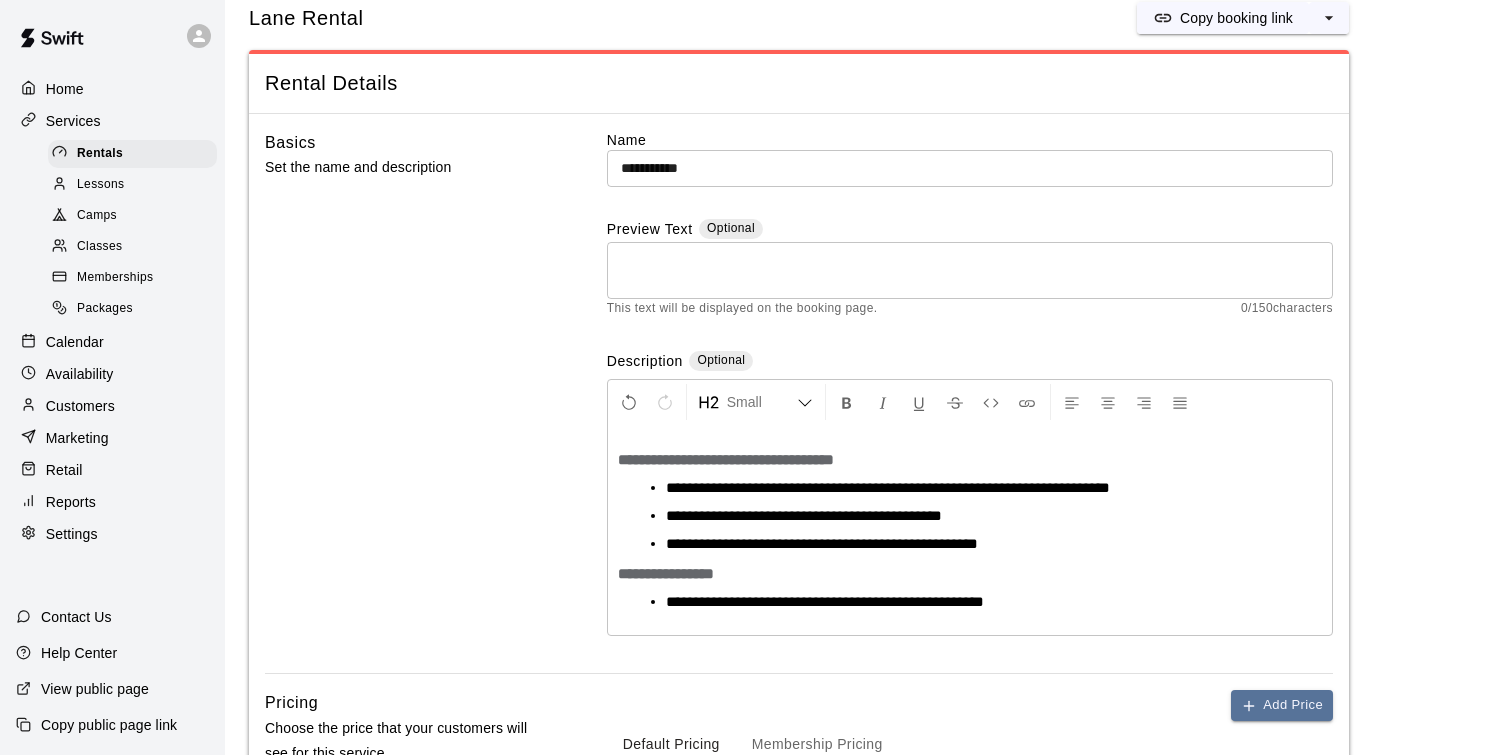 click on "**********" at bounding box center [970, 460] 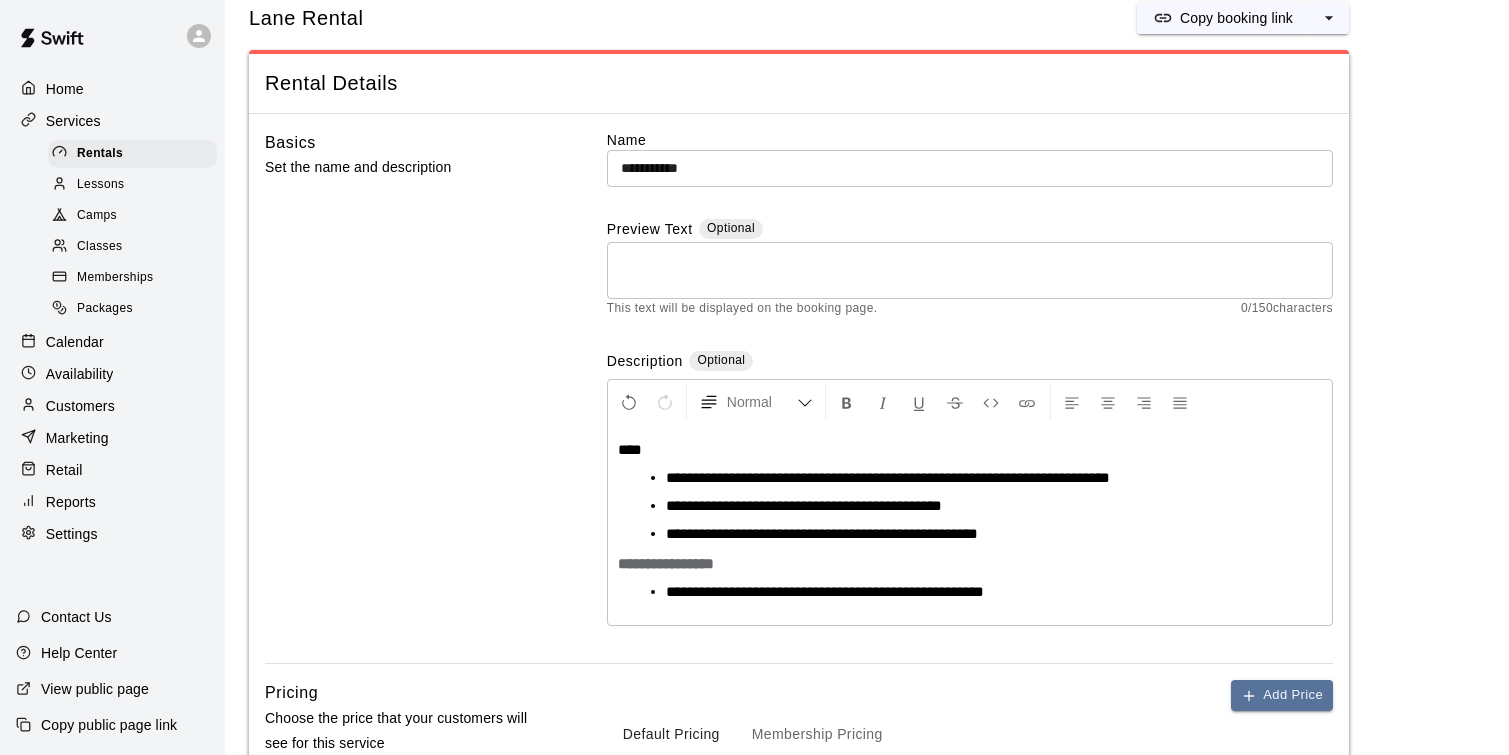 click on "****" at bounding box center [630, 449] 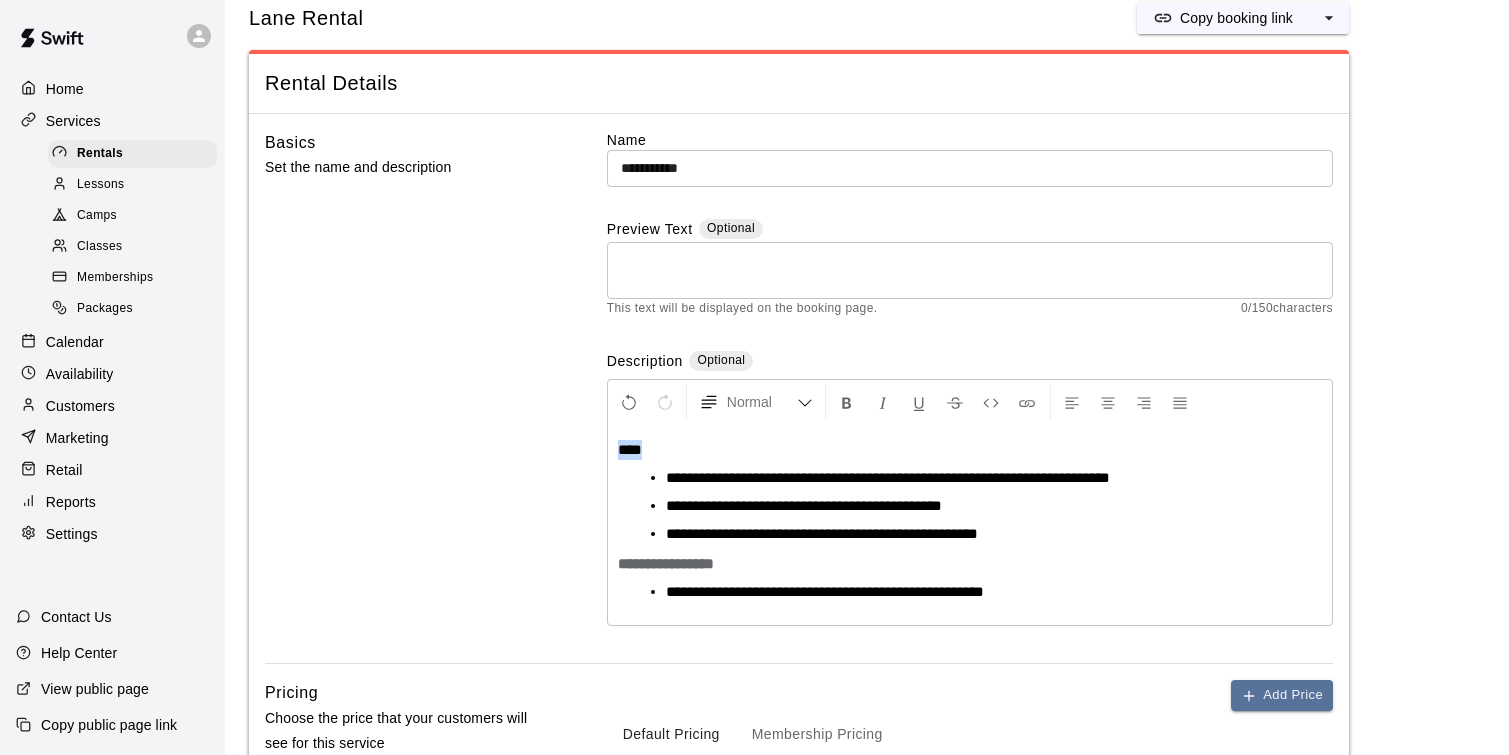 click on "****" at bounding box center (630, 449) 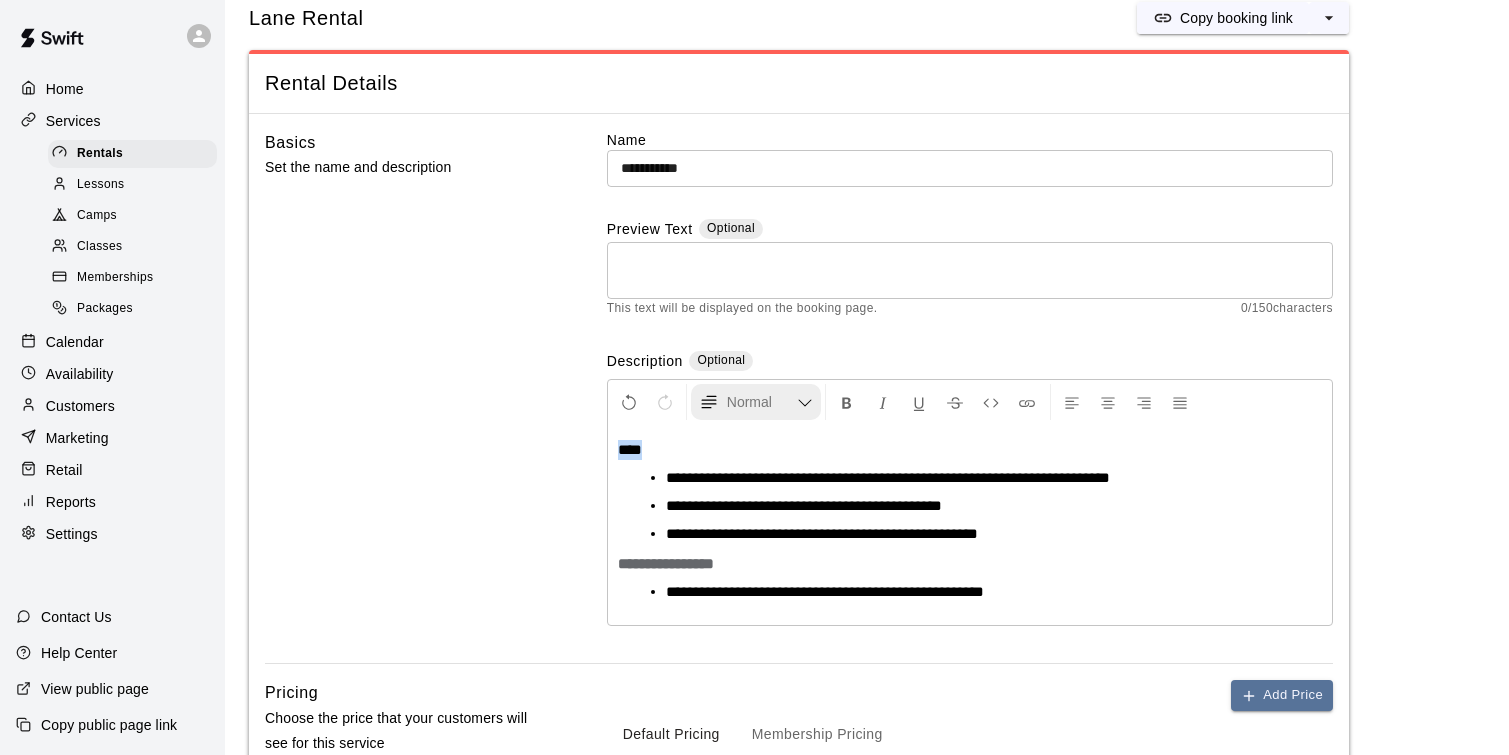 click at bounding box center [805, 403] 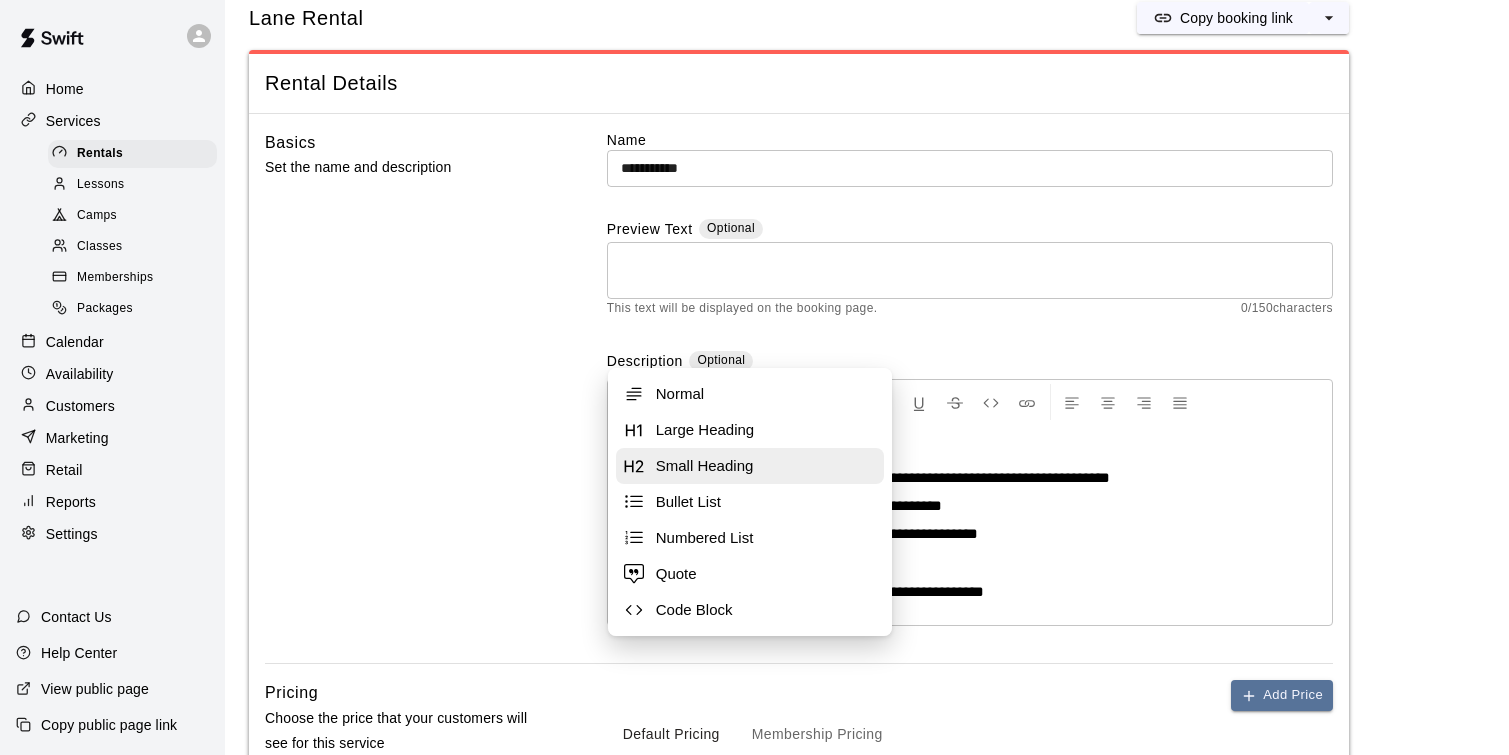 click on "Small Heading" at bounding box center [750, 466] 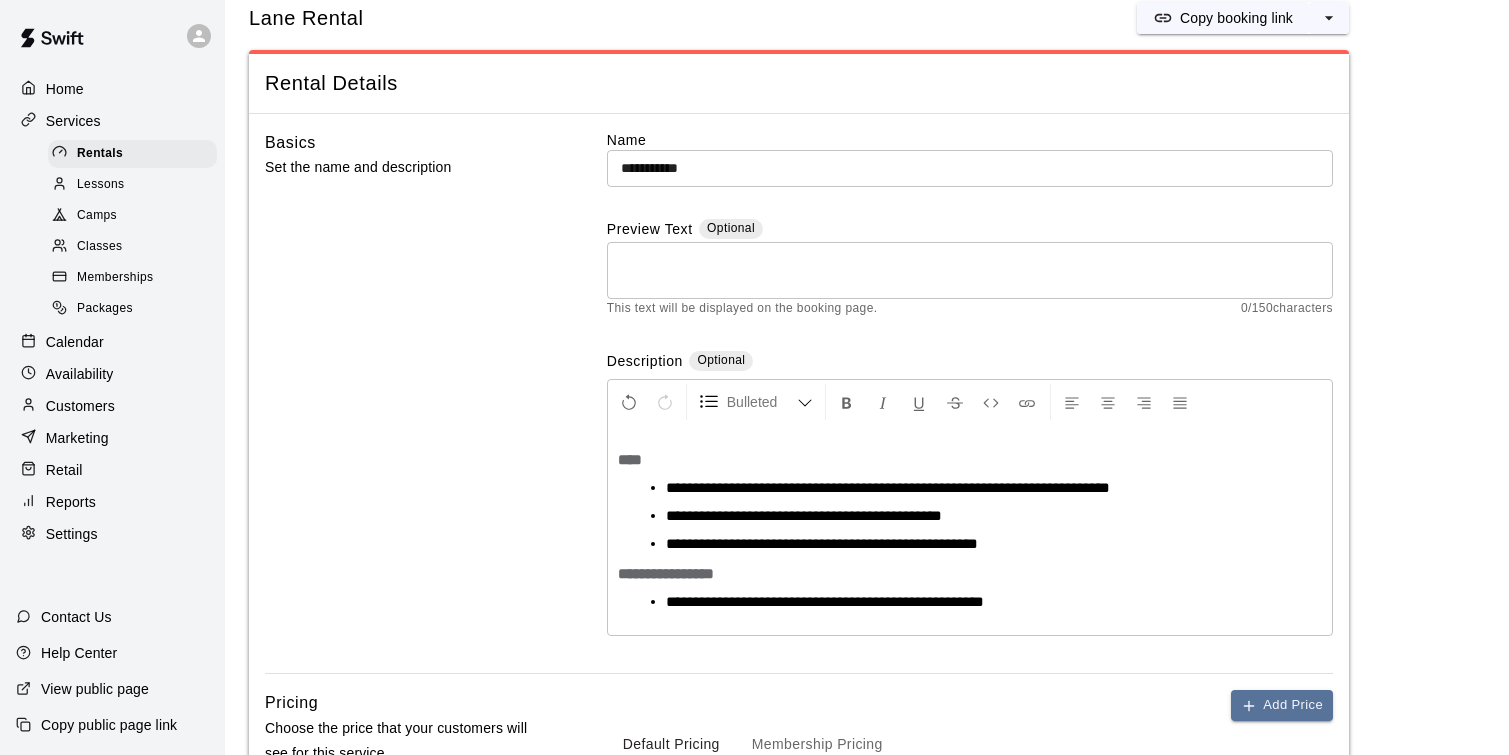 click on "**********" at bounding box center [970, 530] 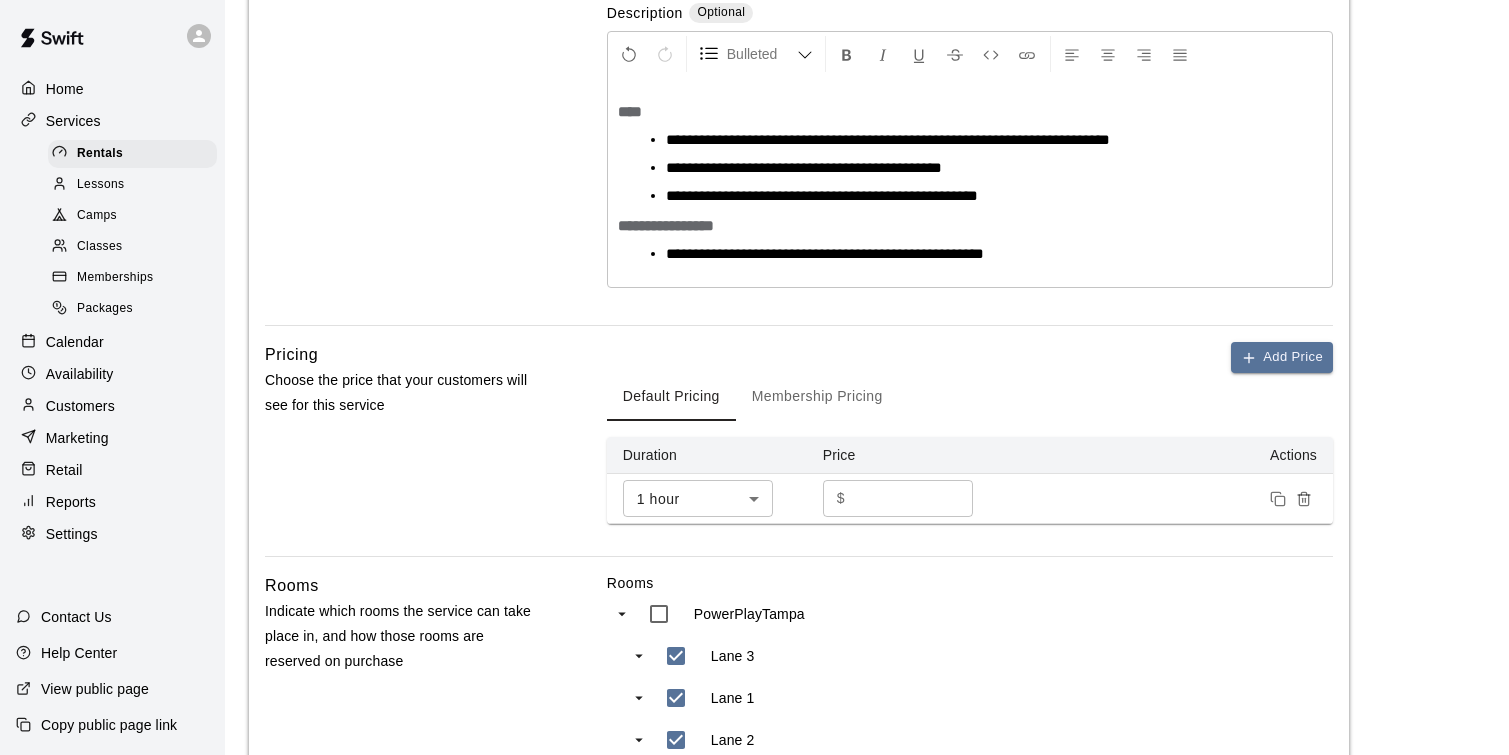 scroll, scrollTop: 402, scrollLeft: 0, axis: vertical 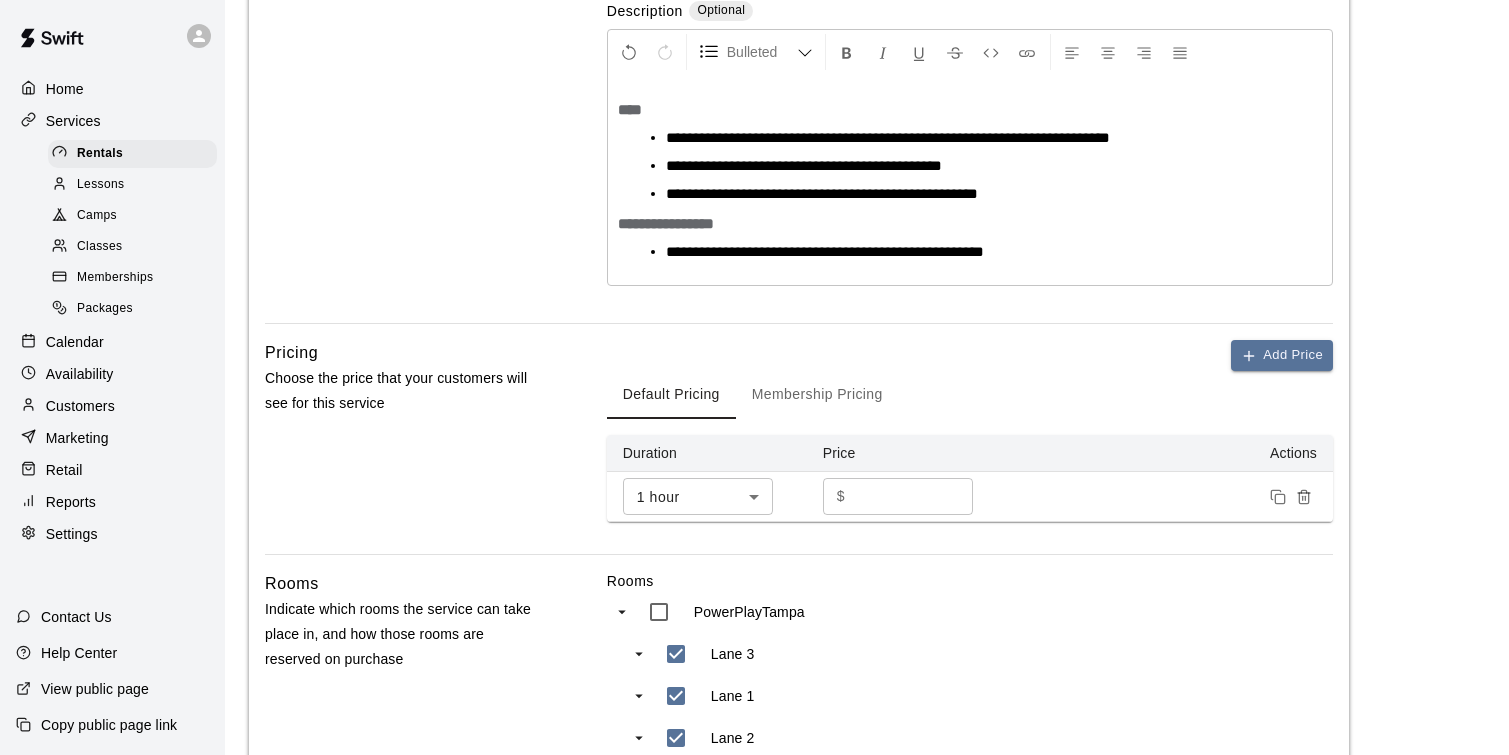 click on "Membership Pricing" at bounding box center [817, 395] 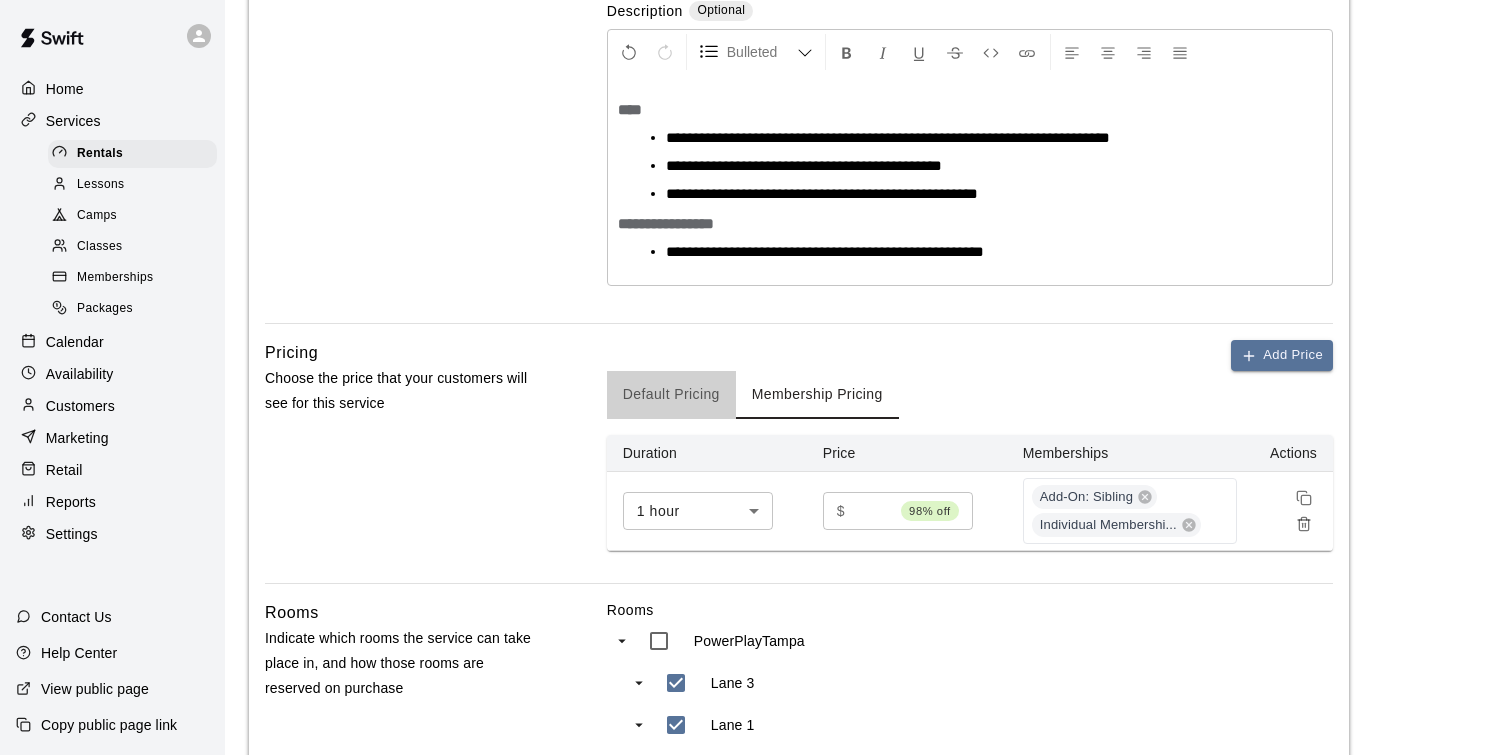 click on "Default Pricing" at bounding box center [671, 395] 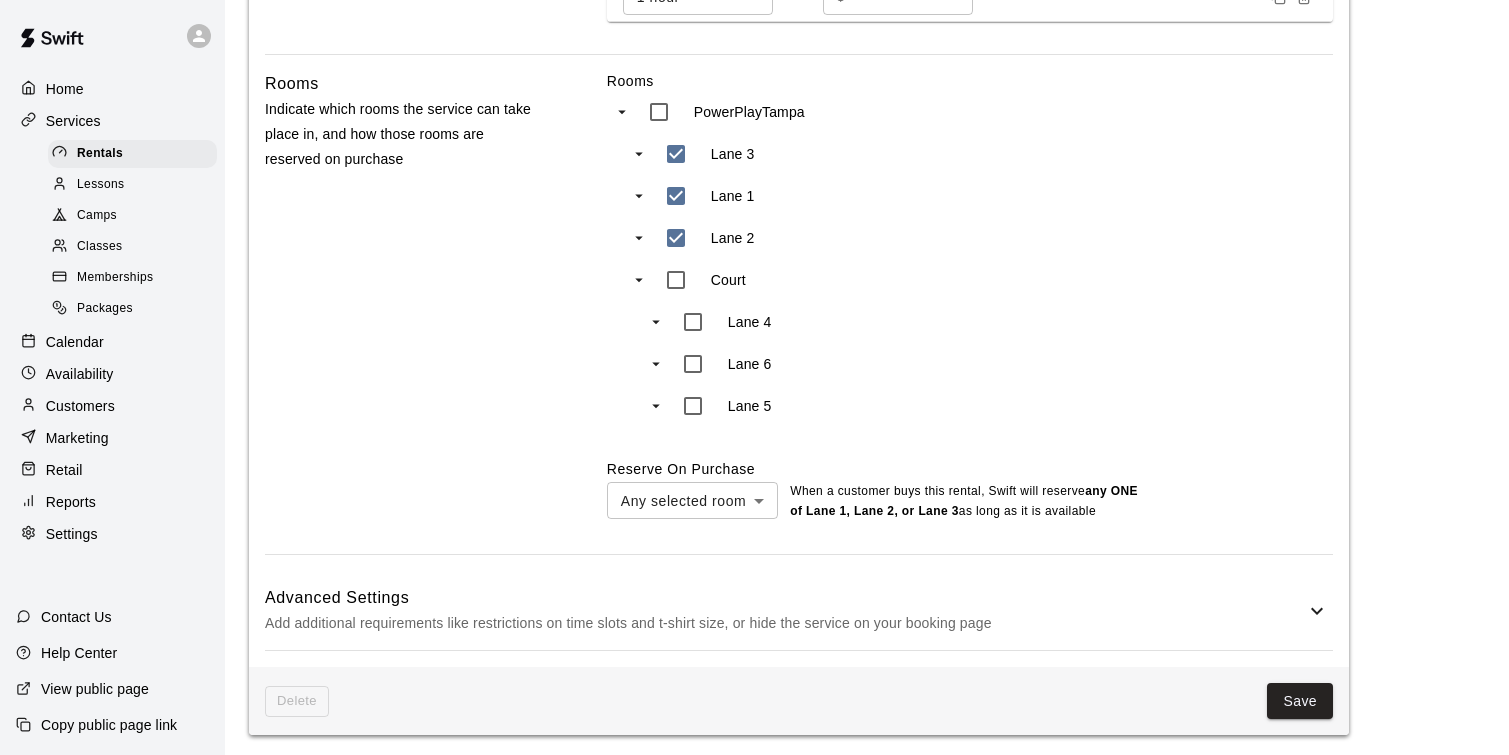 scroll, scrollTop: 907, scrollLeft: 0, axis: vertical 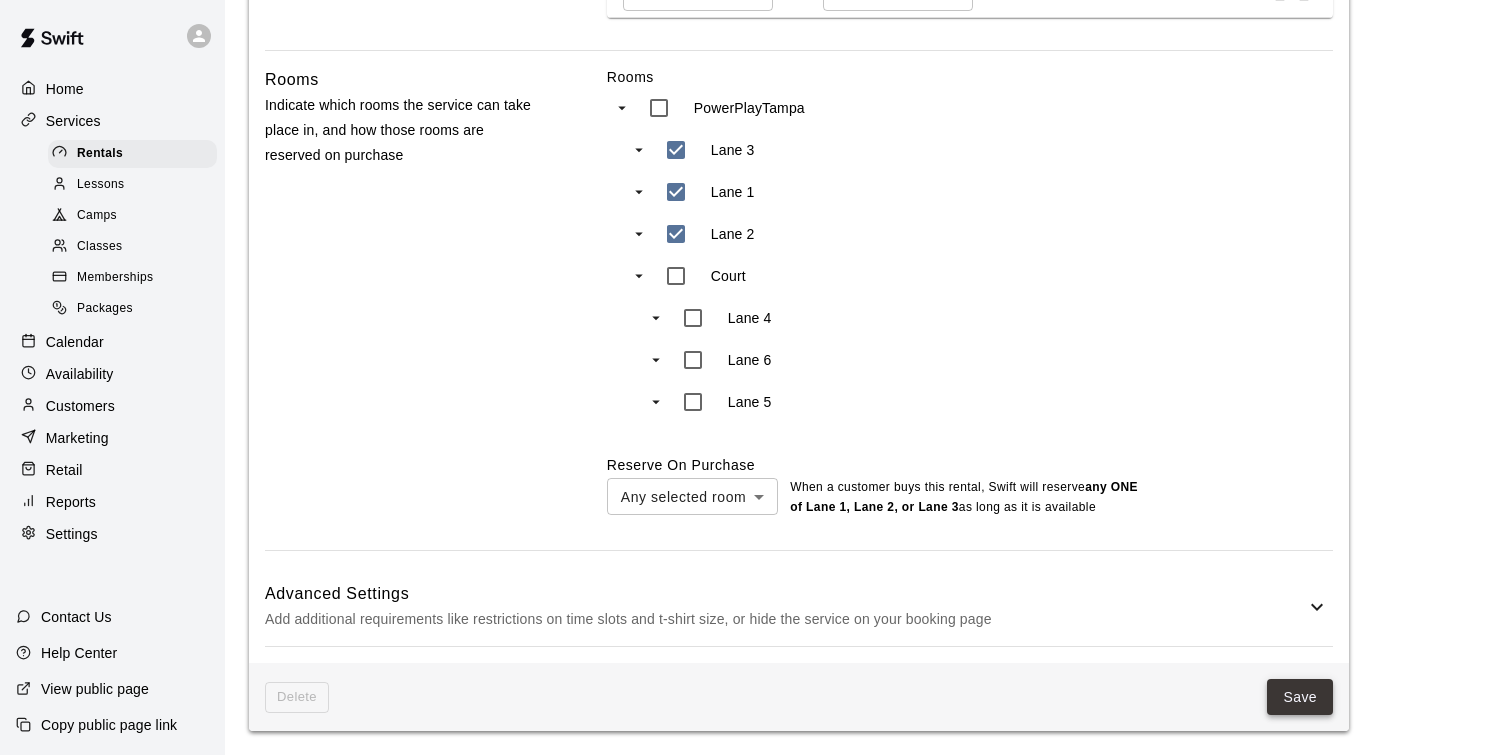 click on "Save" at bounding box center (1300, 697) 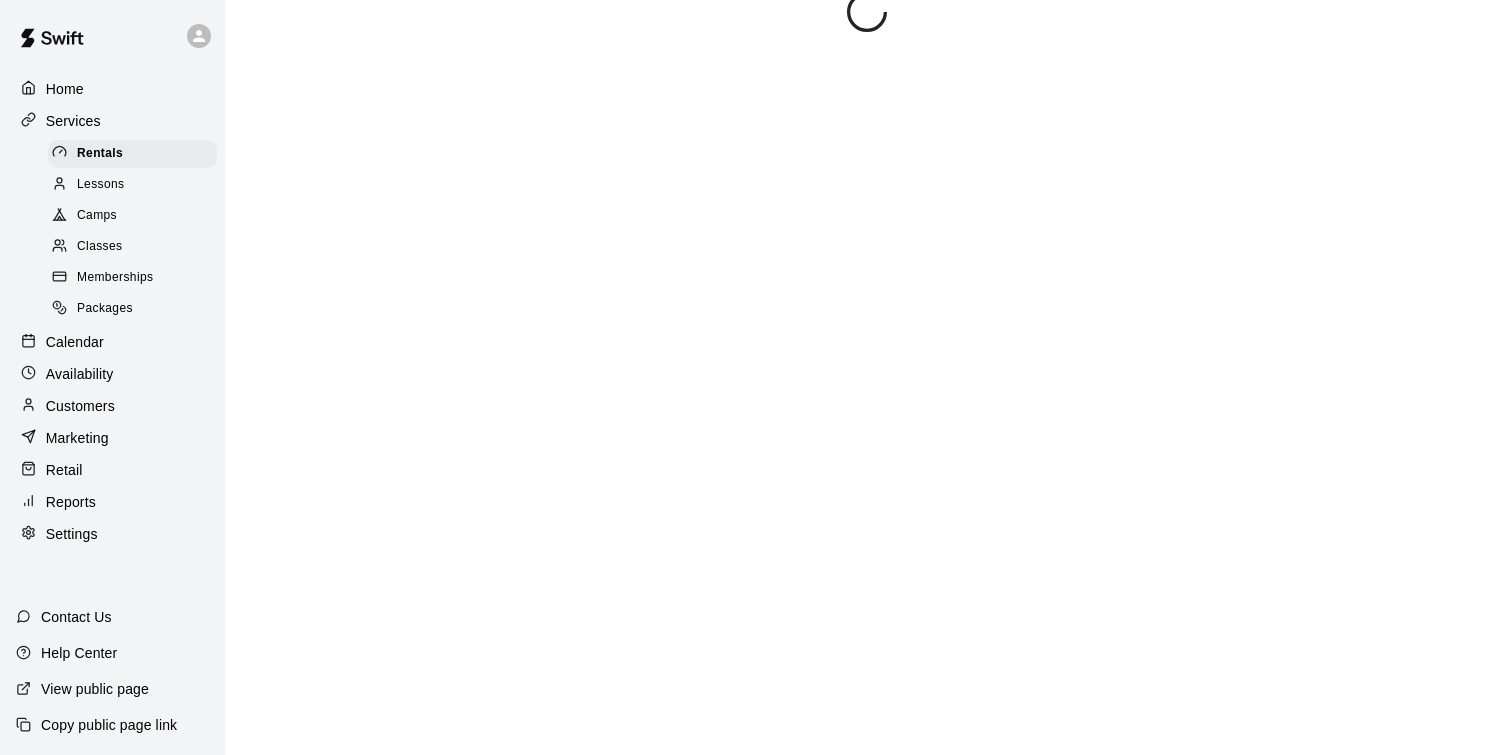 scroll, scrollTop: 0, scrollLeft: 0, axis: both 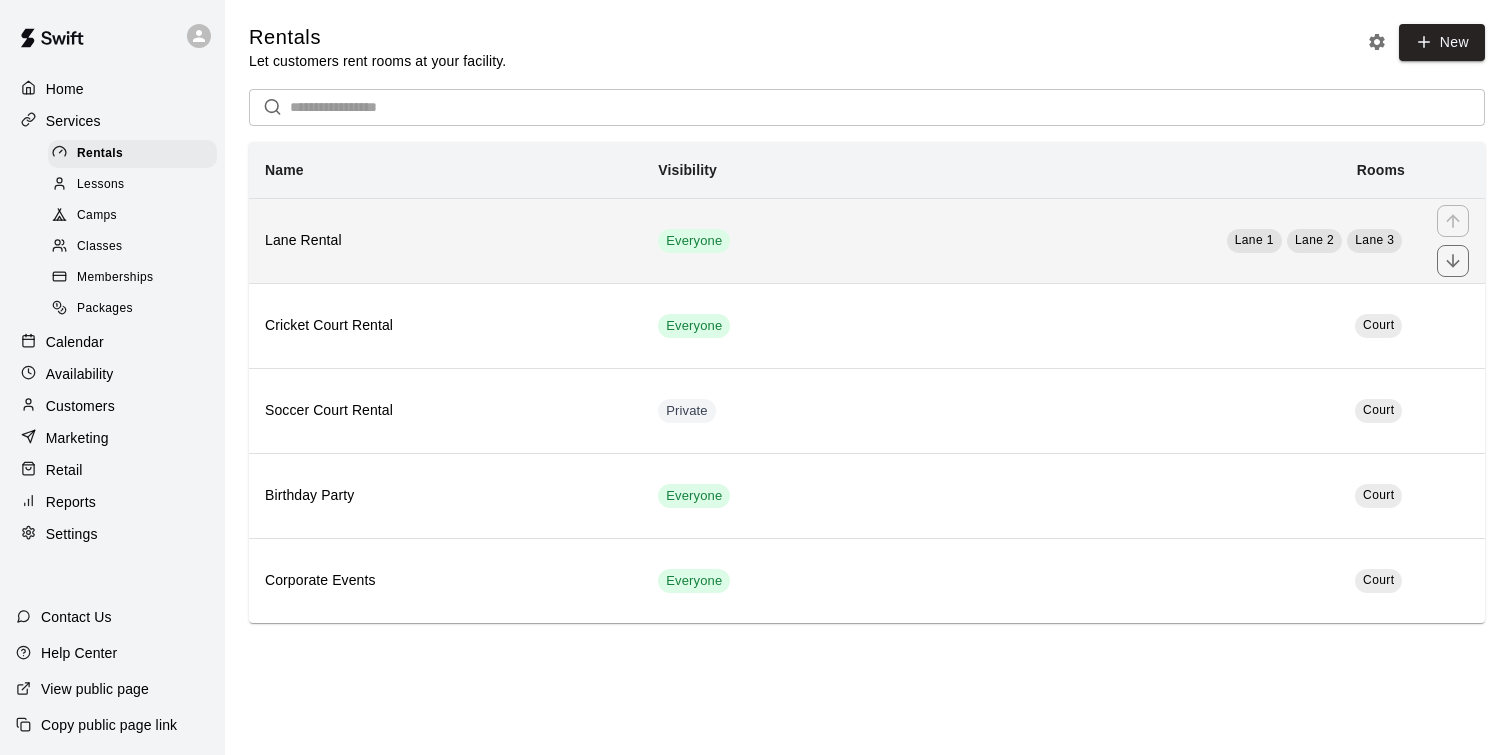click on "Lane Rental" at bounding box center [445, 240] 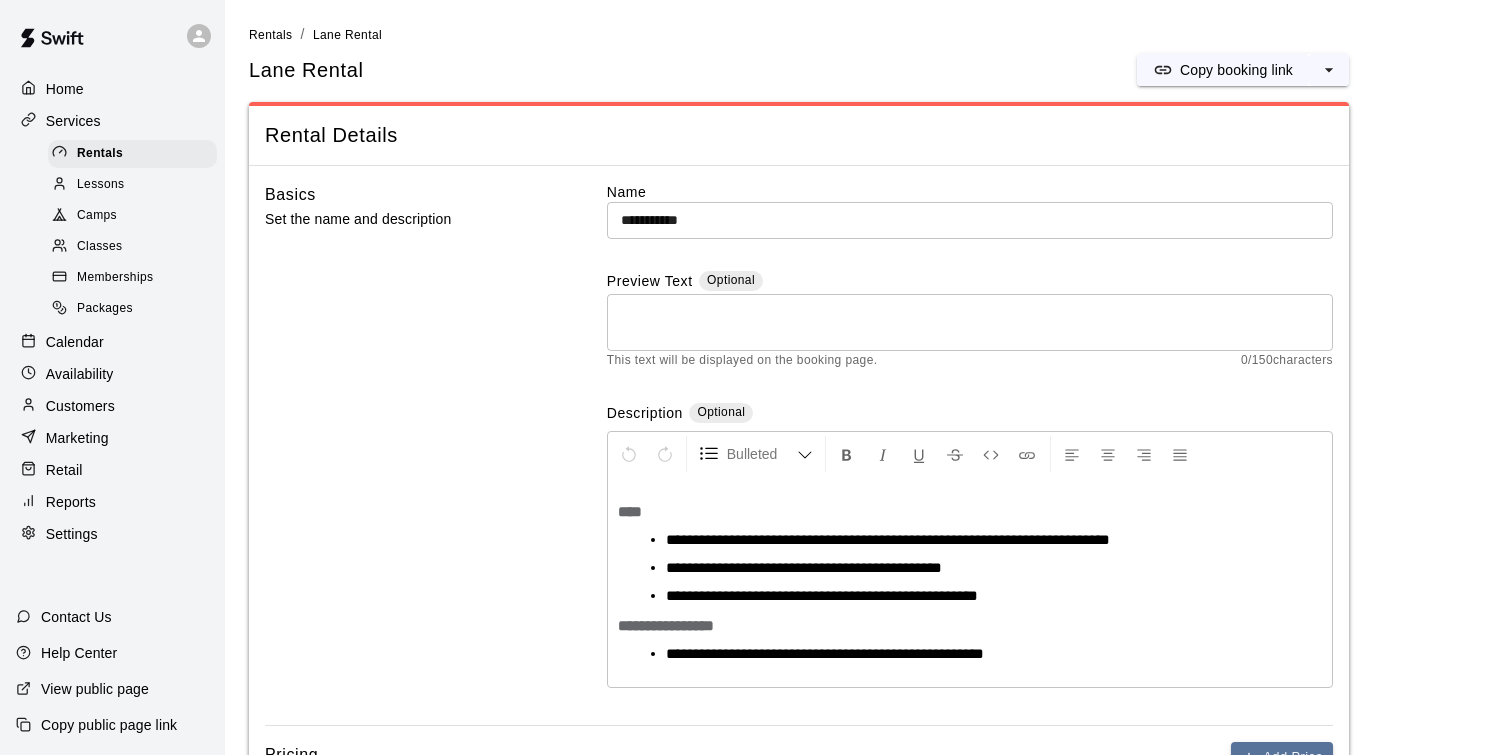 click on "**********" at bounding box center (825, 653) 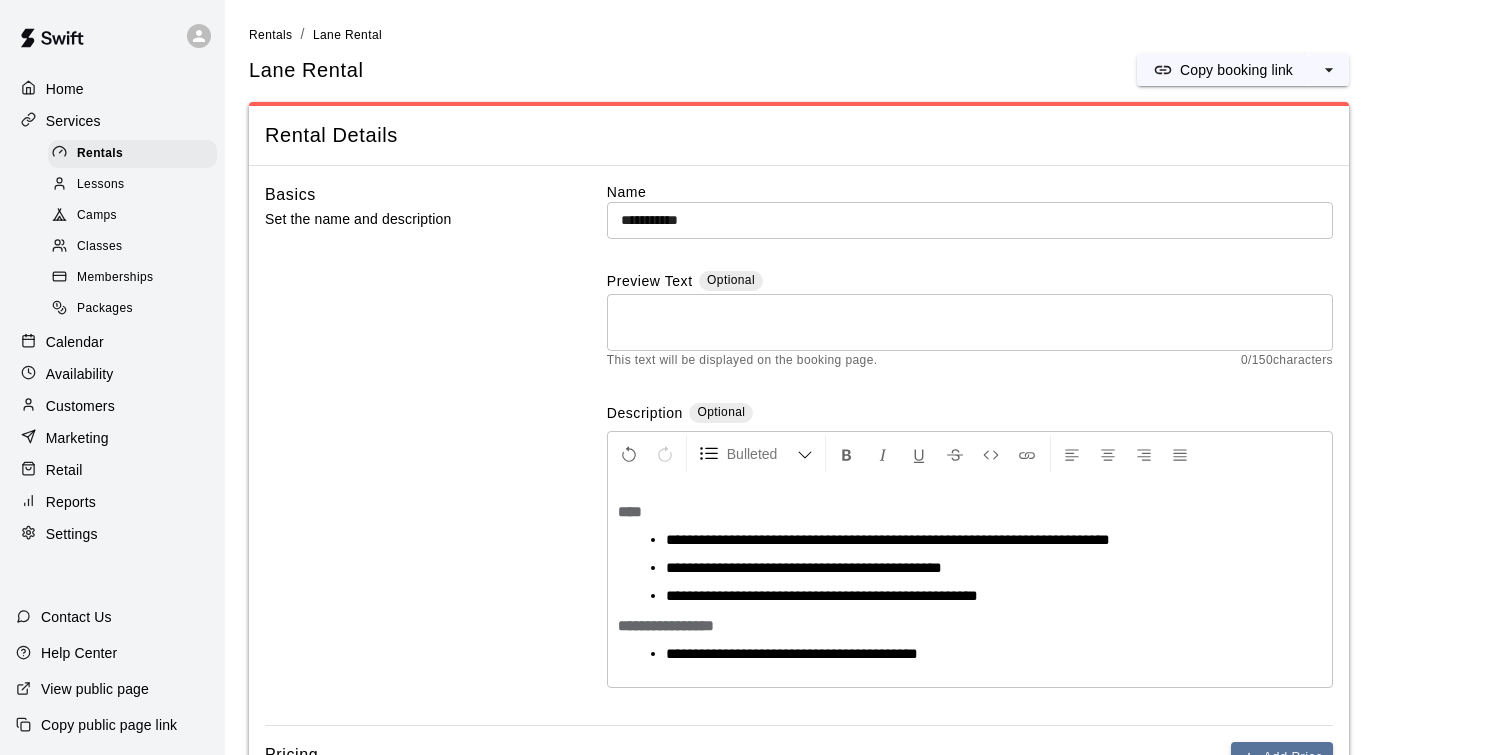 type 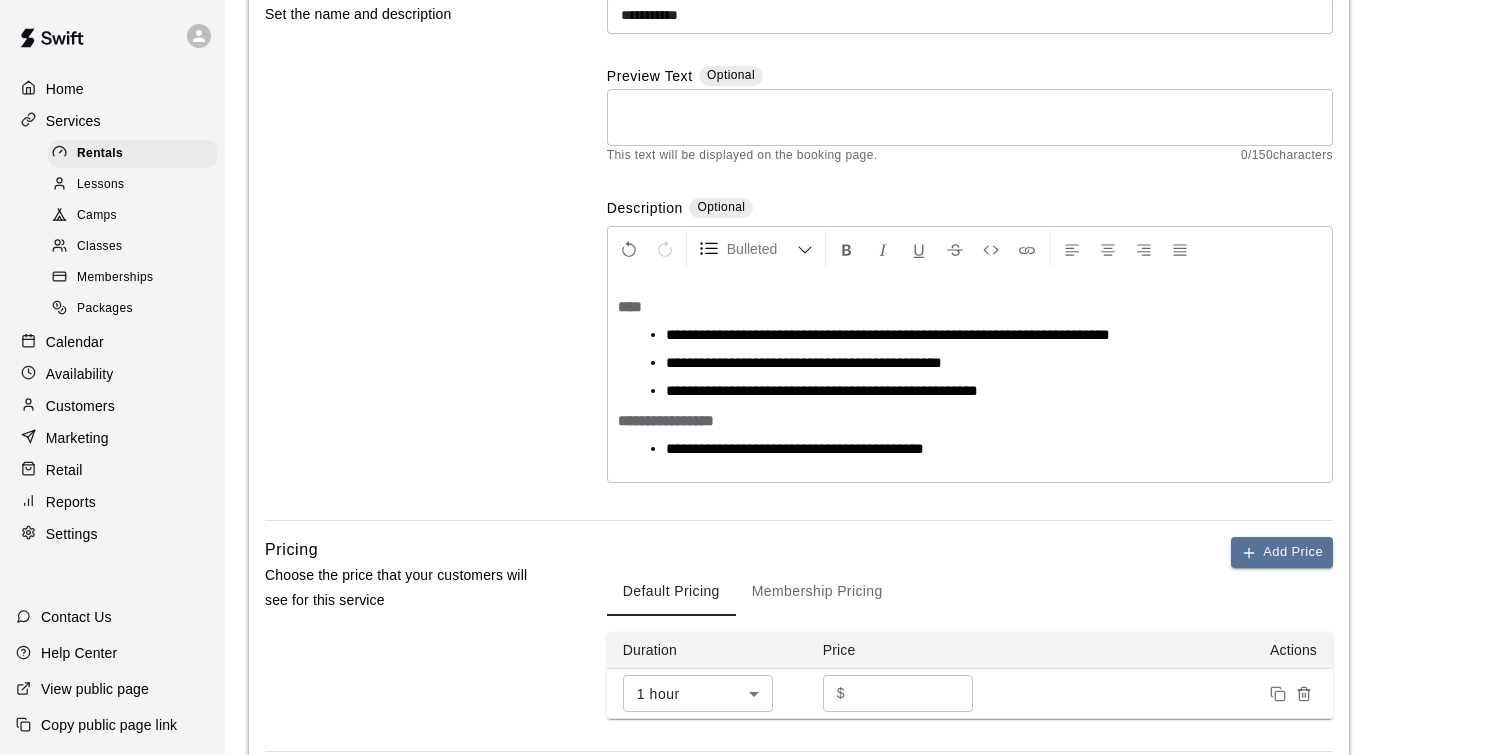 scroll, scrollTop: 206, scrollLeft: 0, axis: vertical 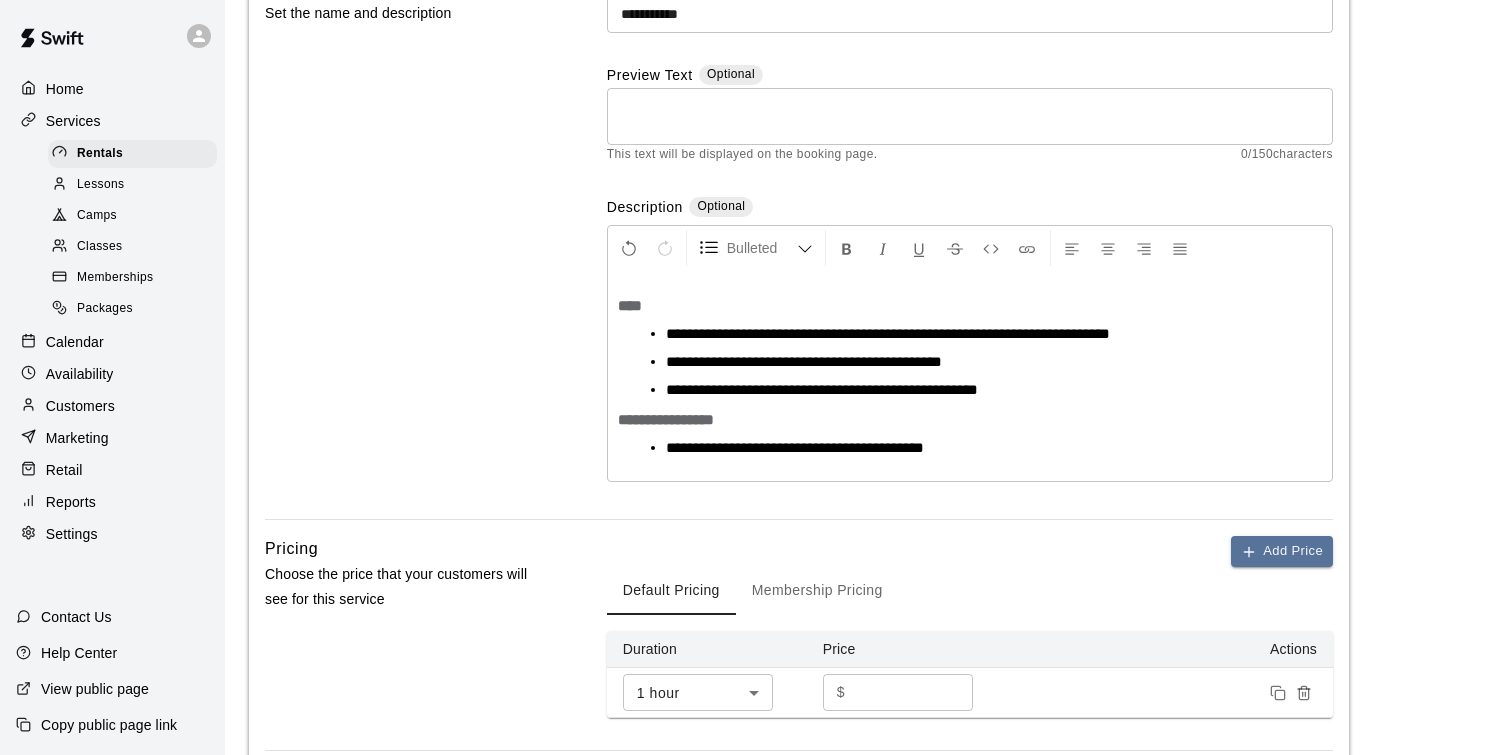 click on "**********" at bounding box center (795, 447) 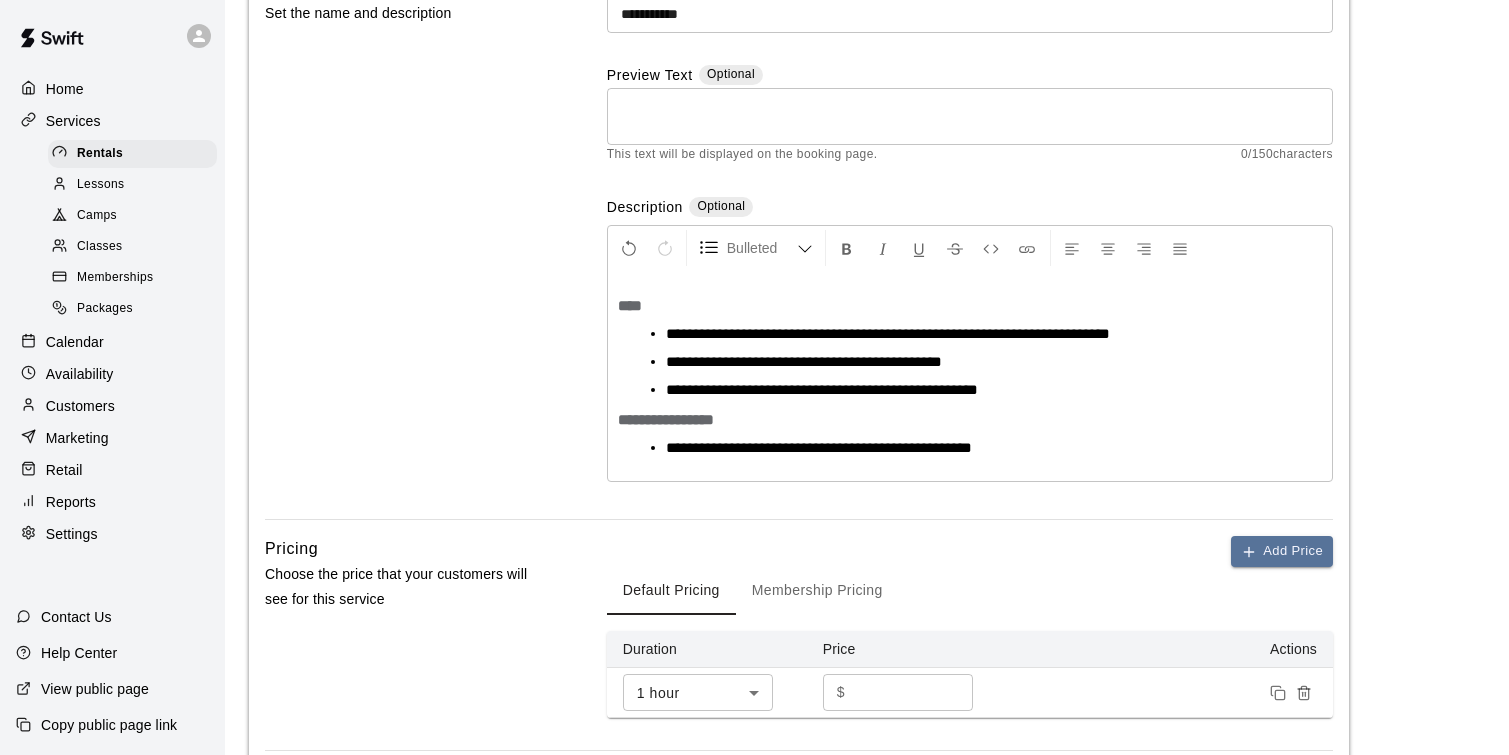 click on "**********" at bounding box center (819, 447) 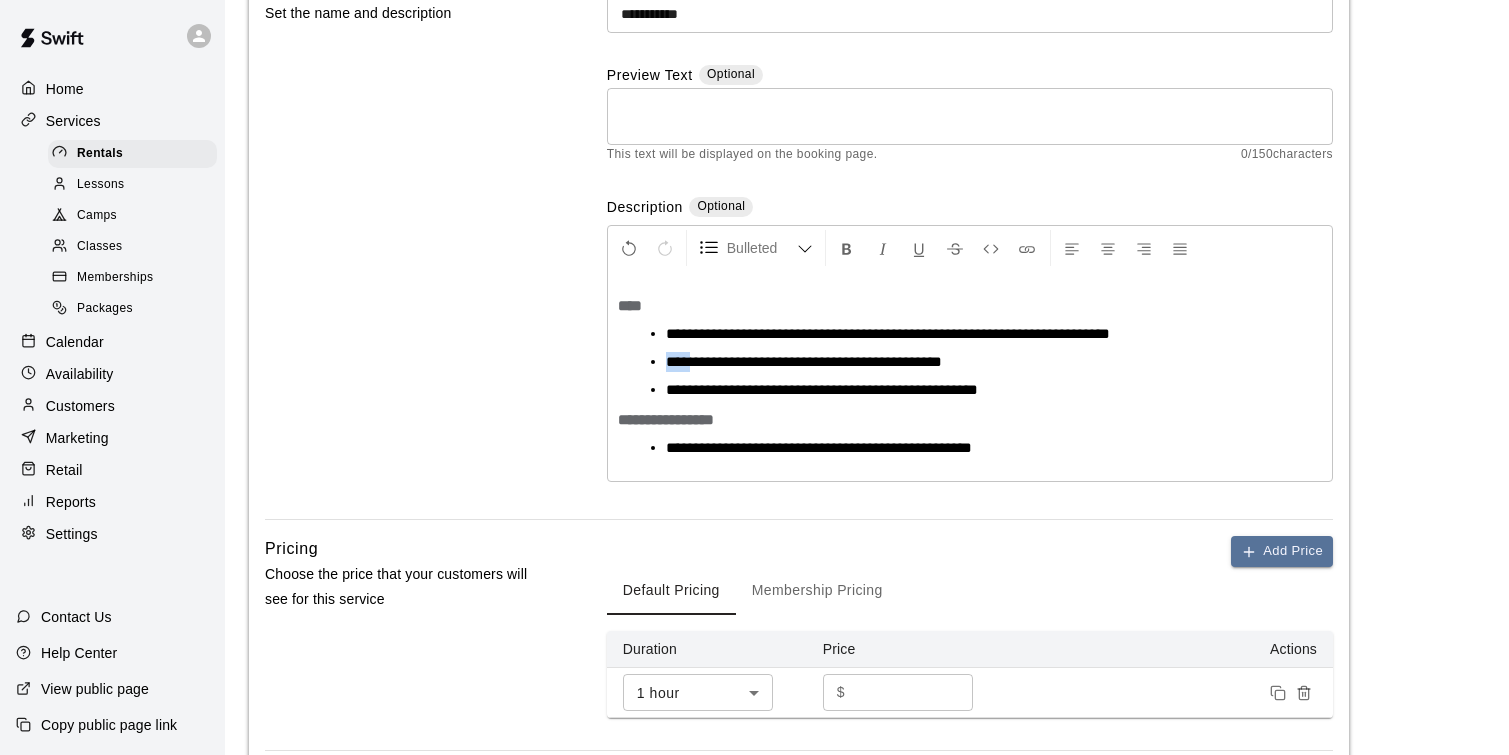 click on "**********" at bounding box center [978, 362] 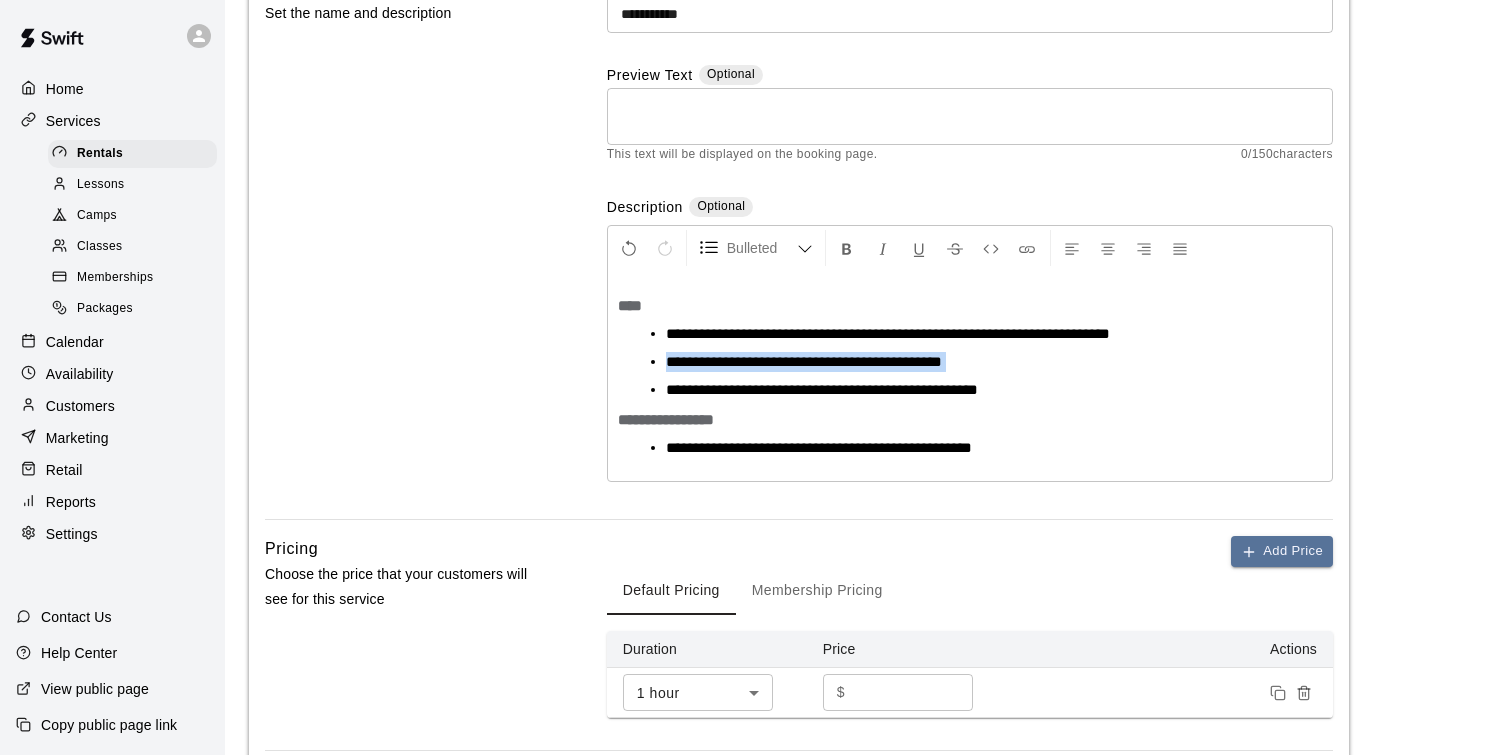 click on "**********" at bounding box center [978, 362] 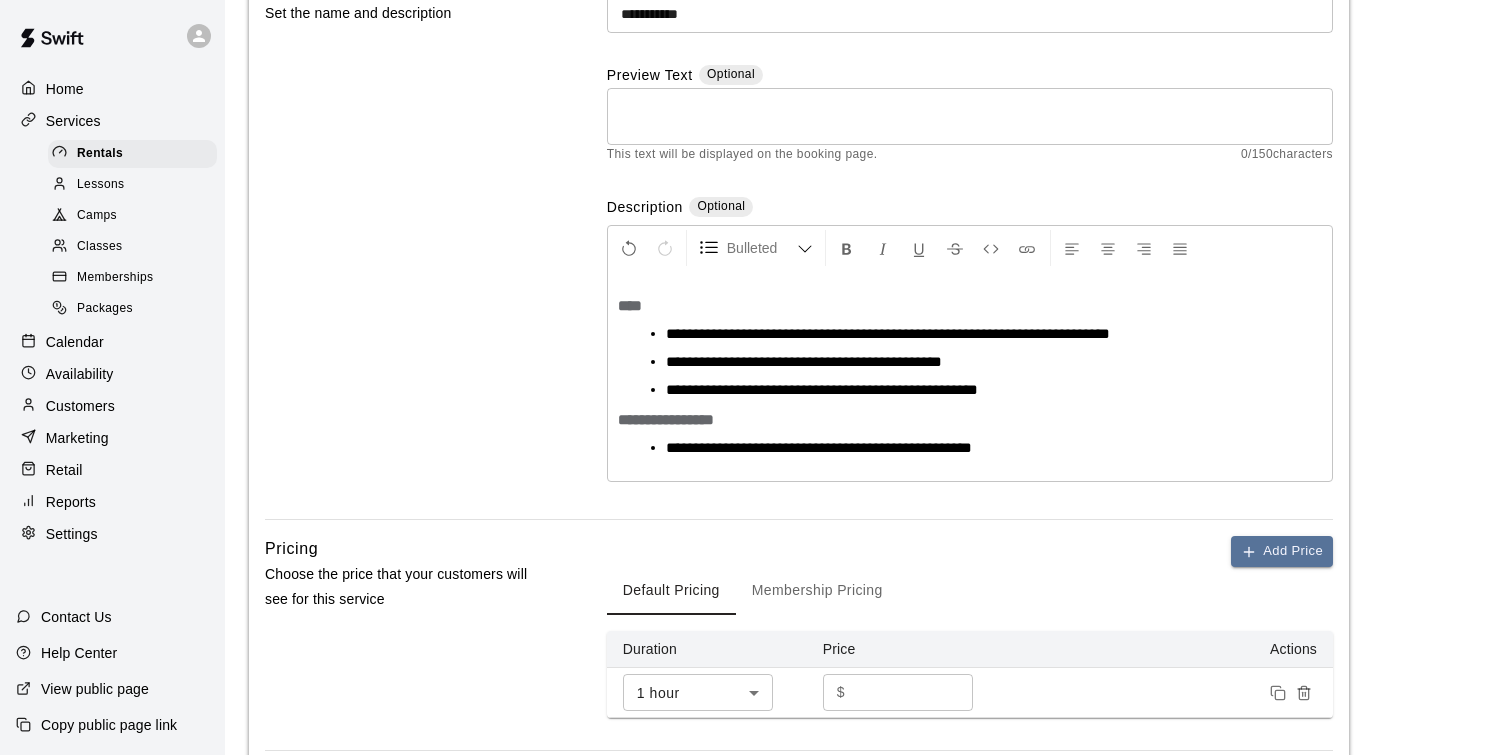 click on "**********" at bounding box center (888, 333) 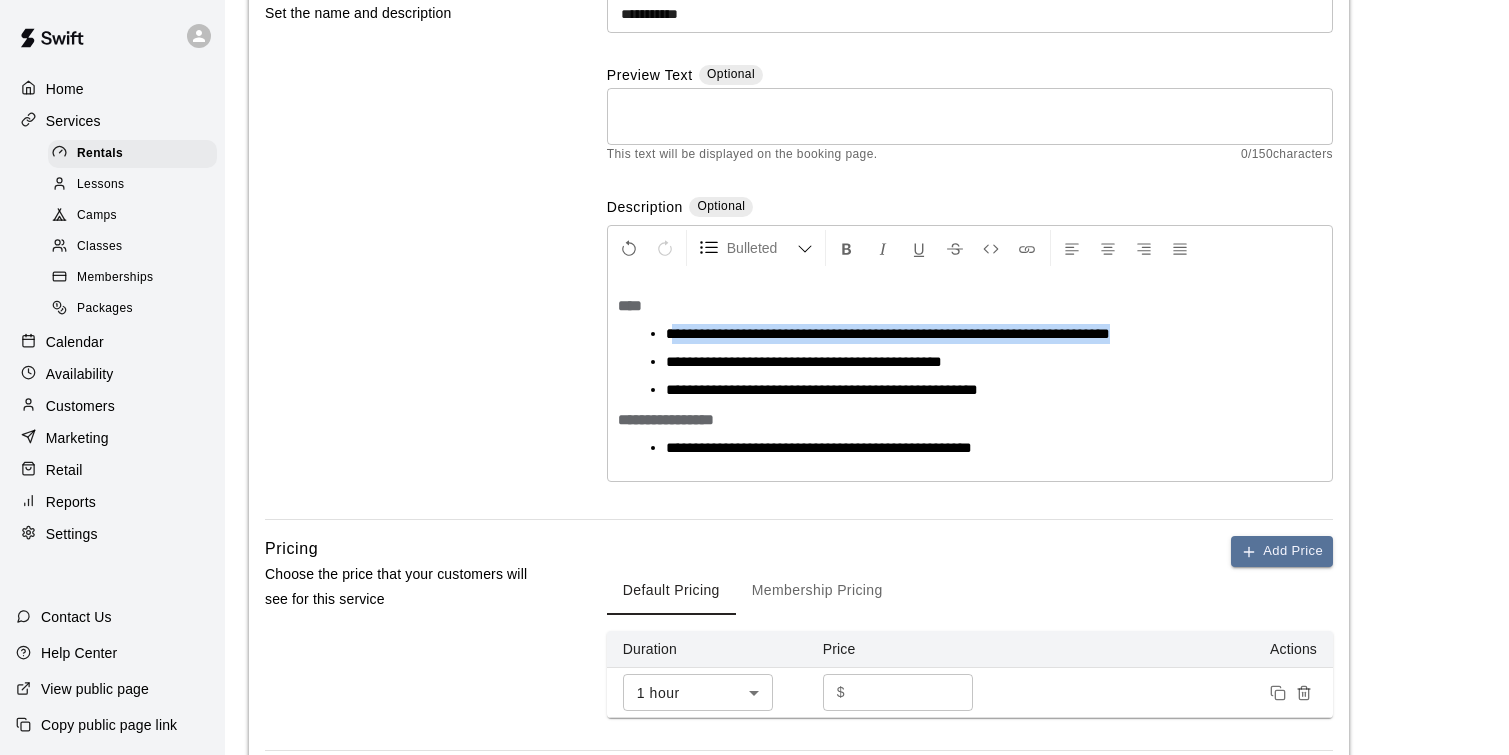 drag, startPoint x: 670, startPoint y: 333, endPoint x: 1167, endPoint y: 342, distance: 497.08148 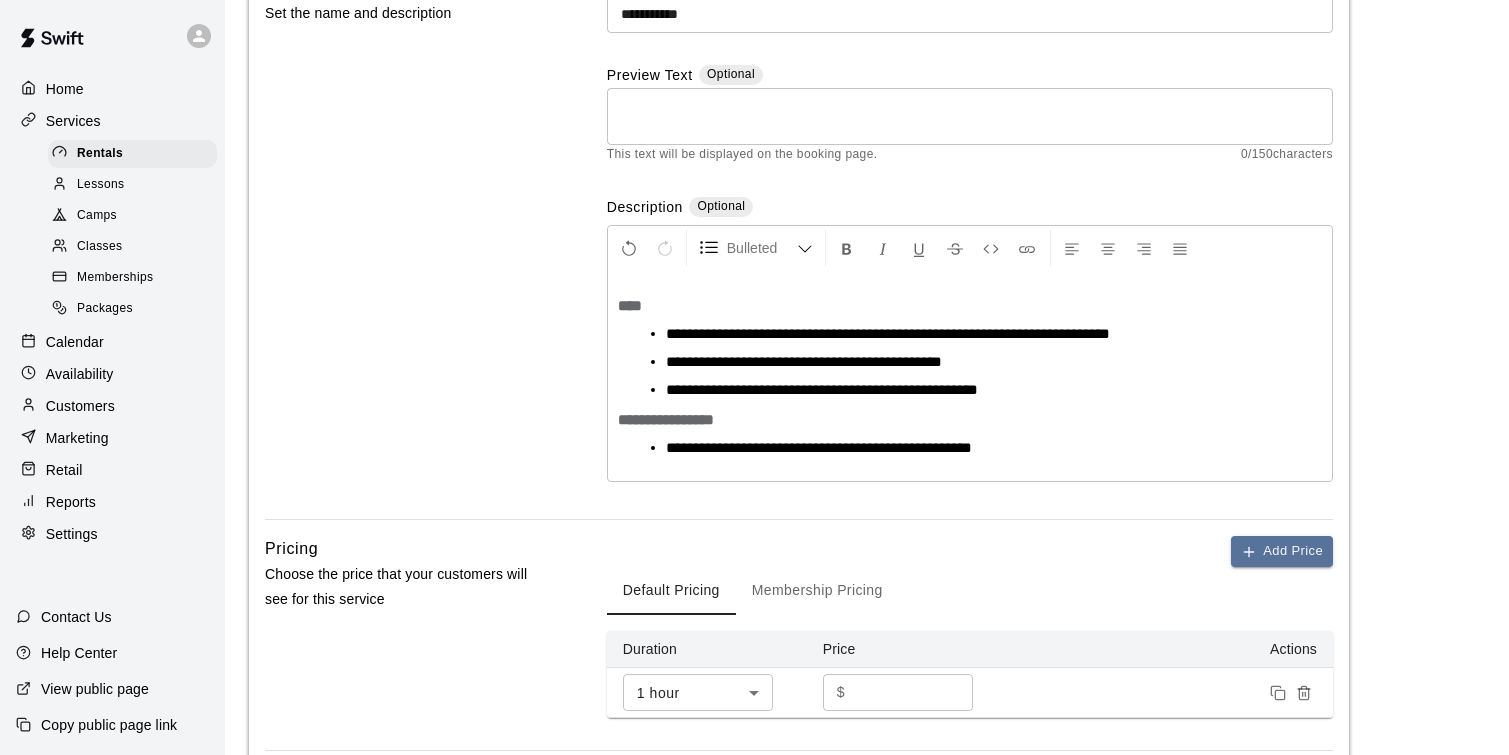 click on "**********" at bounding box center (888, 333) 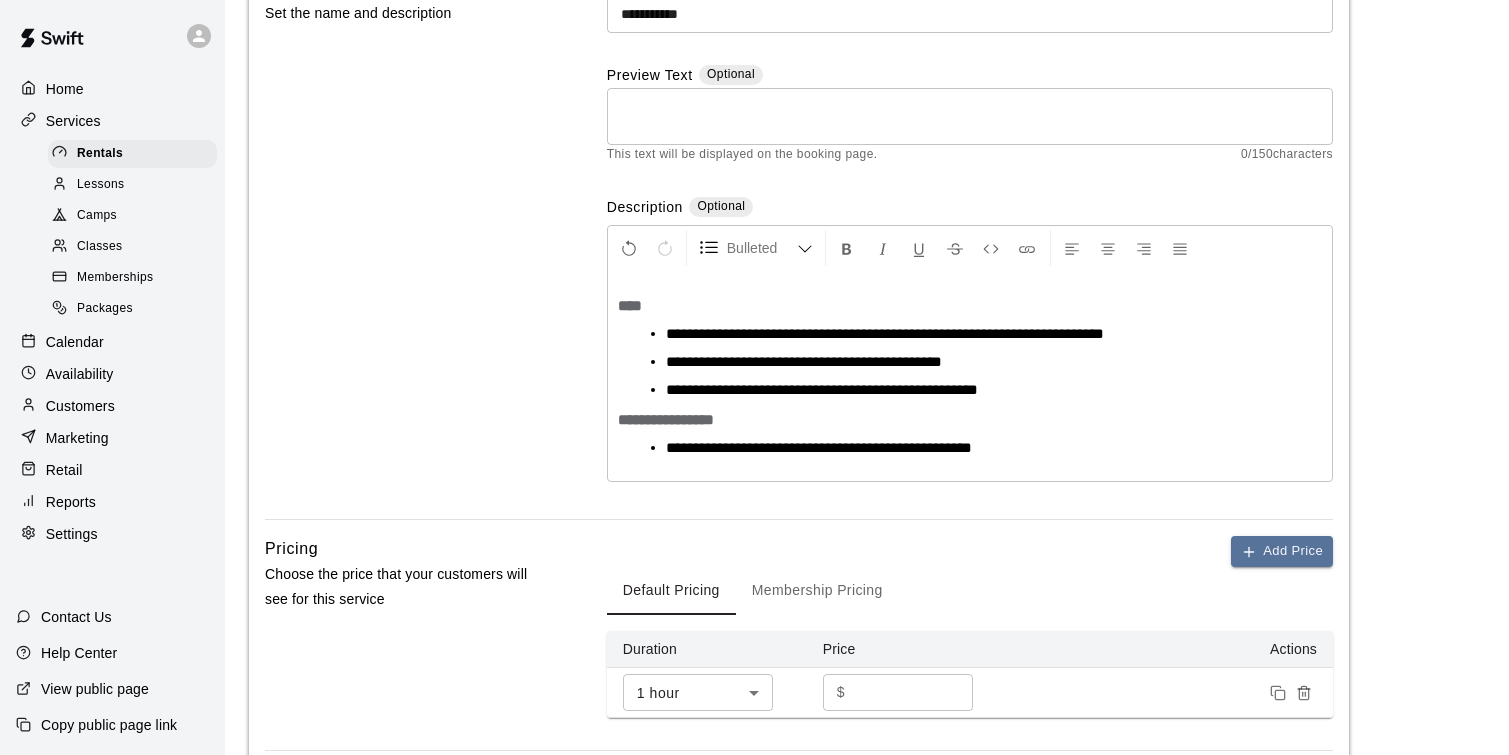 click on "**********" at bounding box center (804, 361) 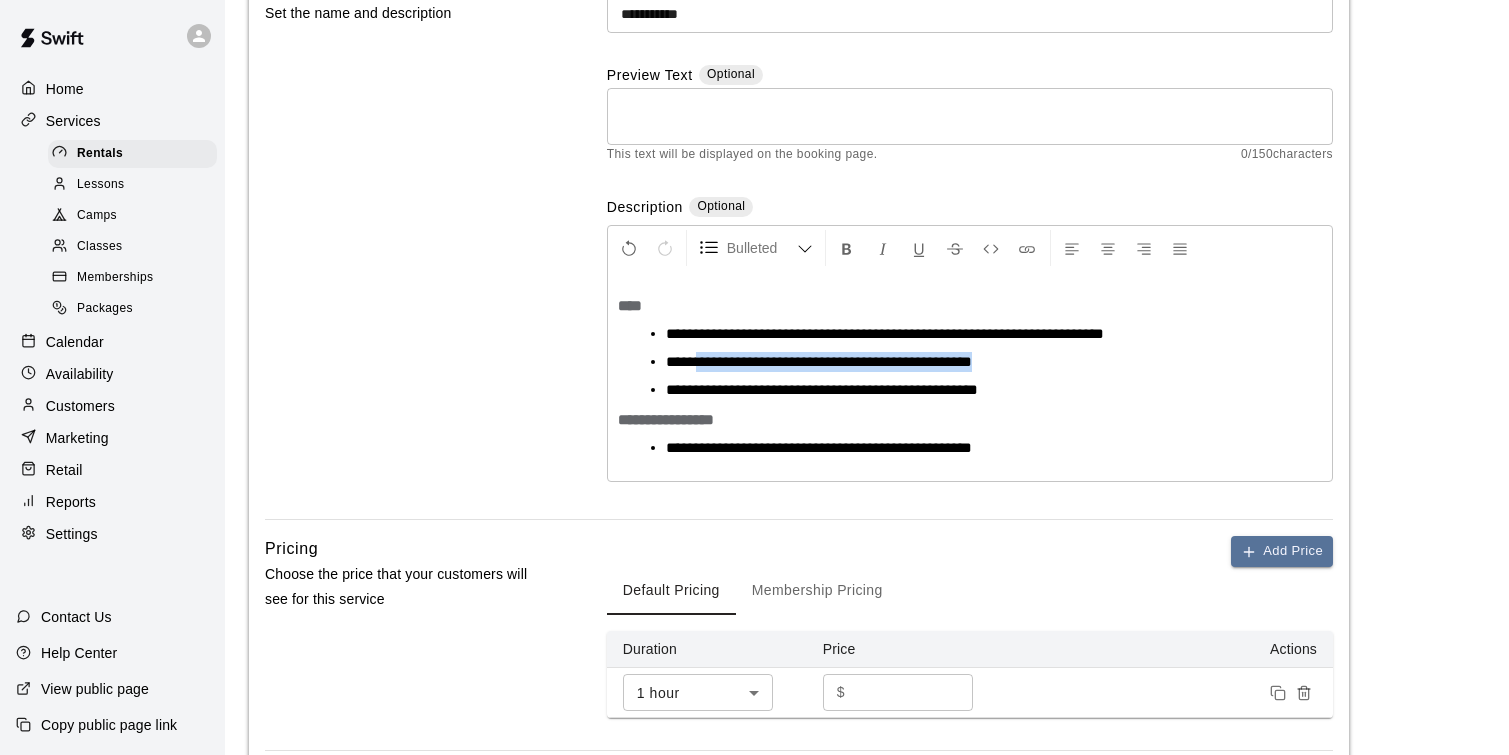 drag, startPoint x: 703, startPoint y: 364, endPoint x: 1027, endPoint y: 365, distance: 324.00156 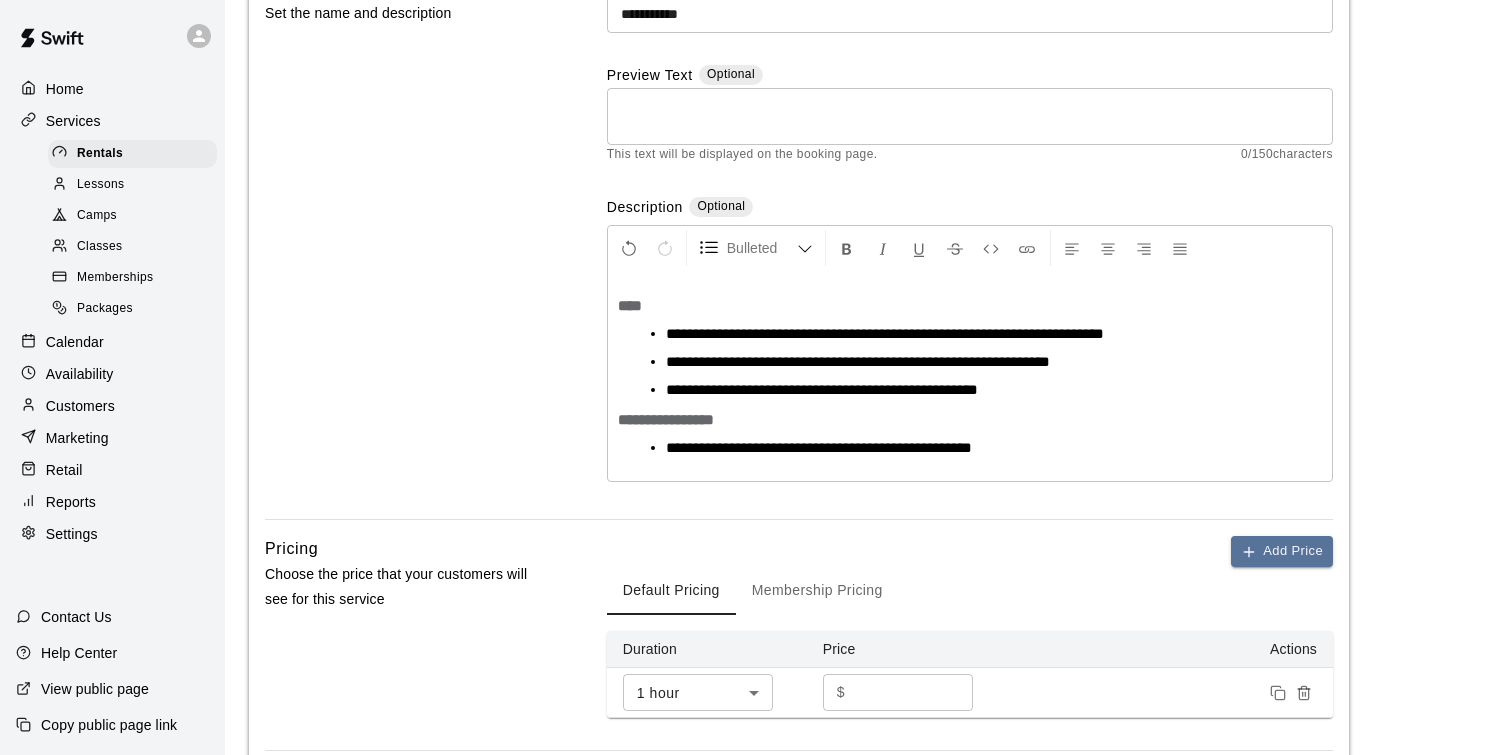 click on "**********" at bounding box center (858, 361) 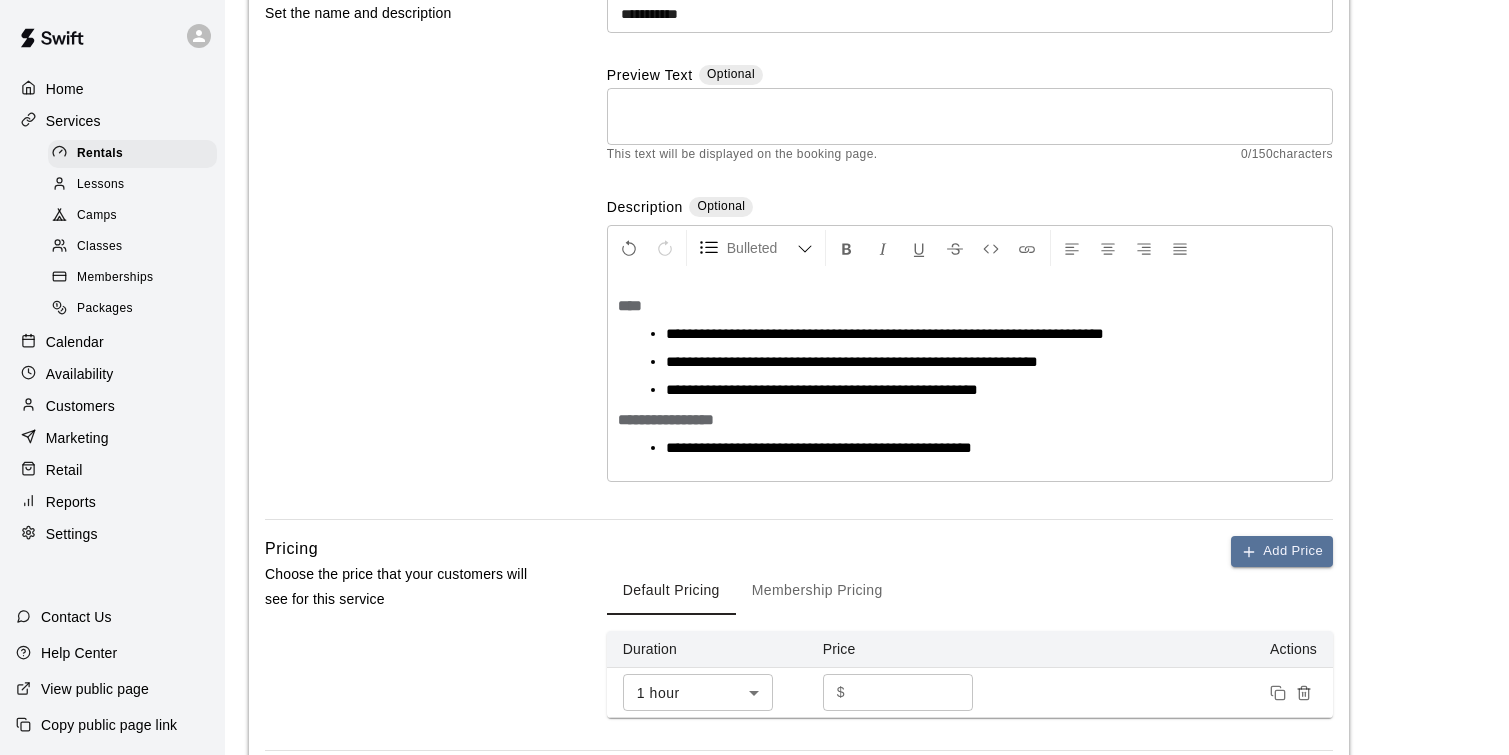 click on "**********" at bounding box center [852, 361] 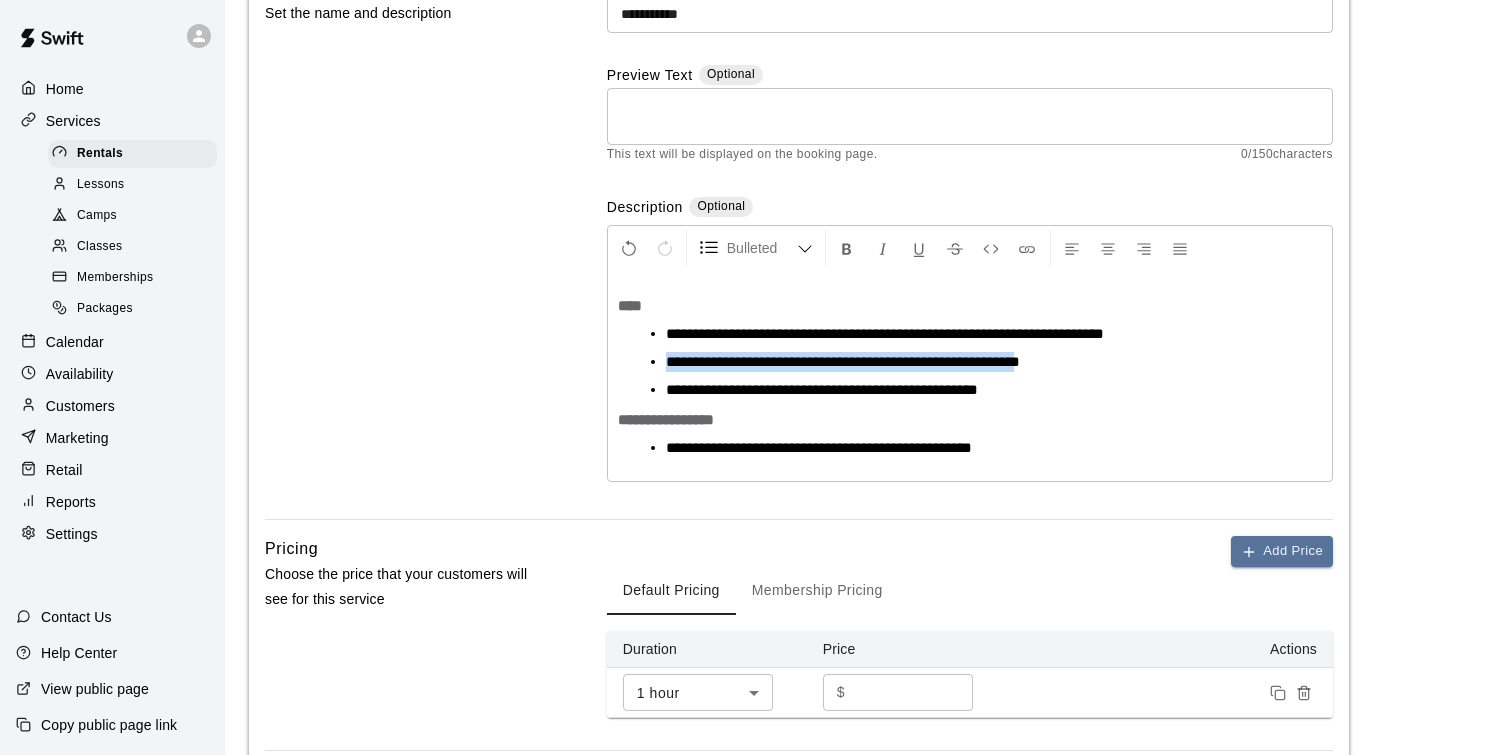 drag, startPoint x: 1076, startPoint y: 366, endPoint x: 667, endPoint y: 362, distance: 409.01956 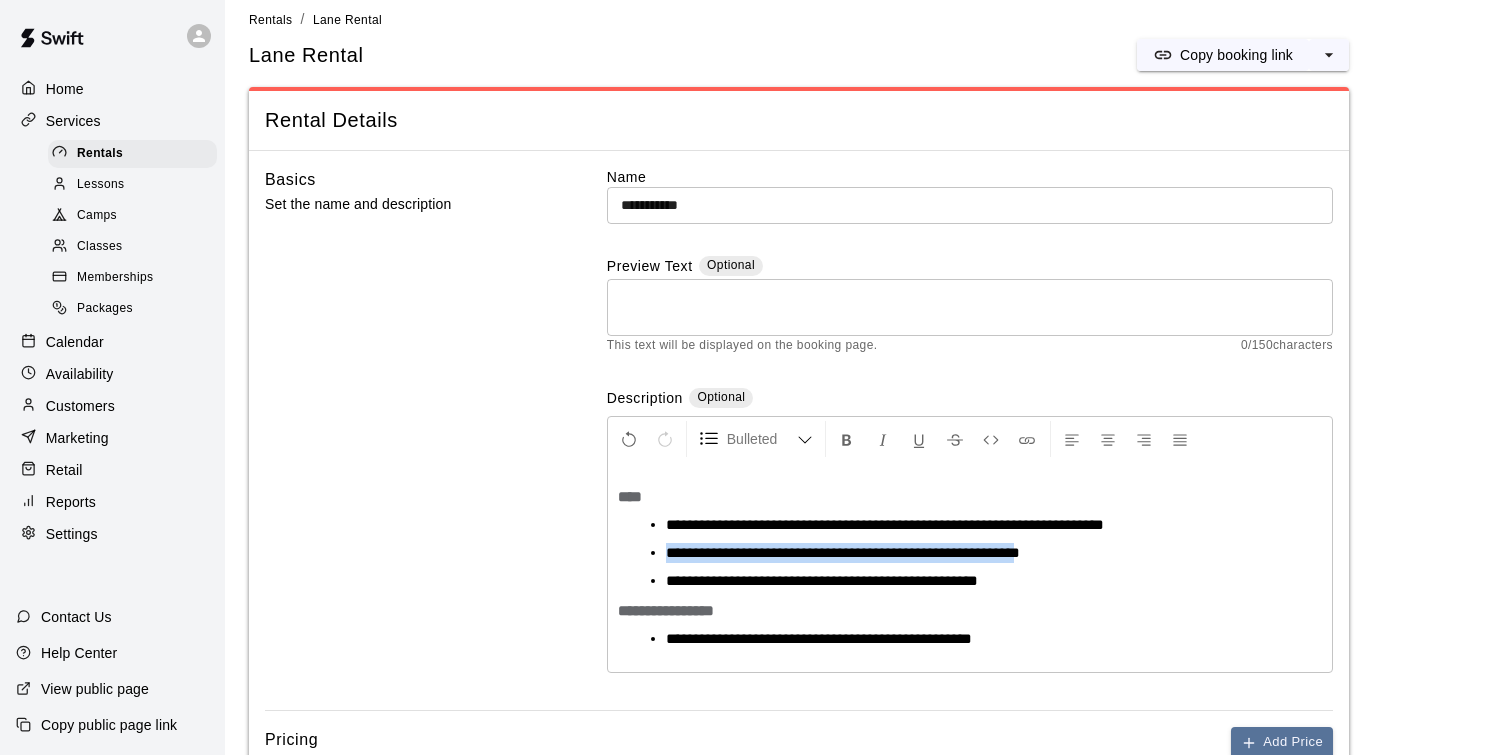 scroll, scrollTop: 12, scrollLeft: 0, axis: vertical 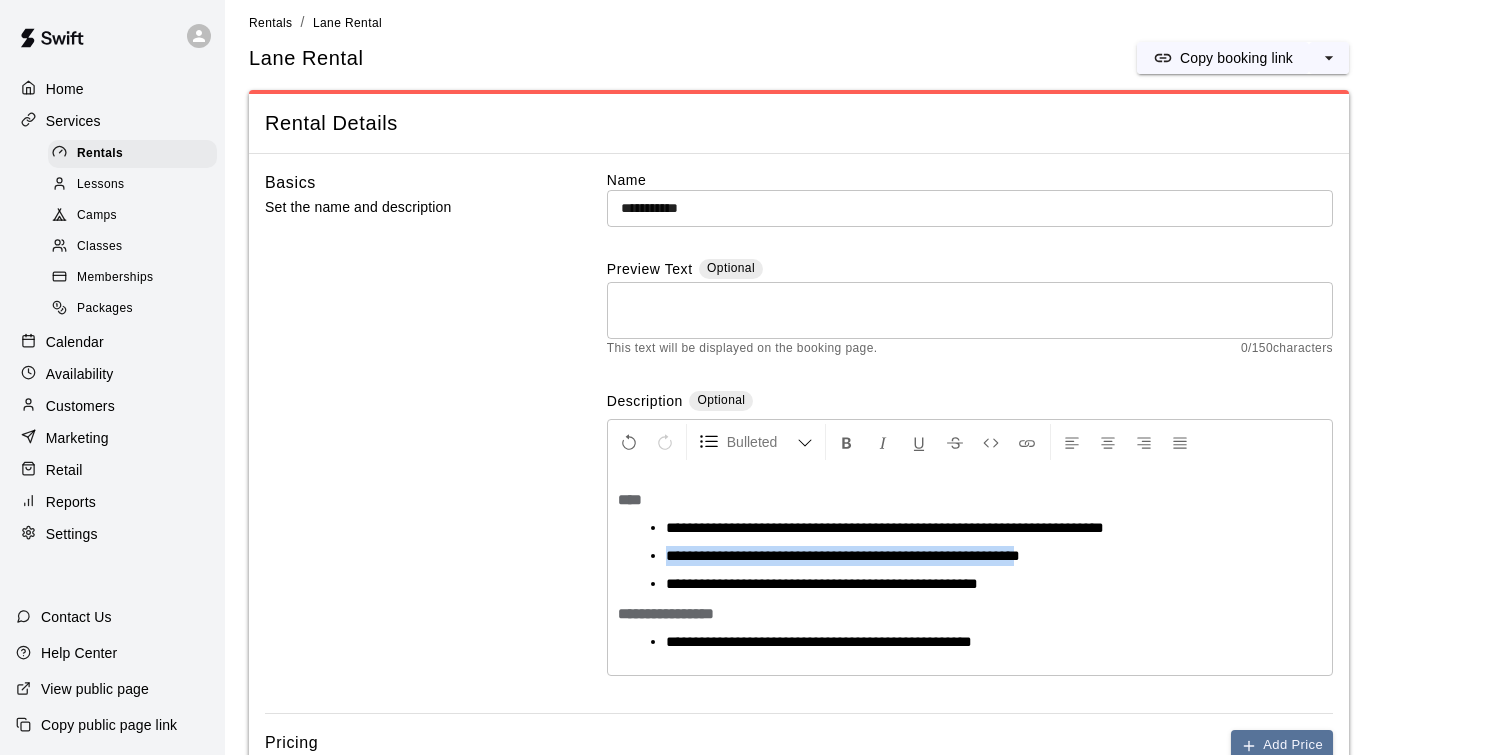 click on "**********" at bounding box center (843, 555) 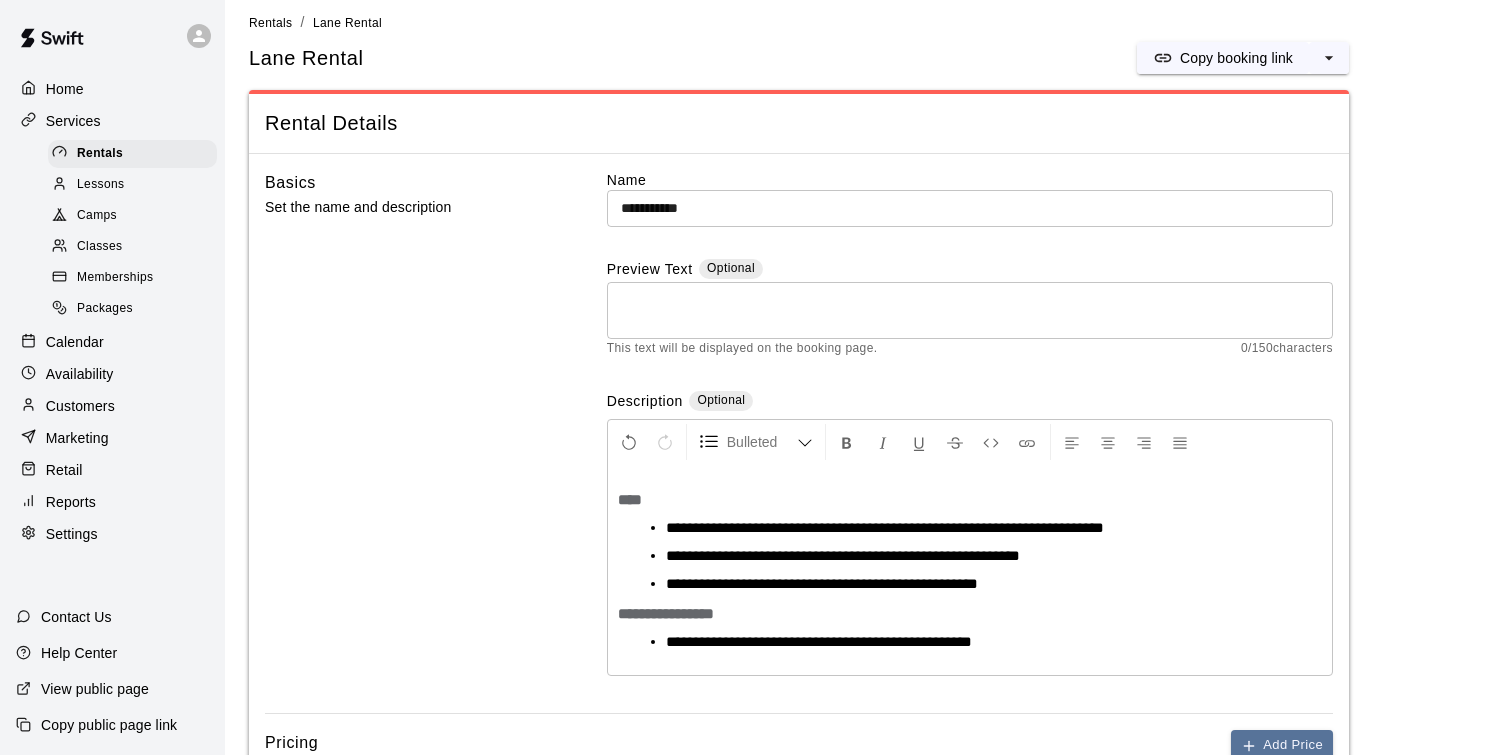 click on "**********" at bounding box center [978, 584] 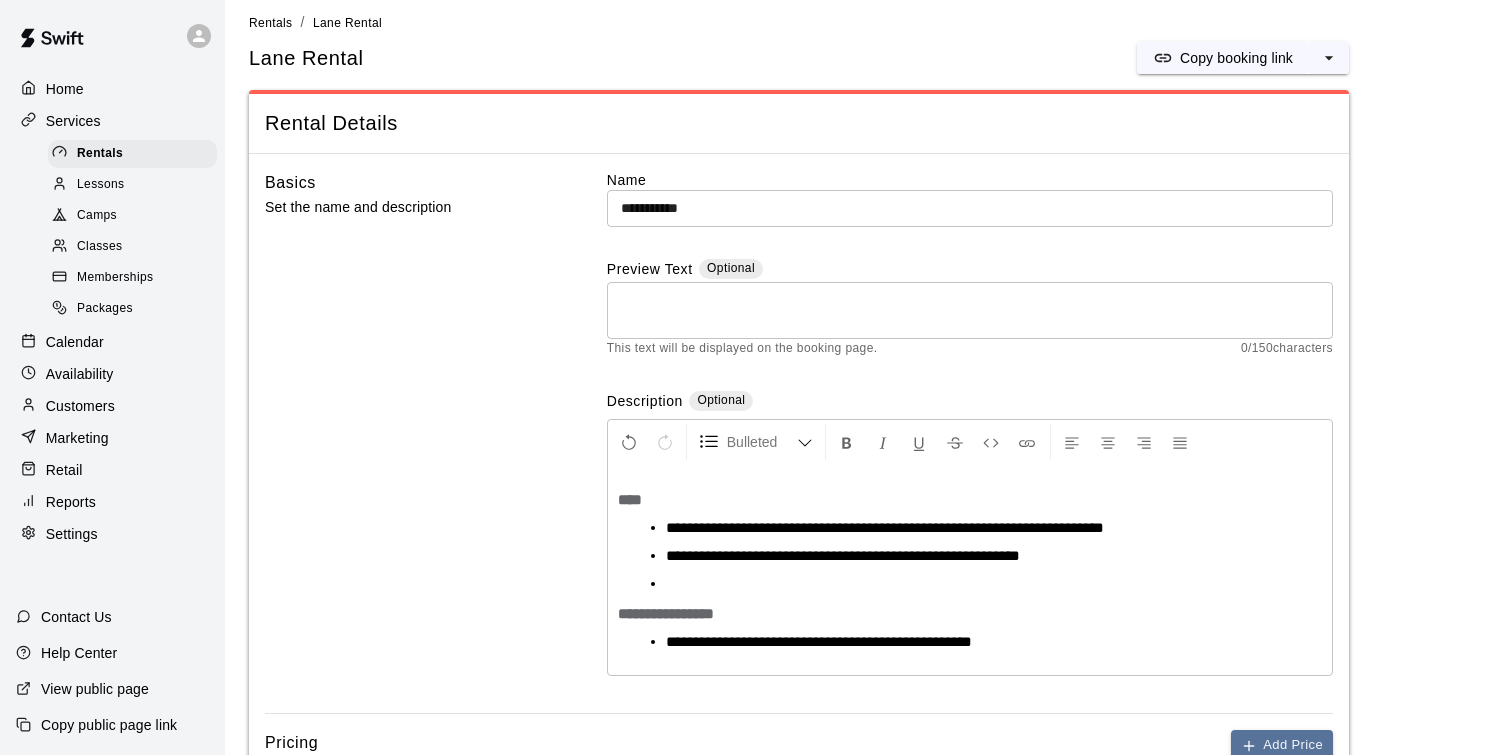 click at bounding box center (978, 584) 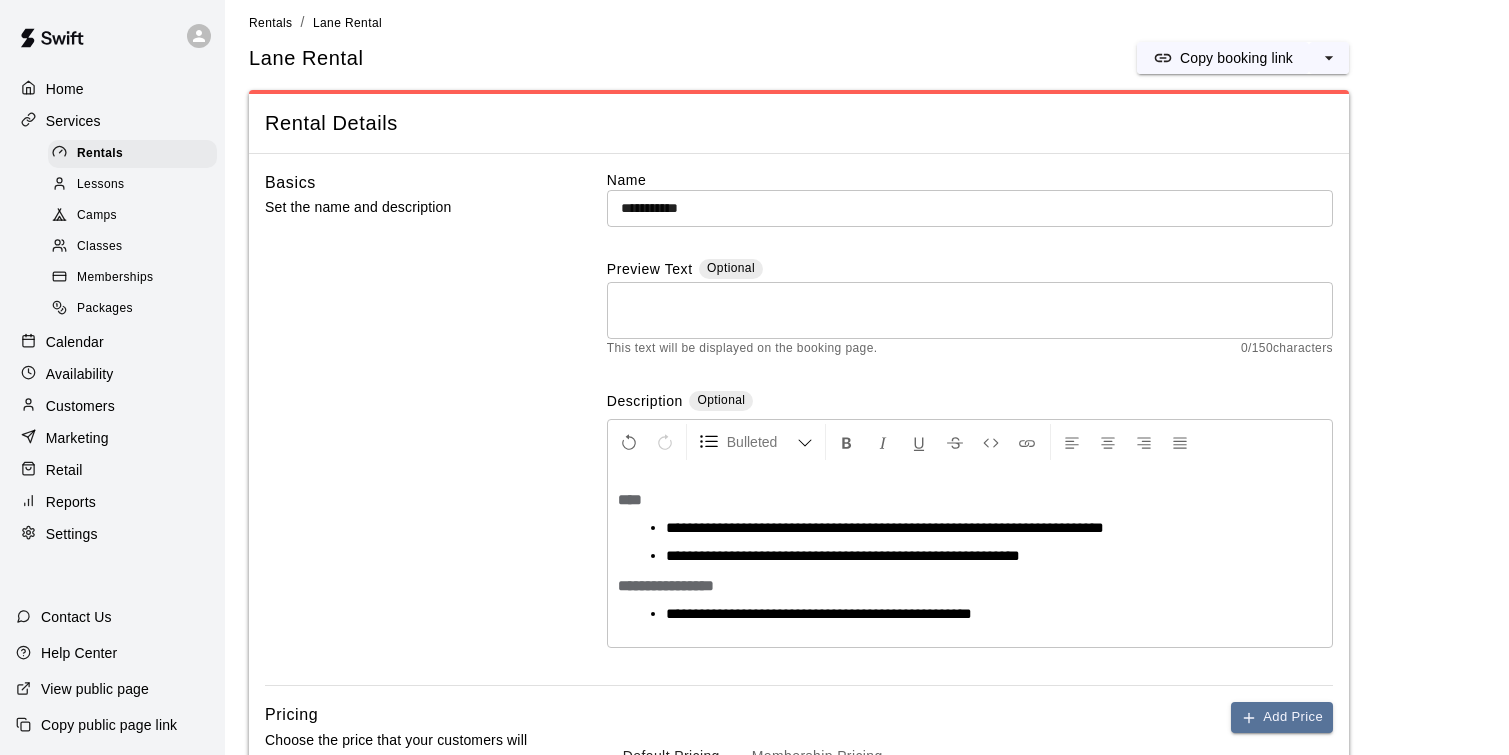 click on "****" at bounding box center [970, 500] 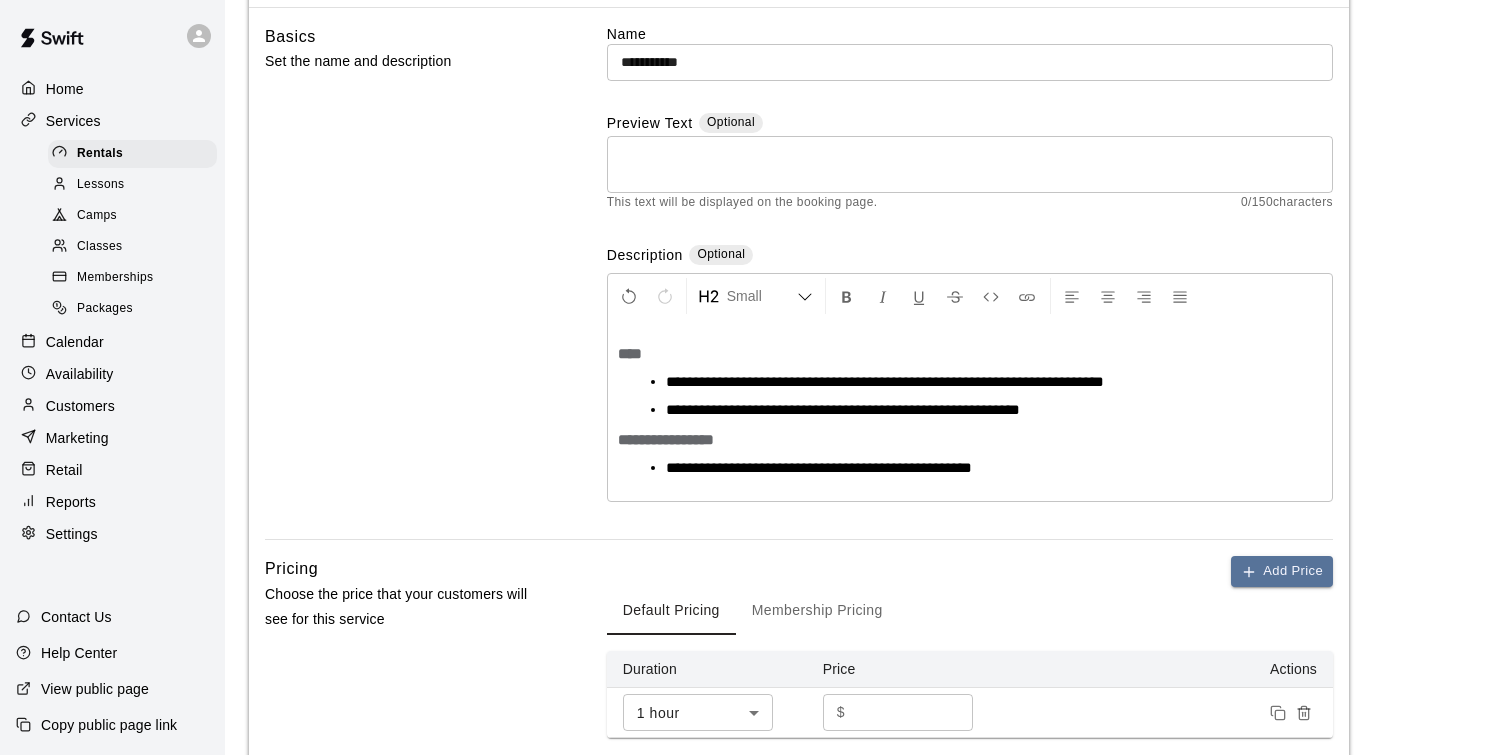 scroll, scrollTop: 155, scrollLeft: 0, axis: vertical 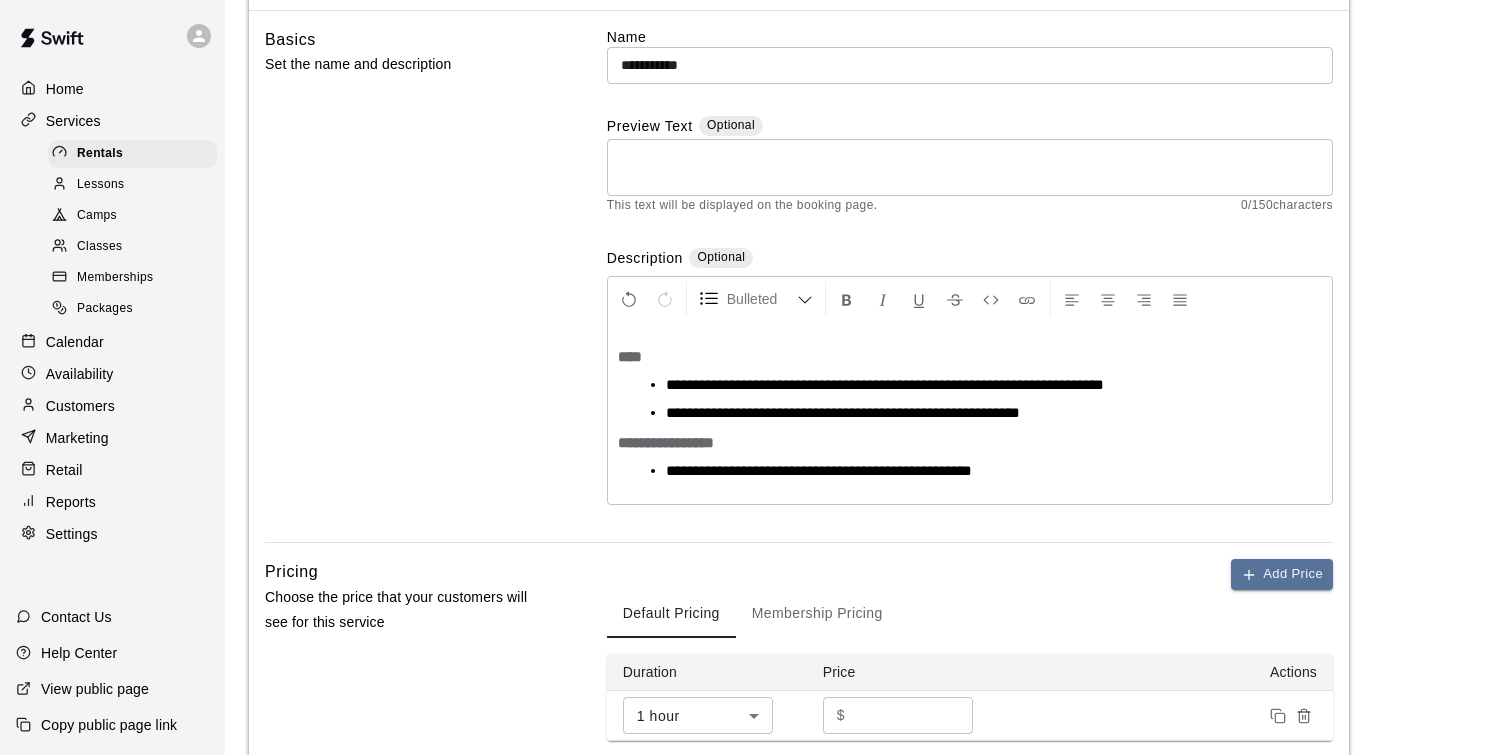 click on "**********" at bounding box center (885, 384) 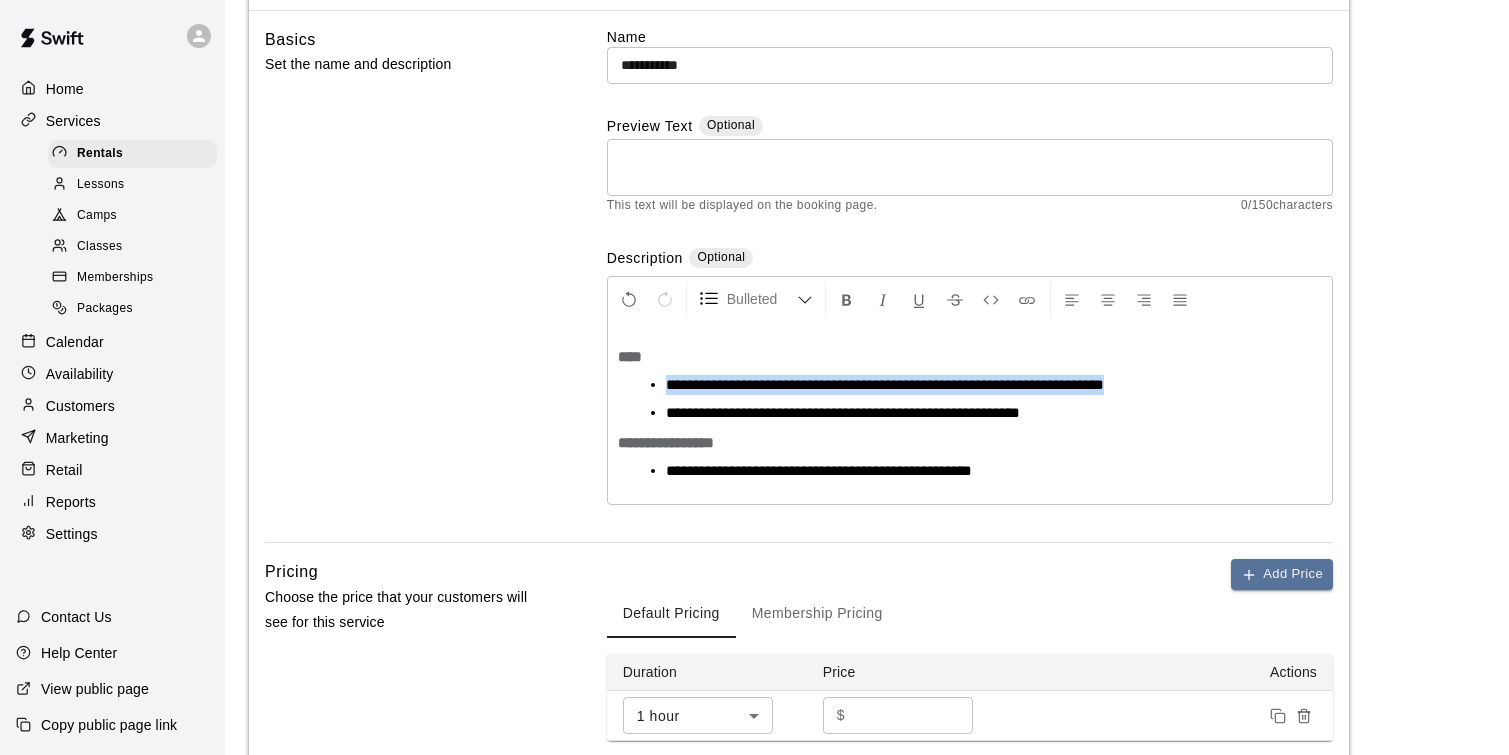 drag, startPoint x: 668, startPoint y: 388, endPoint x: 1178, endPoint y: 378, distance: 510.09802 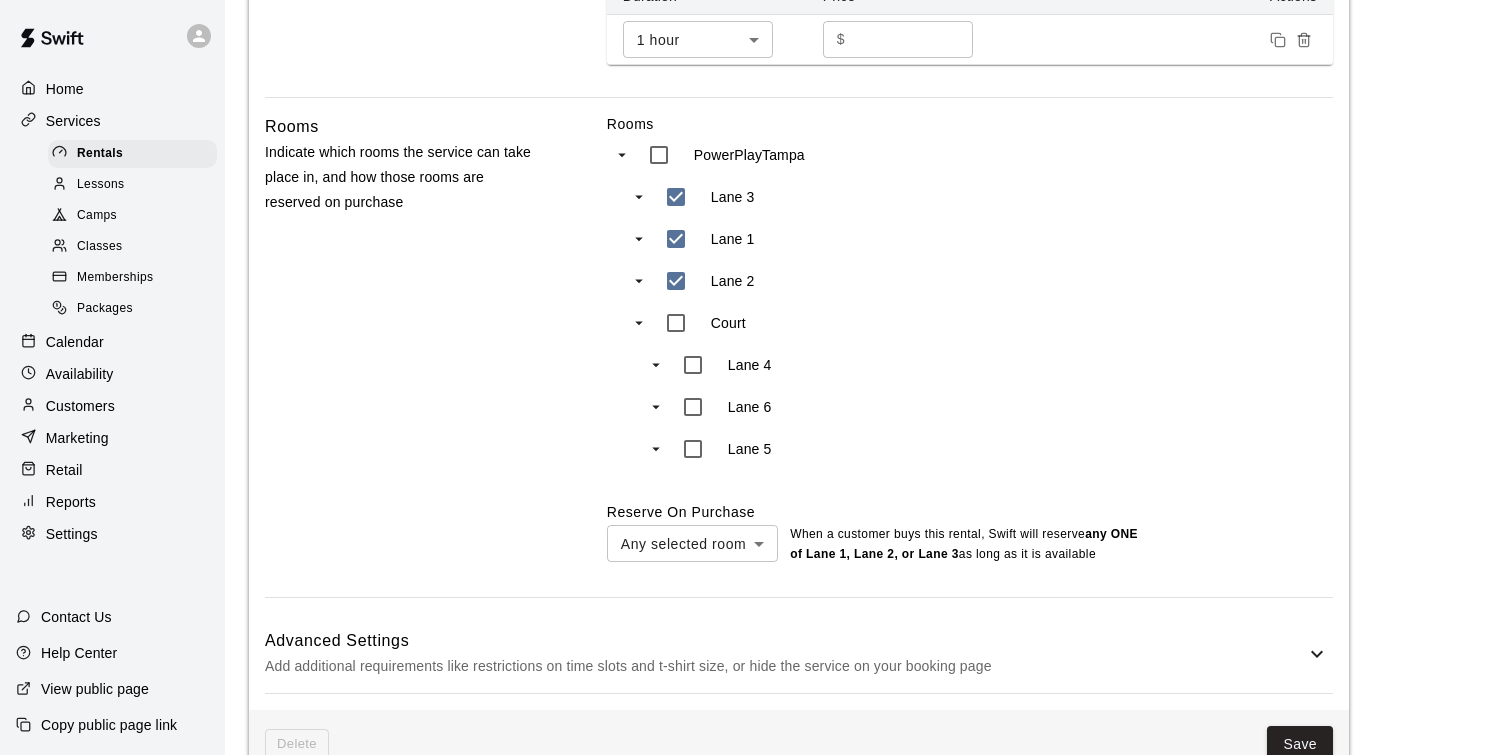 scroll, scrollTop: 879, scrollLeft: 0, axis: vertical 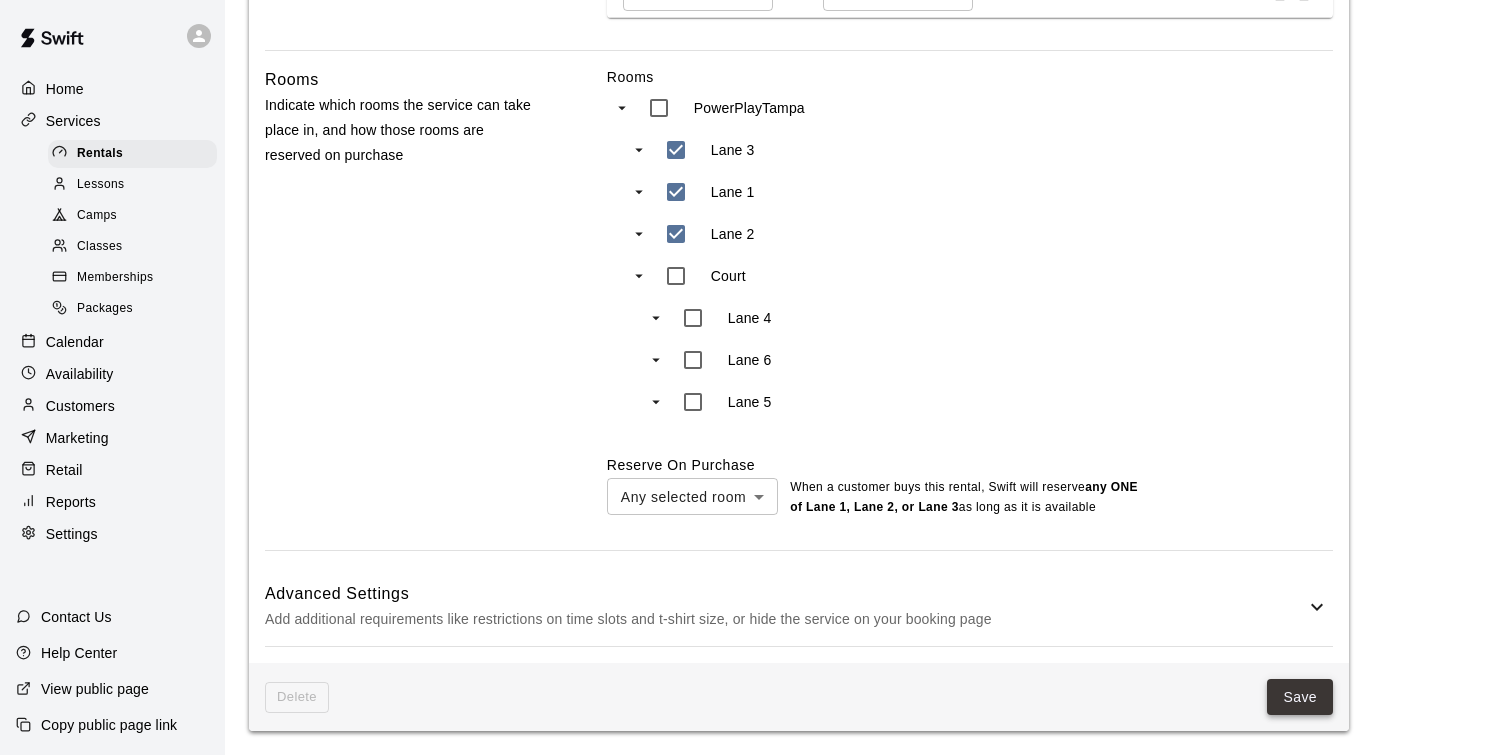 click on "Save" at bounding box center (1300, 697) 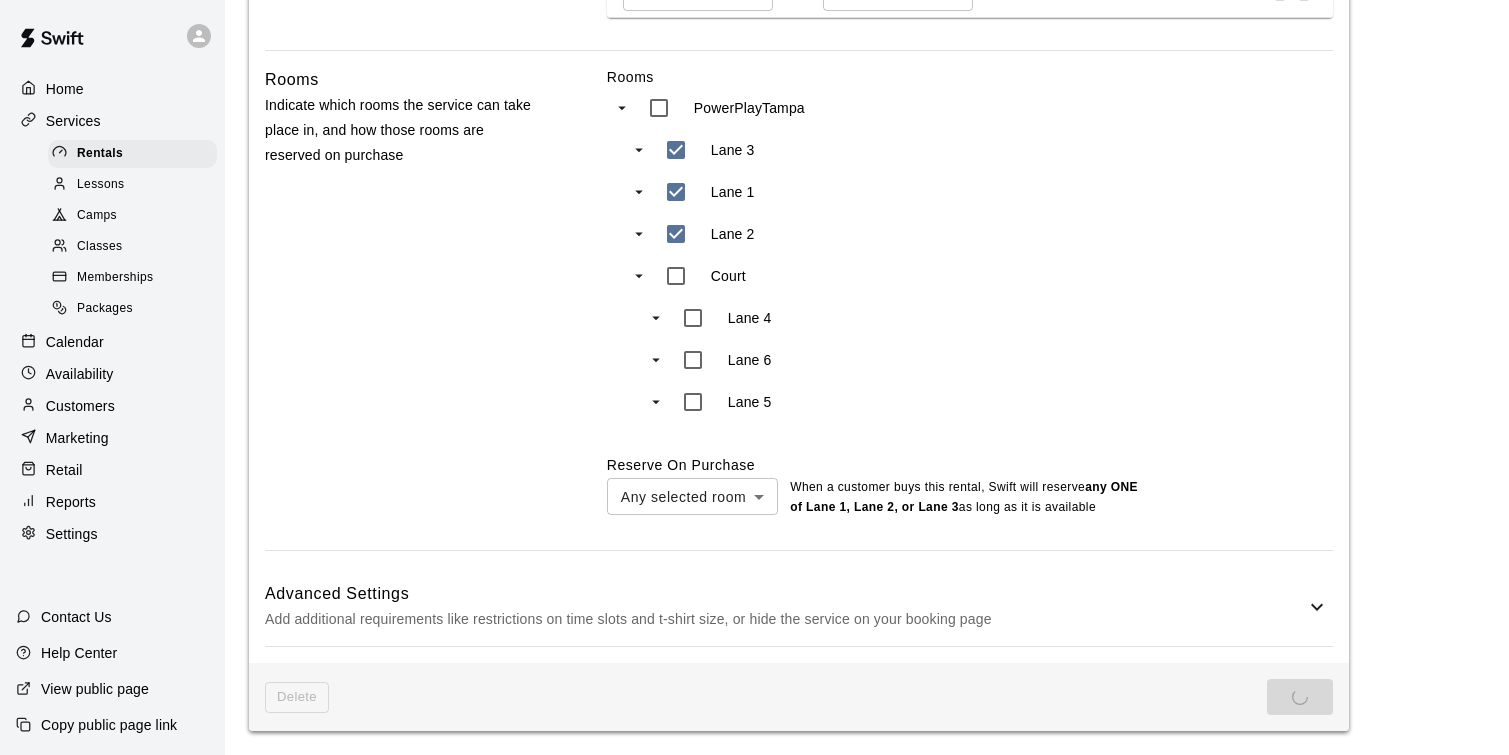 scroll, scrollTop: 0, scrollLeft: 0, axis: both 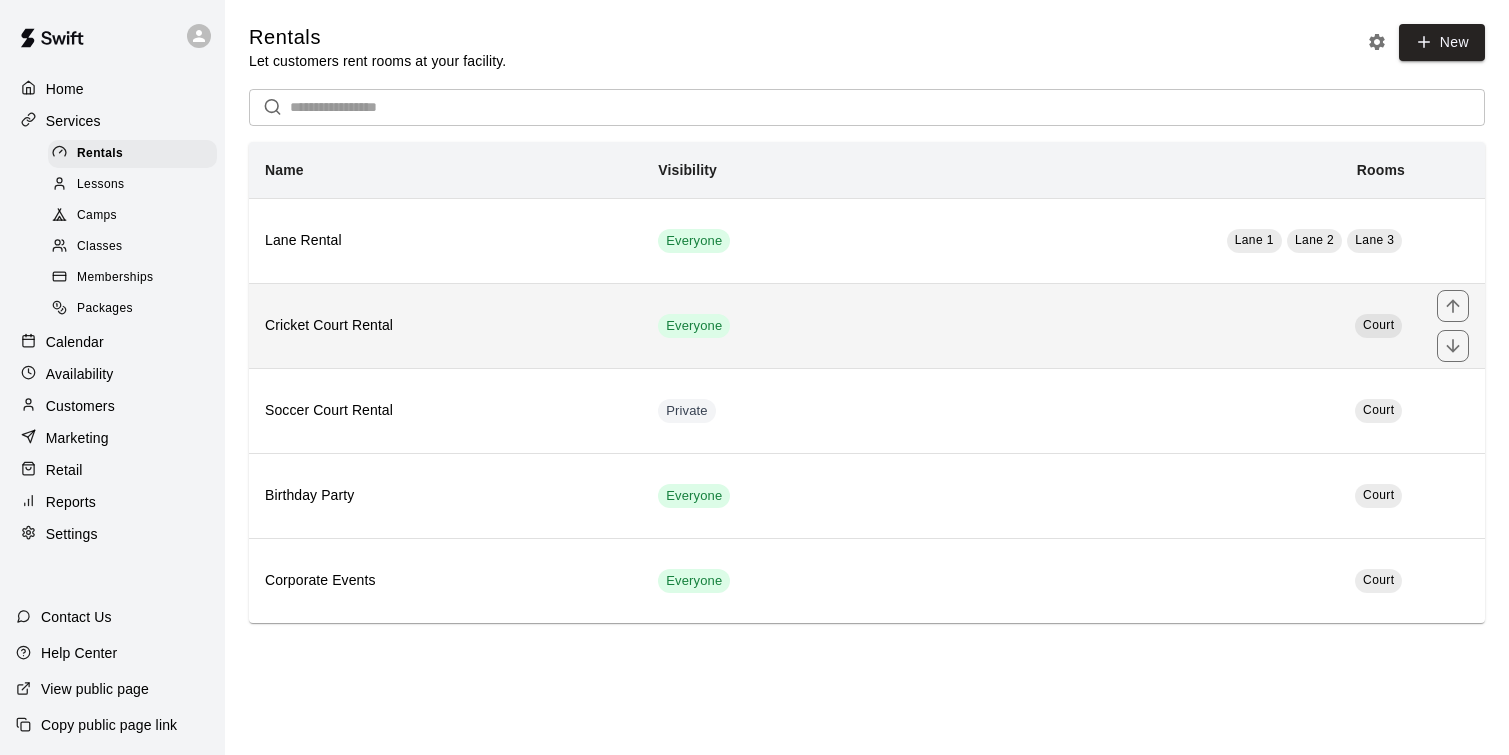 click on "Cricket Court Rental" at bounding box center [445, 326] 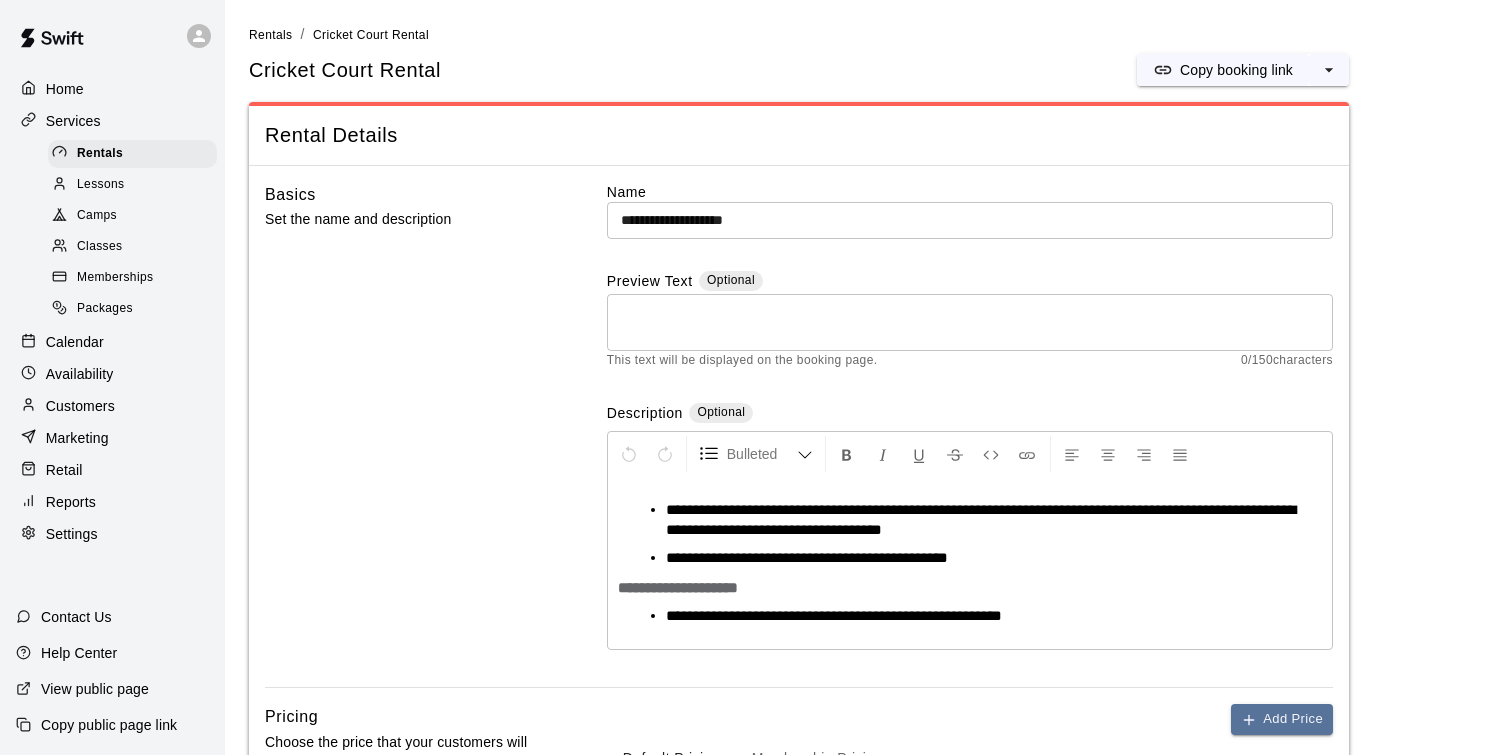 click on "**********" at bounding box center [981, 519] 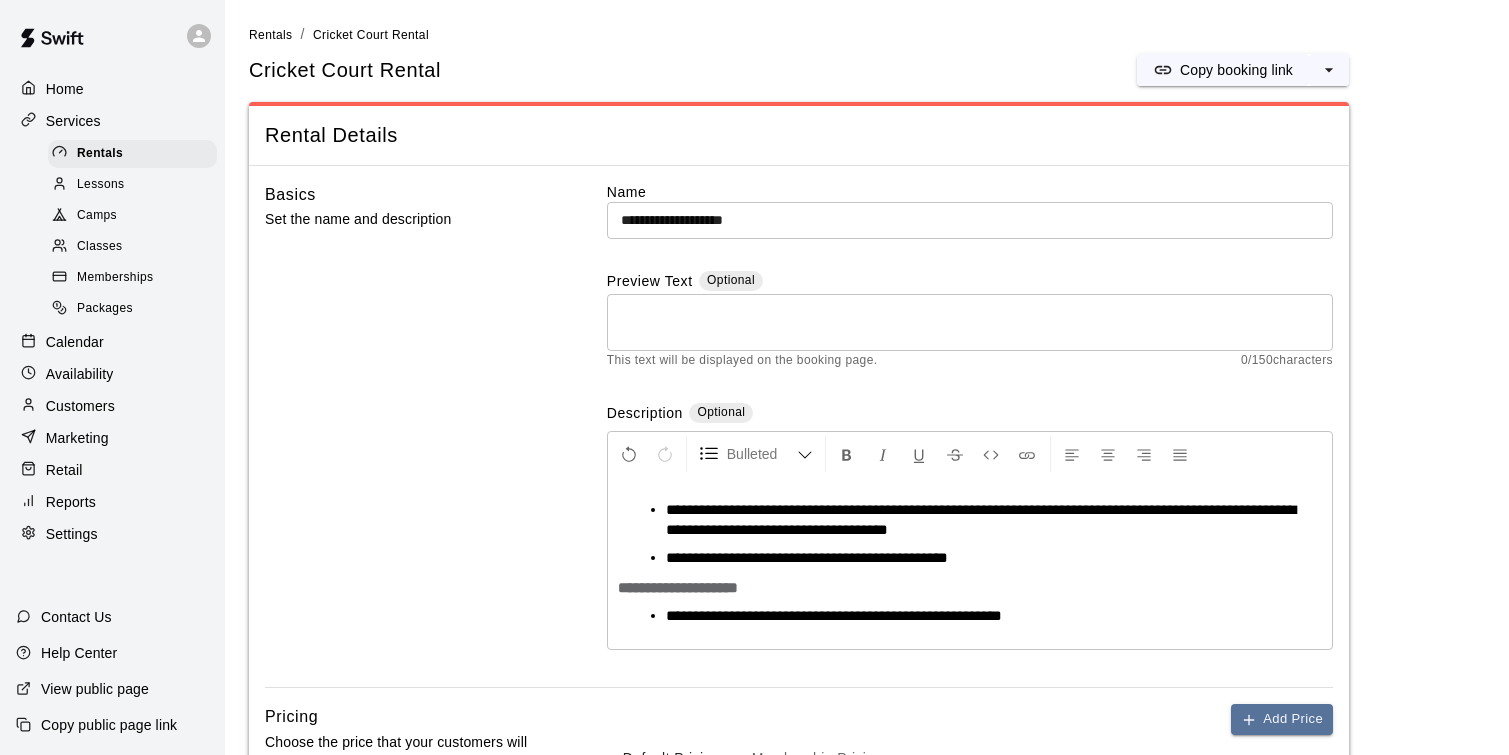 click on "**********" at bounding box center (981, 519) 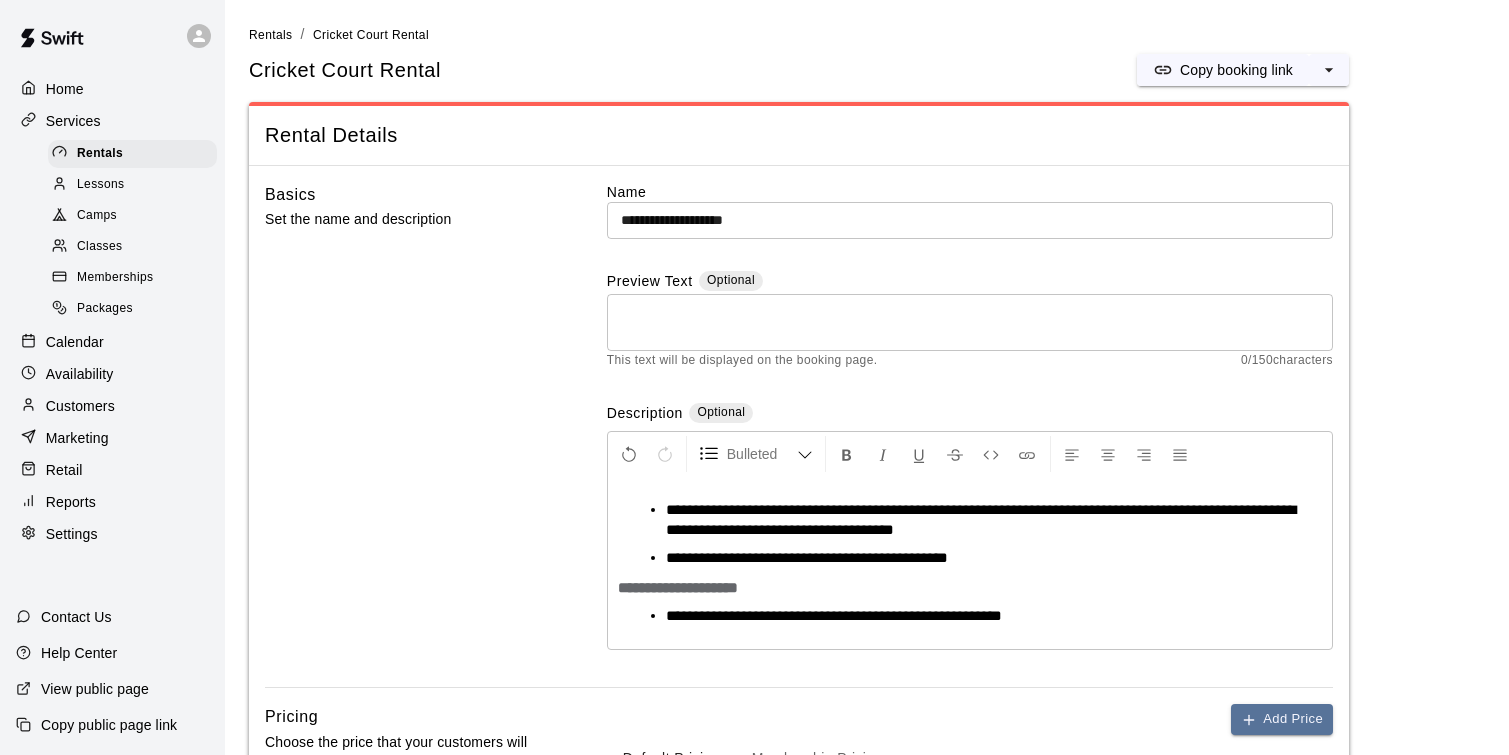 click on "**********" at bounding box center [981, 519] 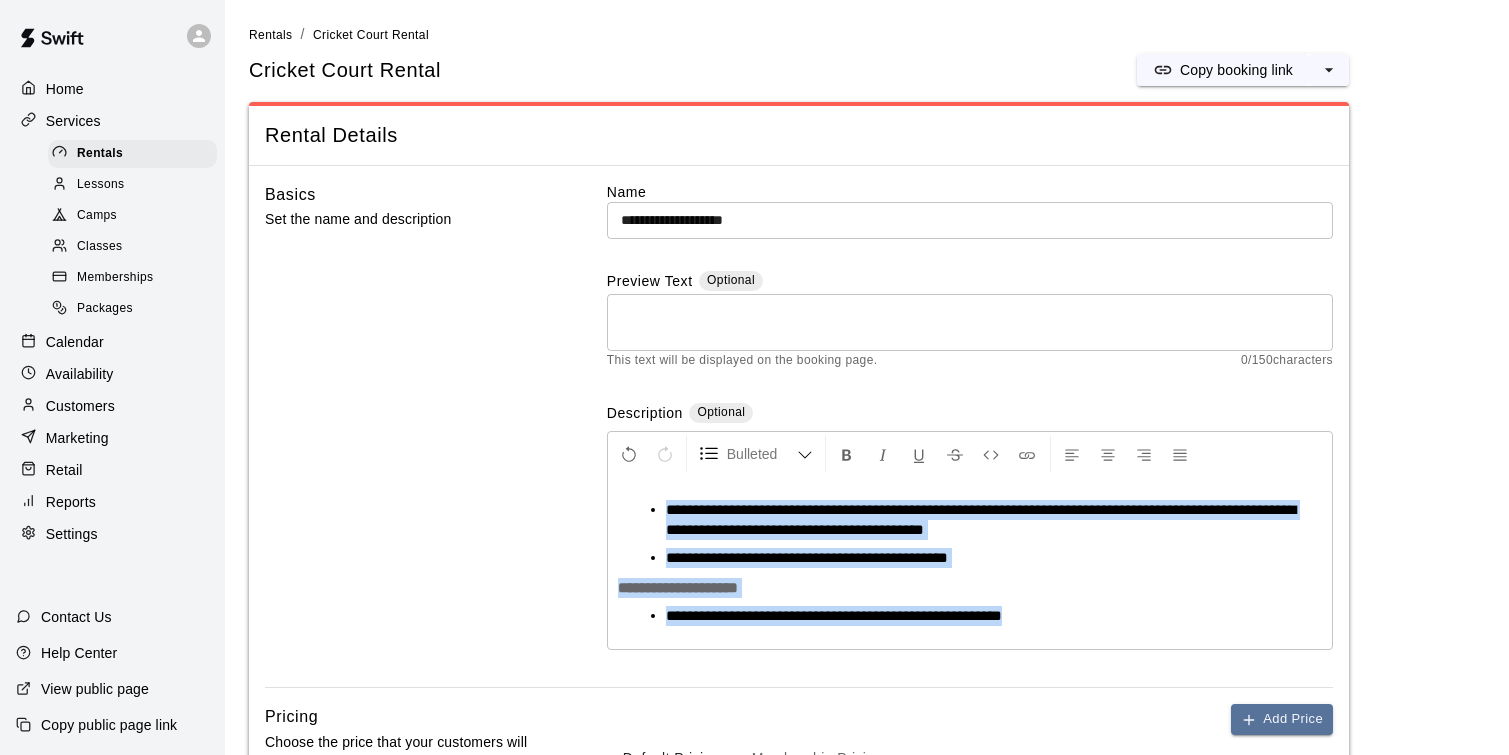 drag, startPoint x: 666, startPoint y: 508, endPoint x: 1109, endPoint y: 612, distance: 455.04395 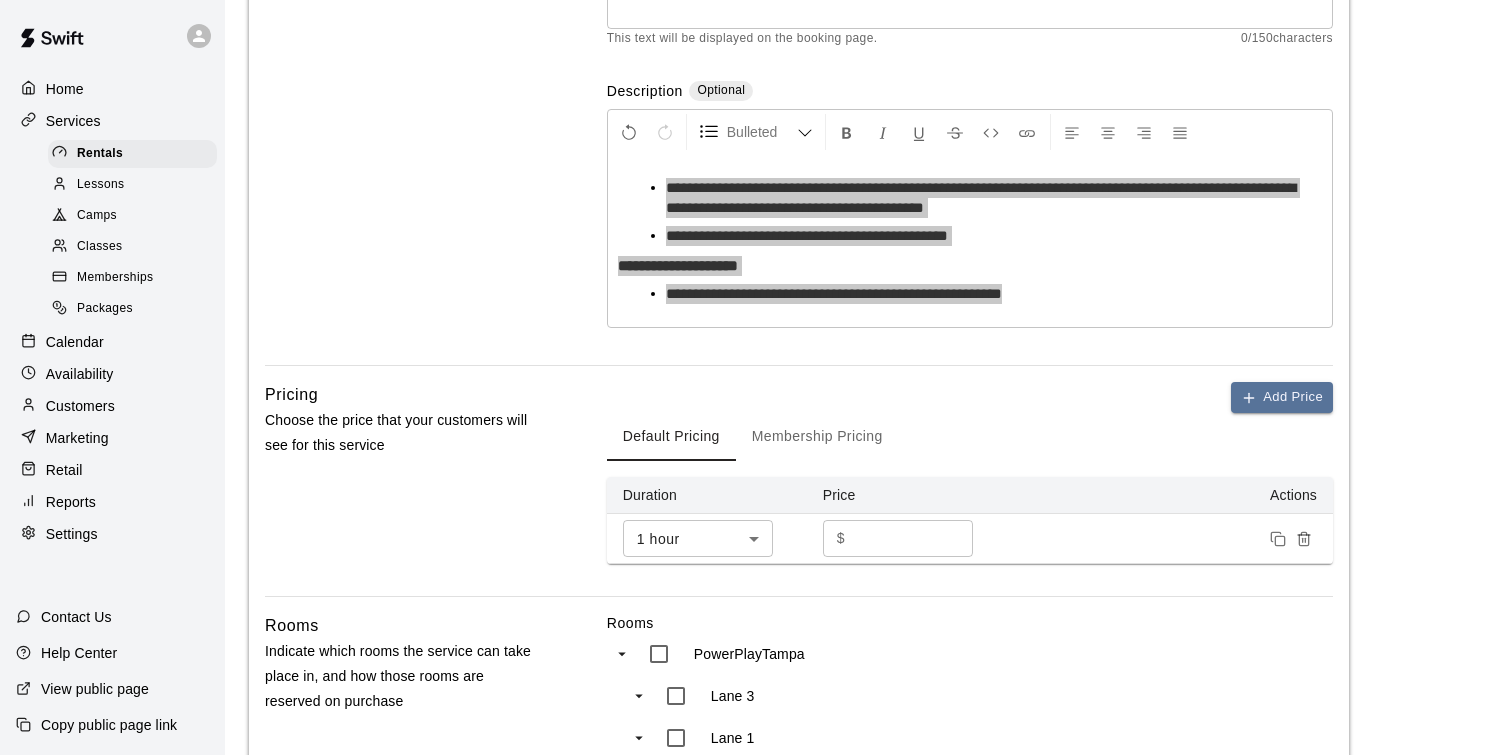 scroll, scrollTop: 0, scrollLeft: 0, axis: both 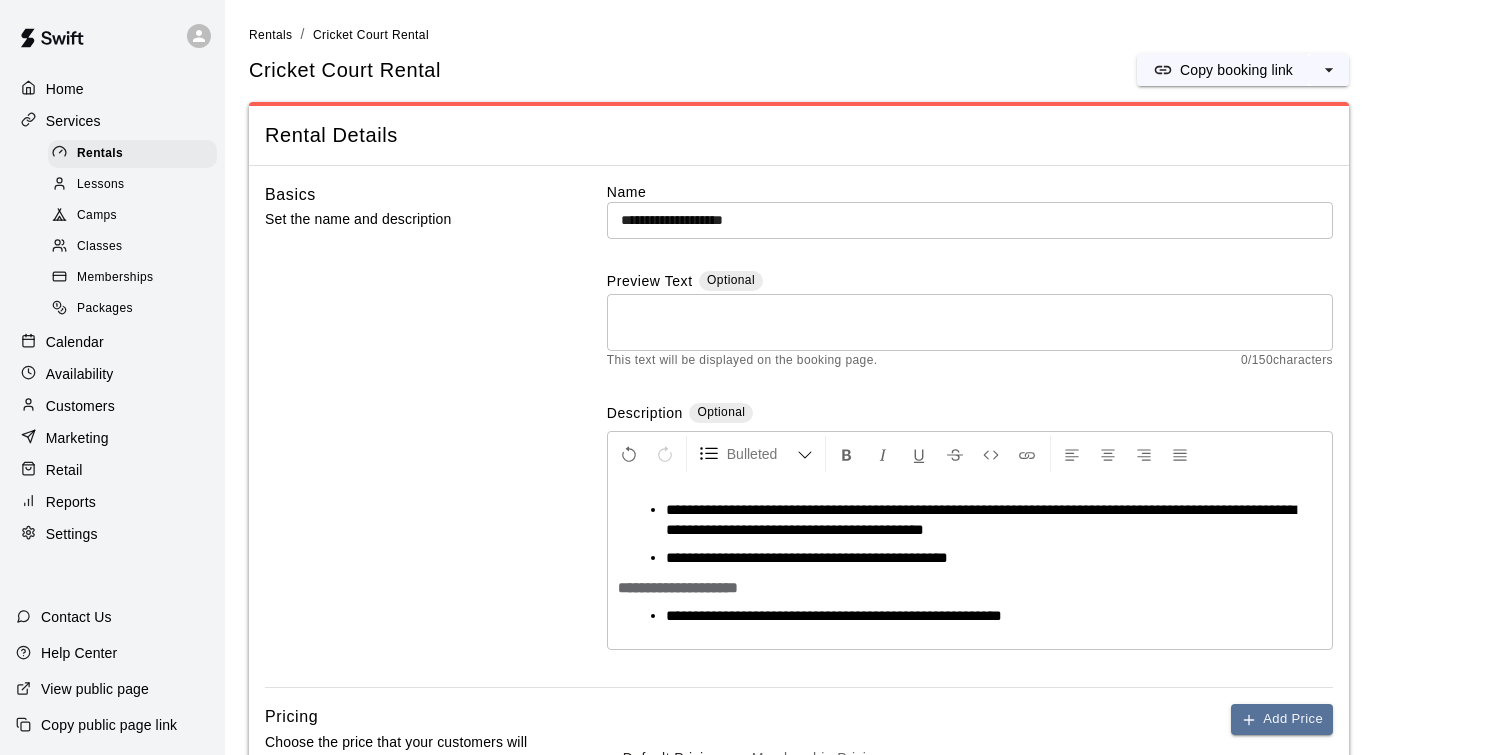 click on "**********" at bounding box center [970, 563] 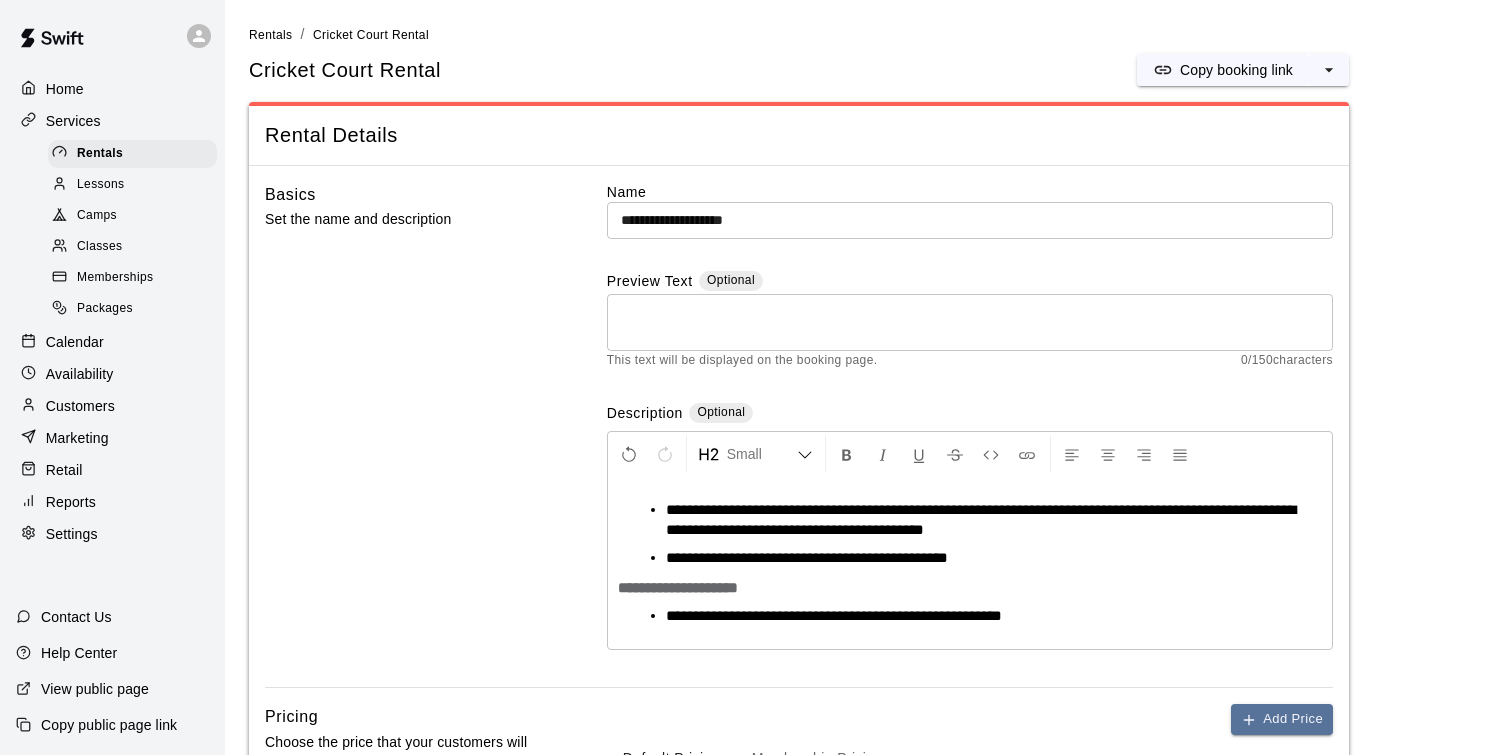 click on "**********" at bounding box center (970, 588) 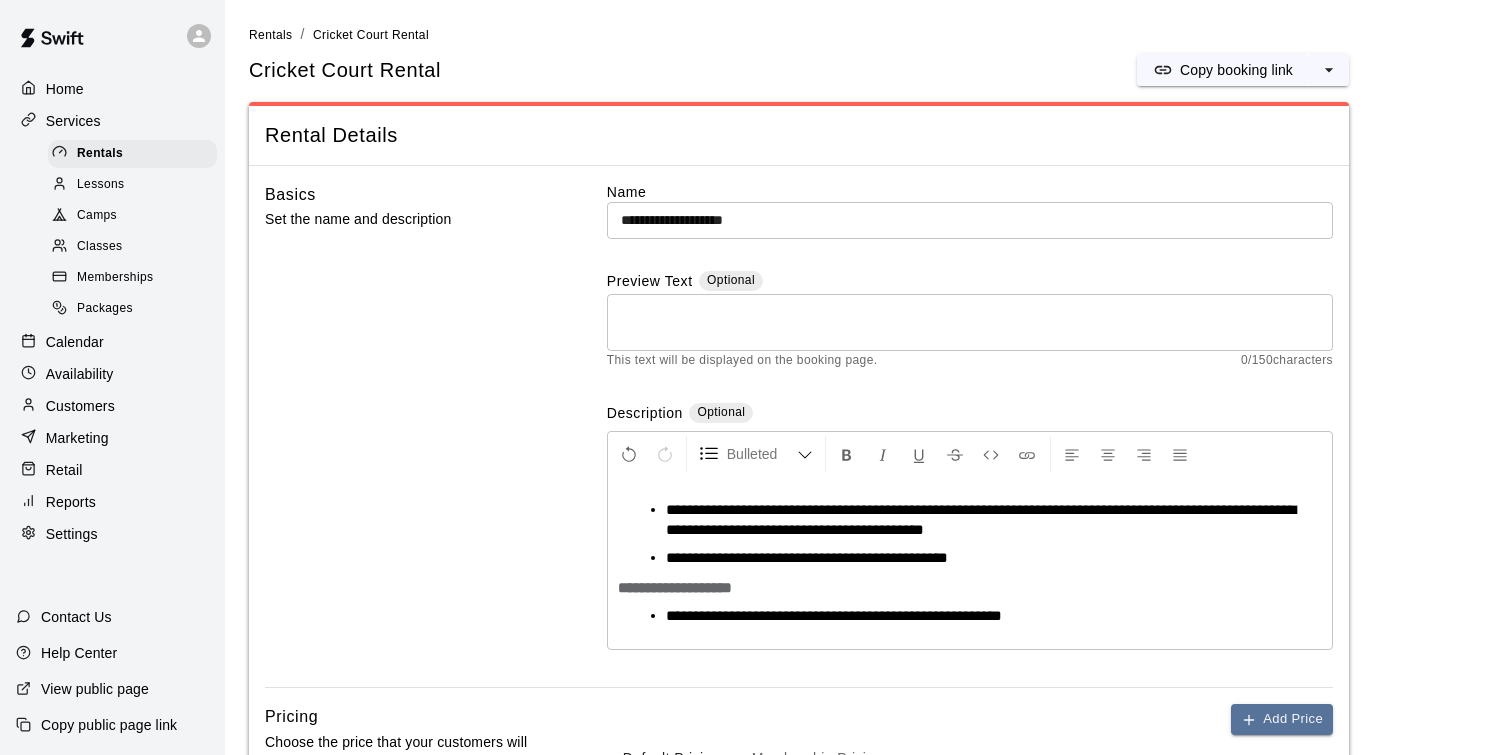 drag, startPoint x: 670, startPoint y: 509, endPoint x: 734, endPoint y: 506, distance: 64.070274 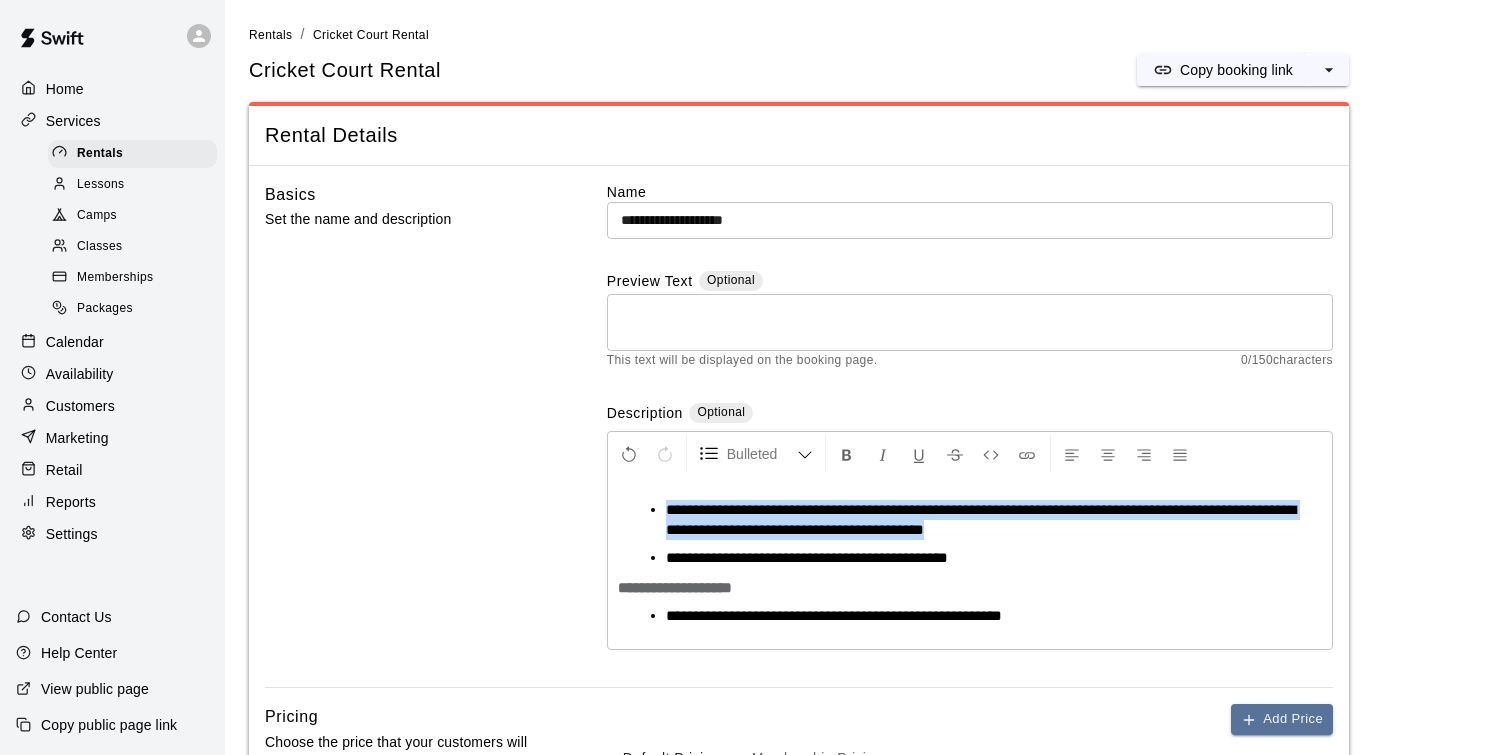 drag, startPoint x: 668, startPoint y: 512, endPoint x: 1128, endPoint y: 534, distance: 460.5258 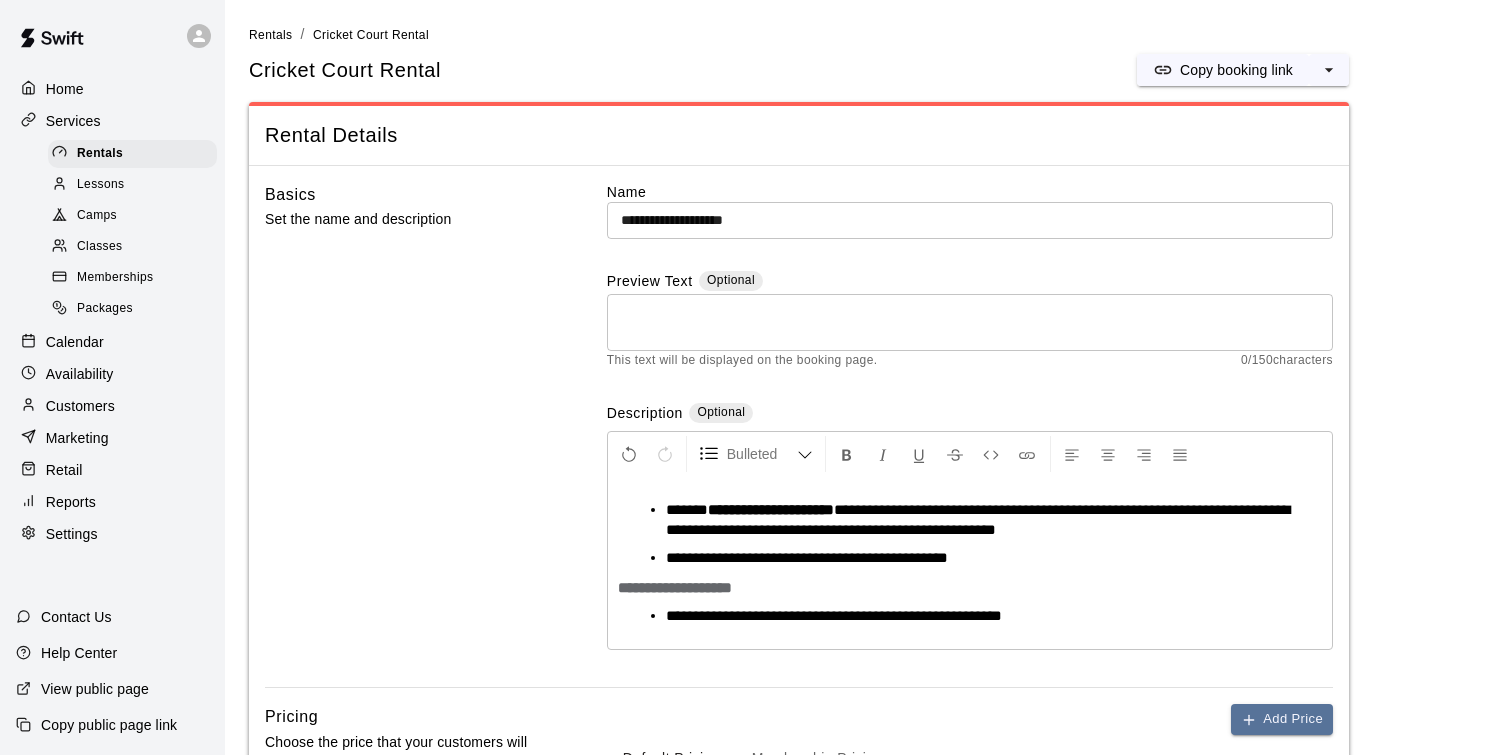 click on "**********" at bounding box center [978, 534] 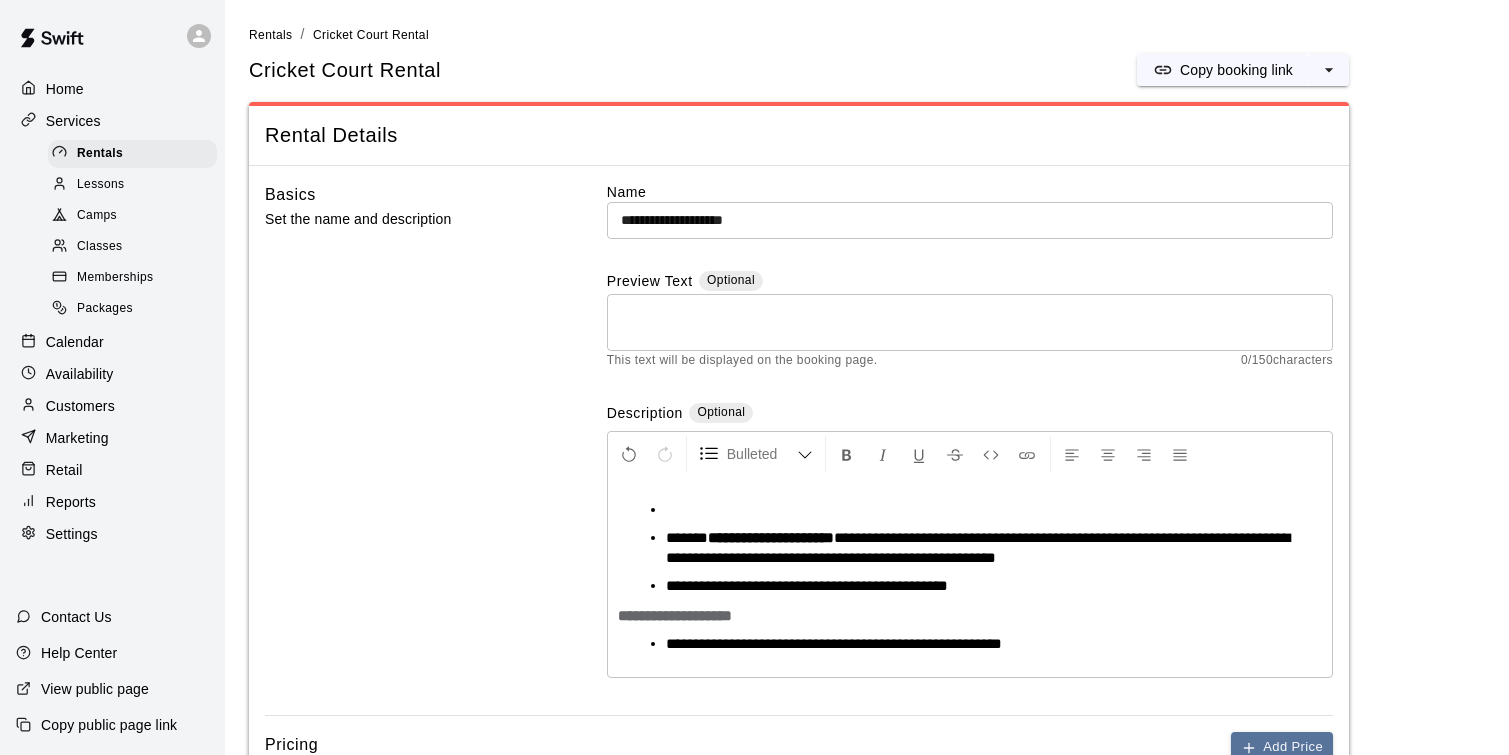 click at bounding box center (978, 510) 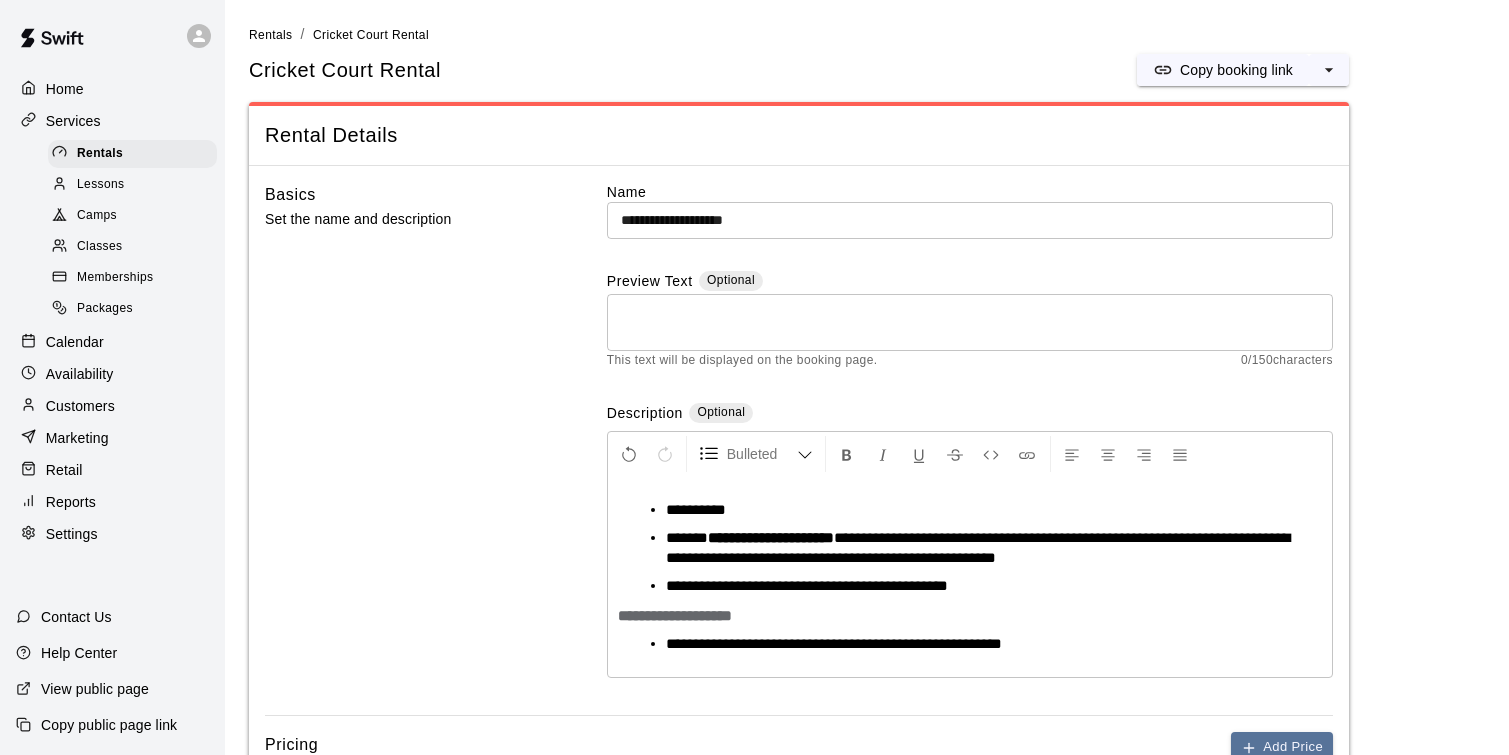 click on "**********" at bounding box center [978, 548] 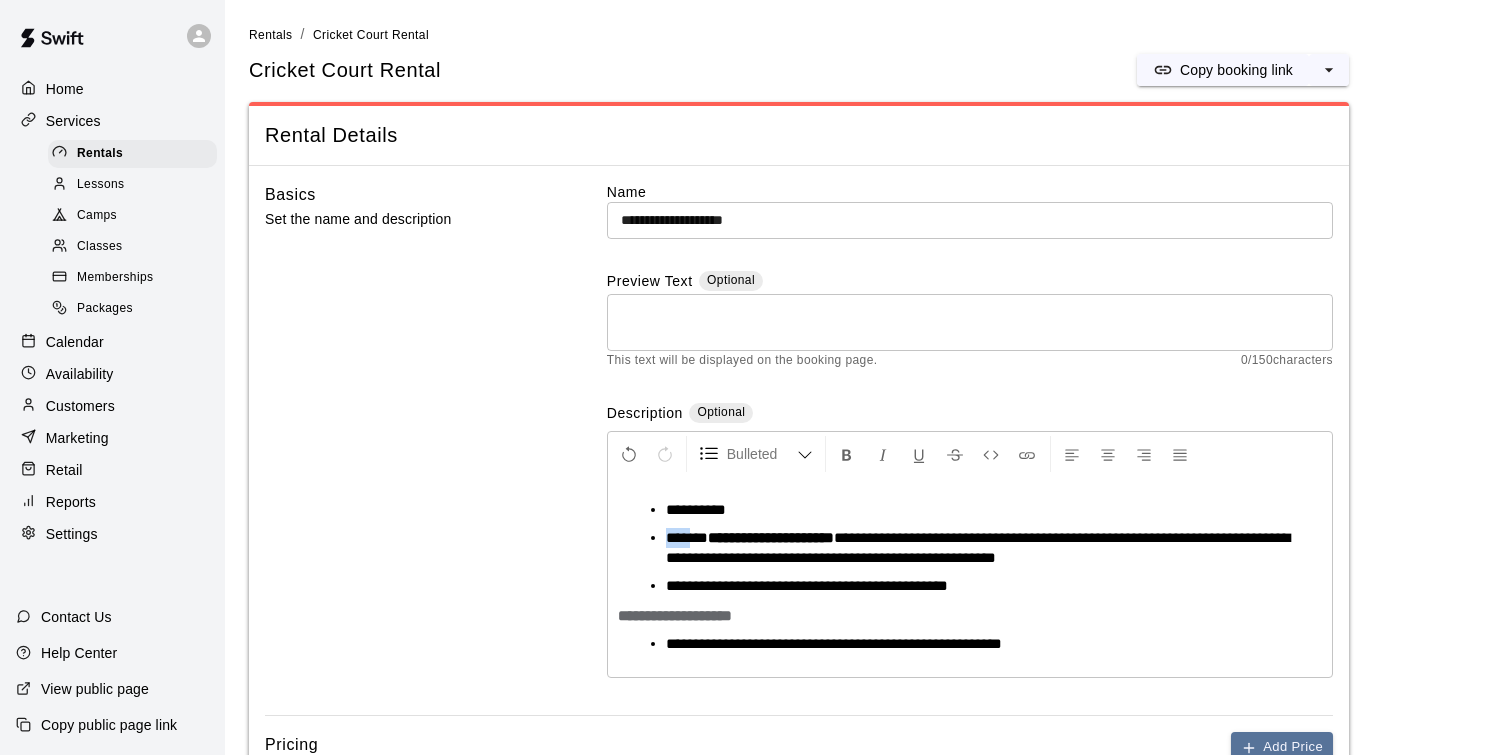 click on "**********" at bounding box center (978, 548) 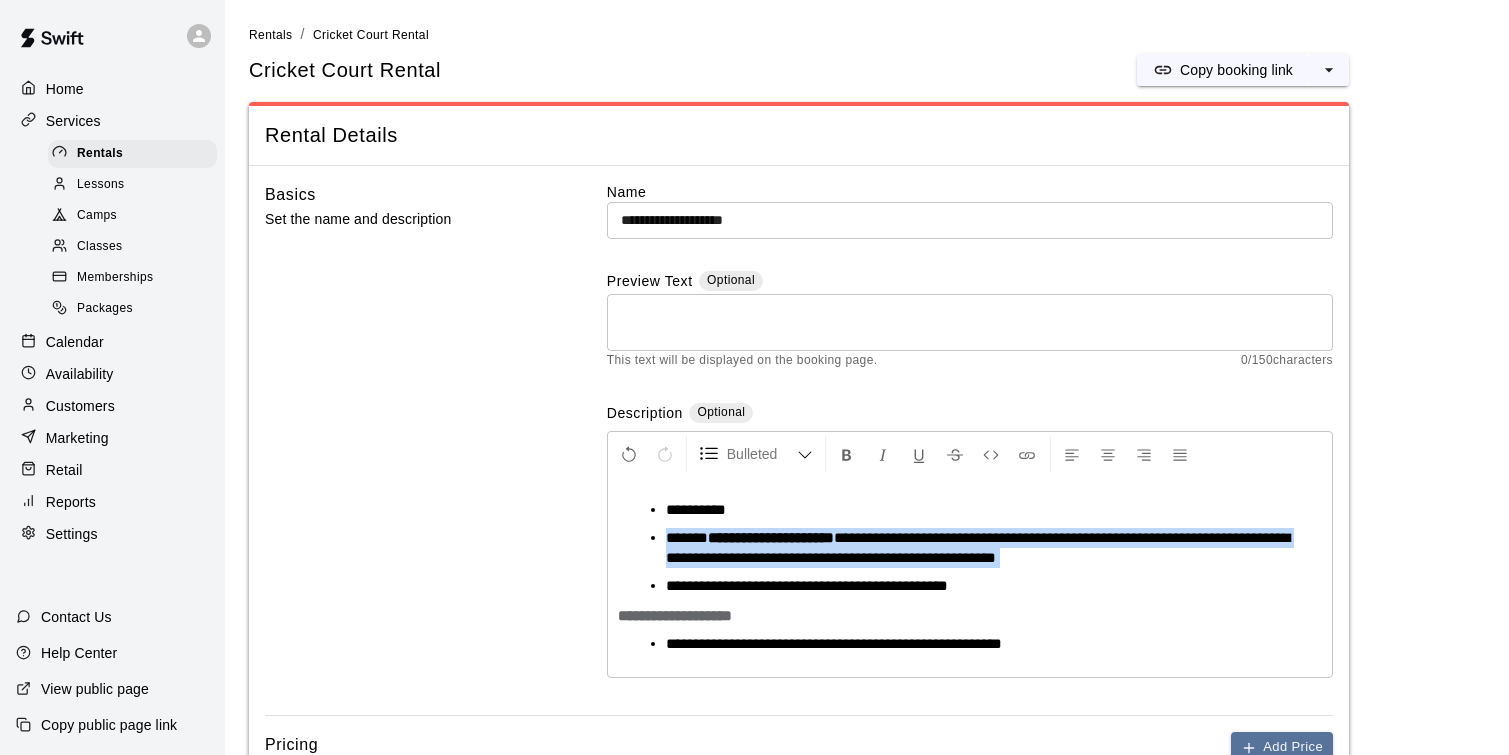 click on "**********" at bounding box center [978, 548] 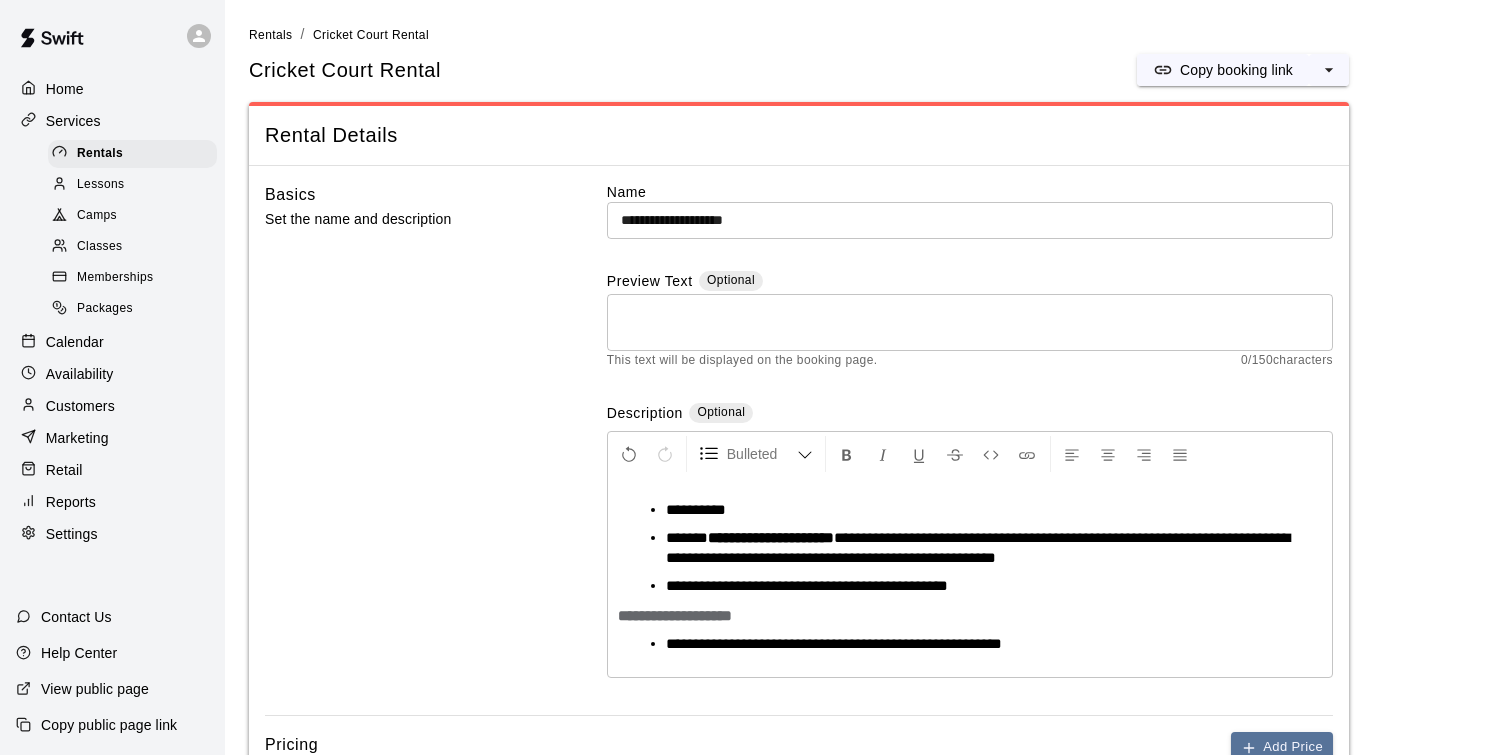 click on "**********" at bounding box center [978, 510] 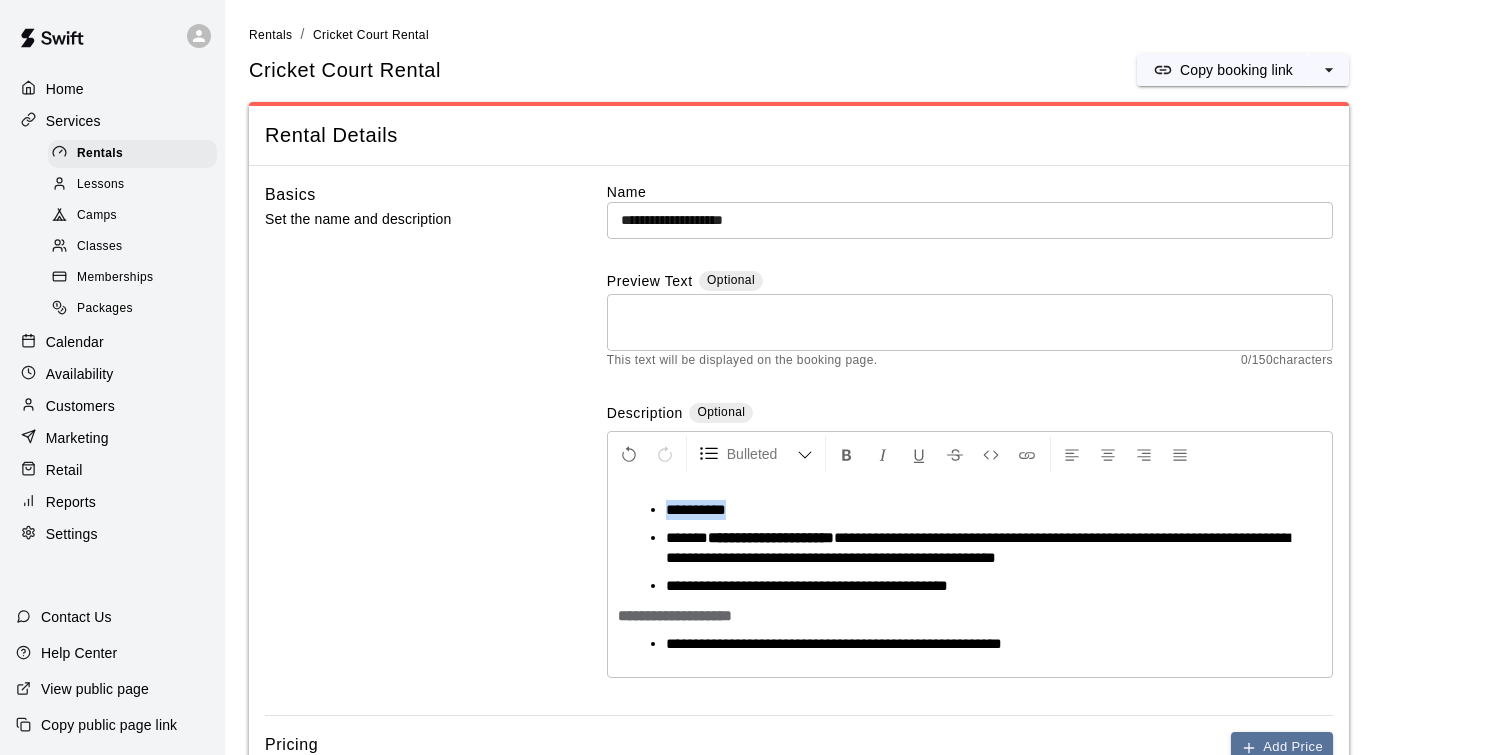 drag, startPoint x: 759, startPoint y: 508, endPoint x: 647, endPoint y: 499, distance: 112.36102 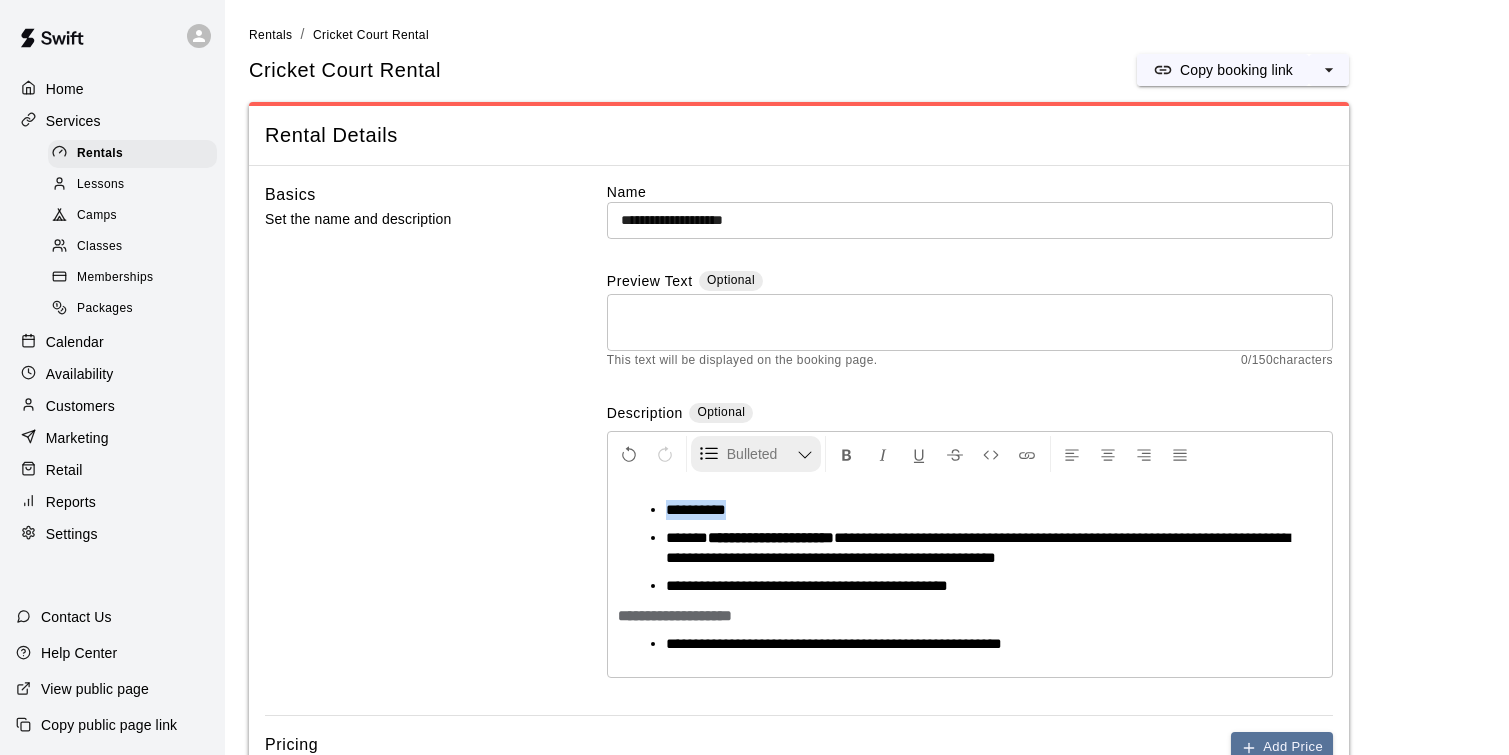 click on "Bulleted List" at bounding box center [756, 454] 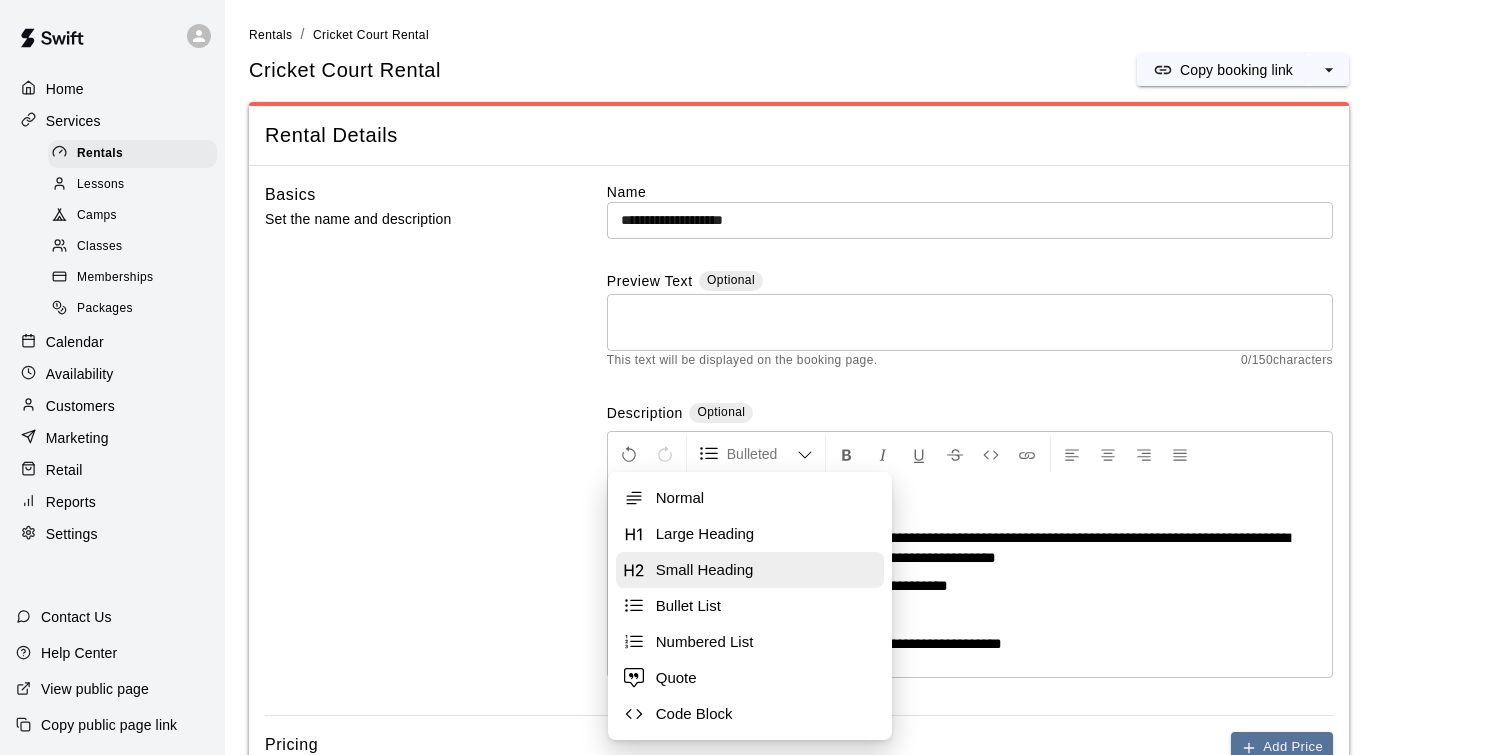 click on "Small Heading" at bounding box center (766, 570) 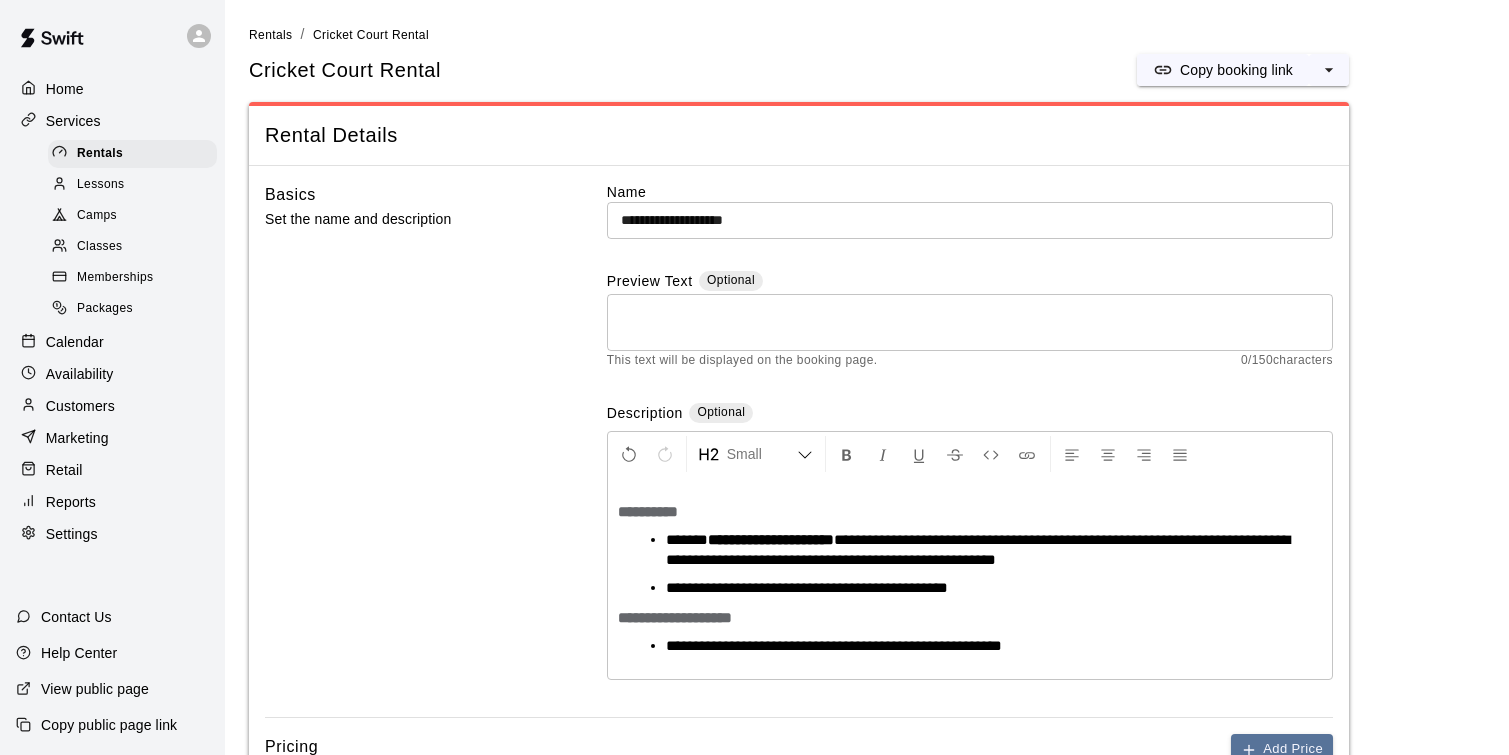 click on "**********" at bounding box center (807, 587) 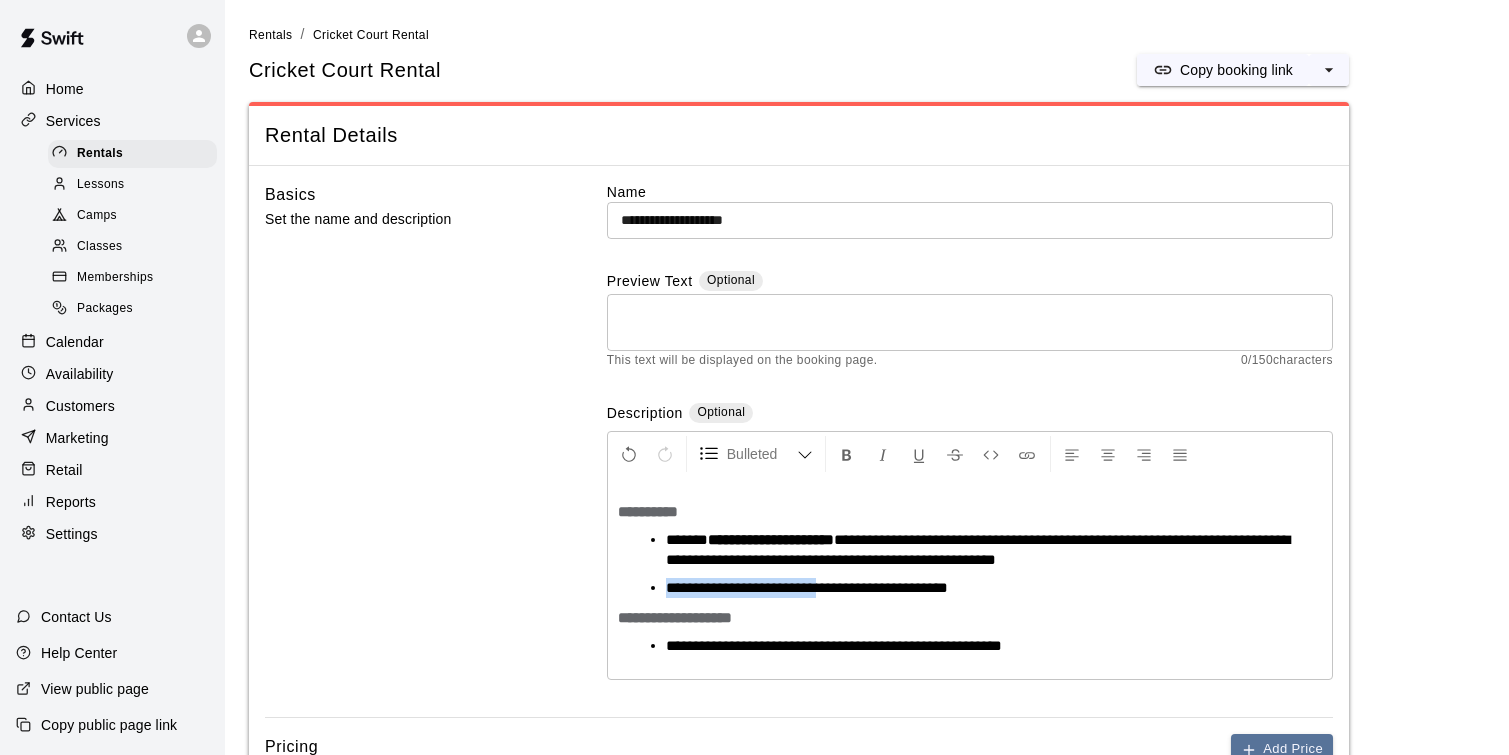 drag, startPoint x: 669, startPoint y: 590, endPoint x: 845, endPoint y: 586, distance: 176.04546 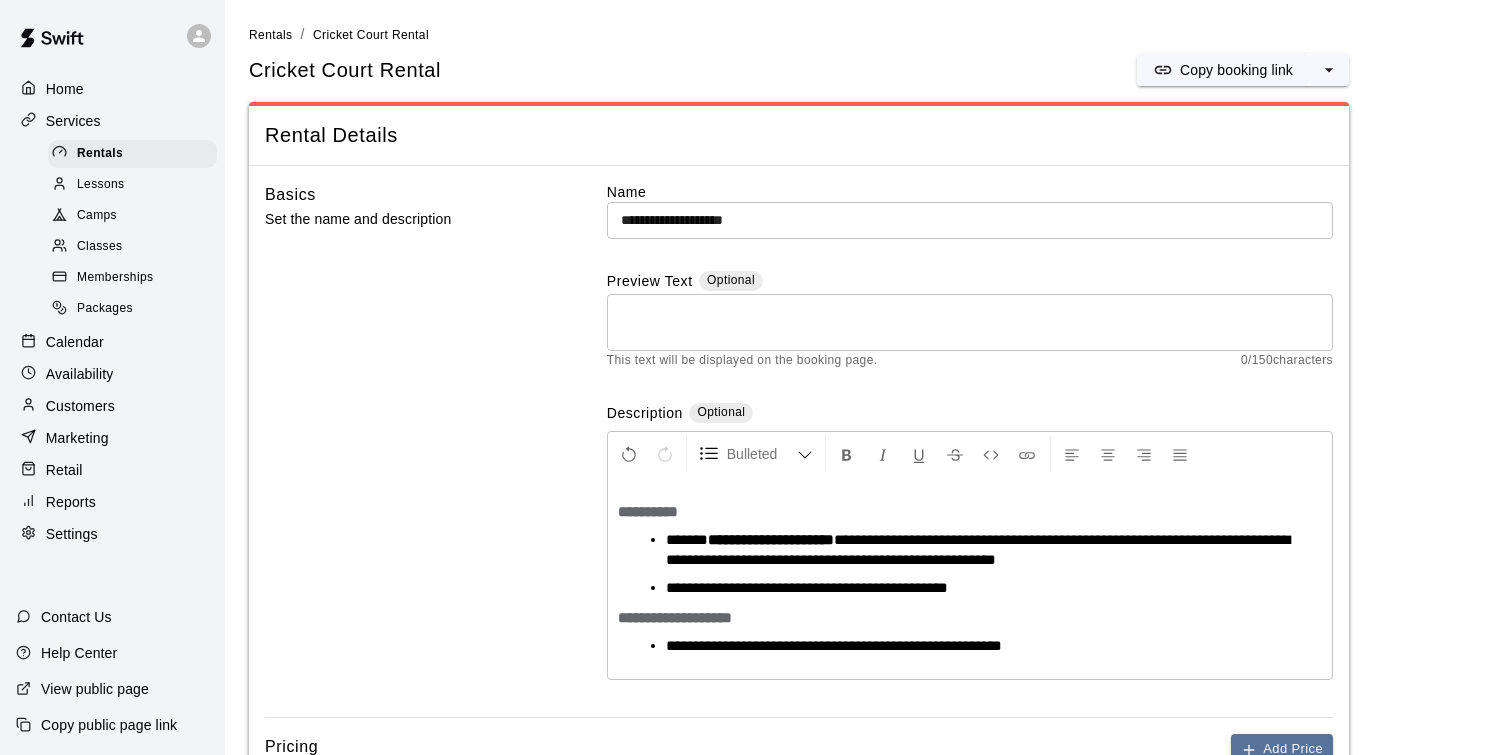 click on "**********" at bounding box center [978, 549] 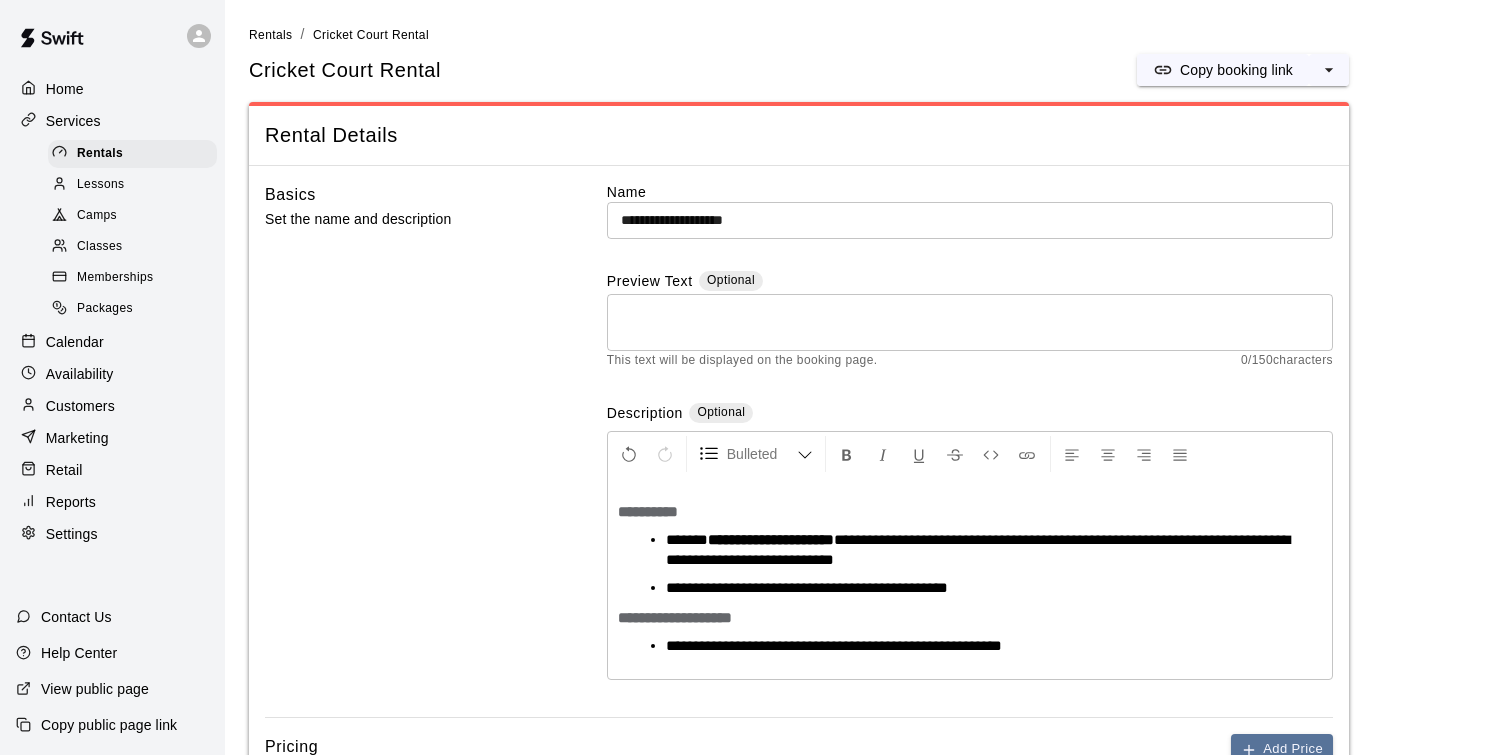 click on "**********" at bounding box center (978, 549) 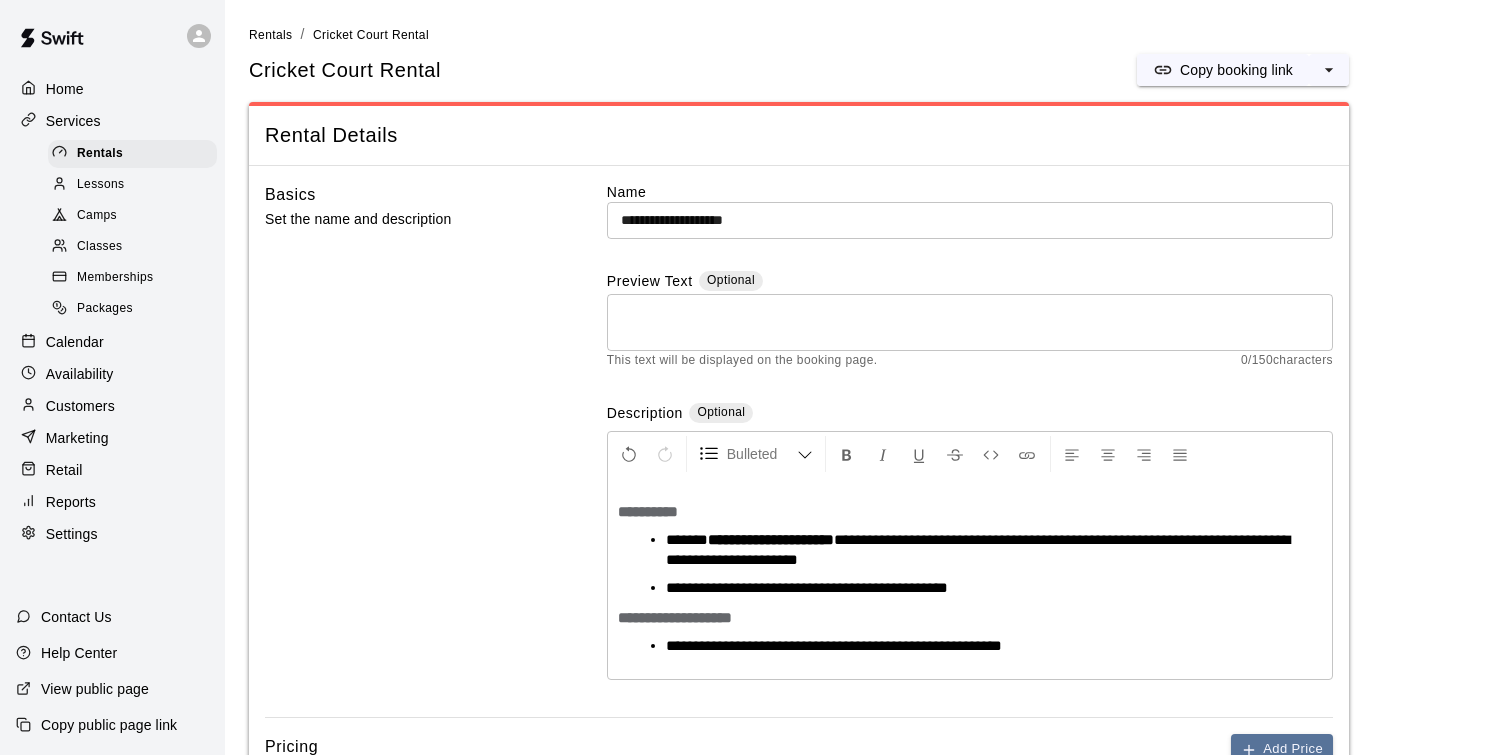 click on "**********" at bounding box center (978, 549) 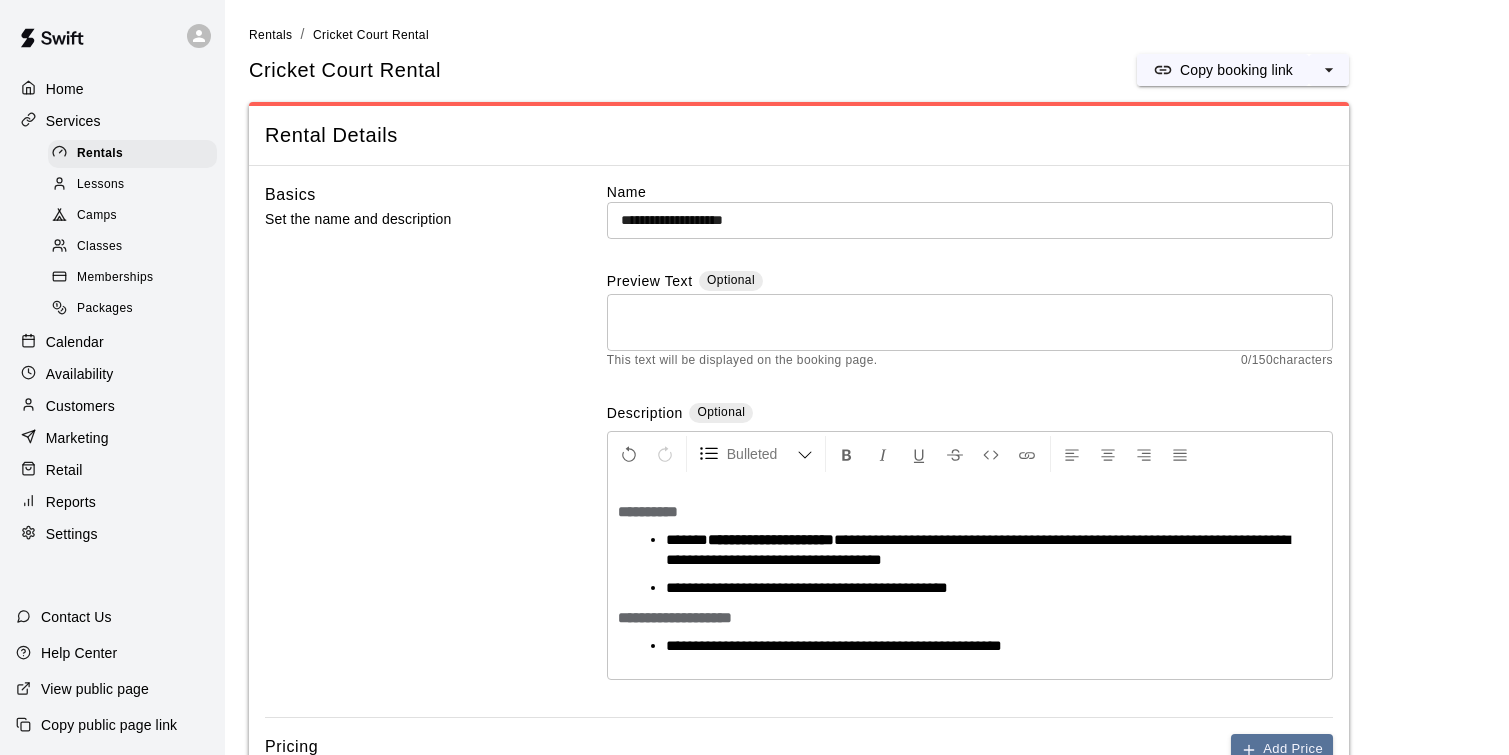 click on "**********" at bounding box center [978, 549] 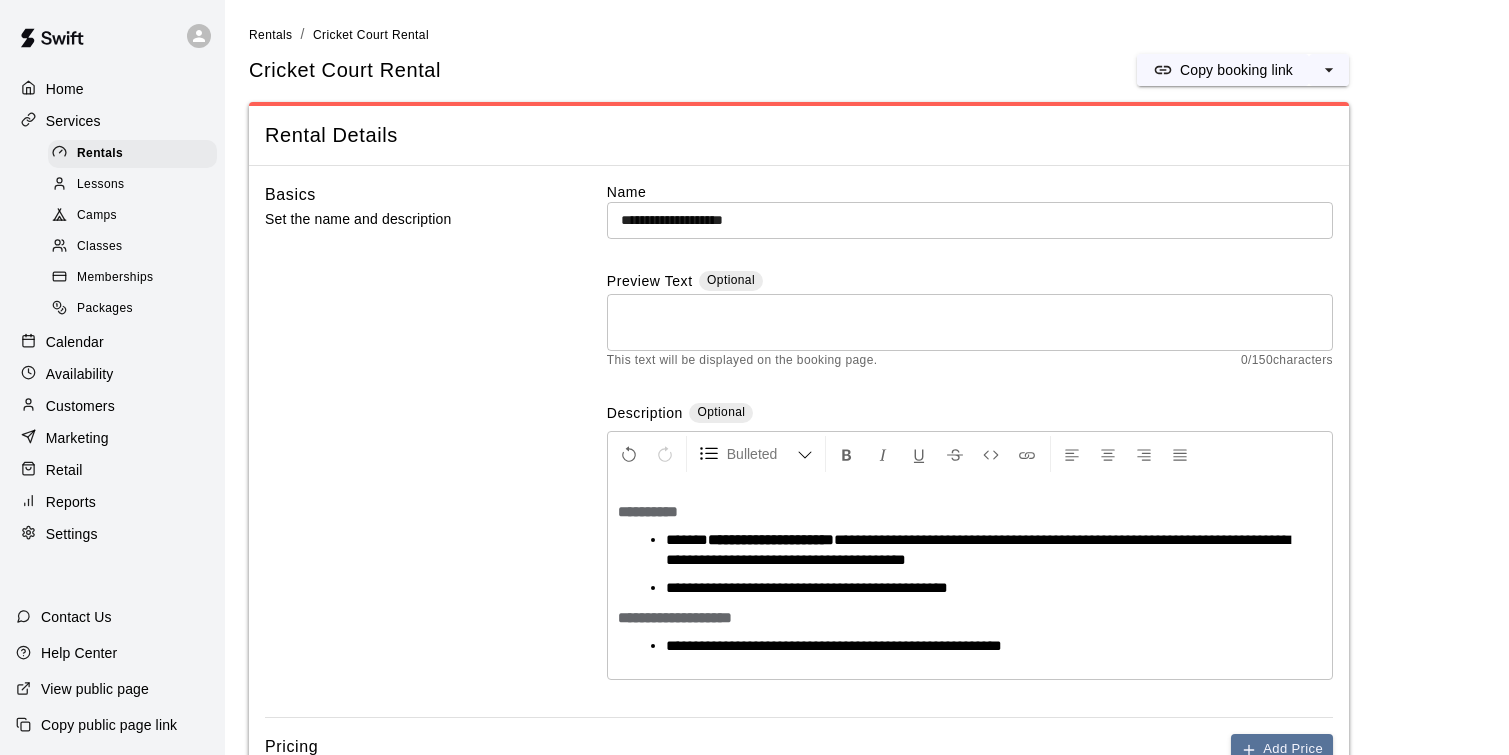 click on "**********" at bounding box center [978, 588] 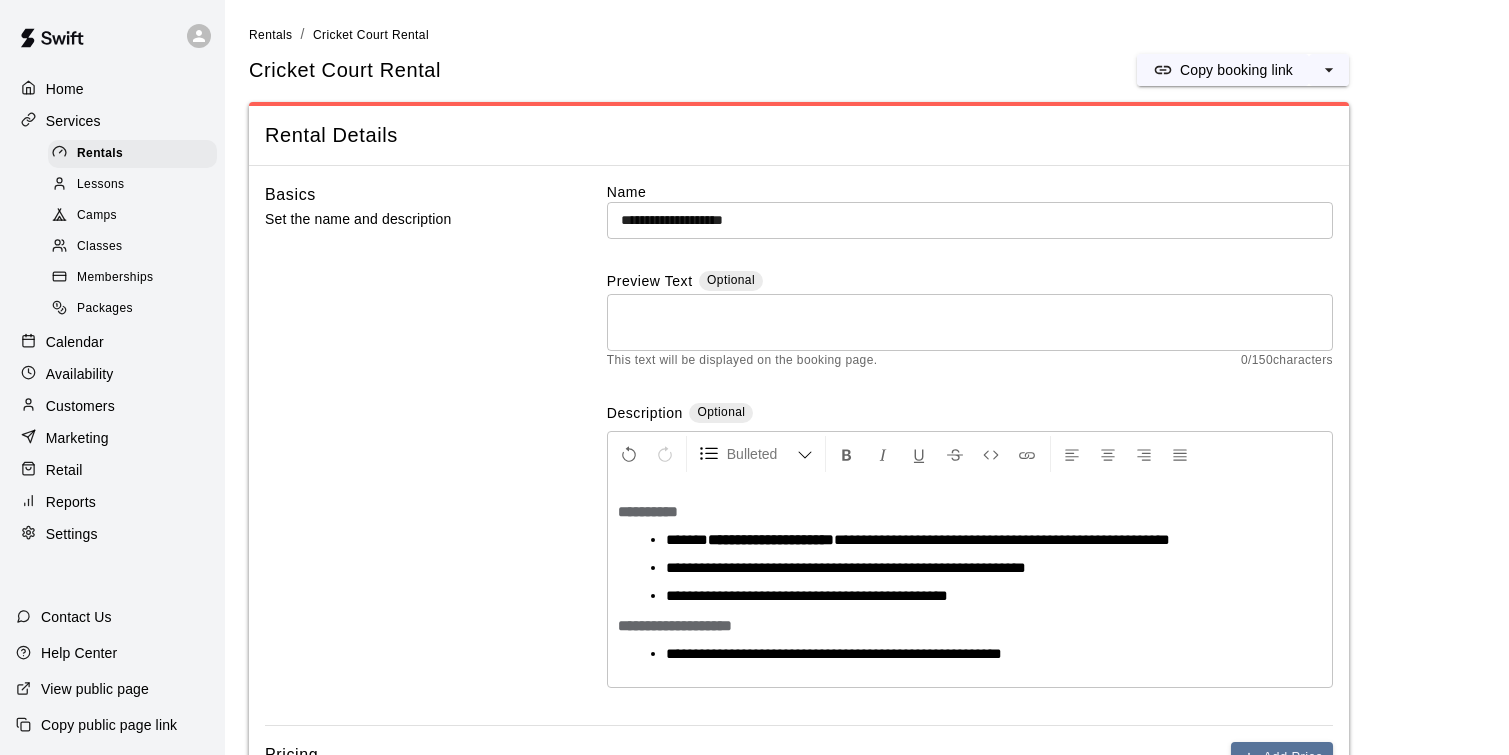 click on "**********" at bounding box center [978, 596] 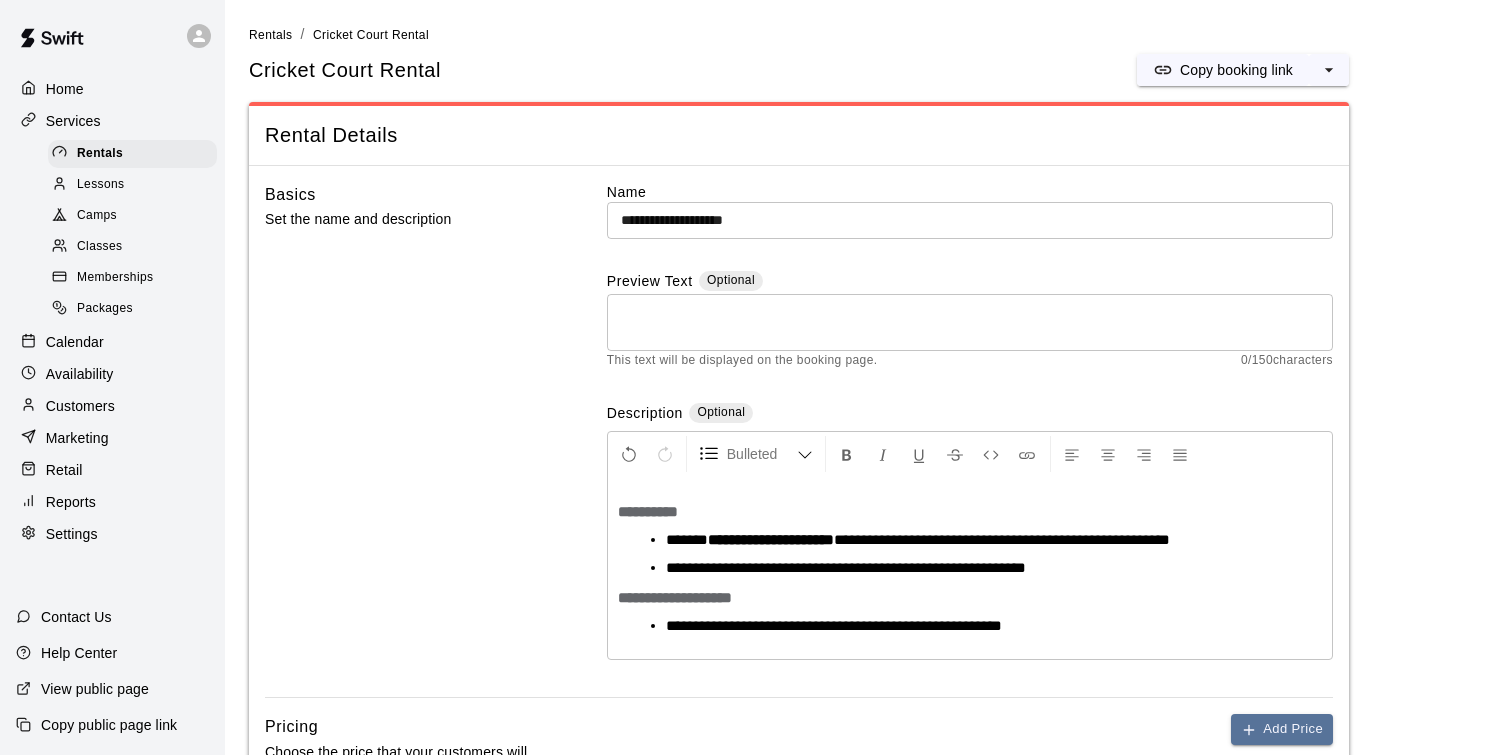 click on "**********" at bounding box center (1002, 539) 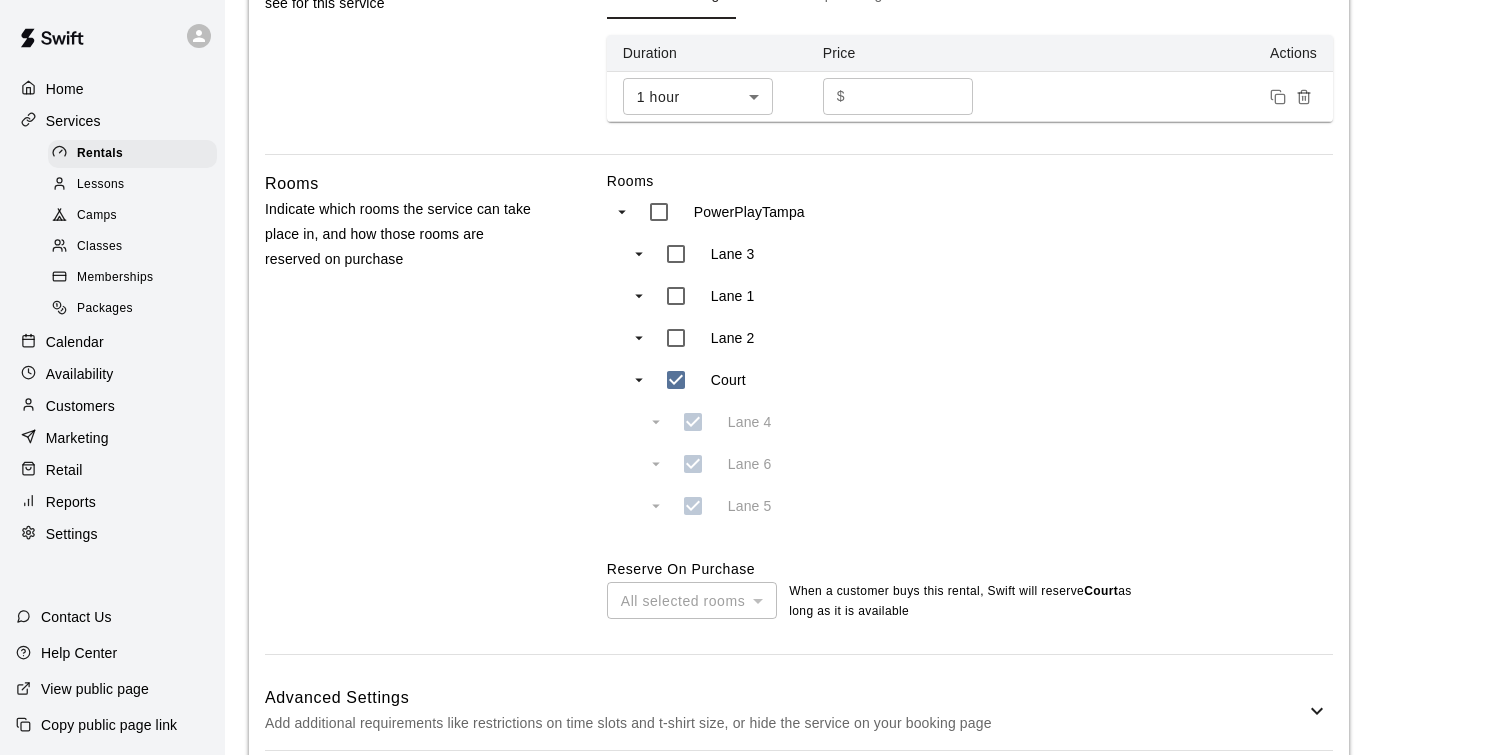 scroll, scrollTop: 879, scrollLeft: 0, axis: vertical 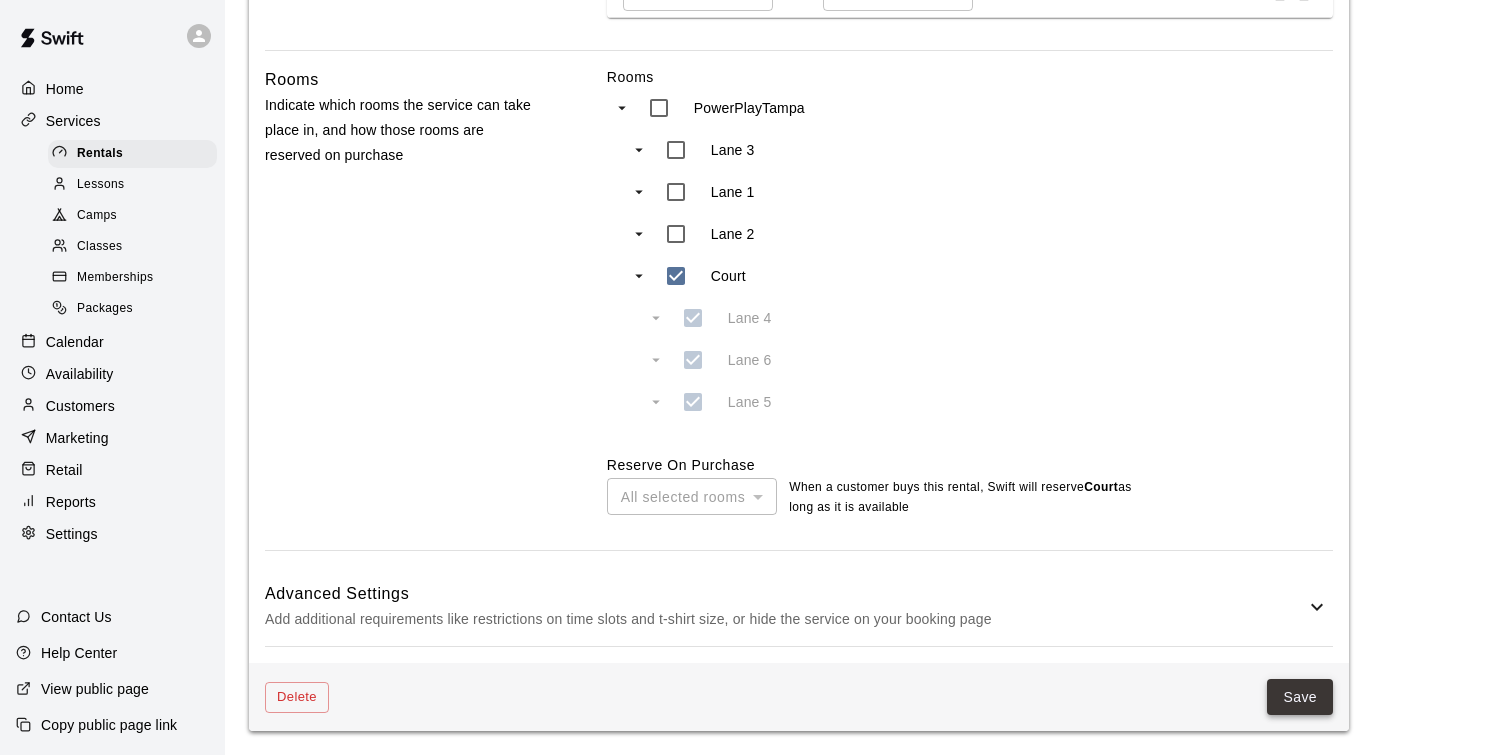 type on "**********" 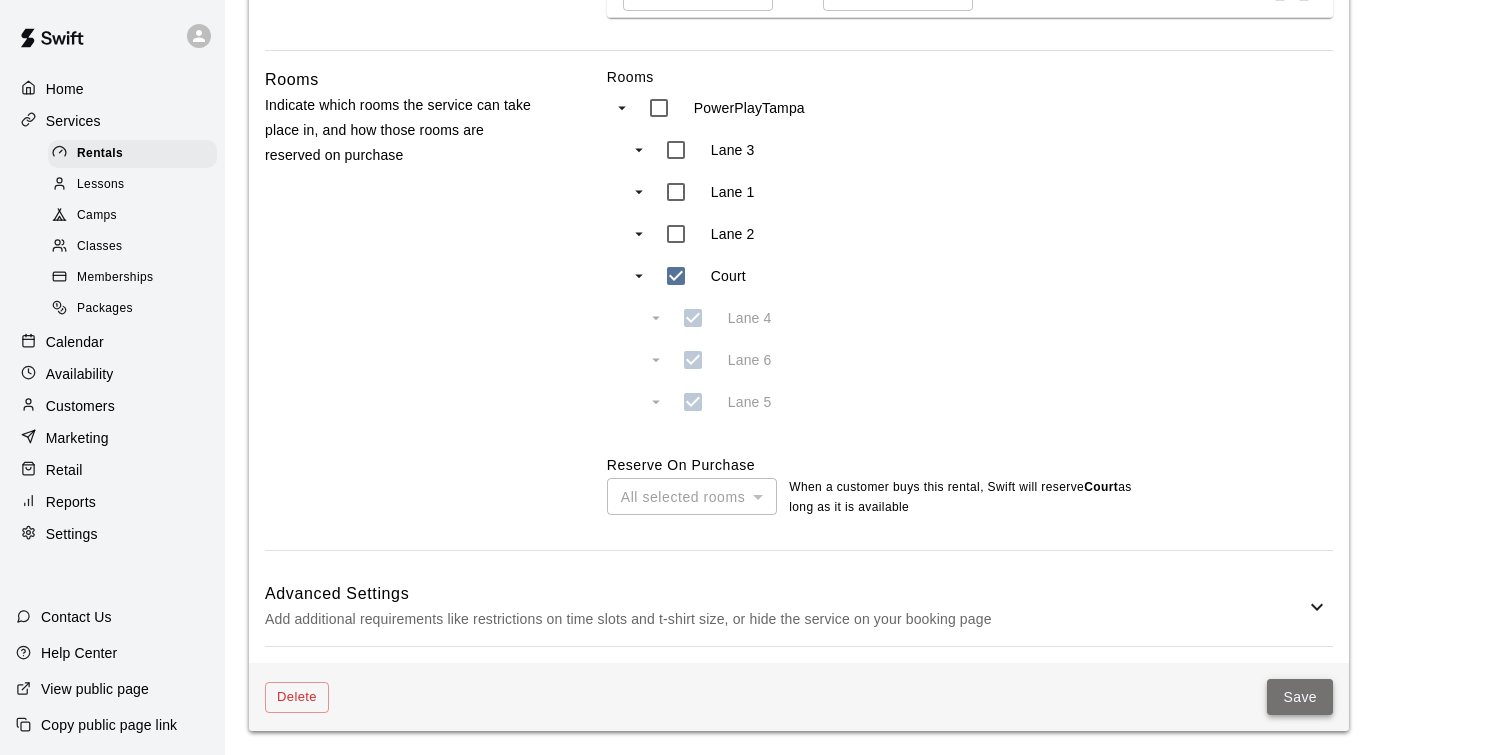 click on "Save" at bounding box center (1300, 697) 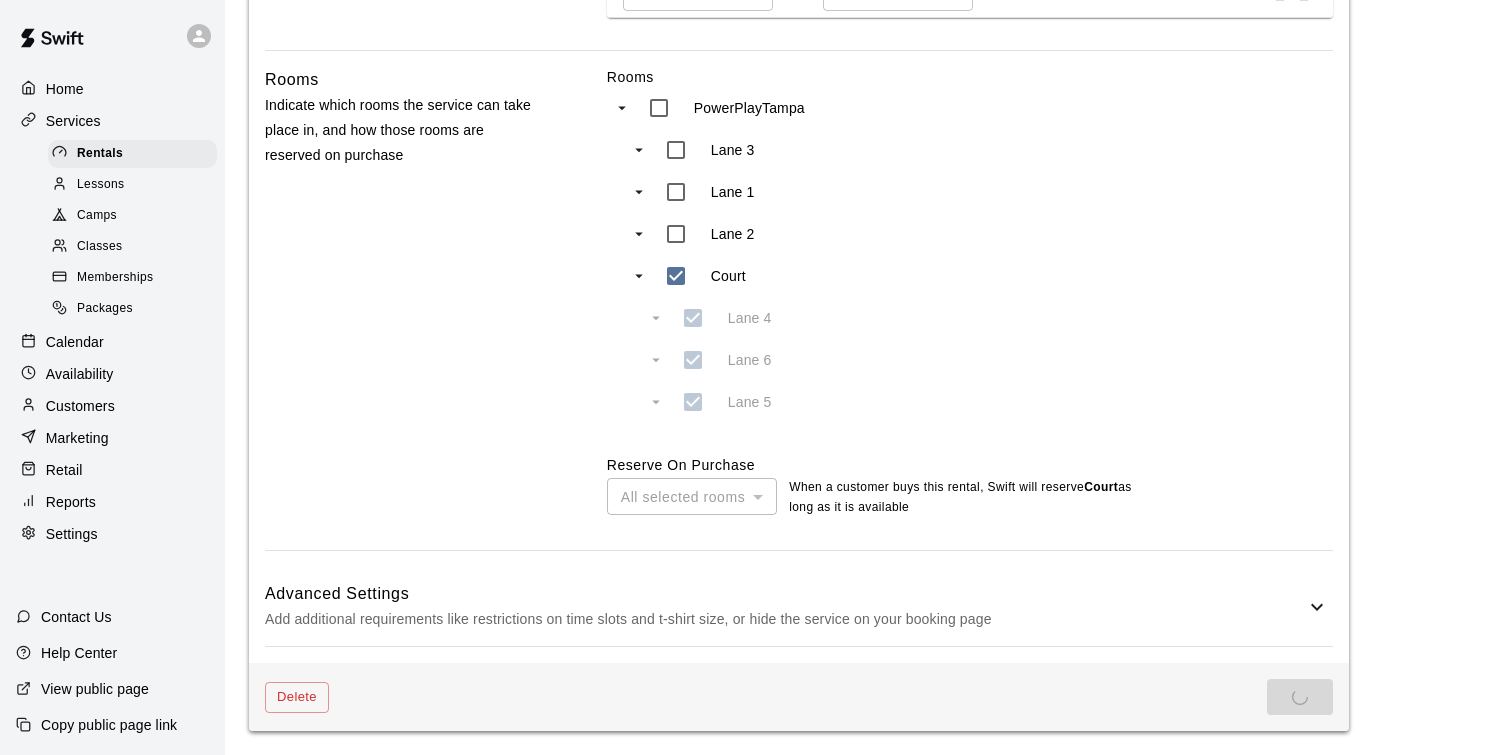 scroll, scrollTop: 0, scrollLeft: 0, axis: both 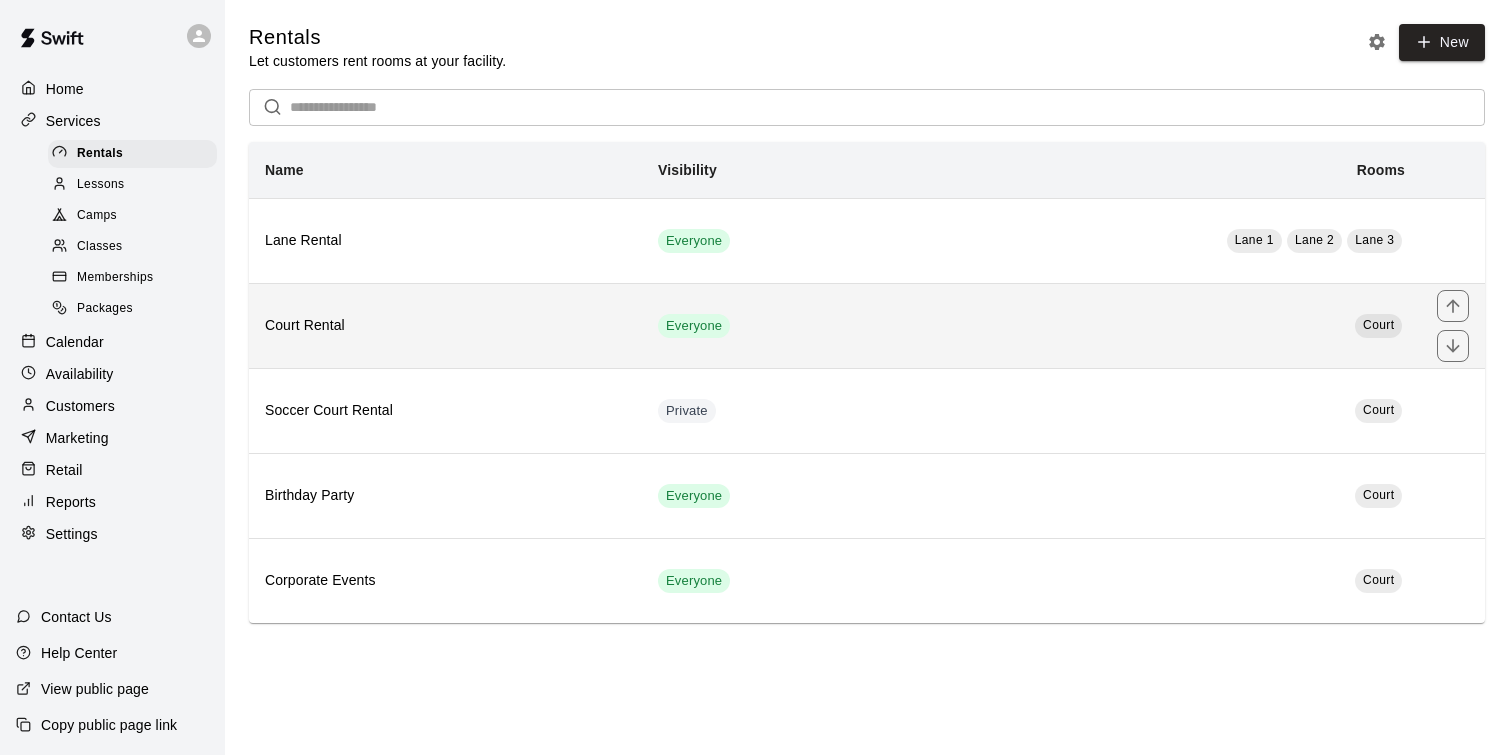click on "Court Rental" at bounding box center [445, 326] 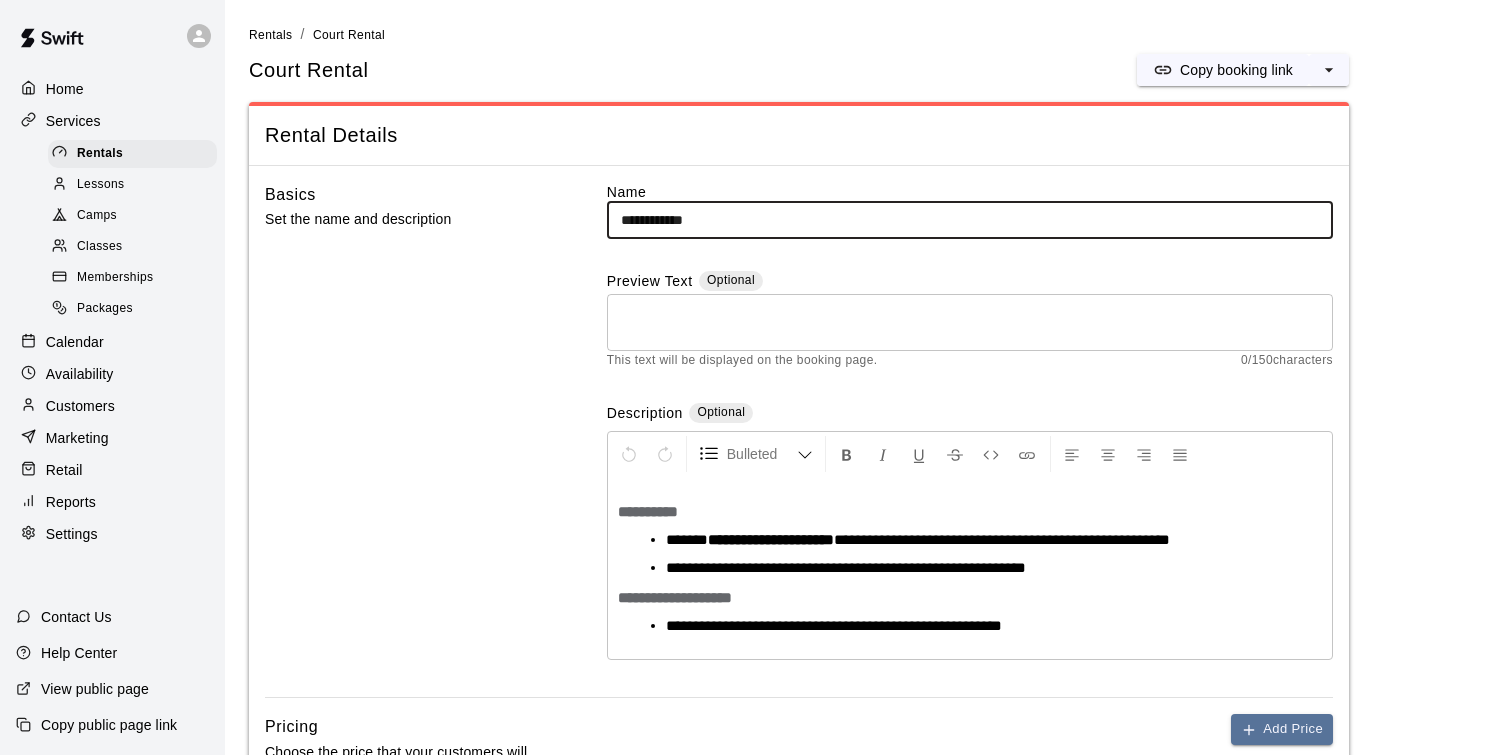 click on "**********" at bounding box center [970, 220] 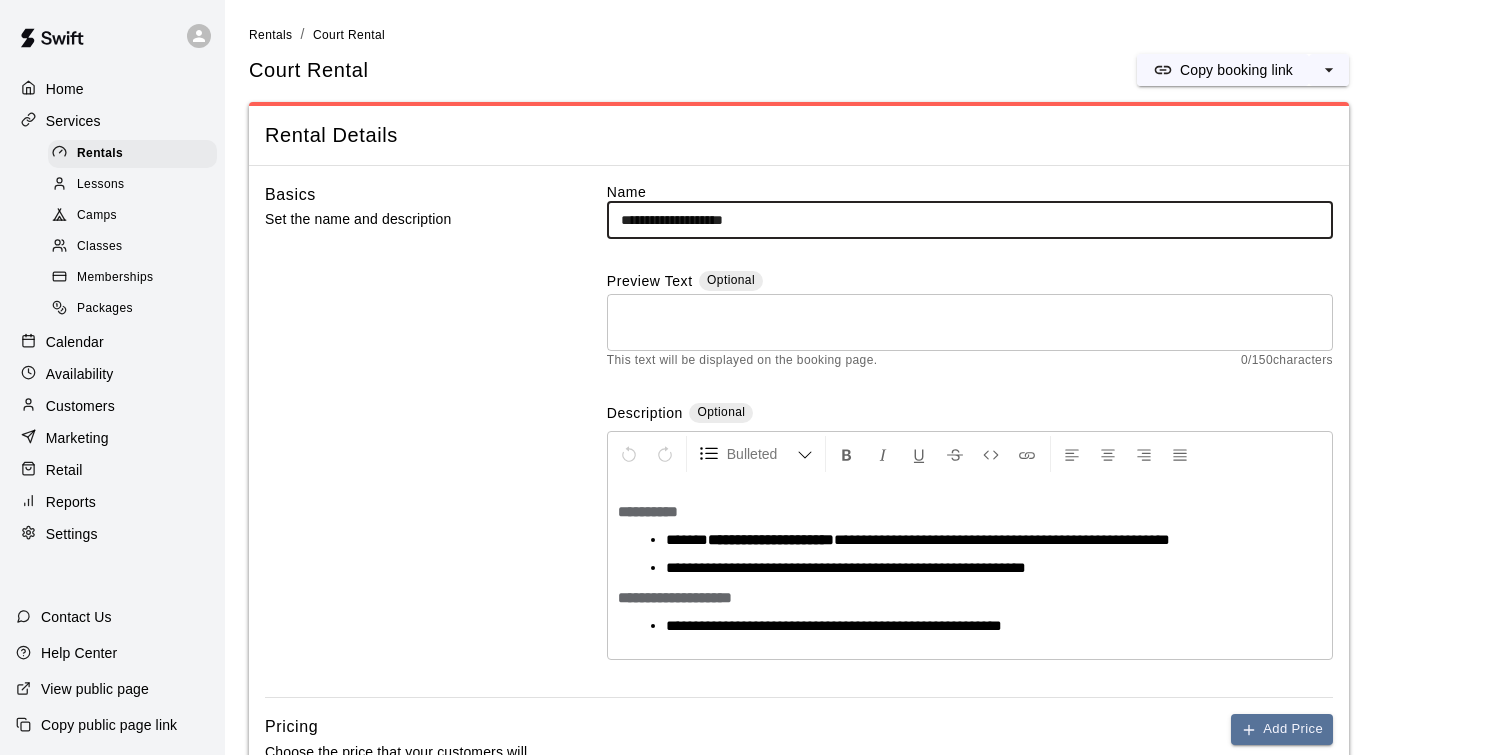 type on "**********" 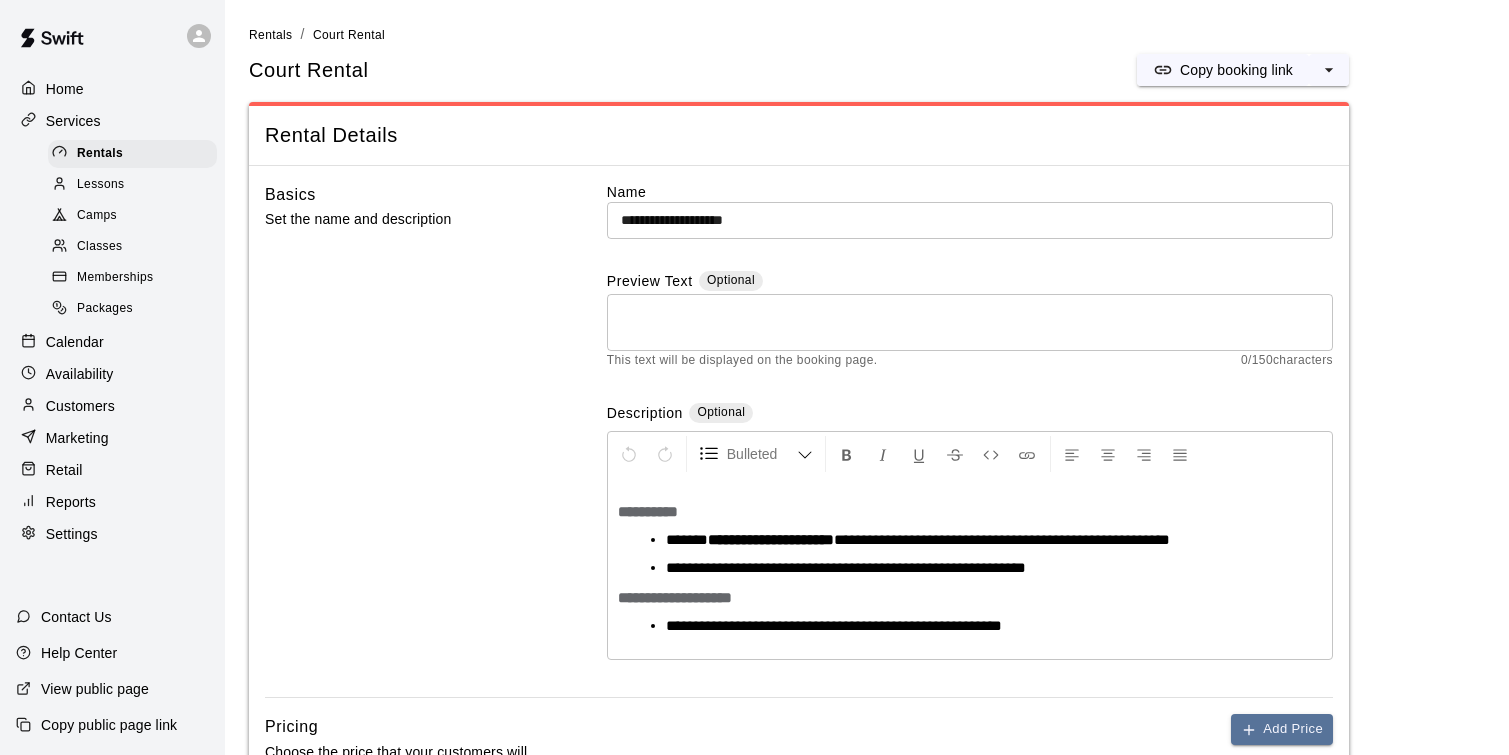 click on "**********" at bounding box center [978, 568] 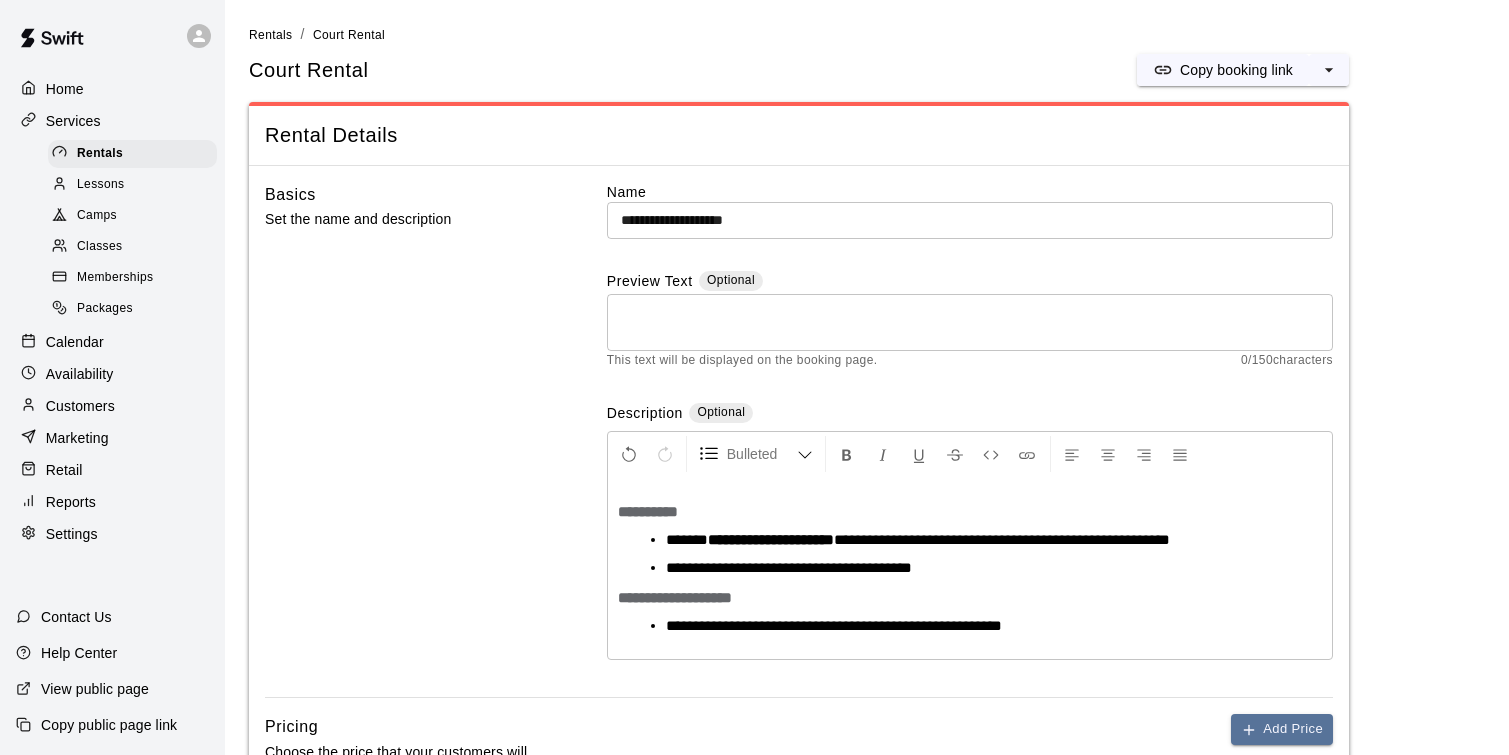 type 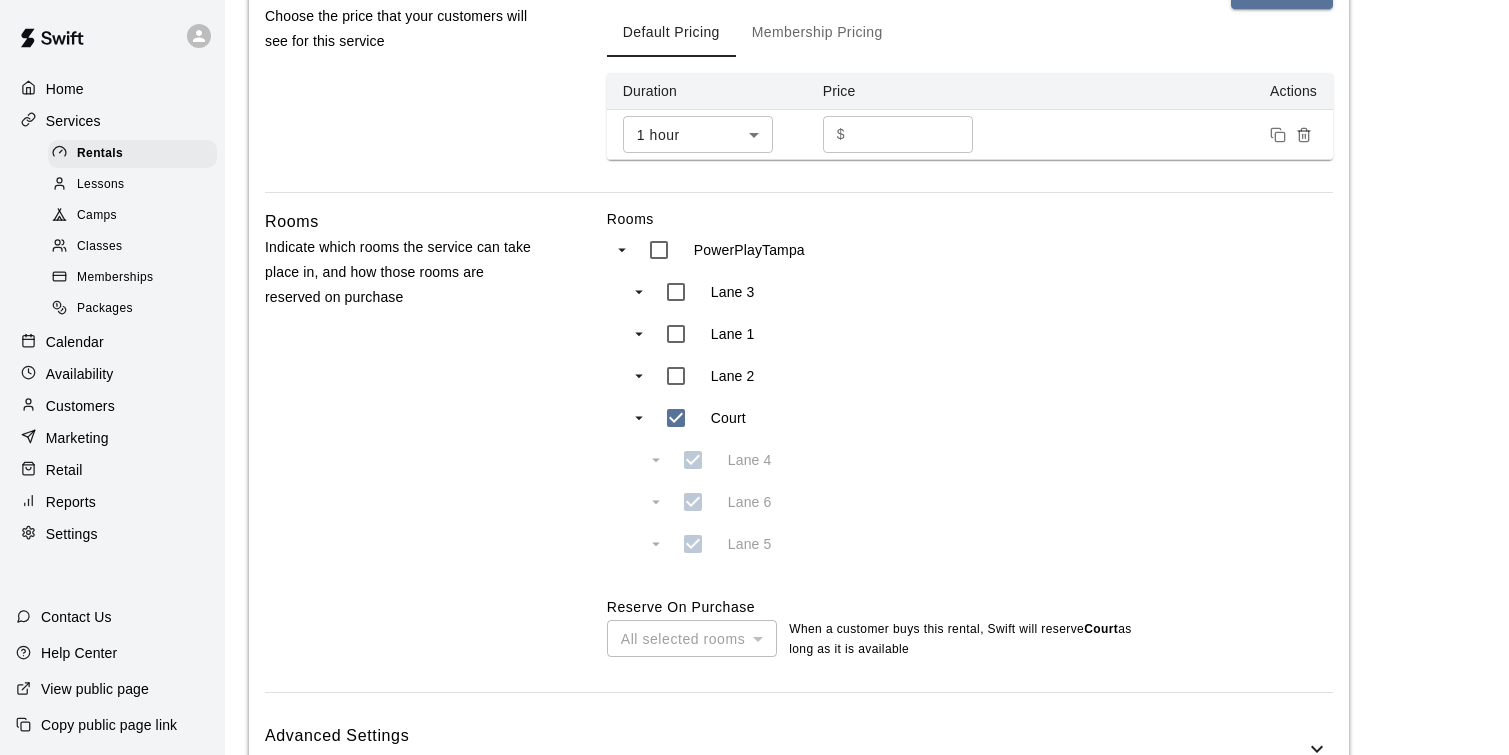 scroll, scrollTop: 879, scrollLeft: 0, axis: vertical 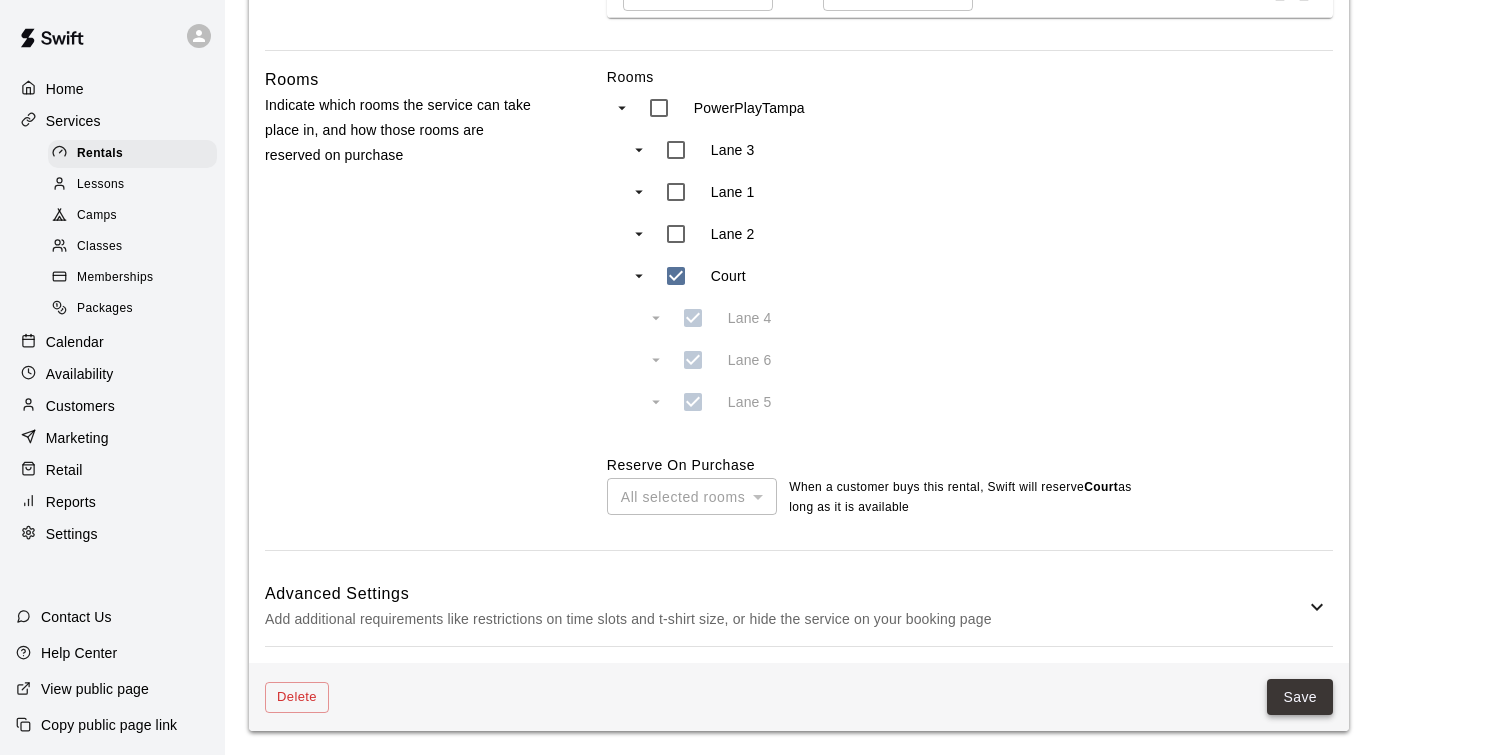 click on "Save" at bounding box center (1300, 697) 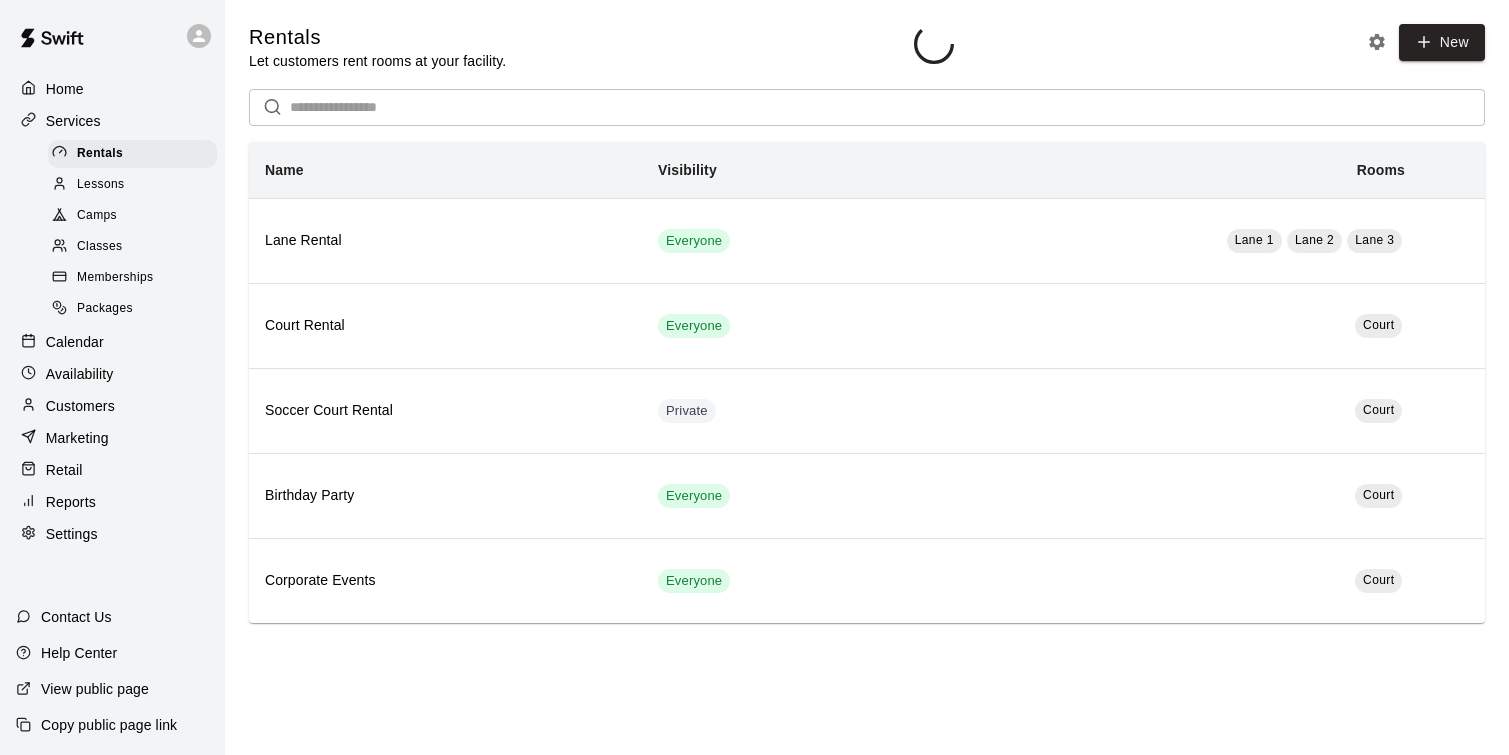 scroll, scrollTop: 0, scrollLeft: 0, axis: both 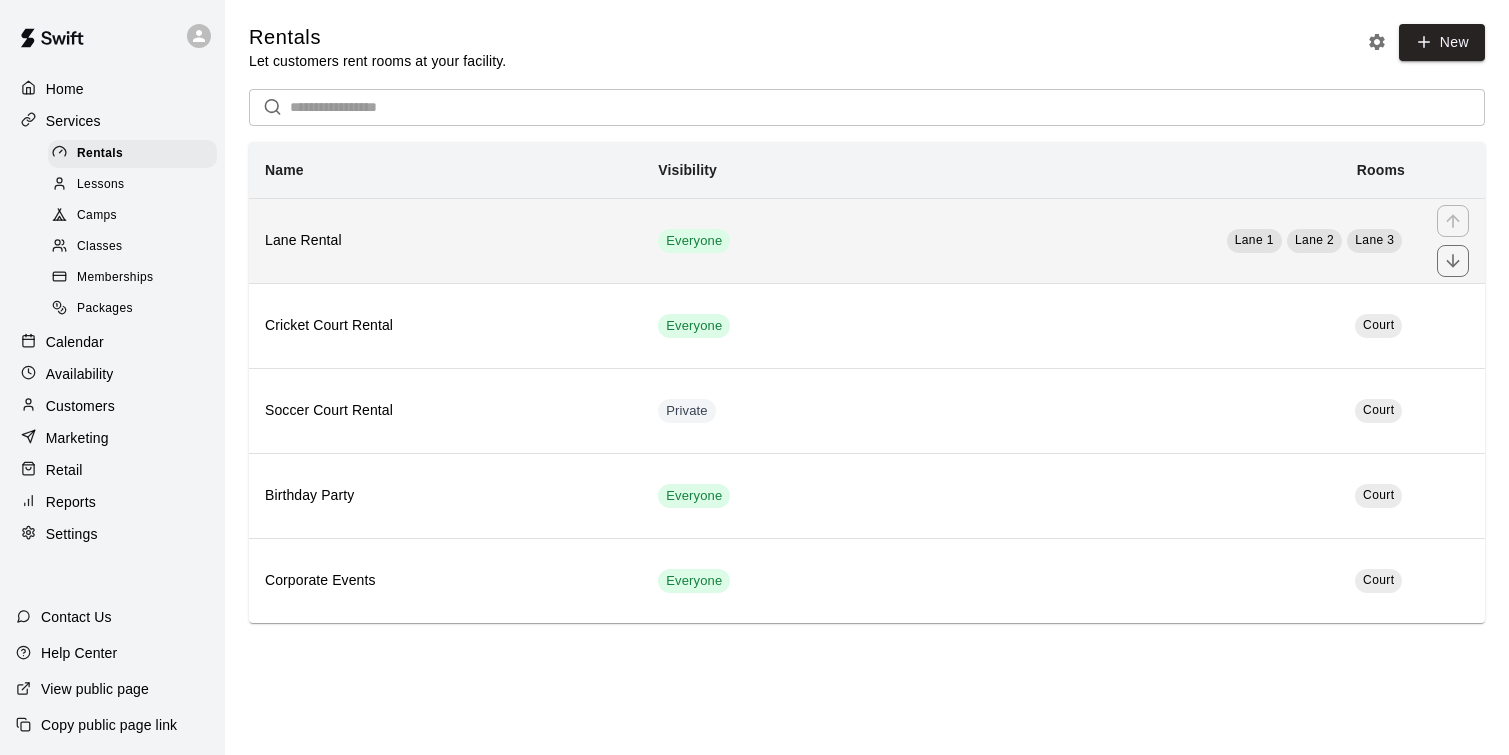 click on "Lane Rental" at bounding box center [445, 241] 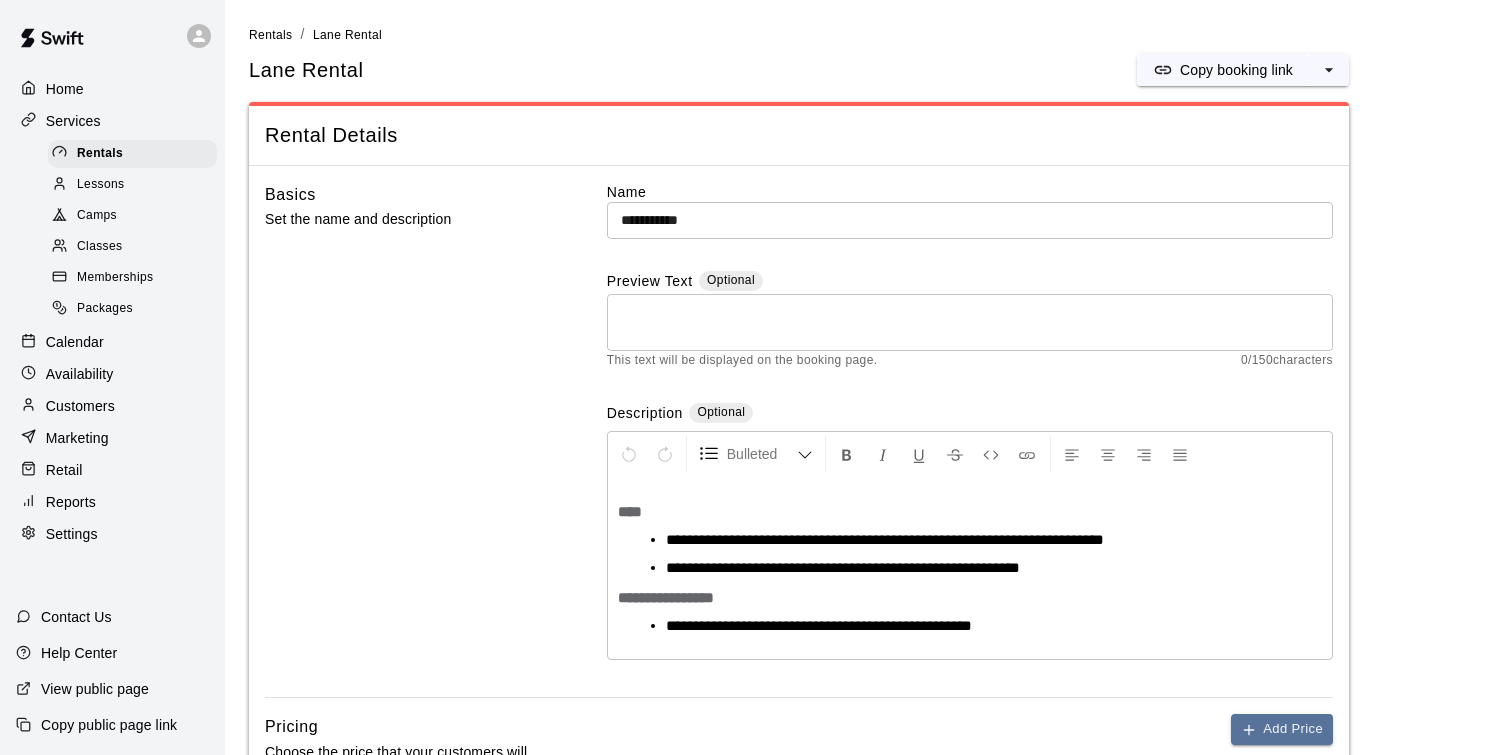click on "**********" at bounding box center (970, 598) 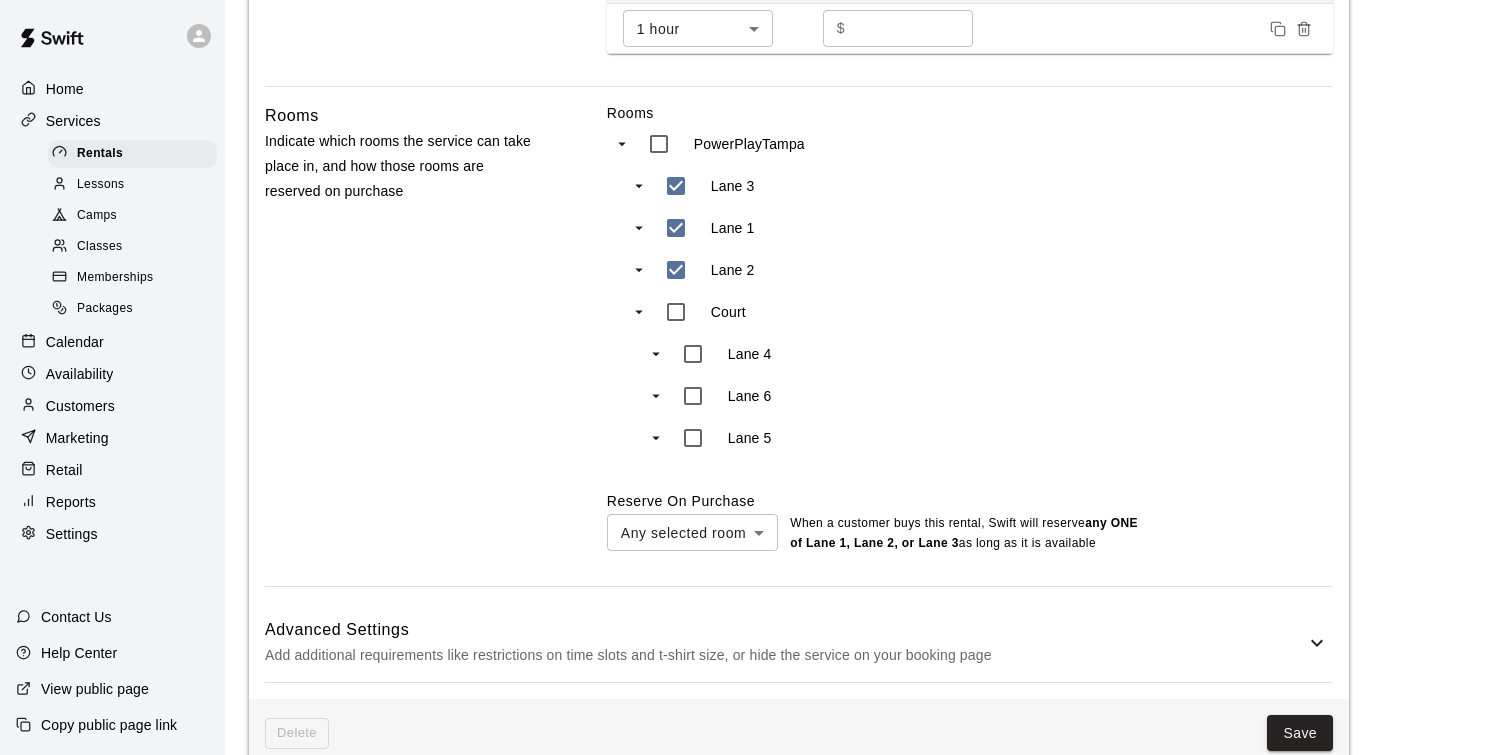scroll, scrollTop: 879, scrollLeft: 0, axis: vertical 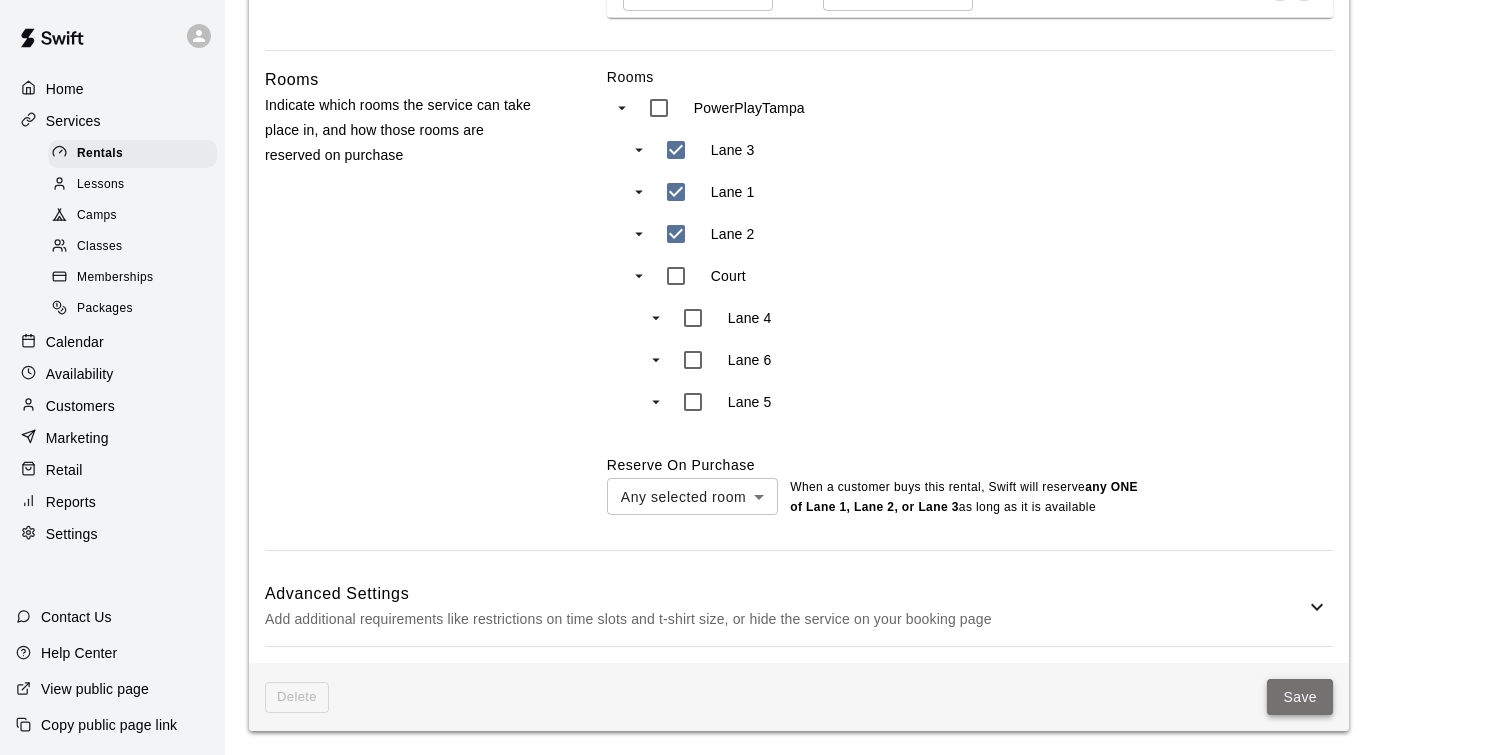 click on "Save" at bounding box center [1300, 697] 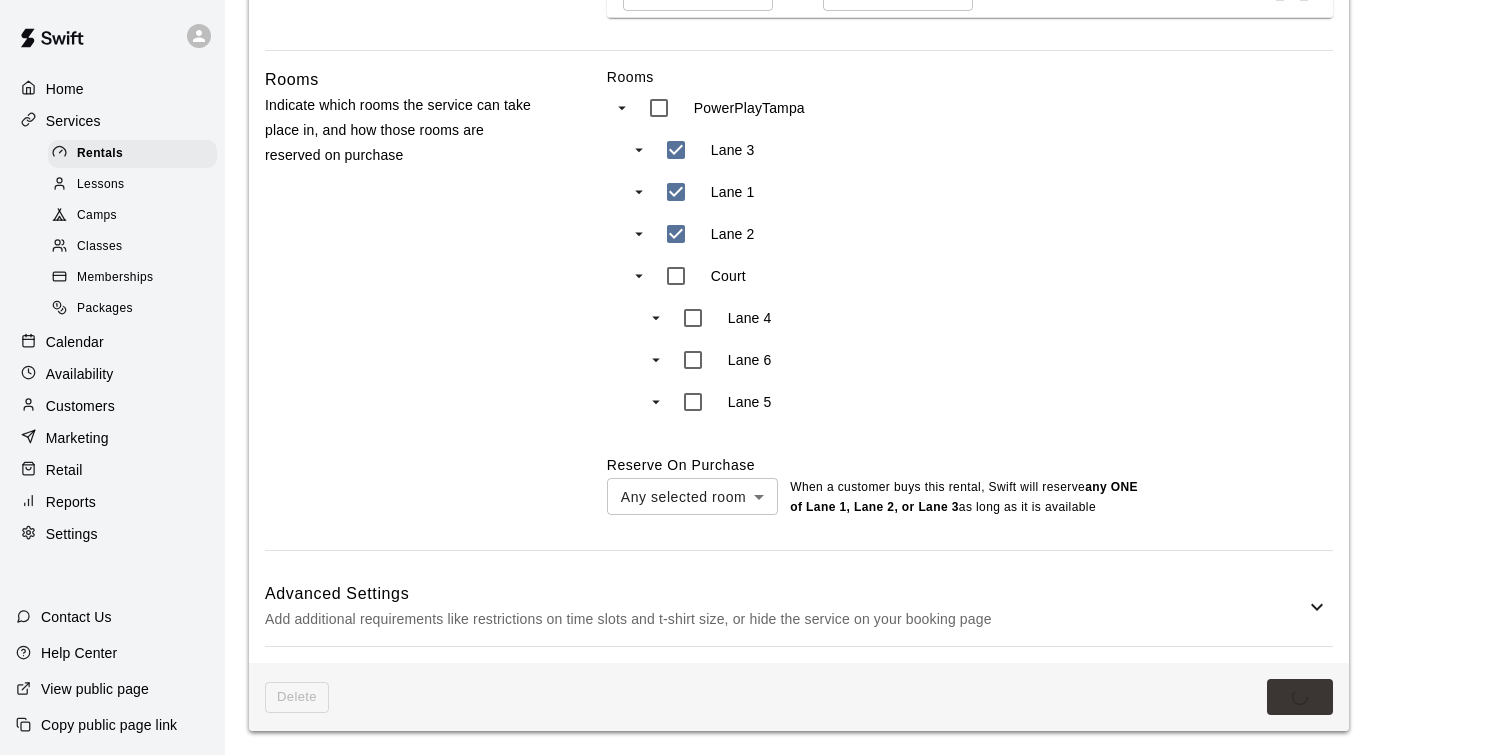 scroll, scrollTop: 0, scrollLeft: 0, axis: both 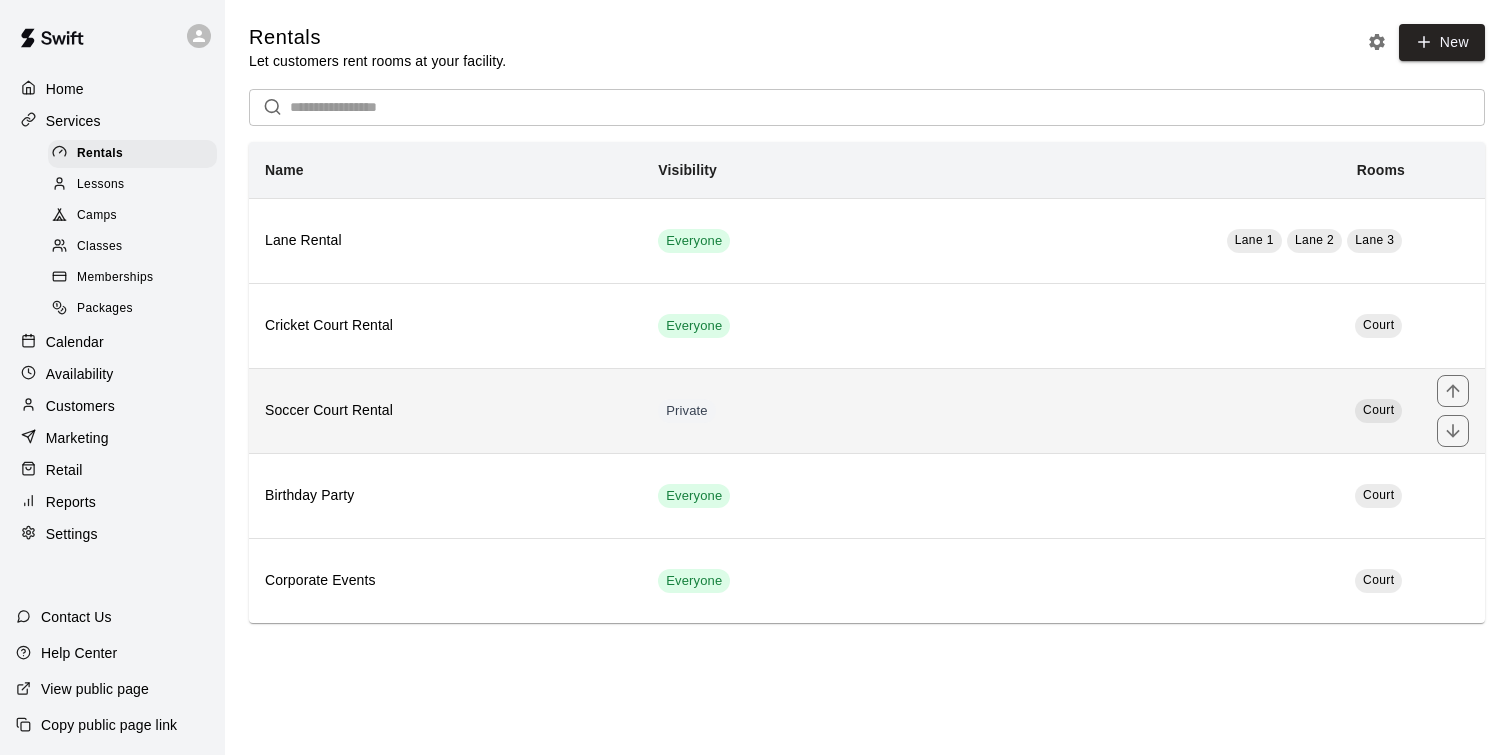 click on "Soccer Court Rental" at bounding box center [445, 410] 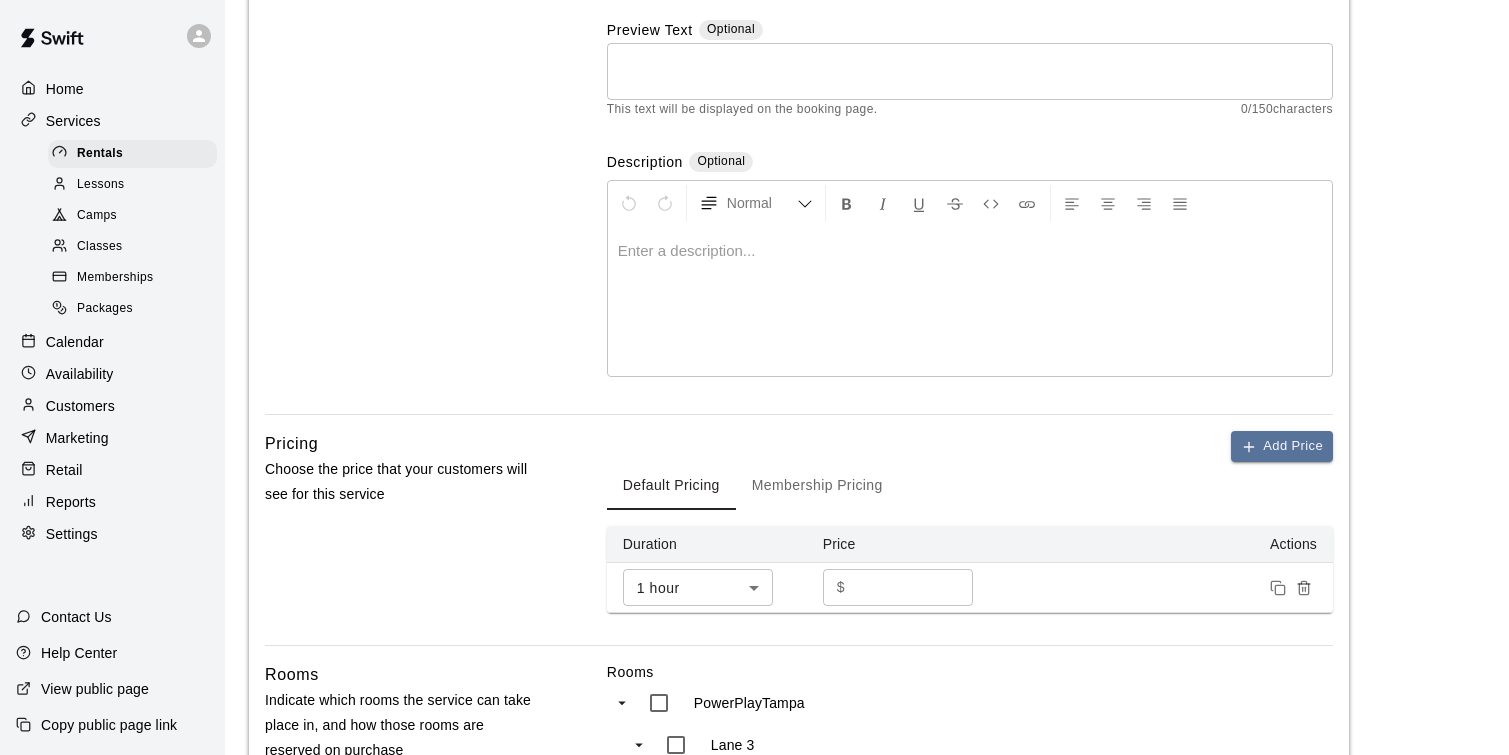 scroll, scrollTop: 254, scrollLeft: 0, axis: vertical 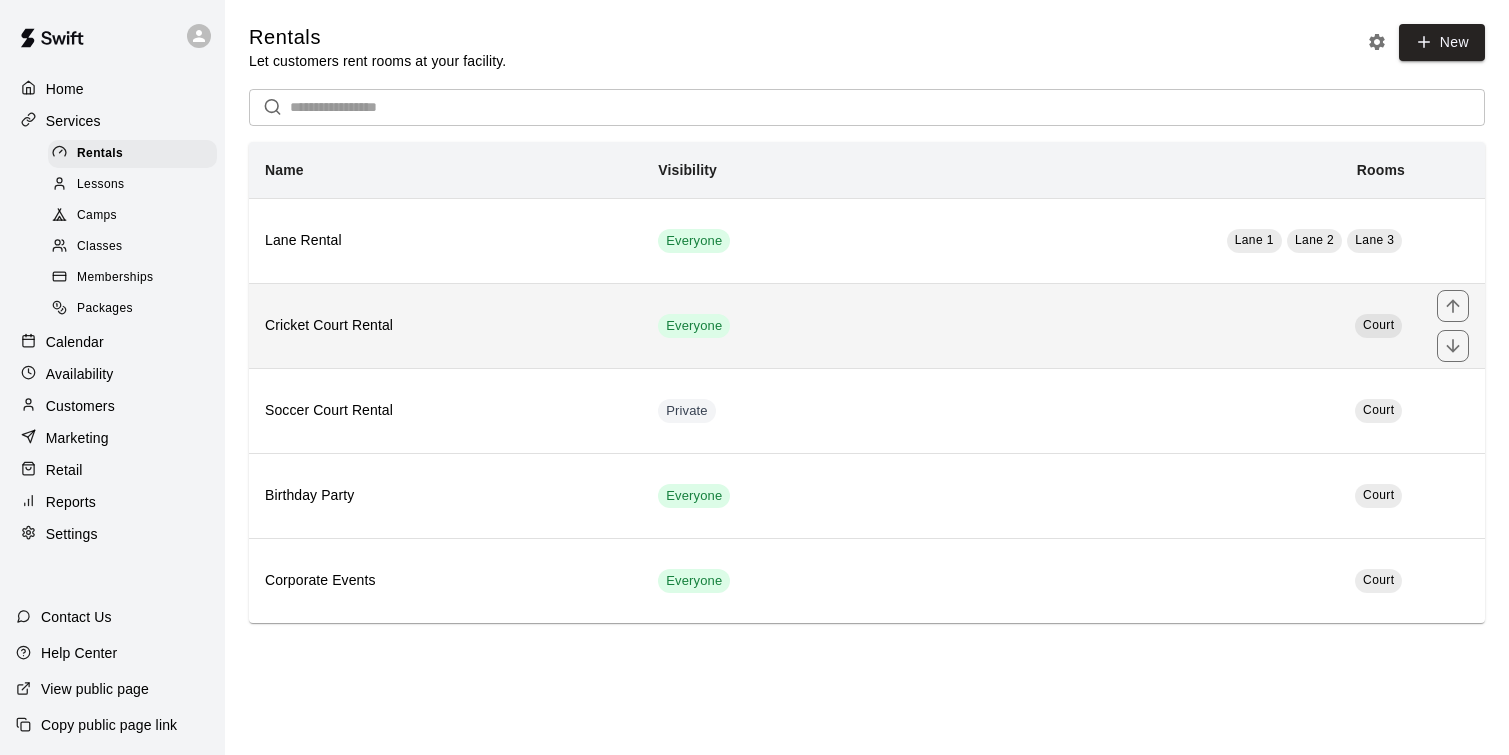 click on "Cricket Court Rental" at bounding box center (445, 326) 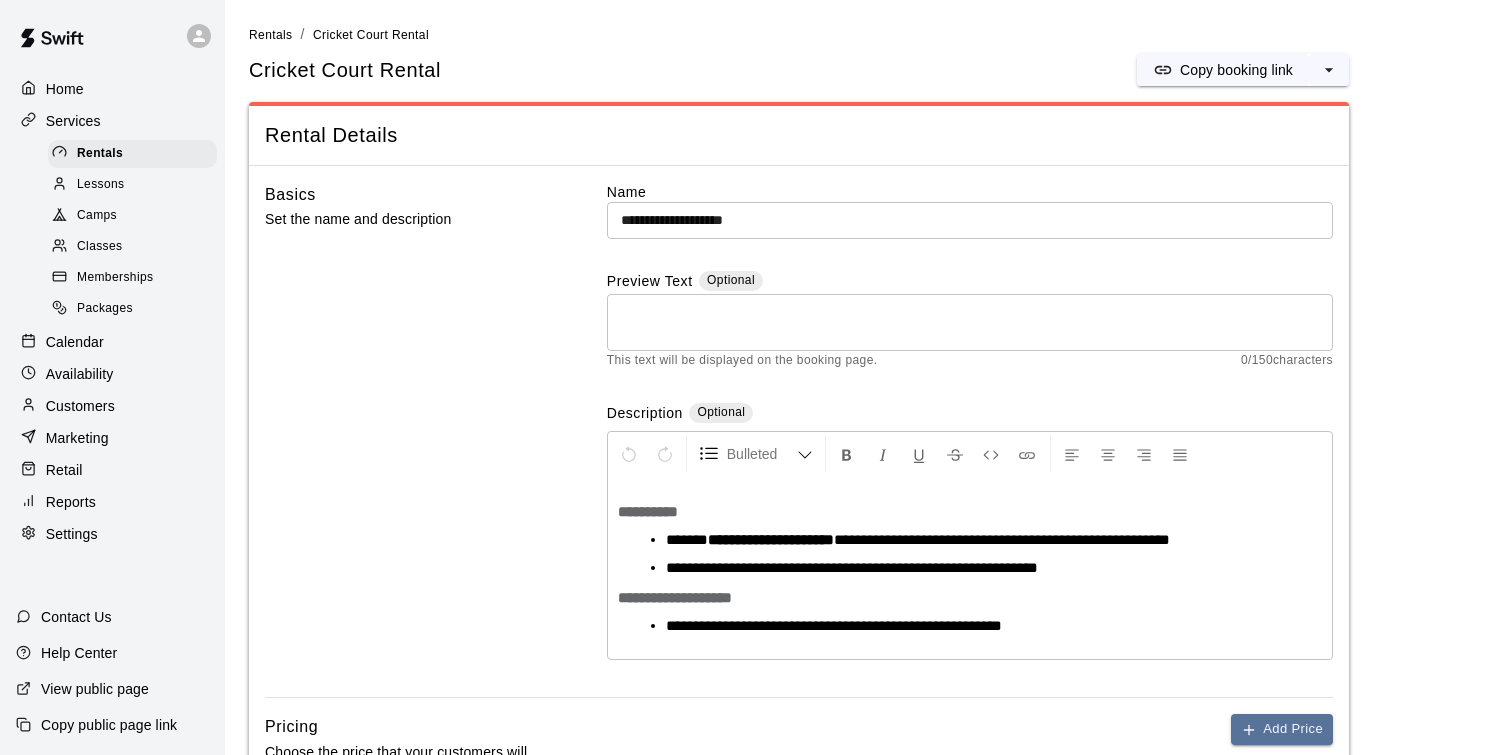 click on "**********" at bounding box center (852, 567) 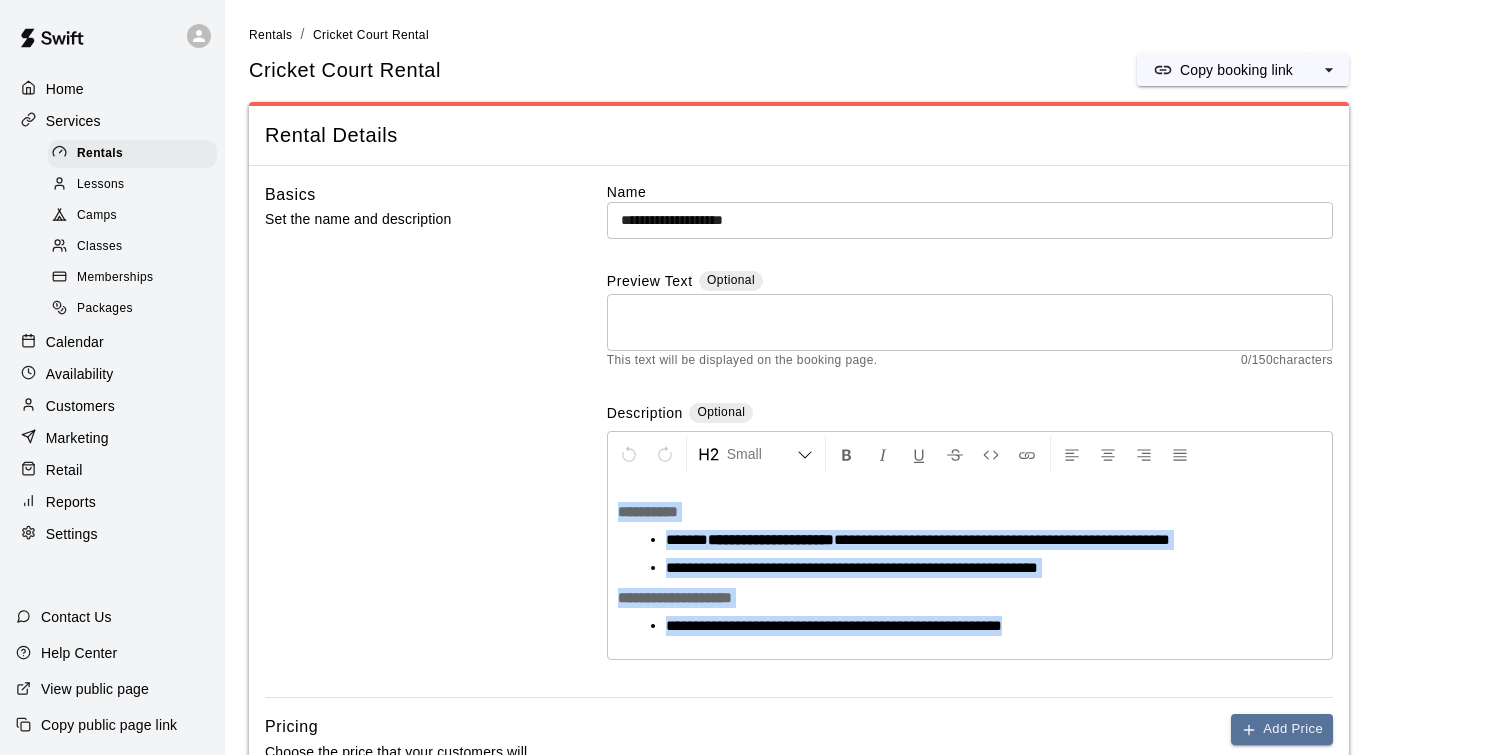 copy on "**********" 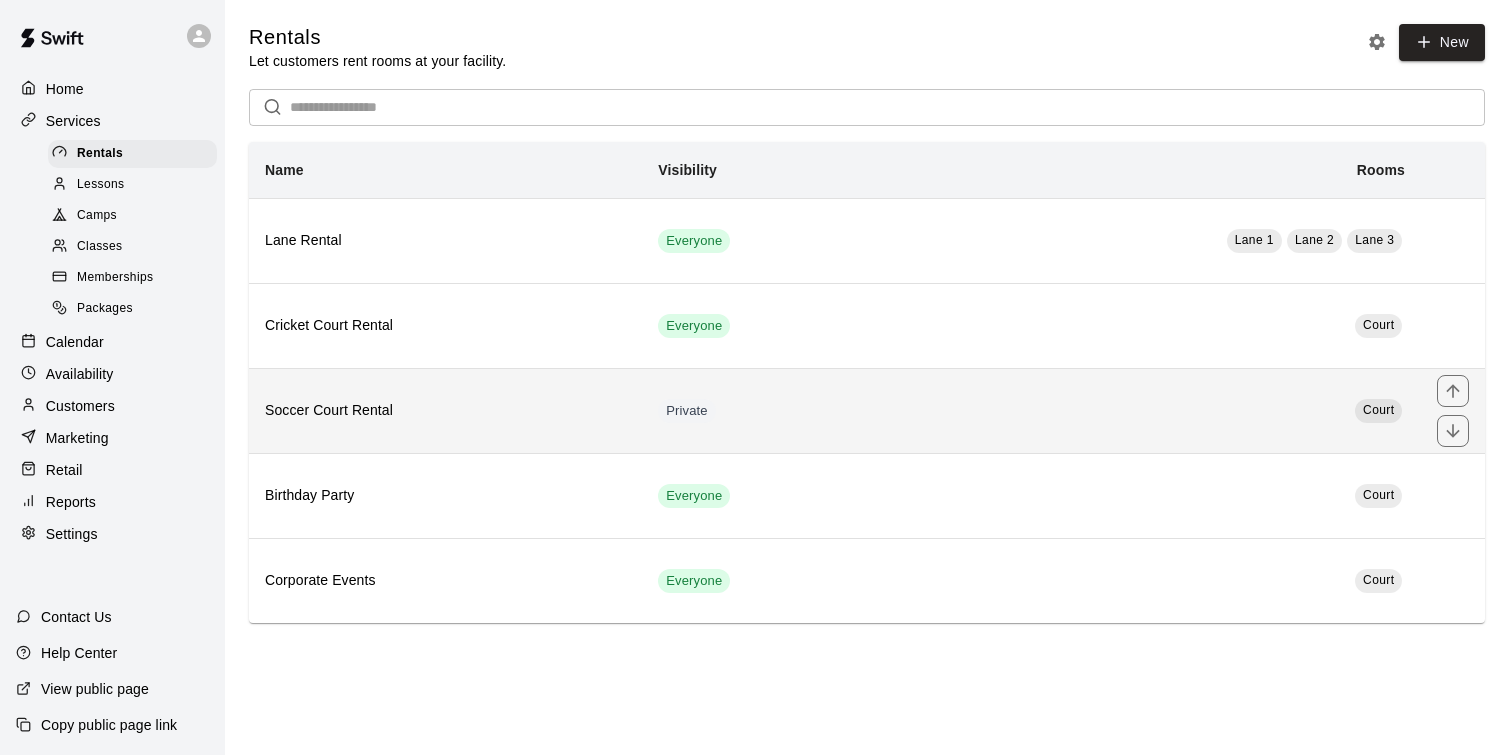 click on "Soccer Court Rental" at bounding box center (445, 411) 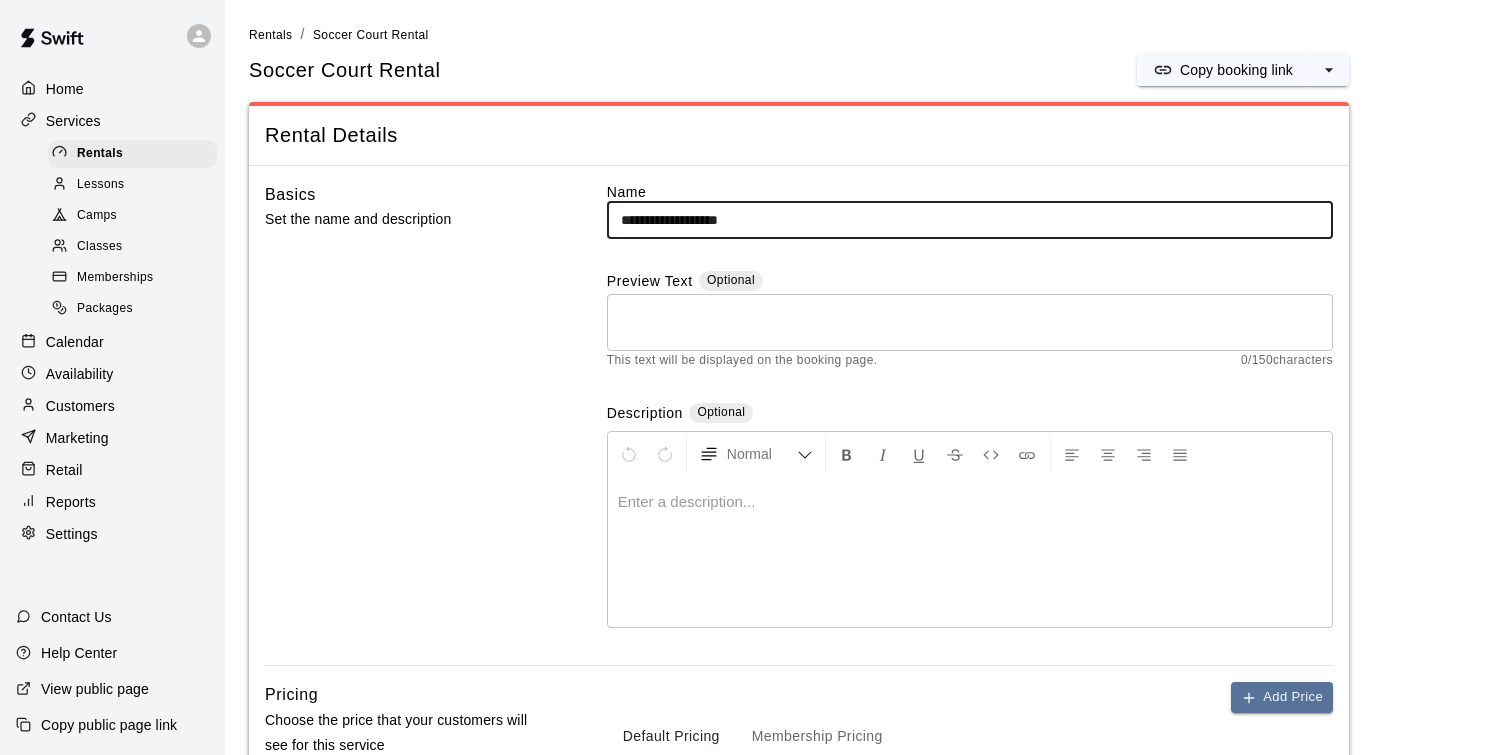 click at bounding box center [970, 552] 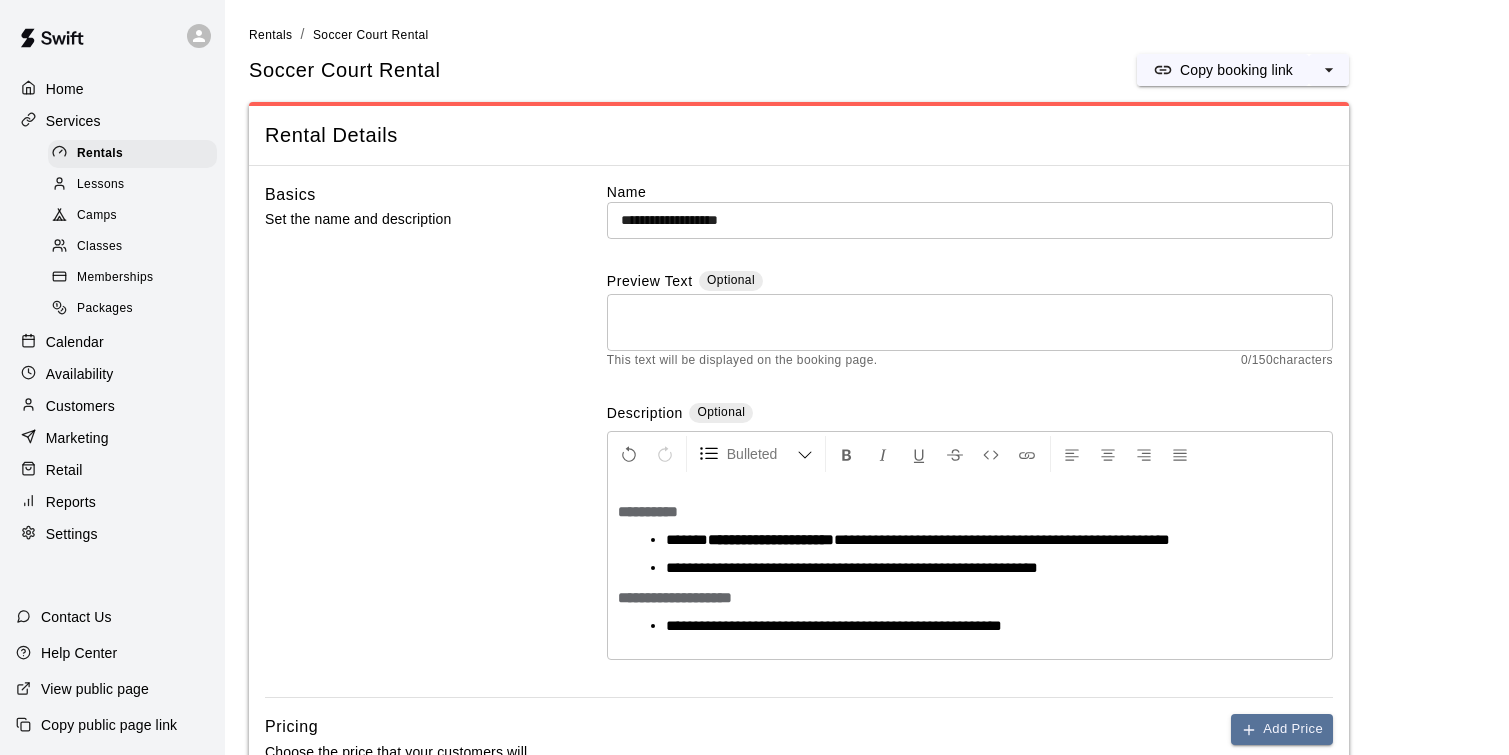 click on "**********" at bounding box center (852, 567) 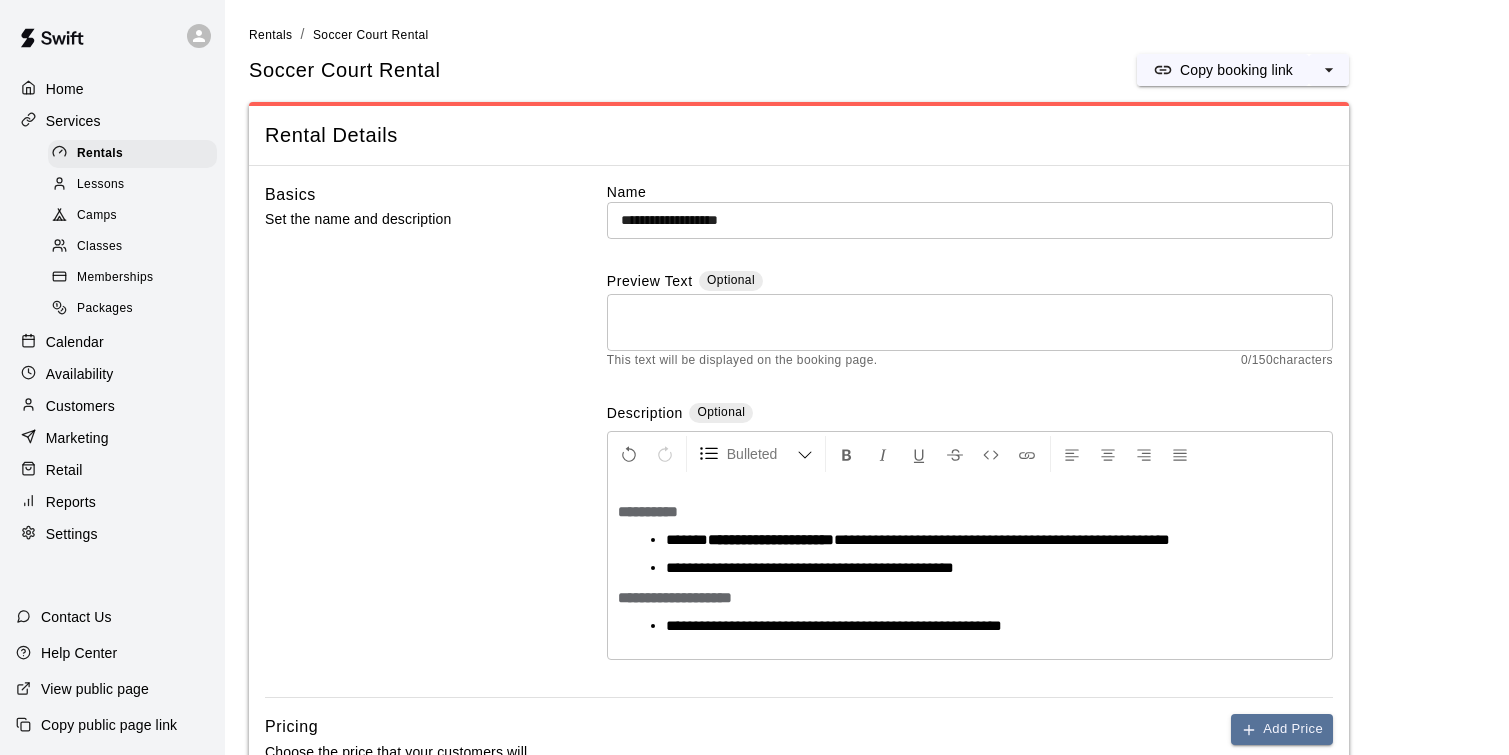 type 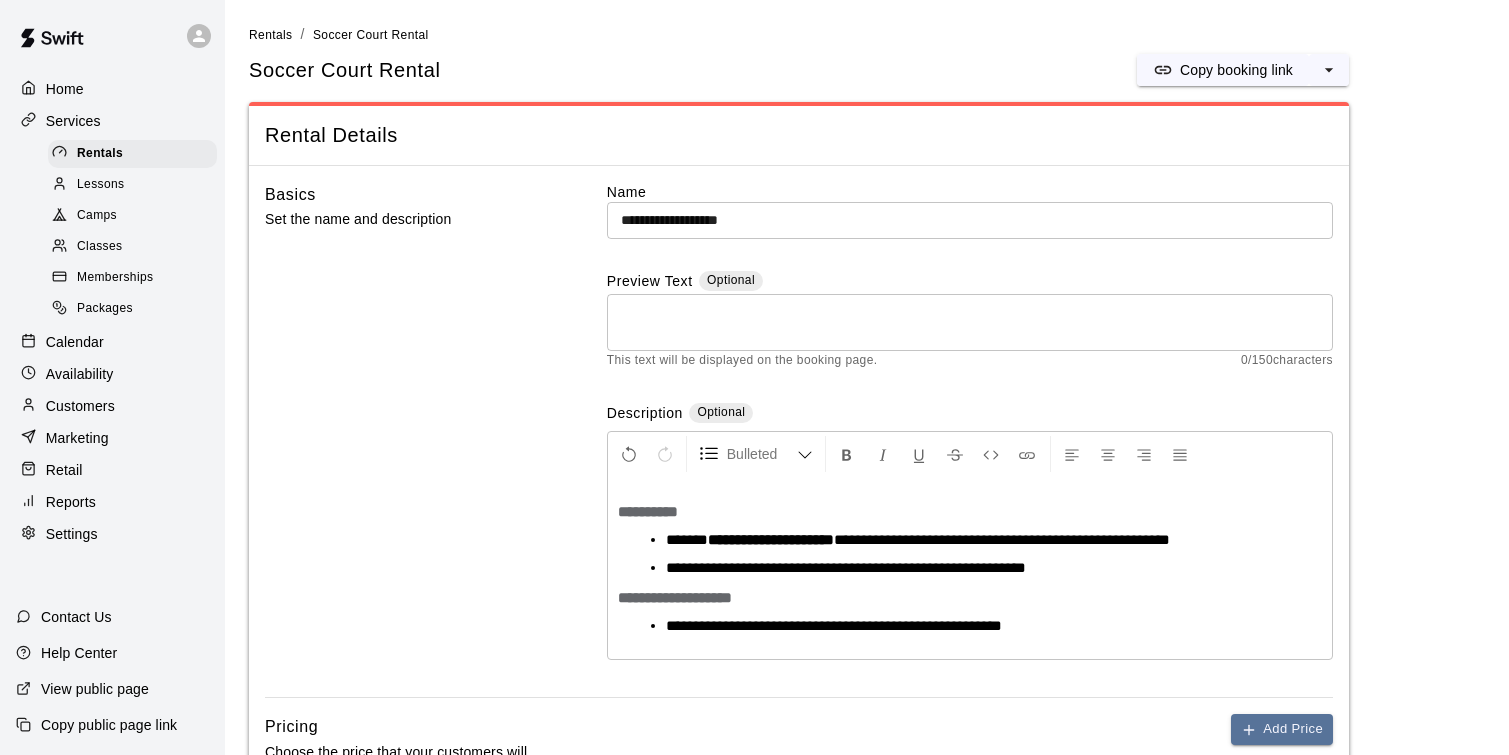 click on "**********" at bounding box center (846, 567) 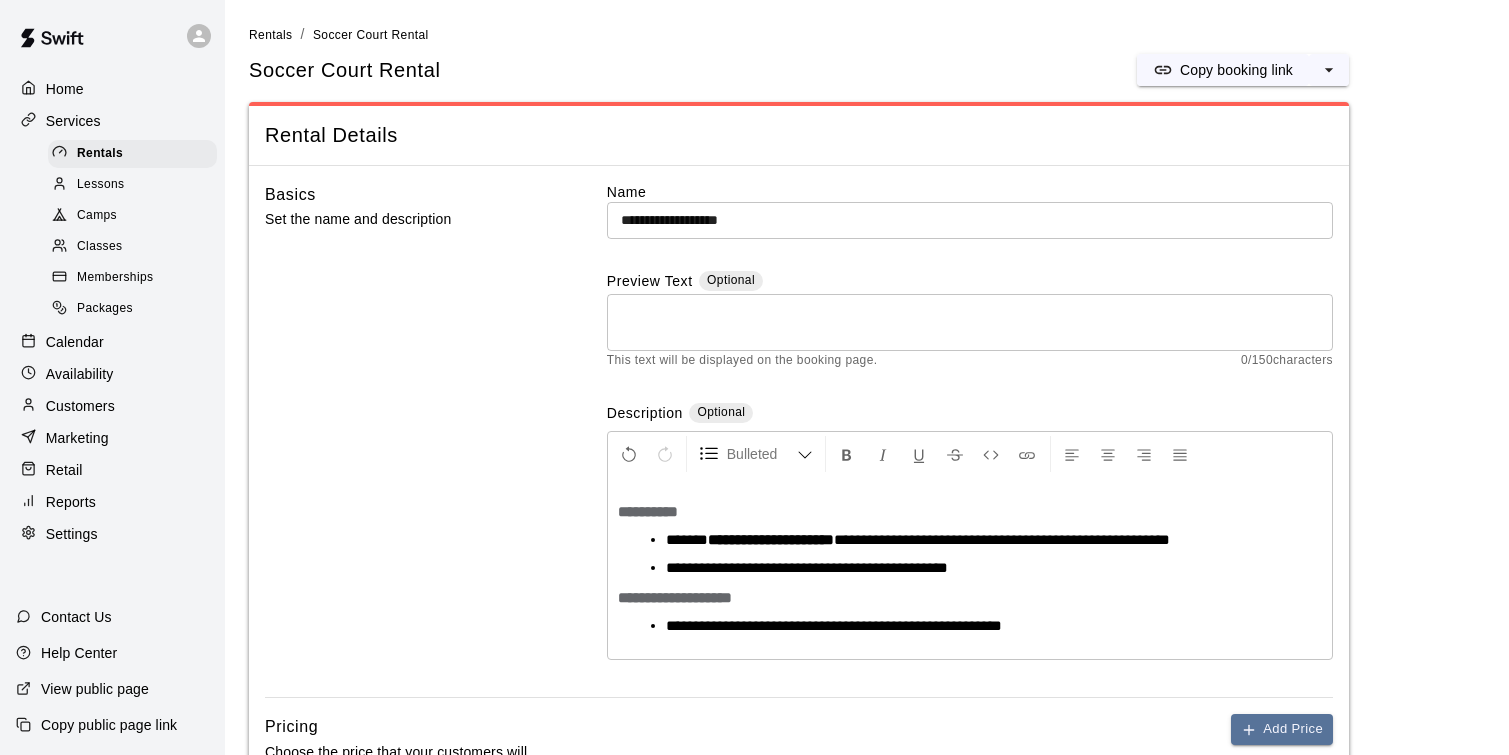 click on "**********" at bounding box center (978, 568) 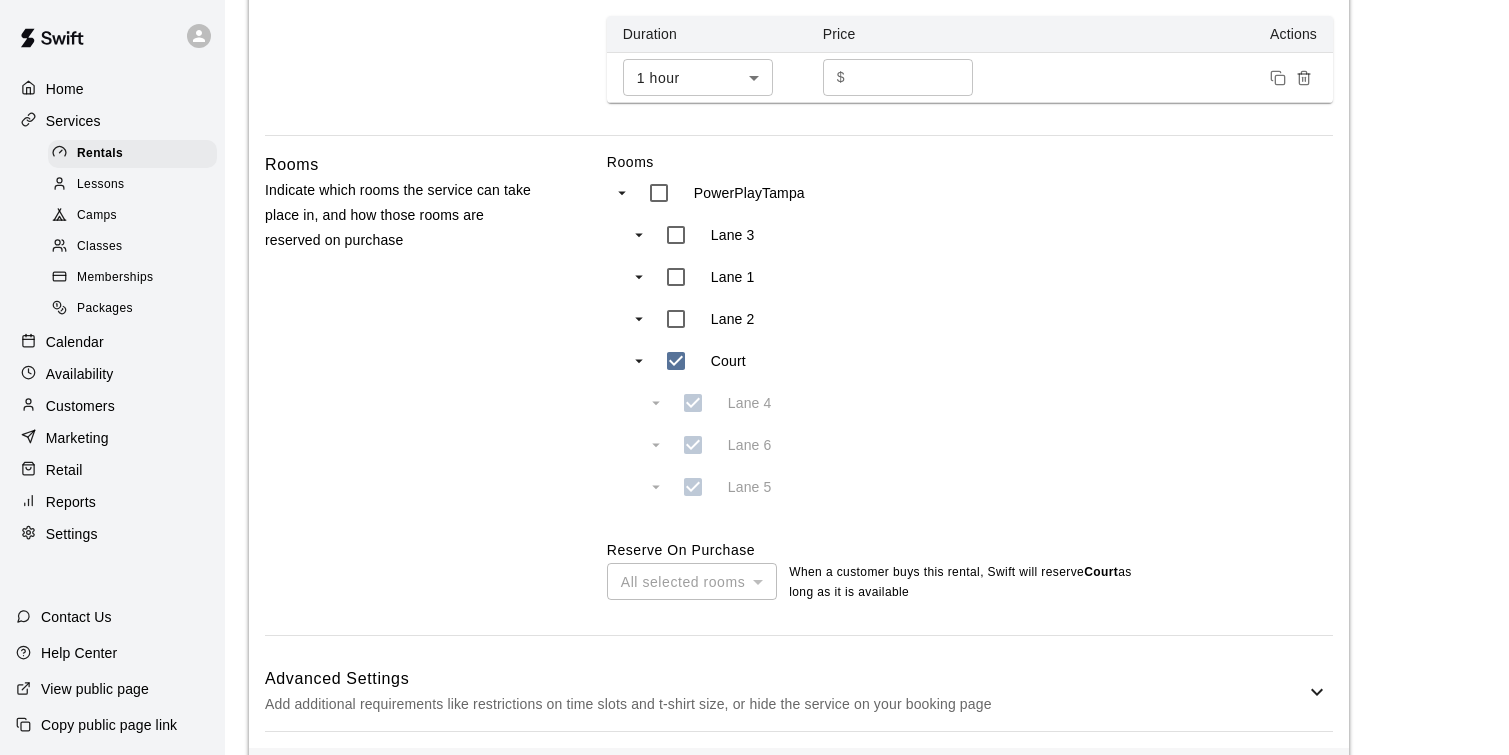 scroll, scrollTop: 879, scrollLeft: 0, axis: vertical 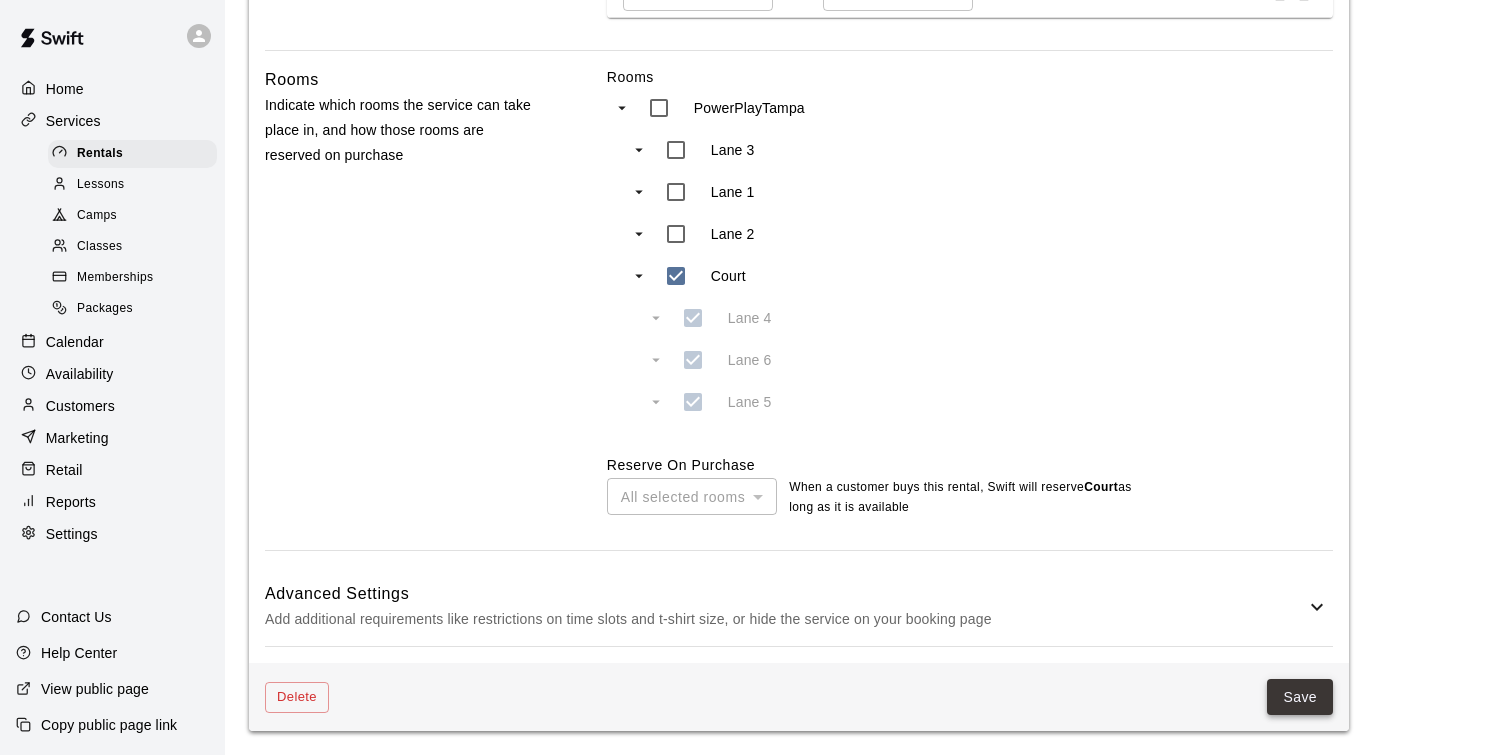 click on "Save" at bounding box center [1300, 697] 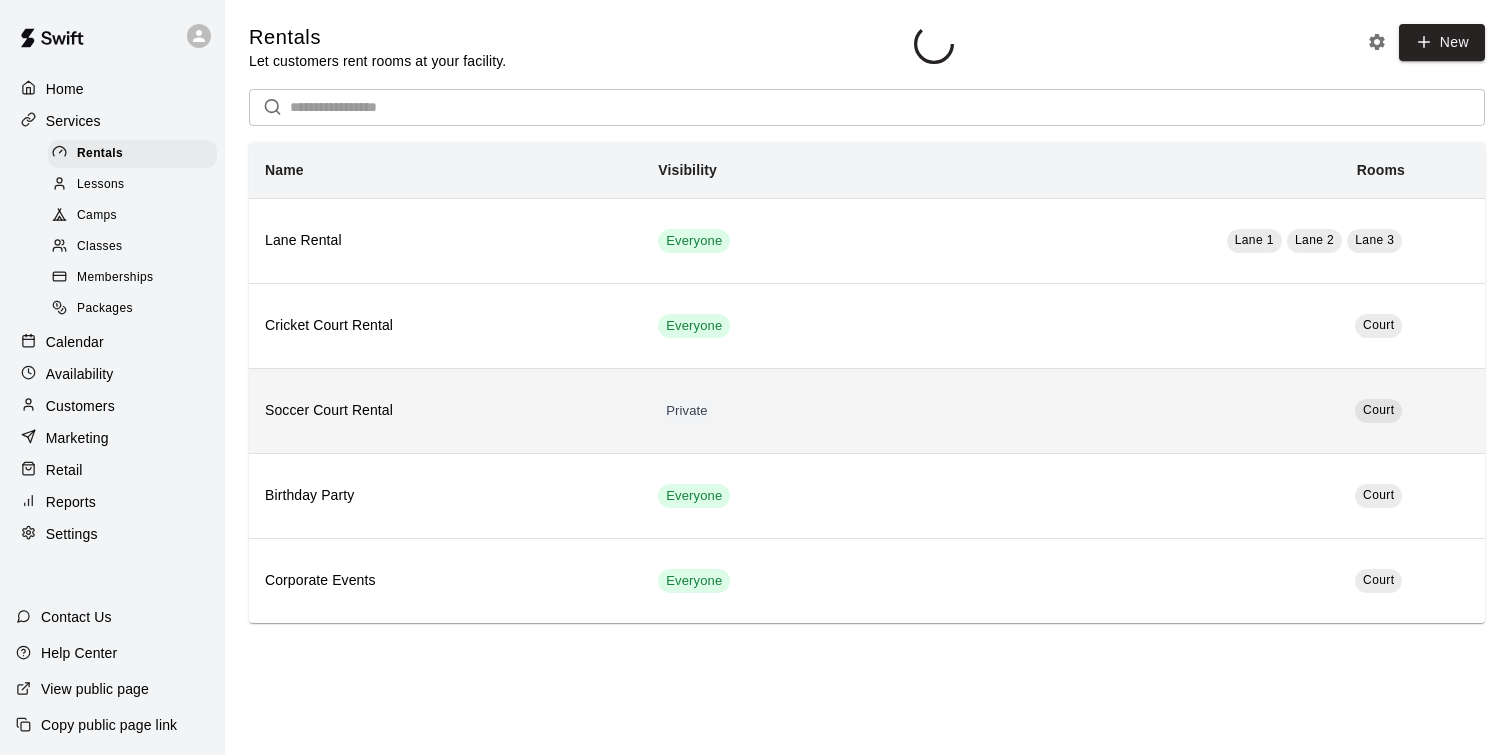 scroll, scrollTop: 0, scrollLeft: 0, axis: both 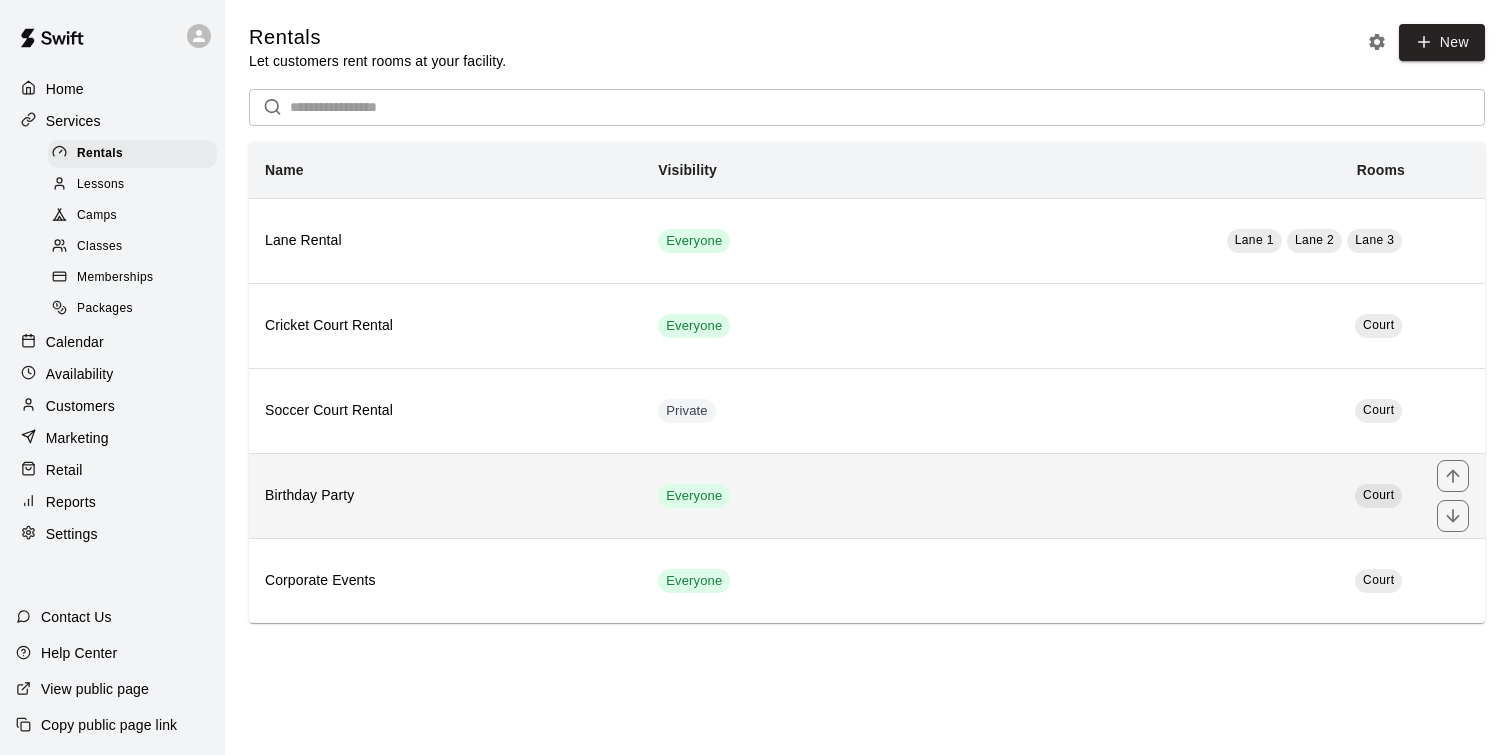 click on "Birthday Party" at bounding box center [445, 495] 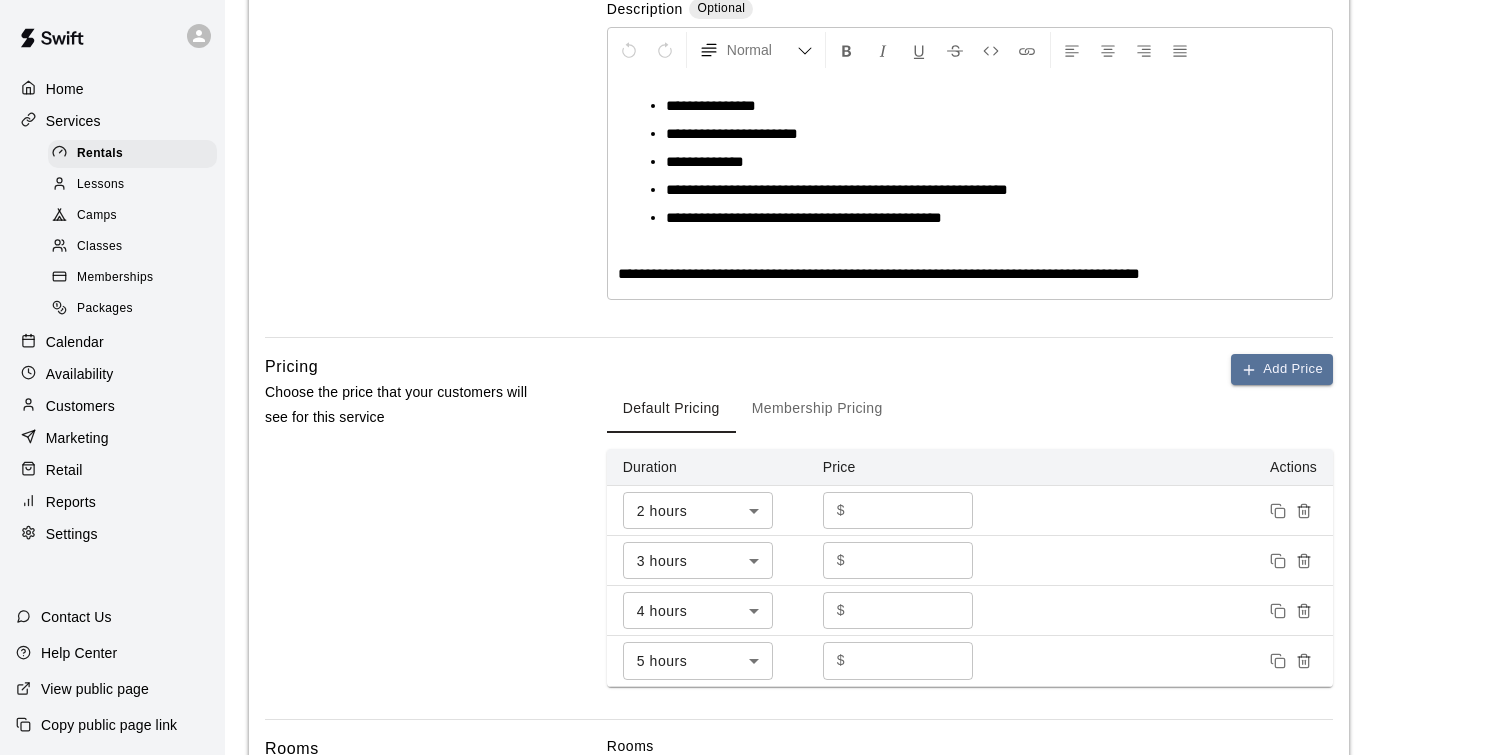 scroll, scrollTop: 410, scrollLeft: 0, axis: vertical 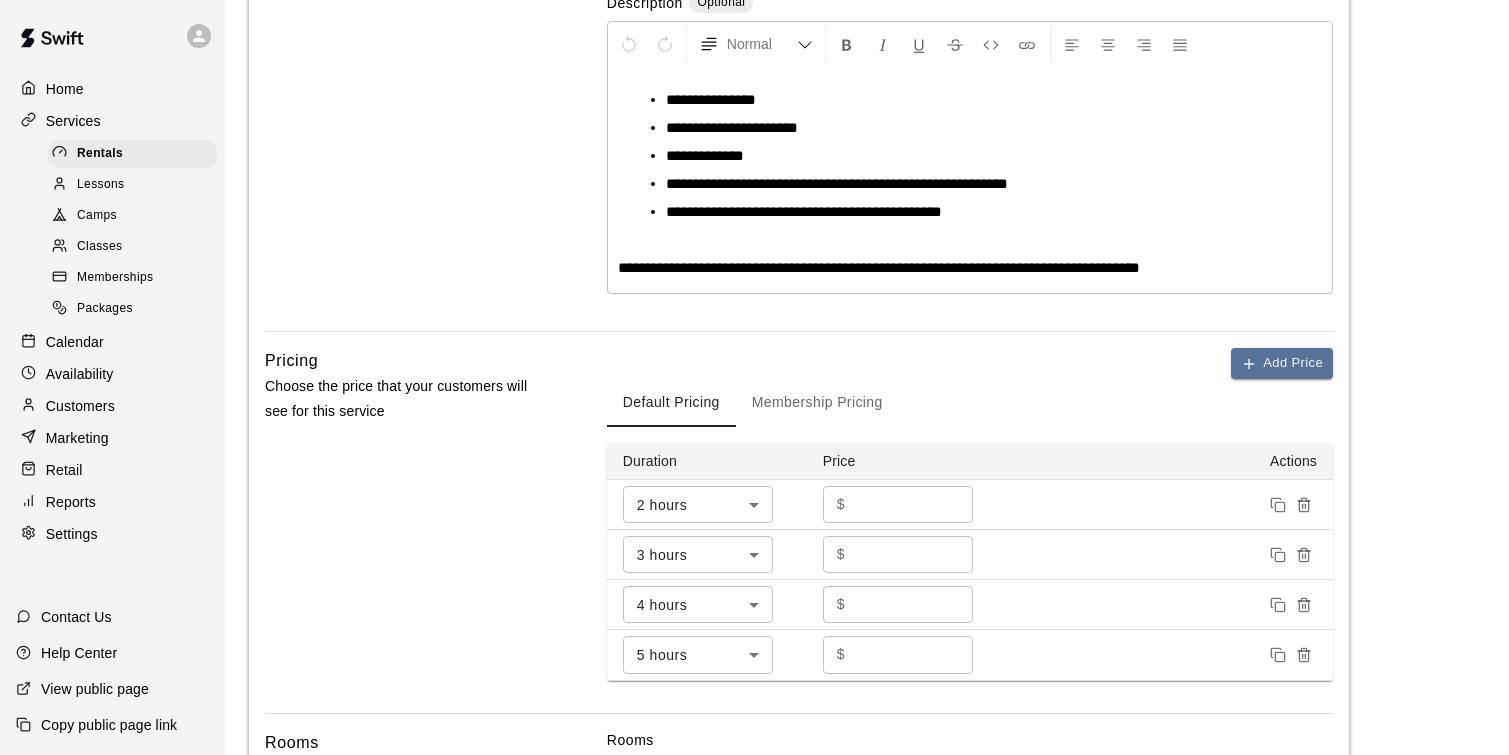 click on "**********" at bounding box center (879, 267) 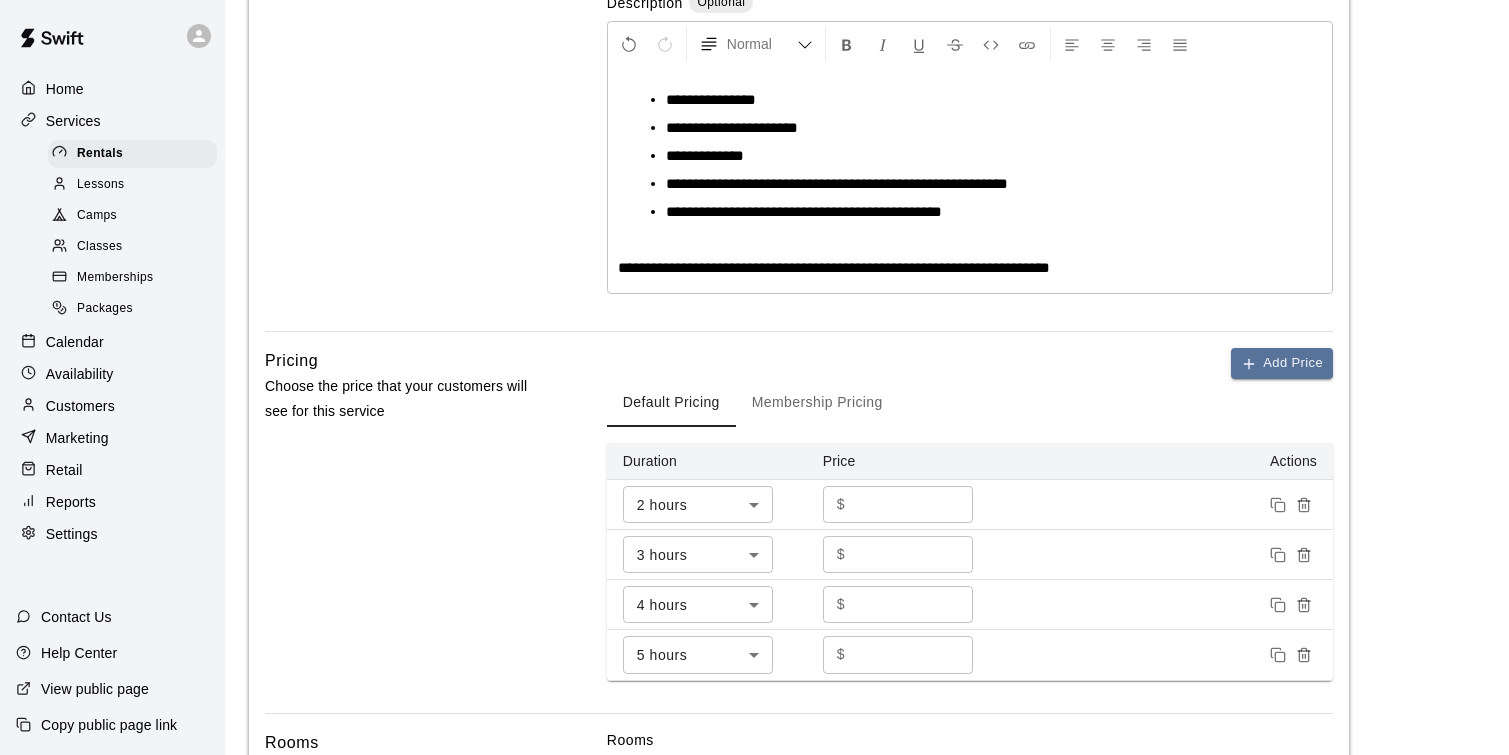 type 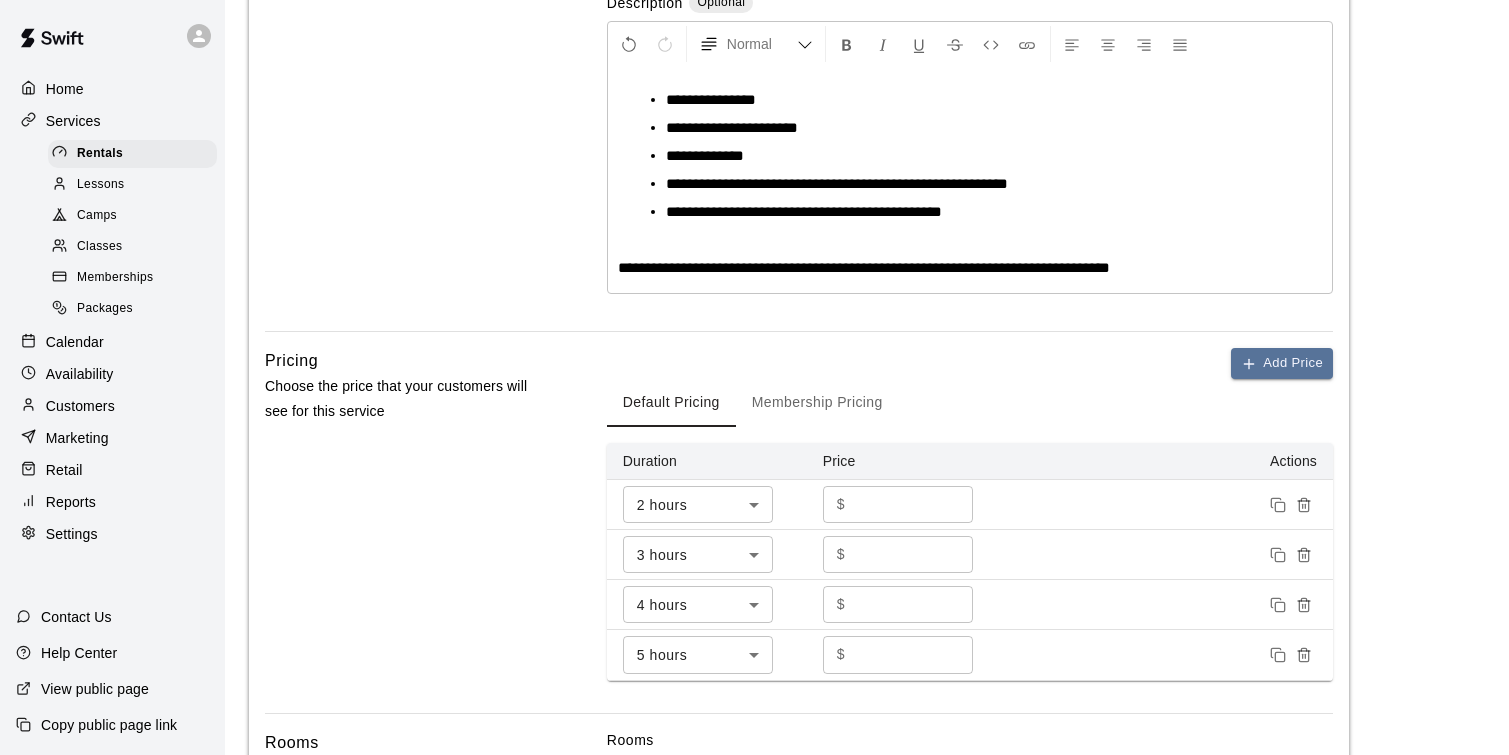 click on "**********" at bounding box center (864, 267) 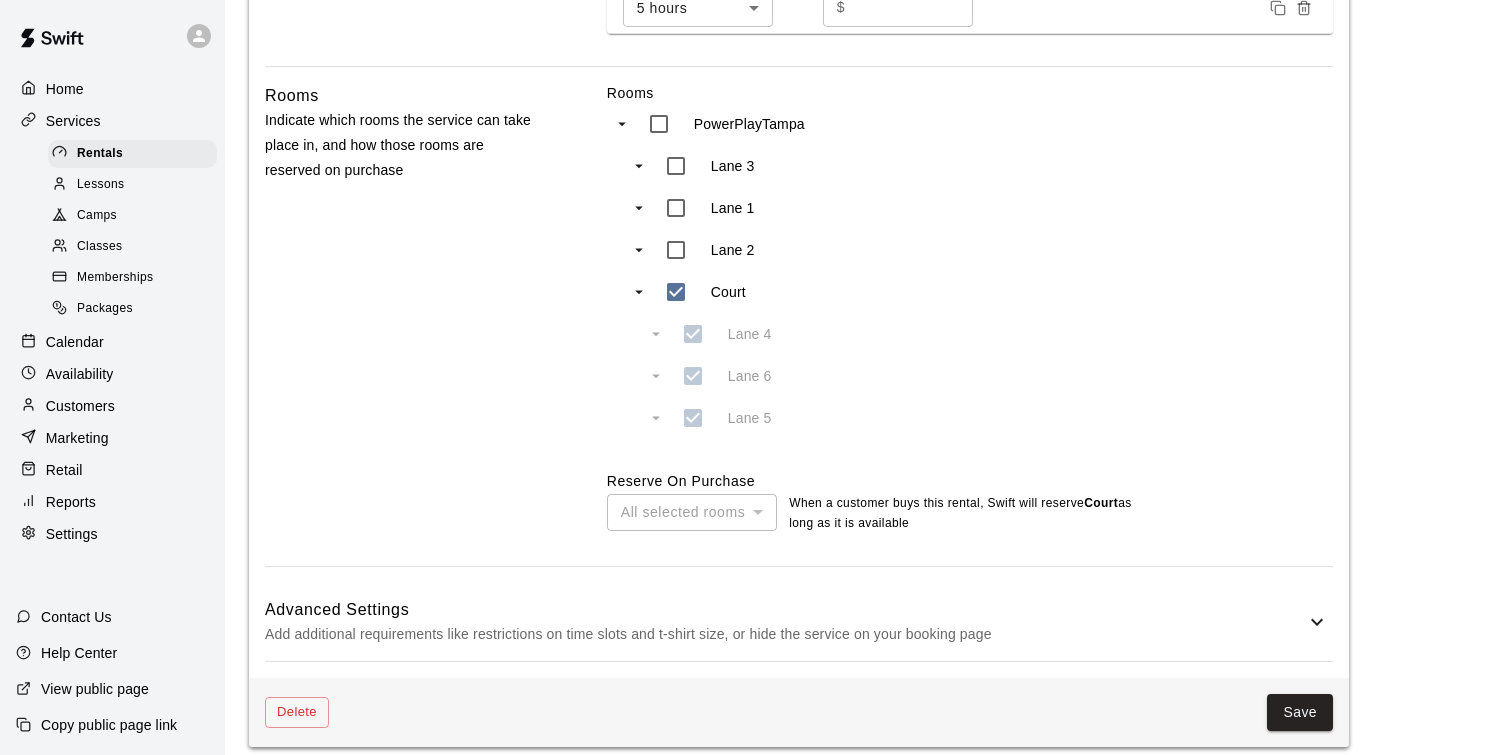 scroll, scrollTop: 1073, scrollLeft: 0, axis: vertical 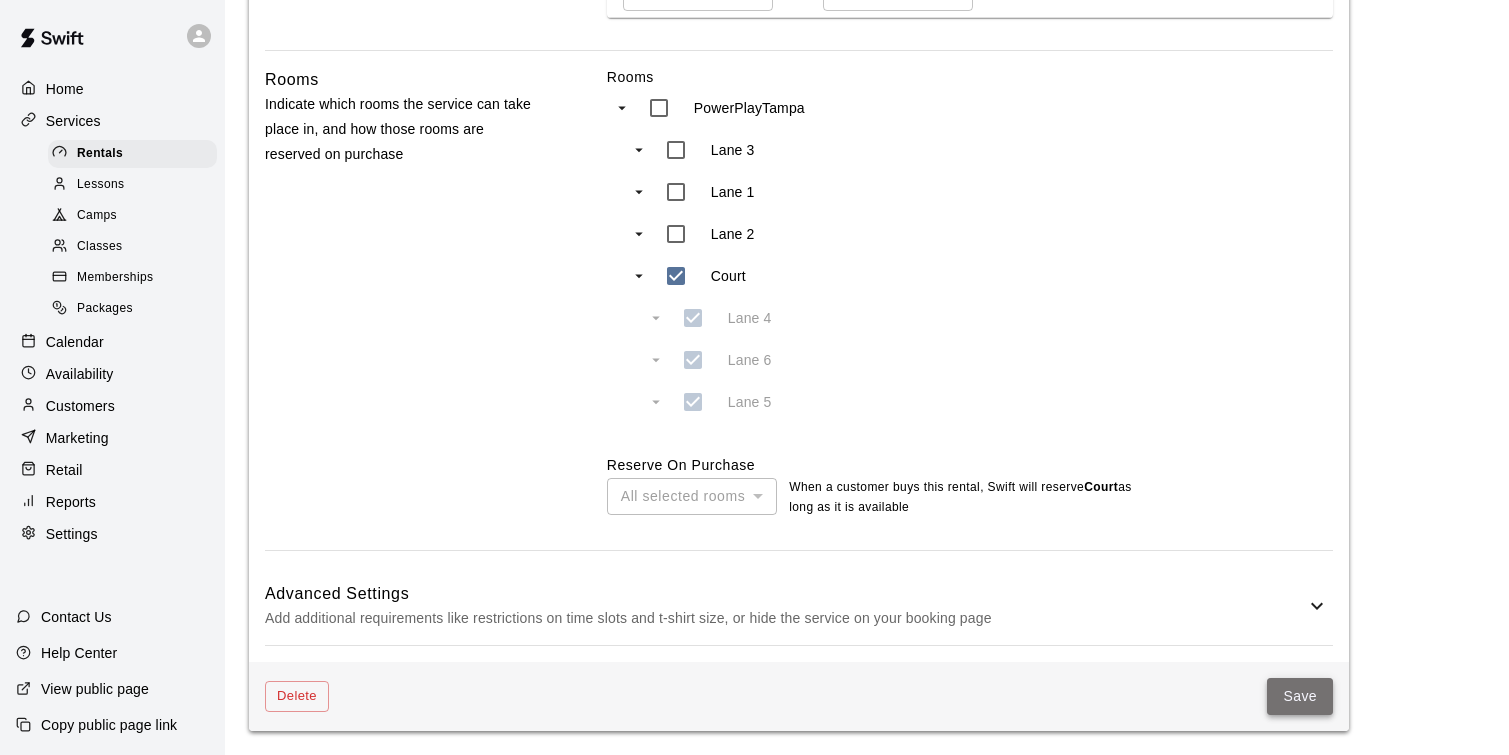 click on "Save" at bounding box center (1300, 696) 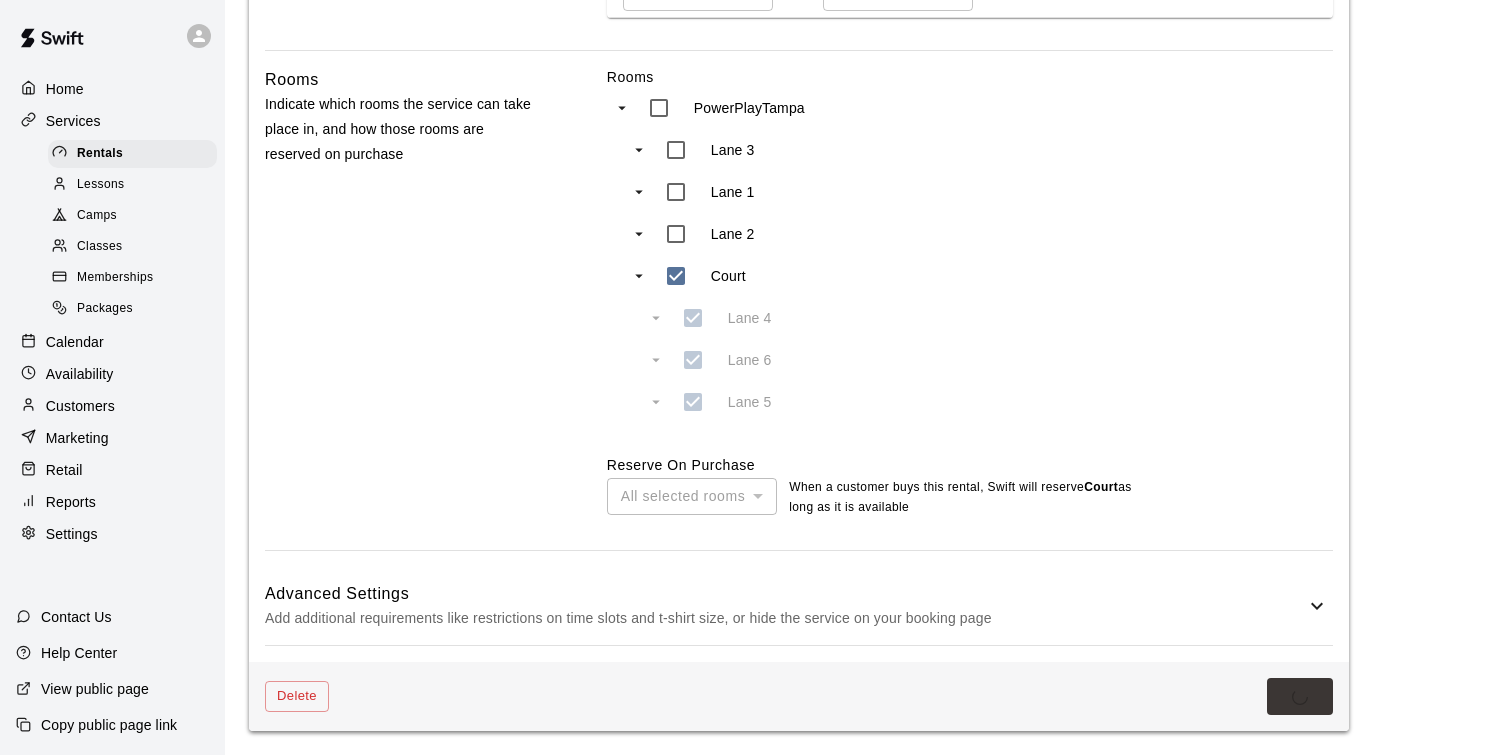 scroll, scrollTop: 0, scrollLeft: 0, axis: both 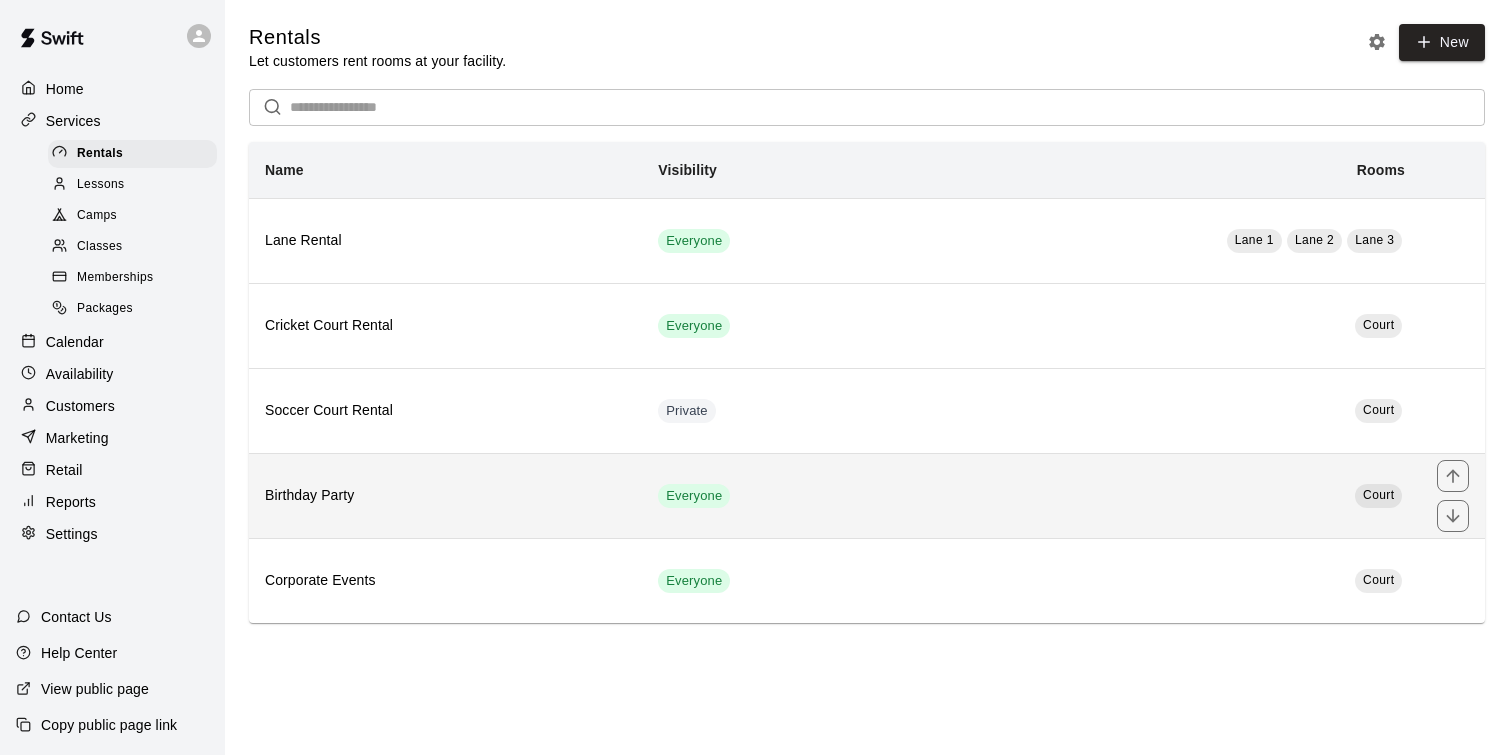click on "Birthday Party" at bounding box center [445, 495] 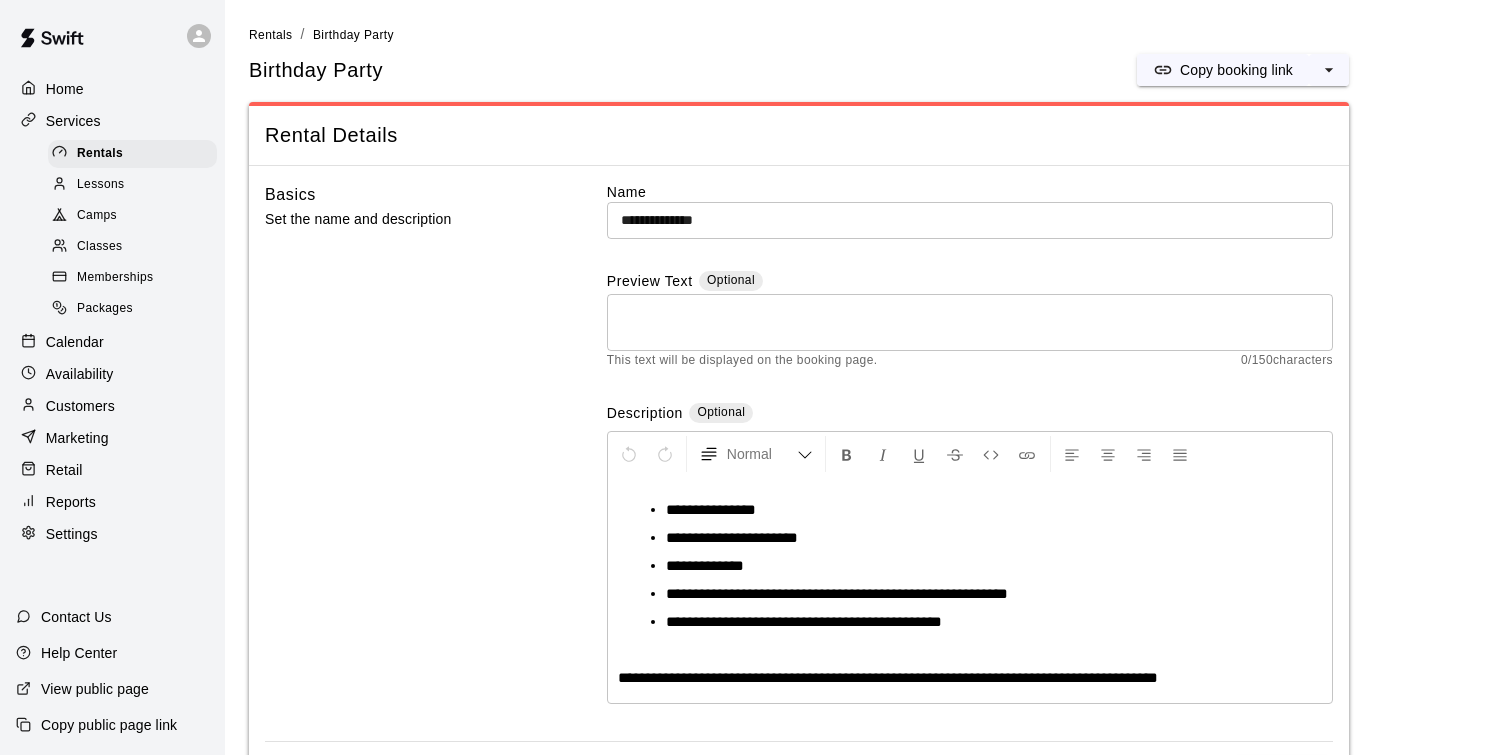 click on "**********" at bounding box center (888, 677) 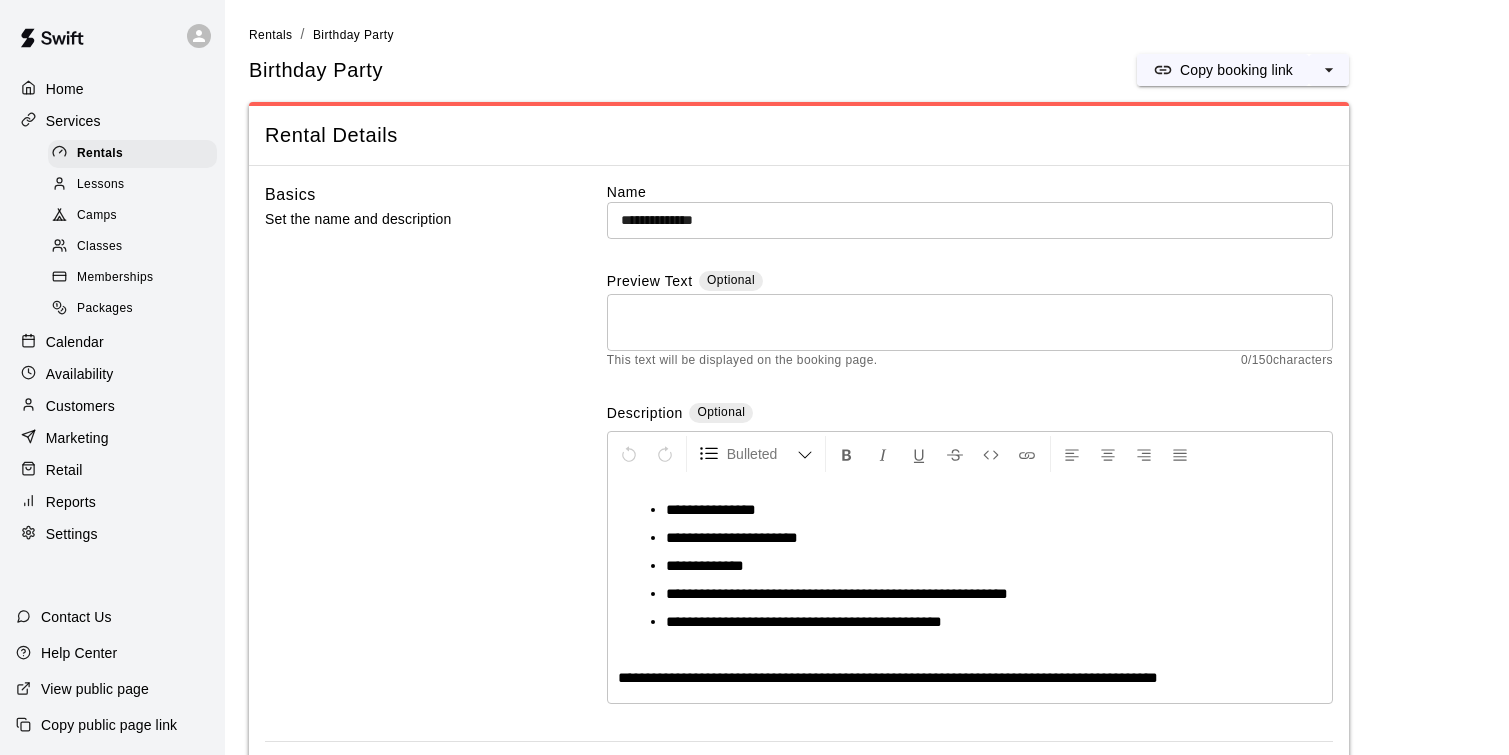click on "**********" at bounding box center [978, 510] 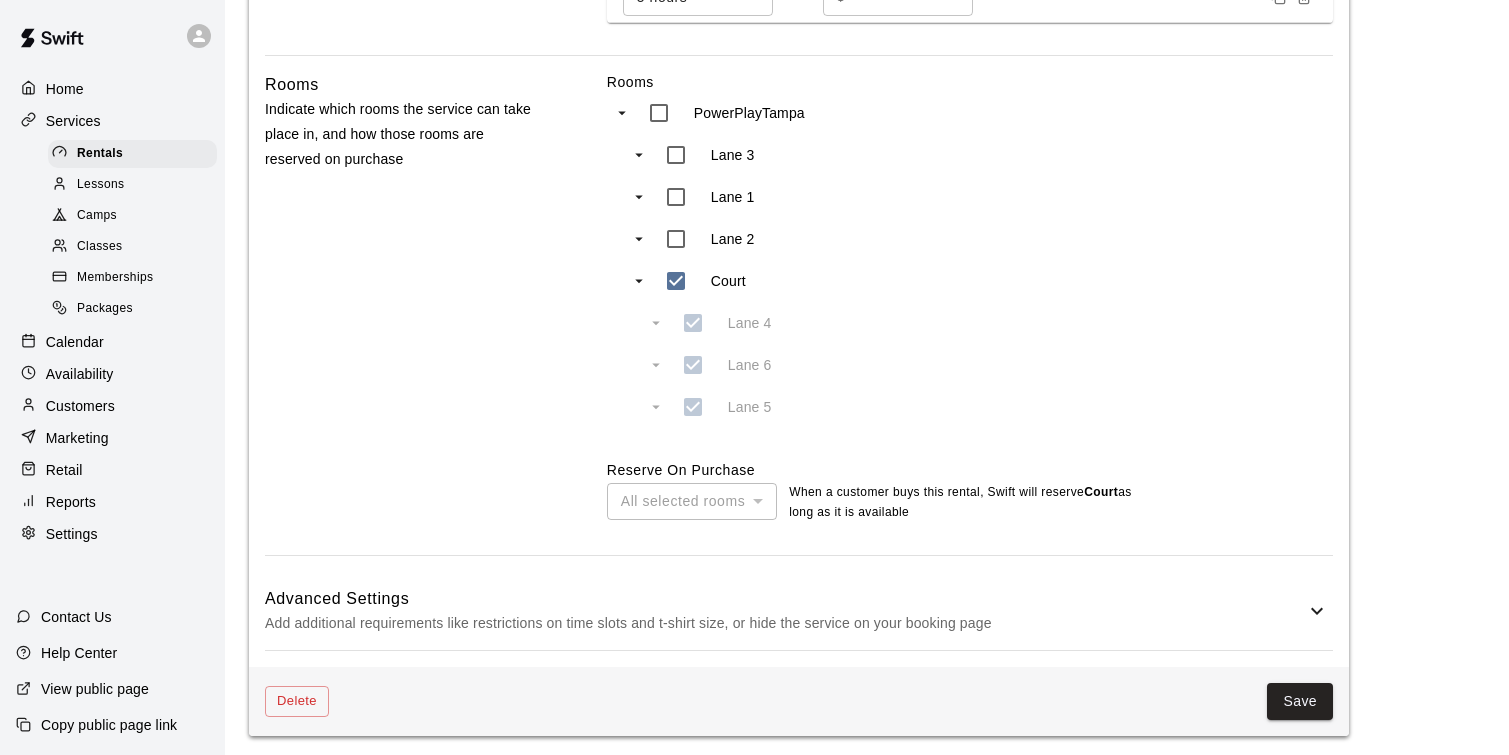 scroll, scrollTop: 1073, scrollLeft: 0, axis: vertical 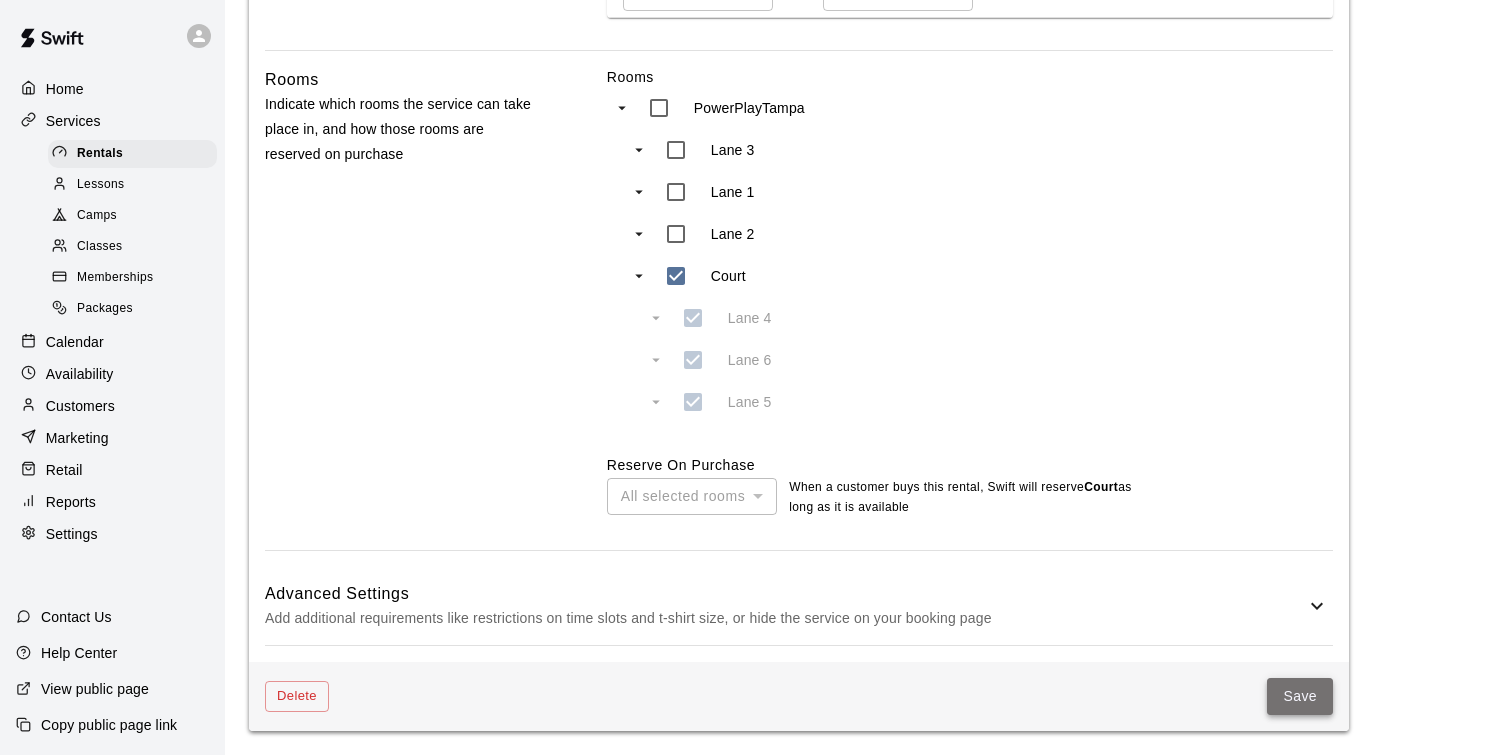 click on "Save" at bounding box center (1300, 696) 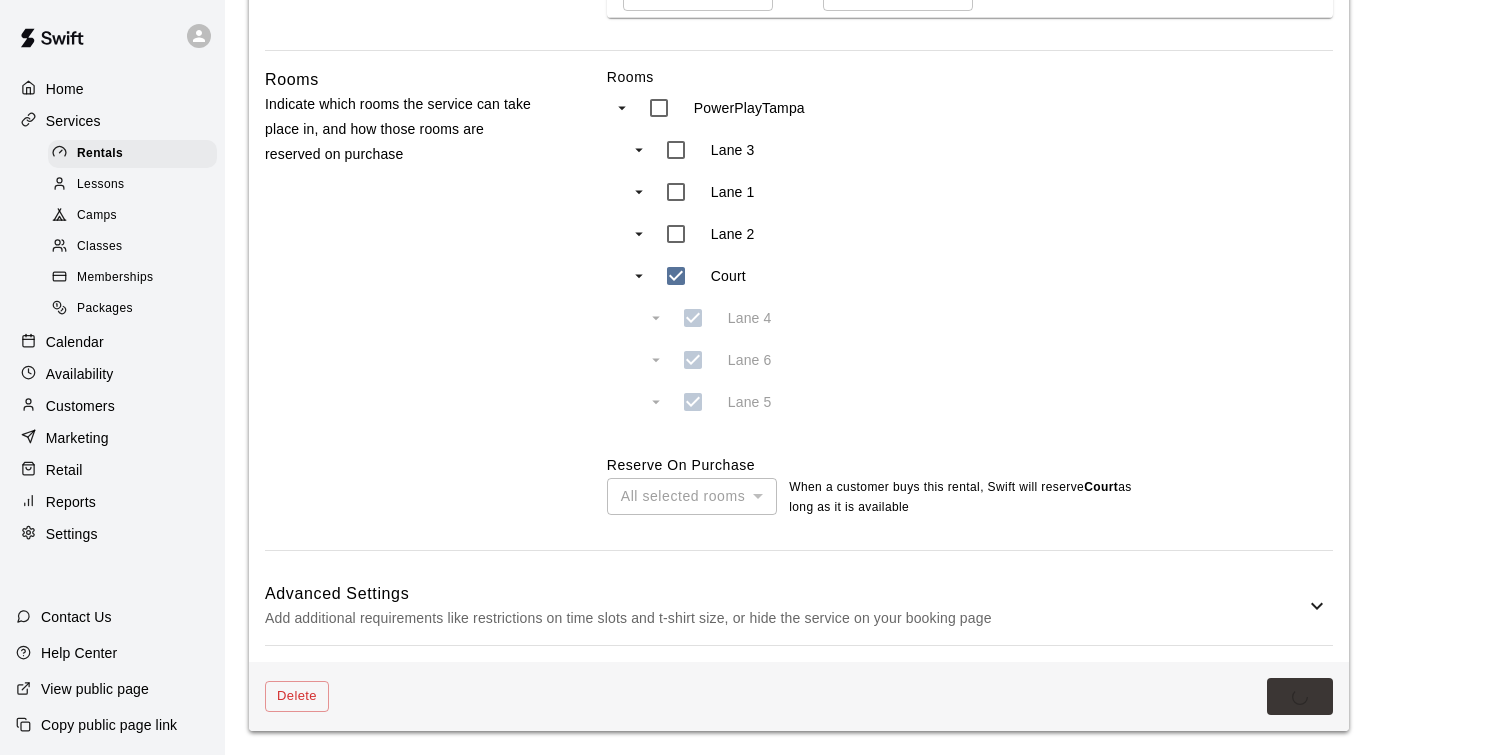 scroll, scrollTop: 0, scrollLeft: 0, axis: both 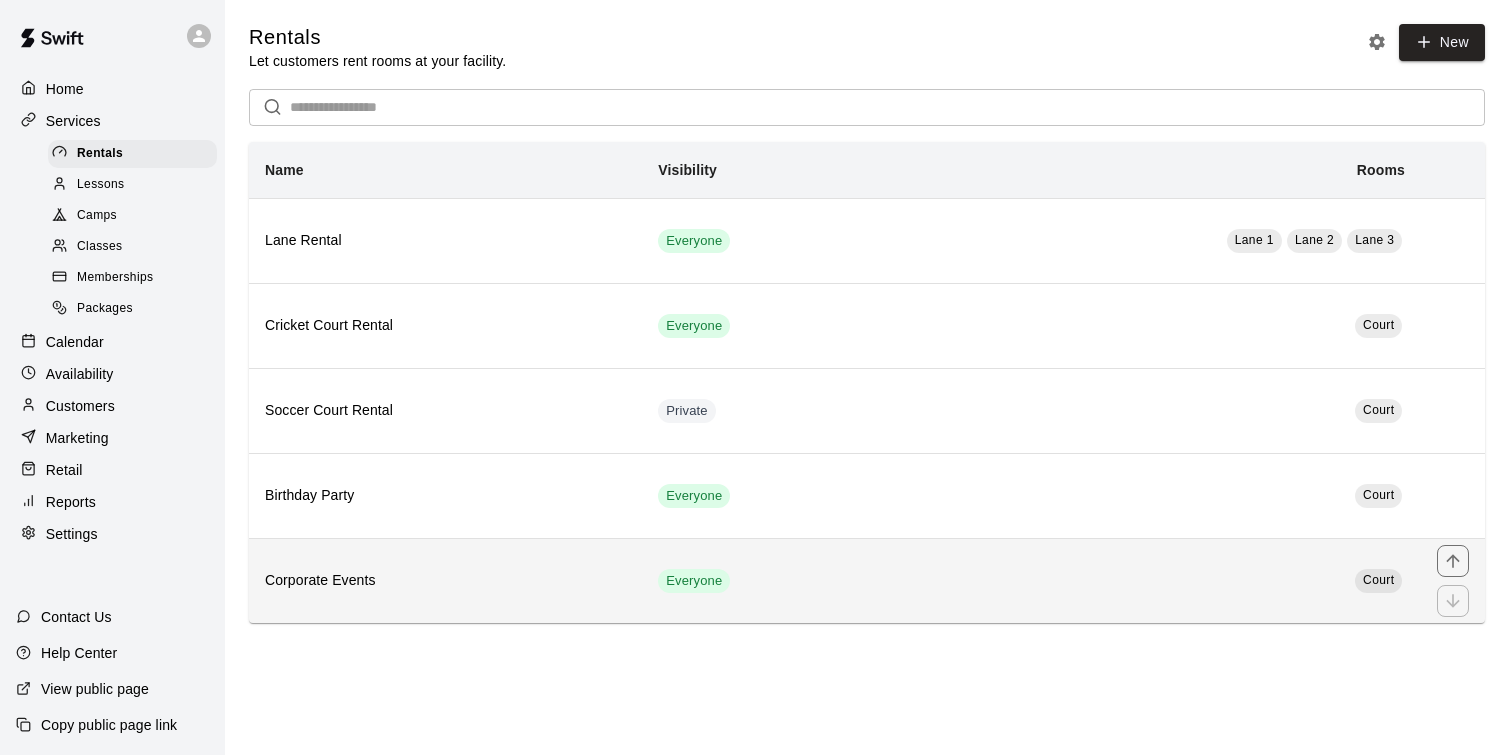 click on "Corporate Events" at bounding box center [445, 581] 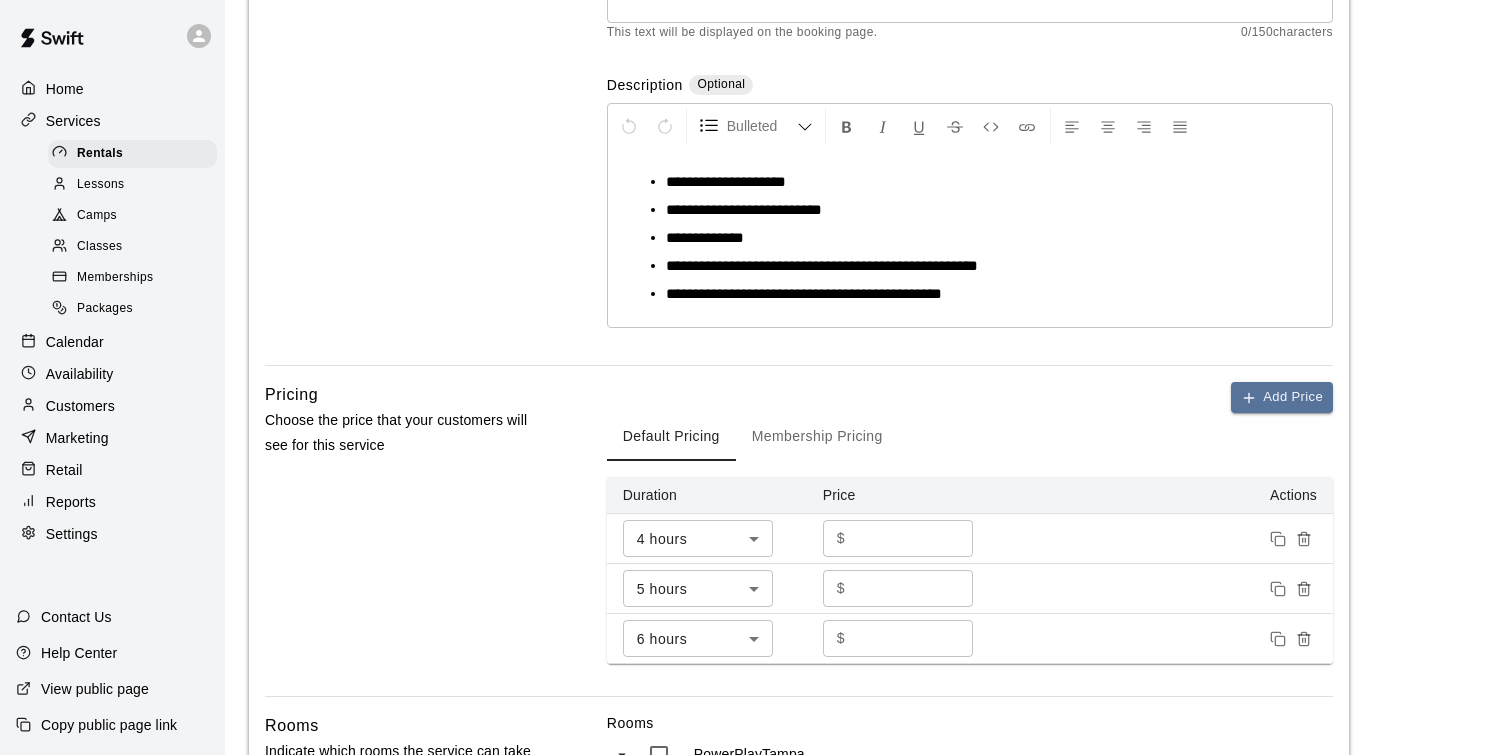 scroll, scrollTop: 0, scrollLeft: 0, axis: both 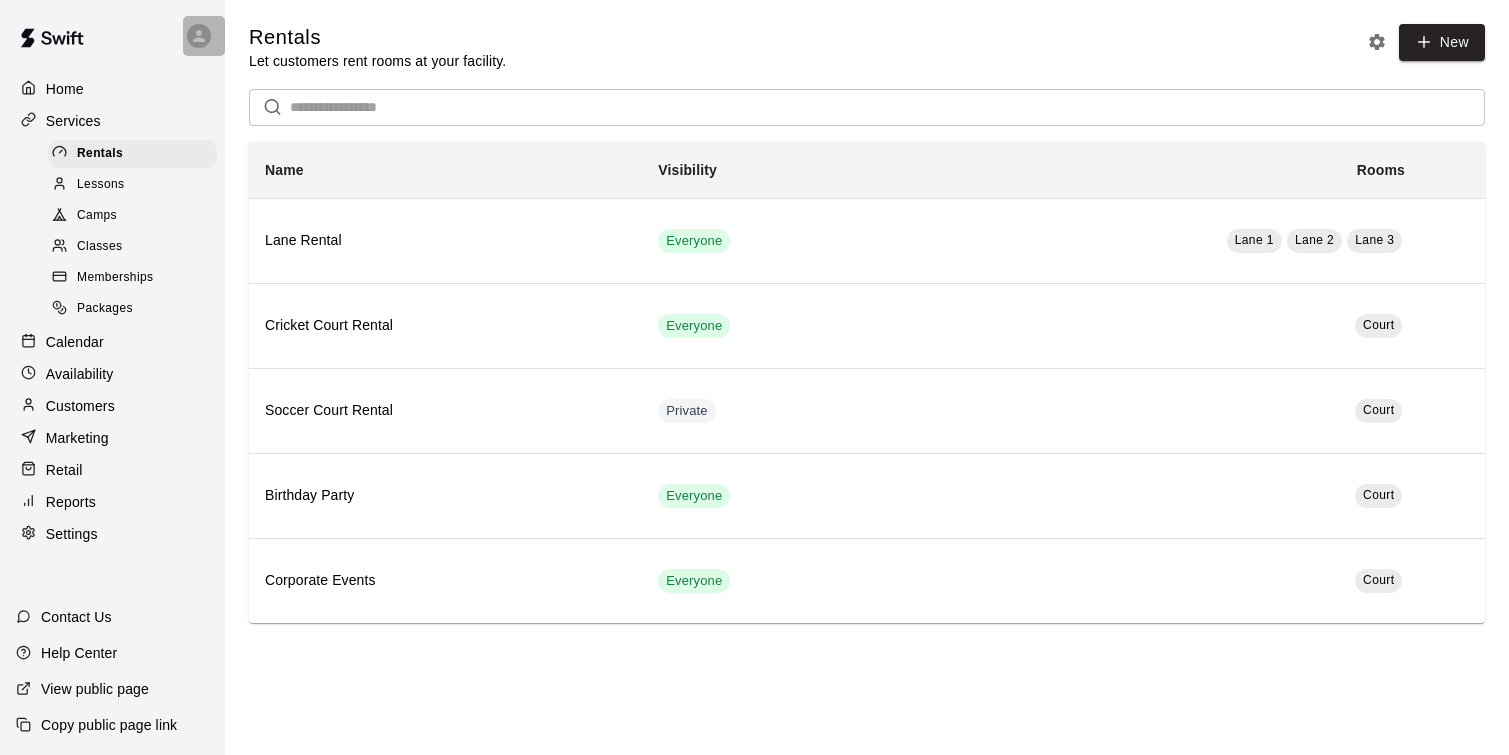 click 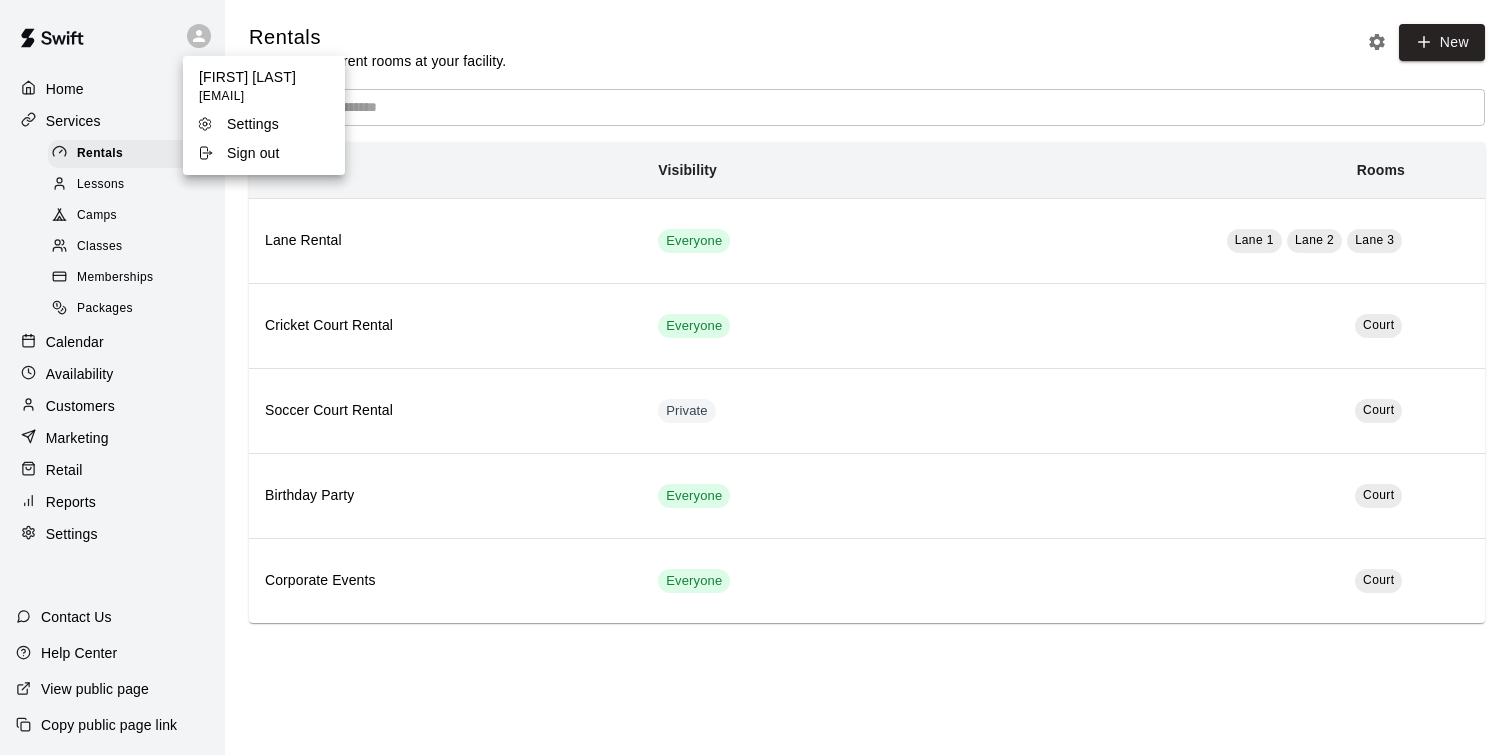 click at bounding box center [754, 377] 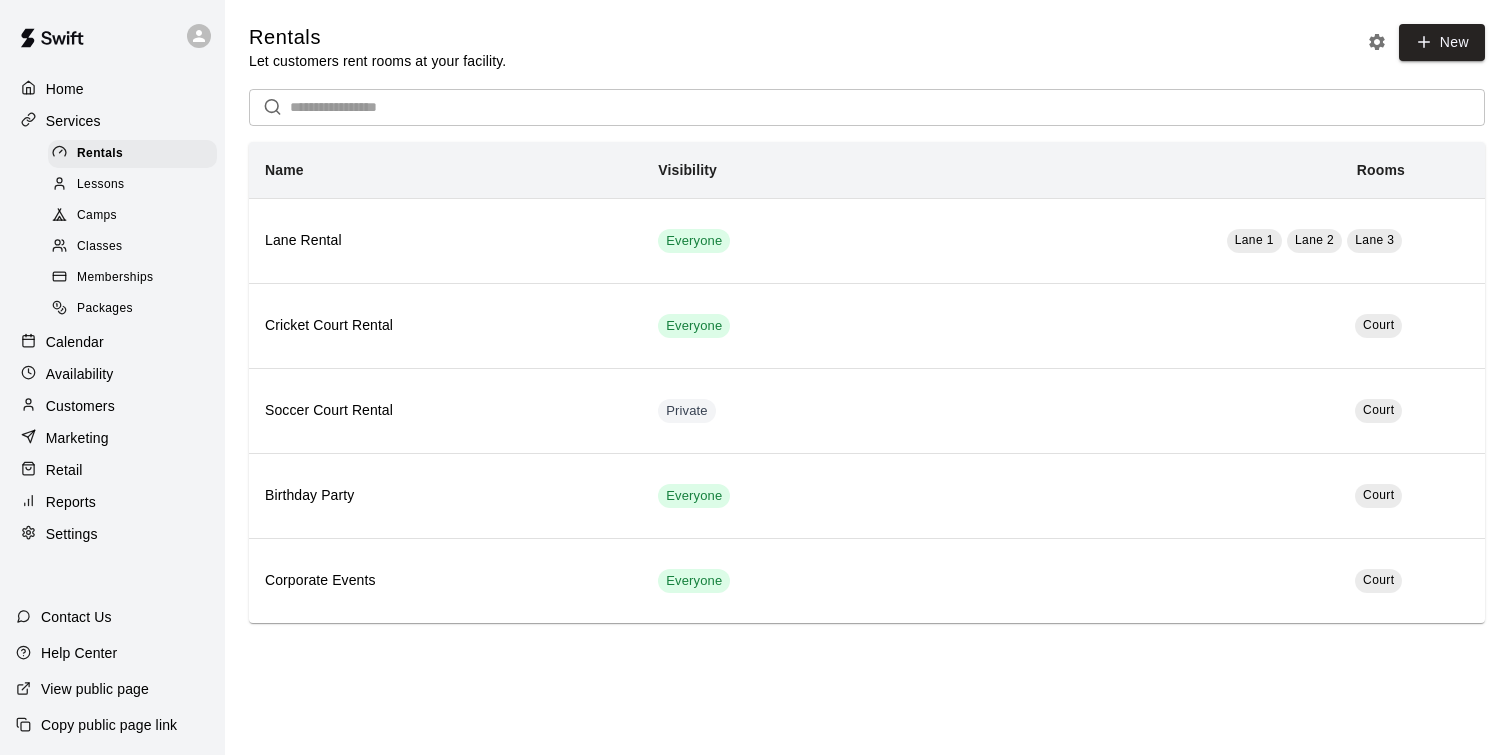 click on "Memberships" at bounding box center [115, 278] 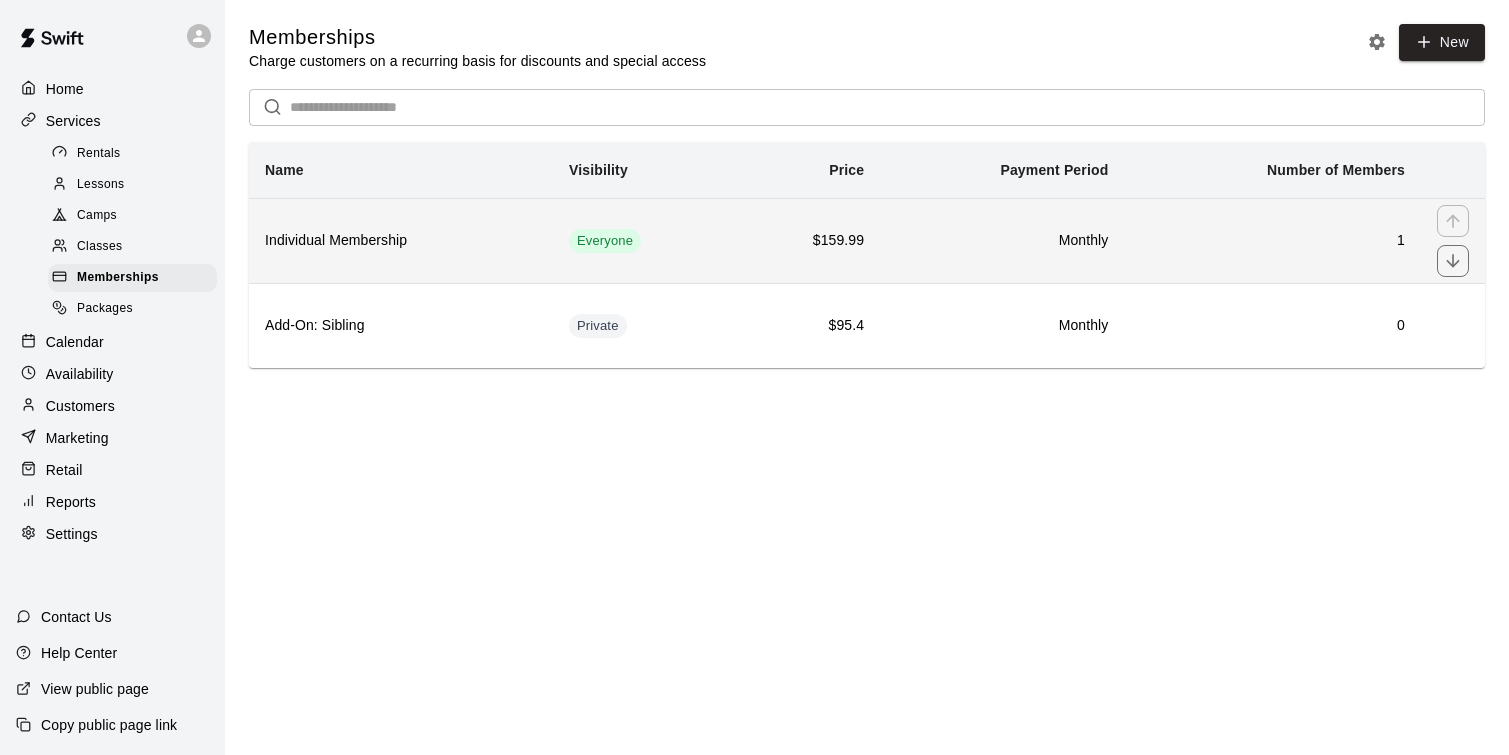 click on "Individual Membership" at bounding box center [401, 241] 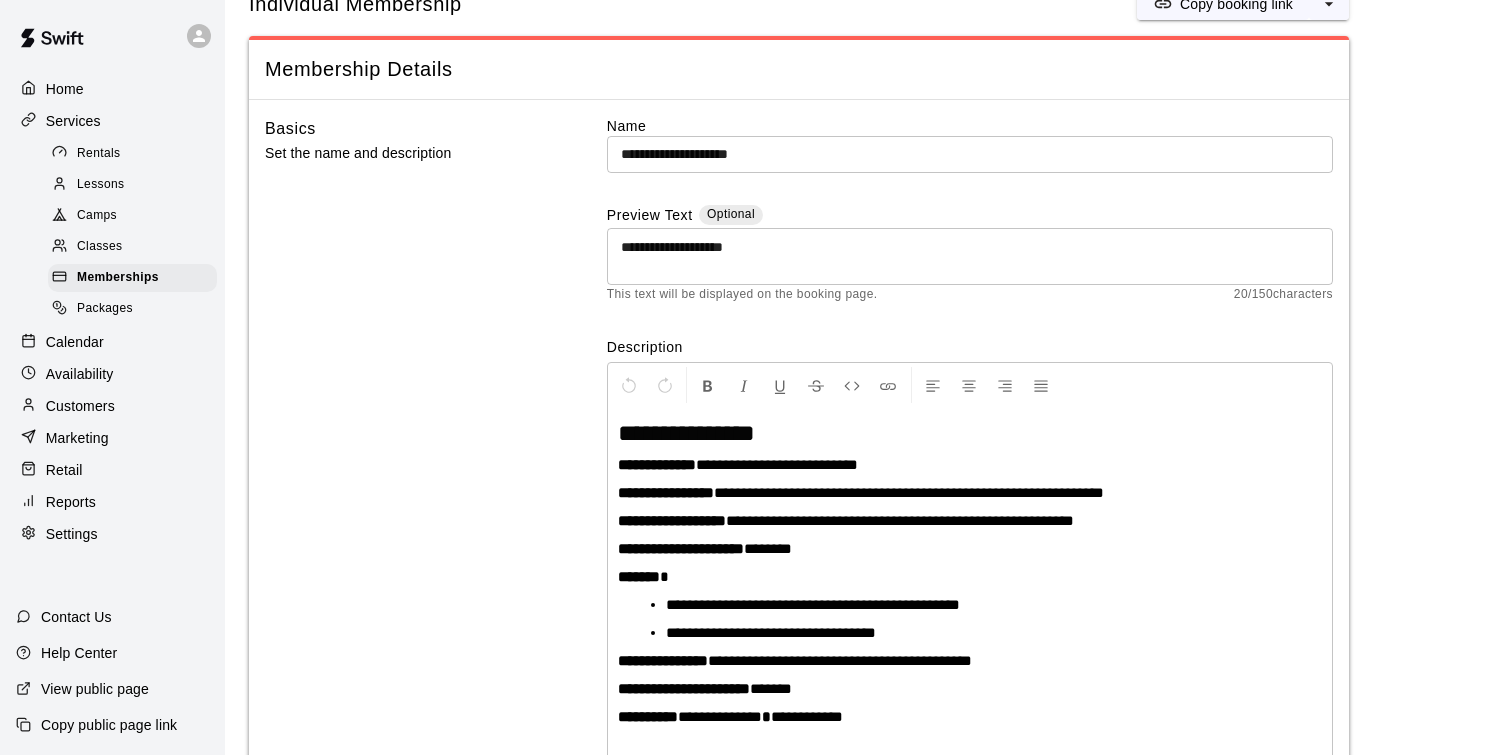 scroll, scrollTop: 110, scrollLeft: 0, axis: vertical 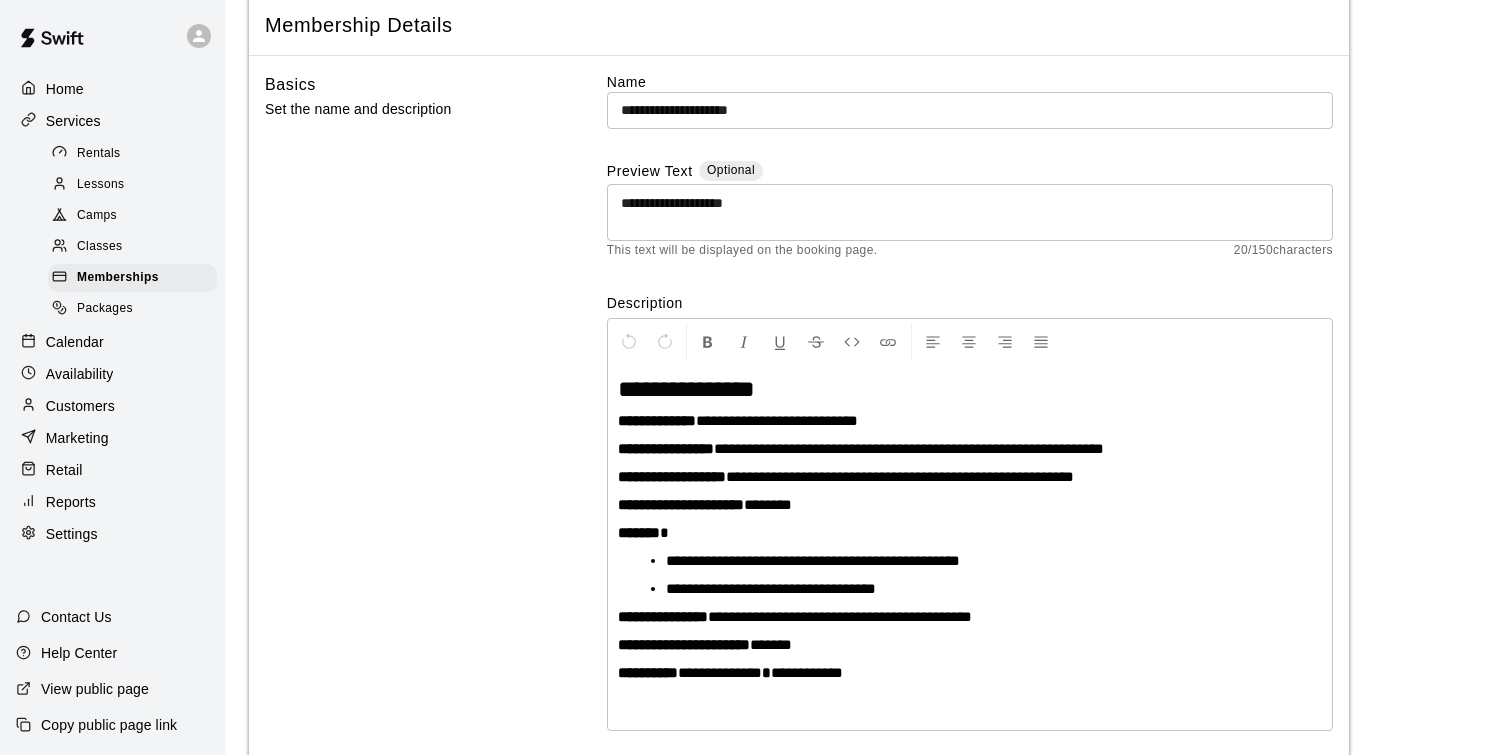 click on "**********" at bounding box center [686, 389] 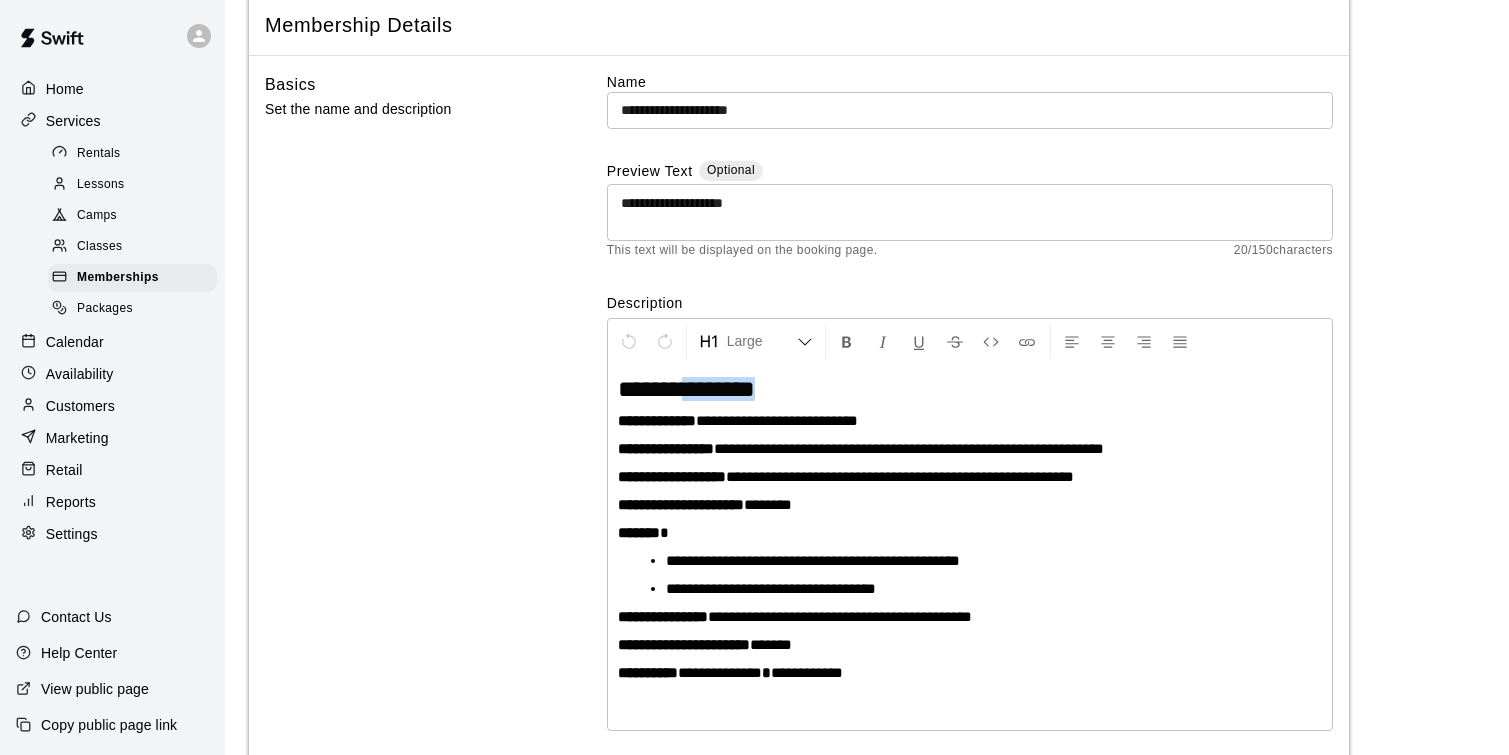click on "**********" at bounding box center [686, 389] 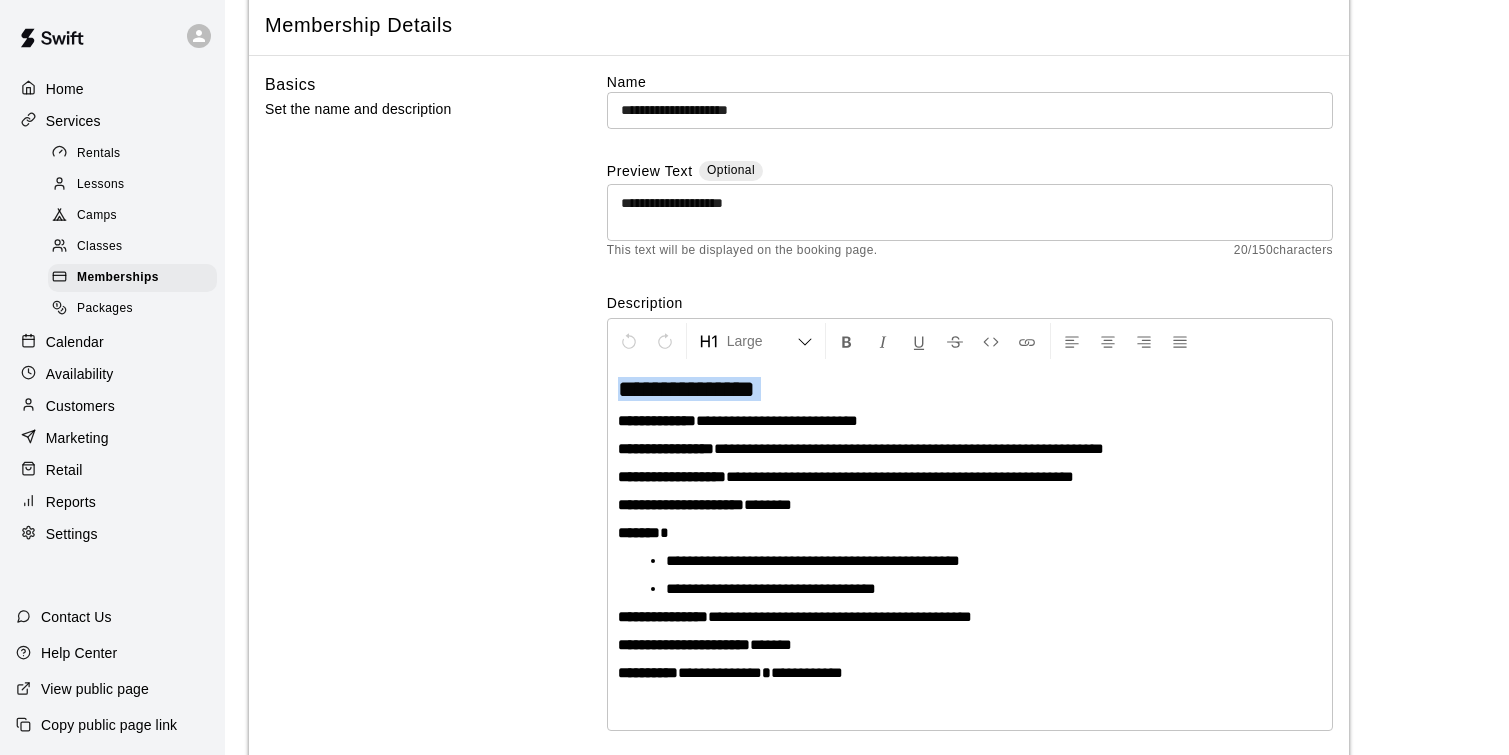 click on "**********" at bounding box center [686, 389] 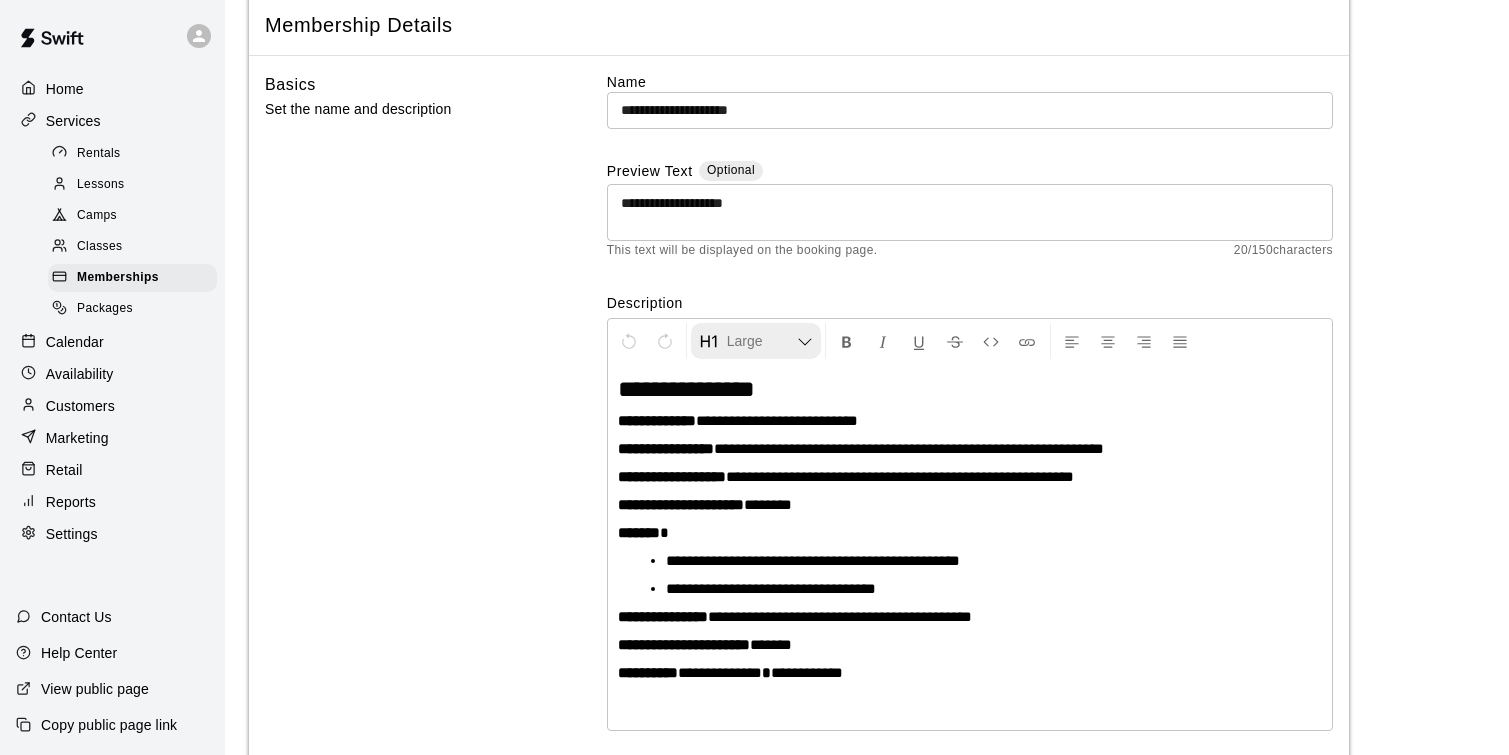 click at bounding box center (805, 342) 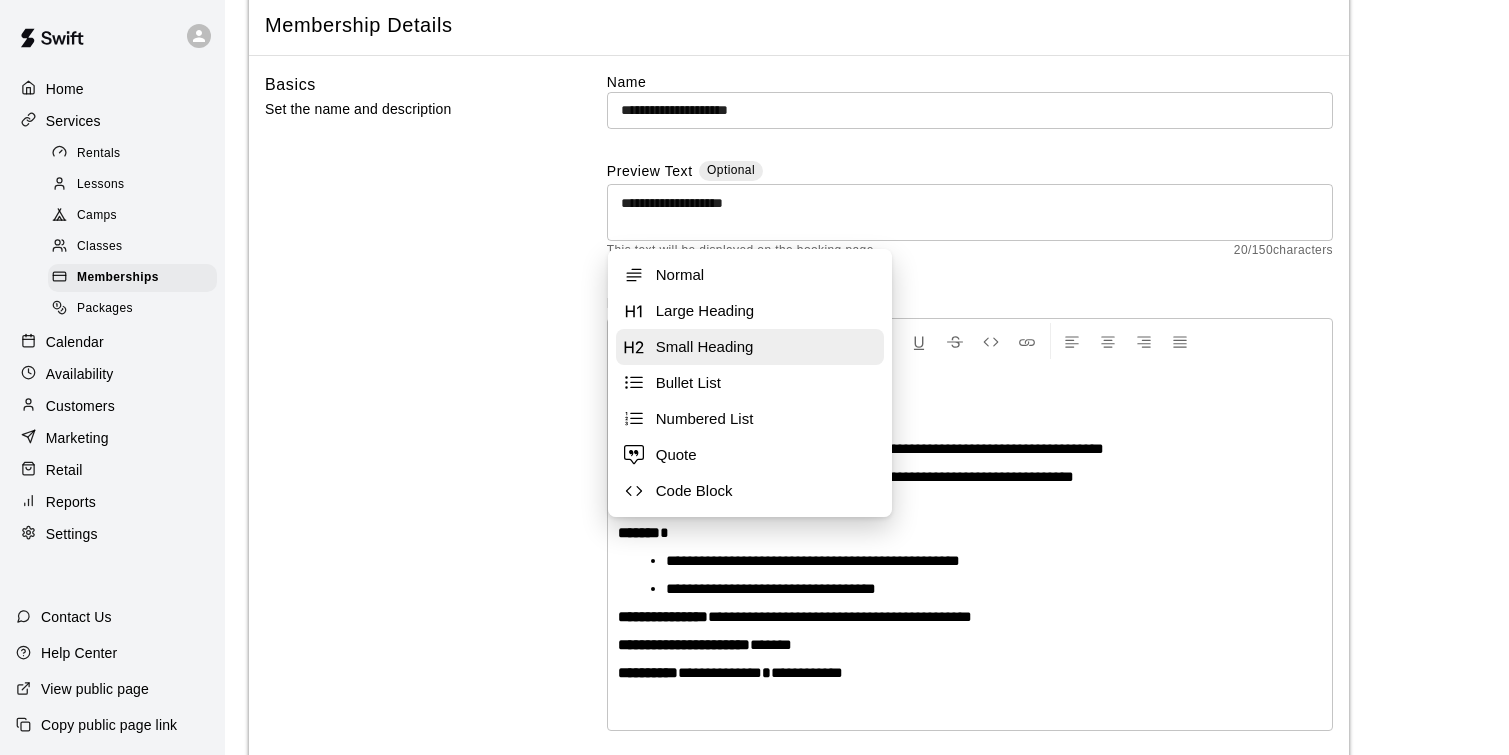 click on "Small Heading" at bounding box center (766, 347) 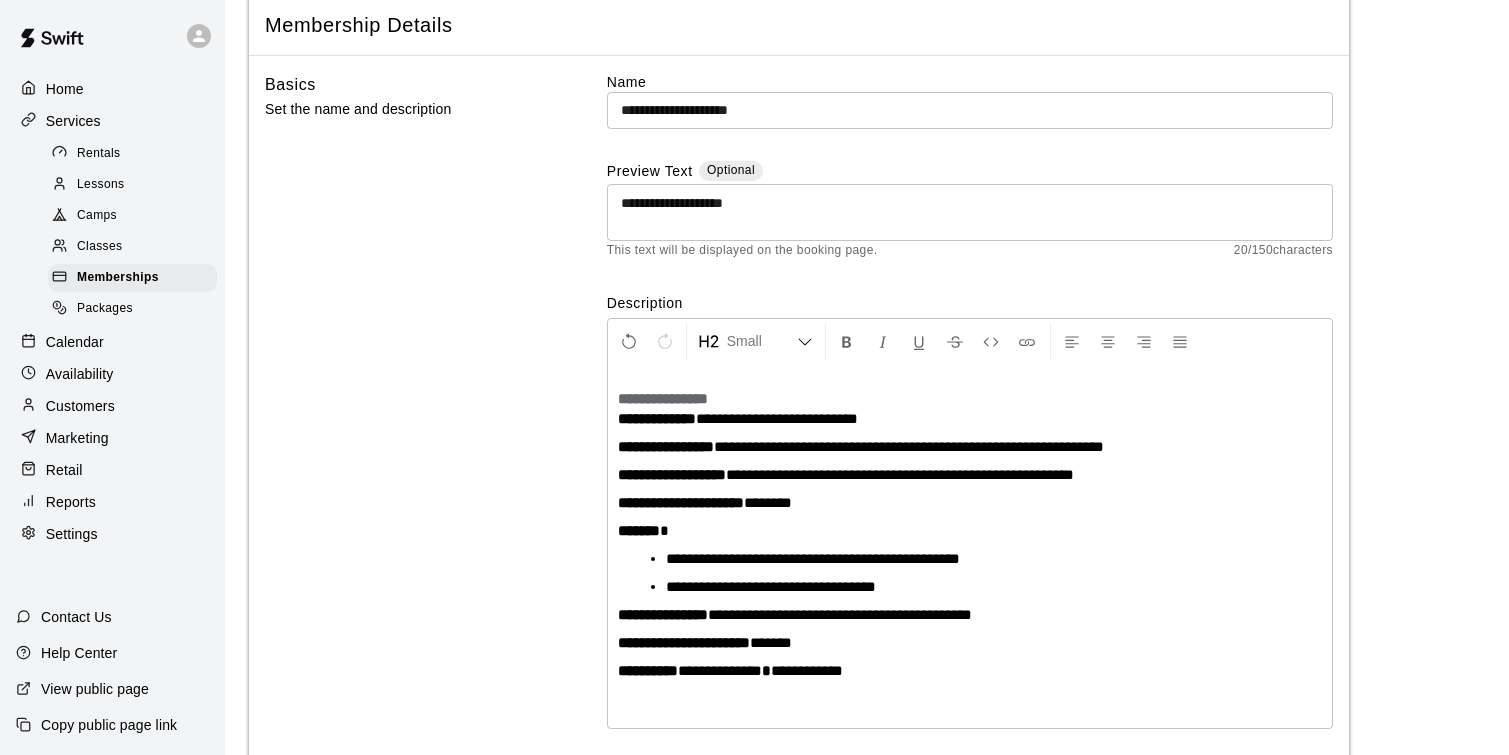 click on "**********" at bounding box center [900, 474] 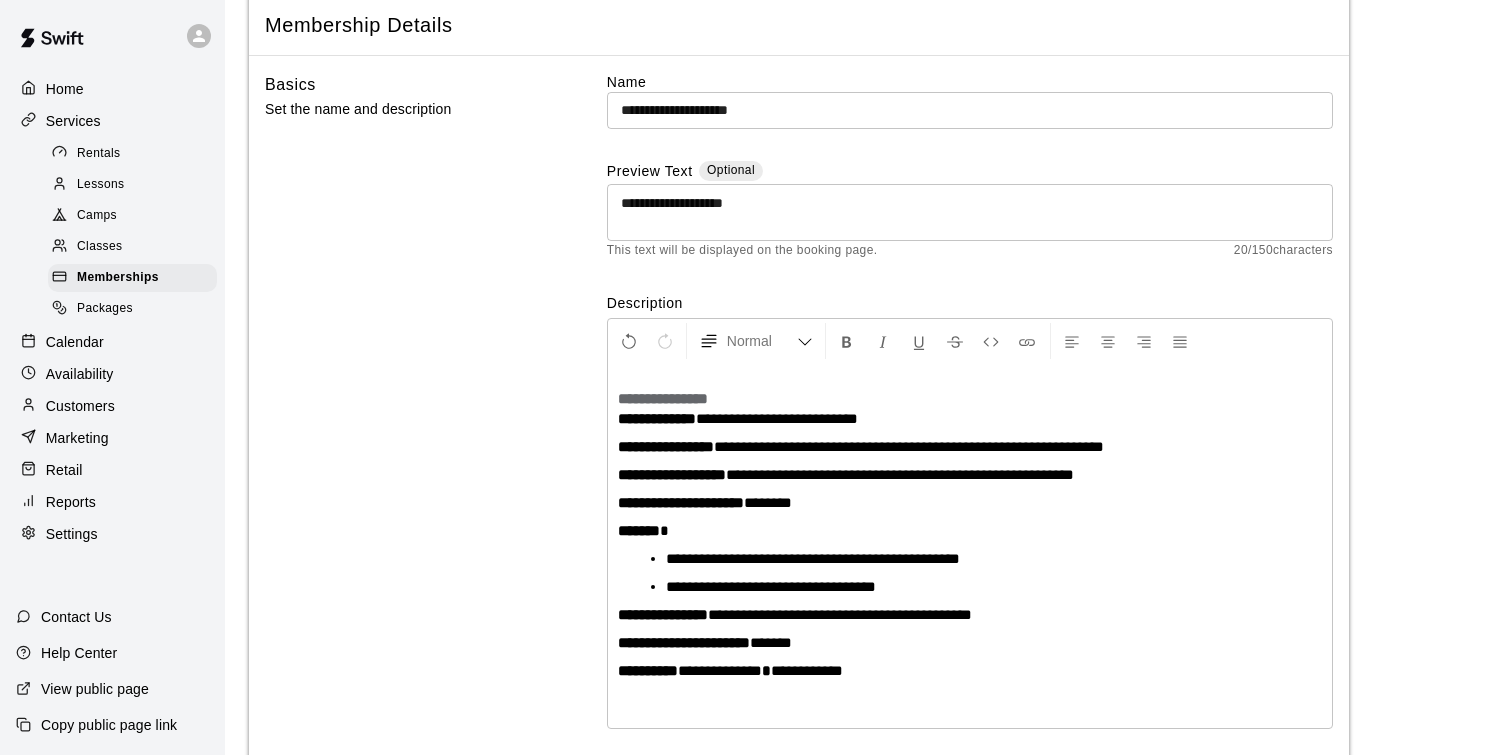 click on "**********" at bounding box center (970, 399) 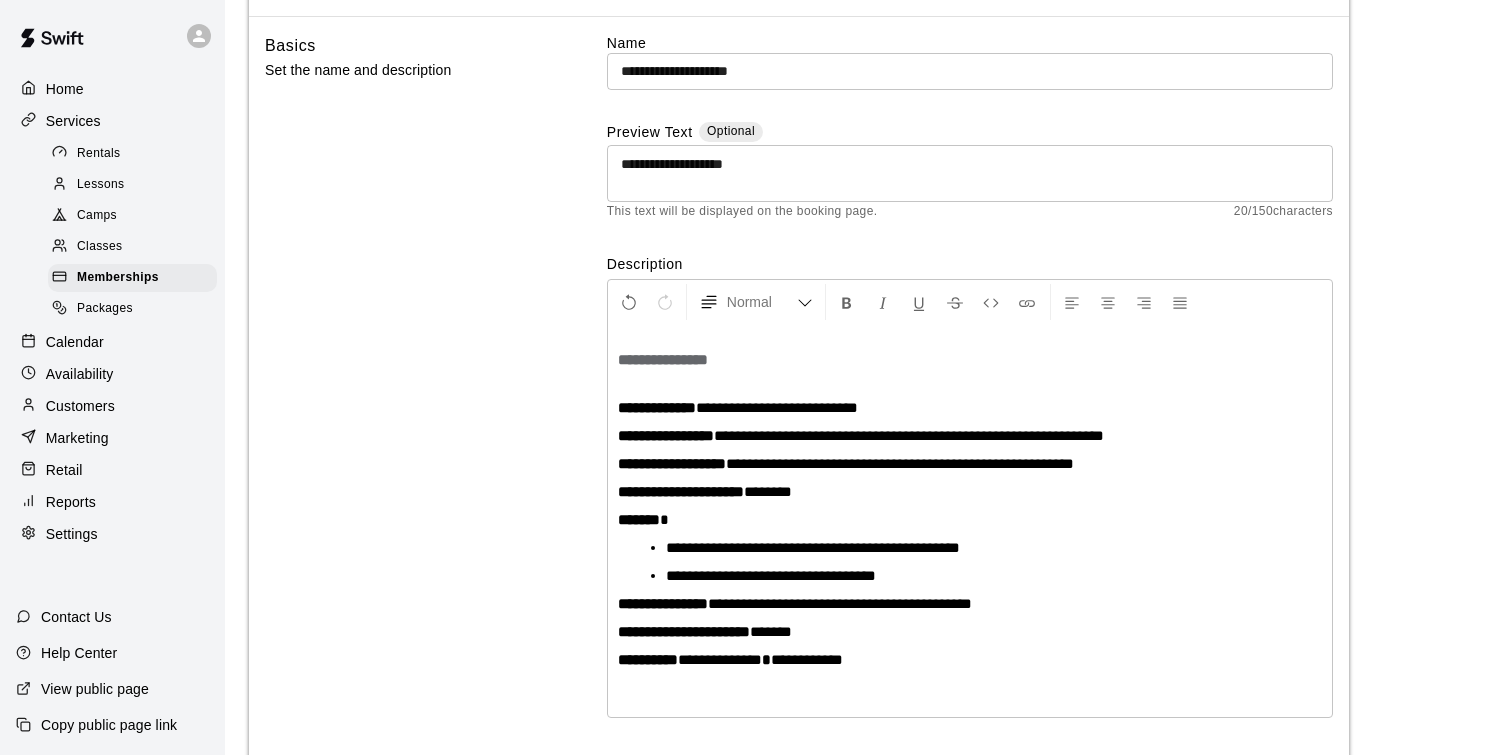 scroll, scrollTop: 153, scrollLeft: 0, axis: vertical 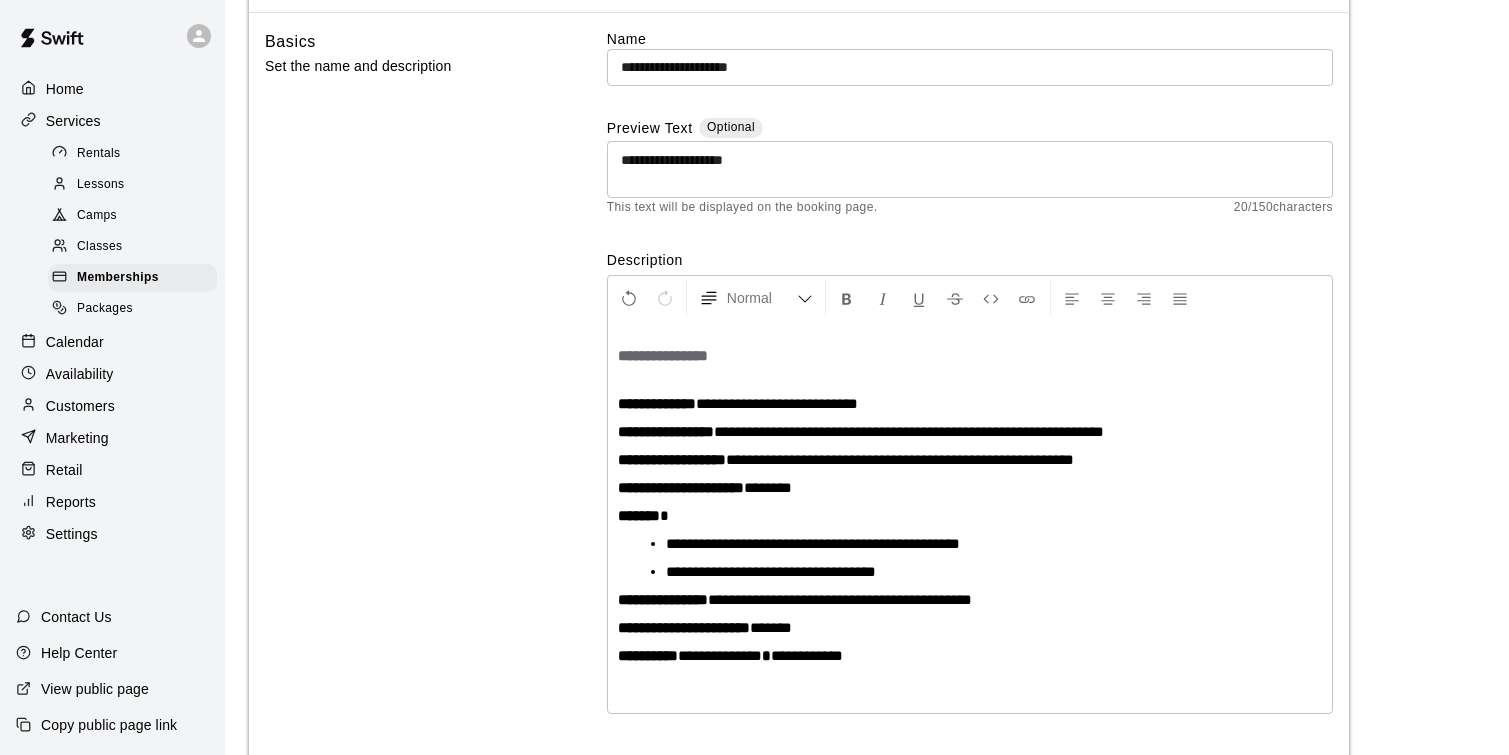 click on "**********" at bounding box center [970, 432] 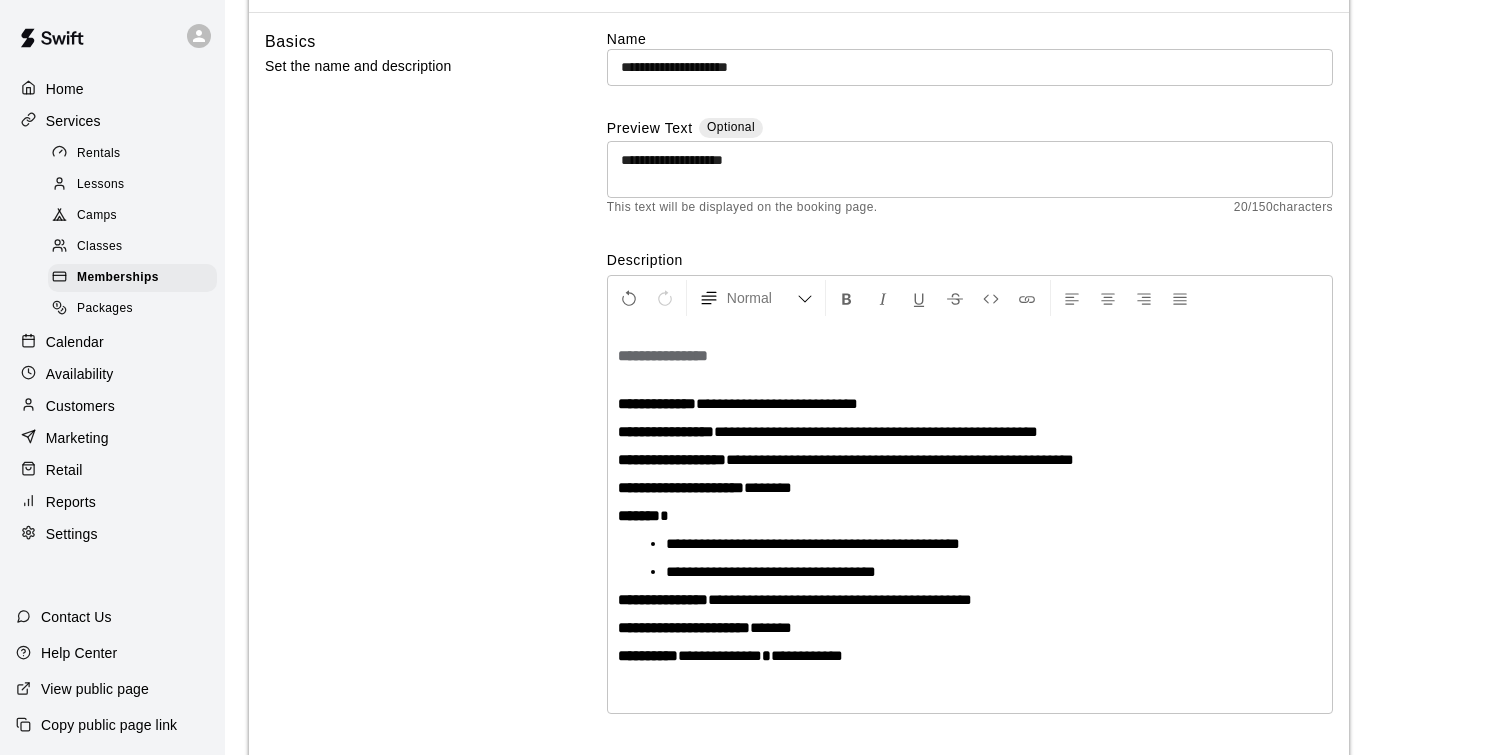 click on "**********" at bounding box center (876, 431) 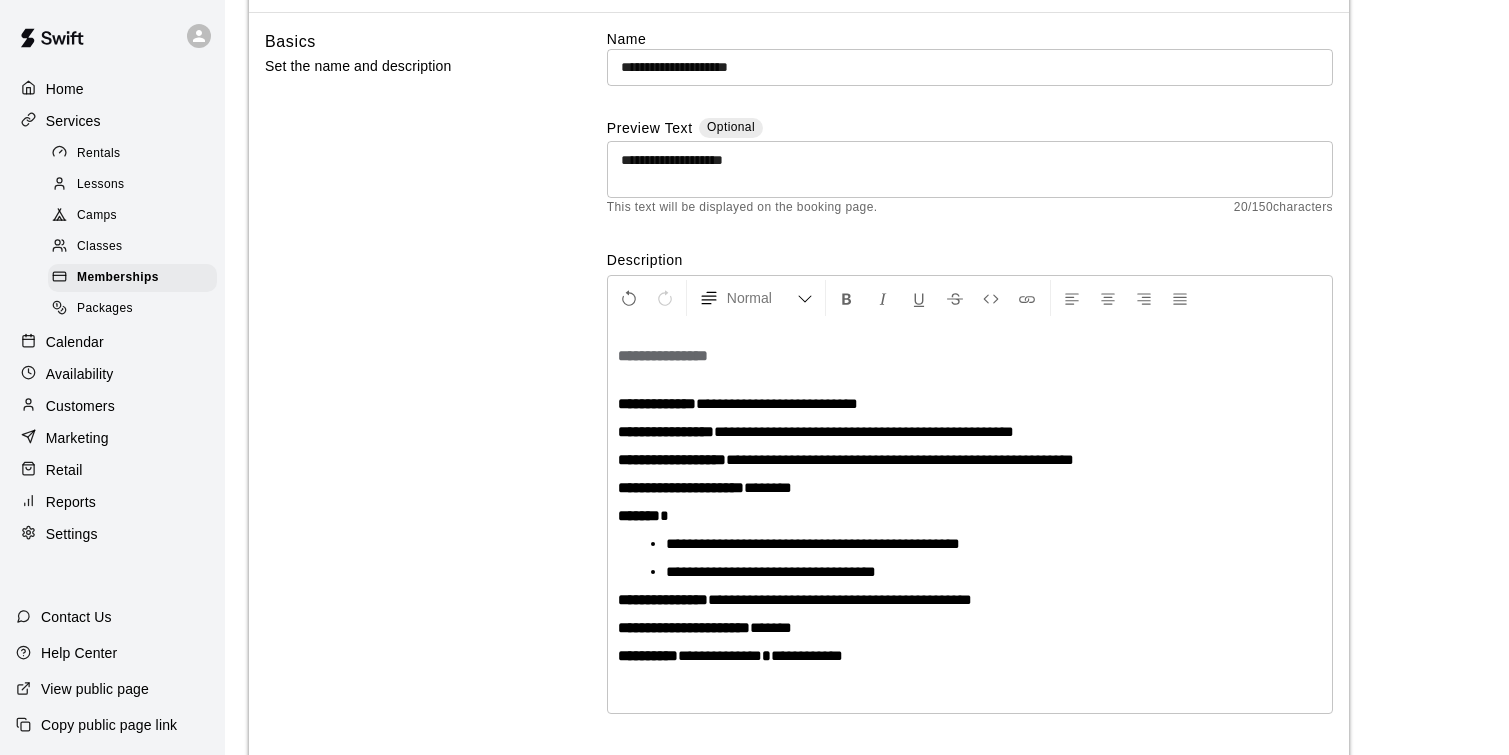 type 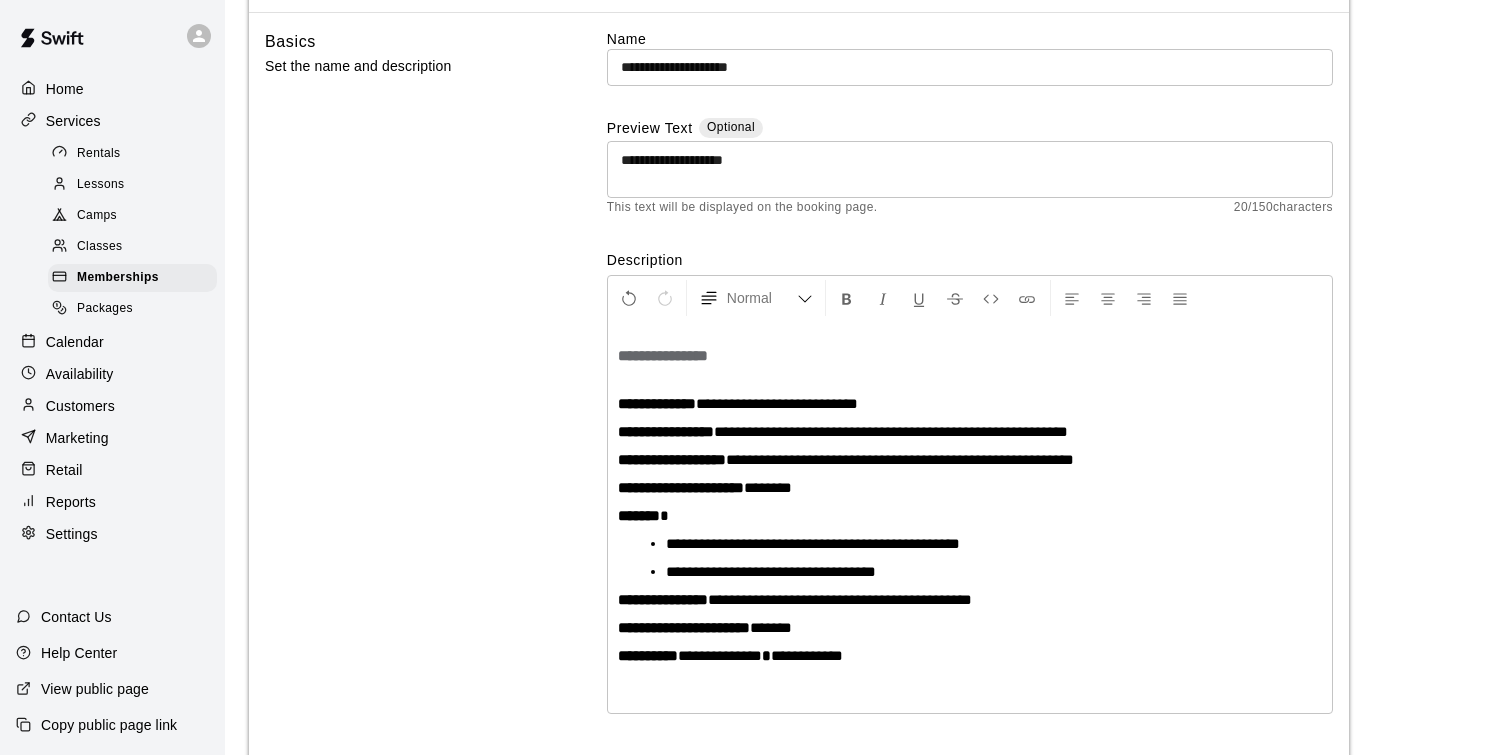 click on "**********" at bounding box center [891, 431] 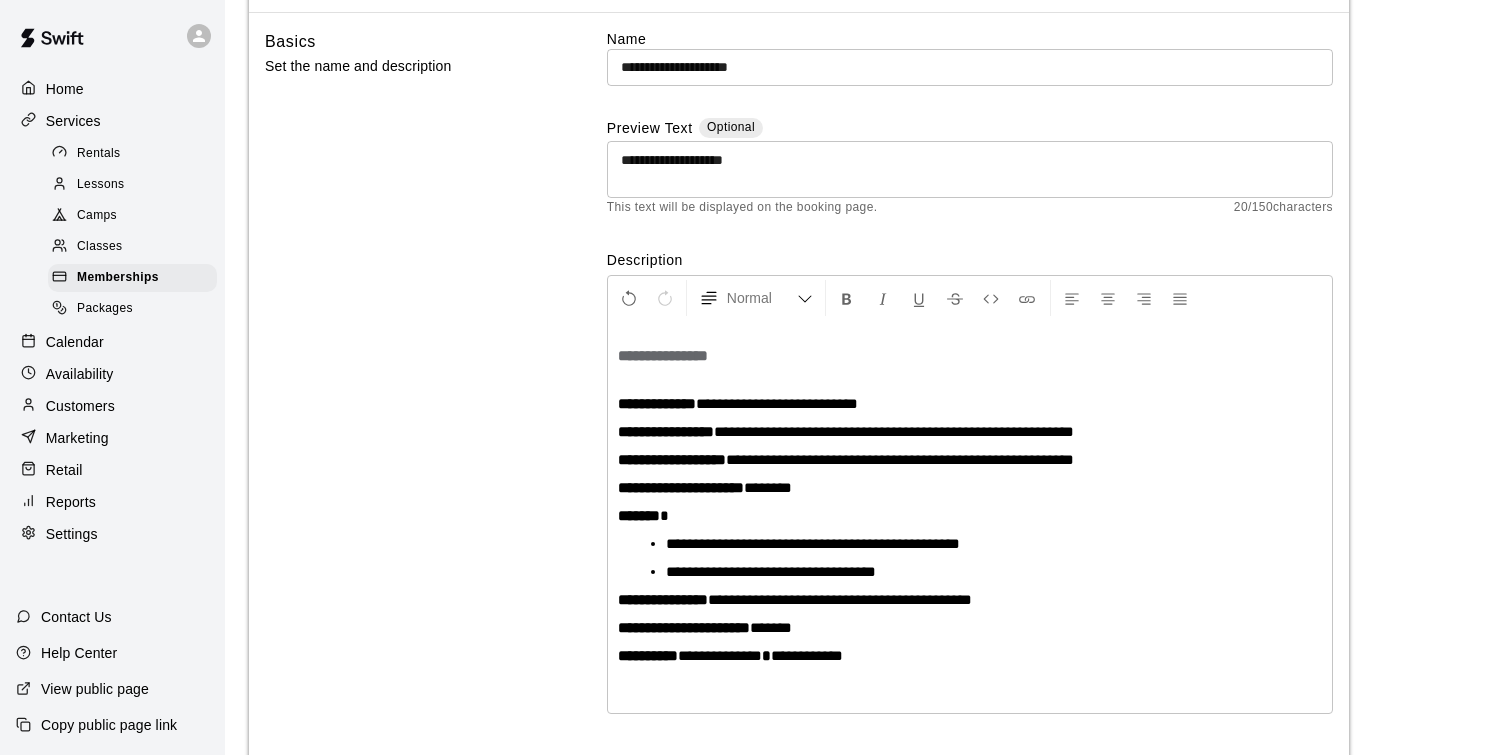 click on "**********" at bounding box center [894, 431] 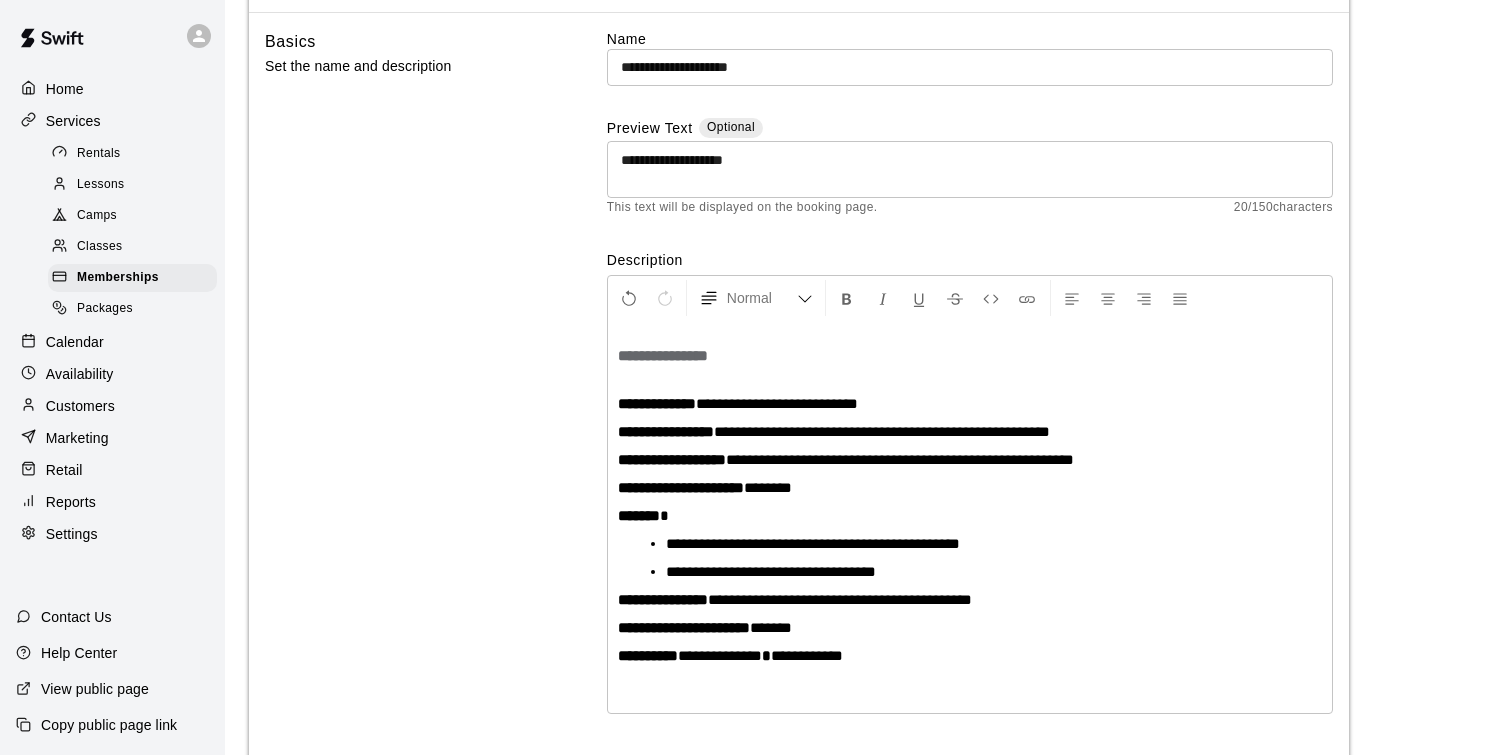 click on "**********" at bounding box center [970, 432] 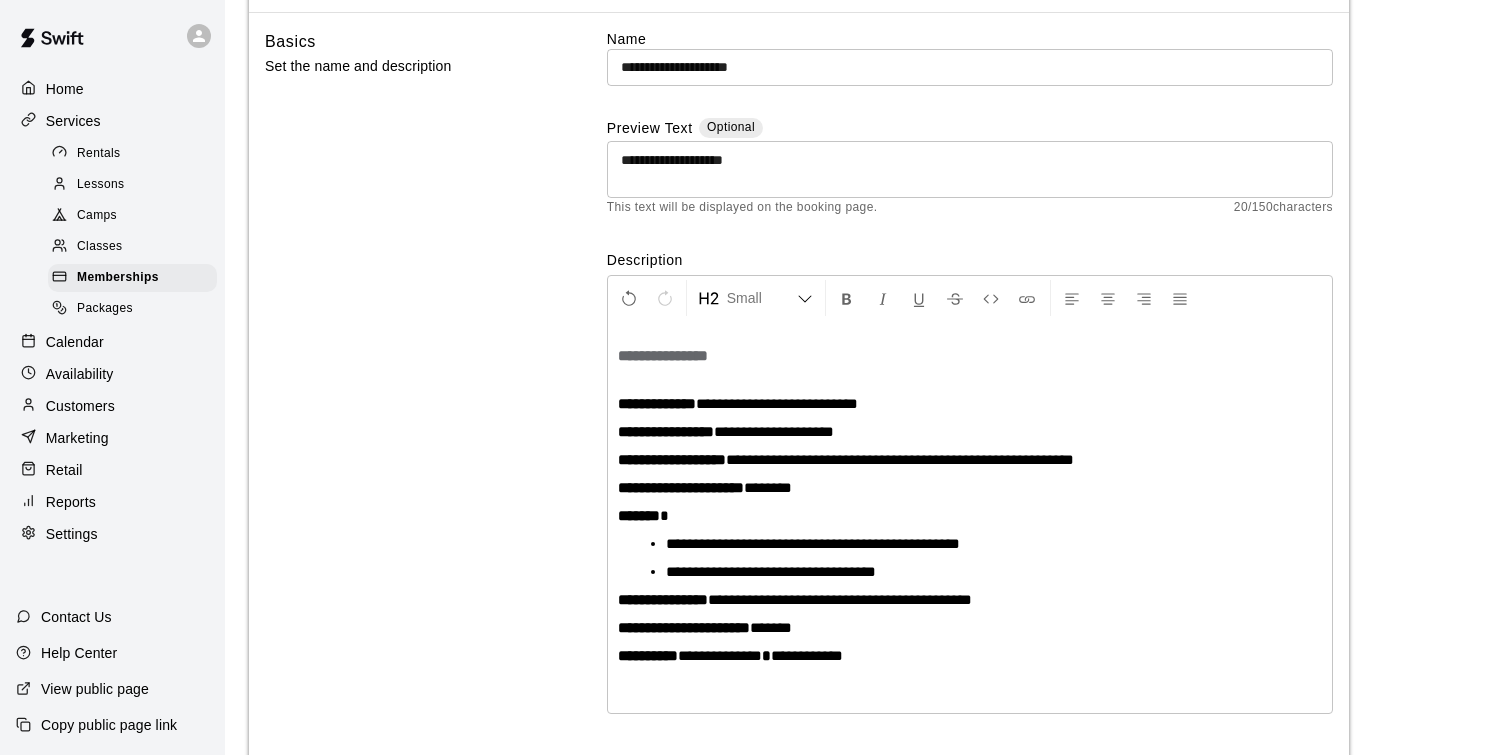 click on "**********" at bounding box center (970, 356) 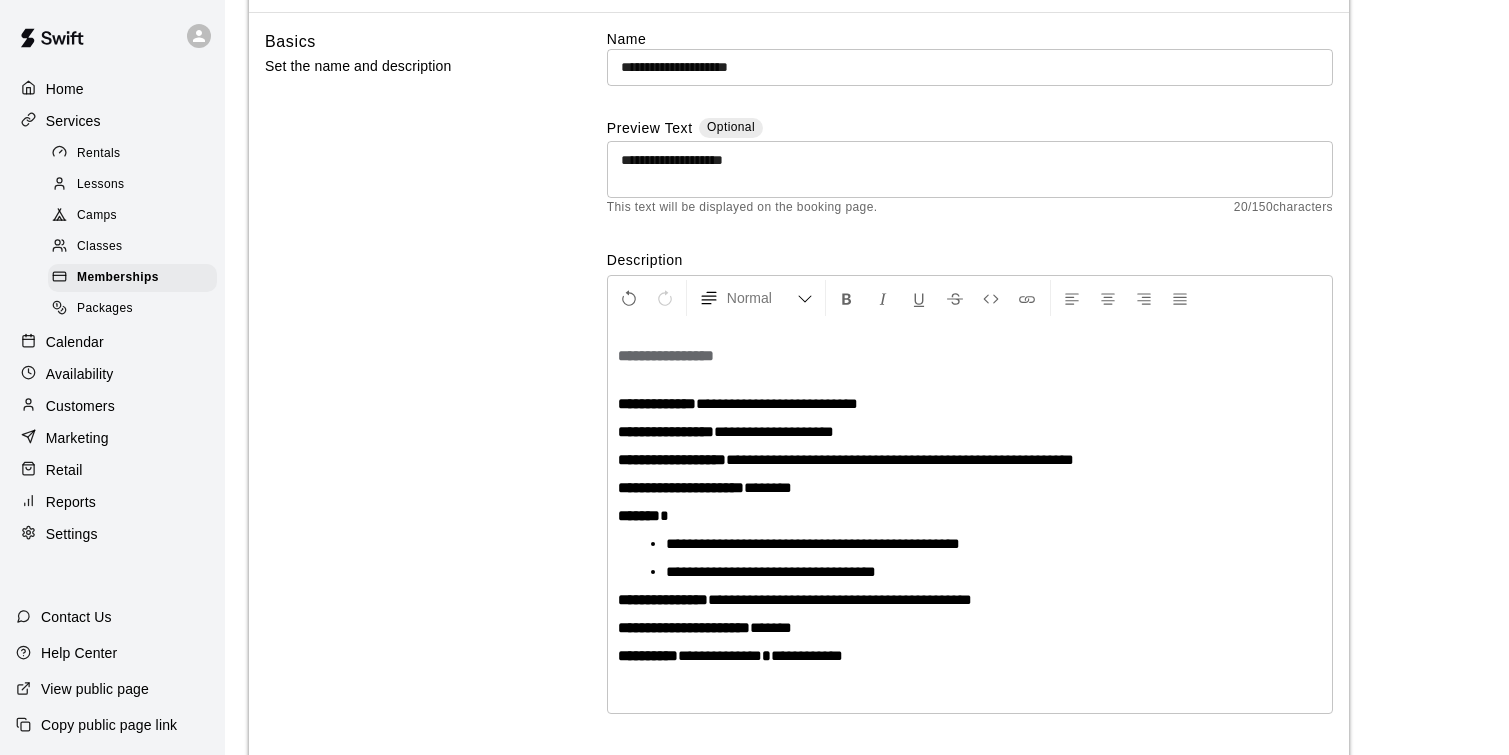 click on "**********" at bounding box center (900, 459) 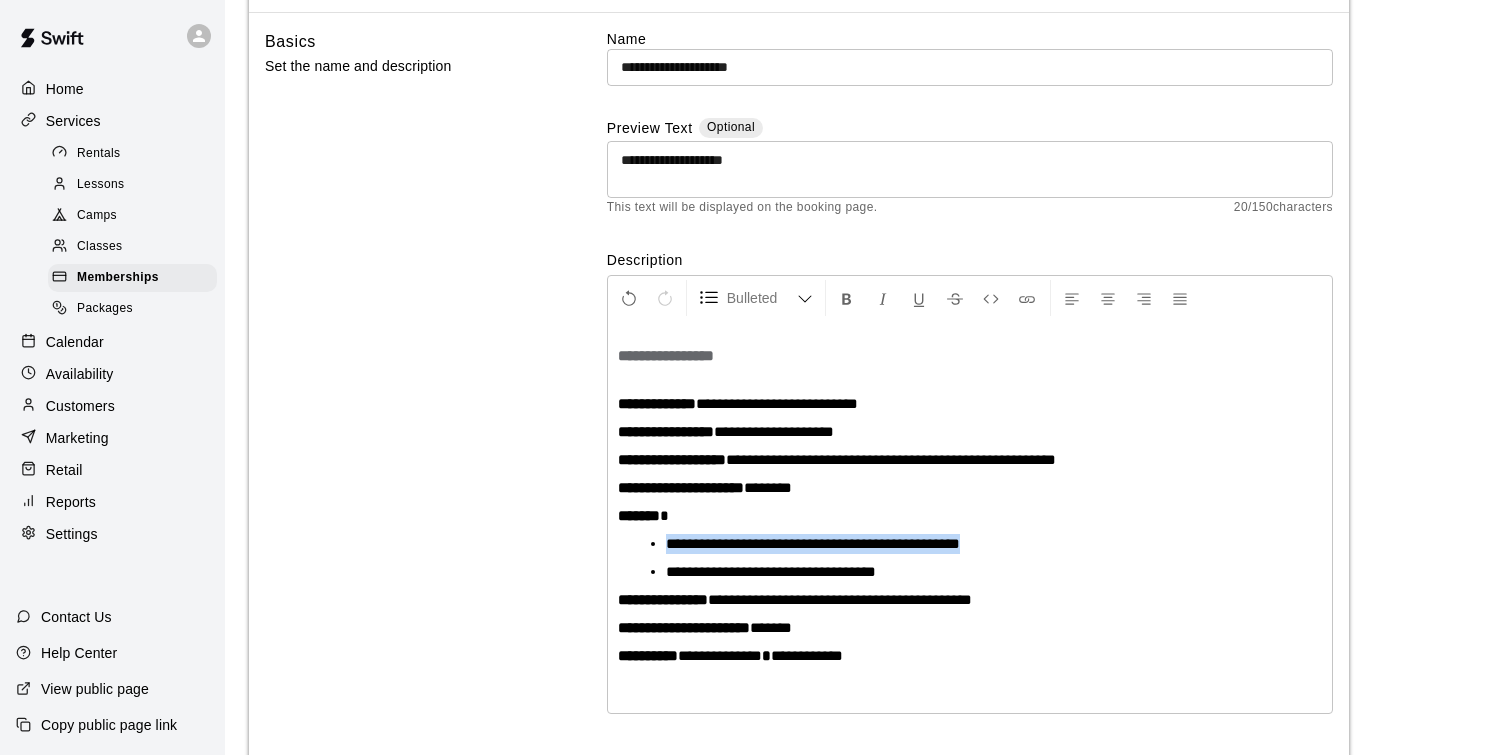drag, startPoint x: 1040, startPoint y: 540, endPoint x: 667, endPoint y: 538, distance: 373.00537 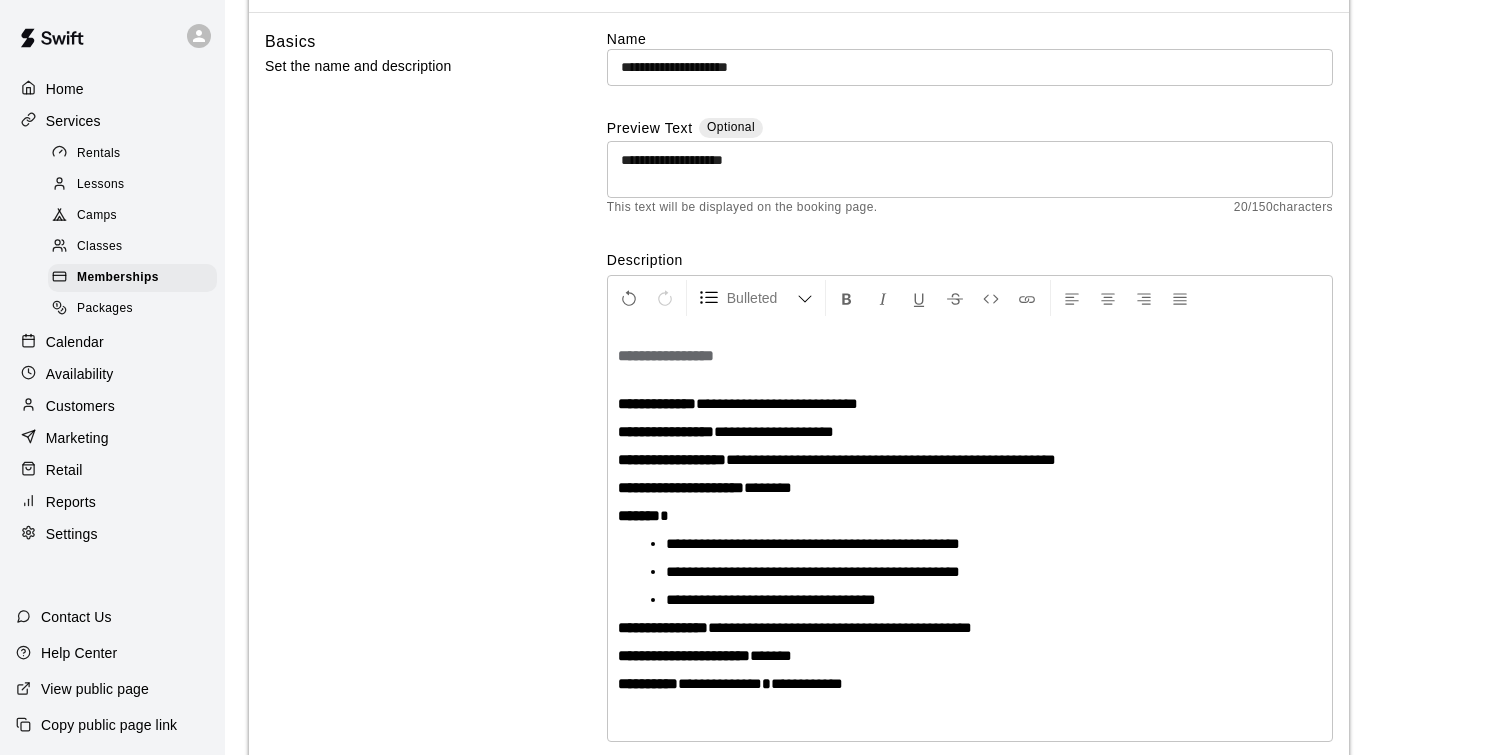 click on "**********" at bounding box center [813, 543] 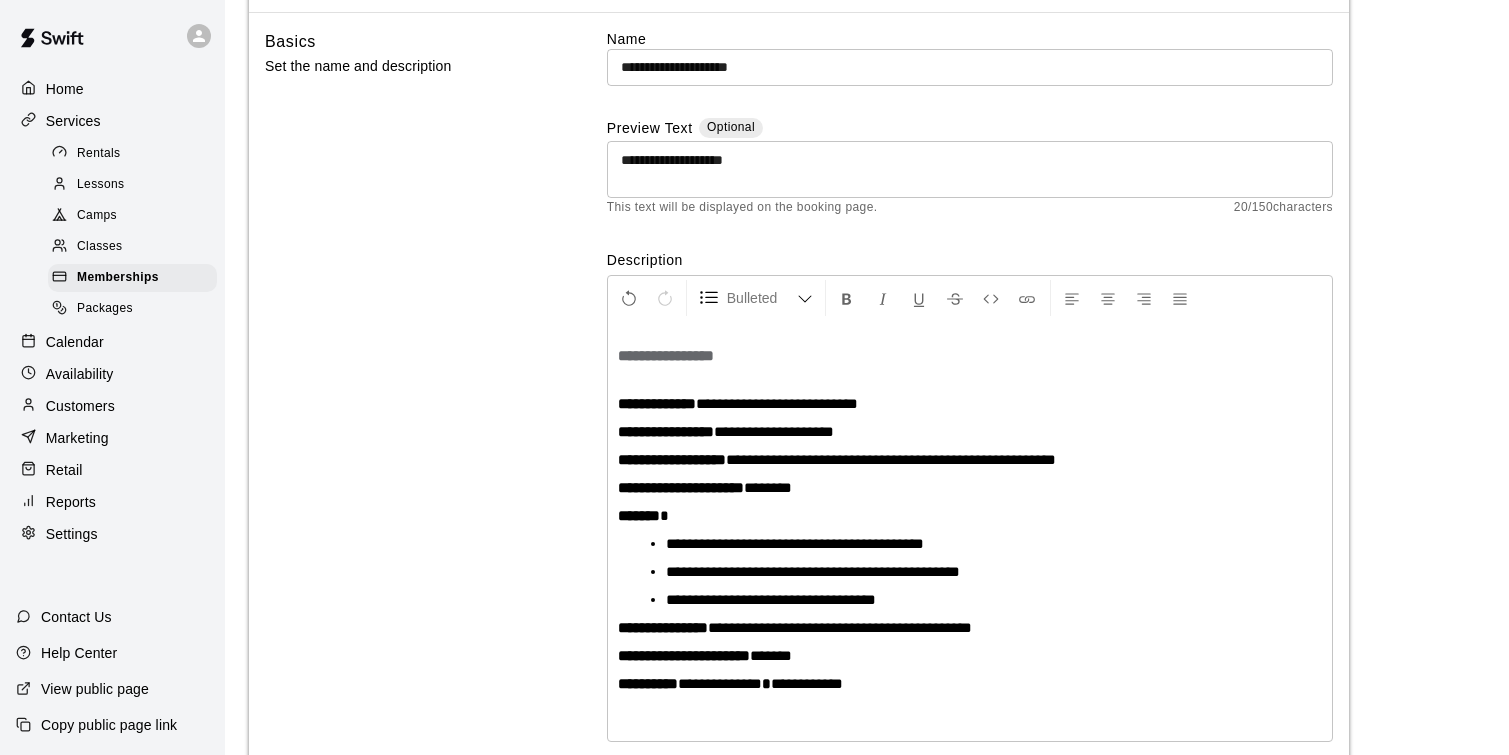 click on "**********" at bounding box center [813, 571] 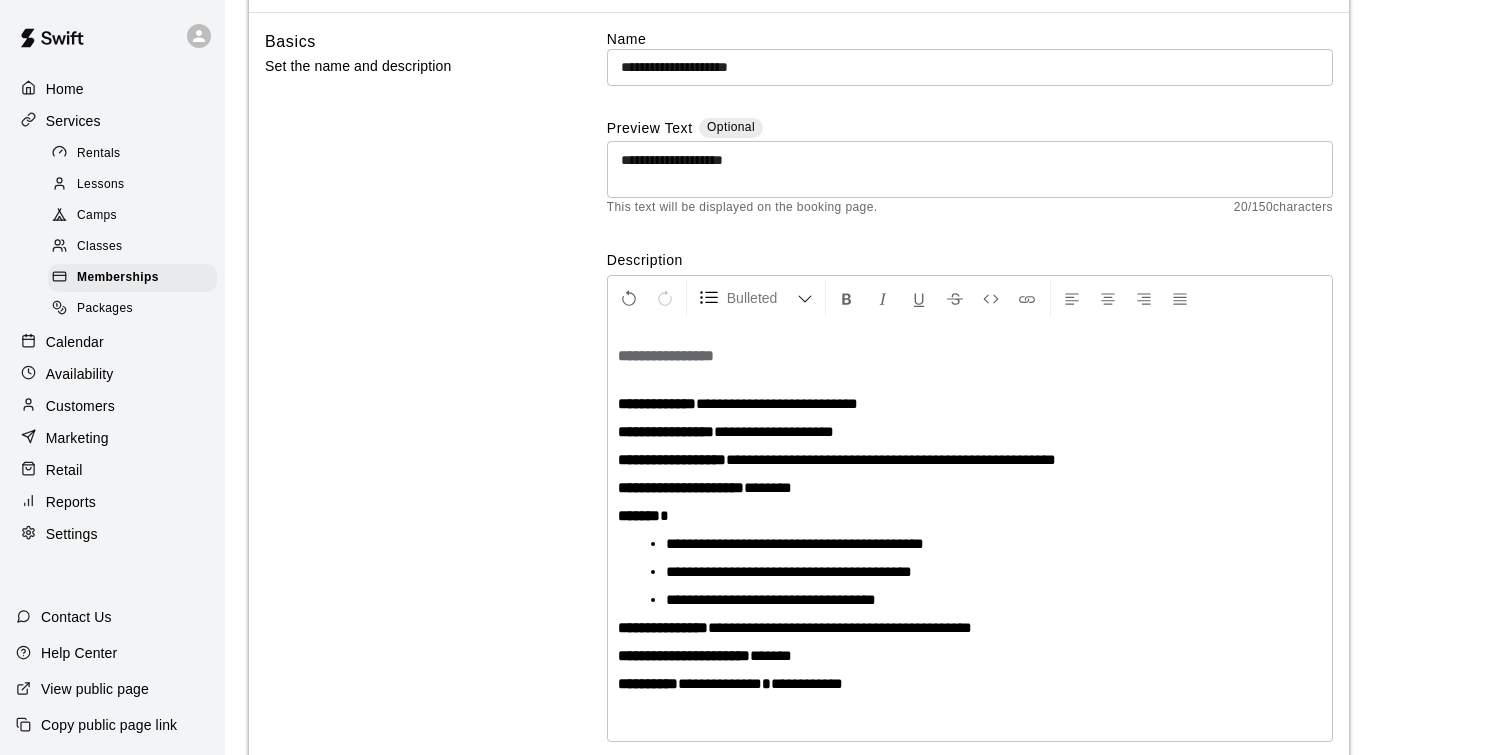 click on "**********" at bounding box center (789, 571) 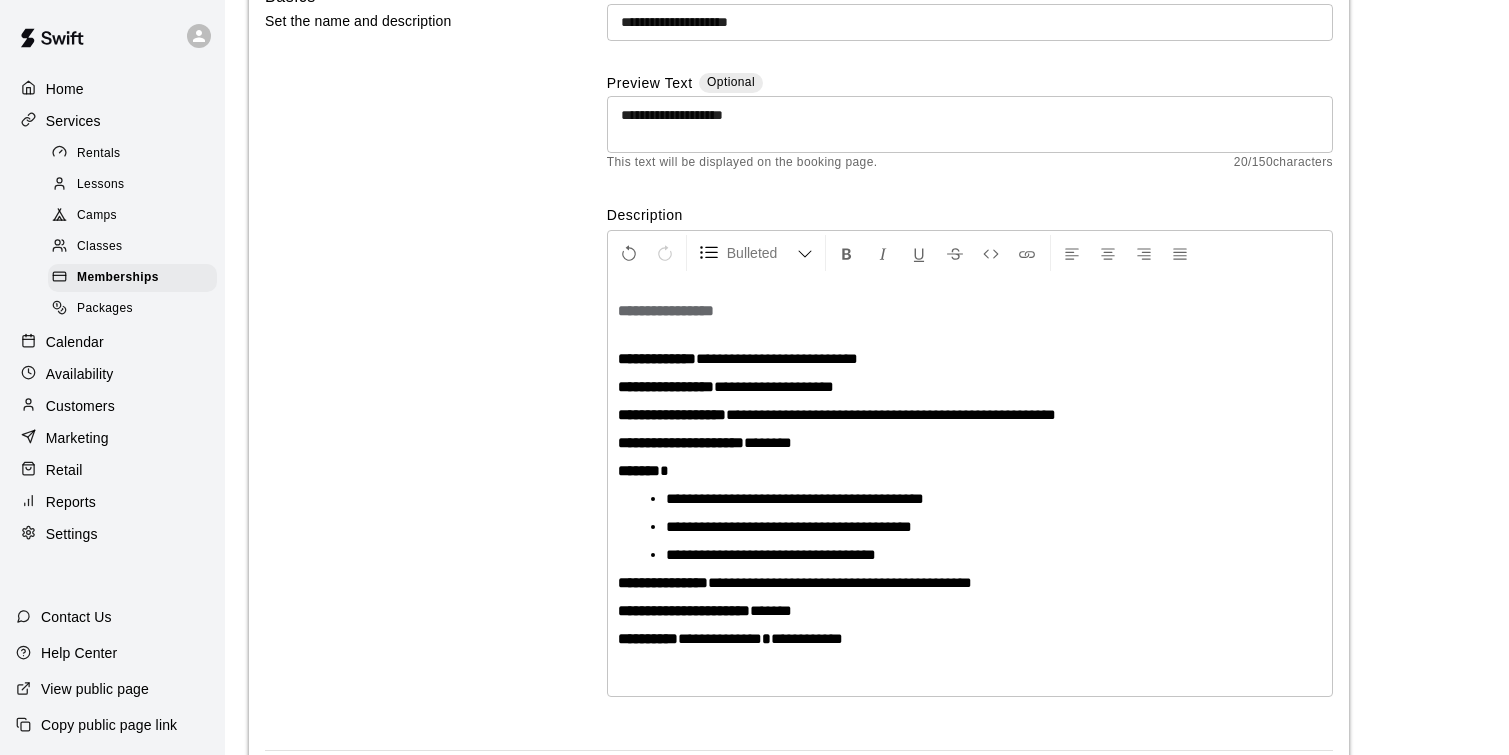 scroll, scrollTop: 226, scrollLeft: 0, axis: vertical 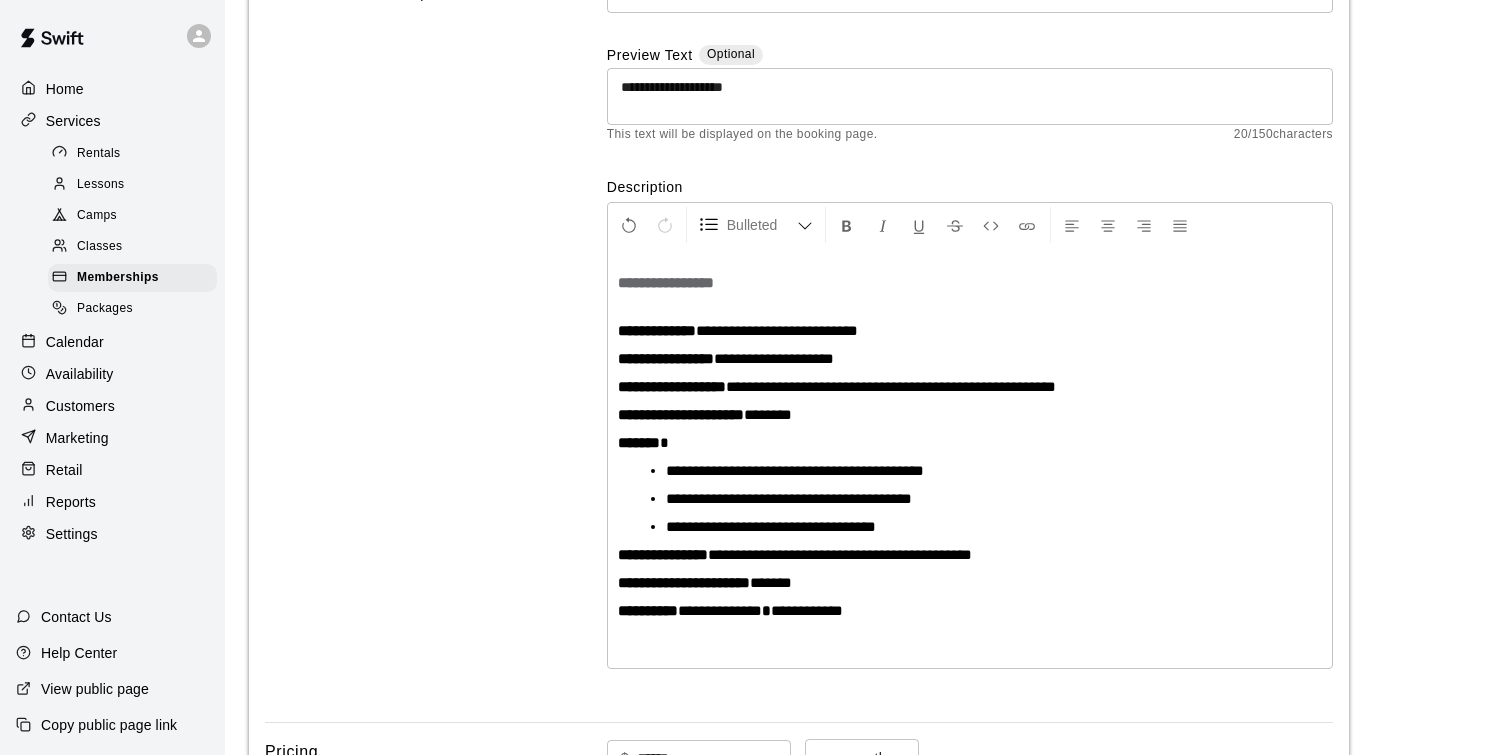 click on "**********" at bounding box center (970, 458) 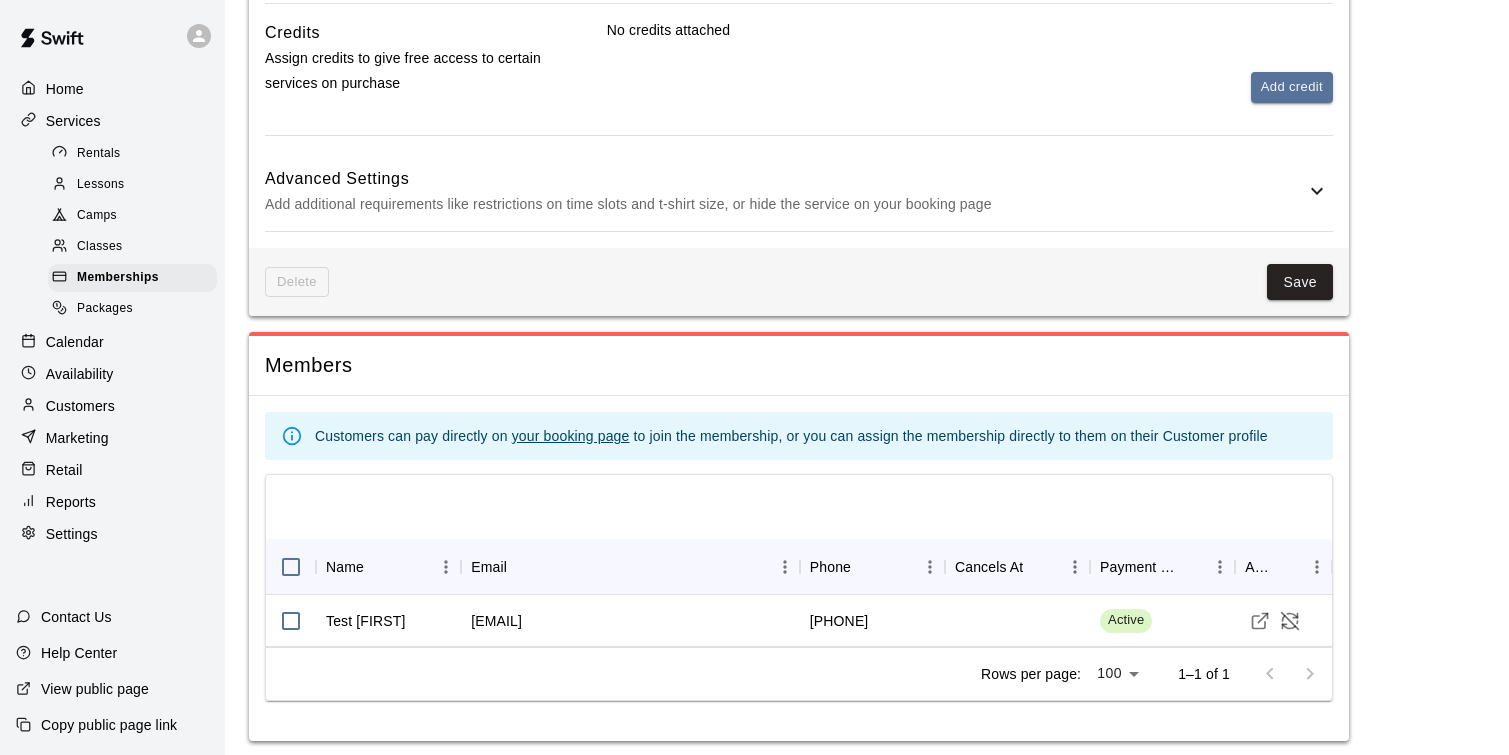 scroll, scrollTop: 1999, scrollLeft: 0, axis: vertical 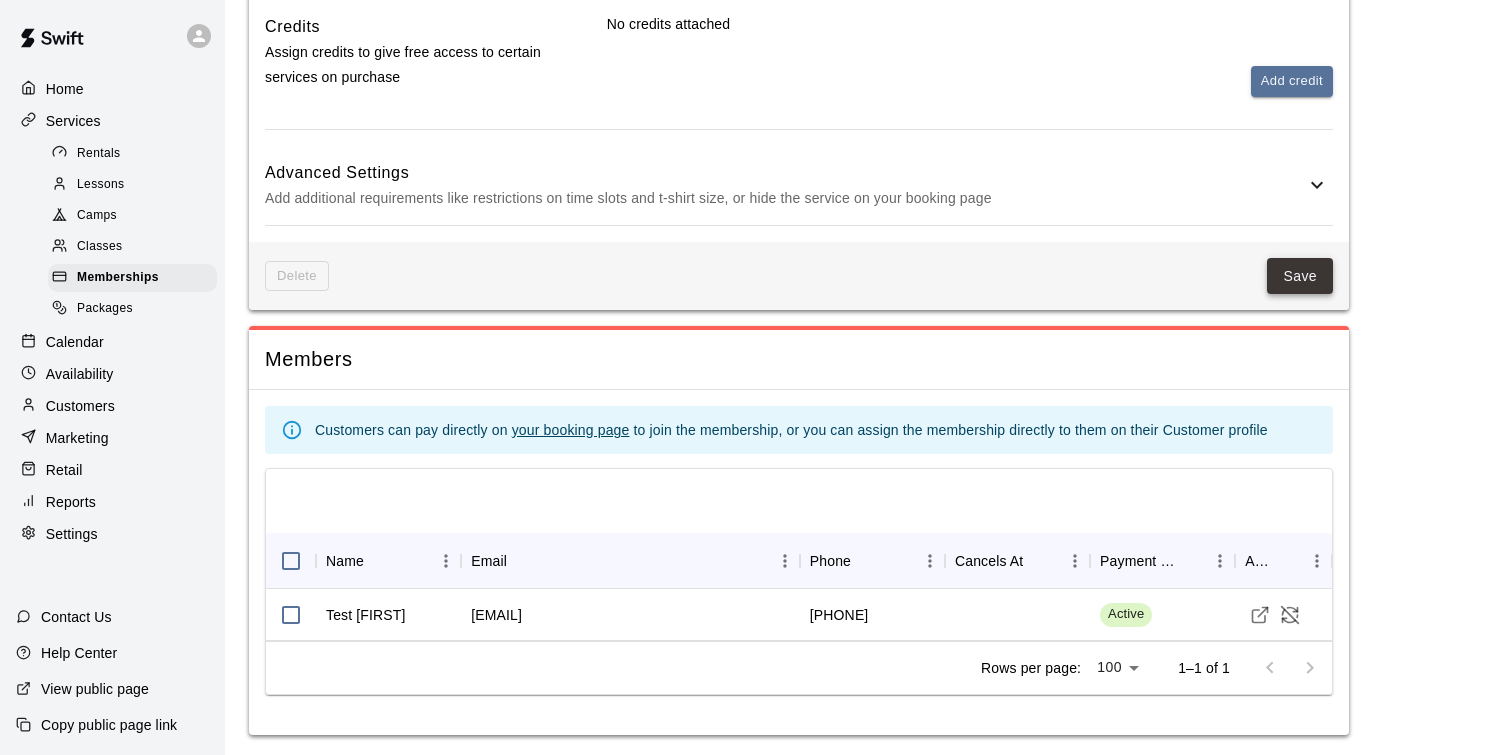click on "Save" at bounding box center [1300, 276] 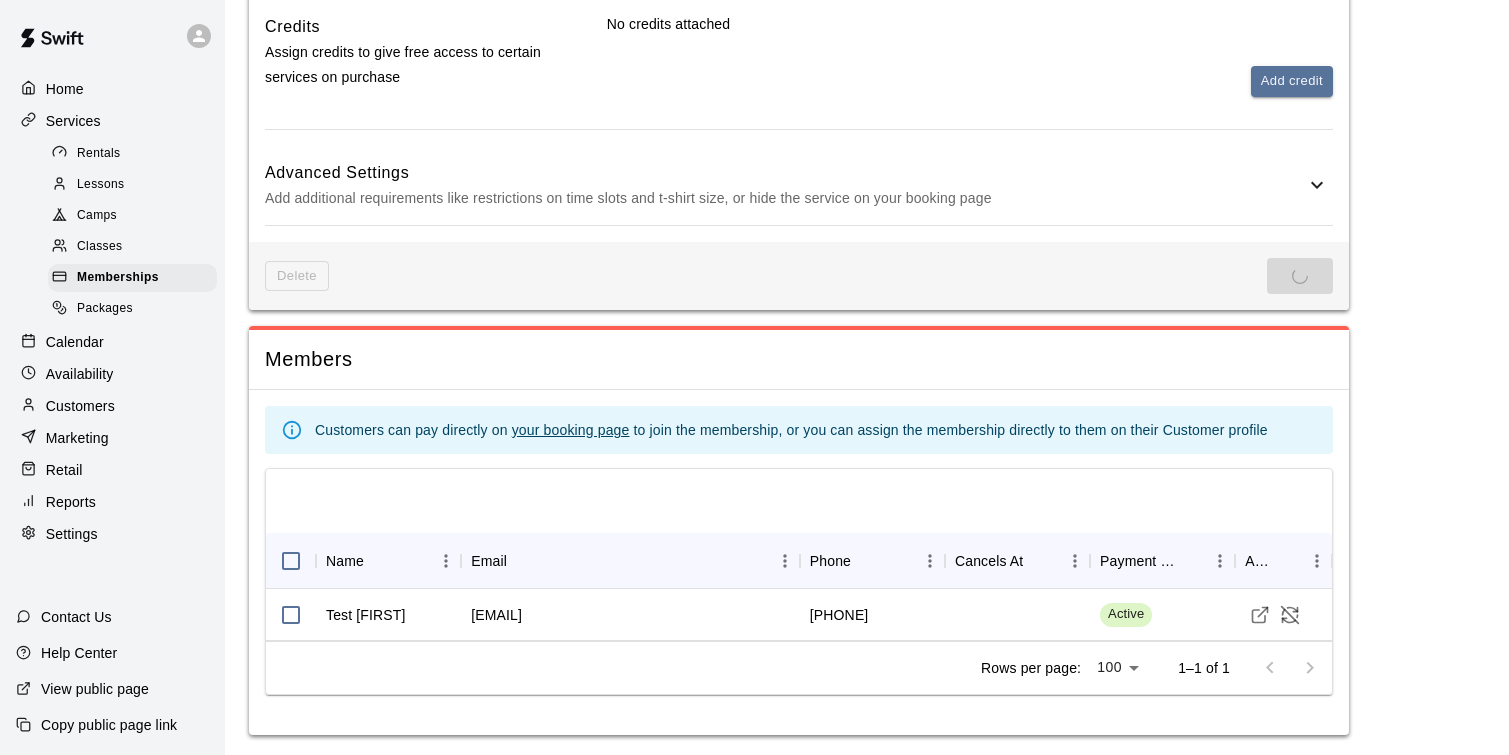 scroll, scrollTop: 0, scrollLeft: 0, axis: both 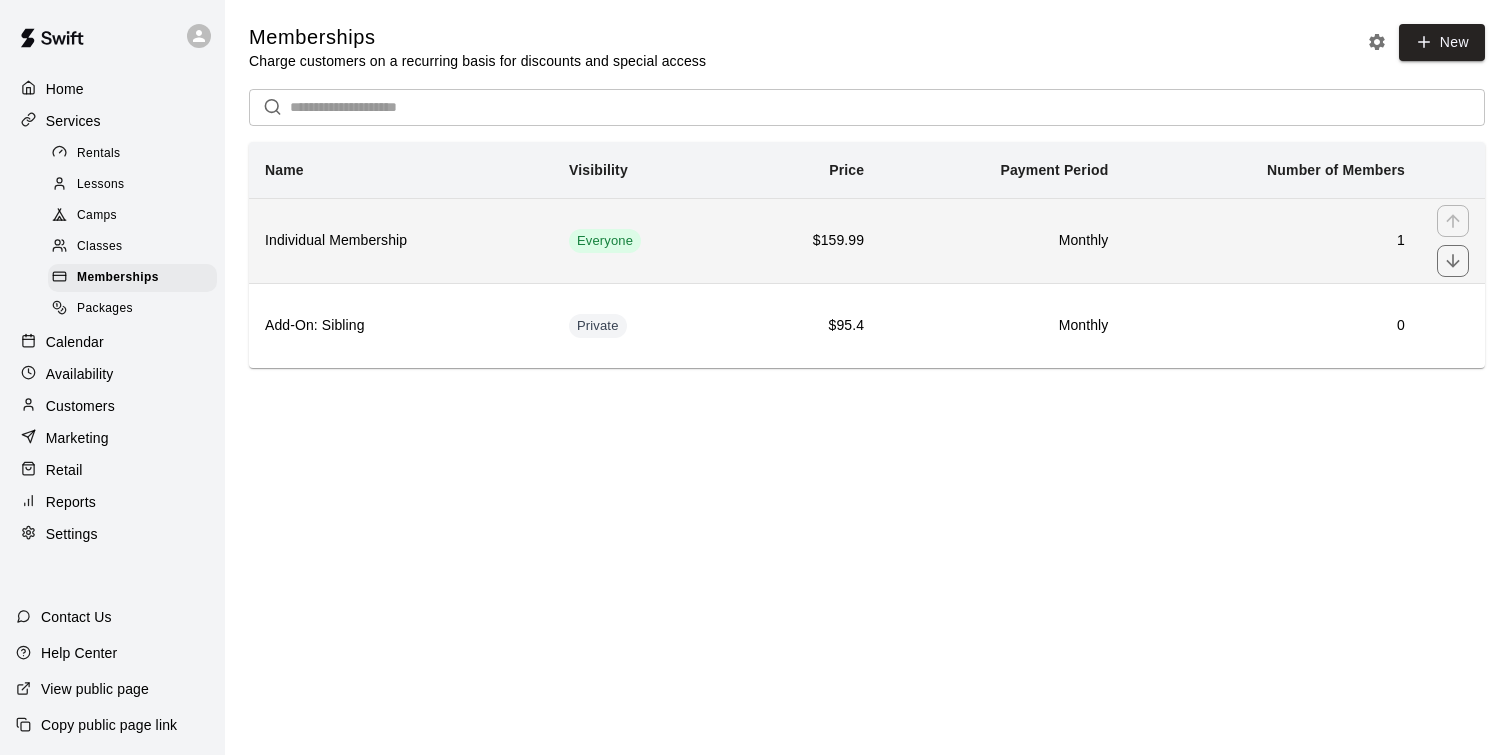 click on "Individual Membership" at bounding box center [401, 240] 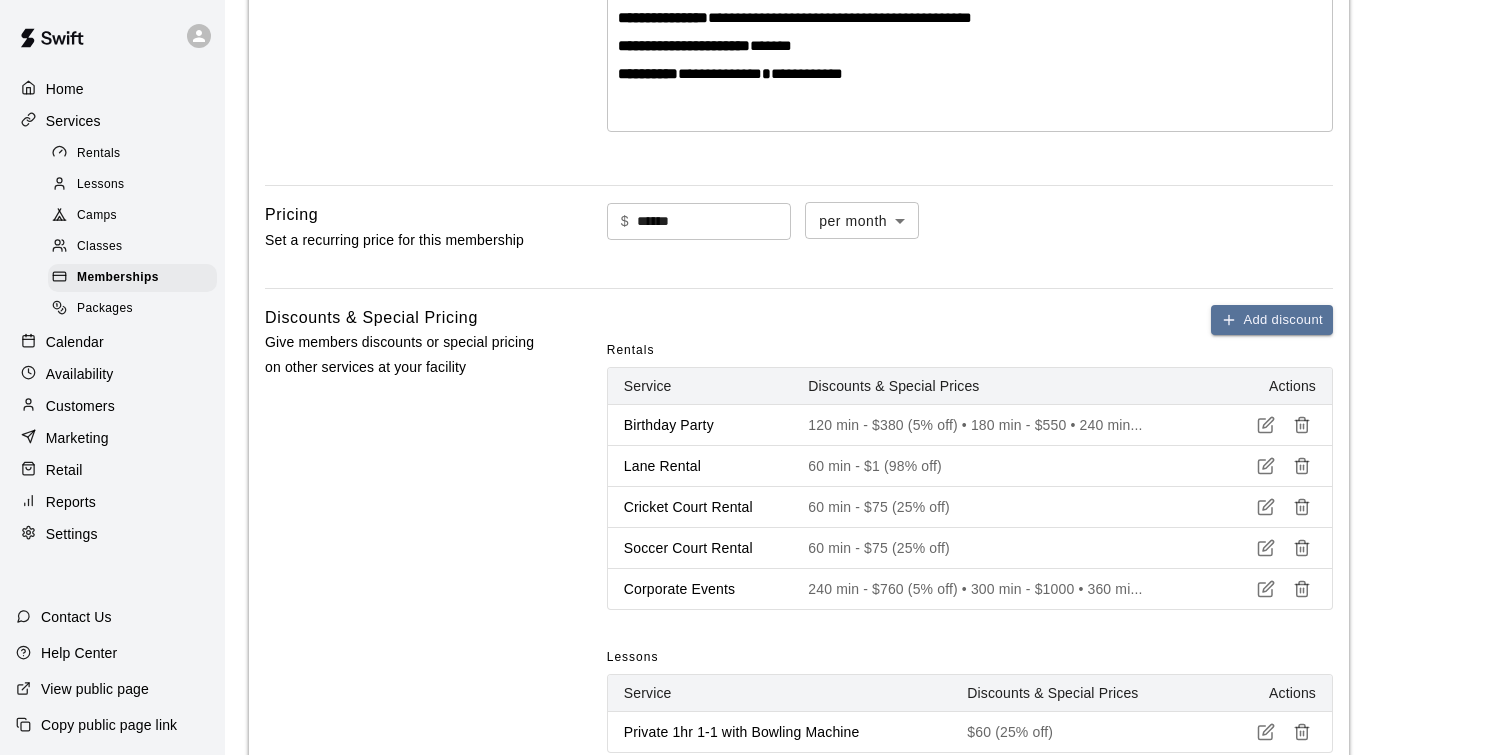 scroll, scrollTop: 792, scrollLeft: 0, axis: vertical 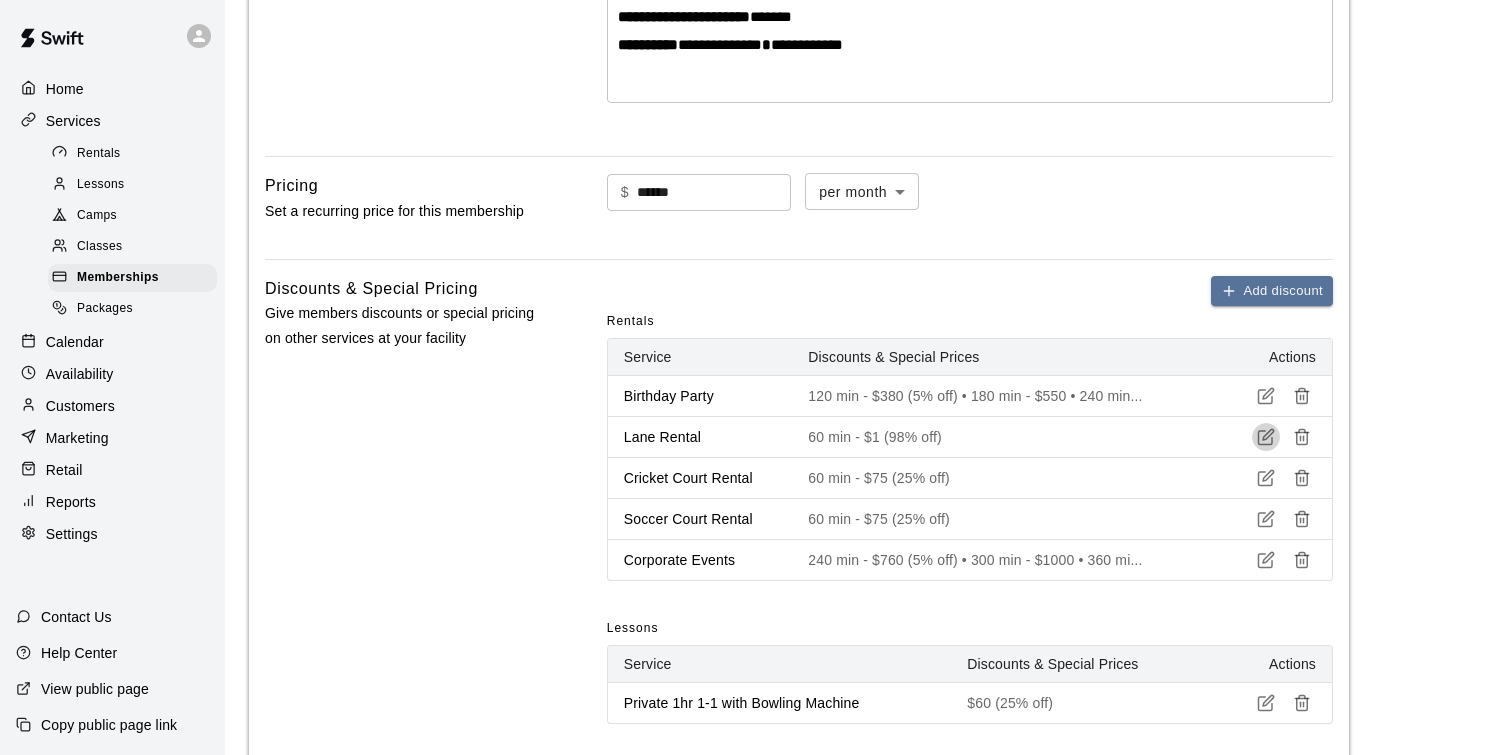 click 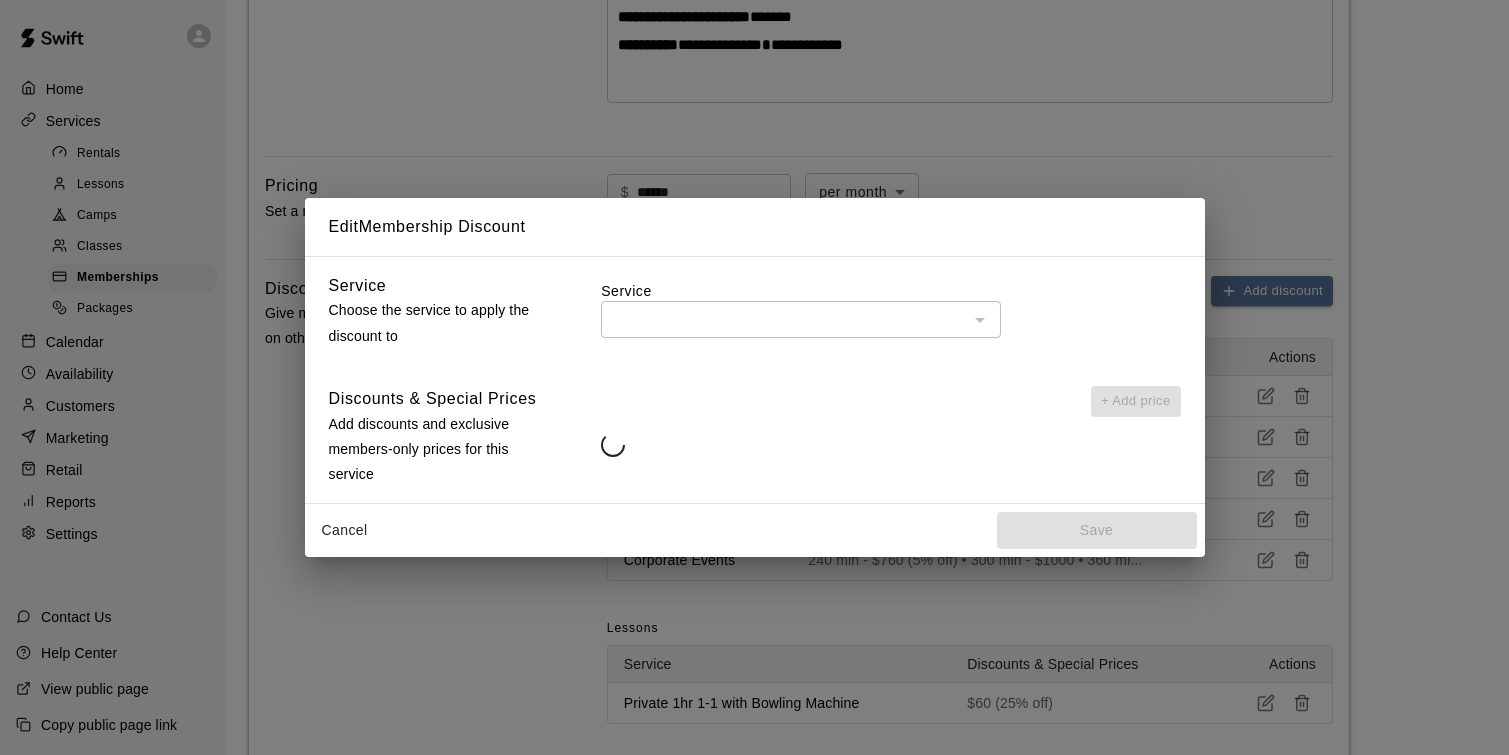 type on "**********" 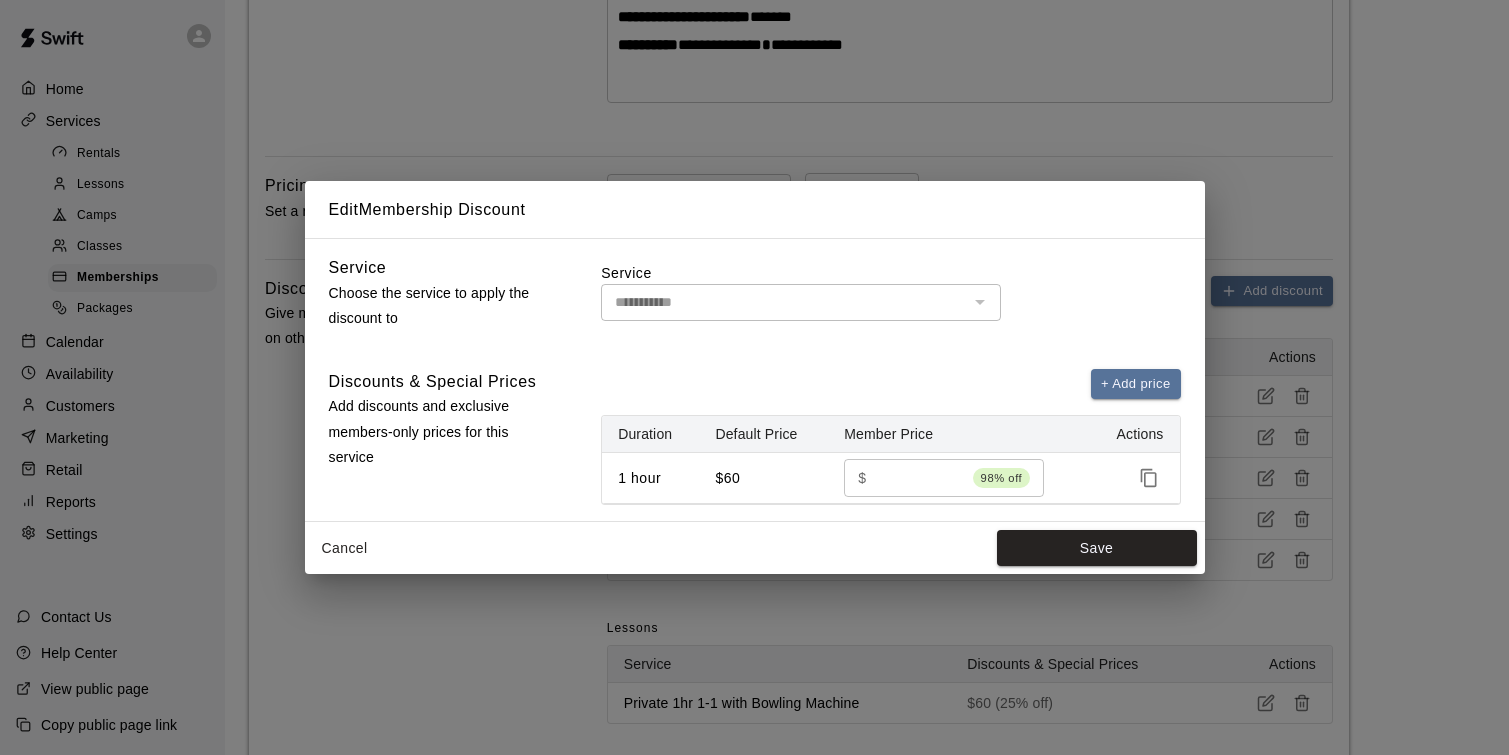 click on "Cancel" at bounding box center (345, 548) 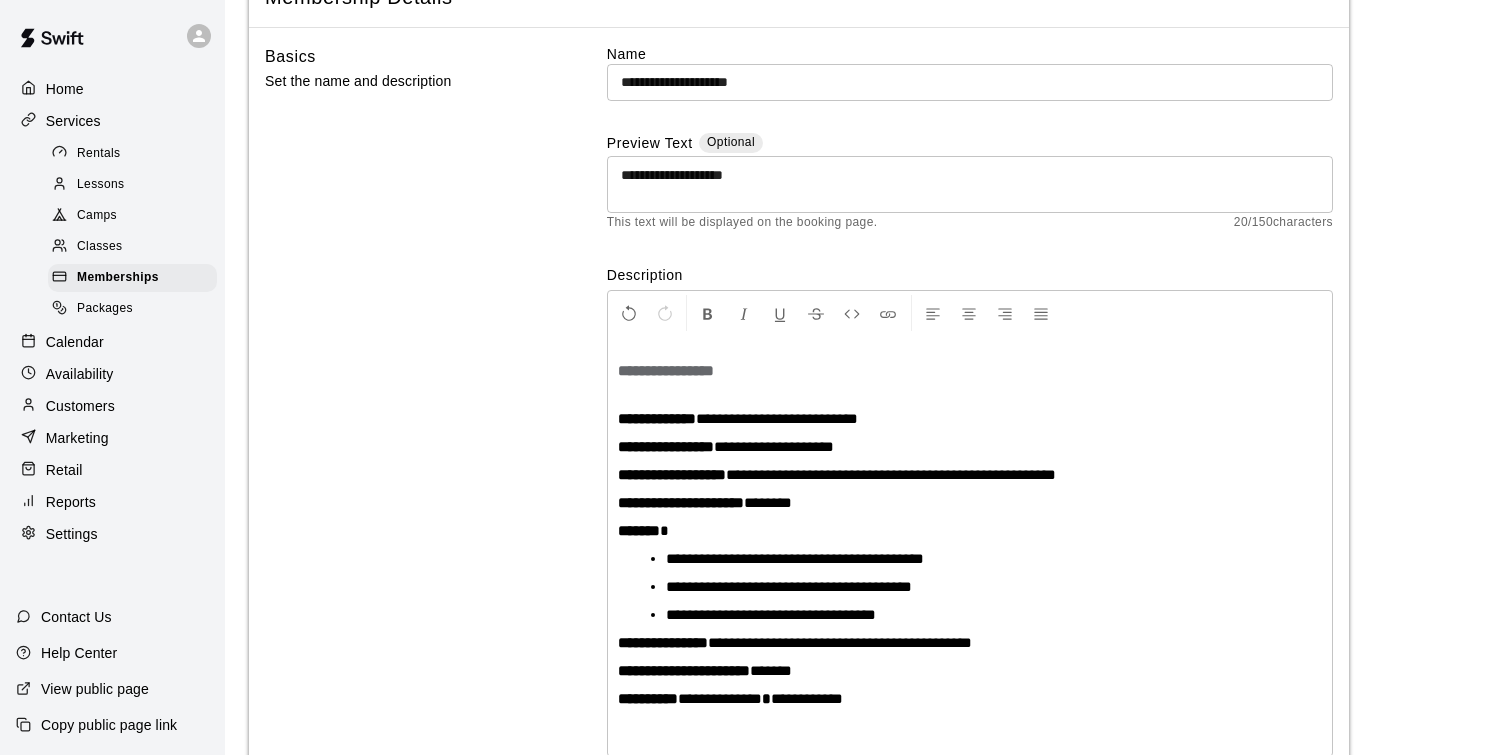 scroll, scrollTop: 187, scrollLeft: 0, axis: vertical 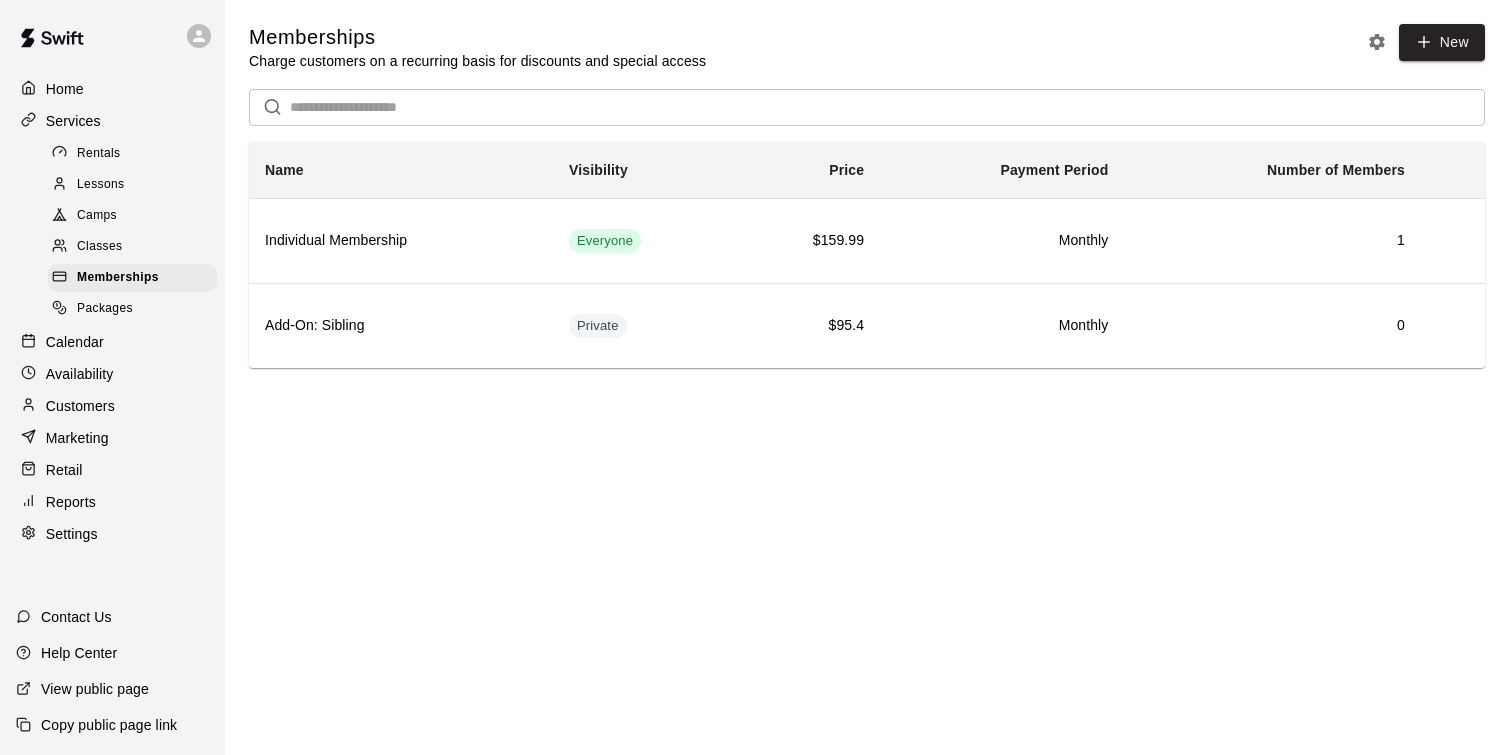 click on "Classes" at bounding box center (132, 247) 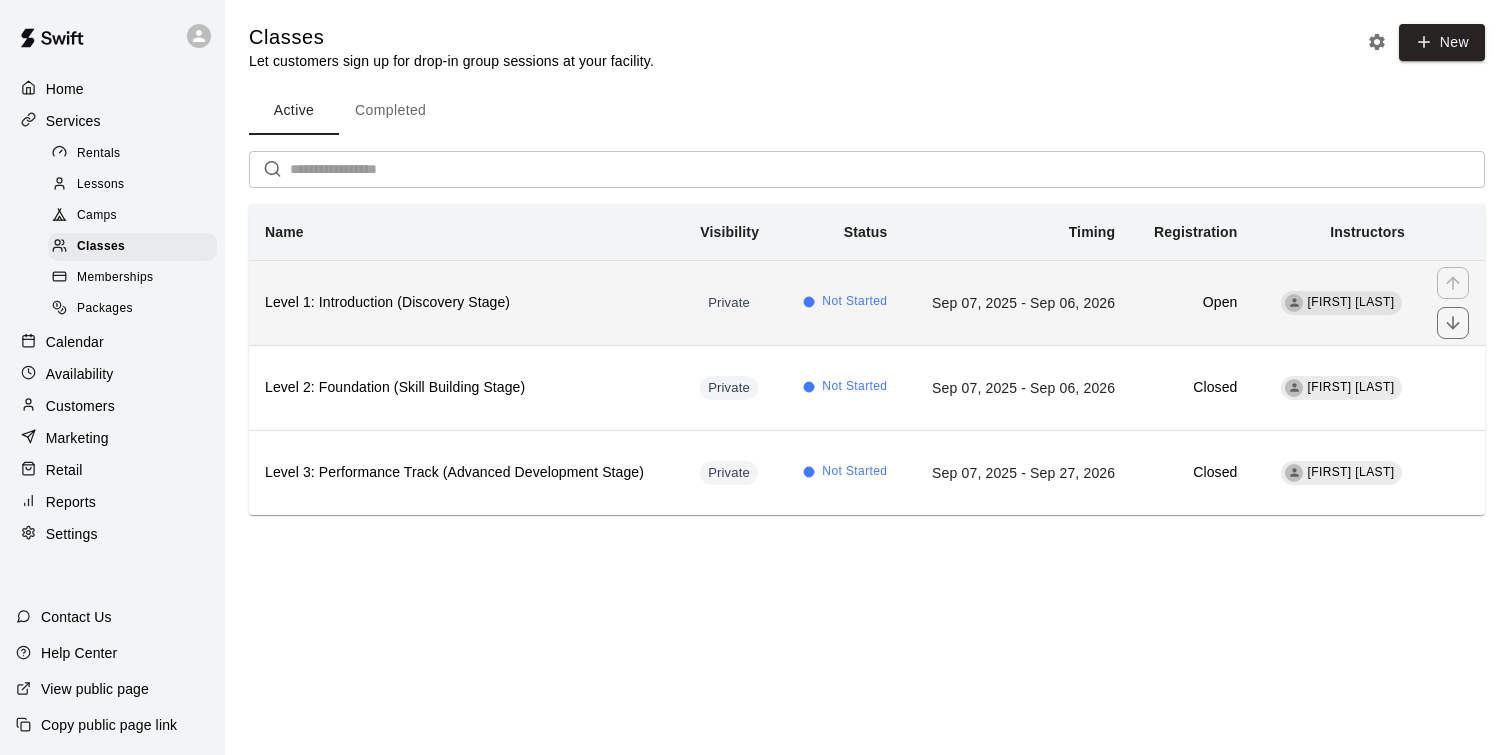 click on "Level 1: Introduction (Discovery Stage)" at bounding box center [466, 302] 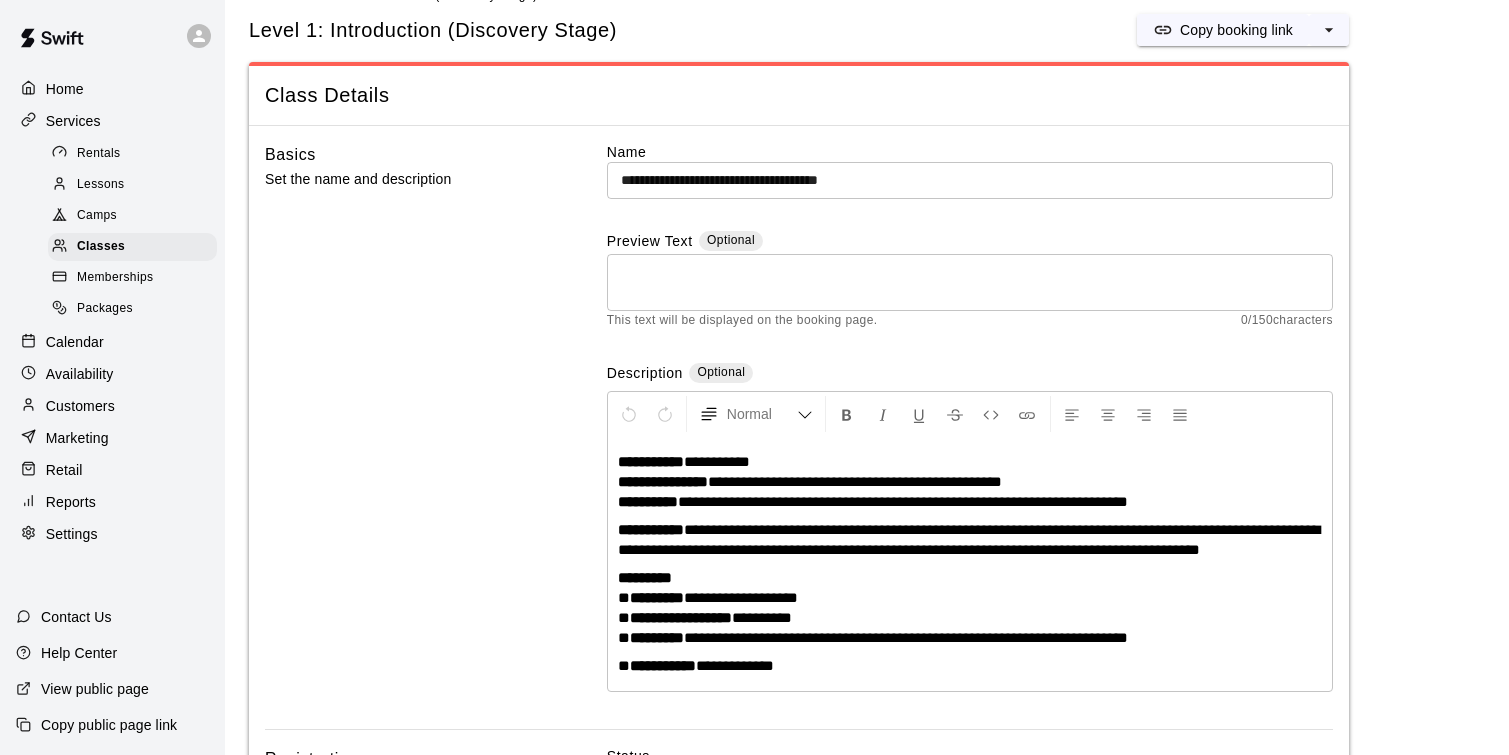 scroll, scrollTop: 38, scrollLeft: 0, axis: vertical 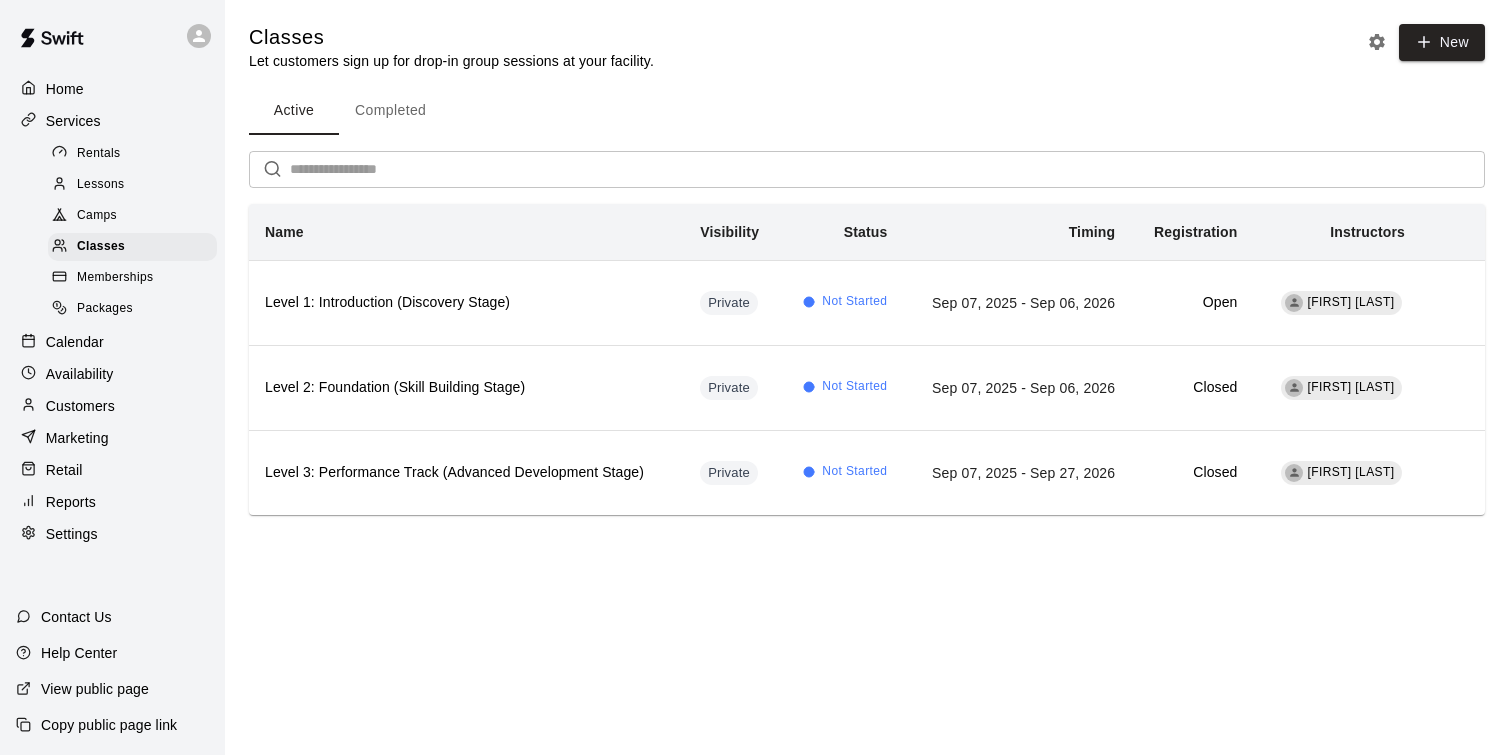 click on "Lessons" at bounding box center (101, 185) 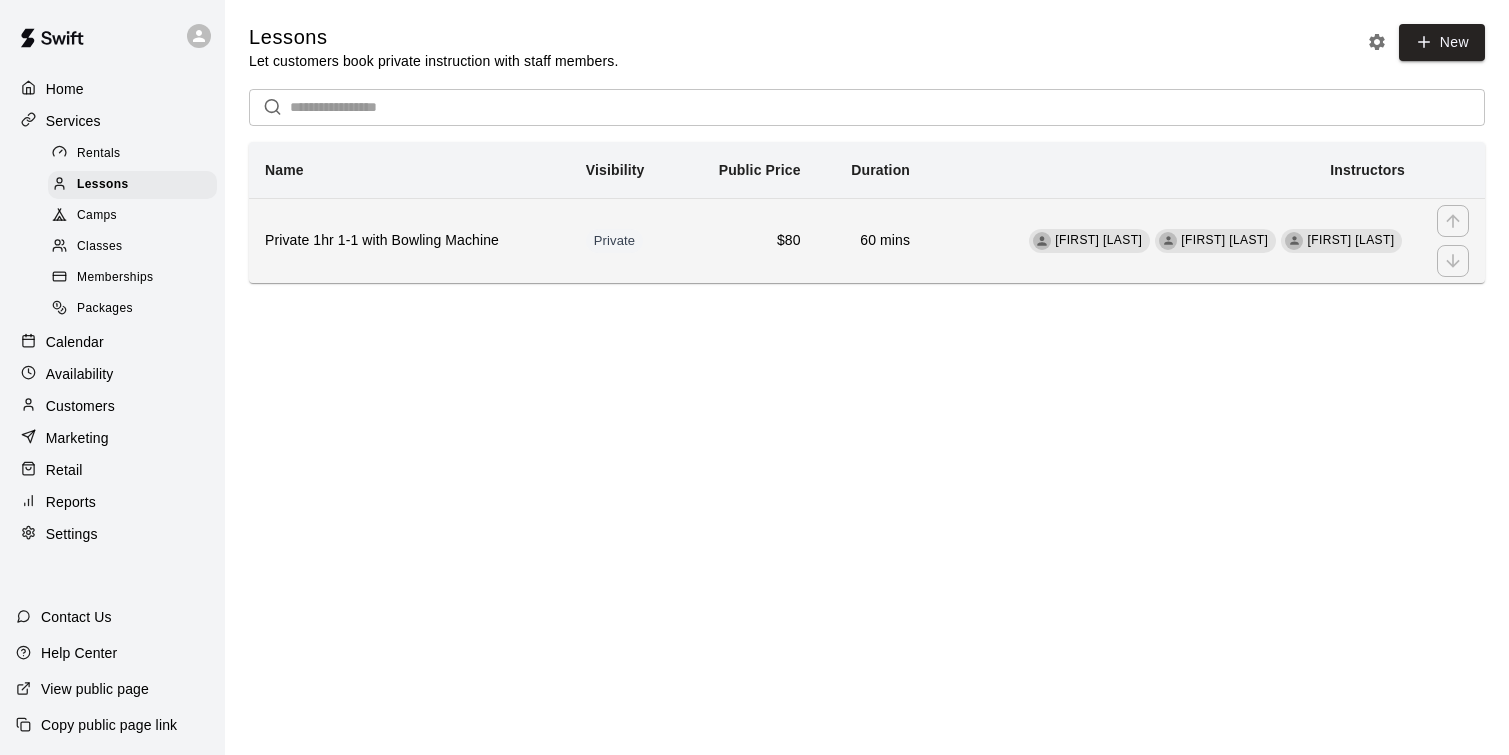 click on "Private 1hr 1-1 with Bowling Machine" at bounding box center (409, 240) 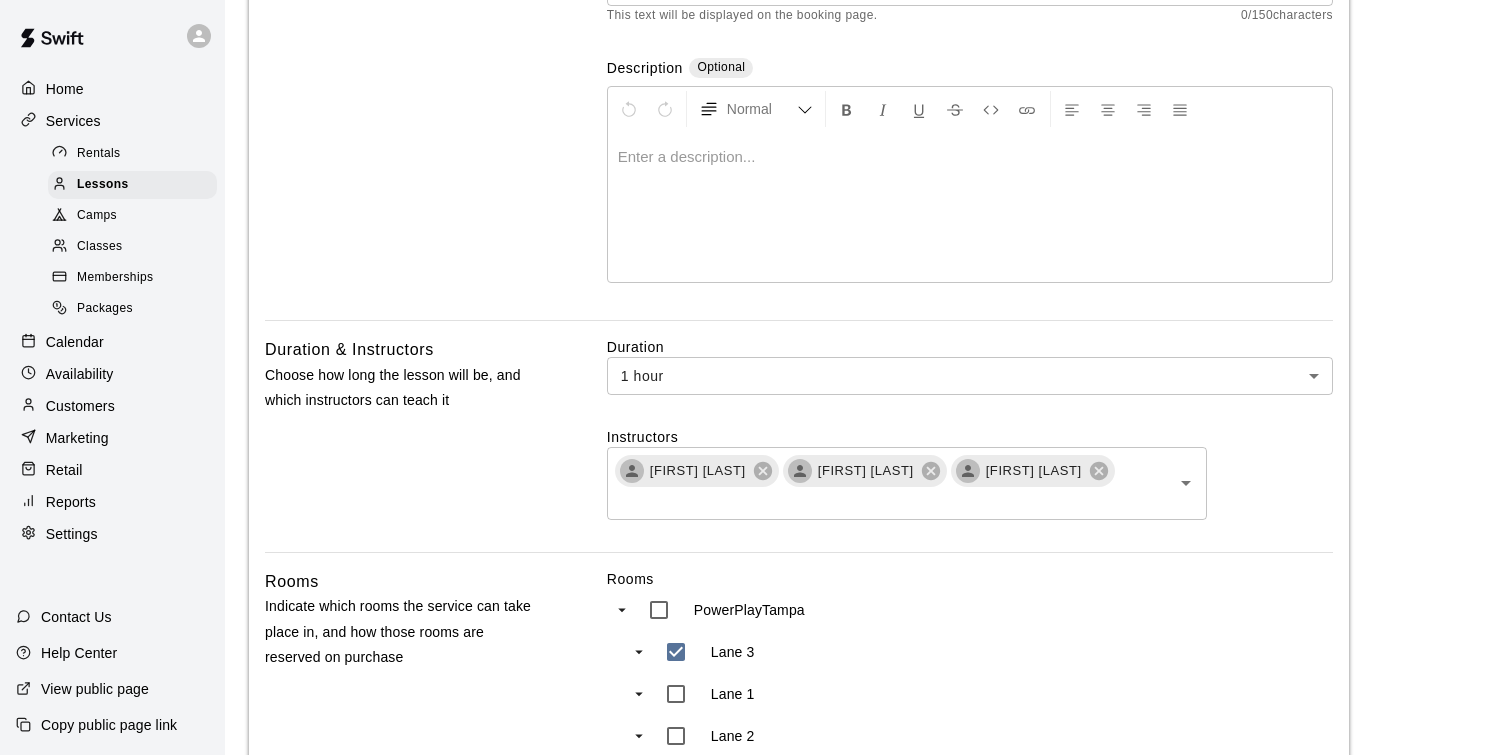 scroll, scrollTop: 0, scrollLeft: 0, axis: both 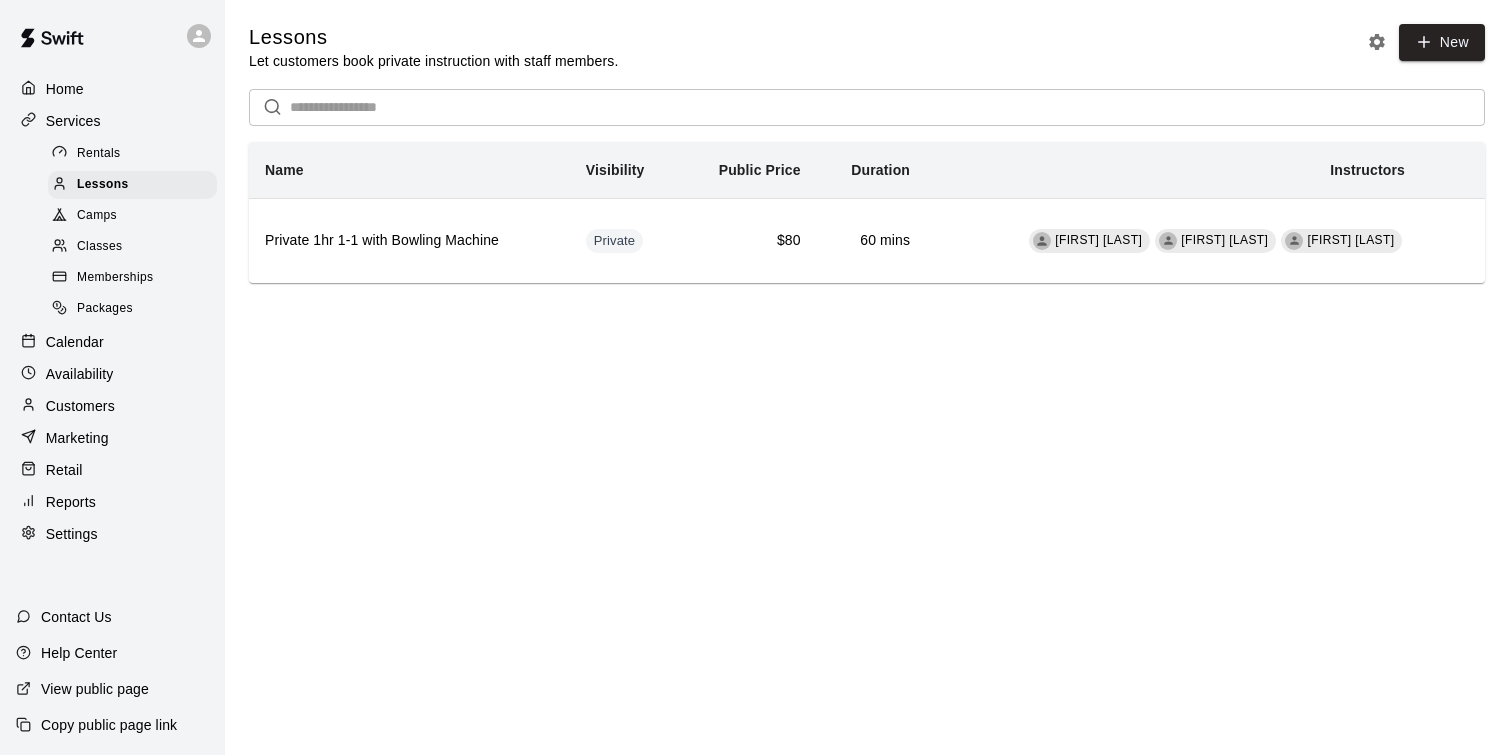 click on "Camps" at bounding box center (132, 216) 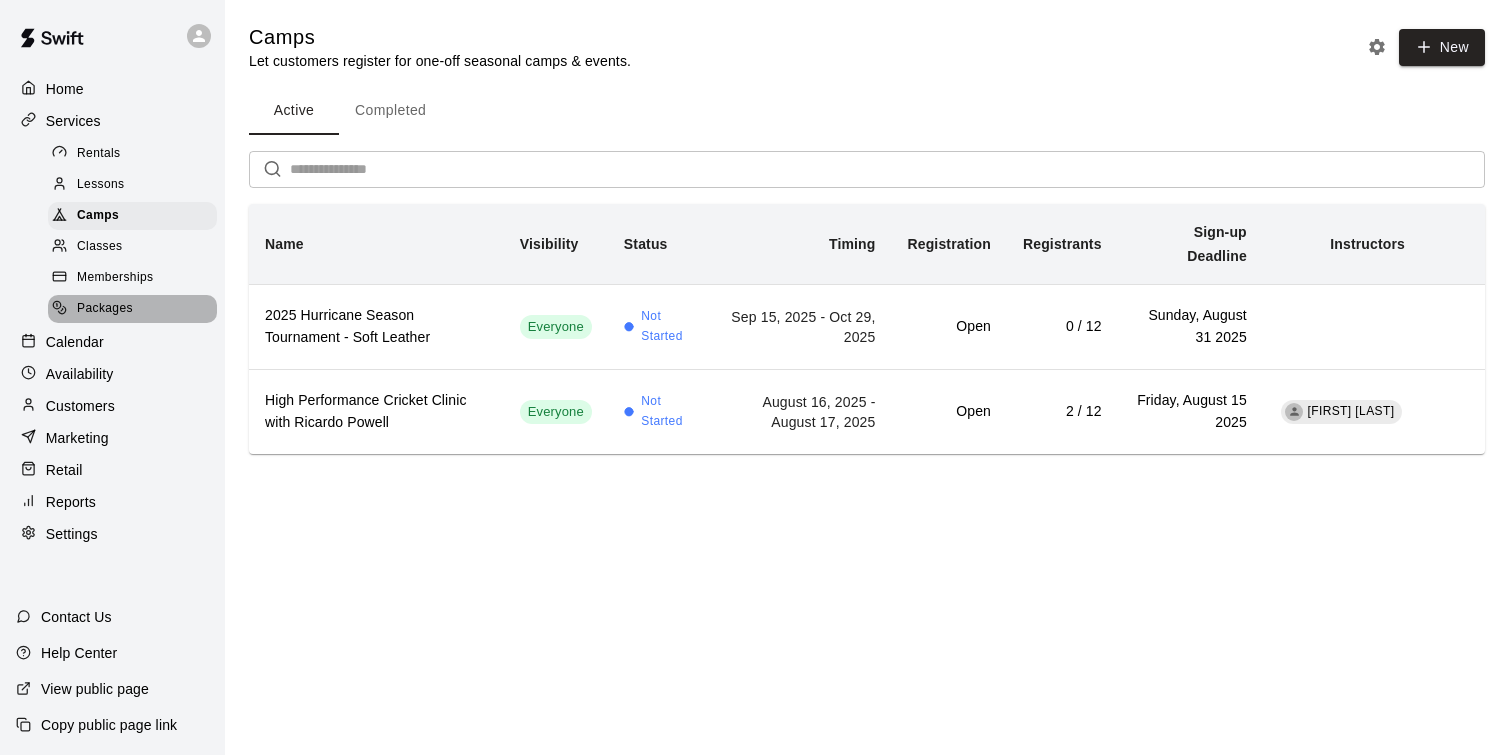 click on "Packages" at bounding box center (105, 309) 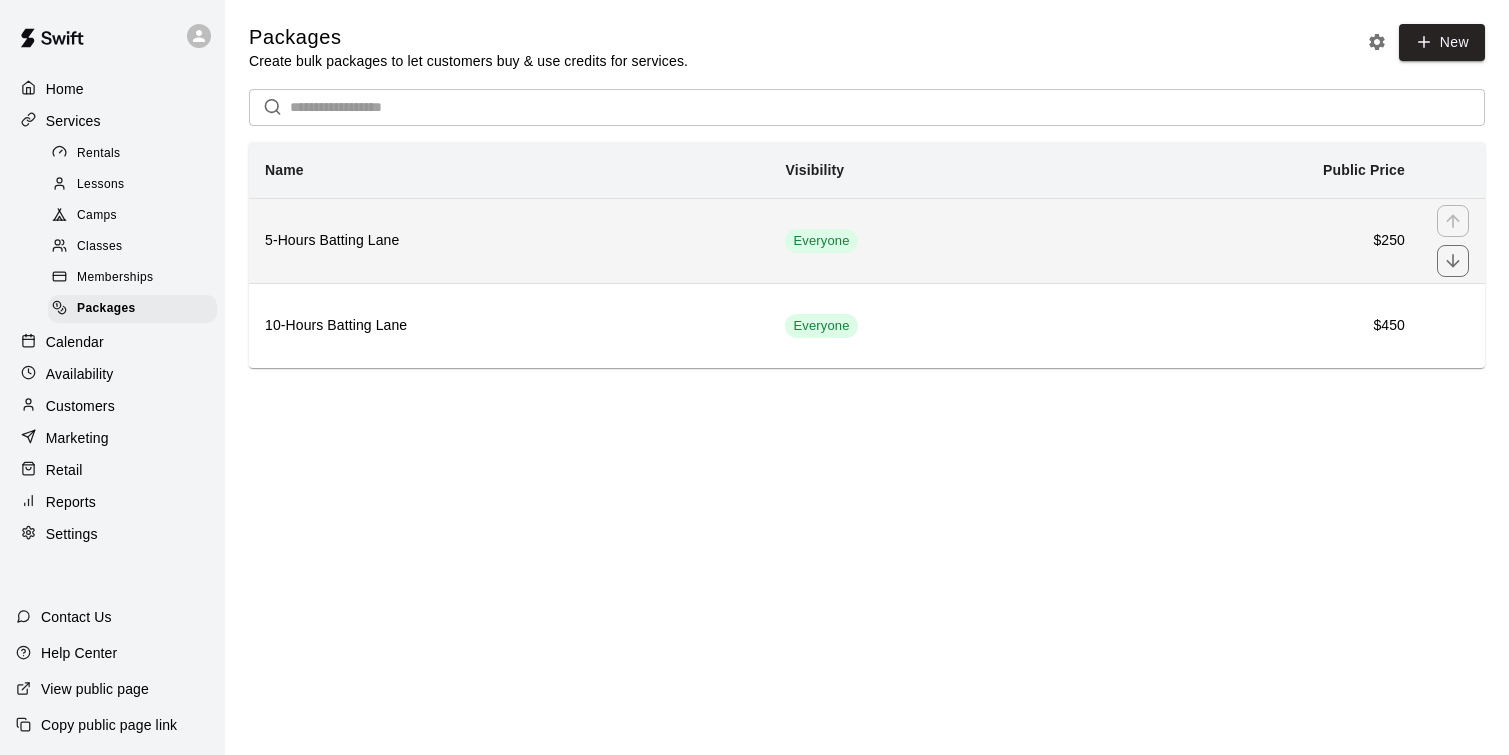 click on "5-Hours Batting Lane" at bounding box center (509, 240) 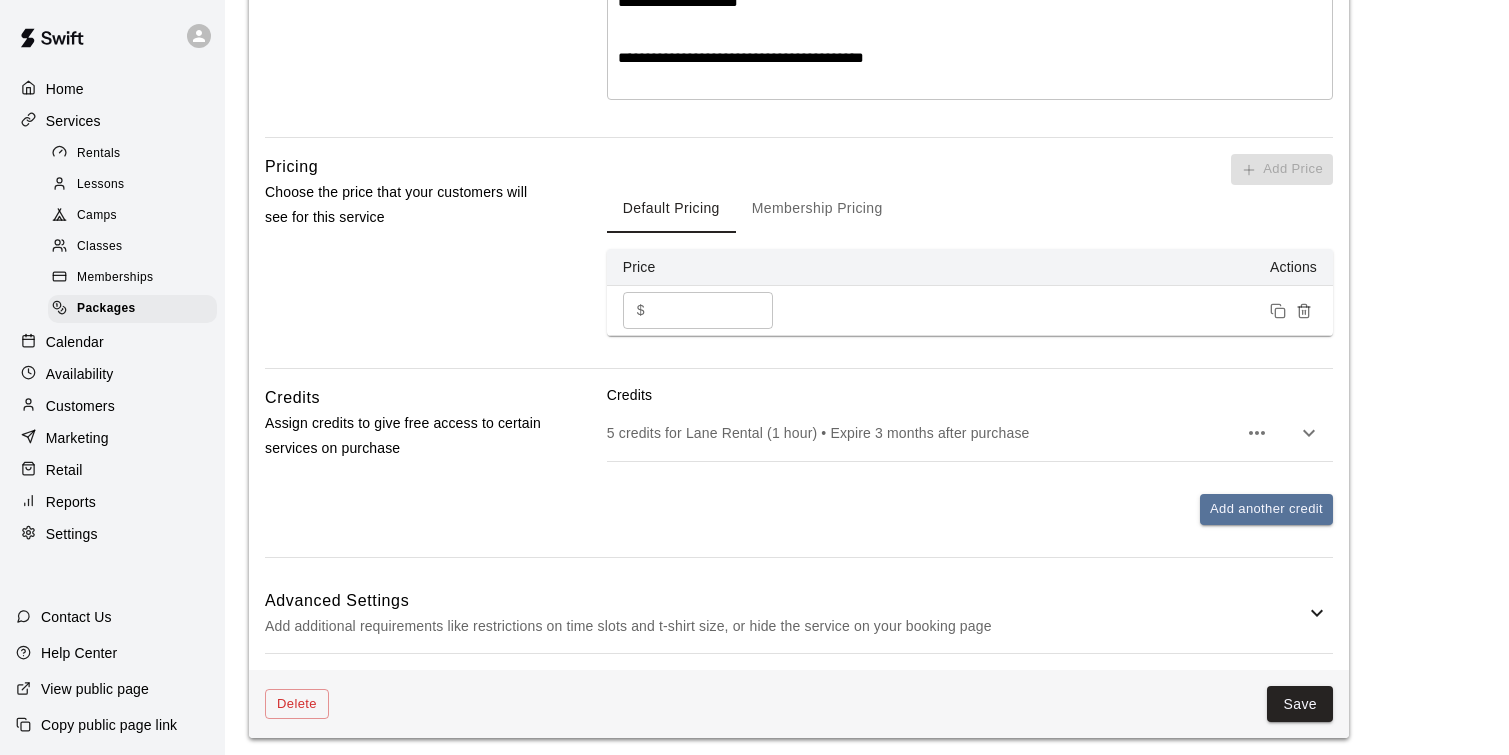 scroll, scrollTop: 598, scrollLeft: 0, axis: vertical 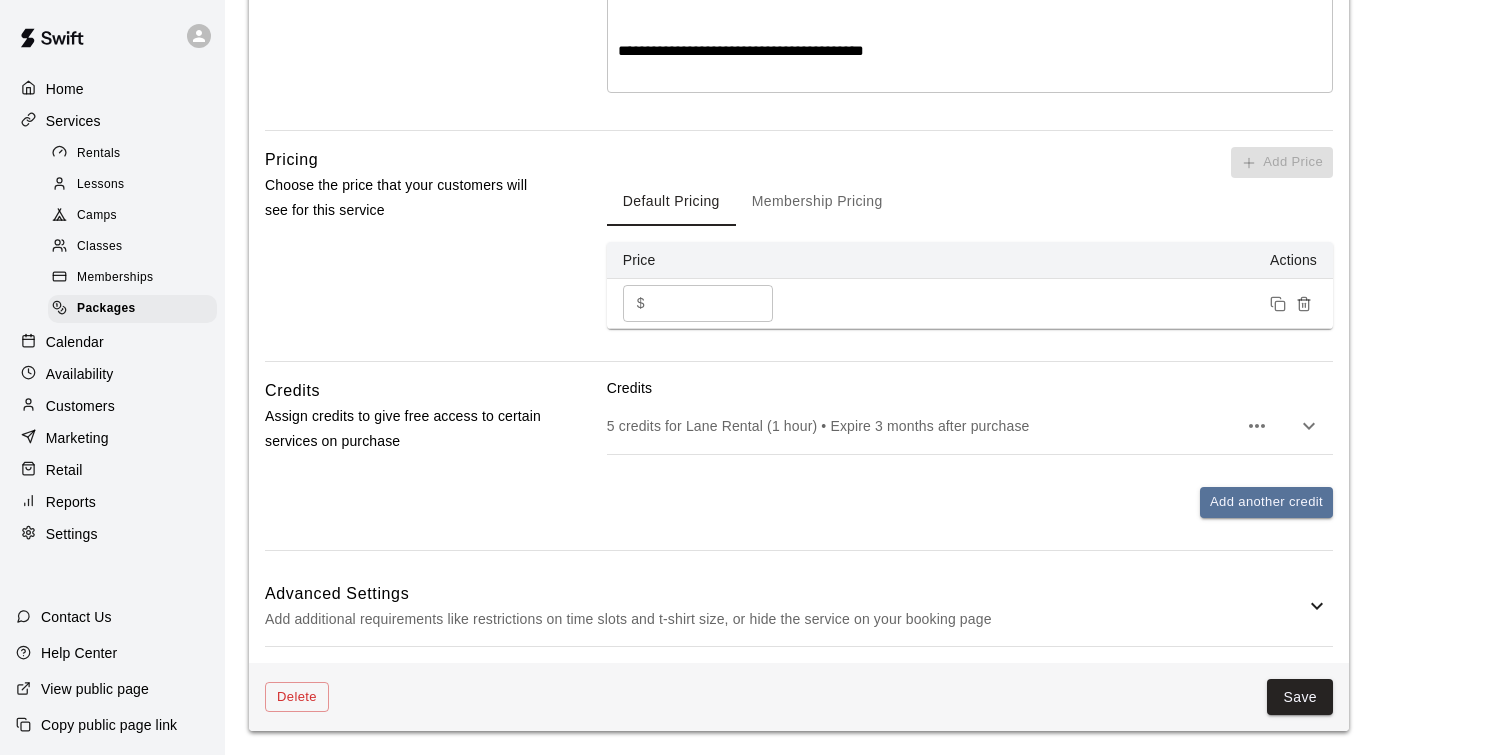 click on "Membership Pricing" at bounding box center (817, 202) 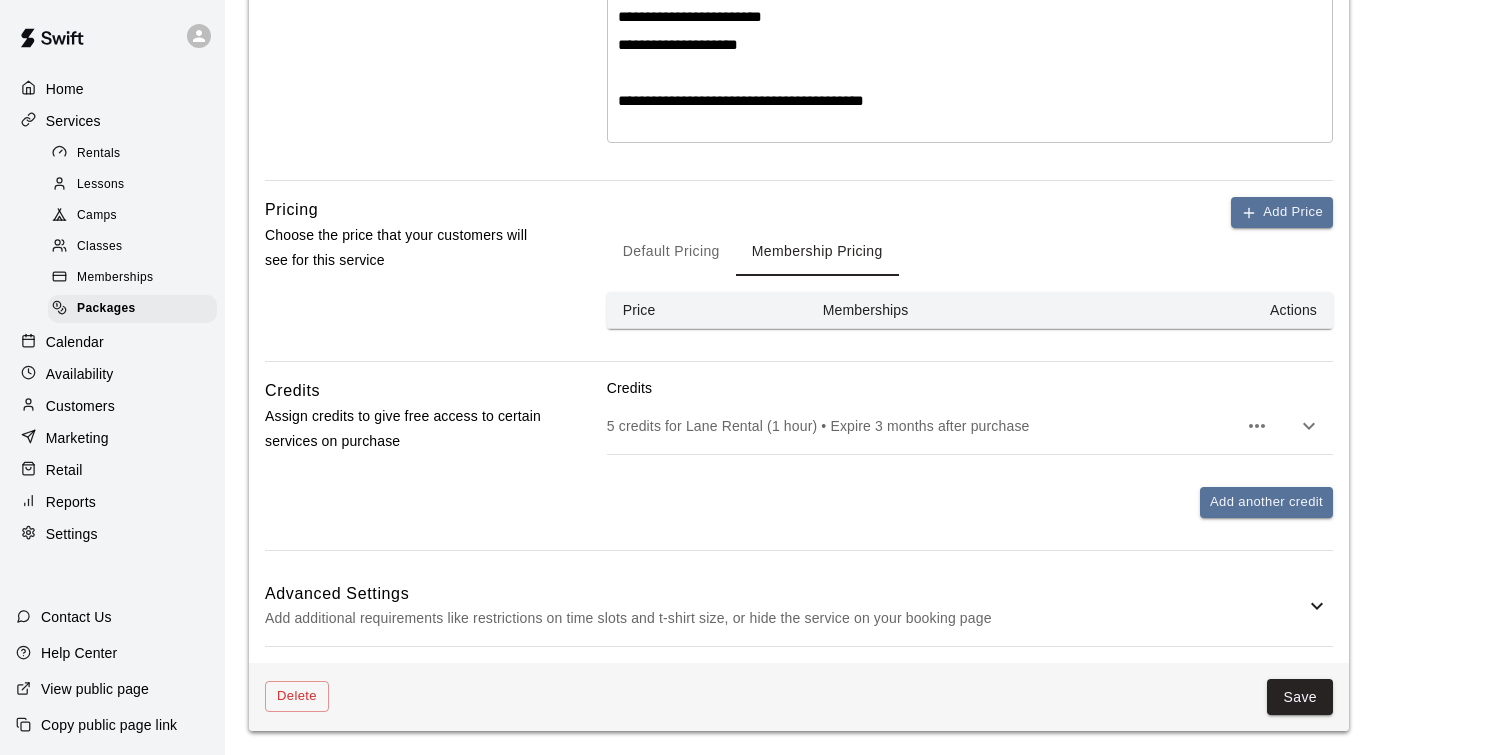 scroll, scrollTop: 548, scrollLeft: 0, axis: vertical 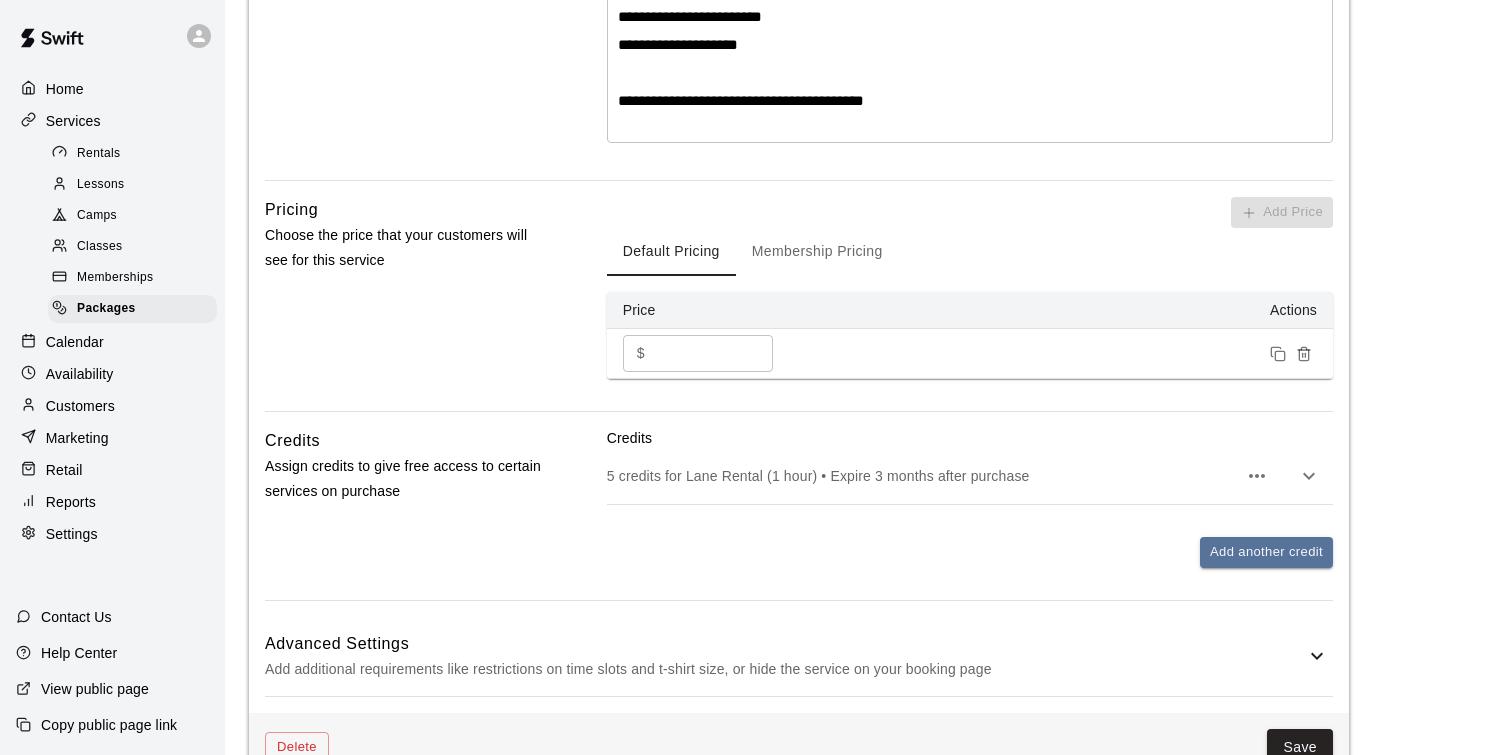click 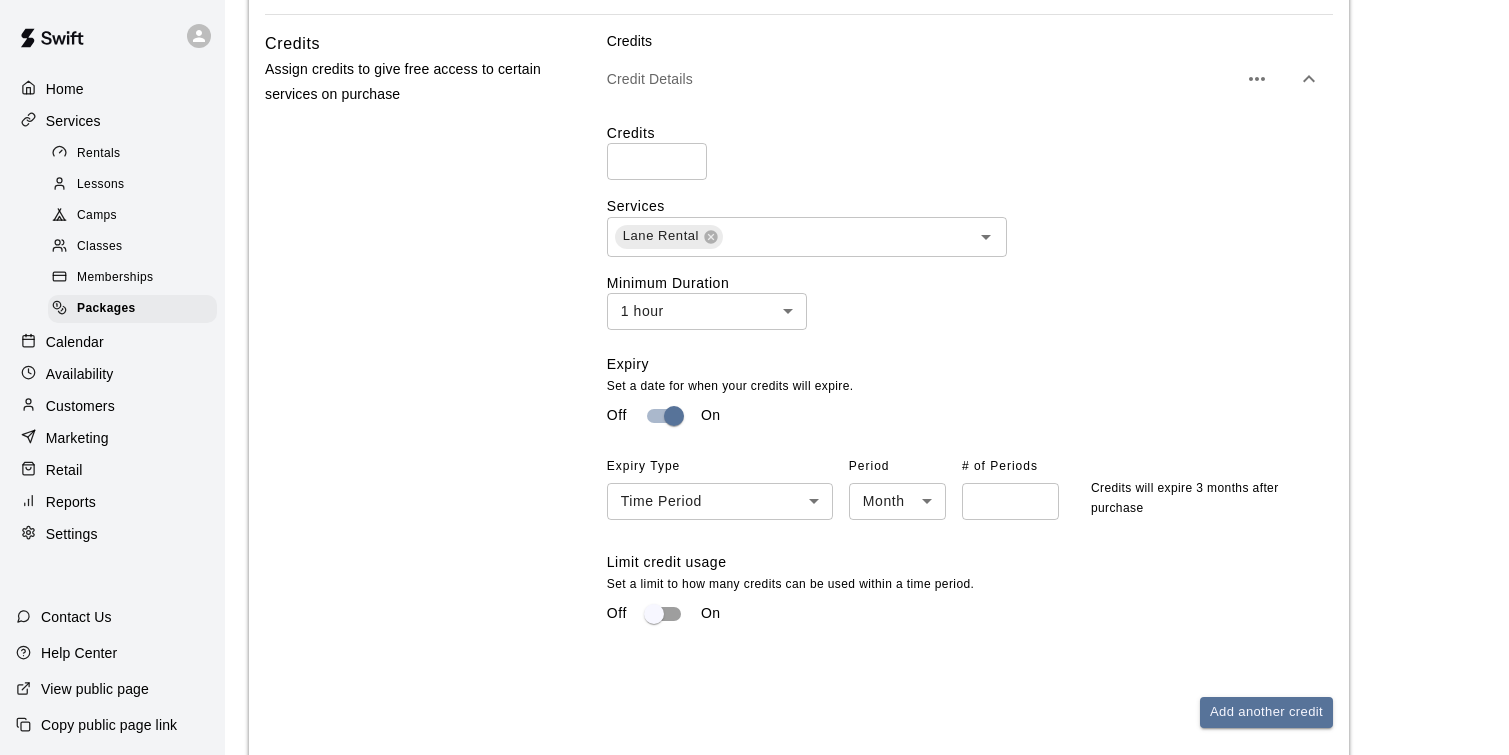 scroll, scrollTop: 946, scrollLeft: 0, axis: vertical 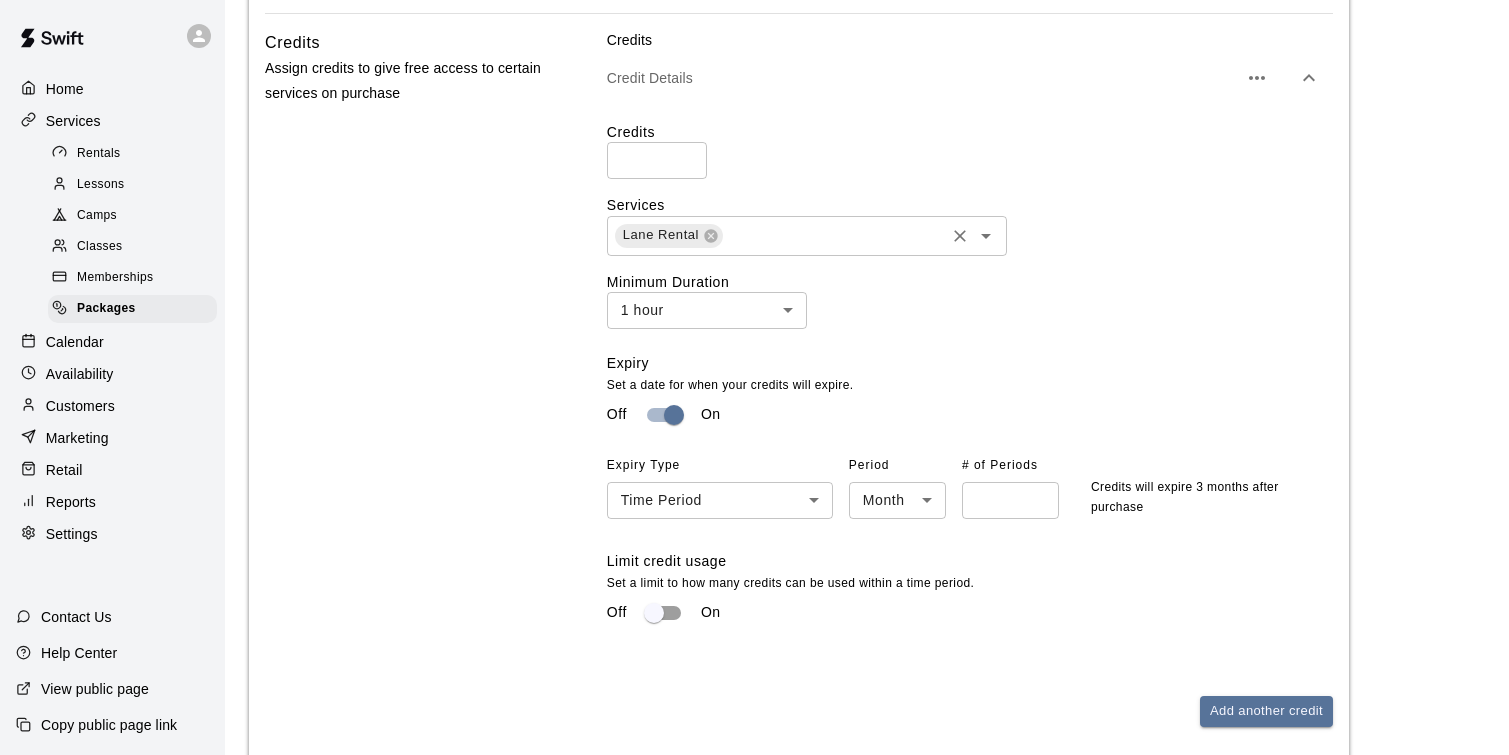 click 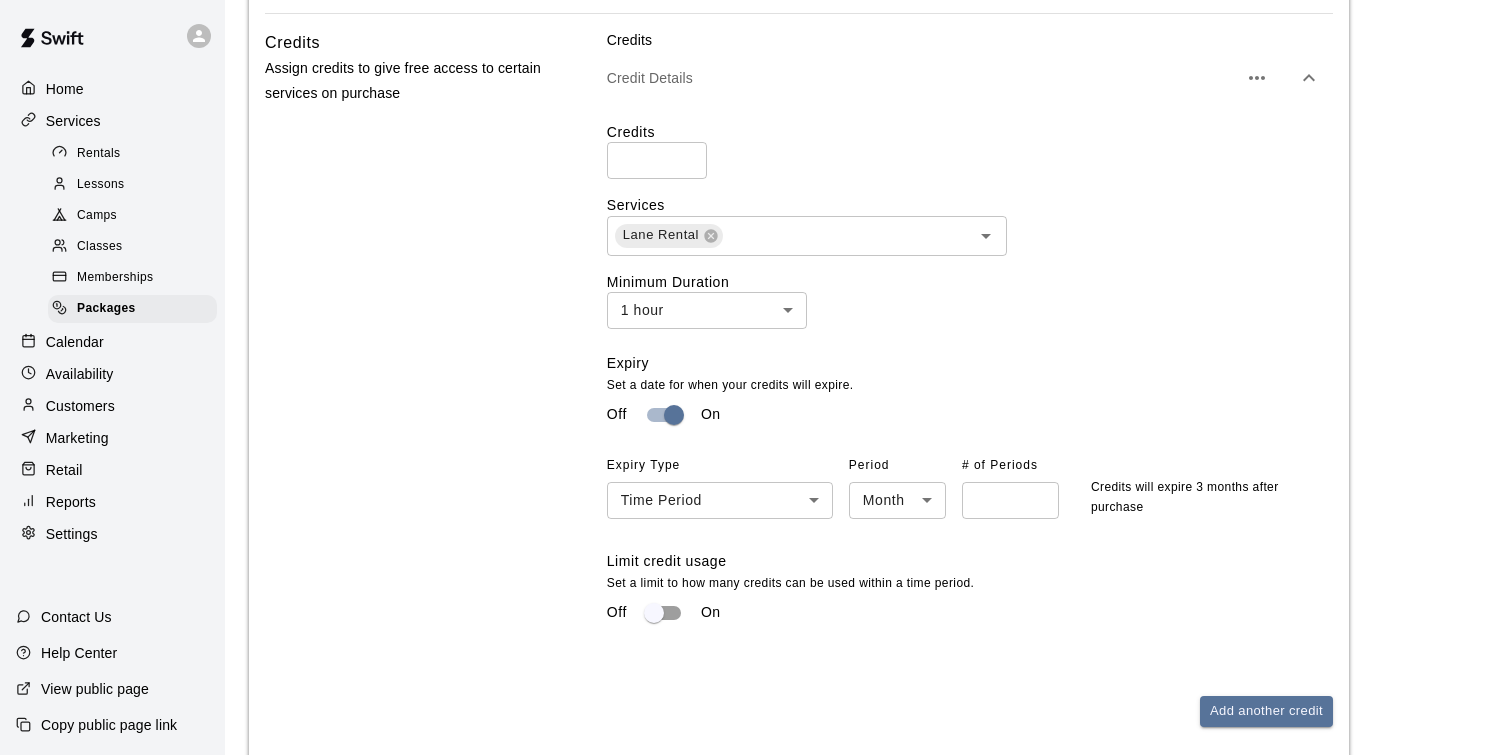 click on "1 hour ** ​" at bounding box center [970, 310] 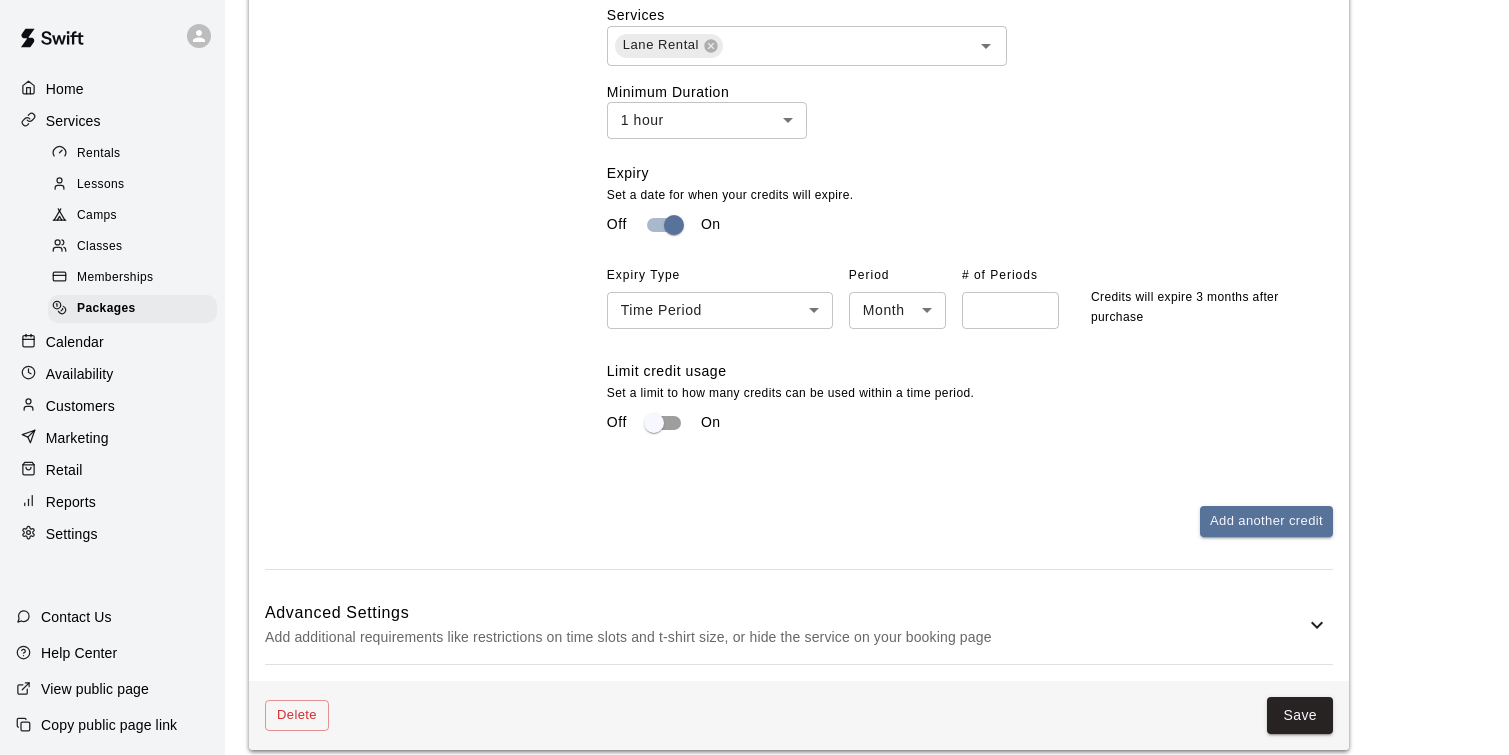 scroll, scrollTop: 1156, scrollLeft: 0, axis: vertical 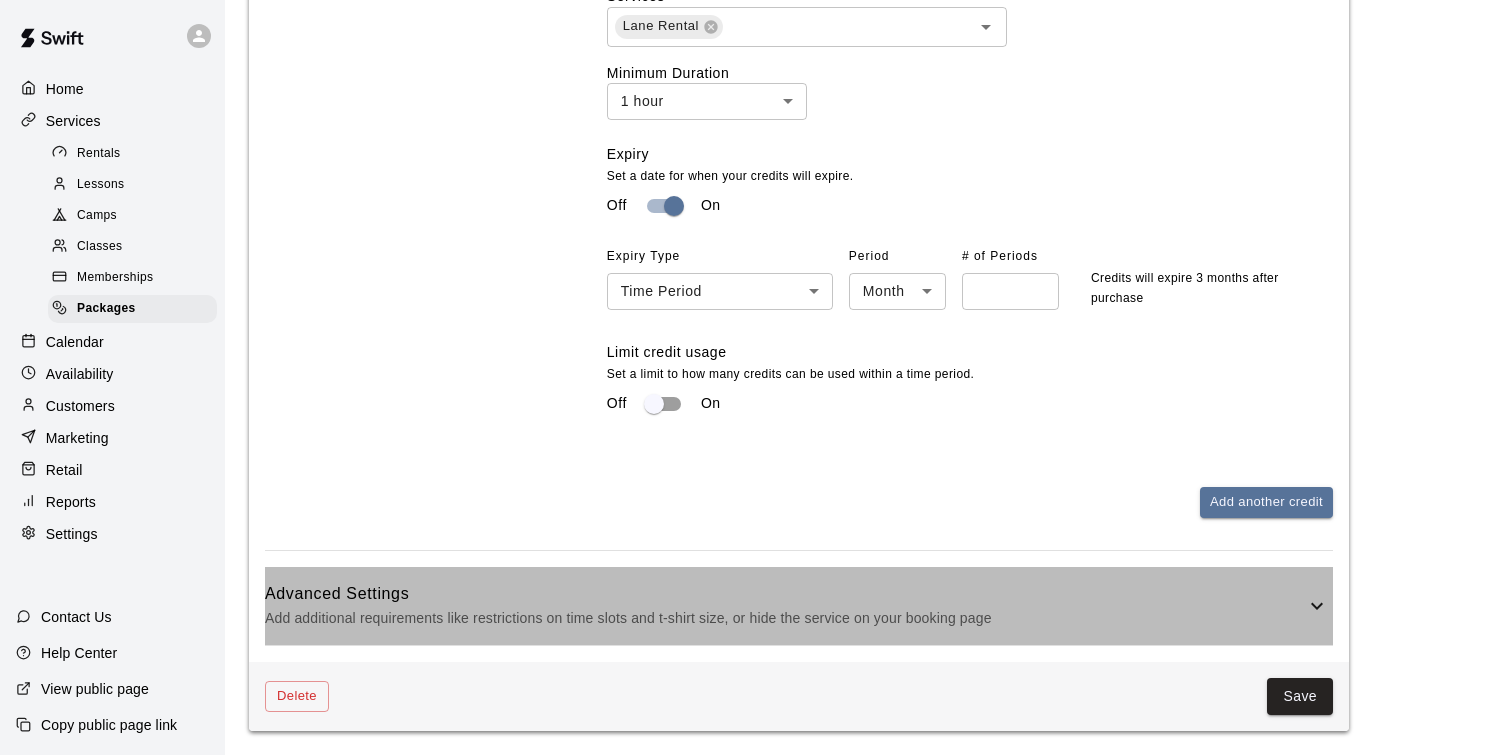 click on "Advanced Settings Add additional requirements like restrictions on time slots and t-shirt size, or hide the service on your booking page" at bounding box center [799, 606] 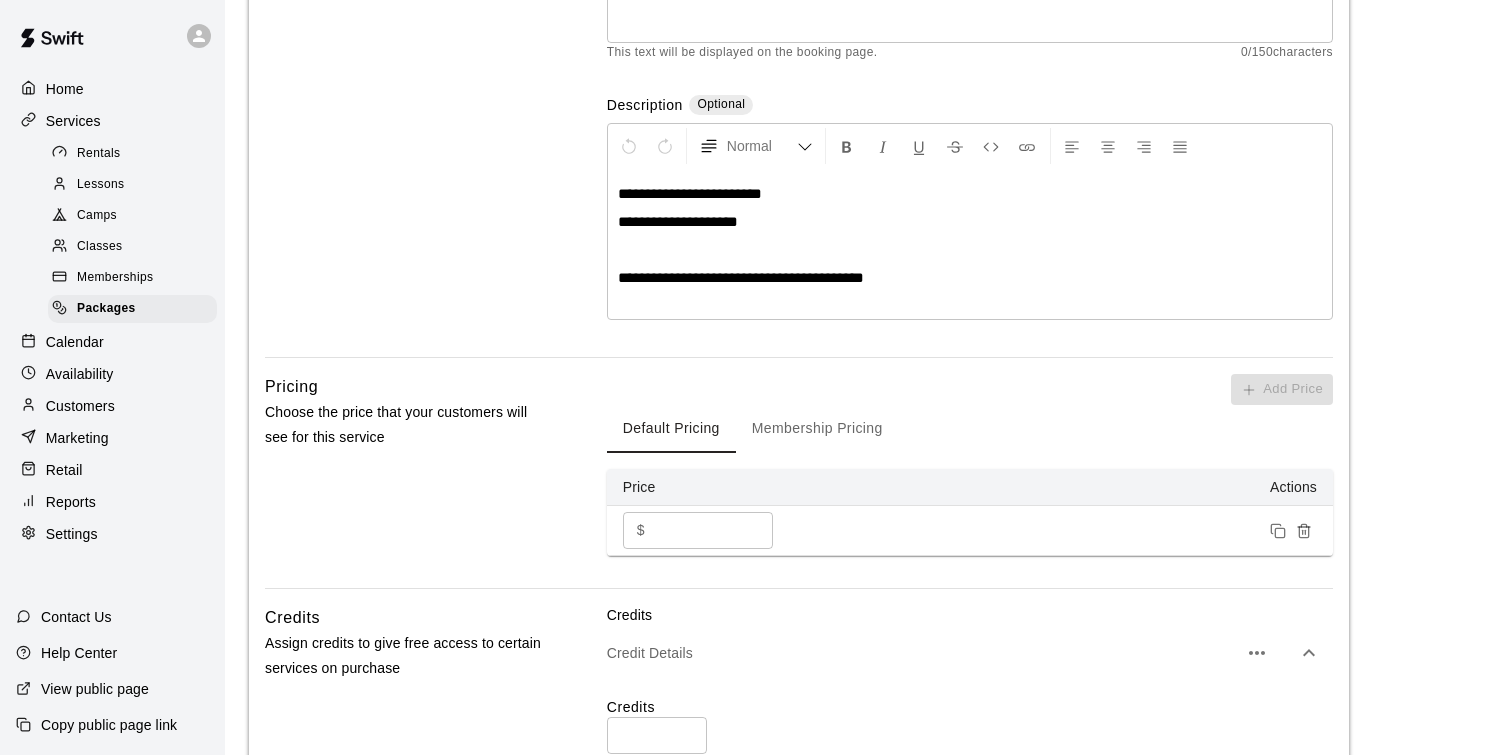 scroll, scrollTop: 0, scrollLeft: 0, axis: both 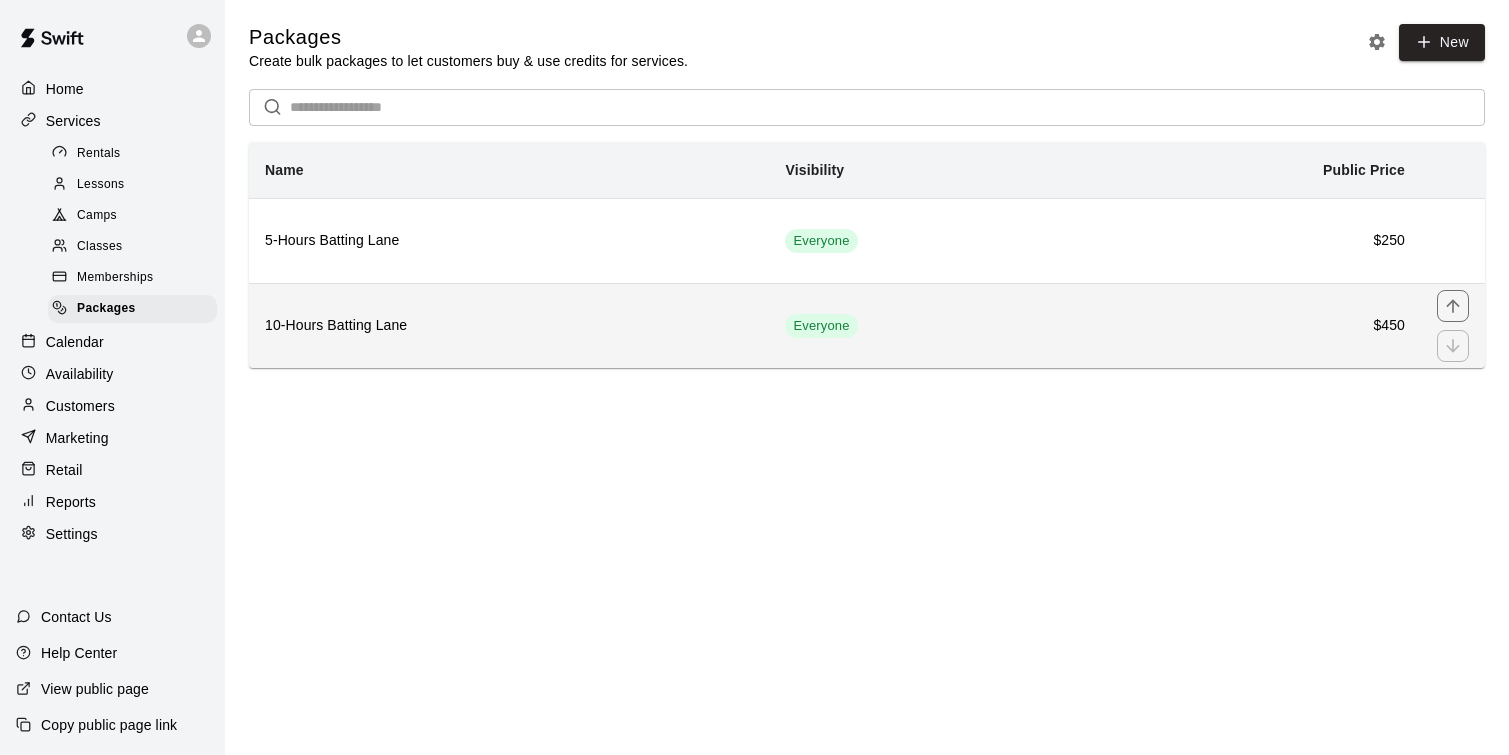 click on "10-Hours Batting Lane" at bounding box center (509, 326) 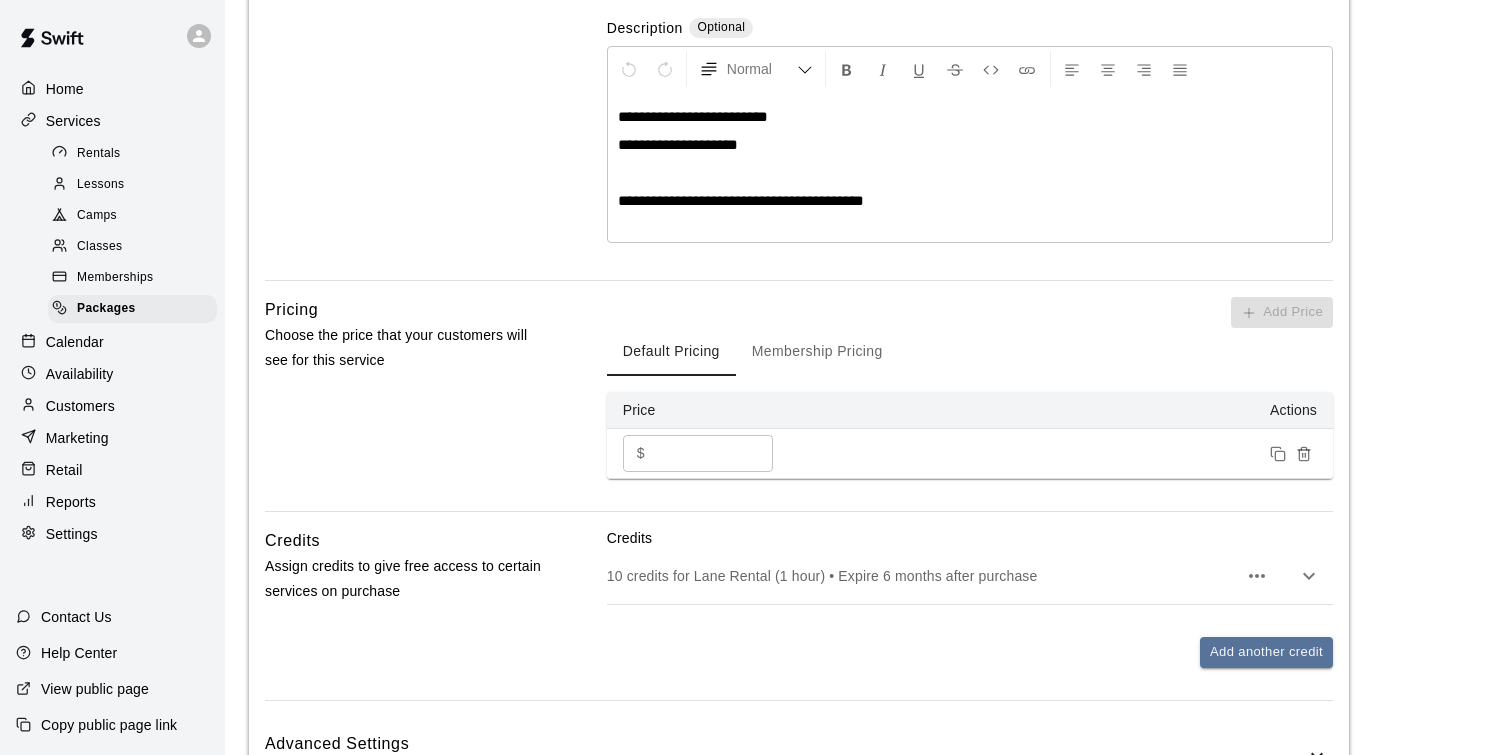 scroll, scrollTop: 449, scrollLeft: 0, axis: vertical 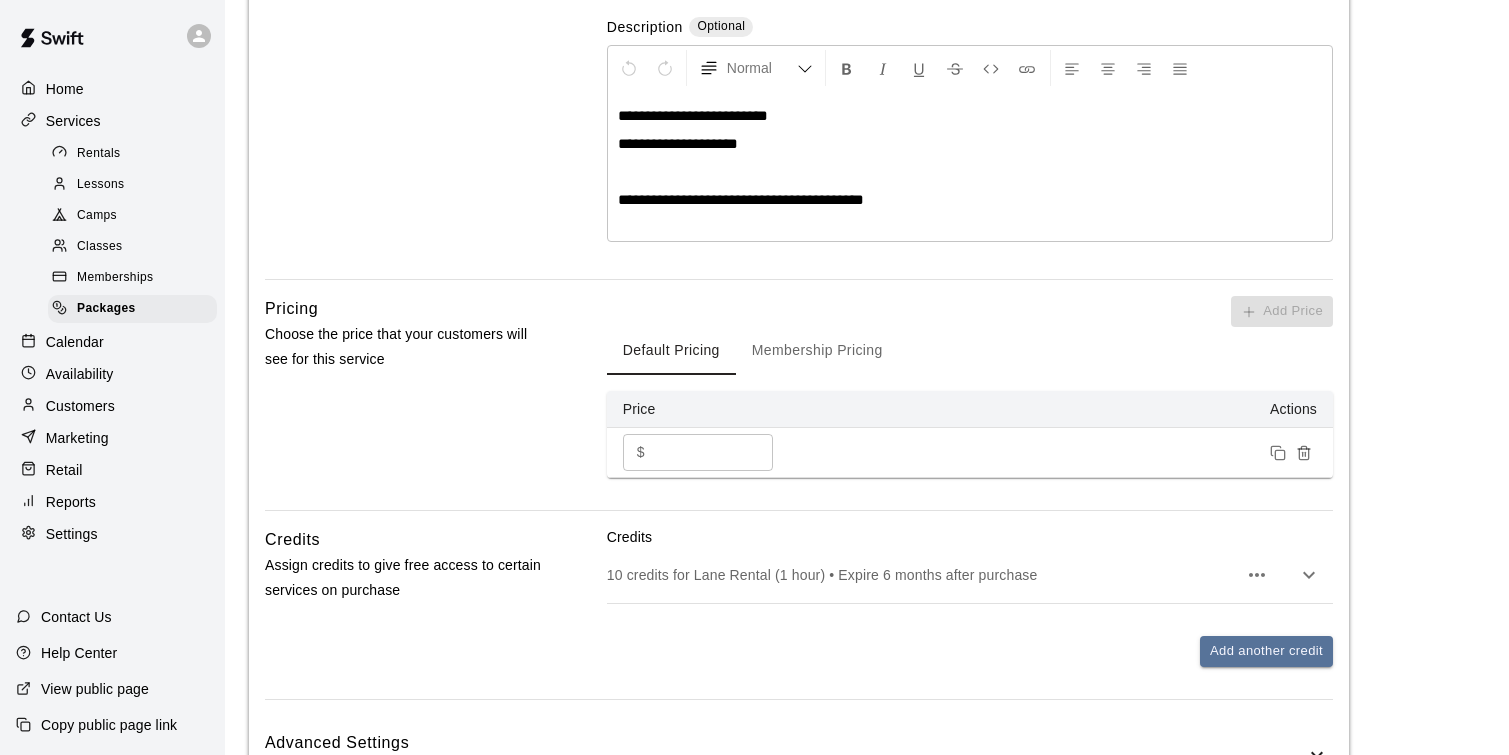 click 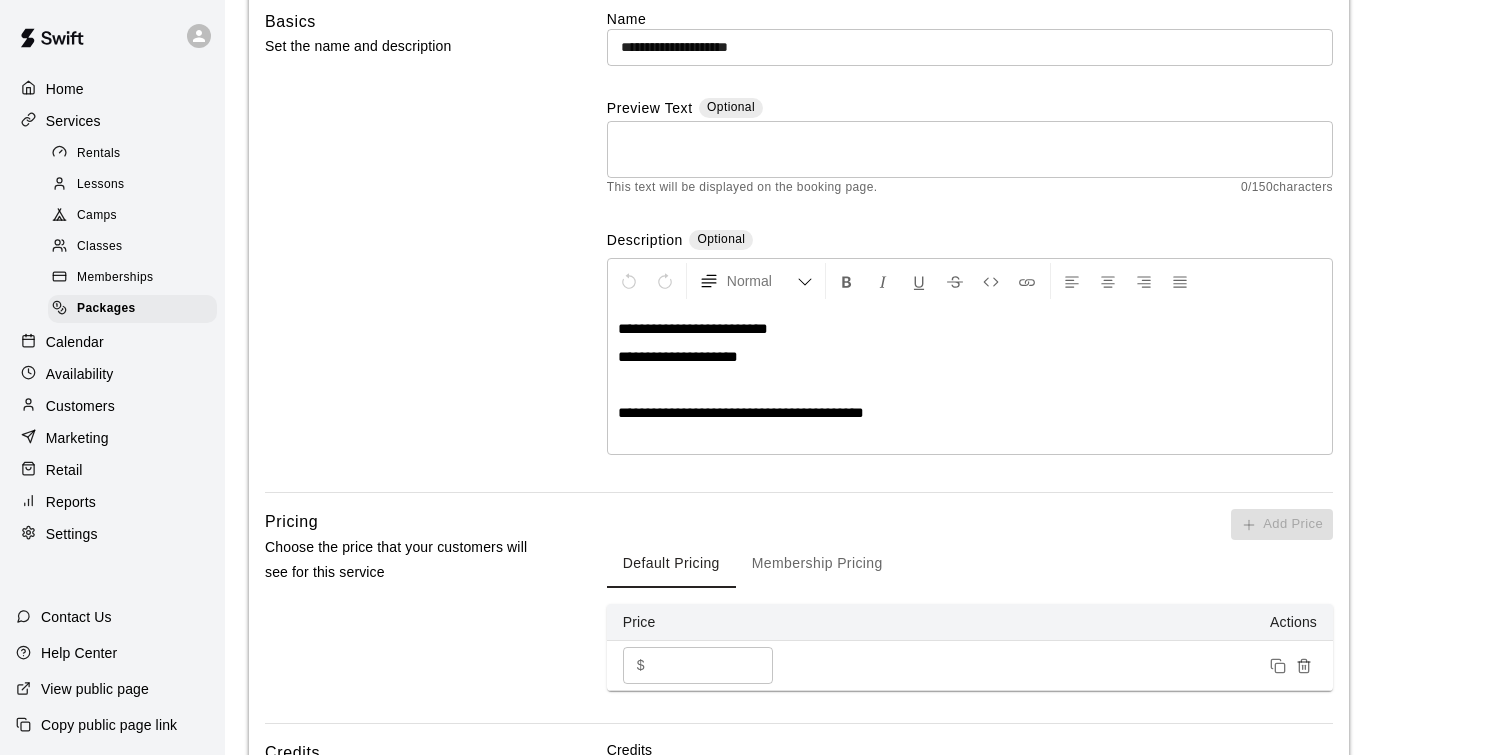 scroll, scrollTop: 213, scrollLeft: 0, axis: vertical 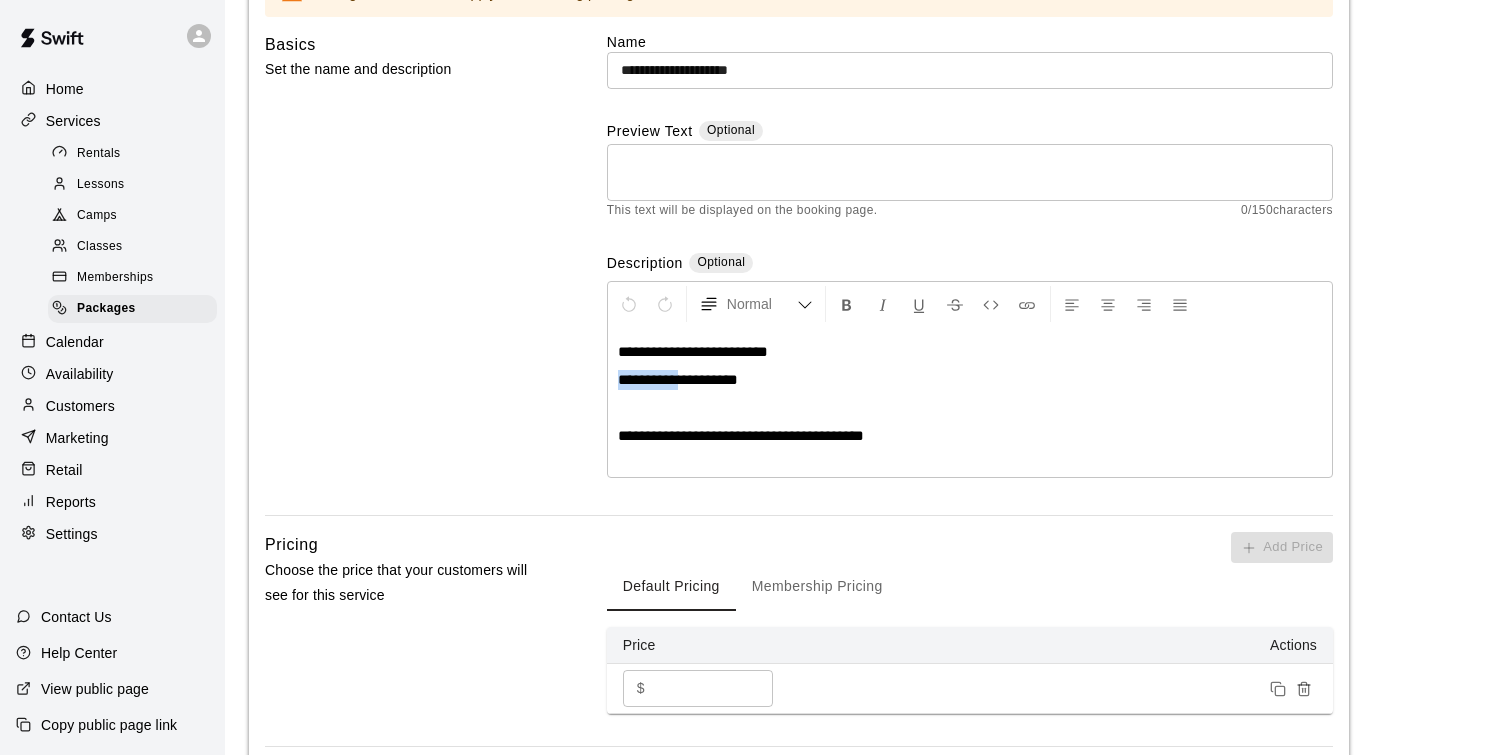 drag, startPoint x: 684, startPoint y: 382, endPoint x: 604, endPoint y: 383, distance: 80.00625 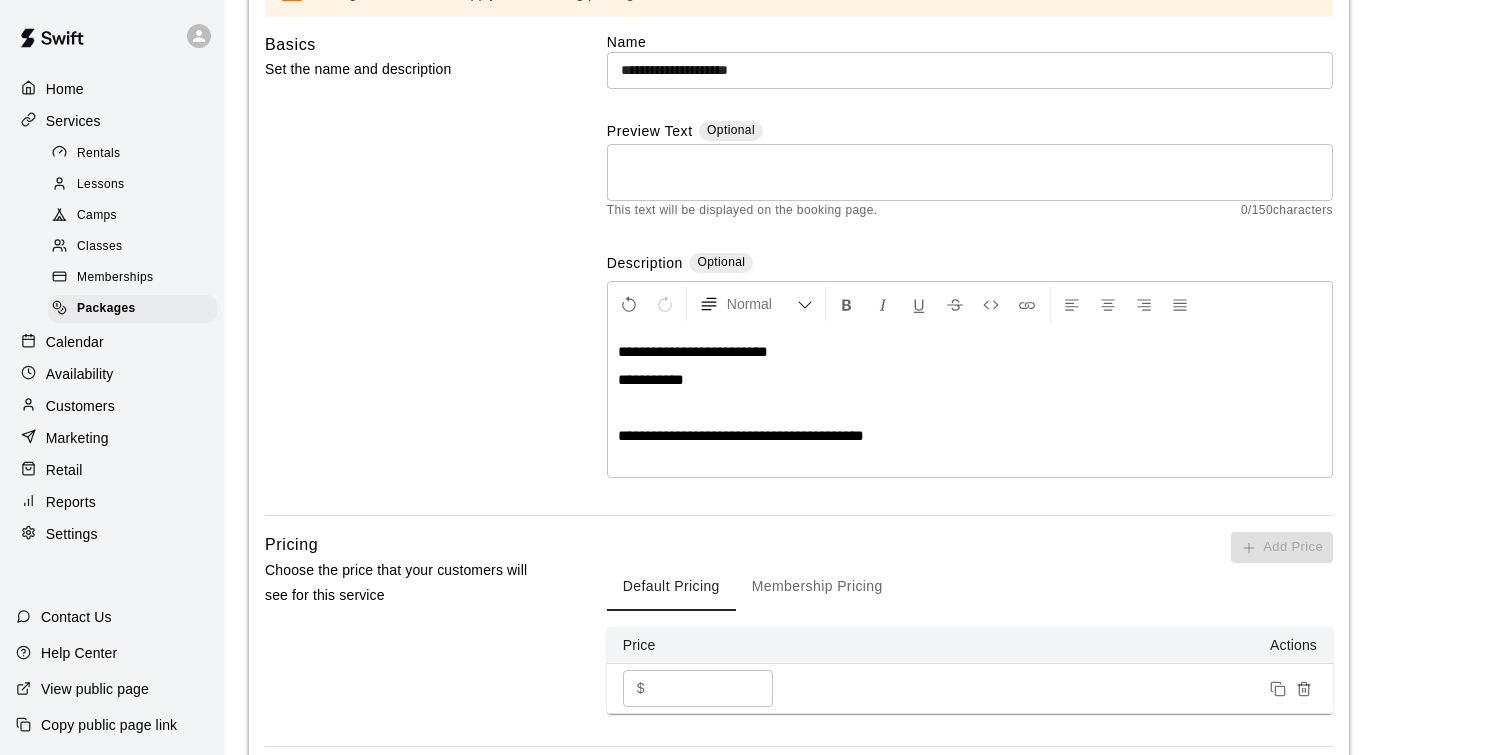 type 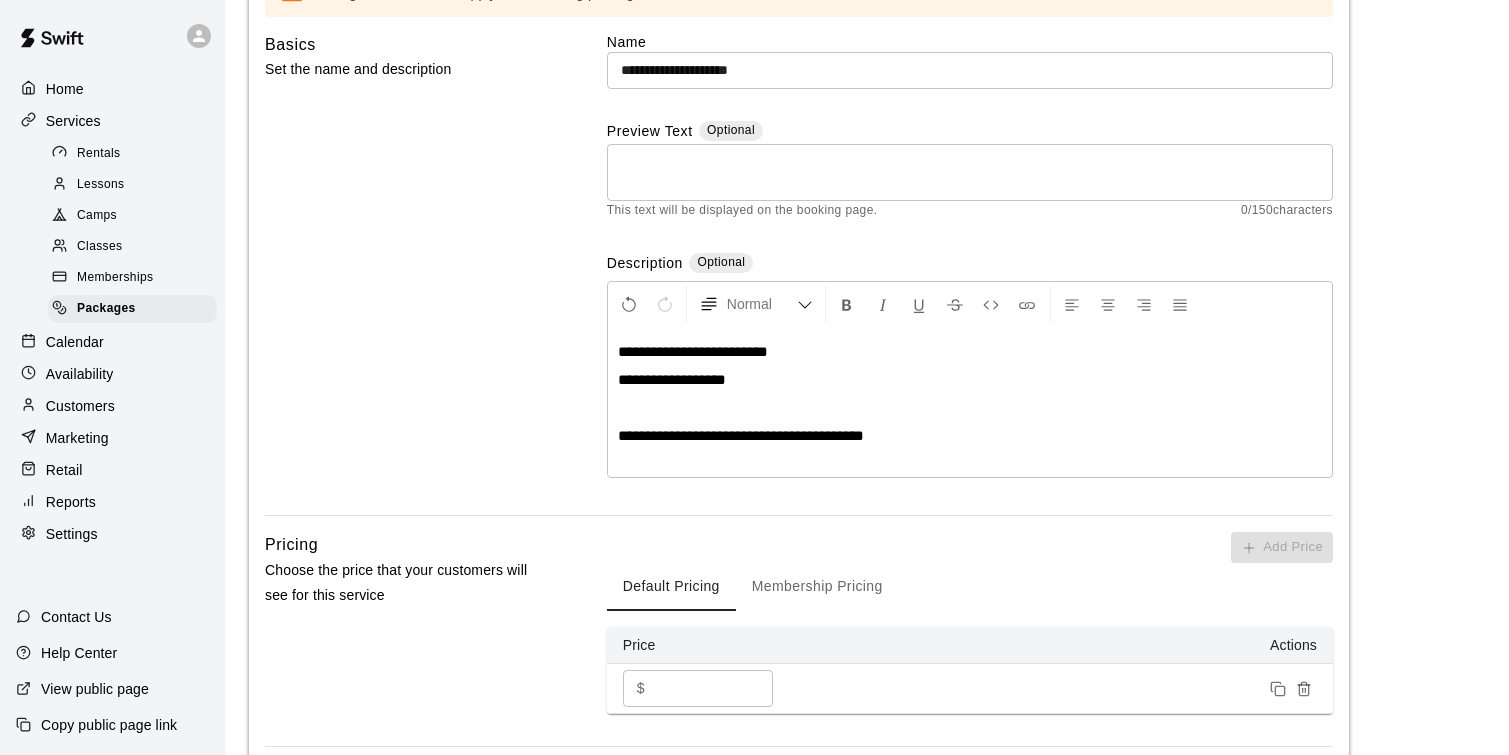 scroll, scrollTop: 231, scrollLeft: 0, axis: vertical 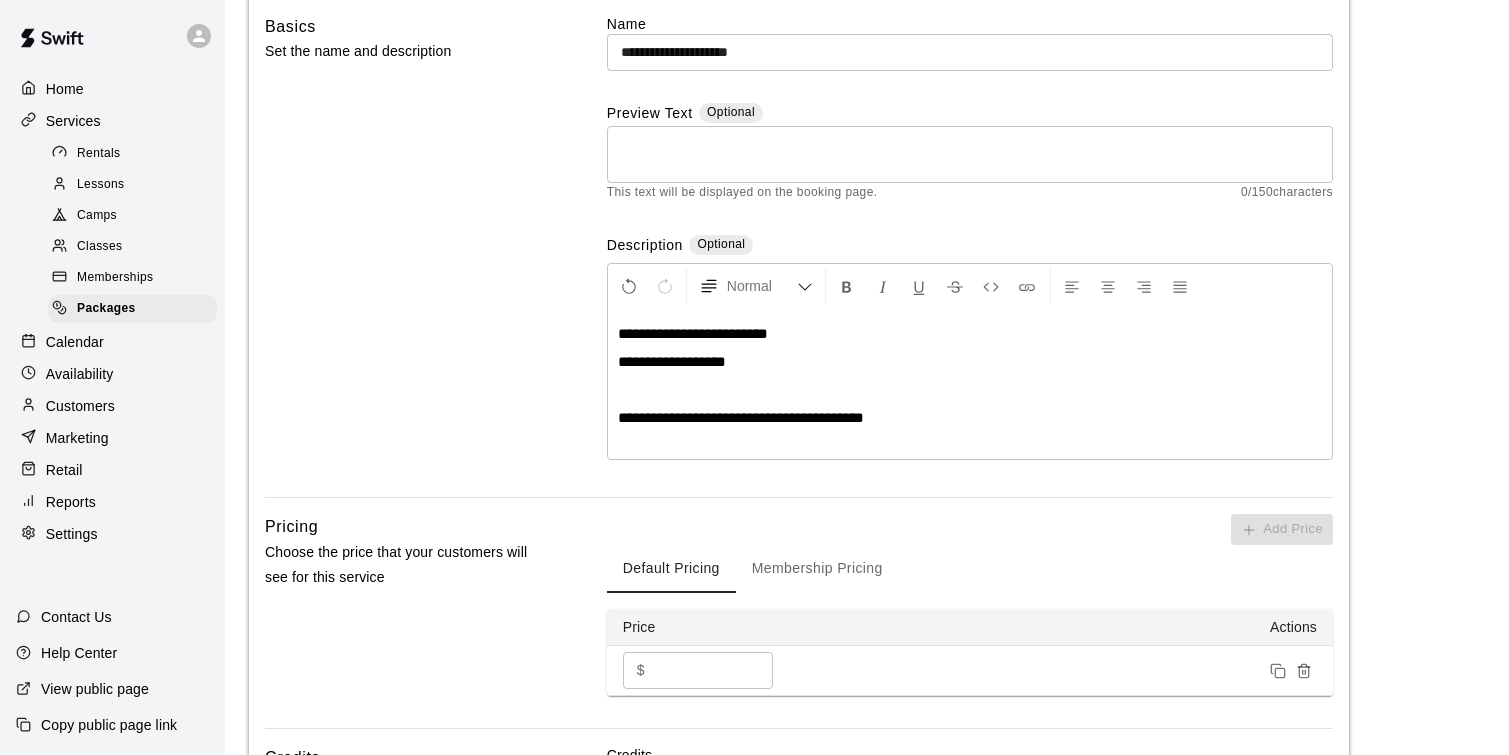 click on "**********" at bounding box center (741, 417) 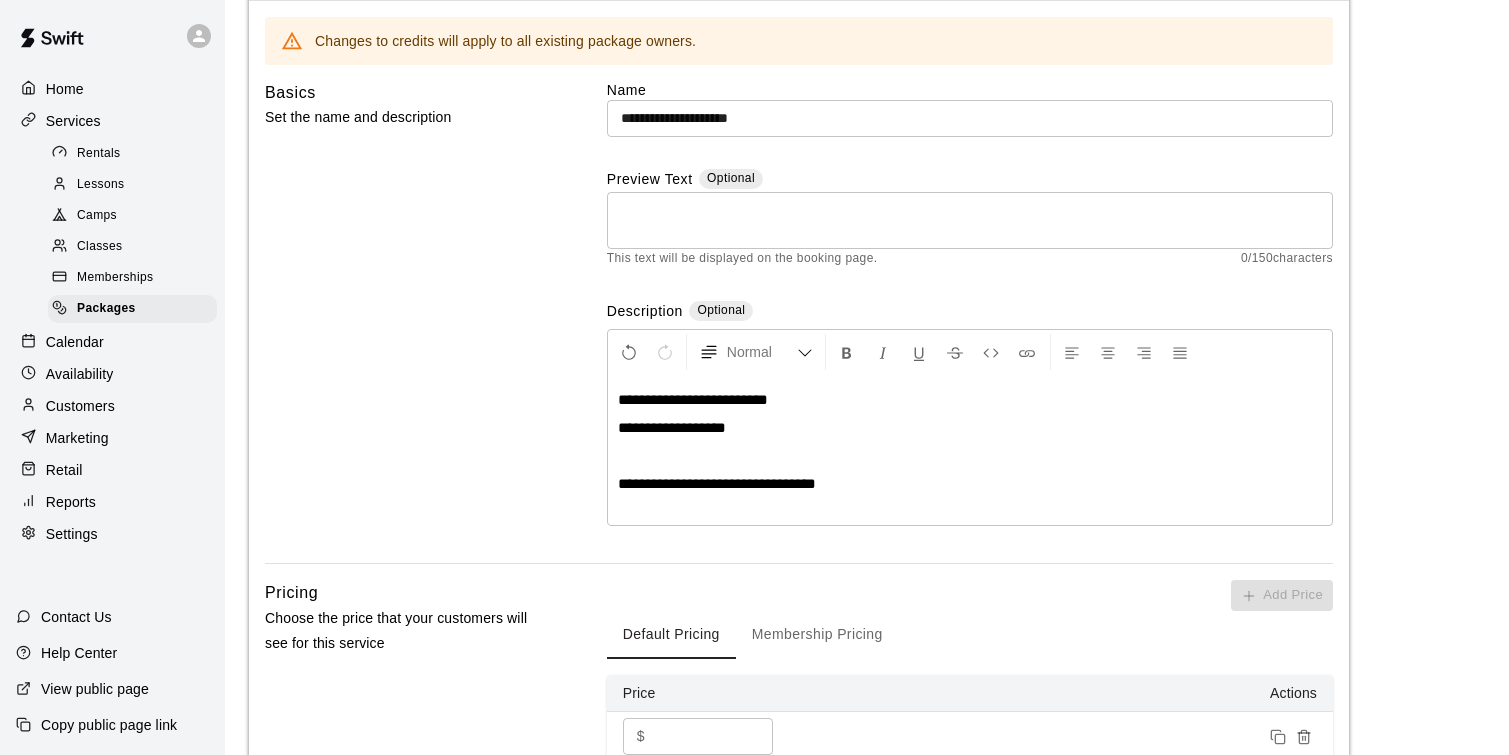 scroll, scrollTop: 164, scrollLeft: 0, axis: vertical 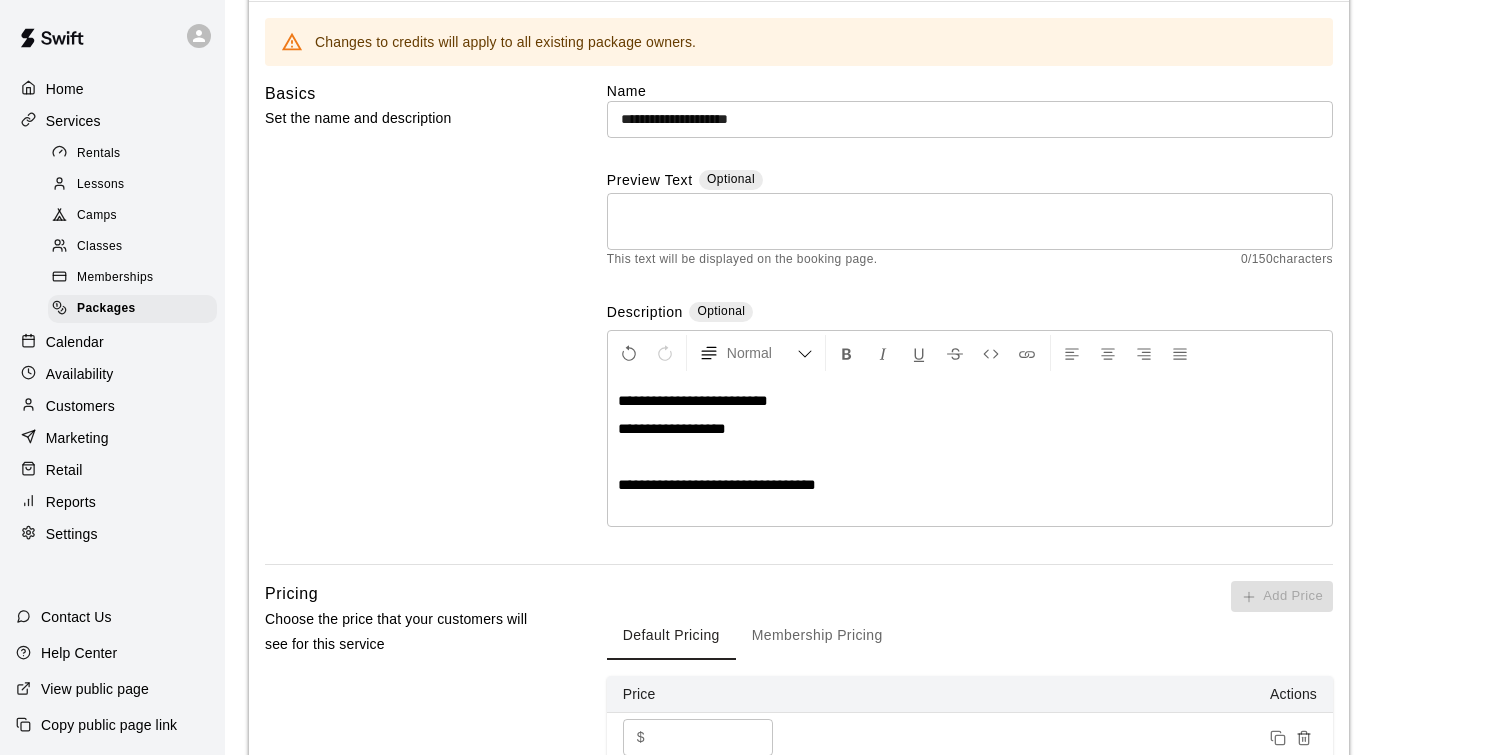 click on "**********" at bounding box center (717, 484) 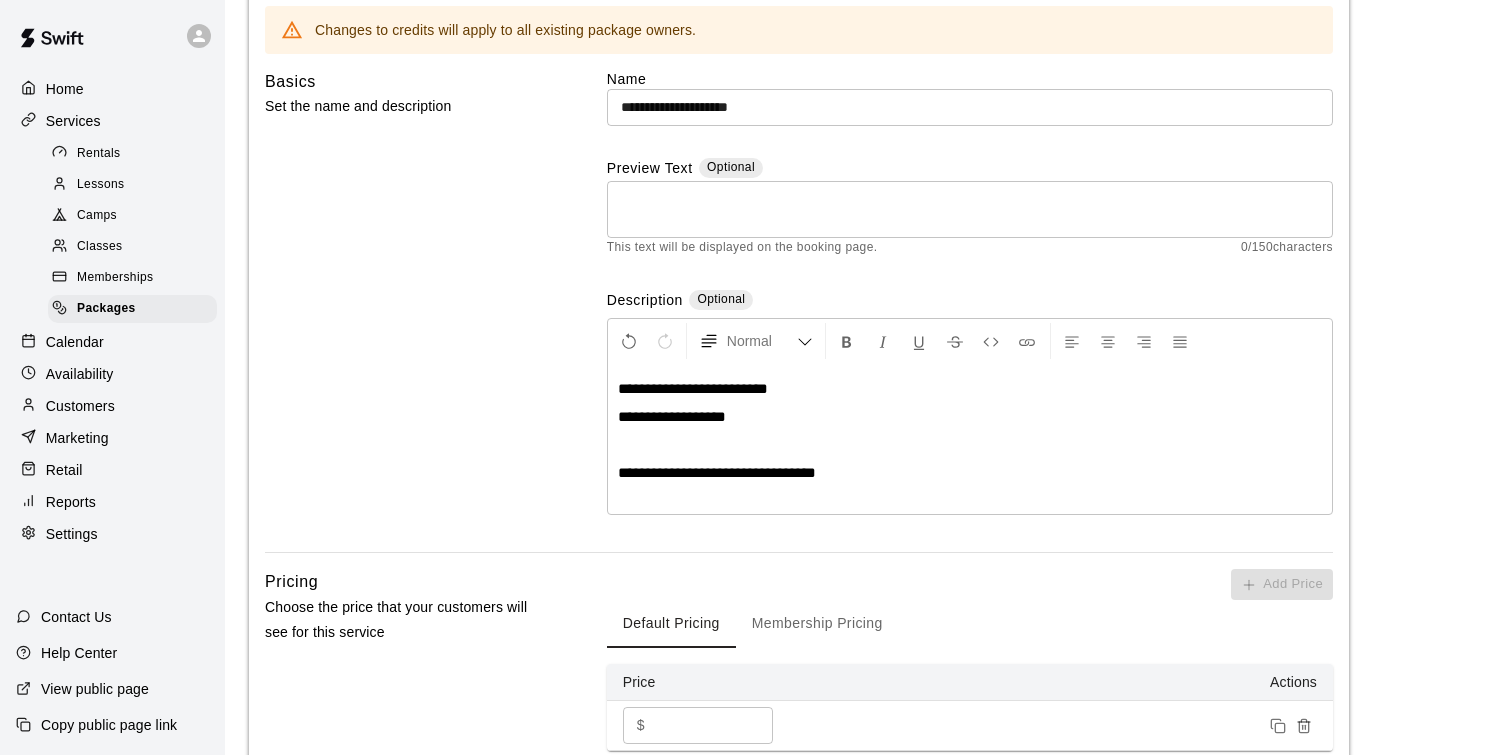 click on "**********" at bounding box center [717, 472] 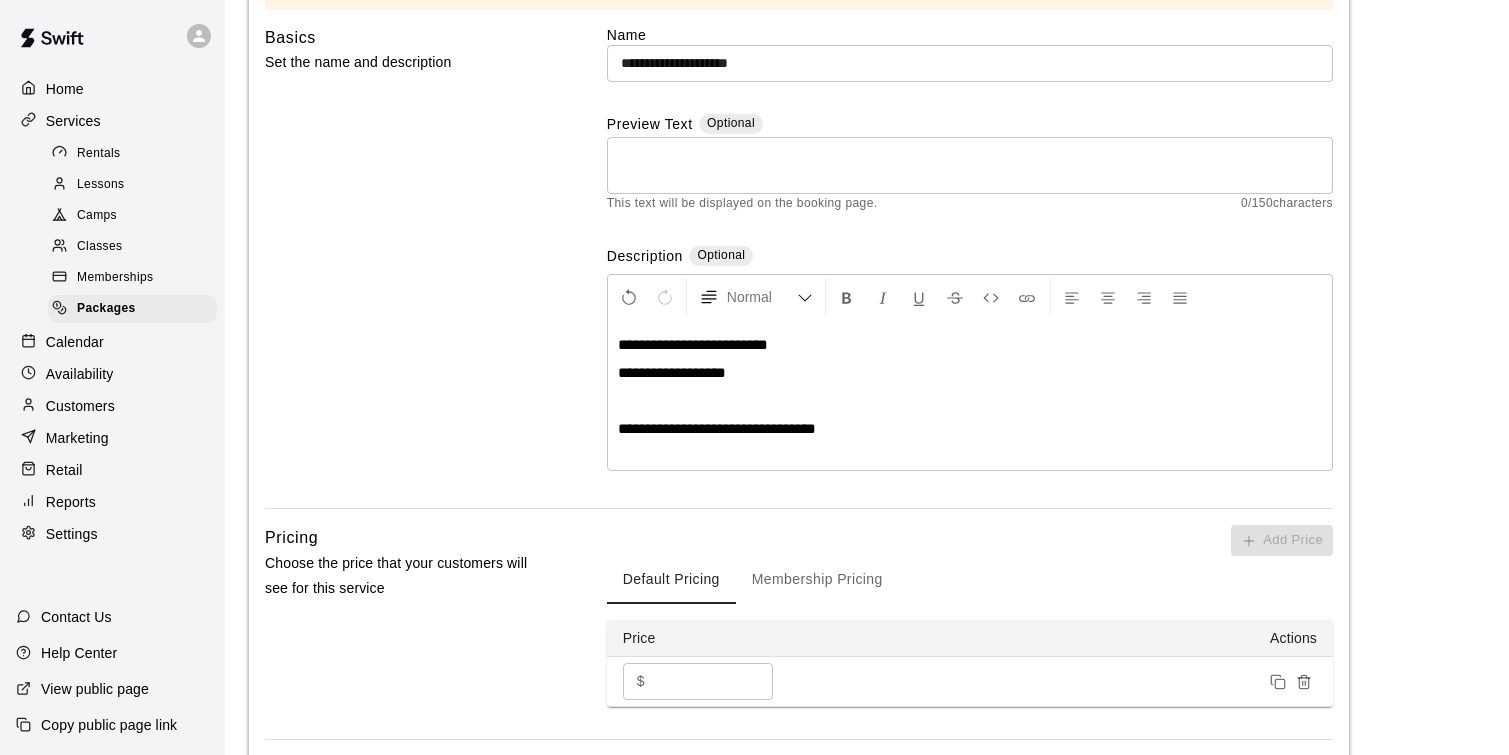 scroll, scrollTop: 235, scrollLeft: 0, axis: vertical 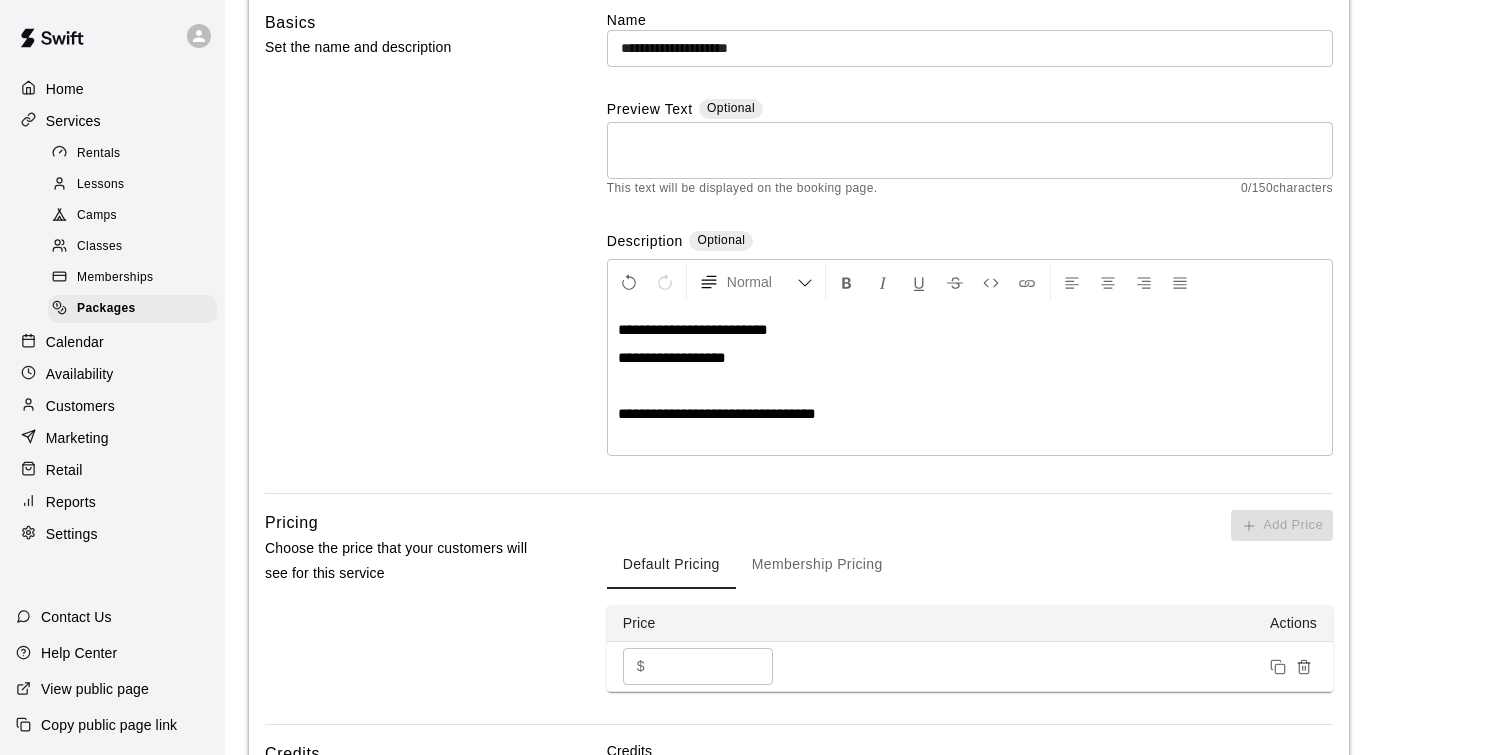 click on "**********" at bounding box center [717, 413] 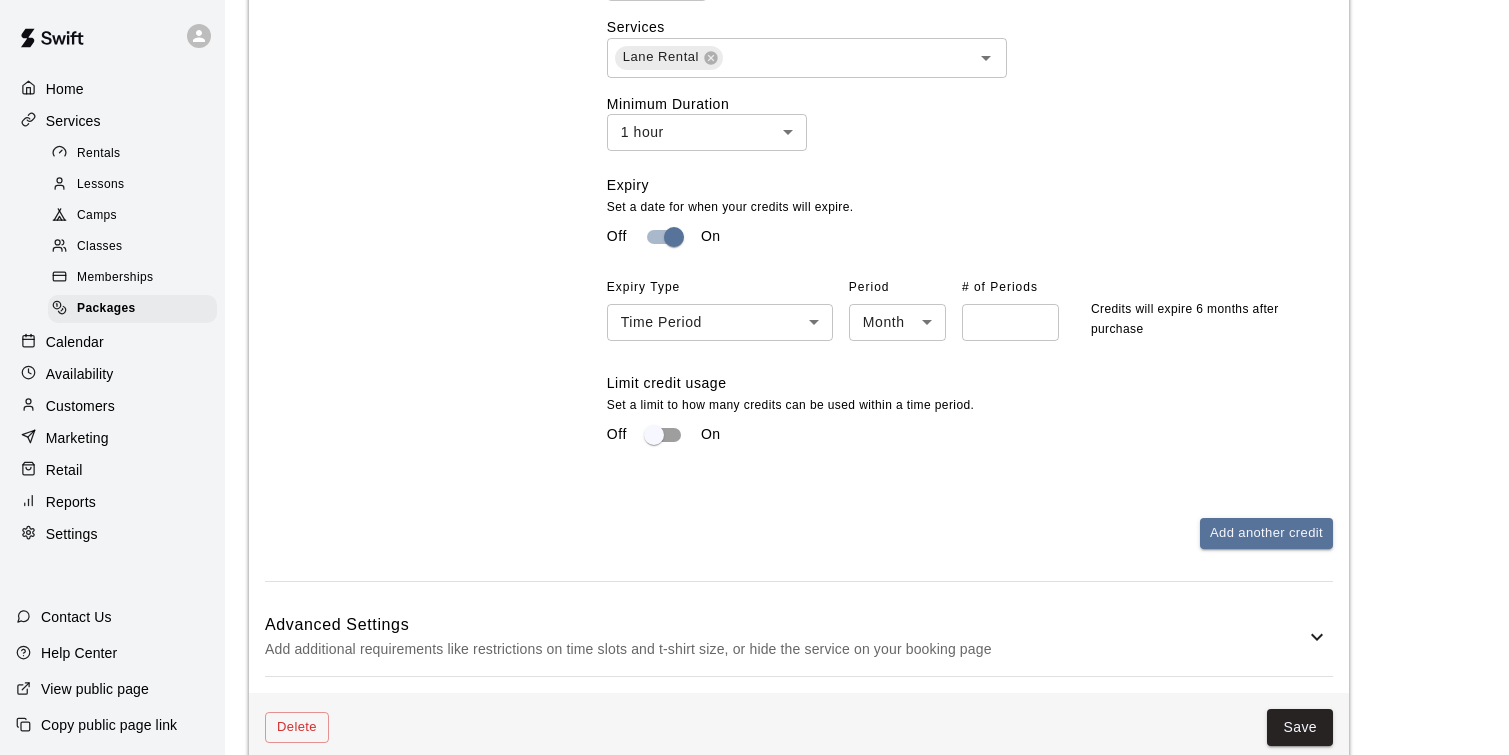 scroll, scrollTop: 1156, scrollLeft: 0, axis: vertical 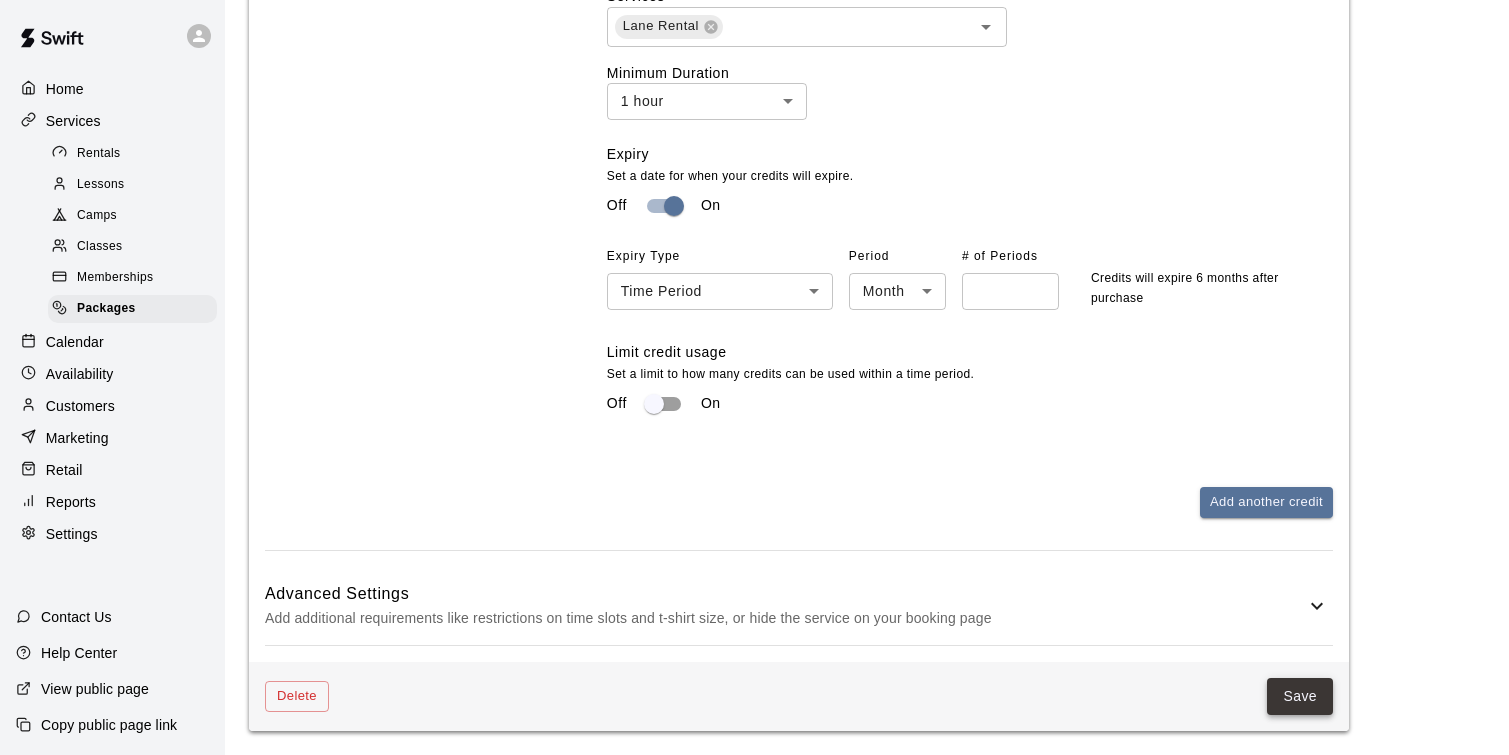 click on "Save" at bounding box center [1300, 696] 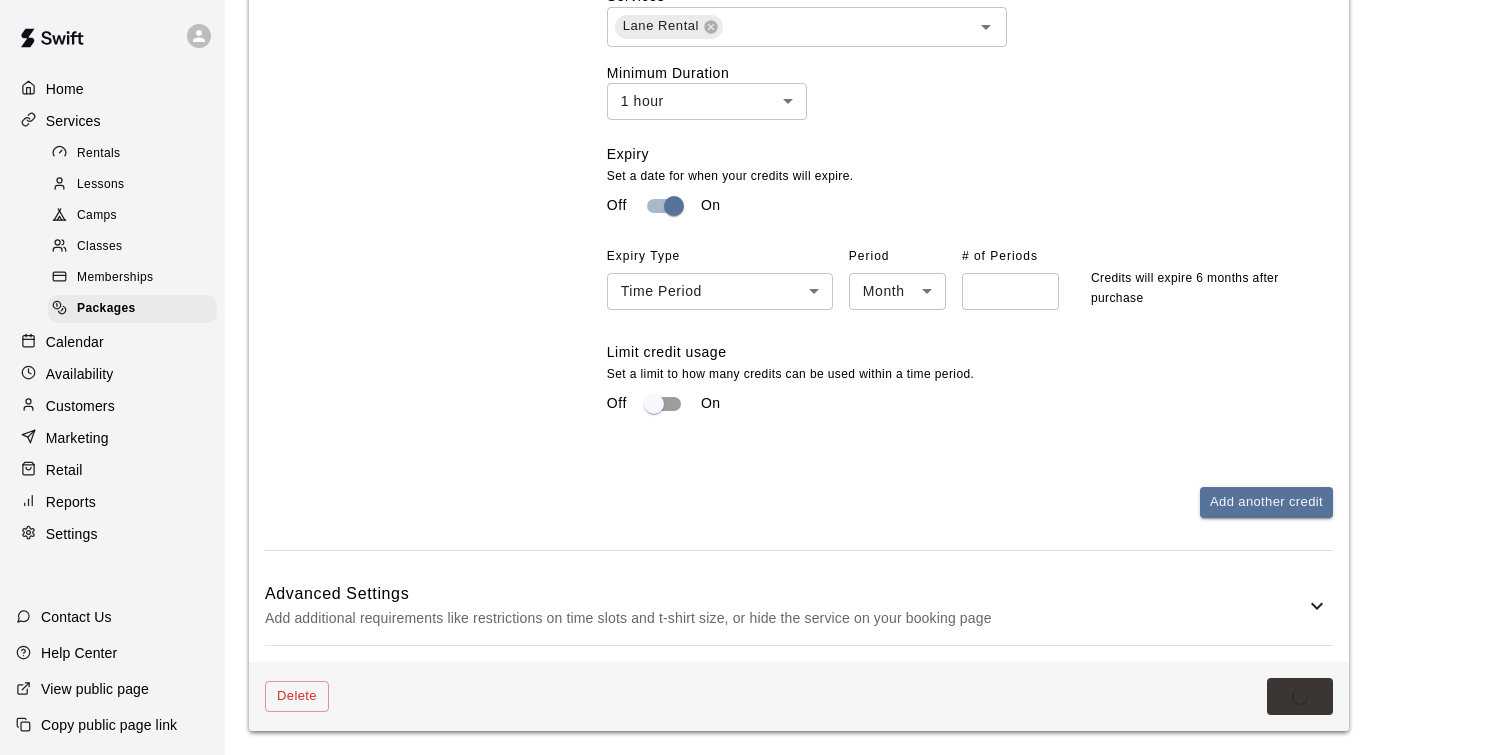 scroll, scrollTop: 0, scrollLeft: 0, axis: both 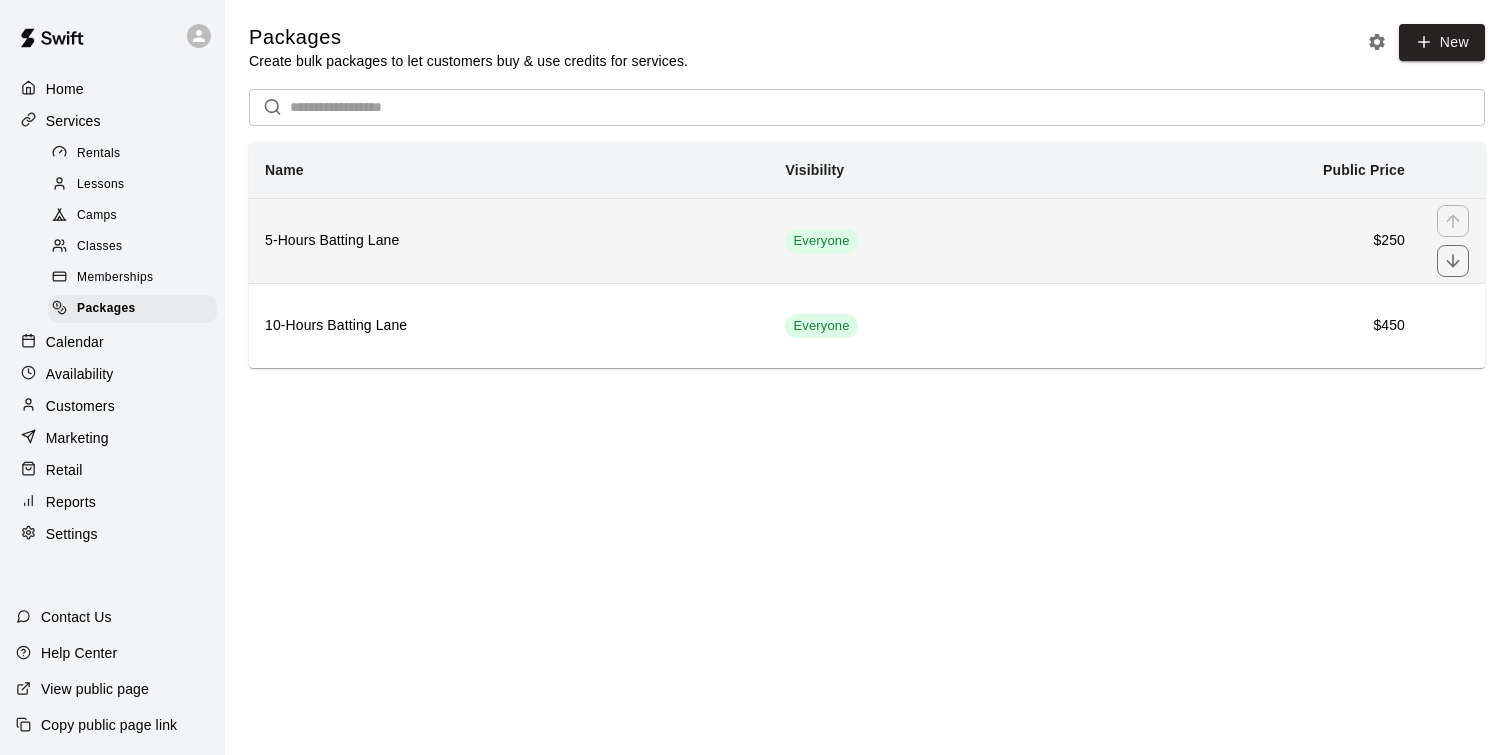 click on "5-Hours Batting Lane" at bounding box center (509, 241) 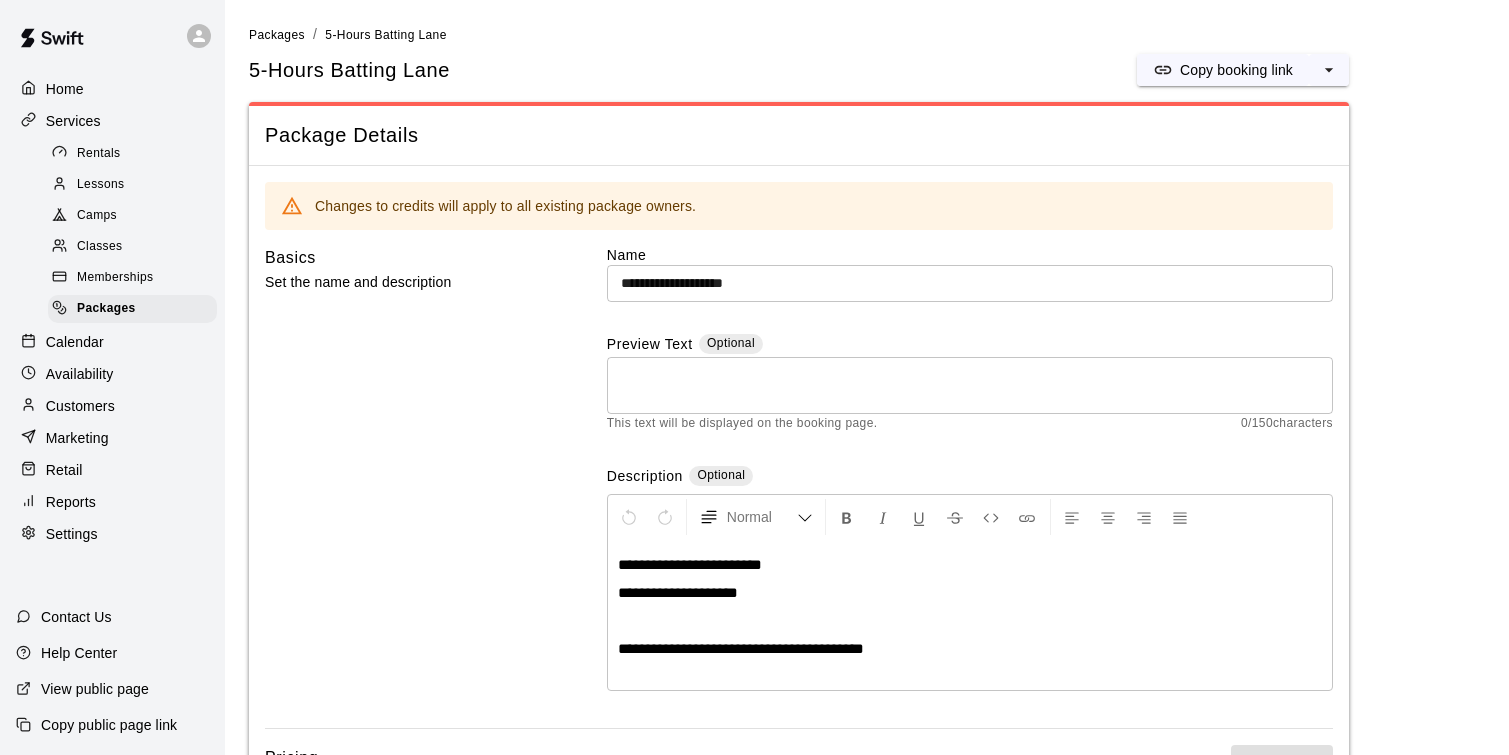 click on "**********" at bounding box center [741, 648] 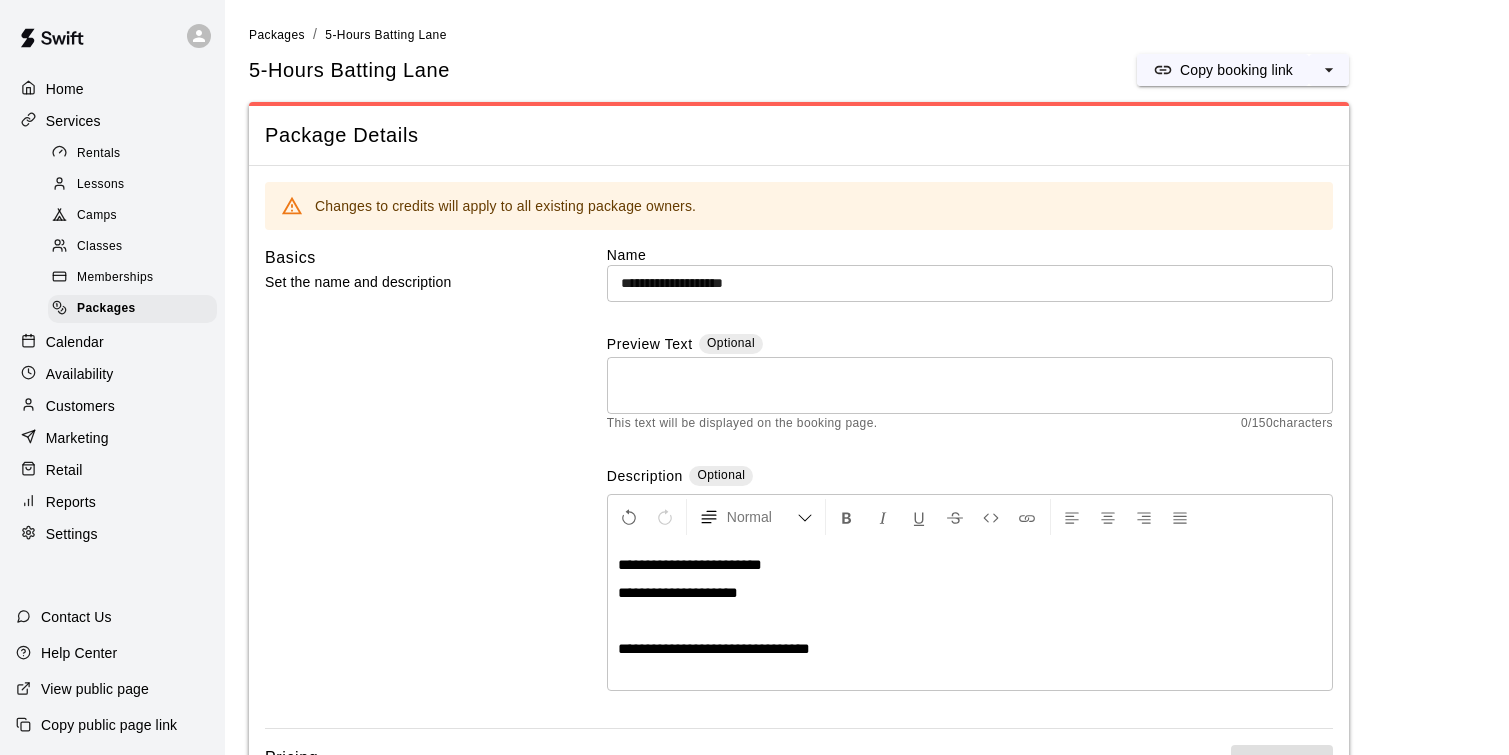 type 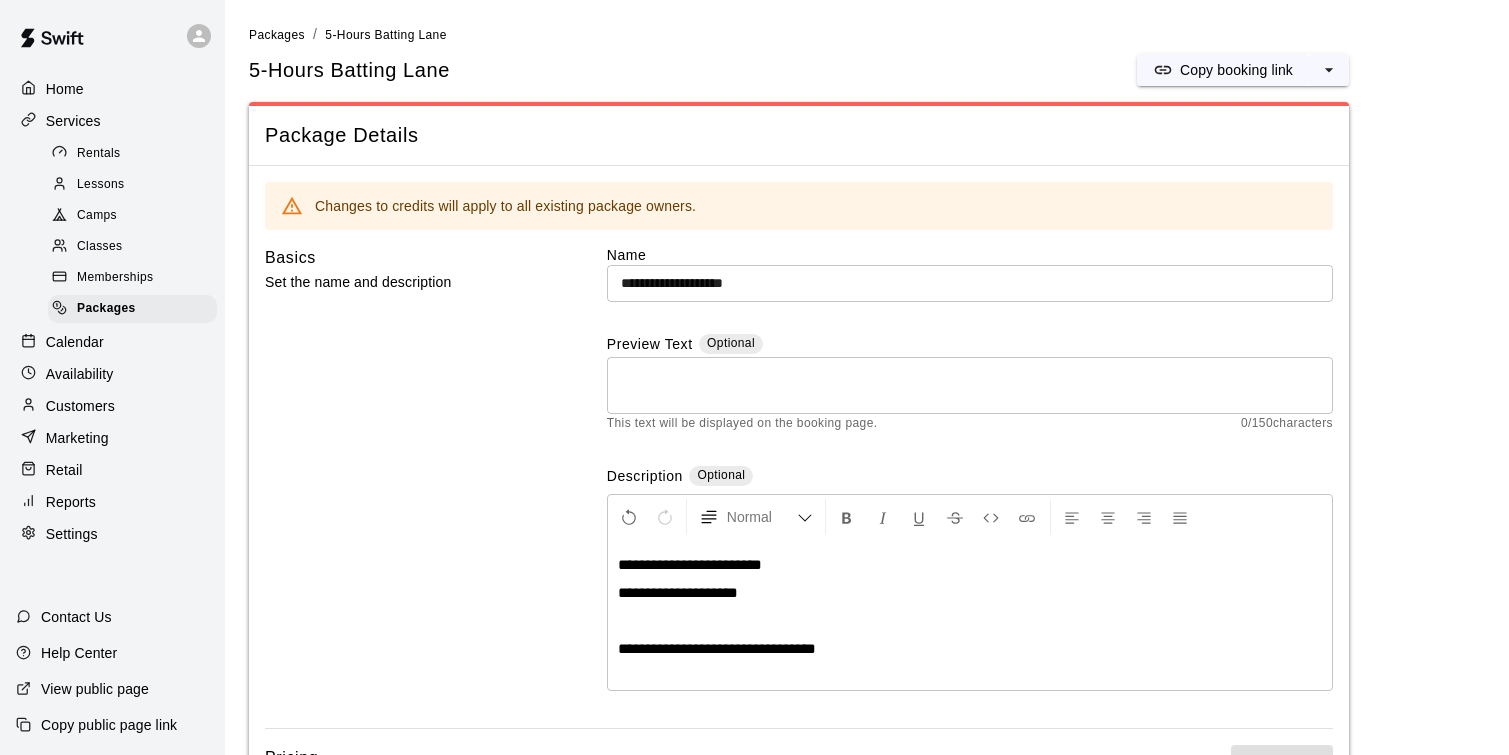click on "**********" at bounding box center (717, 648) 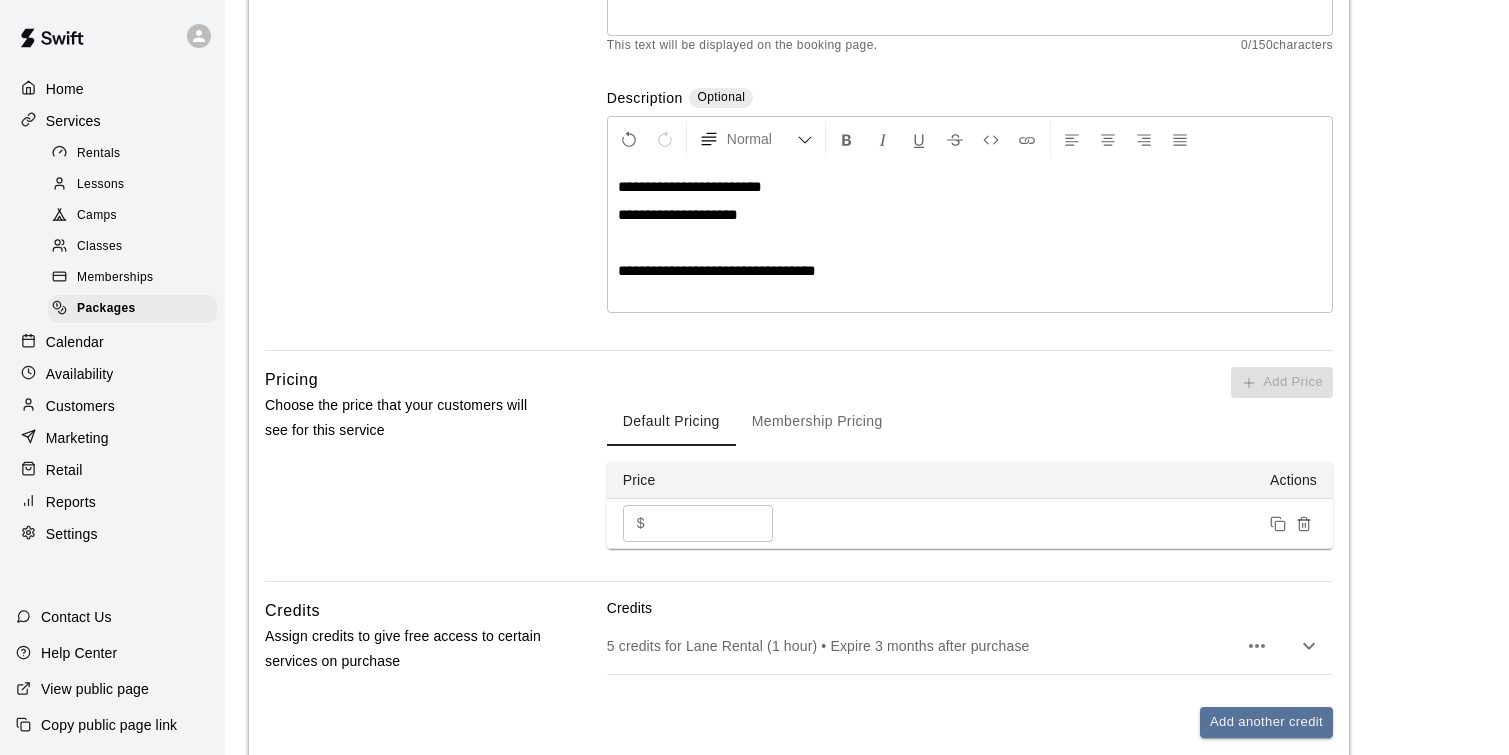 scroll, scrollTop: 598, scrollLeft: 0, axis: vertical 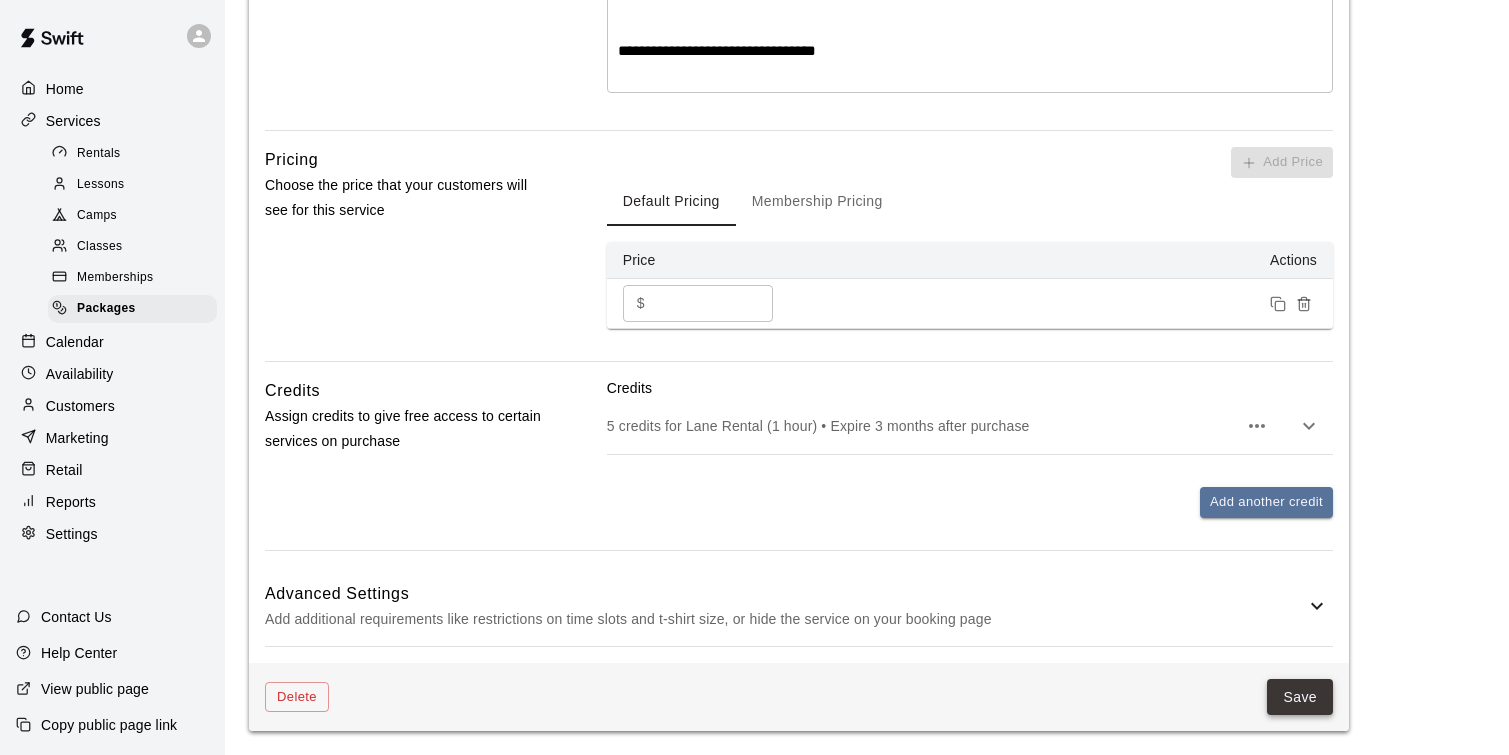 click on "Save" at bounding box center (1300, 697) 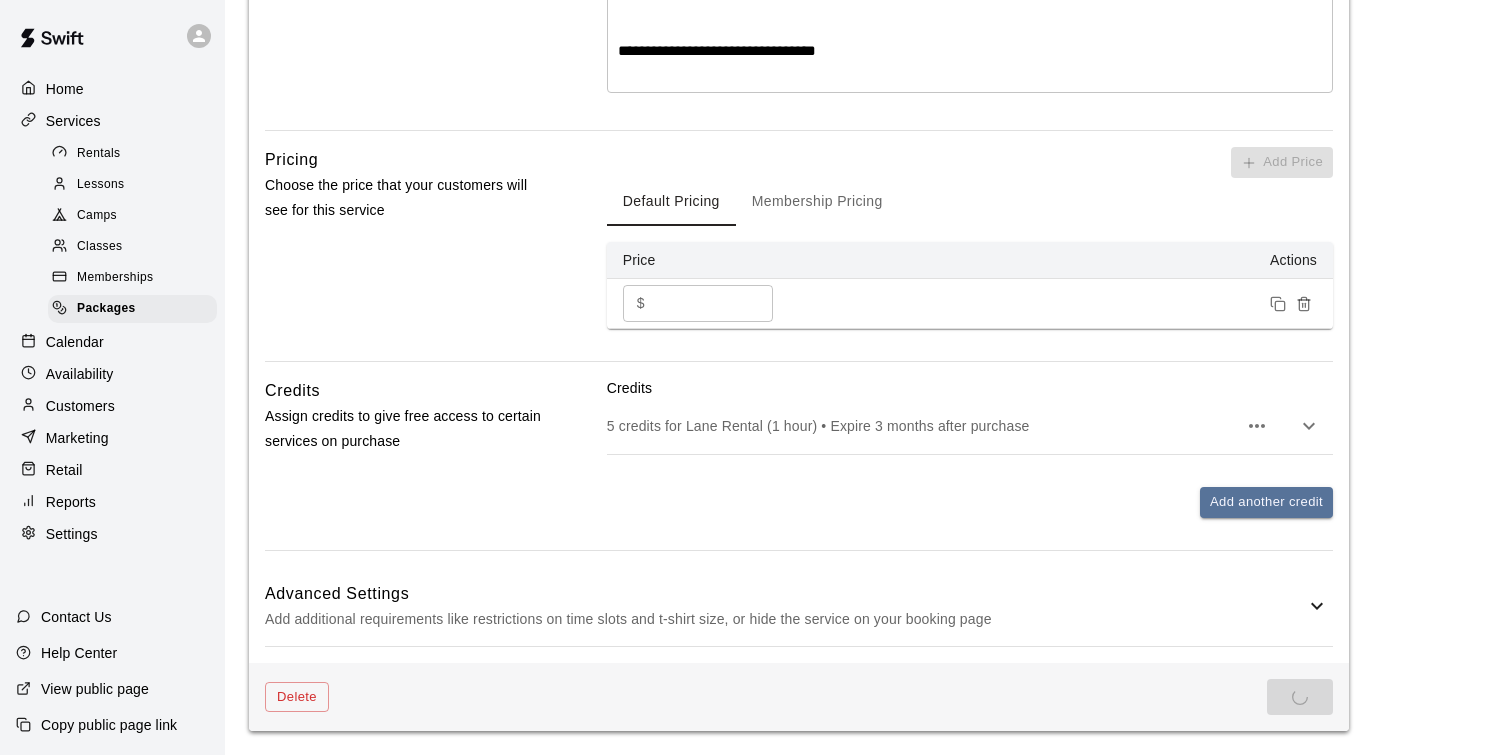 scroll, scrollTop: 0, scrollLeft: 0, axis: both 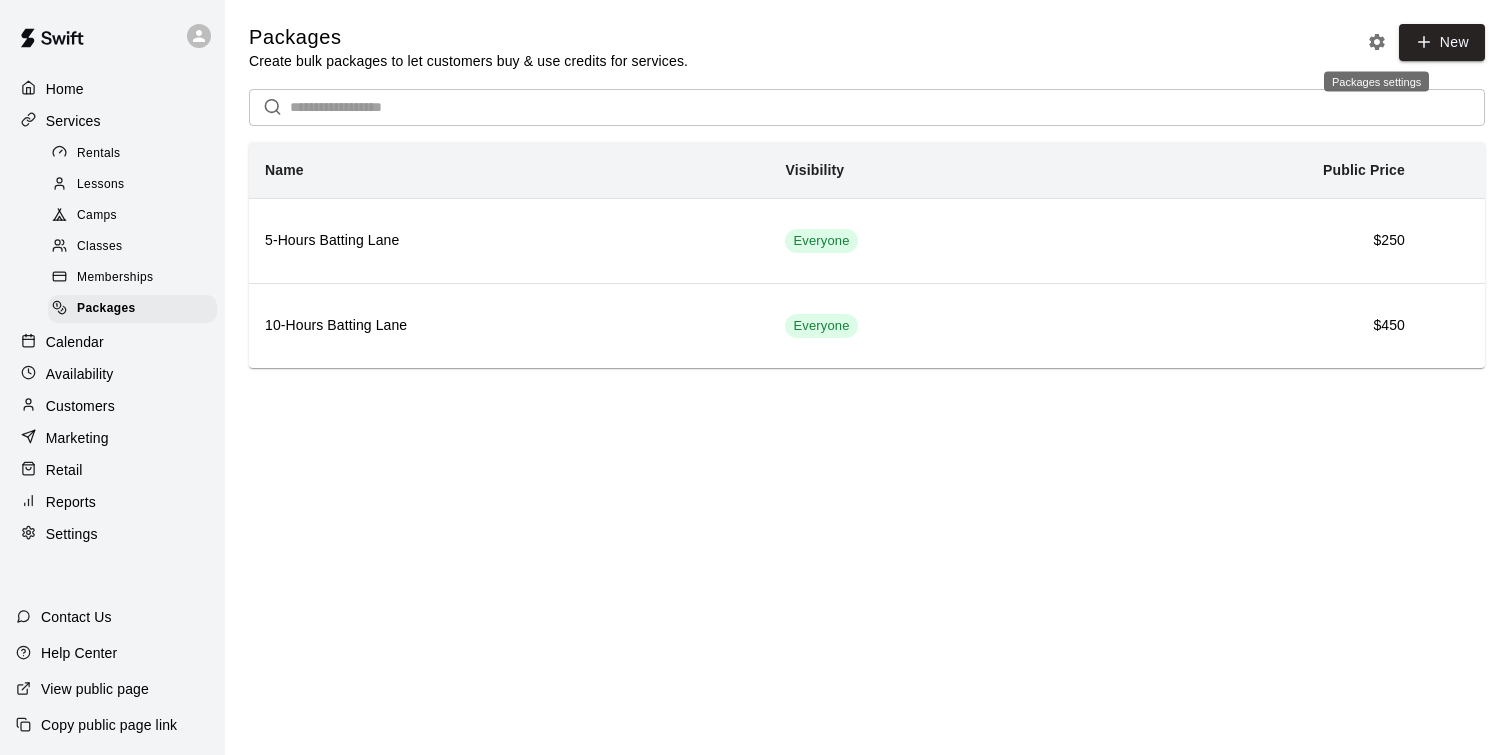 click 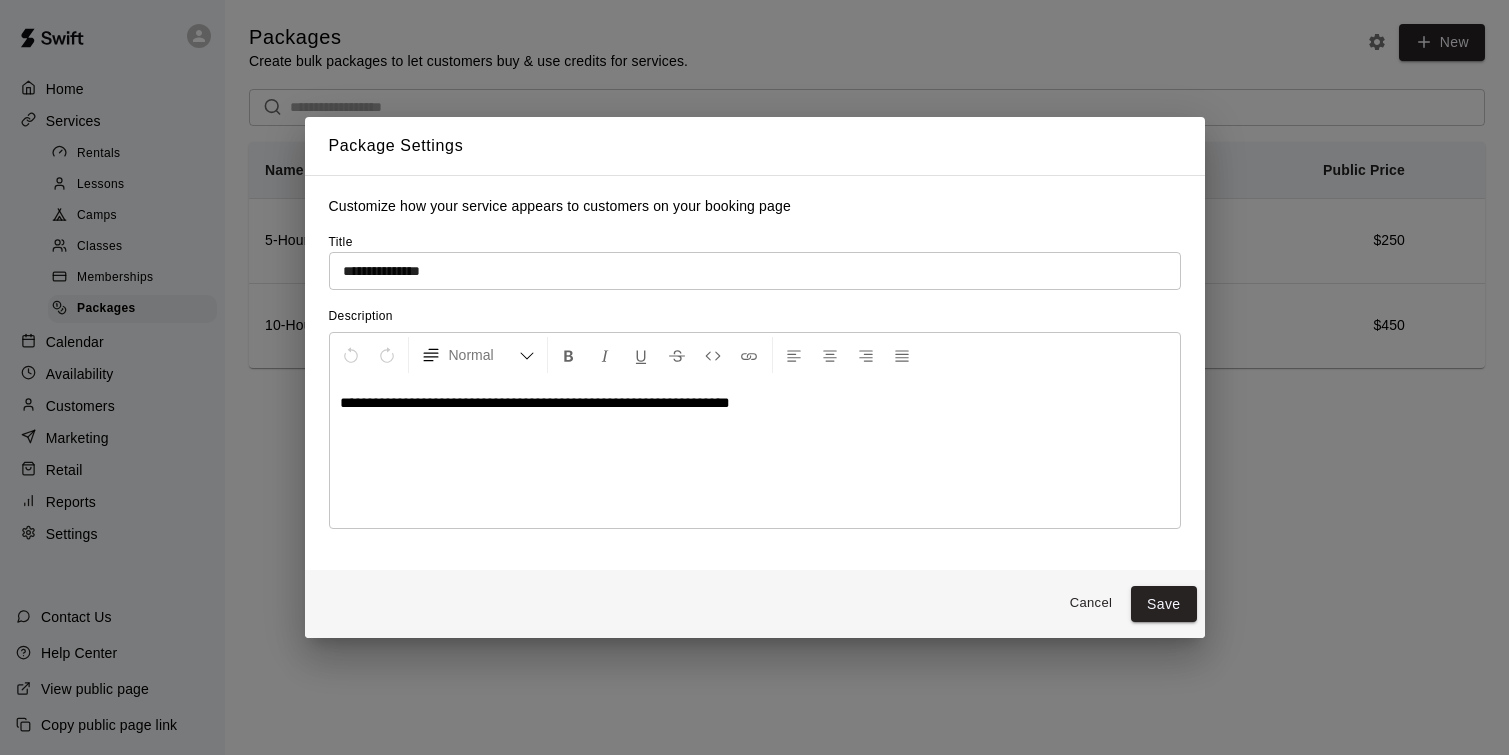 click on "Cancel" at bounding box center (1091, 603) 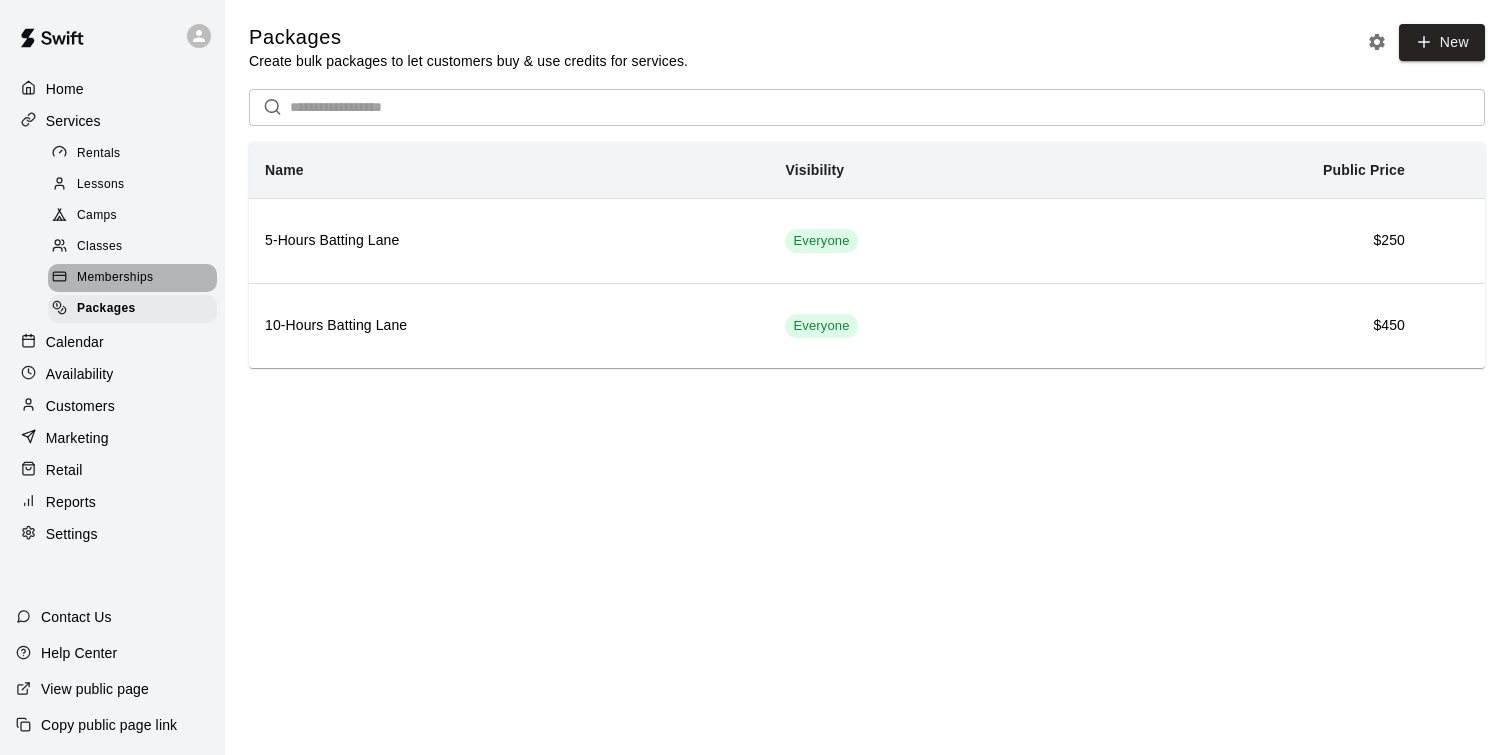 click on "Memberships" at bounding box center (115, 278) 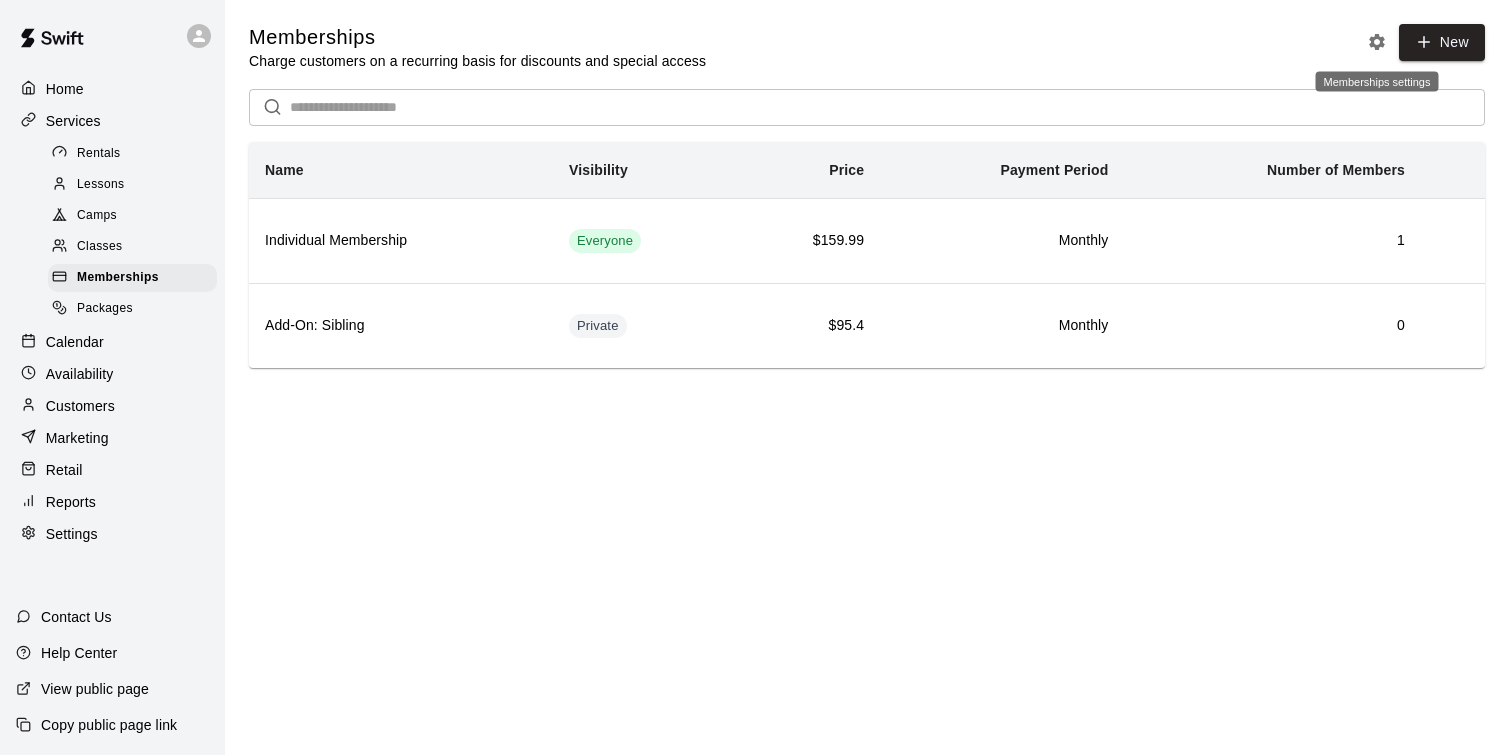 click 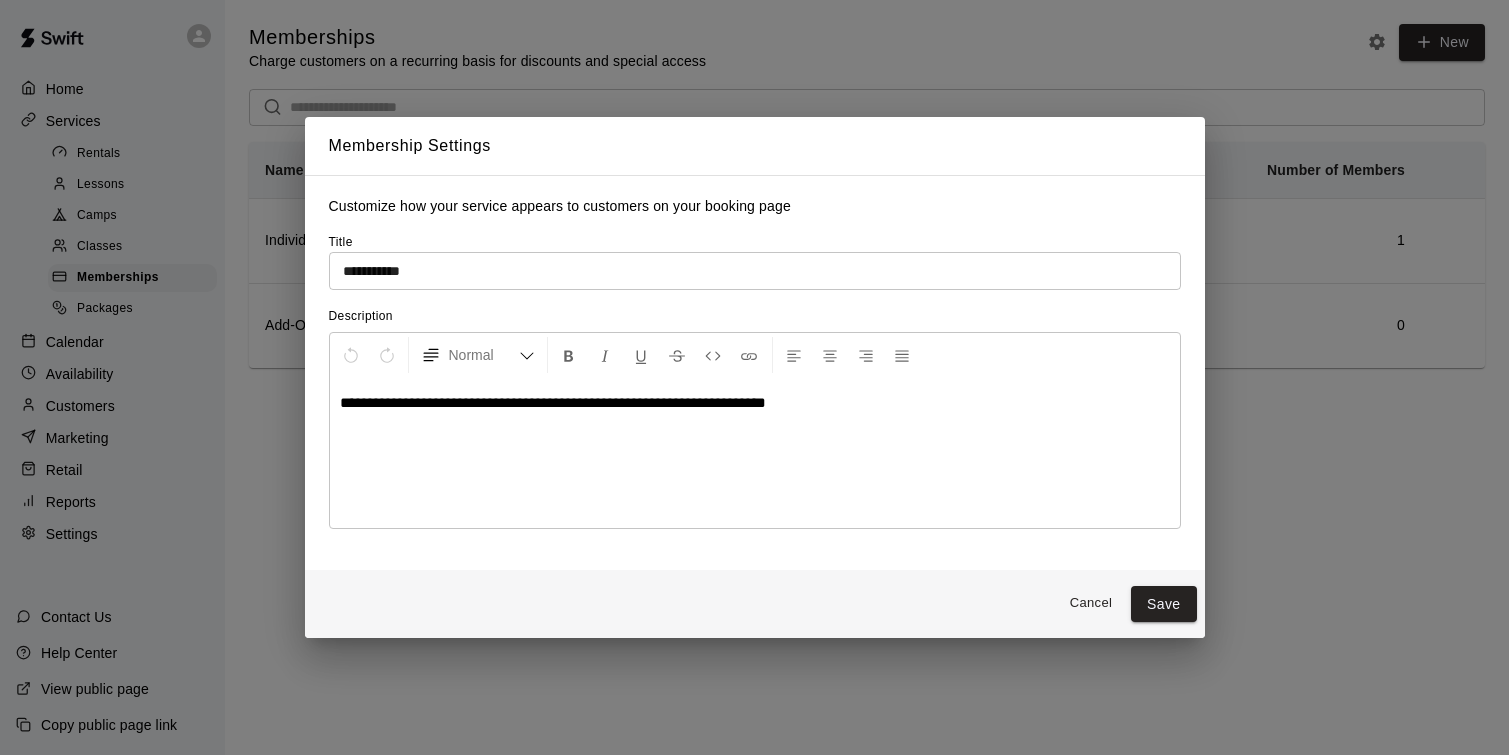 click on "**********" at bounding box center (755, 270) 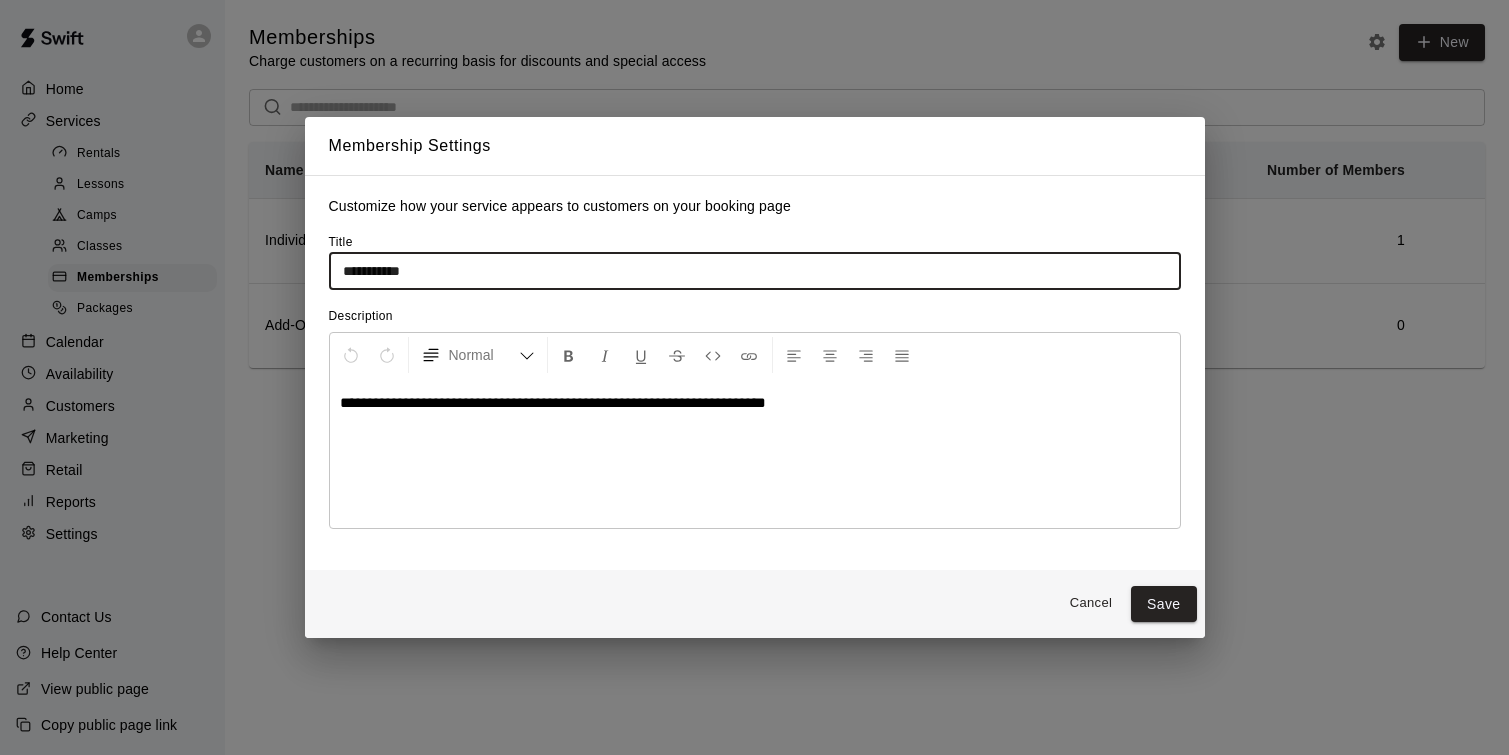 click on "**********" at bounding box center (755, 270) 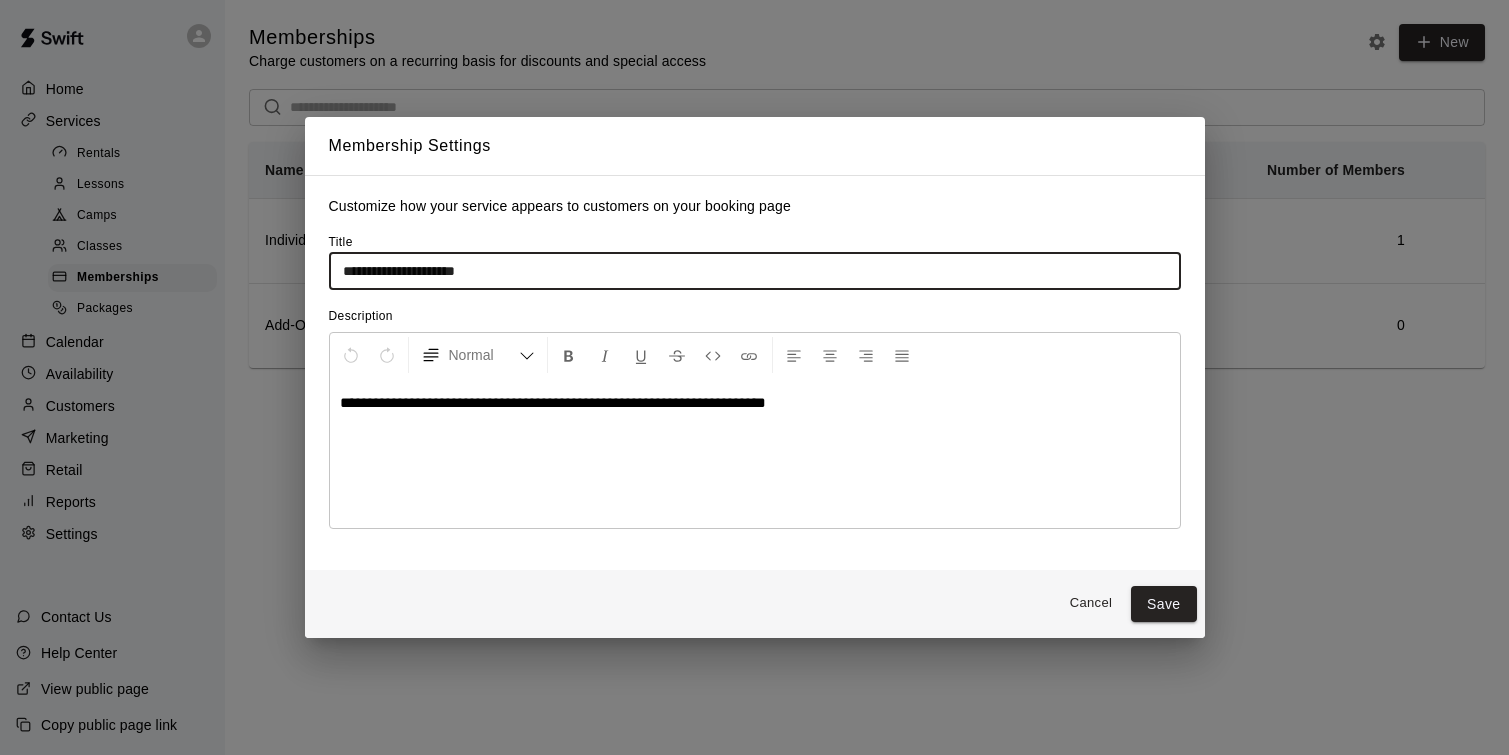 click on "**********" at bounding box center (755, 270) 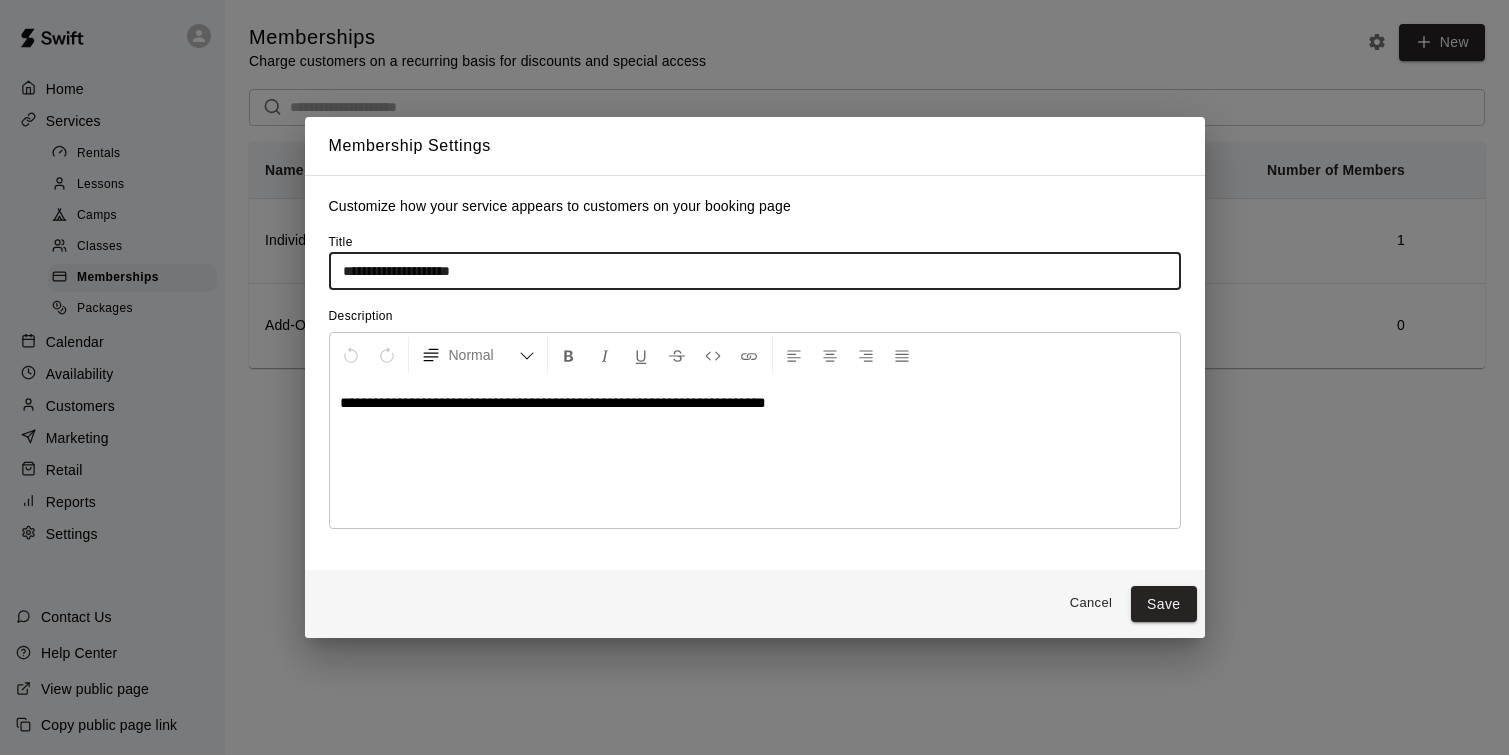 type on "**********" 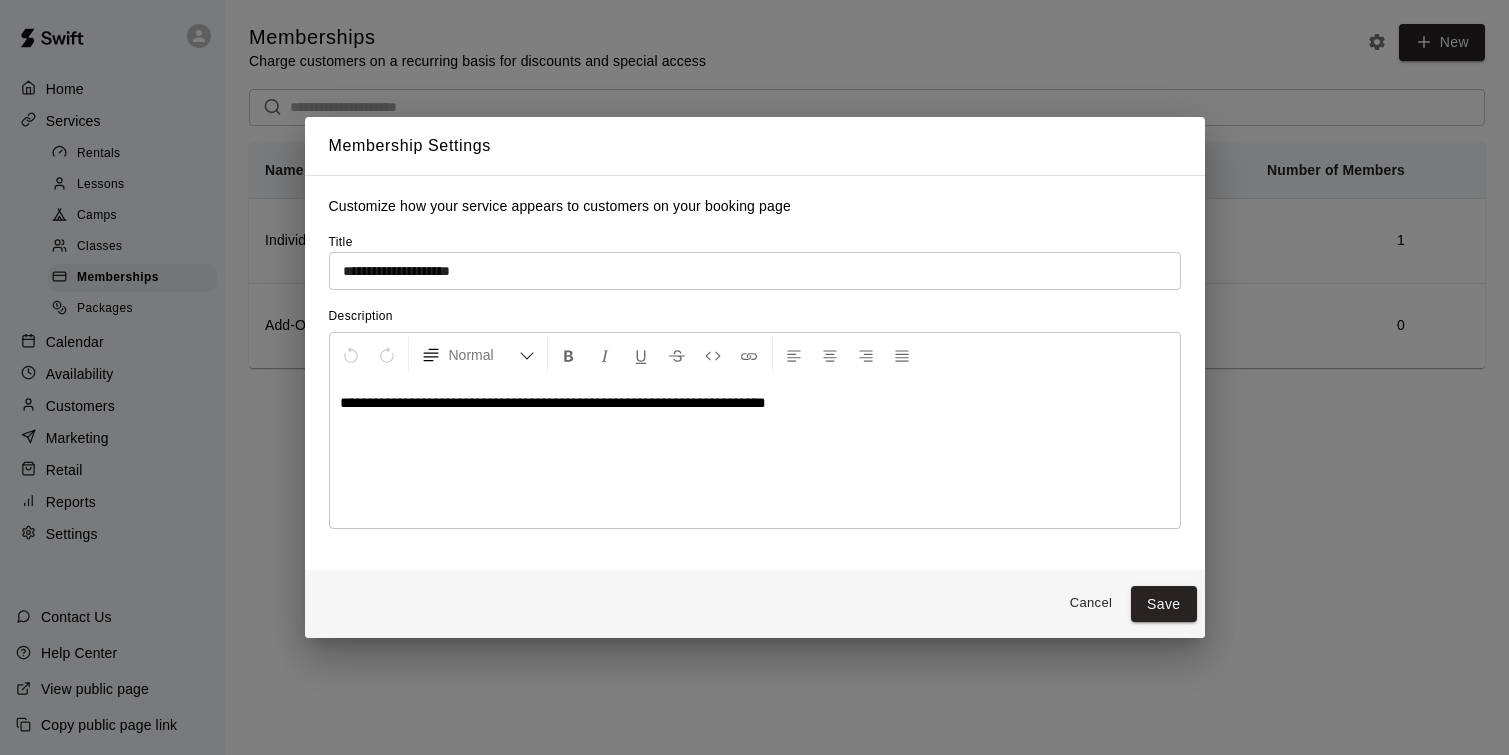 click on "**********" at bounding box center [553, 402] 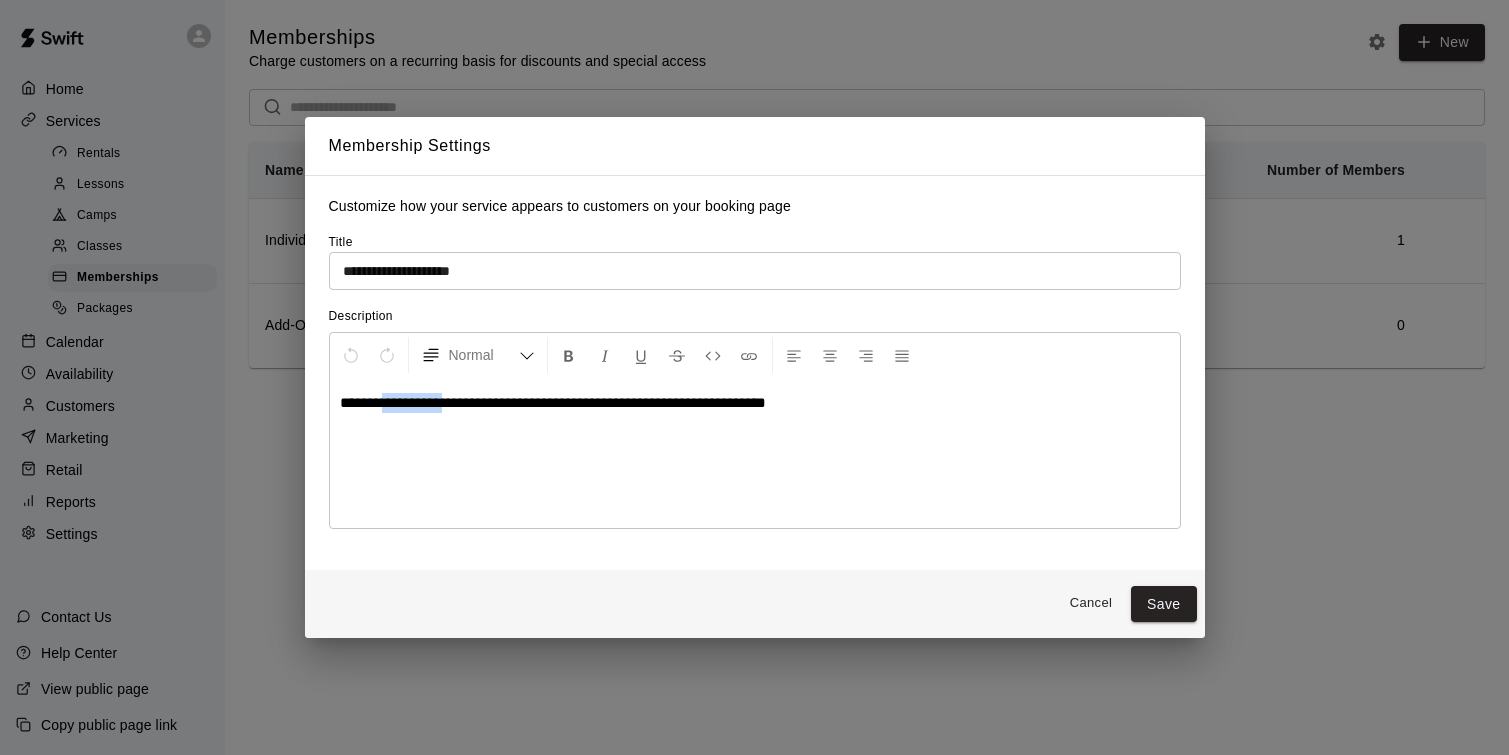 click on "**********" at bounding box center [553, 402] 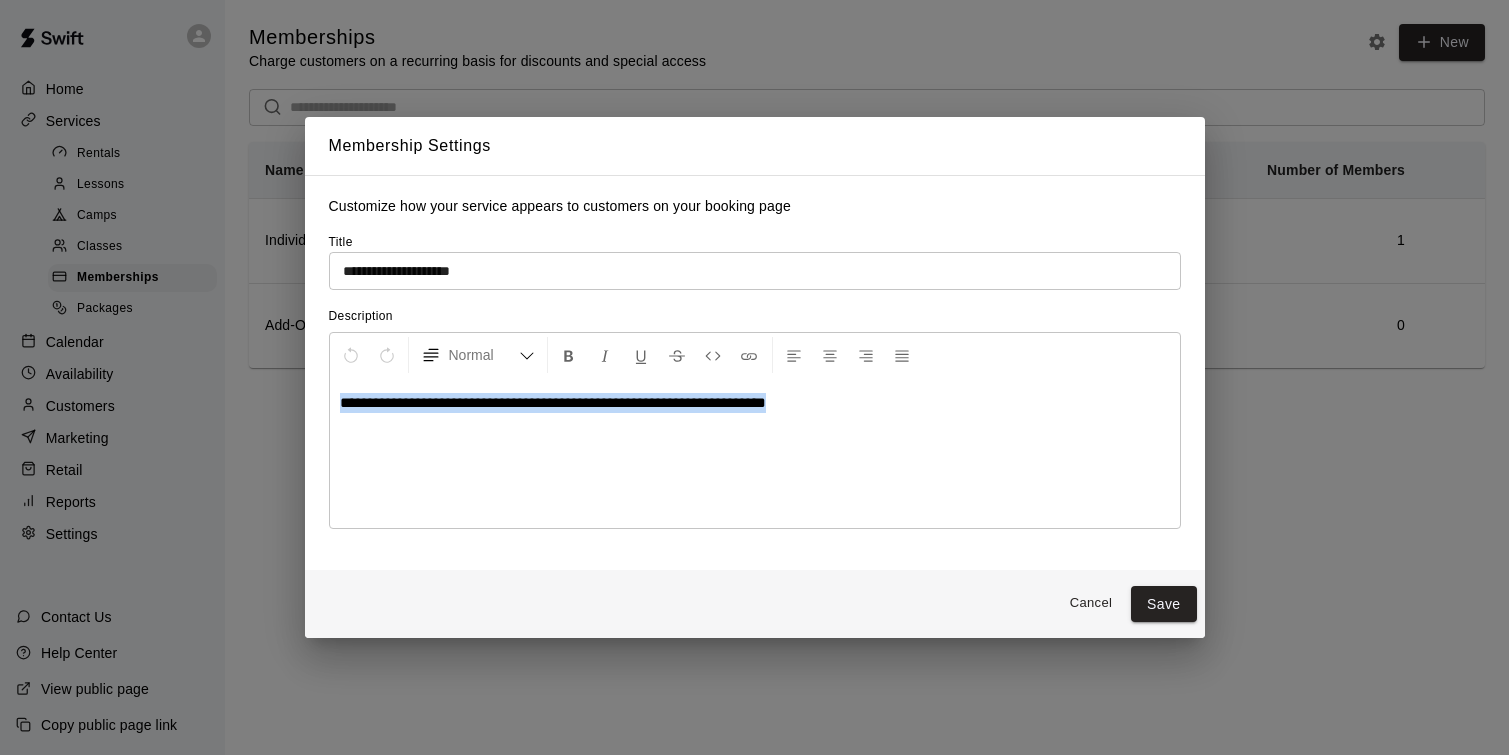 click on "**********" at bounding box center (553, 402) 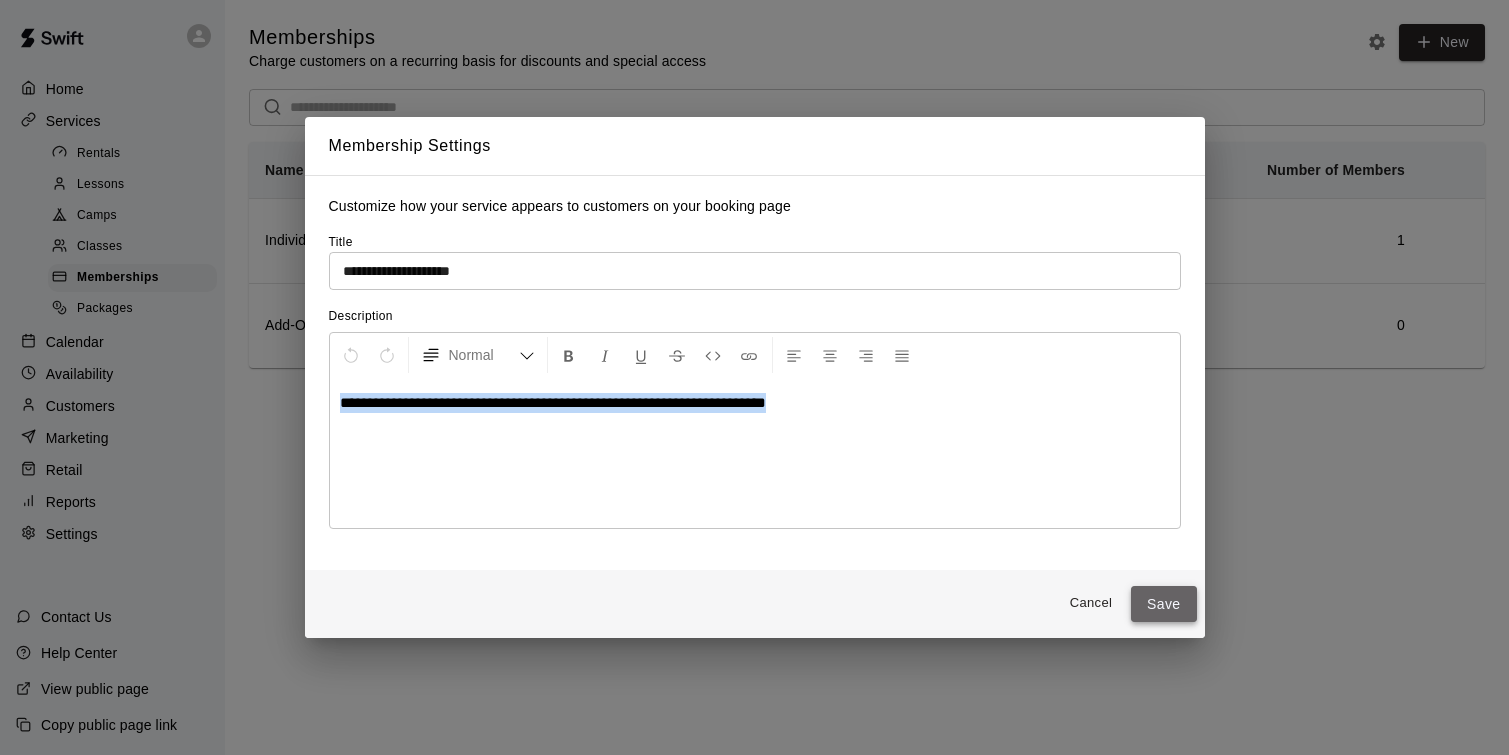 click on "Save" at bounding box center (1164, 604) 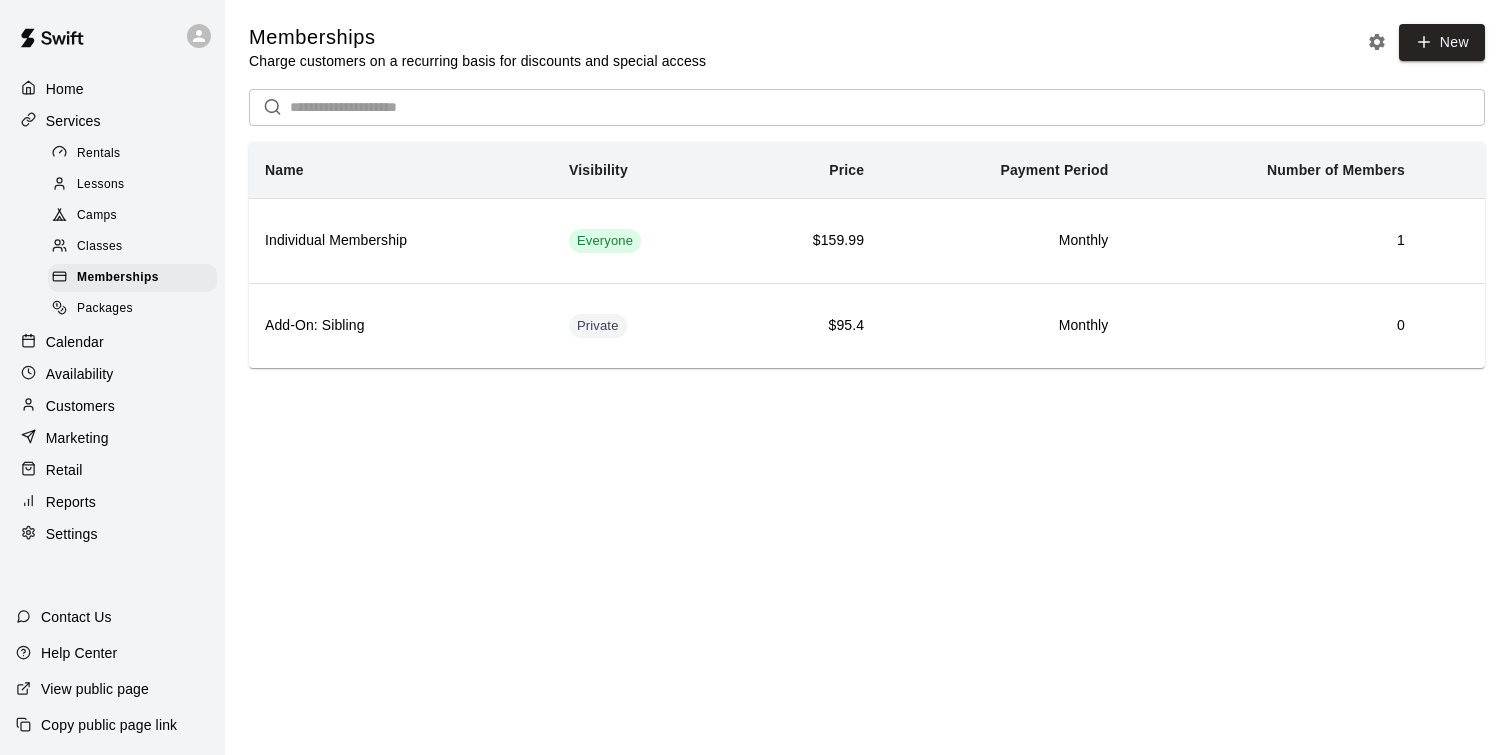 click on "Lessons" at bounding box center [101, 185] 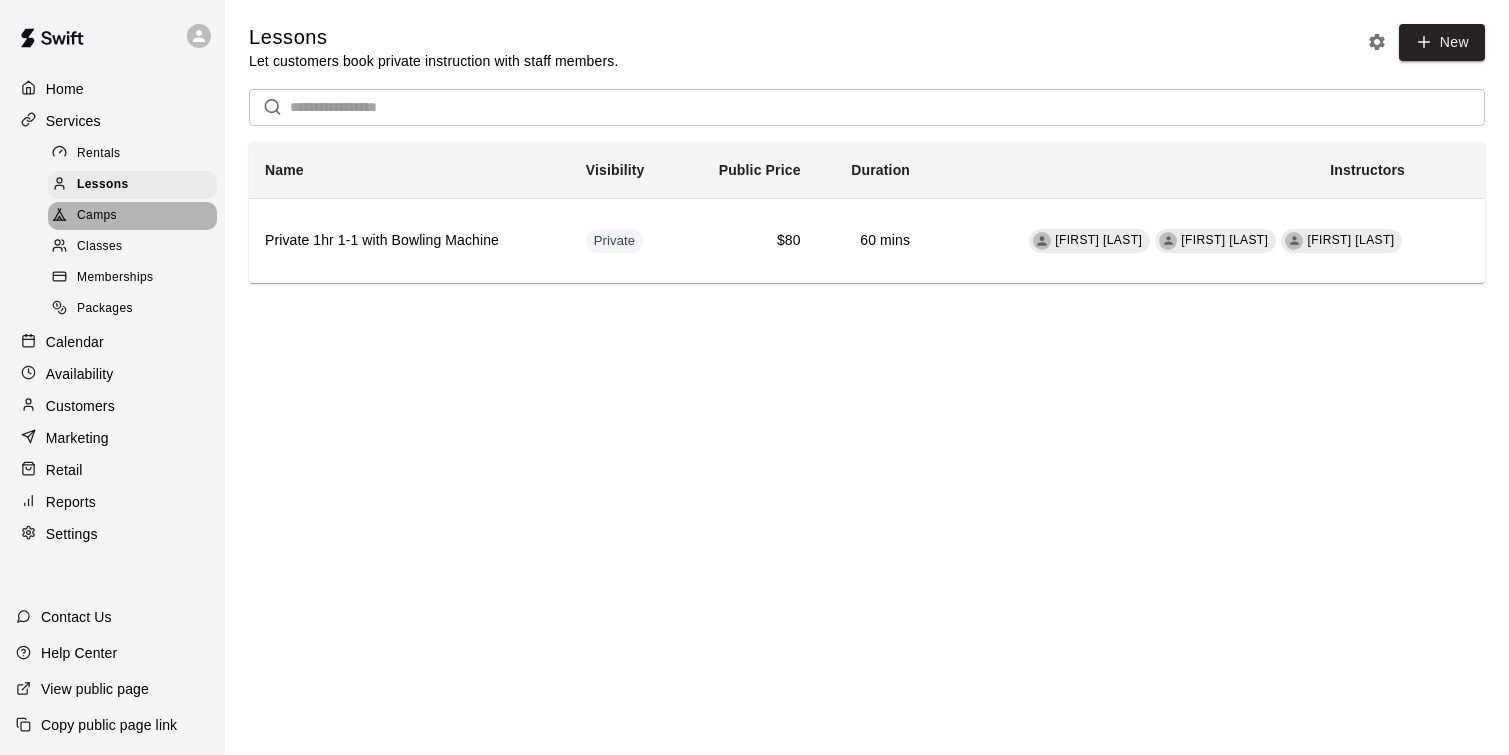 click on "Camps" at bounding box center (97, 216) 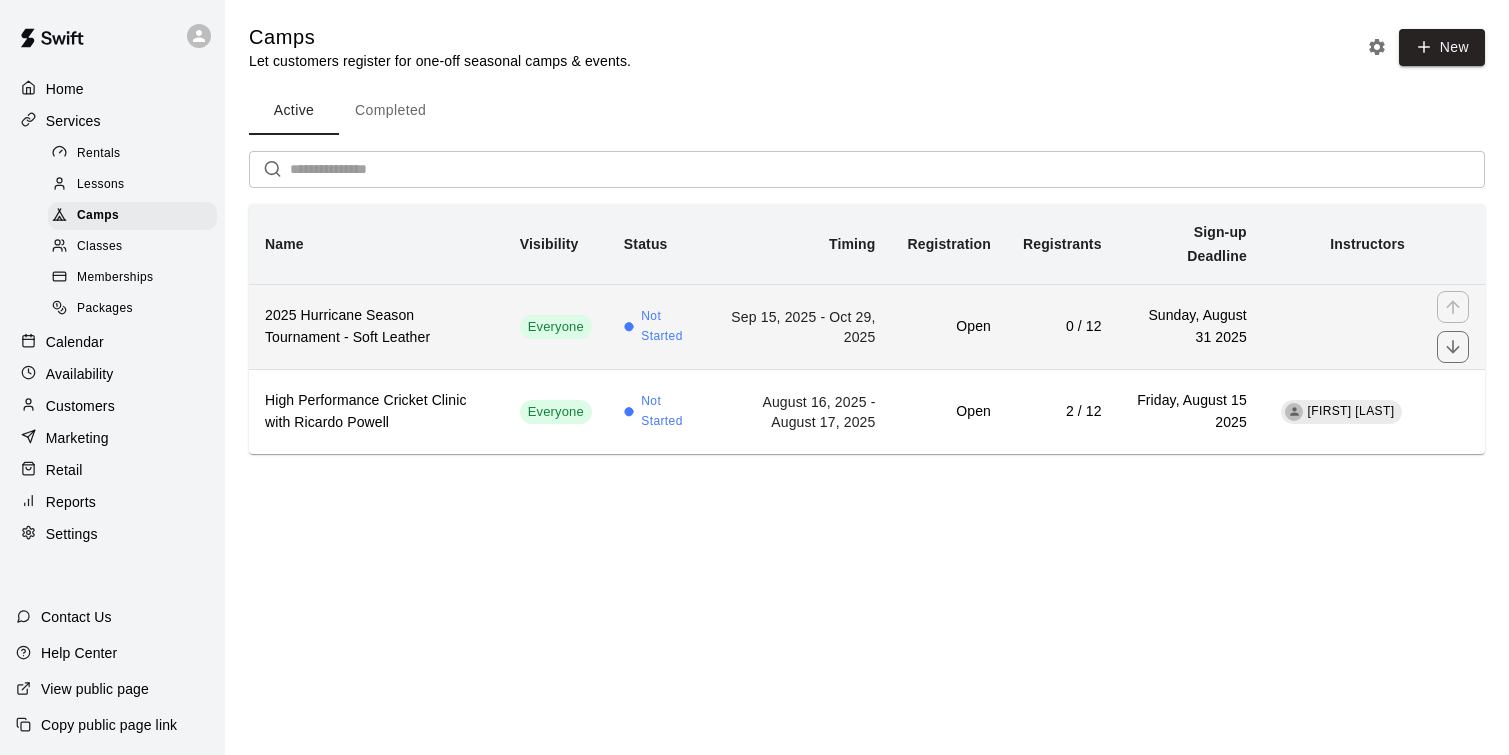 click on "2025 Hurricane Season Tournament - Soft Leather" at bounding box center (376, 327) 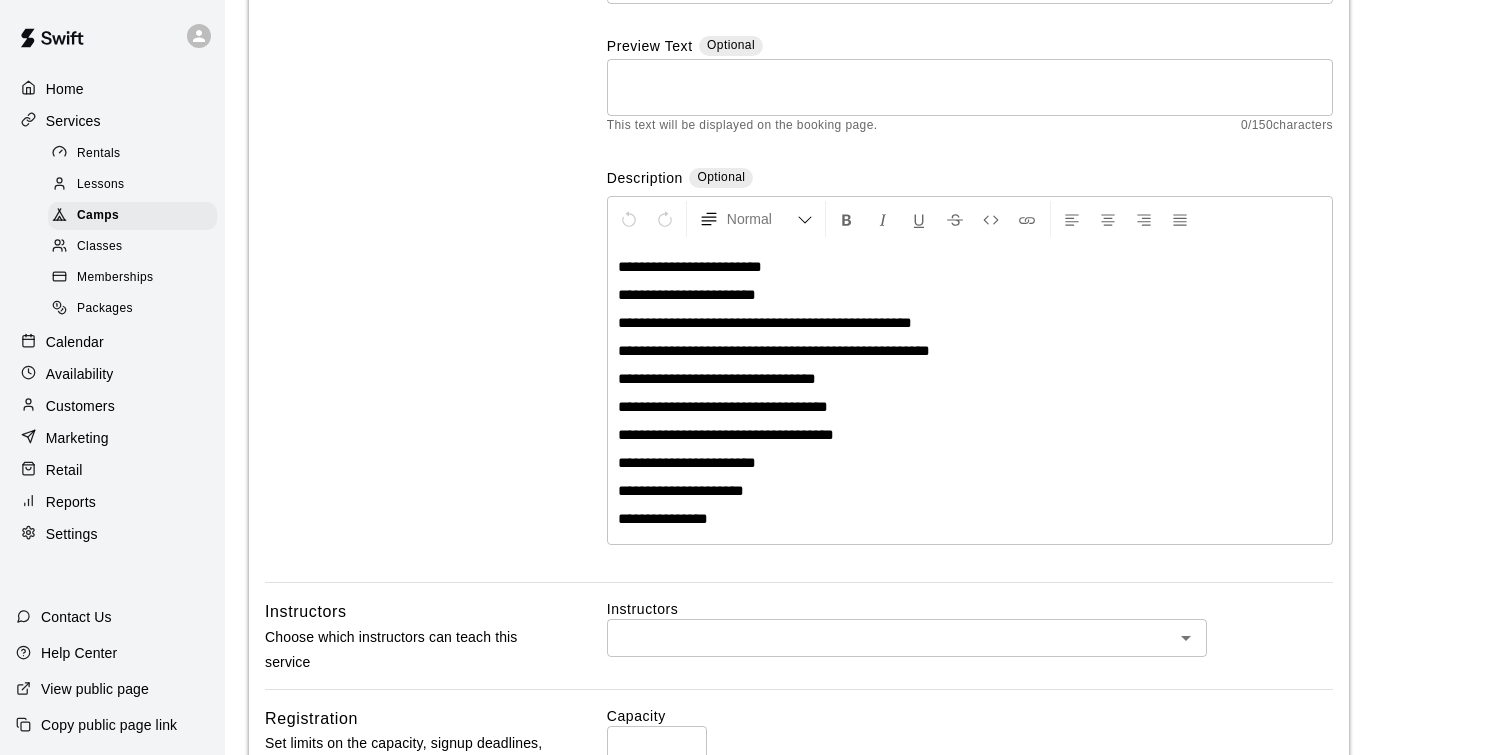 scroll, scrollTop: 236, scrollLeft: 0, axis: vertical 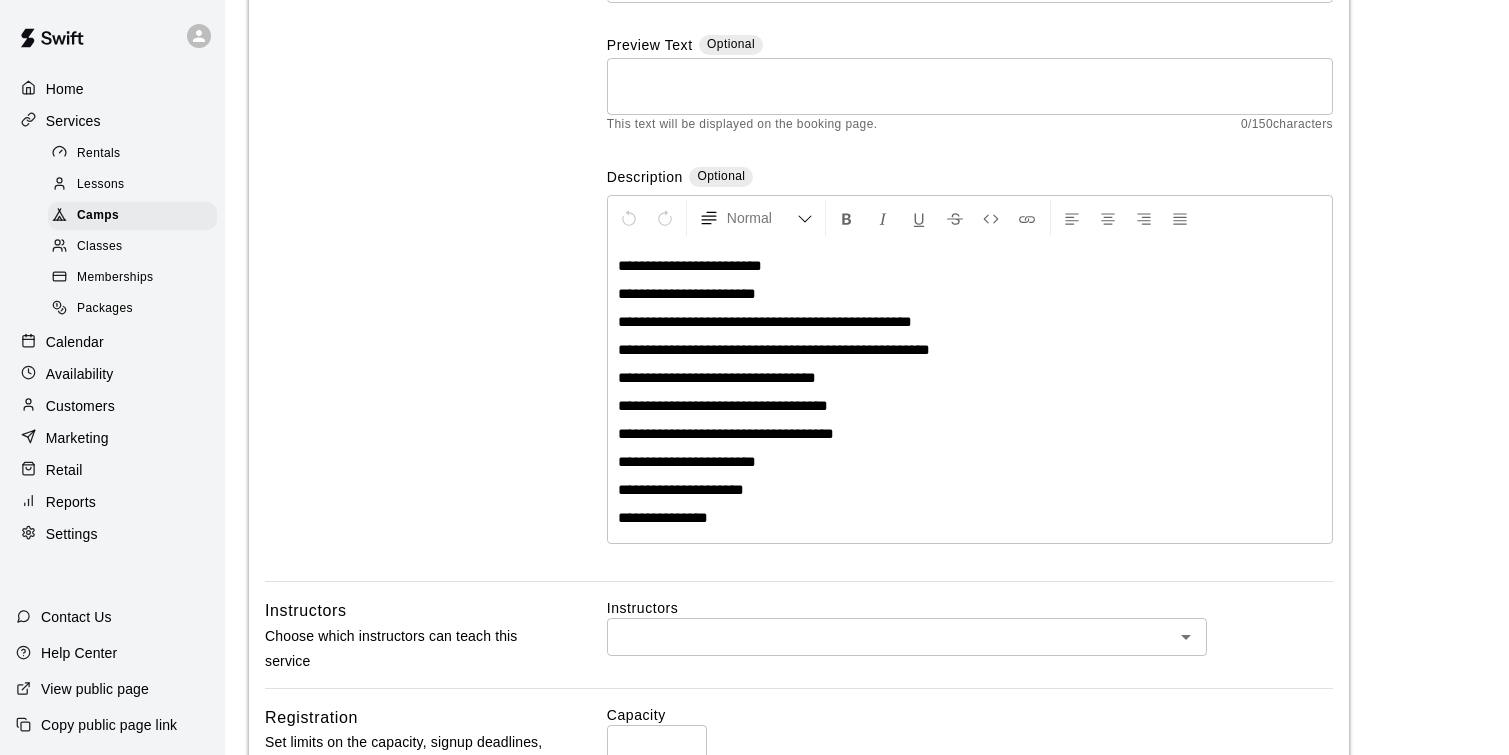 click on "**********" at bounding box center (687, 461) 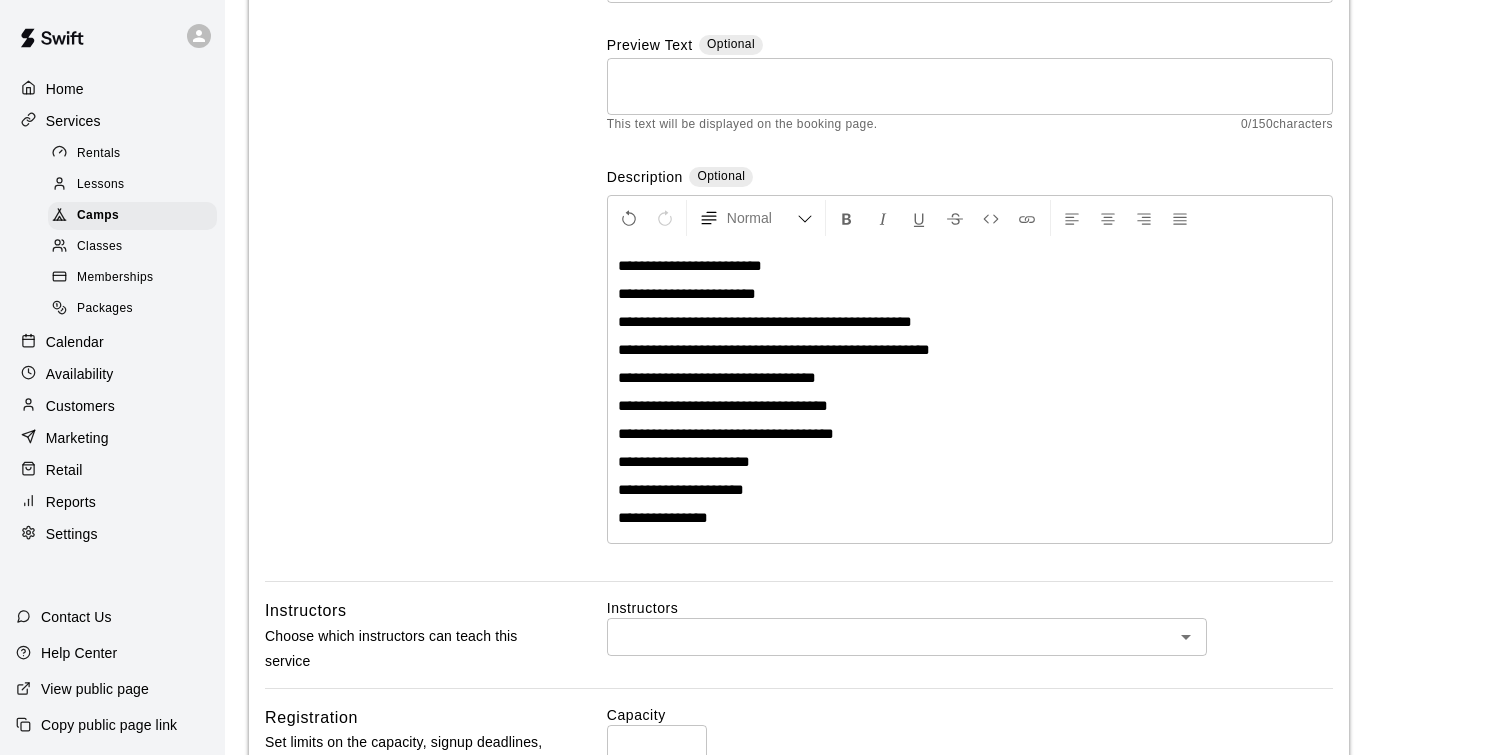 type 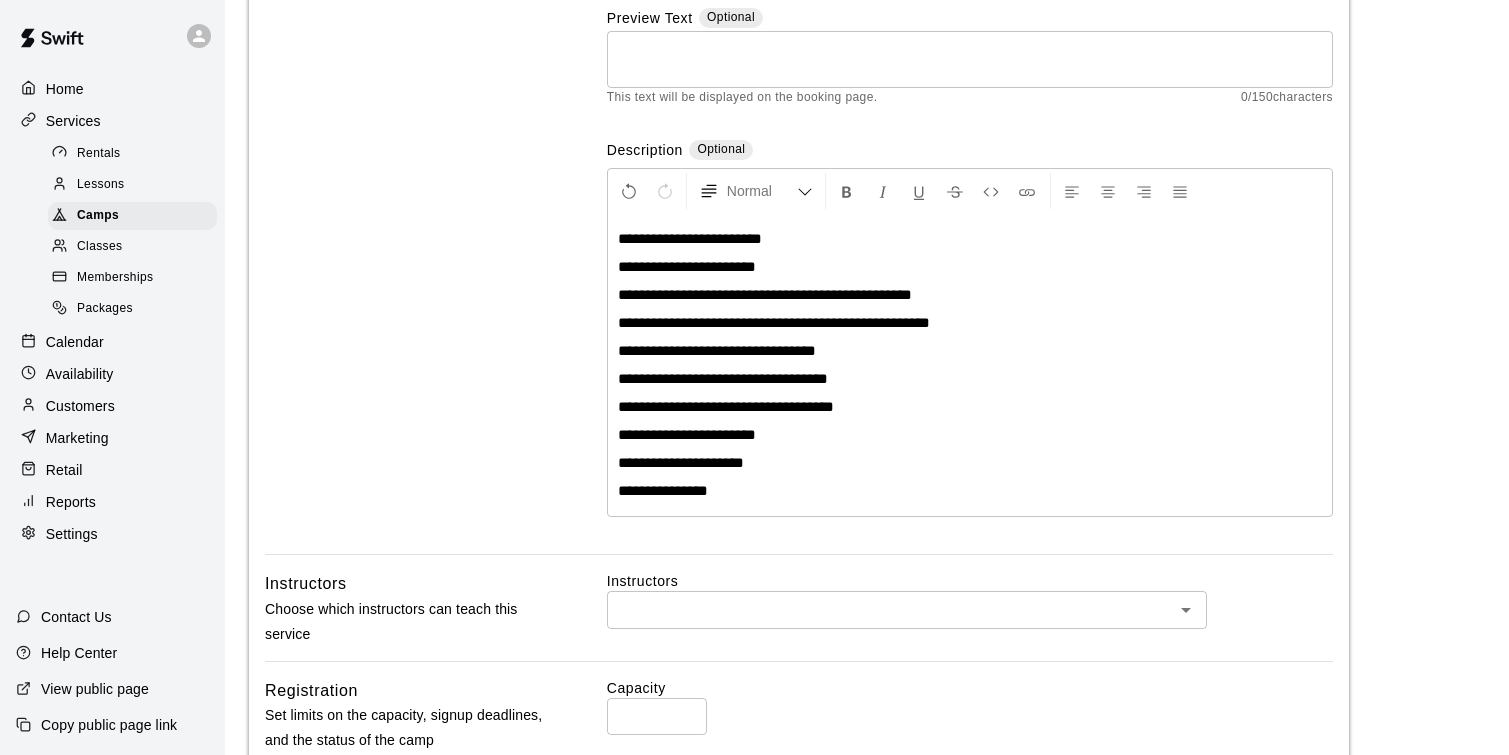 scroll, scrollTop: 273, scrollLeft: 0, axis: vertical 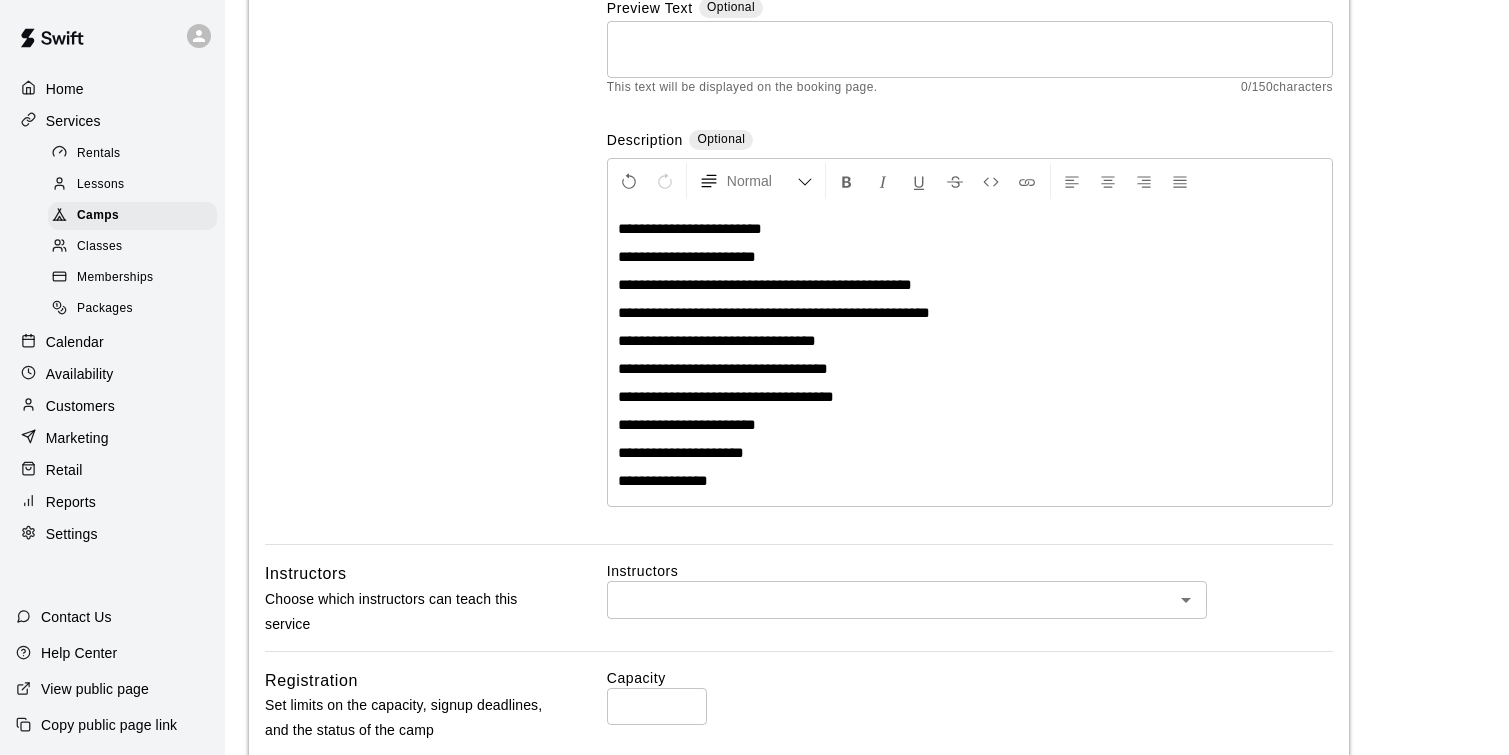 click on "**********" at bounding box center (687, 256) 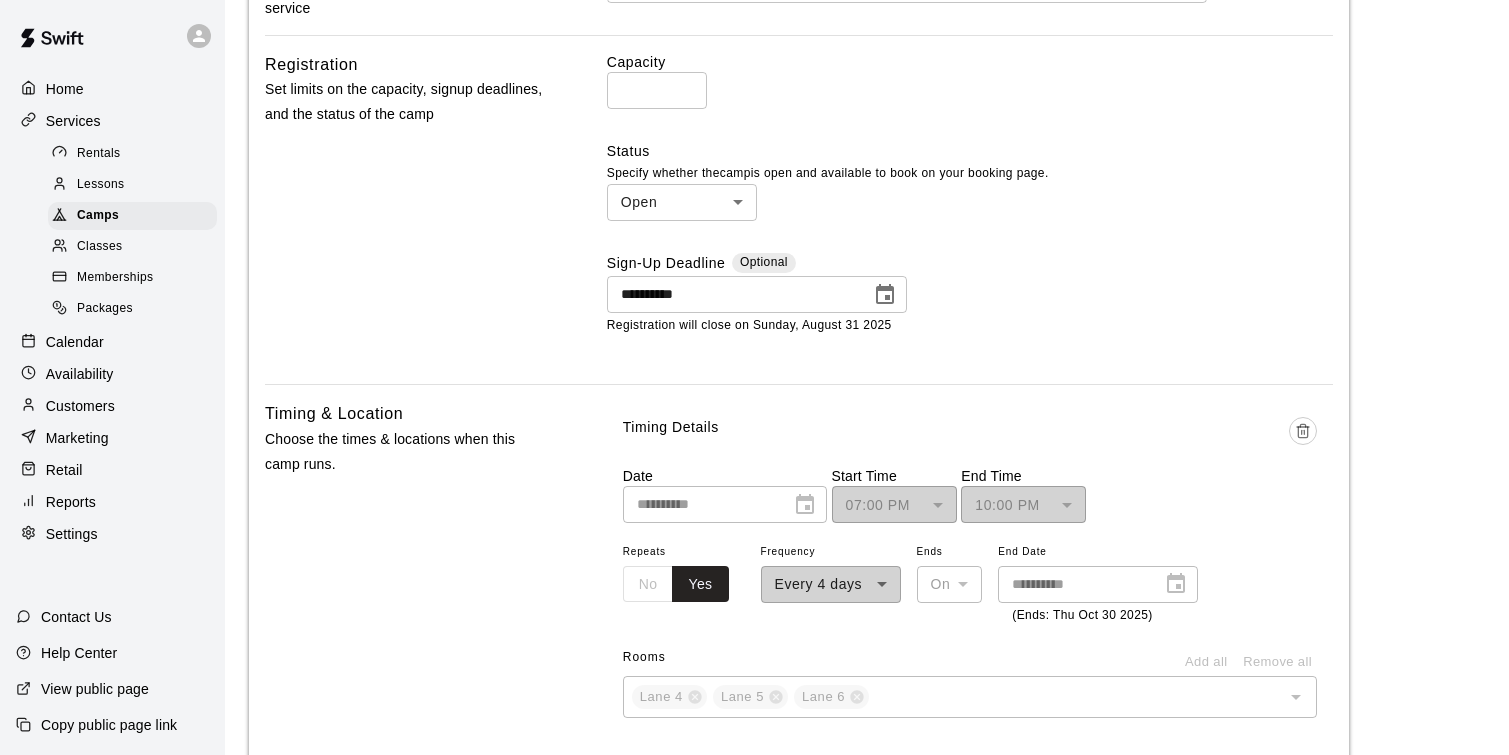 scroll, scrollTop: 890, scrollLeft: 0, axis: vertical 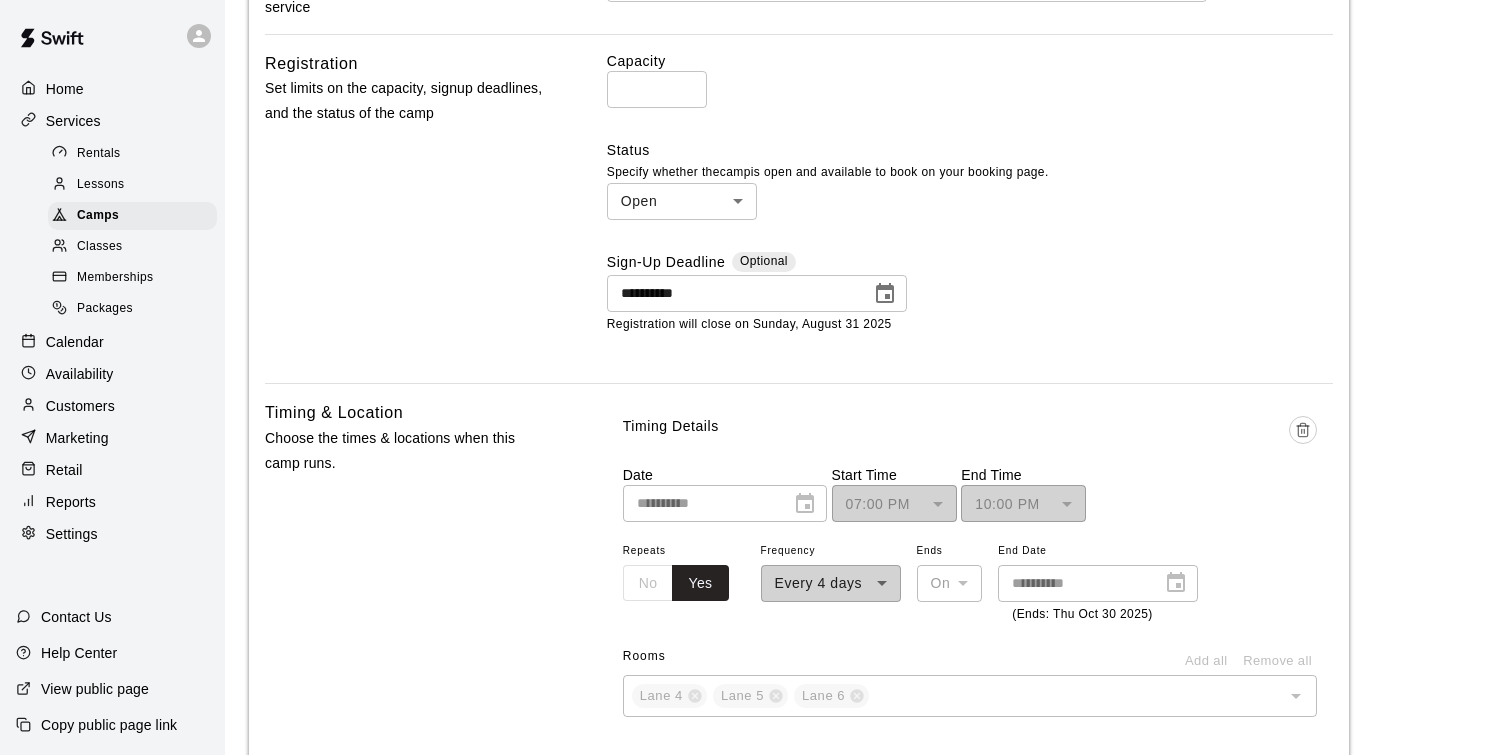 click on "No Yes" at bounding box center [676, 583] 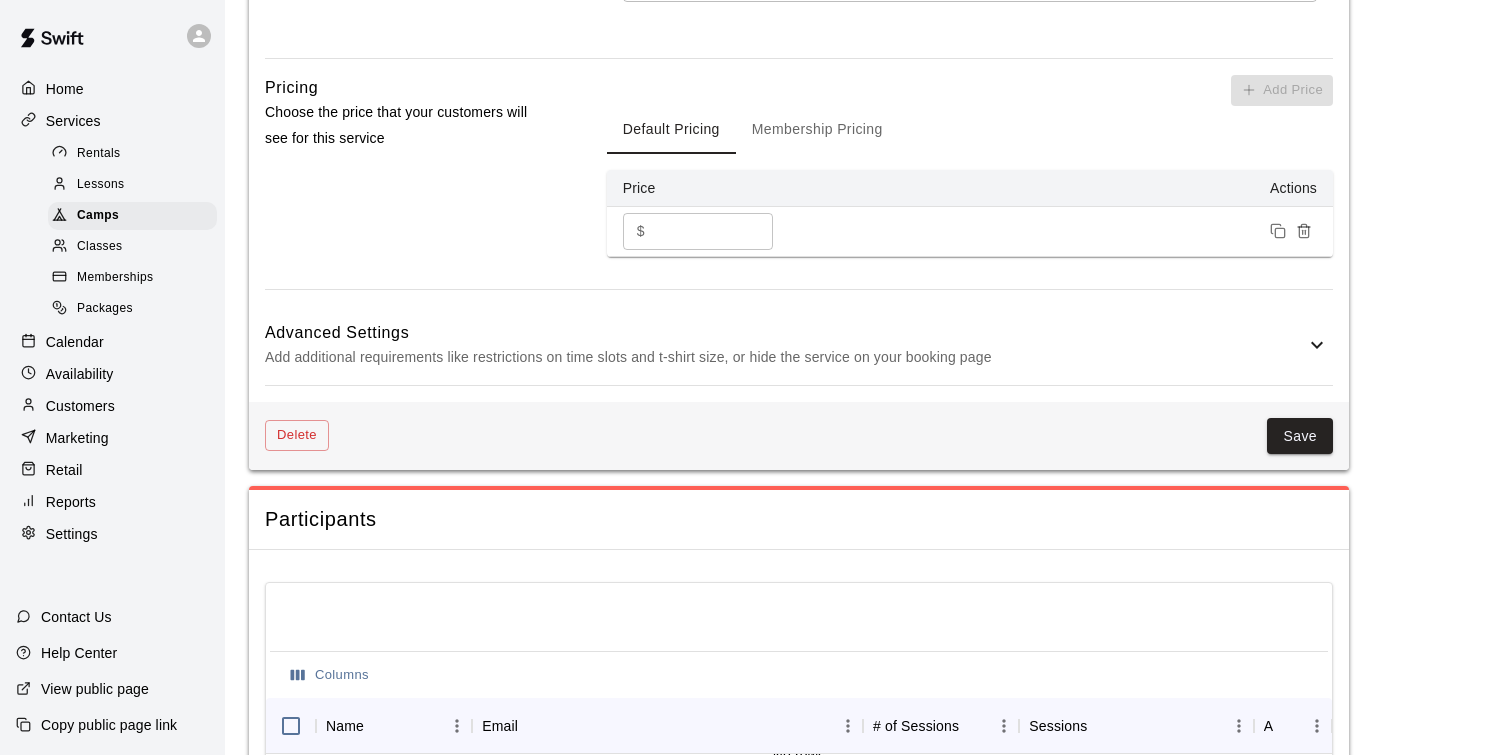 scroll, scrollTop: 1606, scrollLeft: 0, axis: vertical 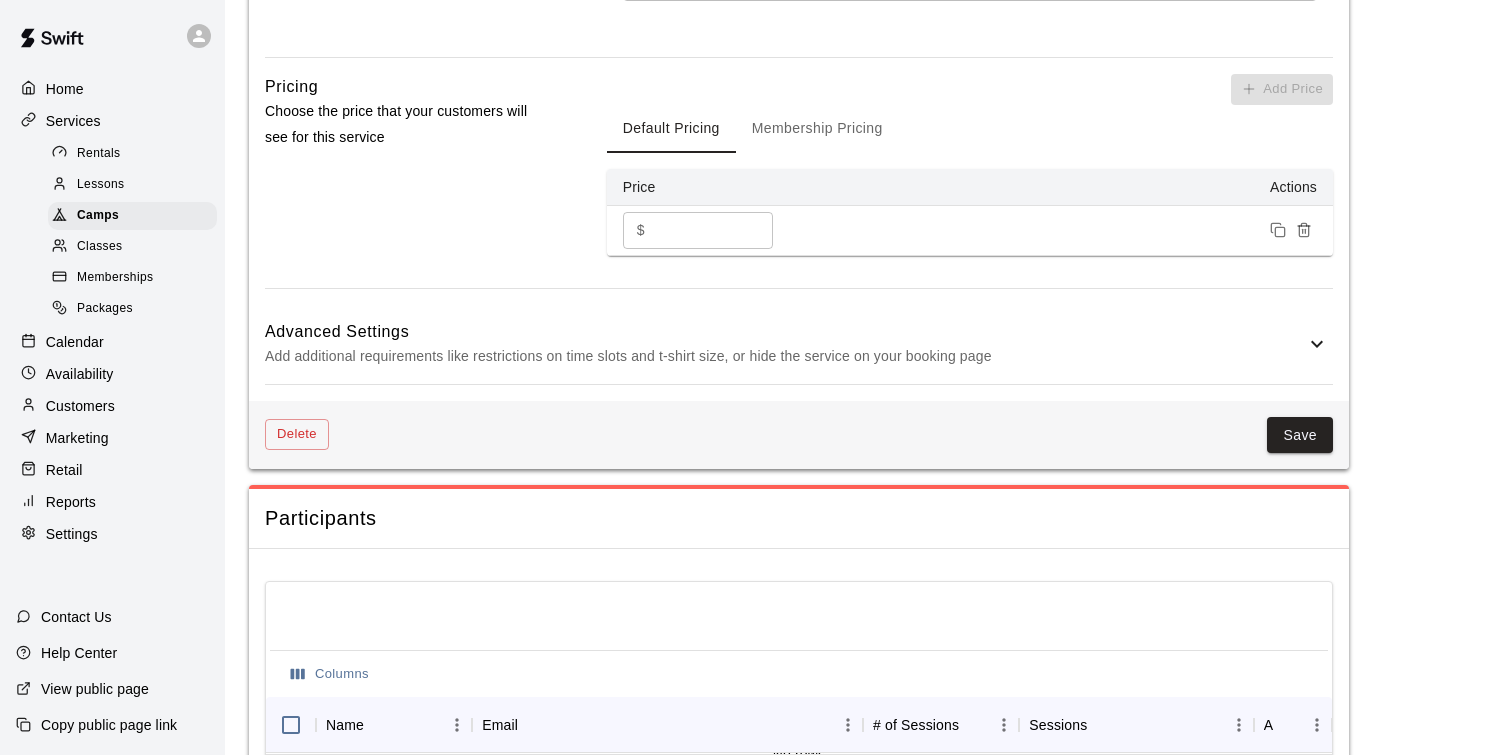 click 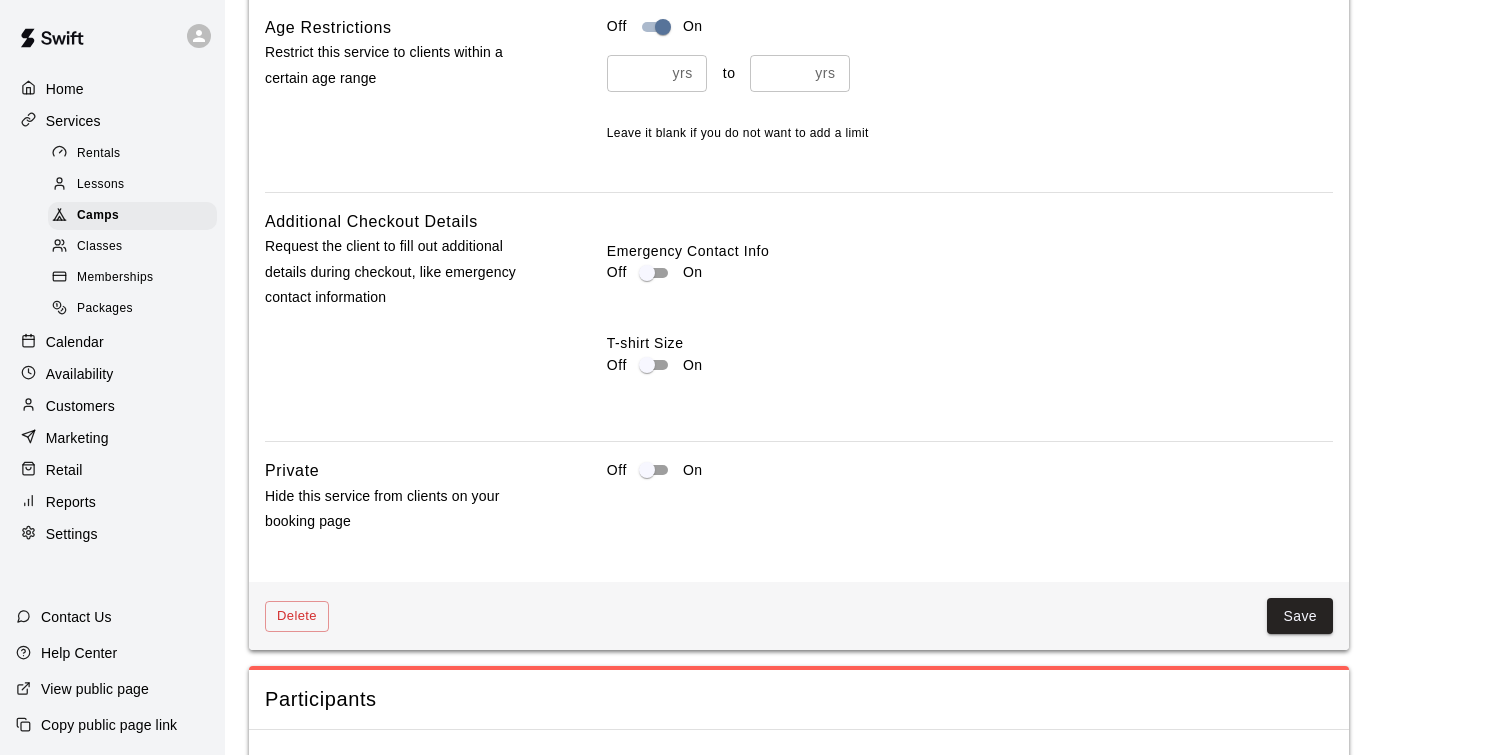 scroll, scrollTop: 2267, scrollLeft: 0, axis: vertical 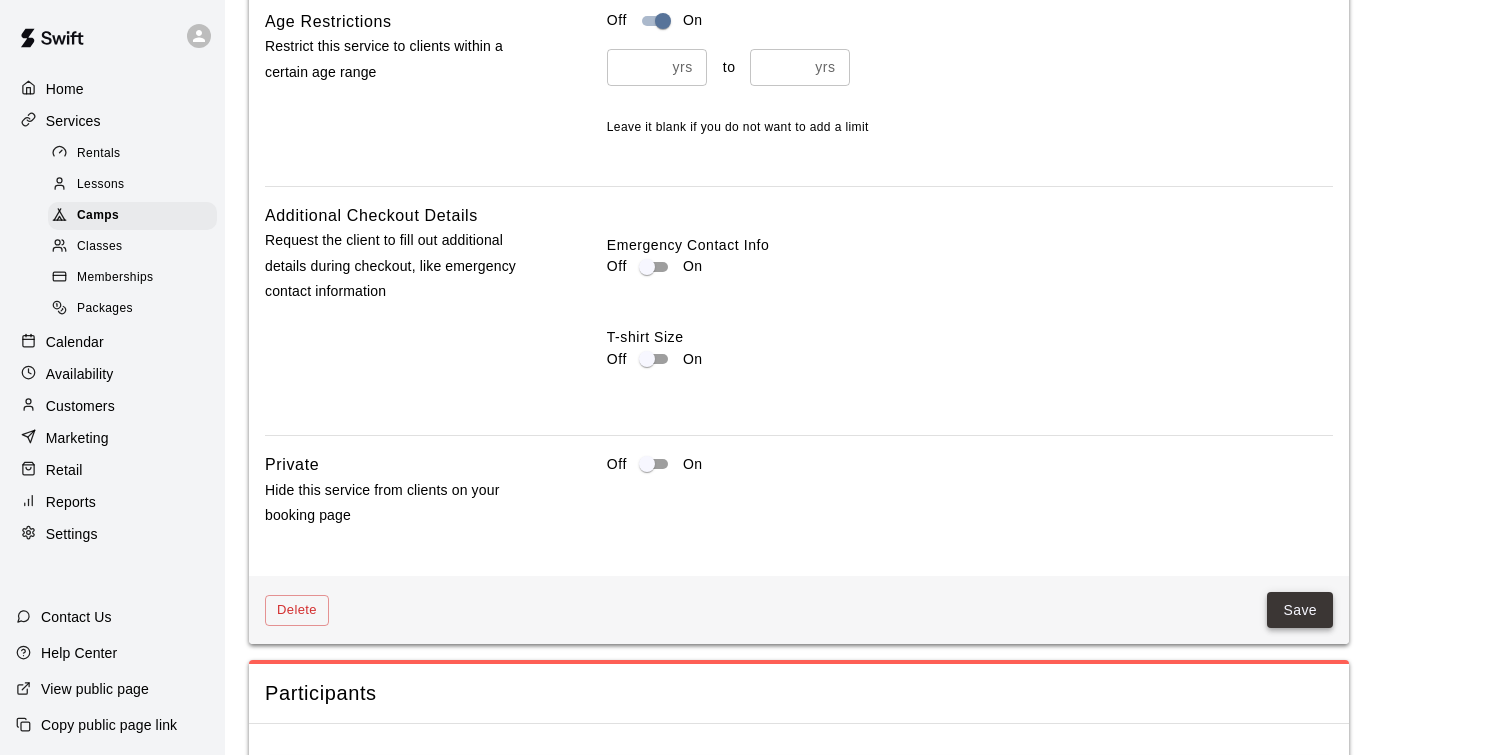 click on "Save" at bounding box center (1300, 610) 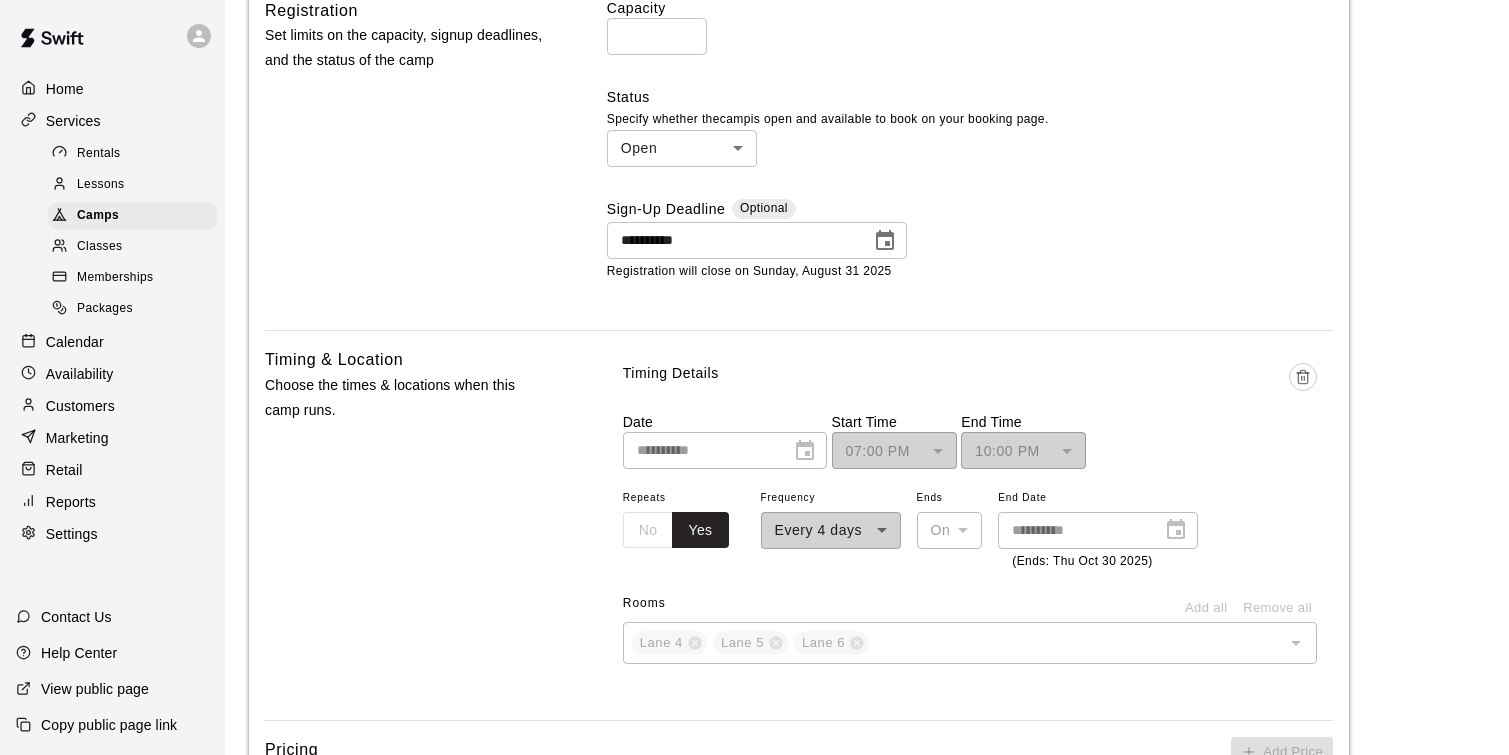 scroll, scrollTop: 900, scrollLeft: 0, axis: vertical 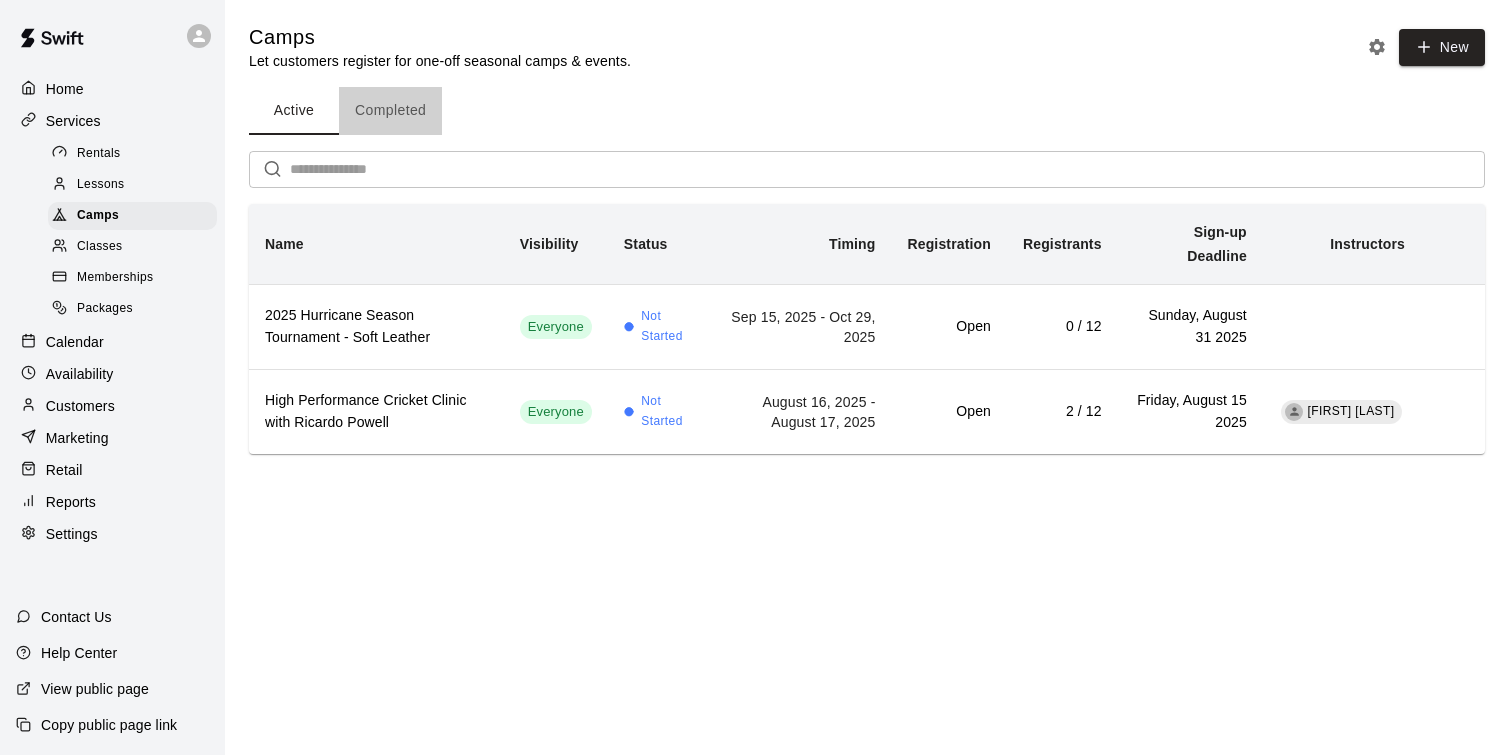 click on "Completed" at bounding box center (390, 111) 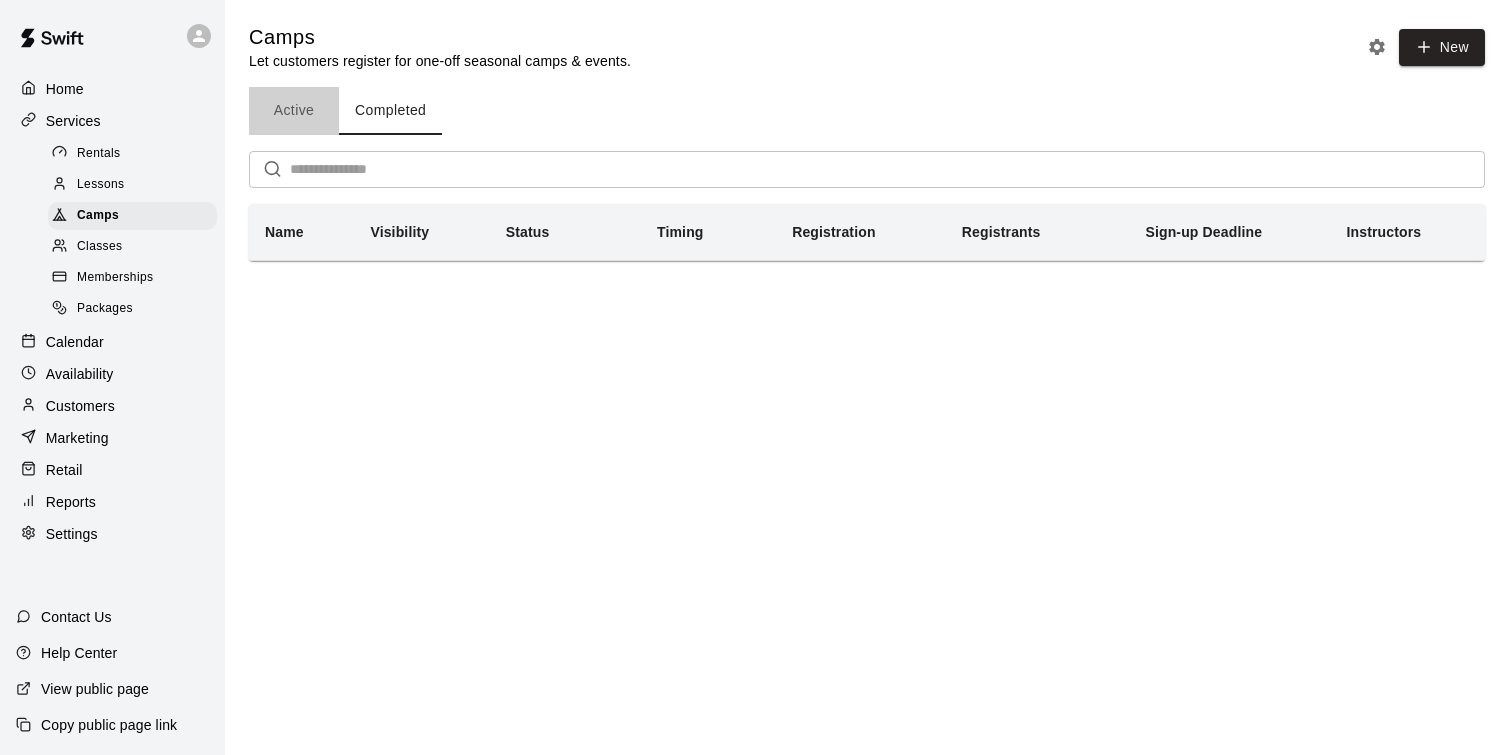 click on "Active" at bounding box center [294, 111] 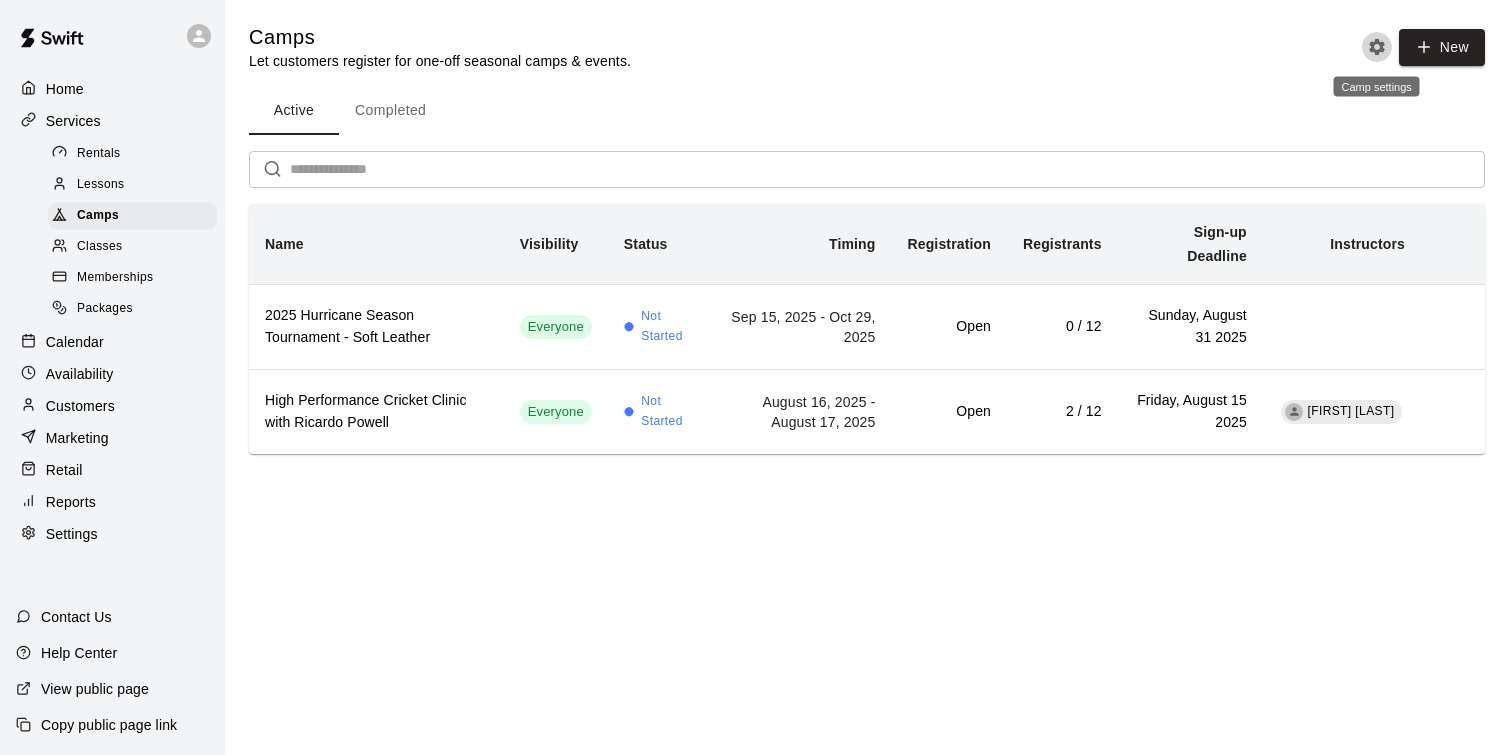 click 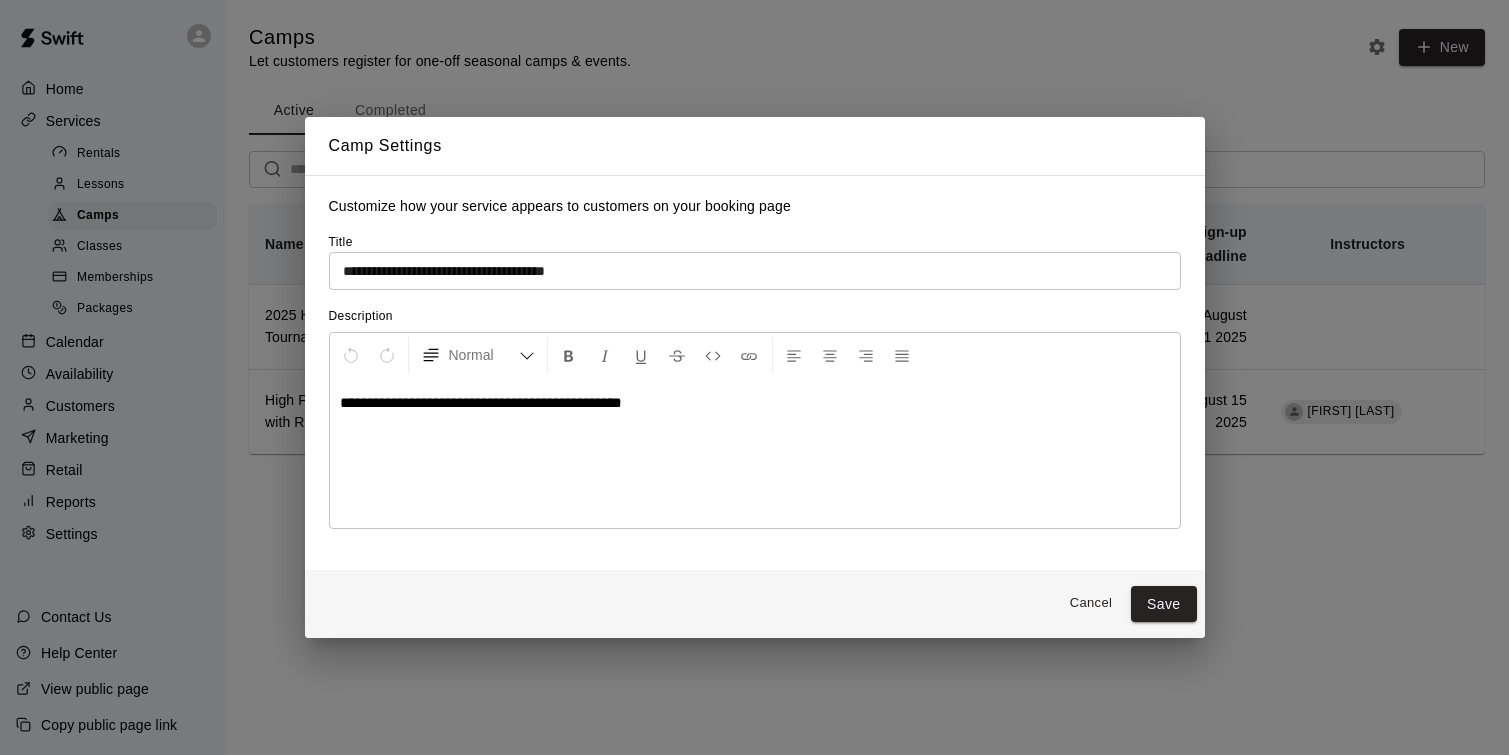 click on "Cancel" at bounding box center (1091, 603) 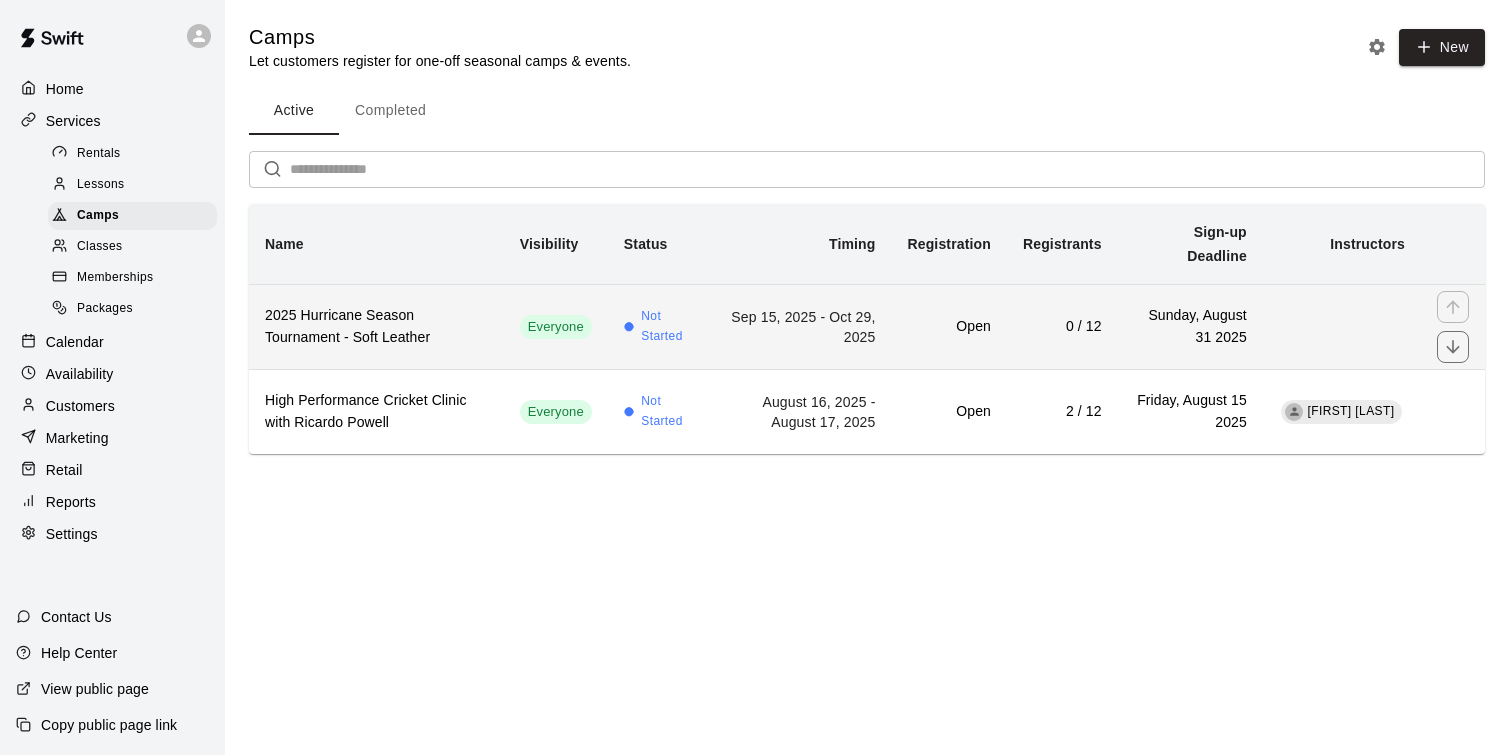 click on "[MONTH] [NUMBER], [YEAR] - [MONTH] [NUMBER], [YEAR]" at bounding box center [803, 326] 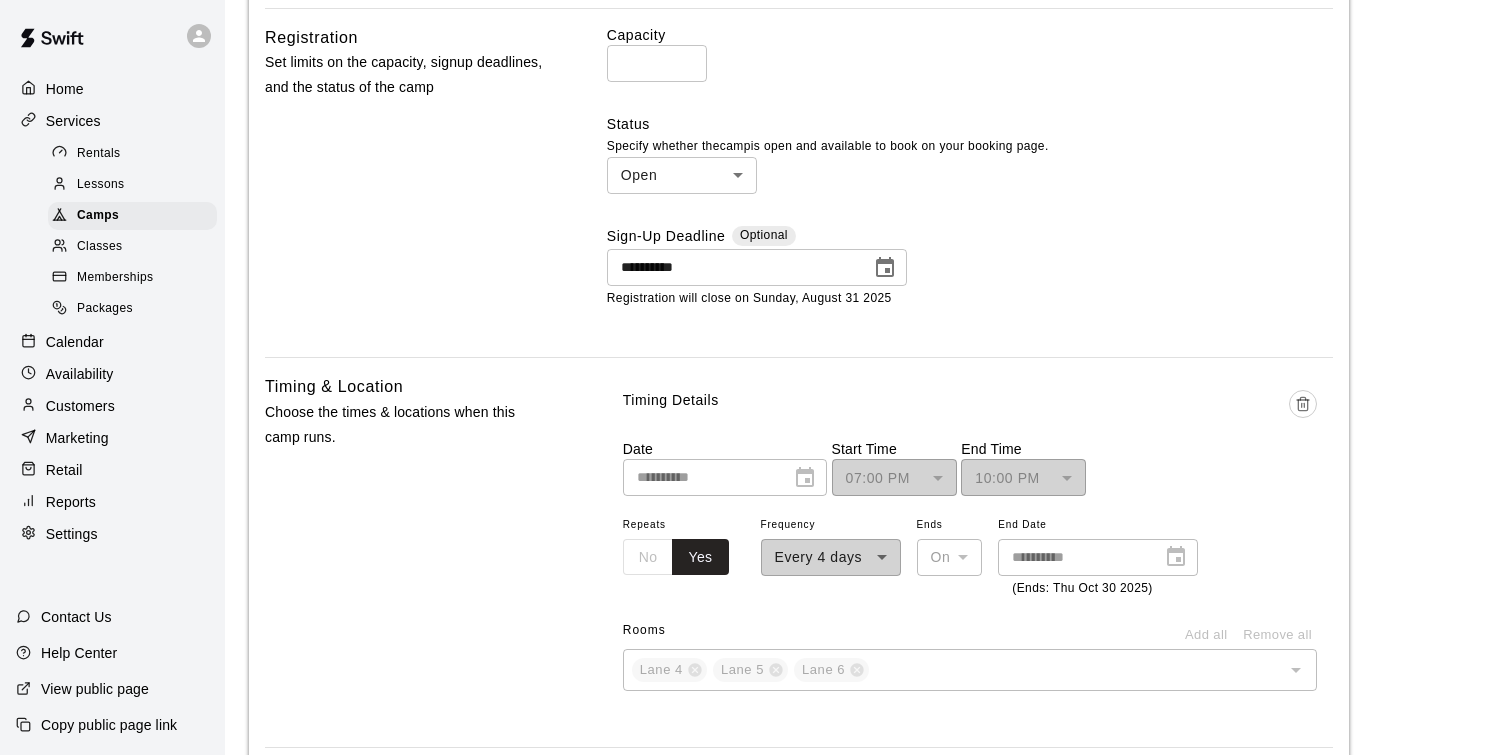 scroll, scrollTop: 947, scrollLeft: 0, axis: vertical 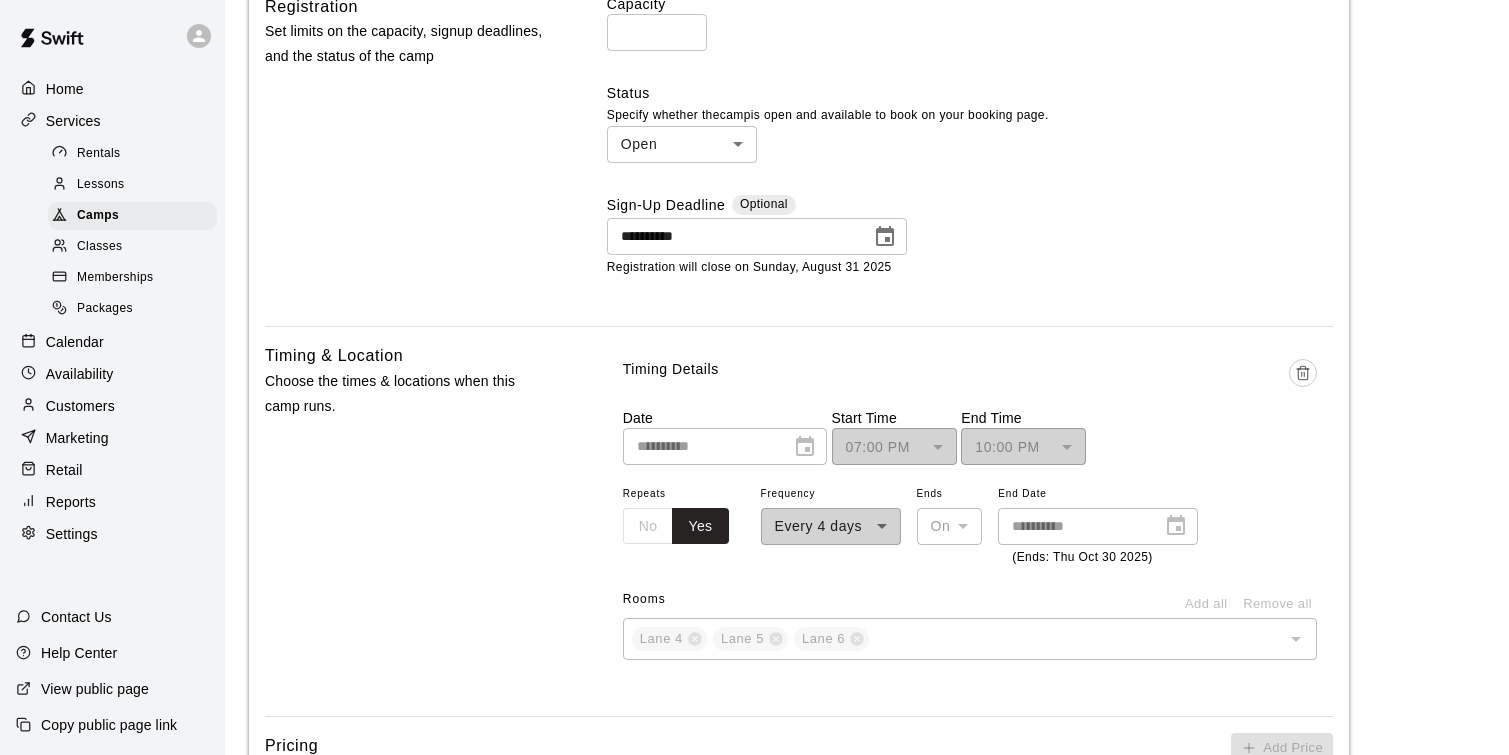 click on "**********" at bounding box center (725, 446) 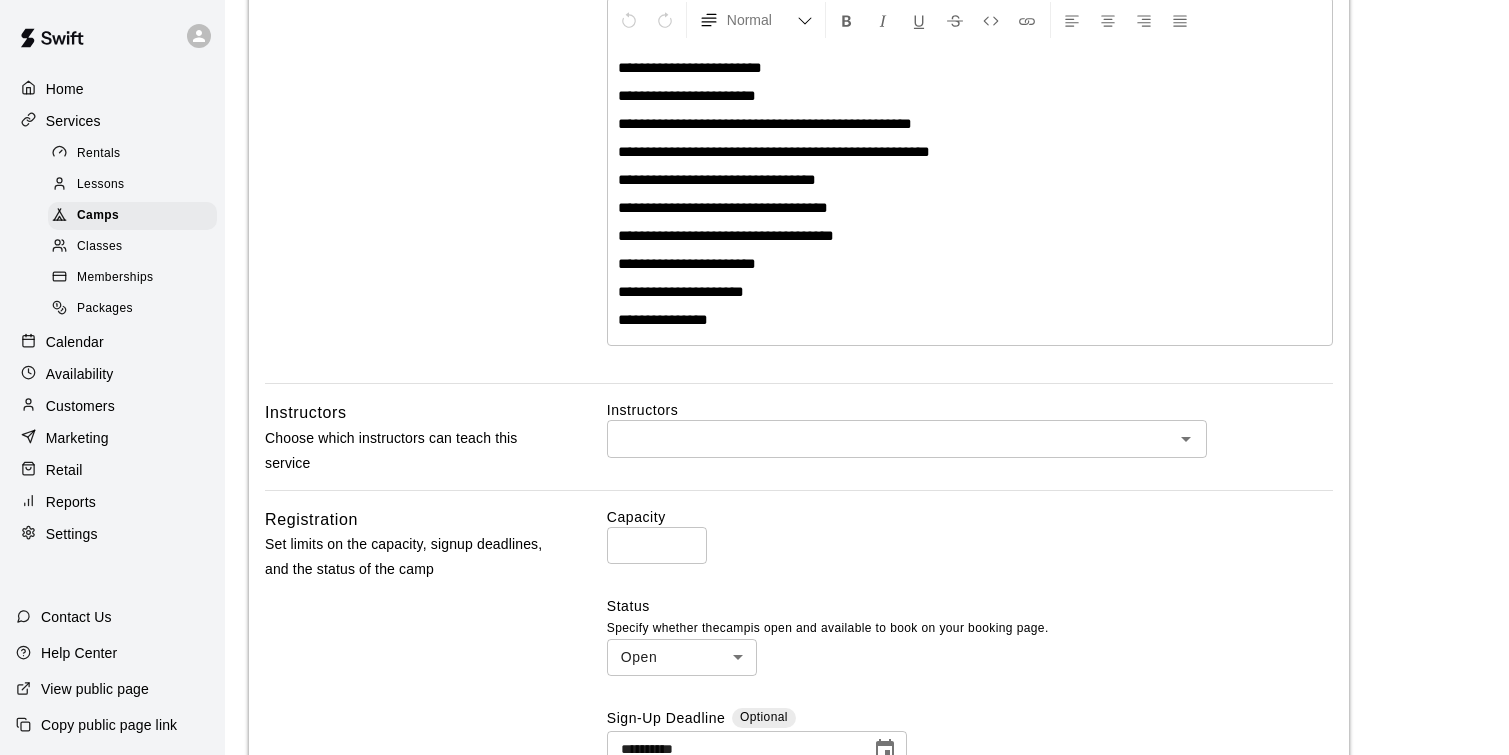 scroll, scrollTop: 433, scrollLeft: 0, axis: vertical 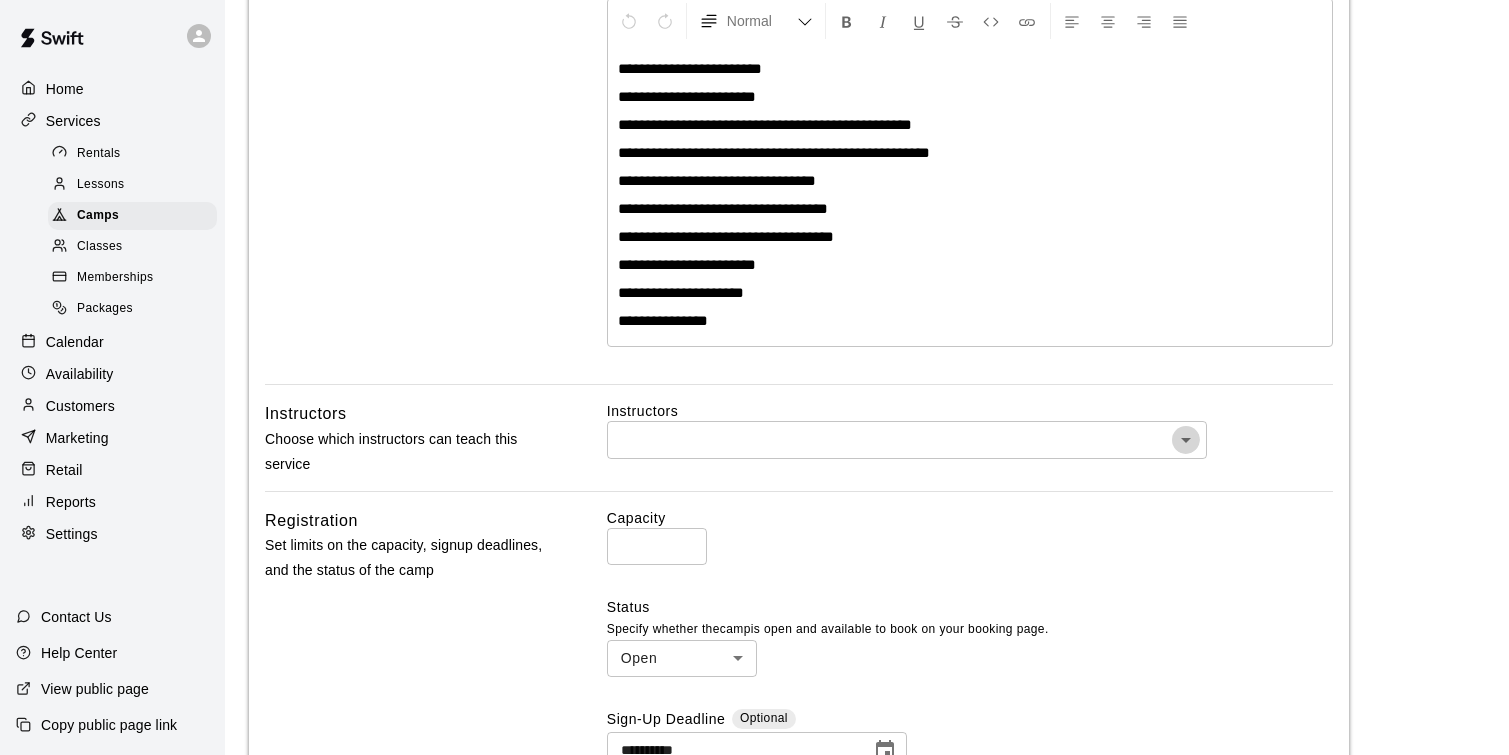 click 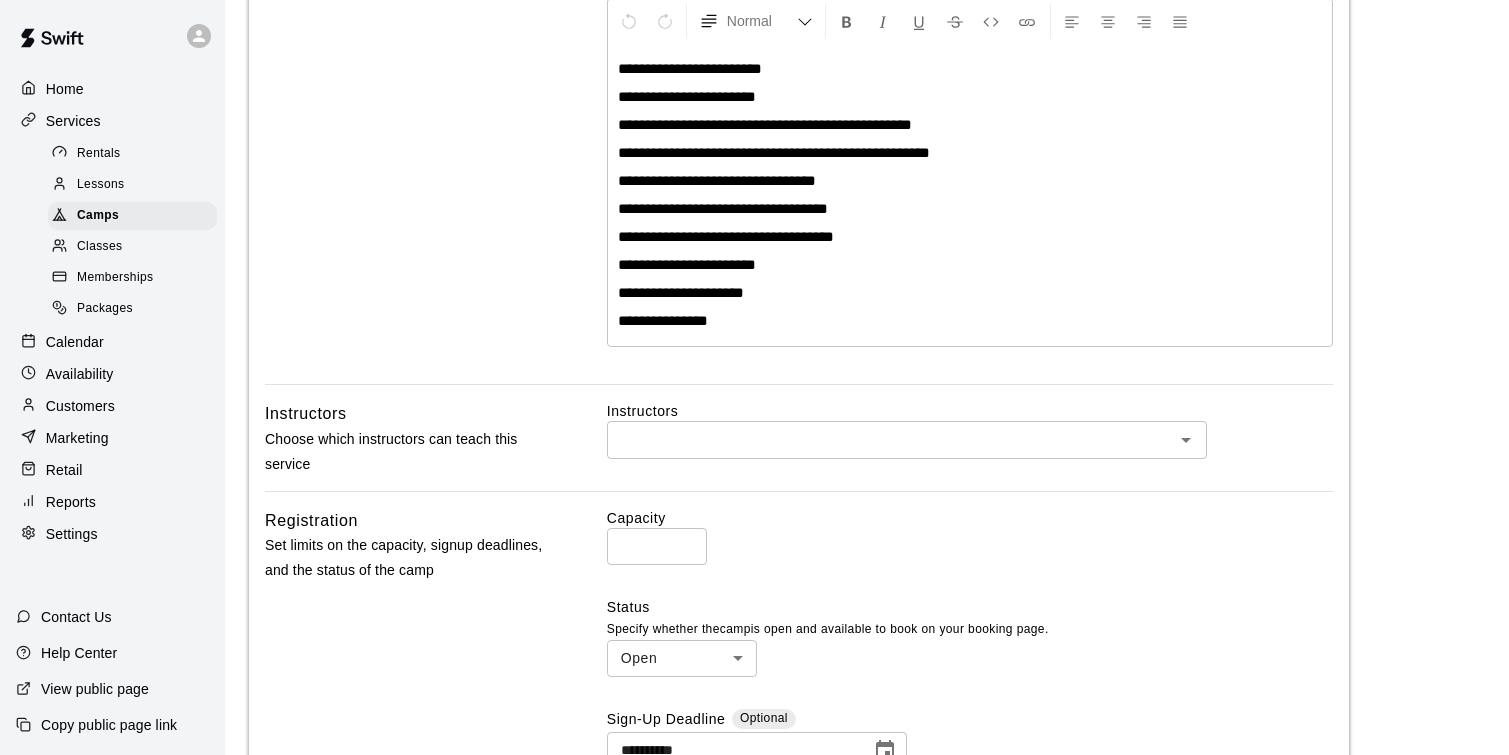 click on "Instructors ​" at bounding box center [970, 445] 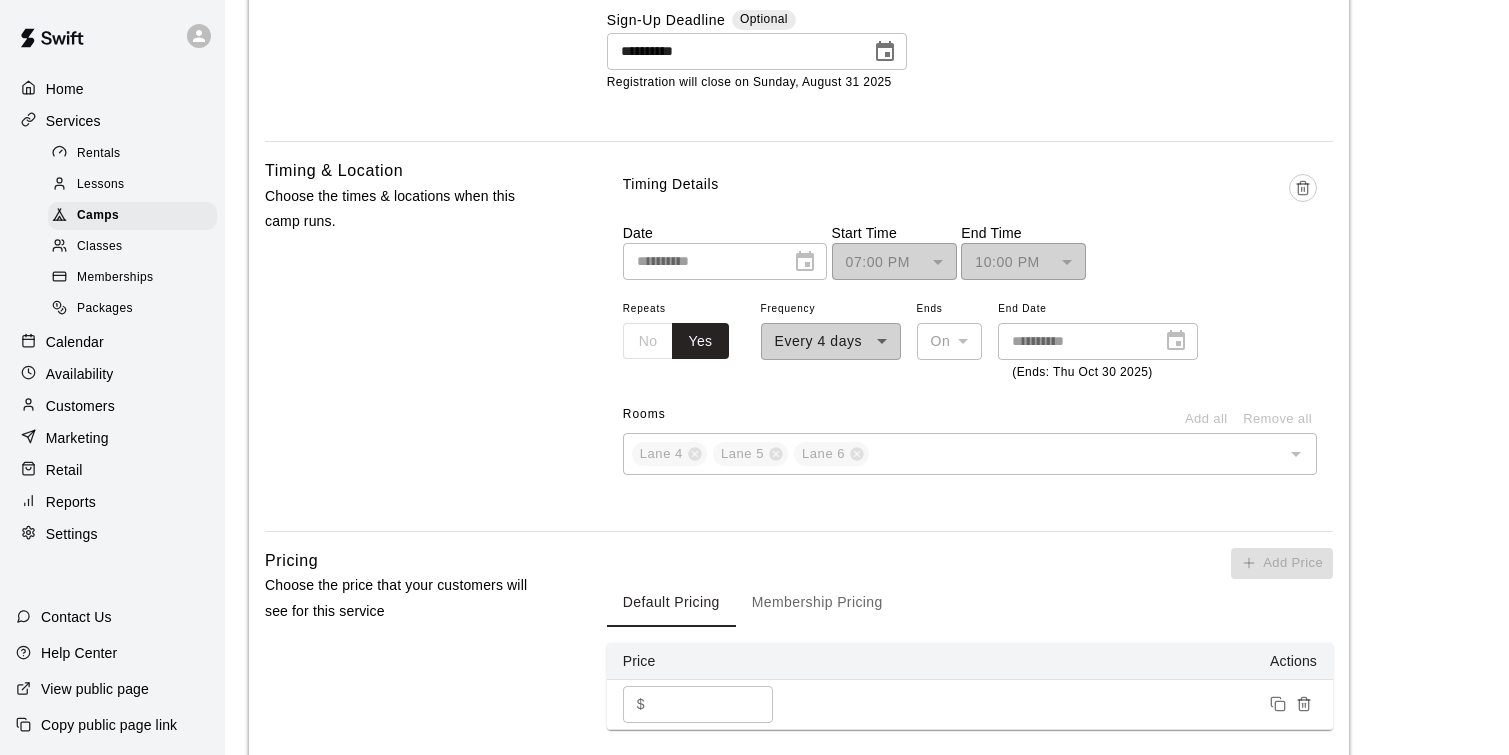 scroll, scrollTop: 1133, scrollLeft: 0, axis: vertical 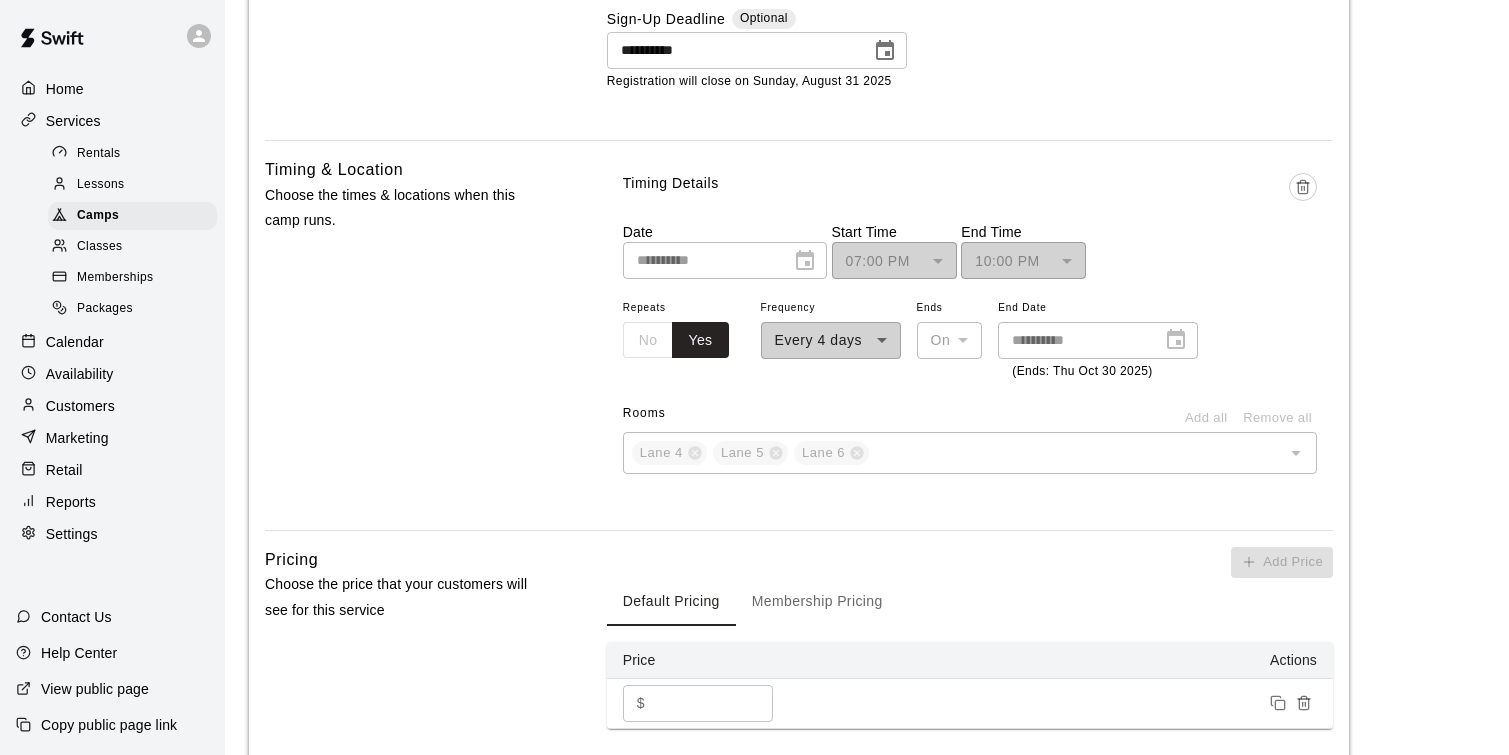 click on "Classes" at bounding box center [99, 247] 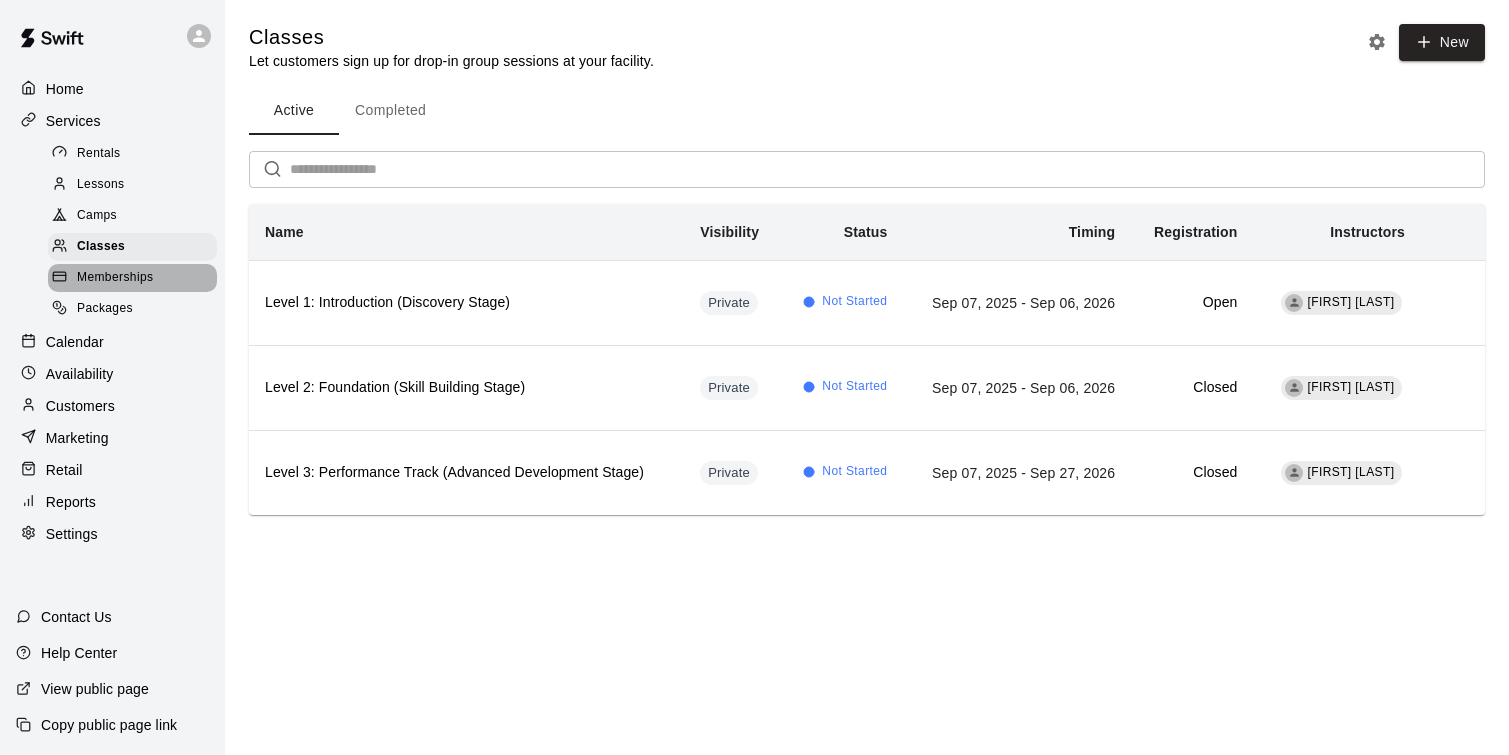 click on "Memberships" at bounding box center (115, 278) 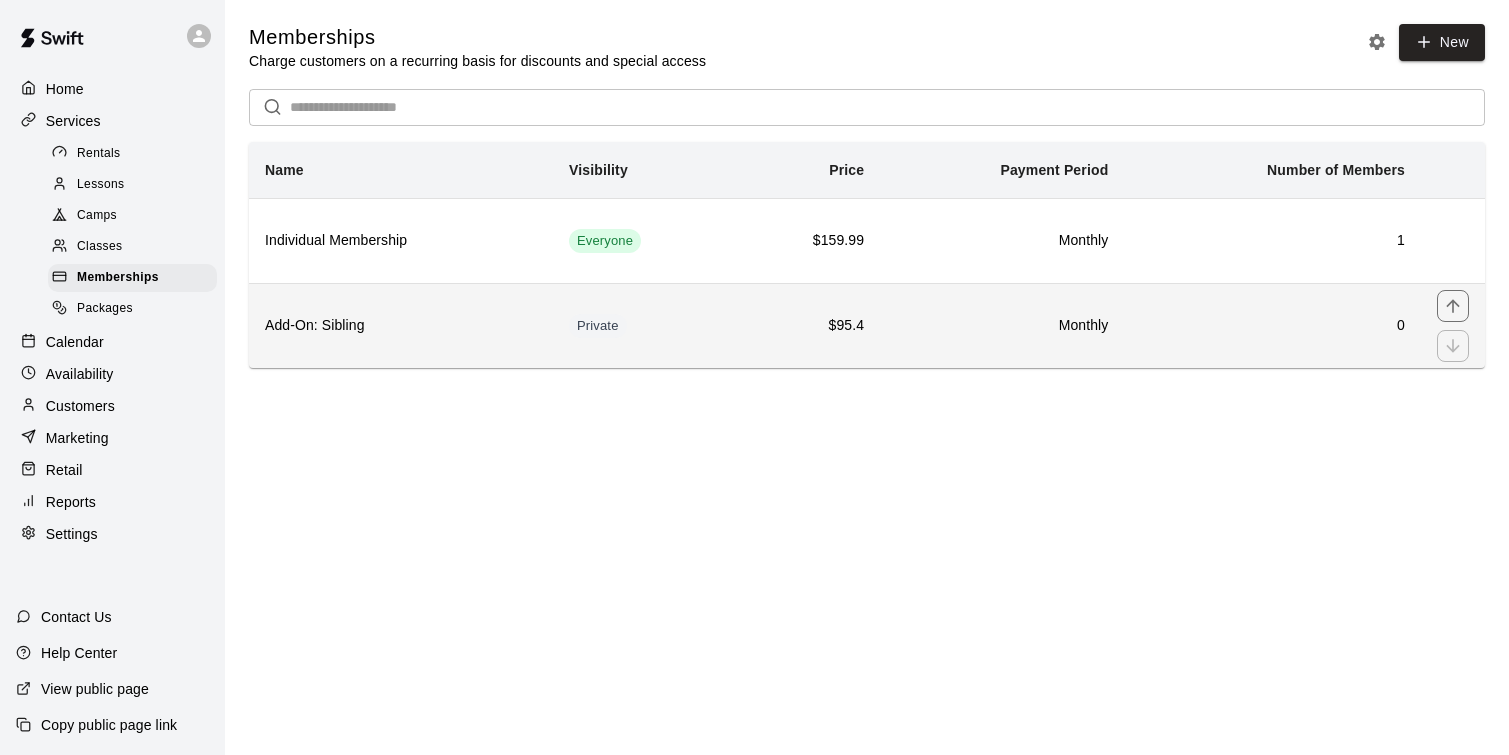 click on "Add-On: Sibling" at bounding box center (401, 325) 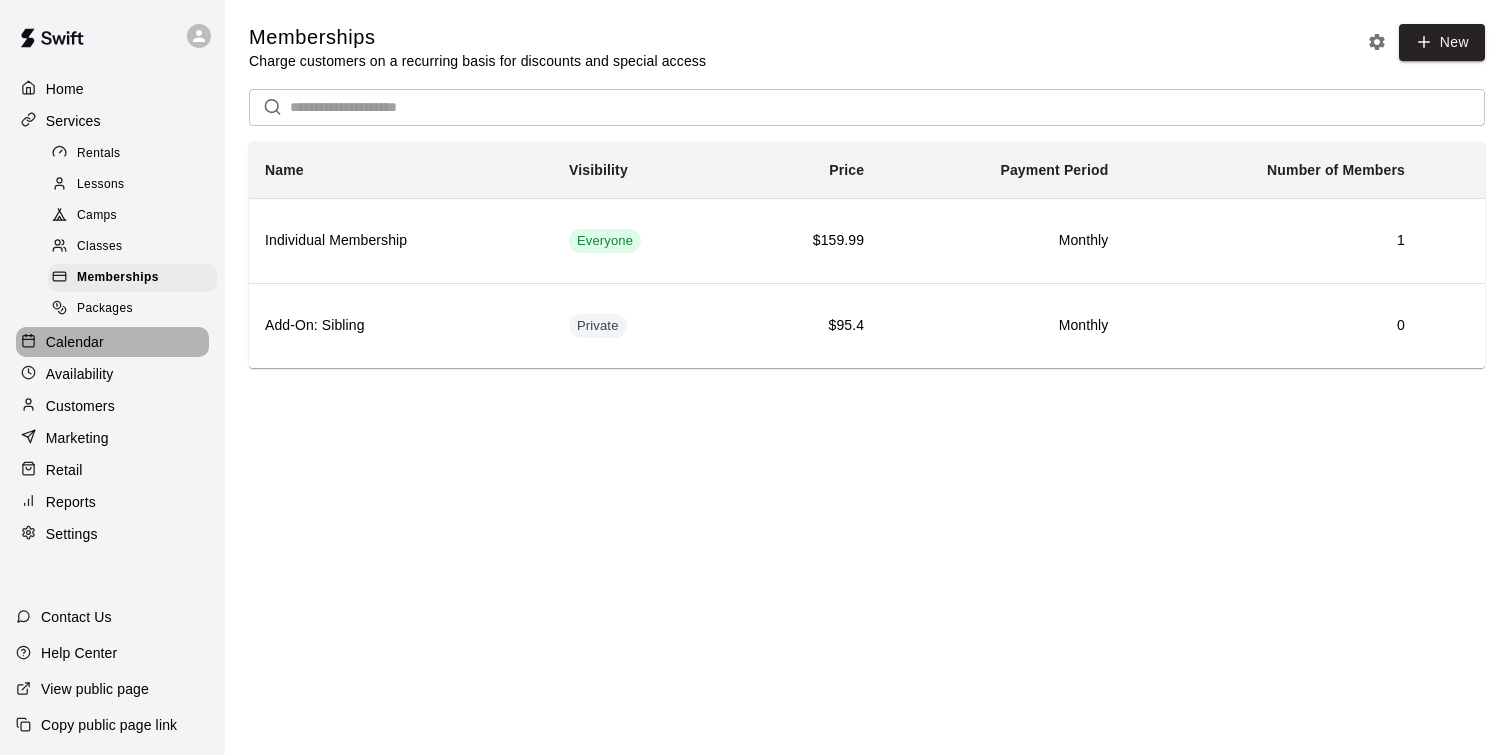 click on "Calendar" at bounding box center (112, 342) 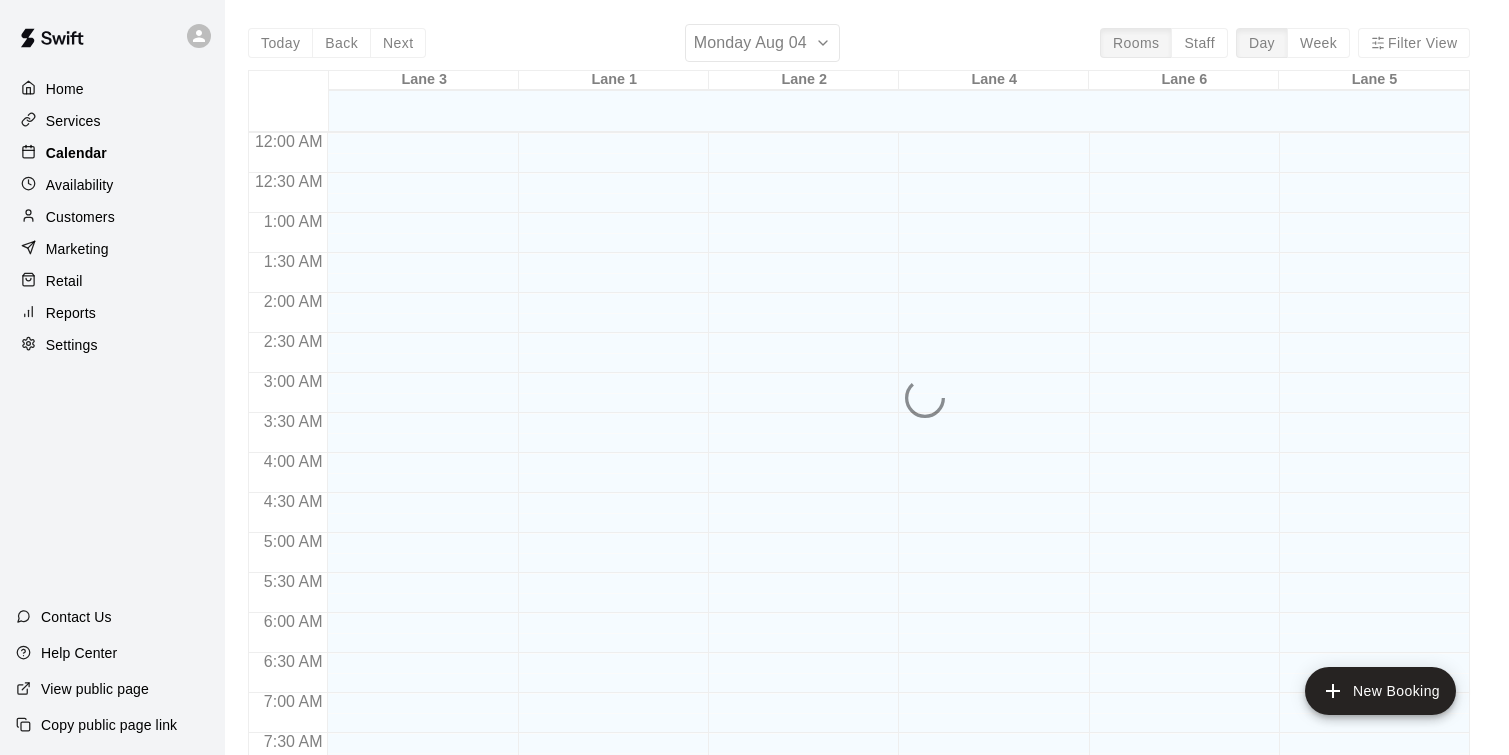 scroll, scrollTop: 1216, scrollLeft: 0, axis: vertical 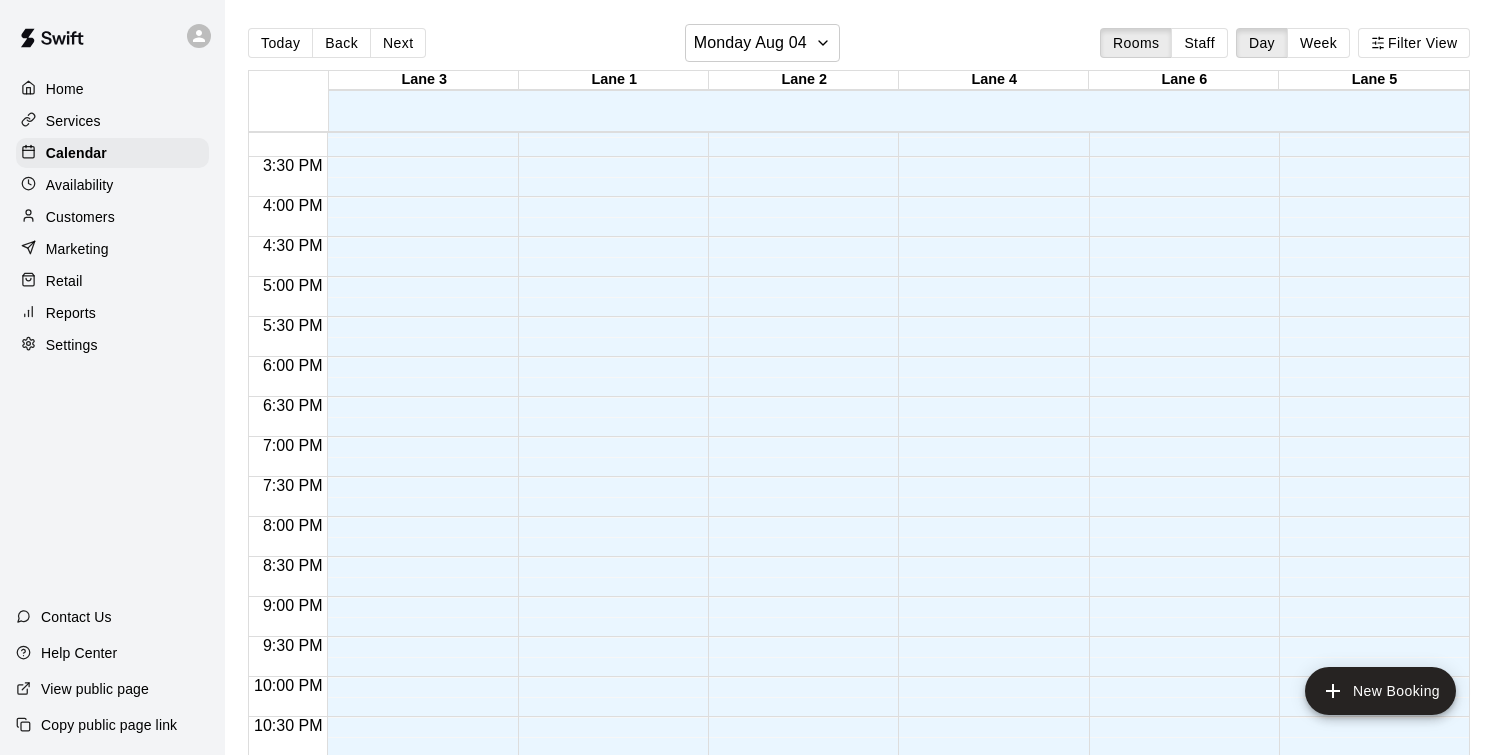 click on "Availability" at bounding box center (112, 185) 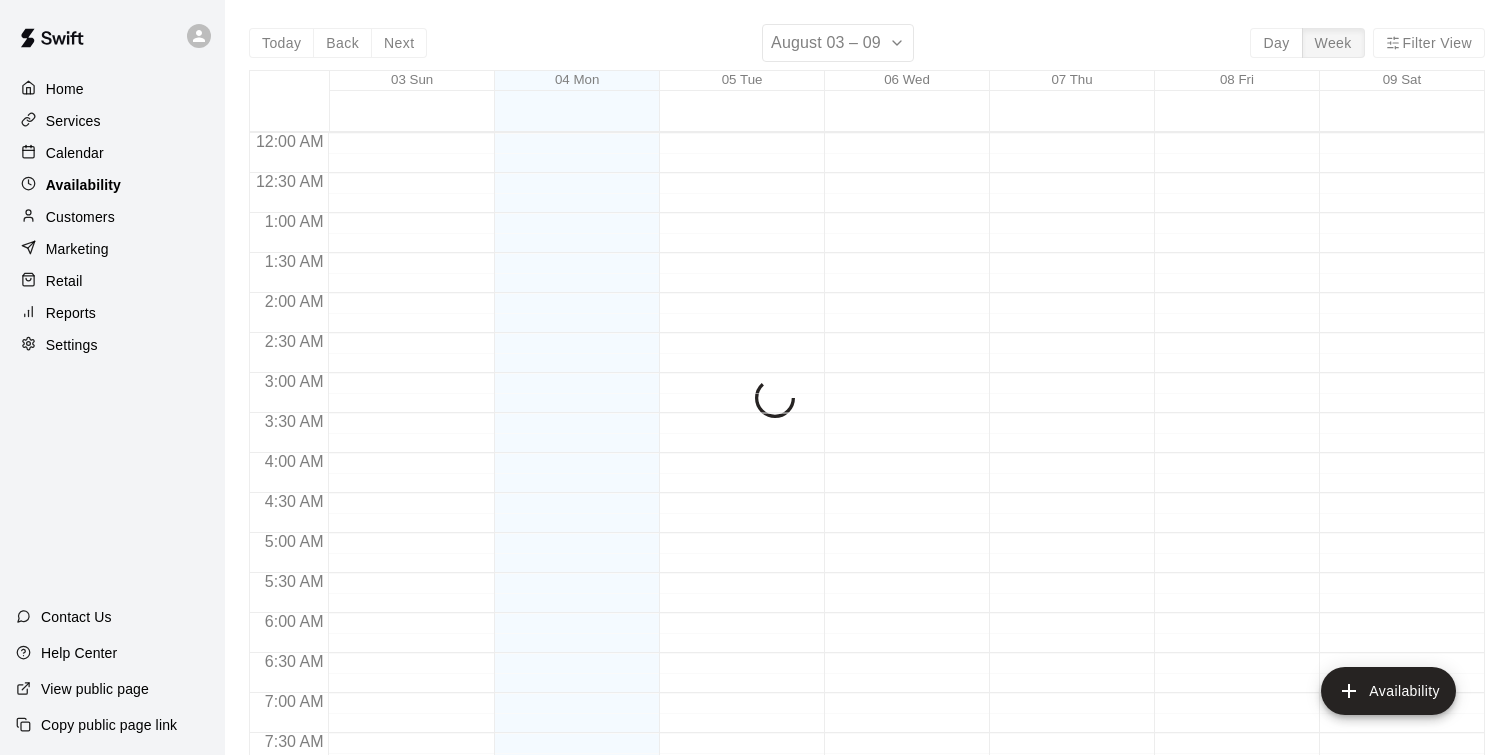 scroll, scrollTop: 1276, scrollLeft: 0, axis: vertical 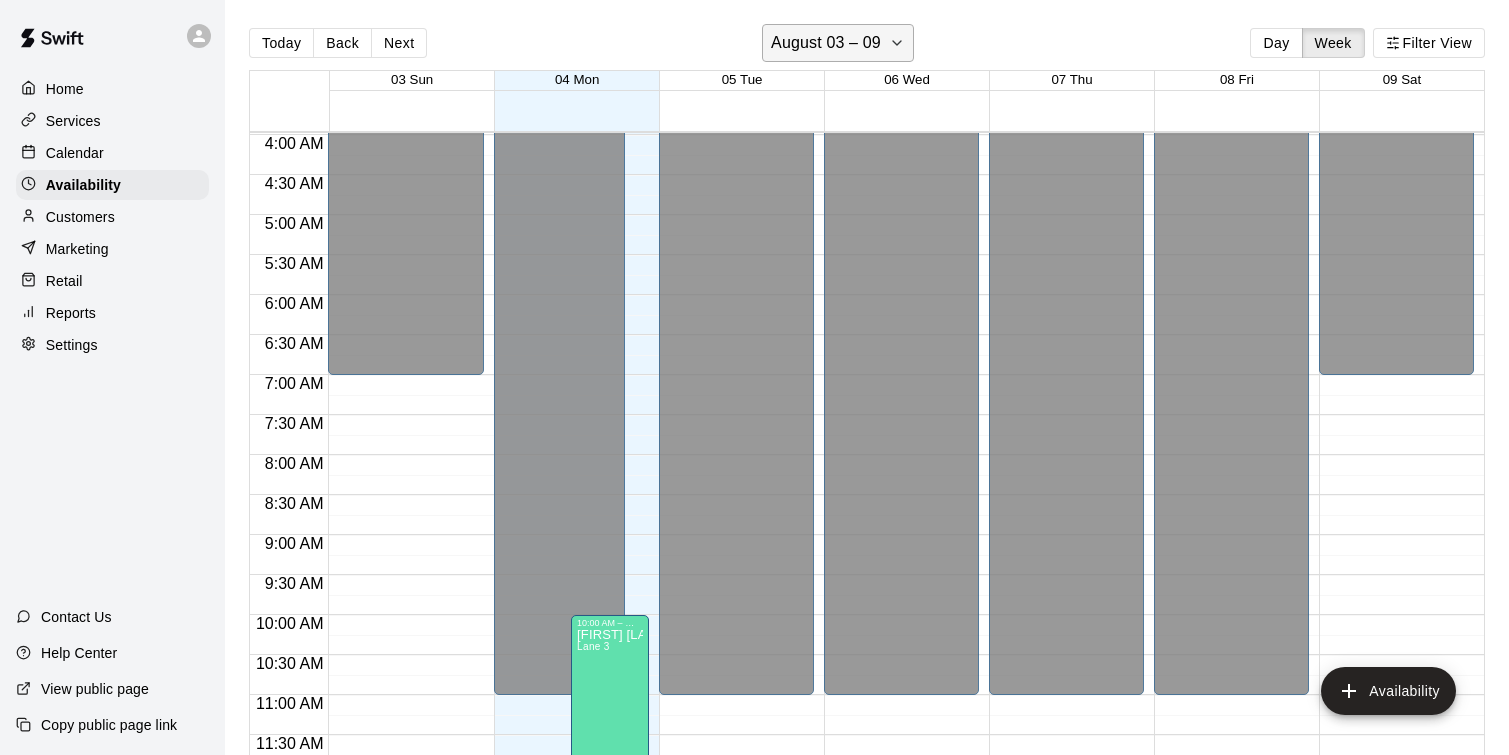 click on "August 03 – 09" at bounding box center (838, 43) 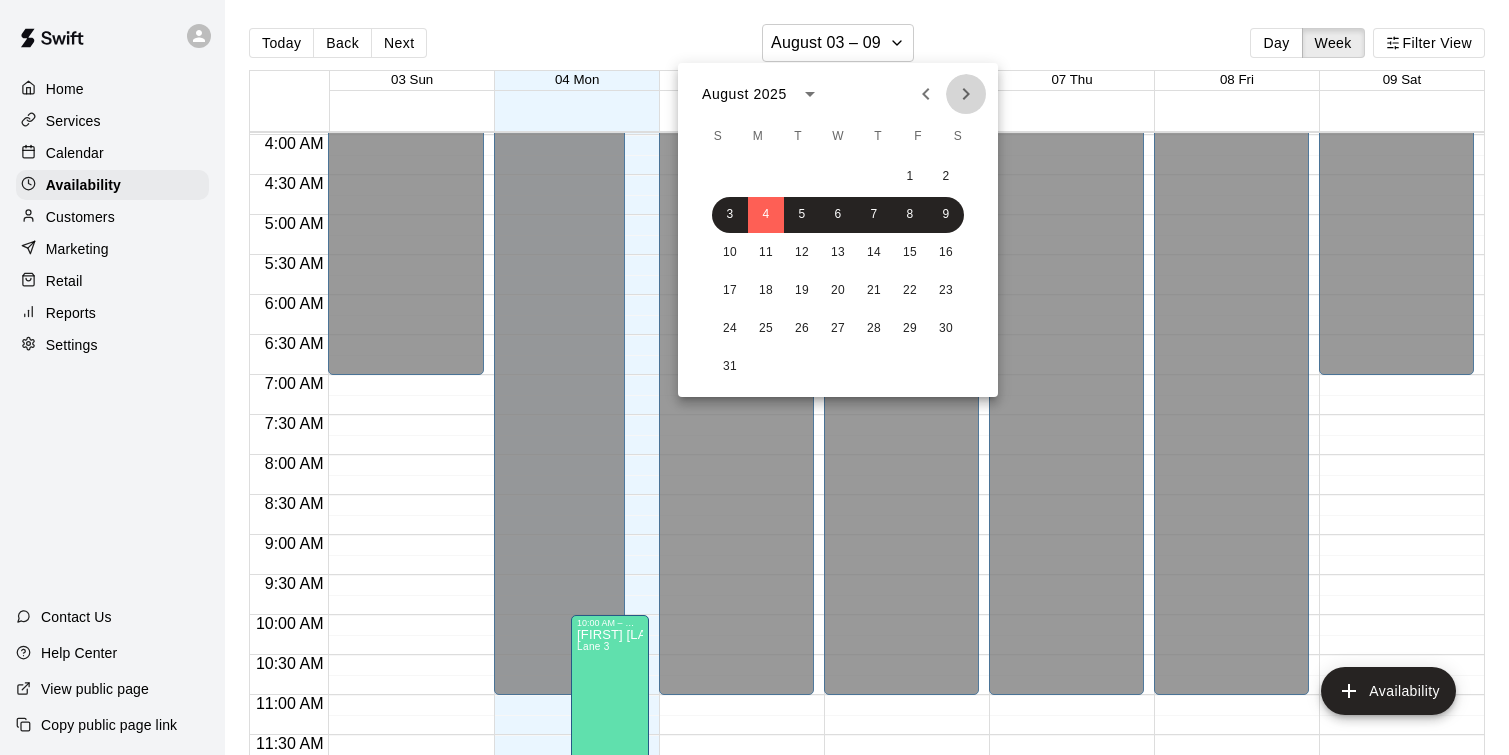 click 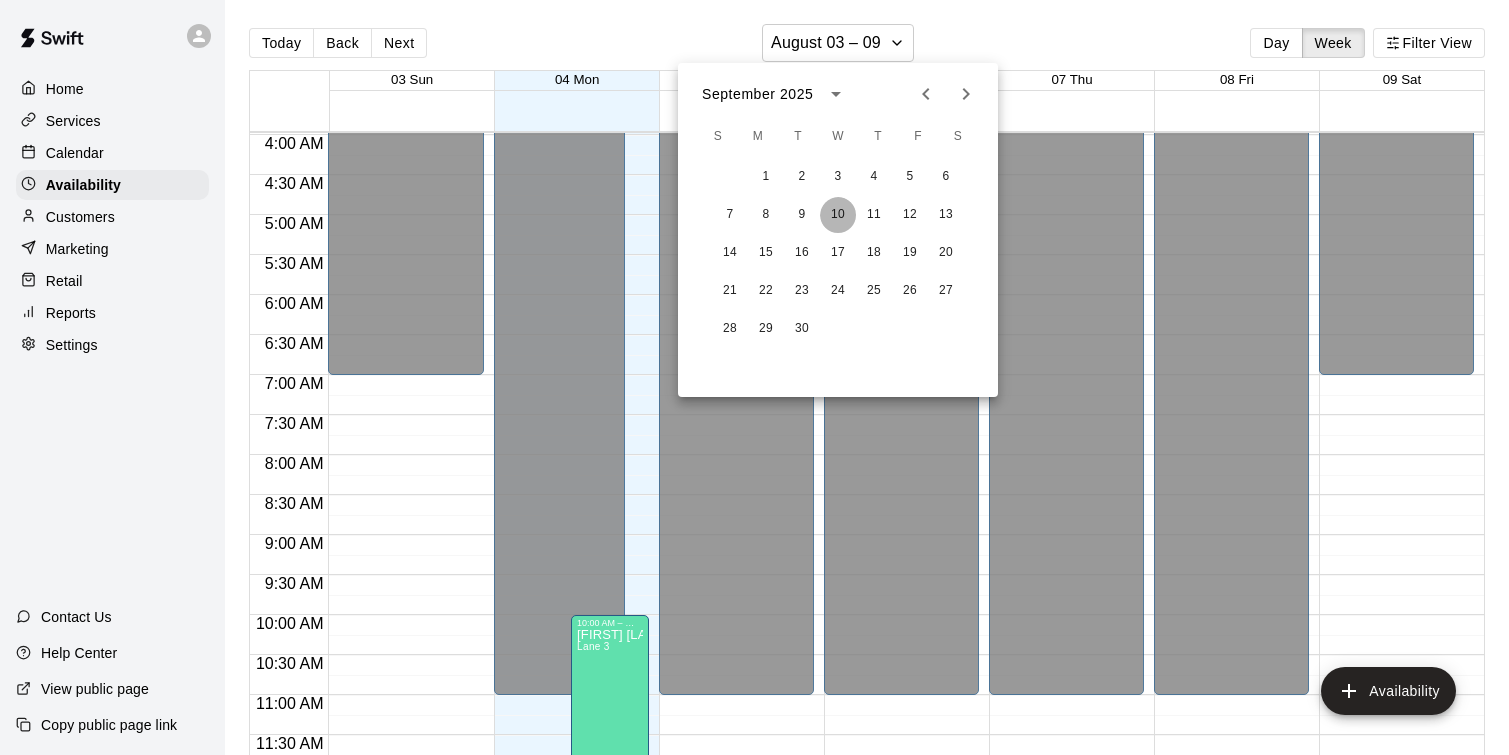 click on "10" at bounding box center [838, 215] 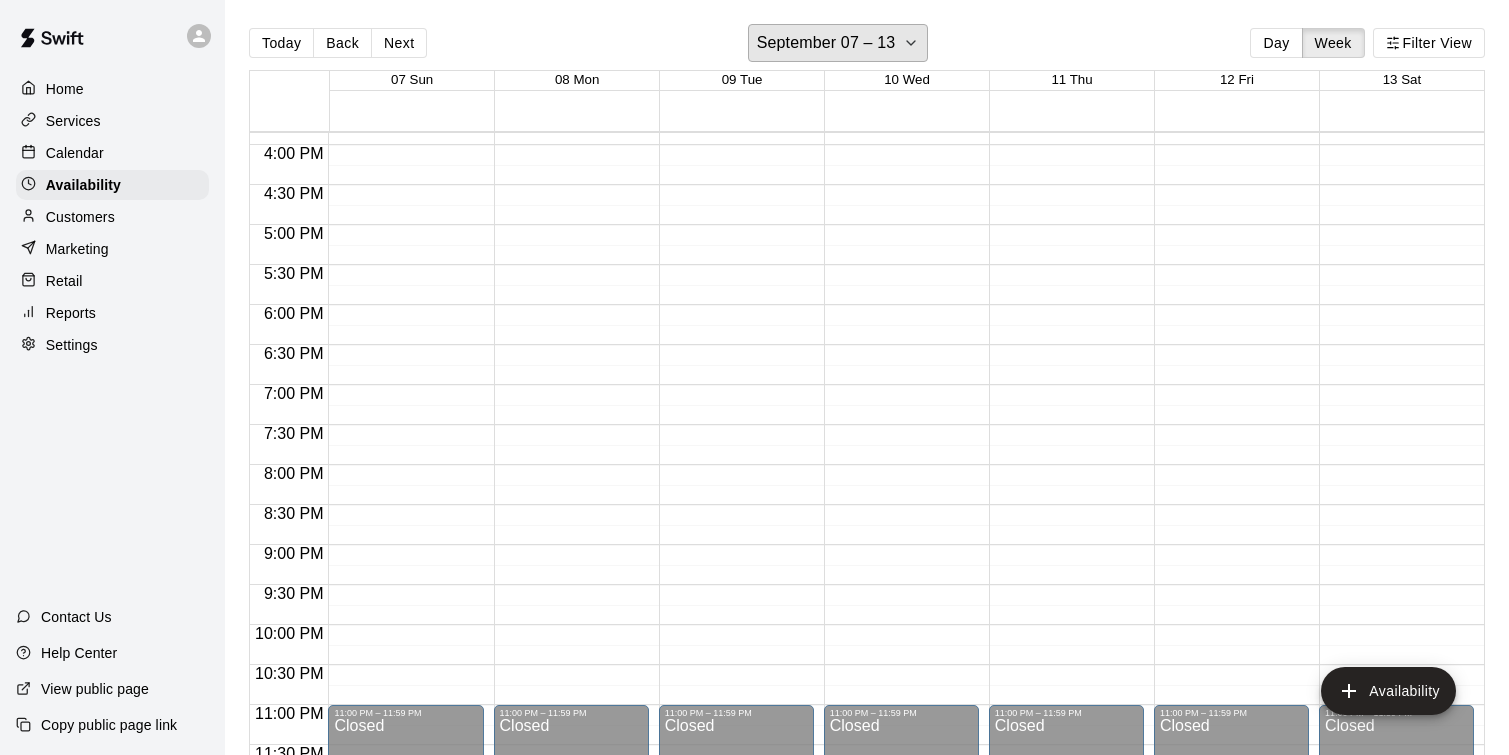 scroll, scrollTop: 1276, scrollLeft: 0, axis: vertical 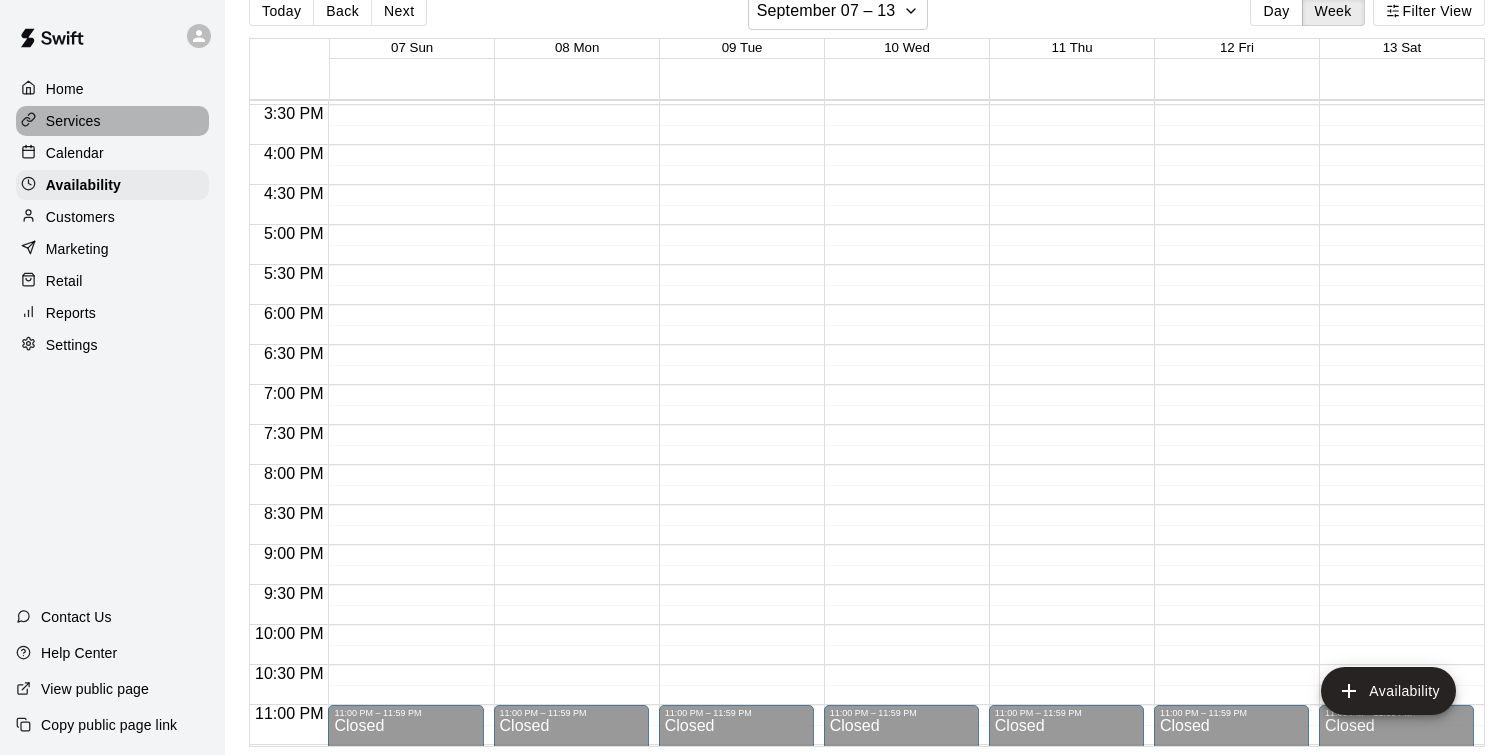 click on "Services" at bounding box center (112, 121) 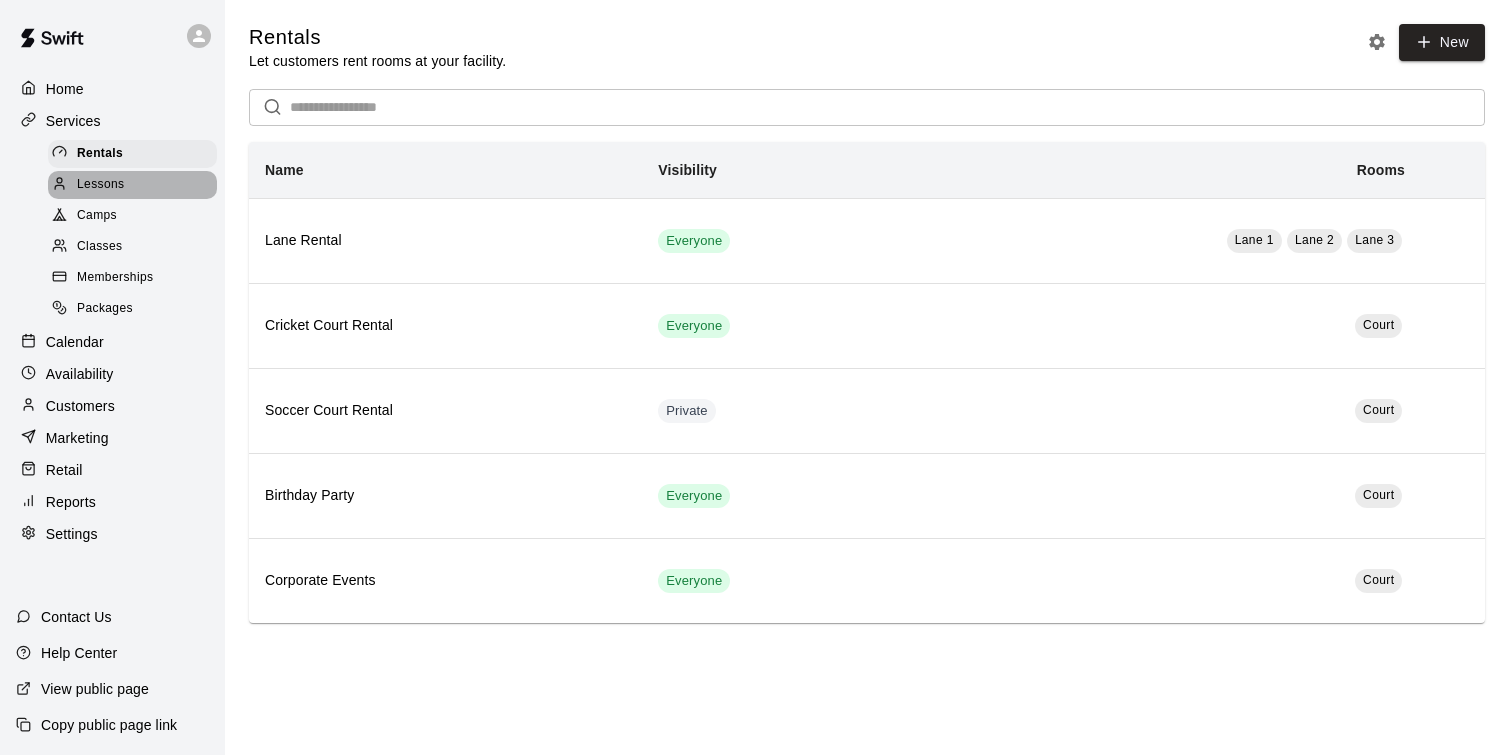 click on "Lessons" at bounding box center (132, 185) 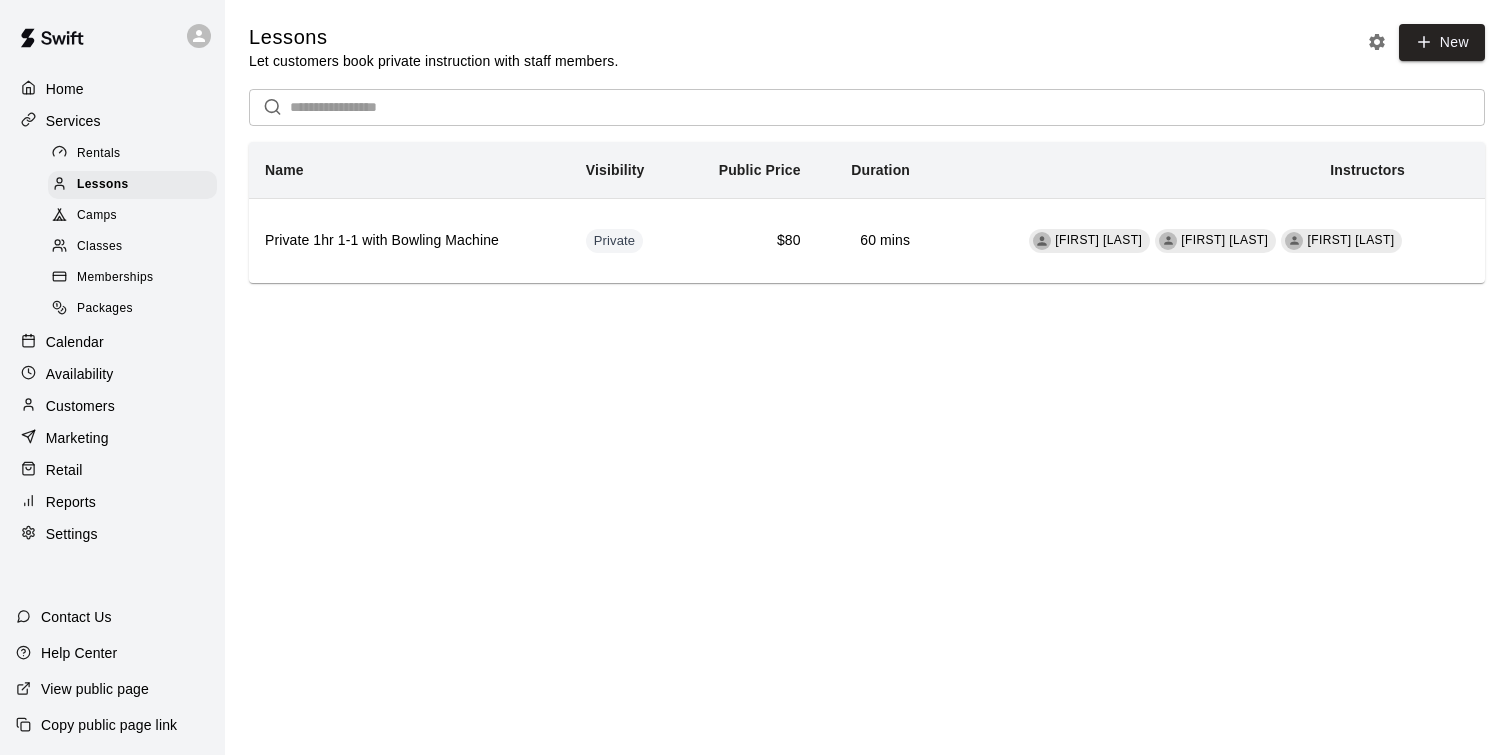 click on "Camps" at bounding box center [132, 216] 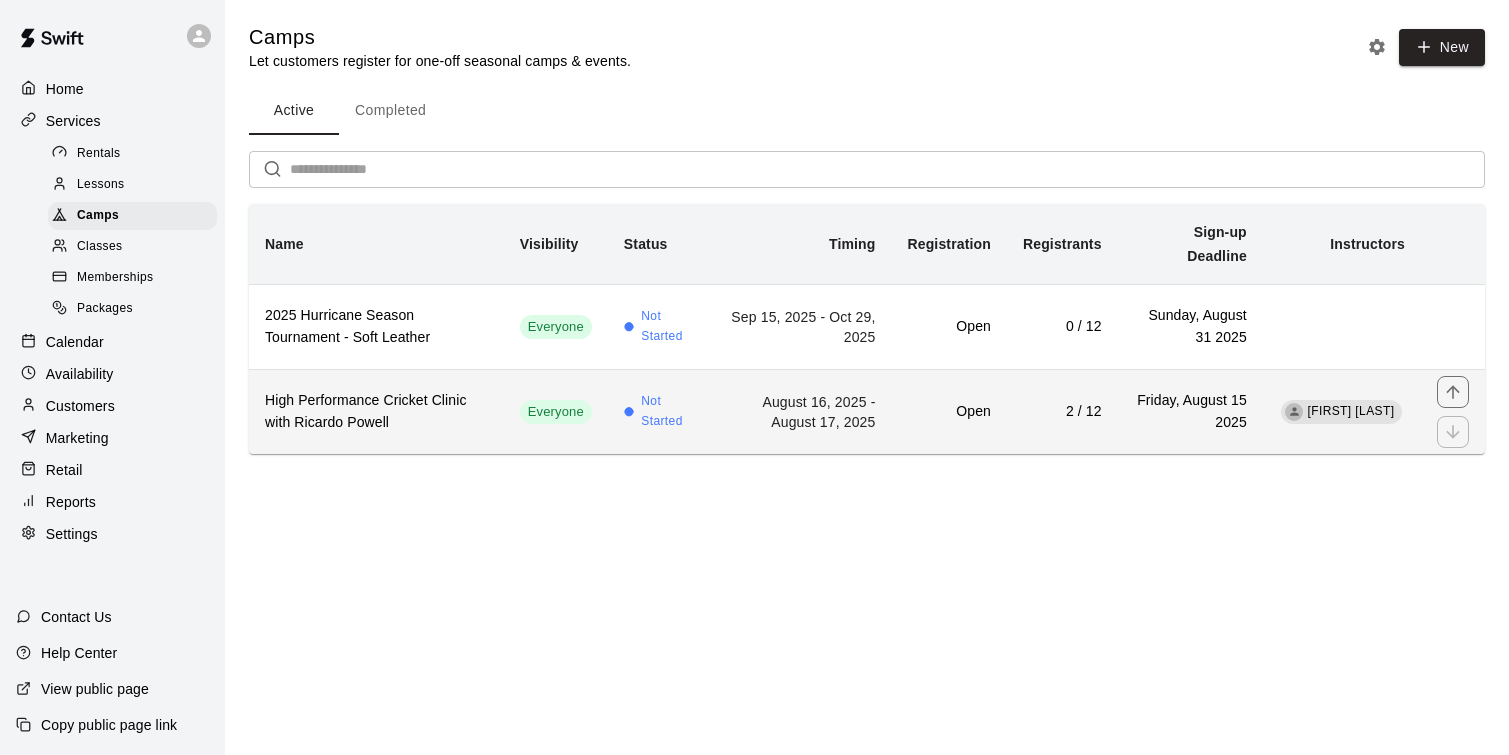 click on "High Performance Cricket Clinic with Ricardo Powell" at bounding box center [376, 412] 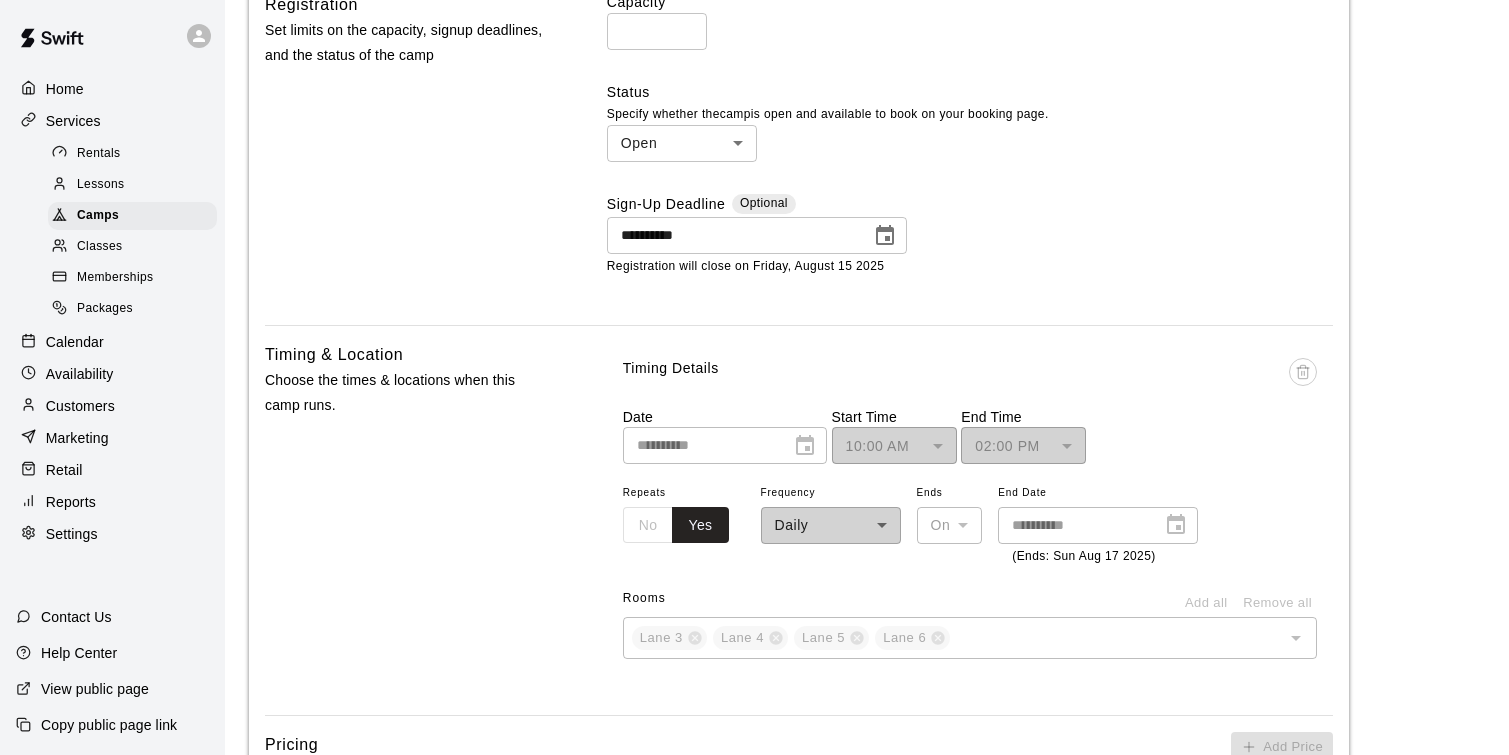 scroll, scrollTop: 825, scrollLeft: 0, axis: vertical 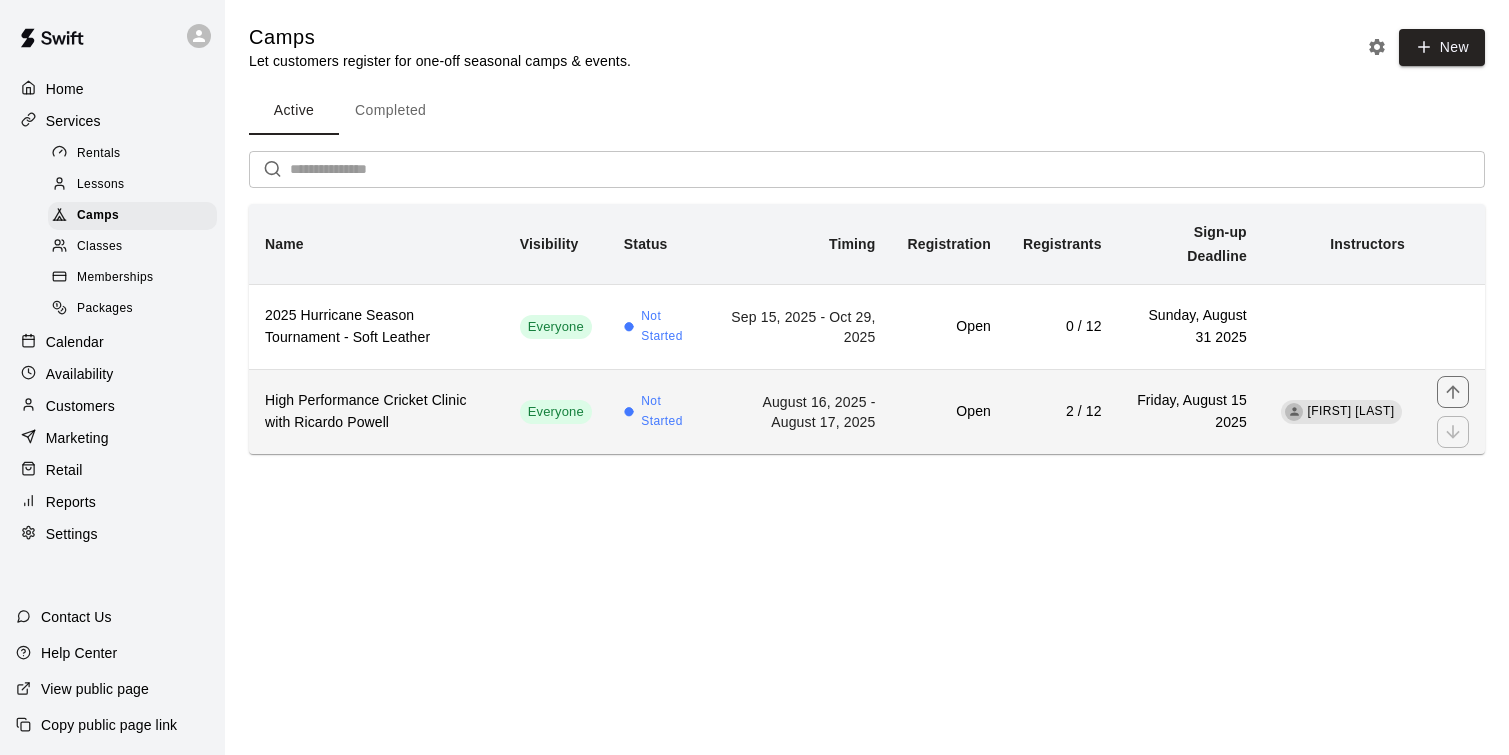 click on "Everyone" at bounding box center (556, 411) 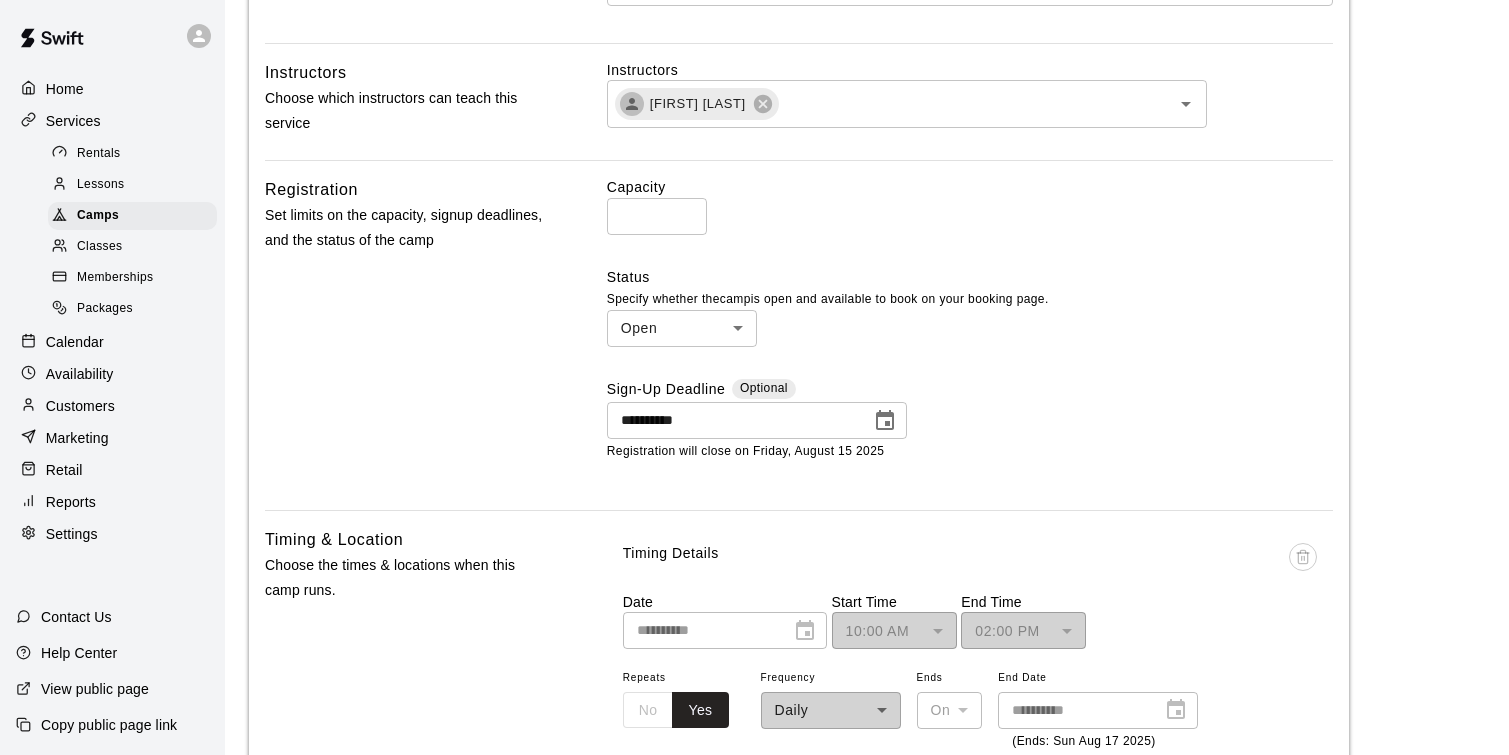 scroll, scrollTop: 604, scrollLeft: 0, axis: vertical 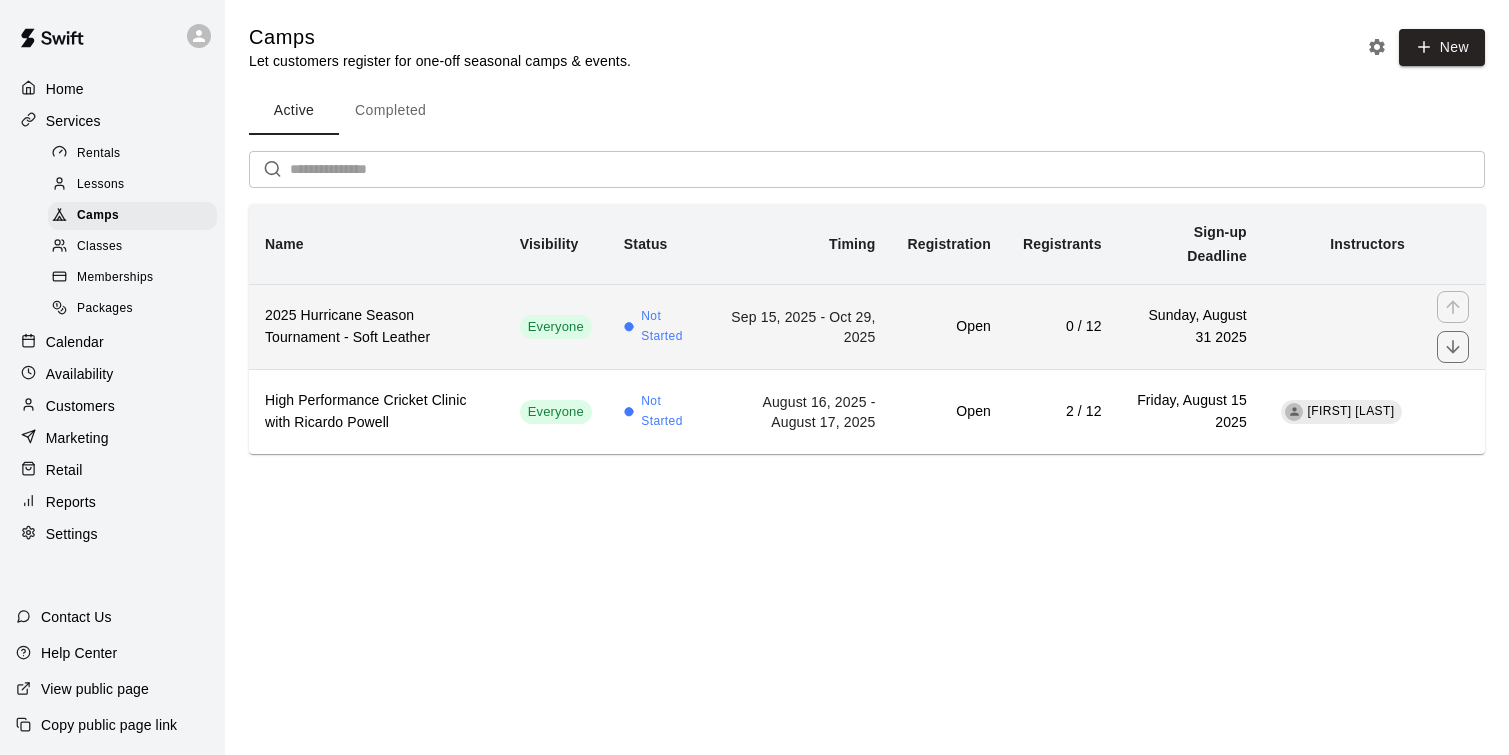 click on "2025 Hurricane Season Tournament - Soft Leather" at bounding box center (376, 326) 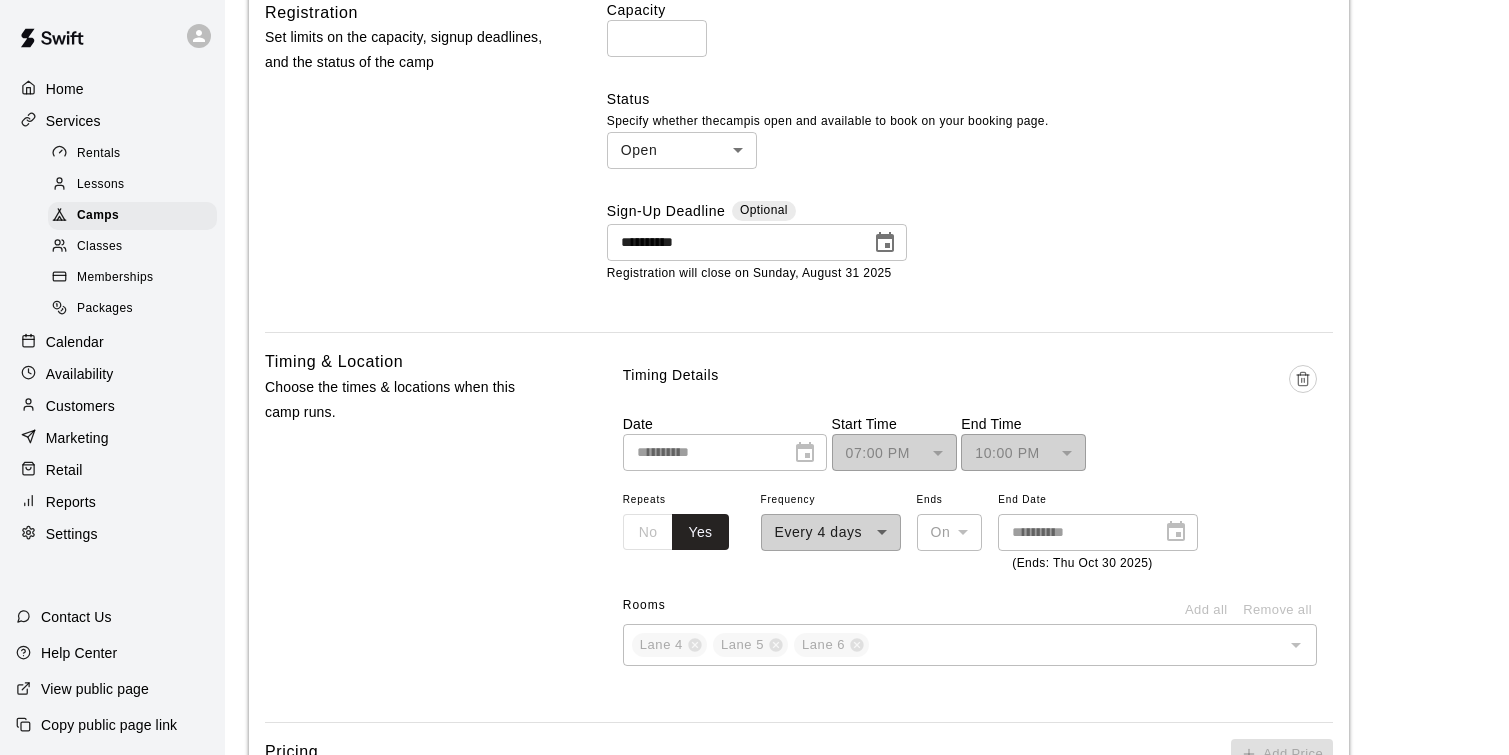 scroll, scrollTop: 986, scrollLeft: 0, axis: vertical 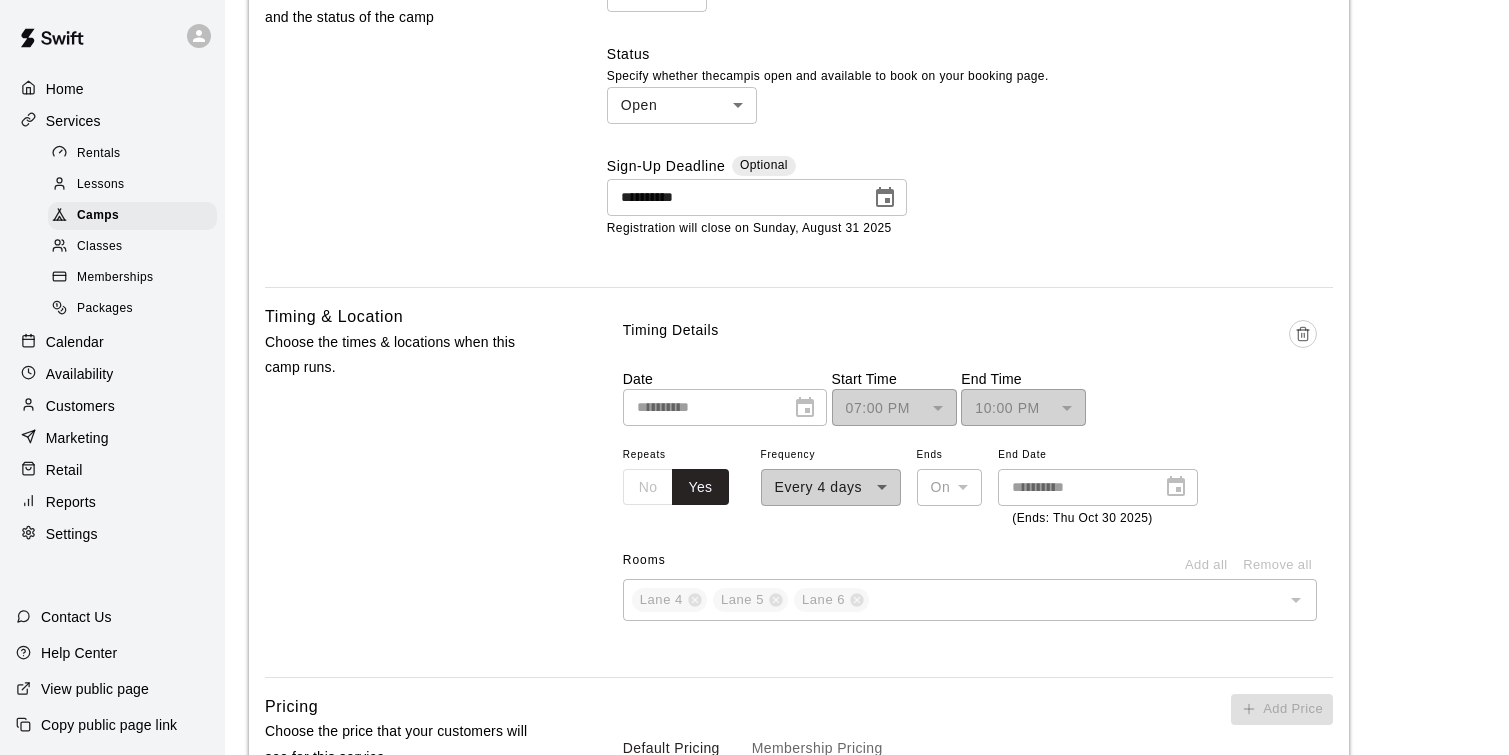 click on "No Yes" at bounding box center (676, 487) 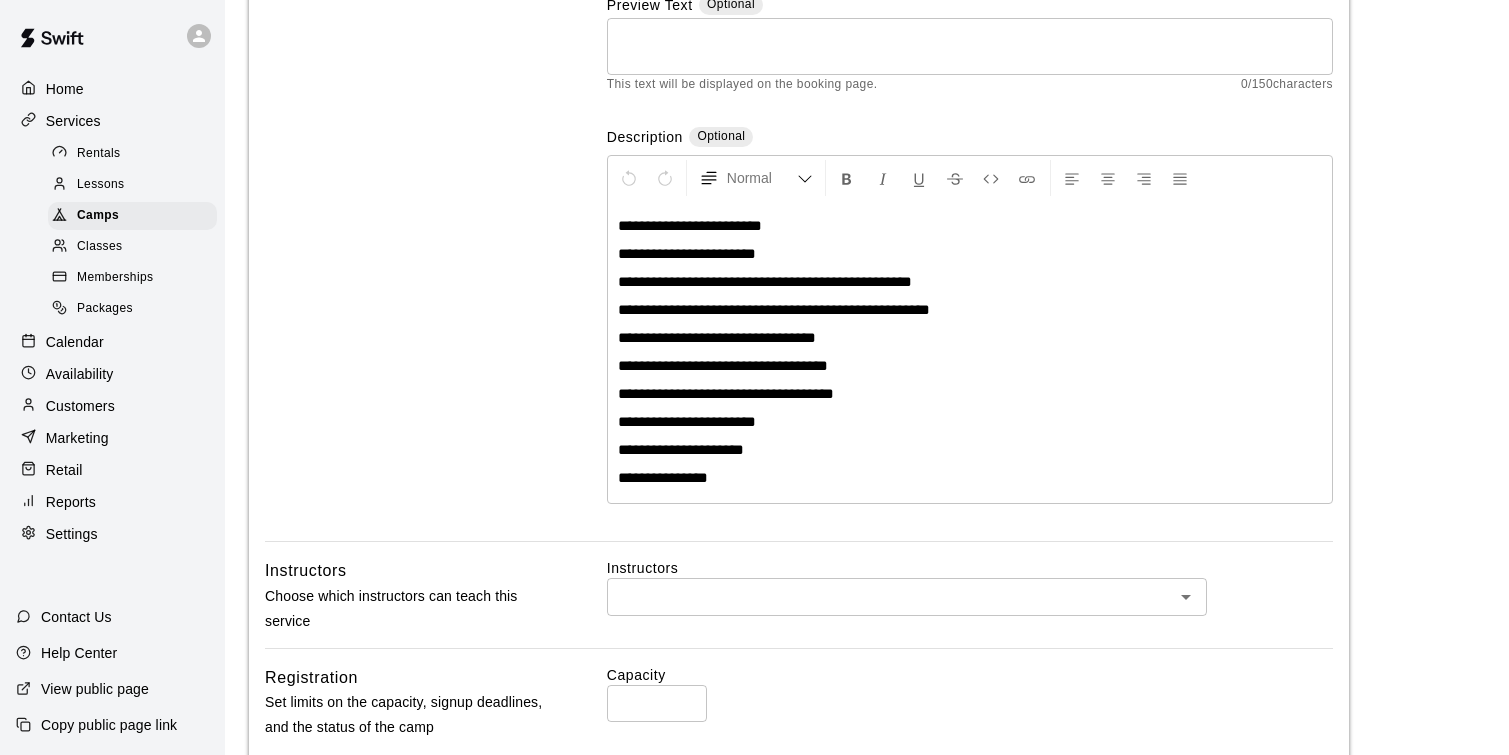 scroll, scrollTop: 0, scrollLeft: 0, axis: both 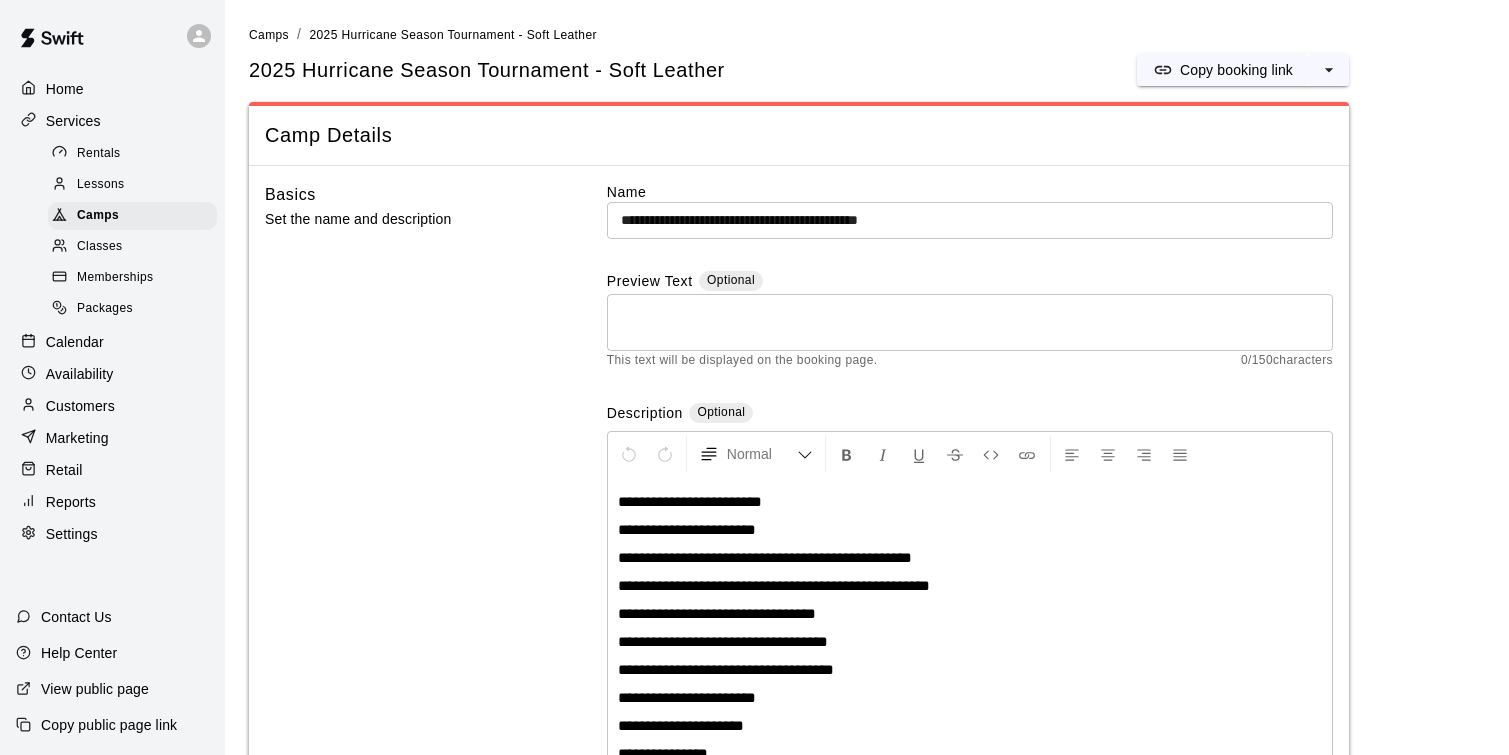 click on "Calendar" at bounding box center [112, 342] 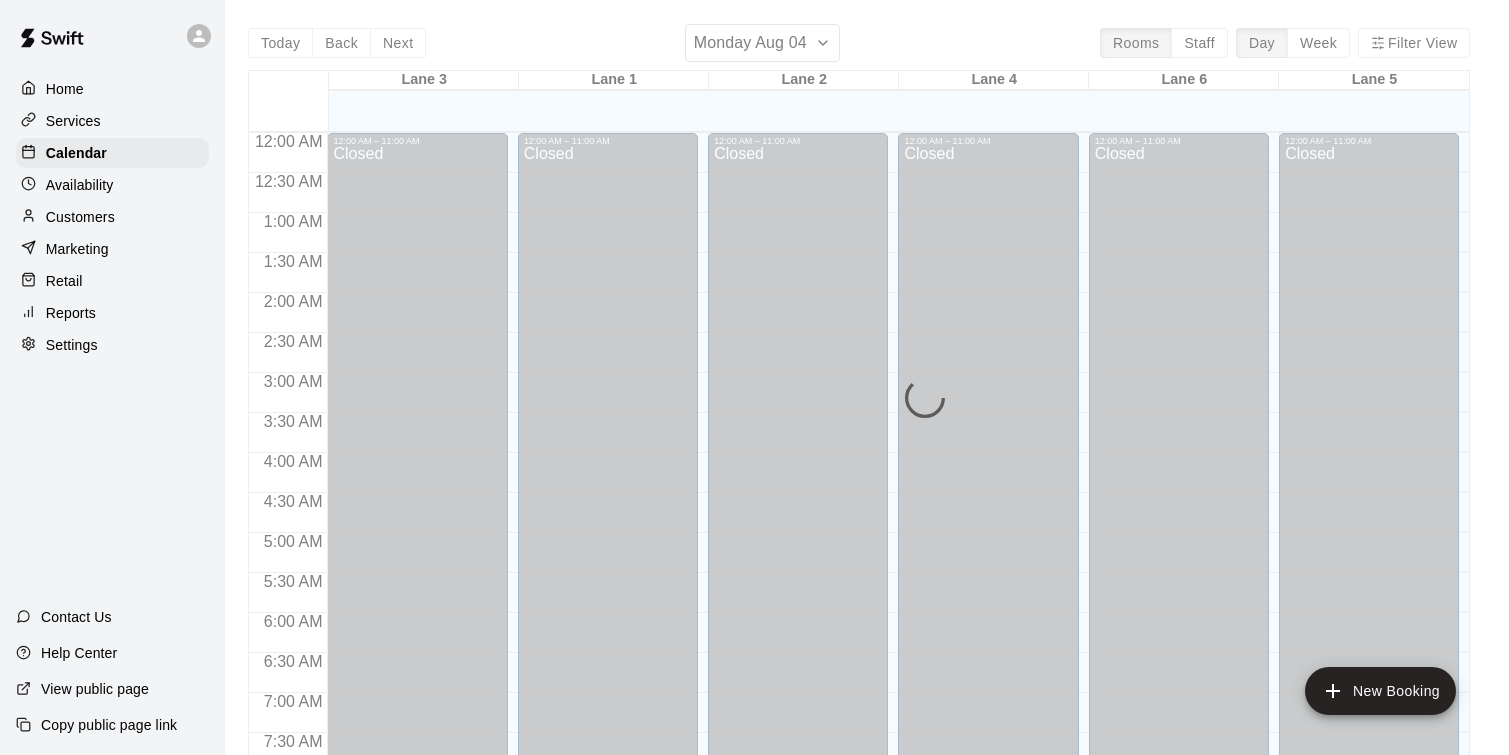 scroll, scrollTop: 1216, scrollLeft: 0, axis: vertical 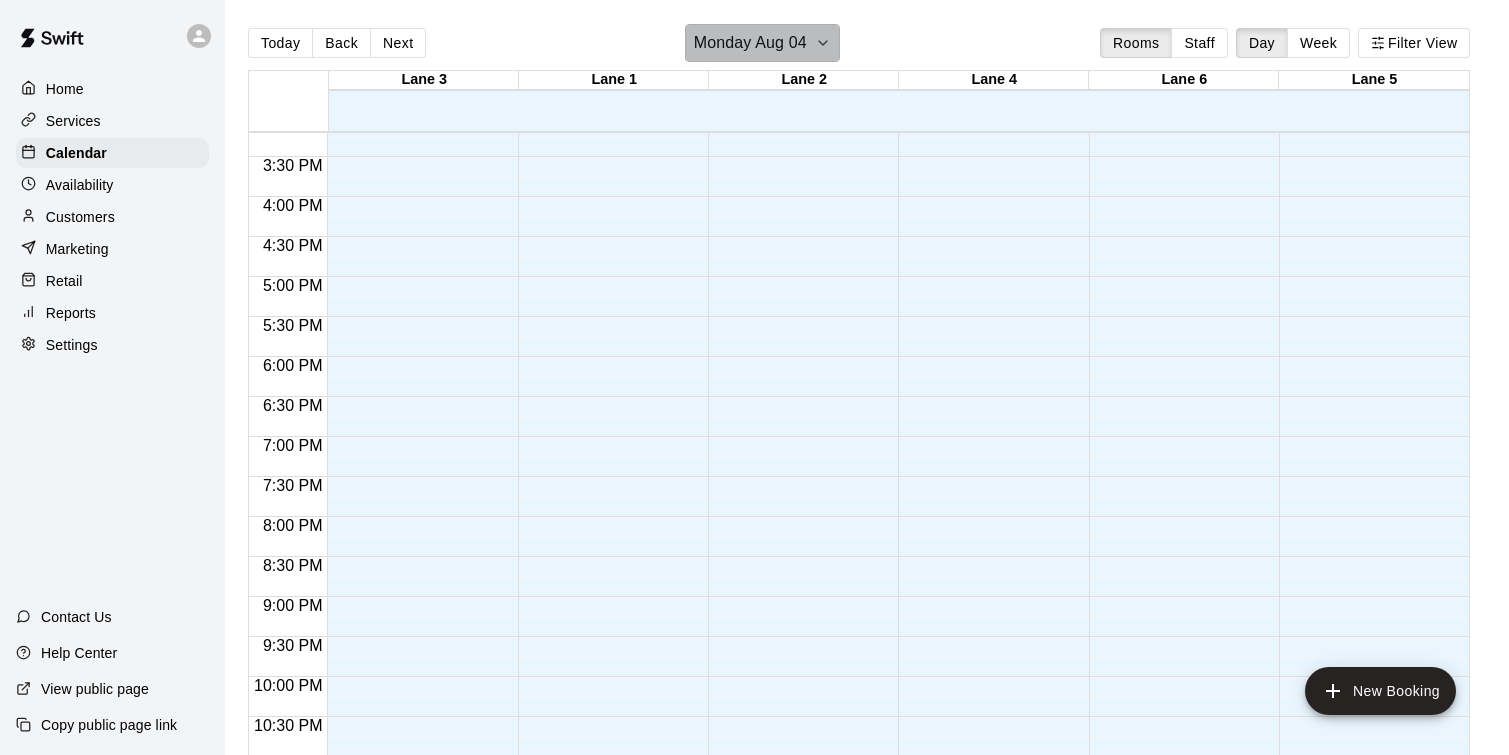click 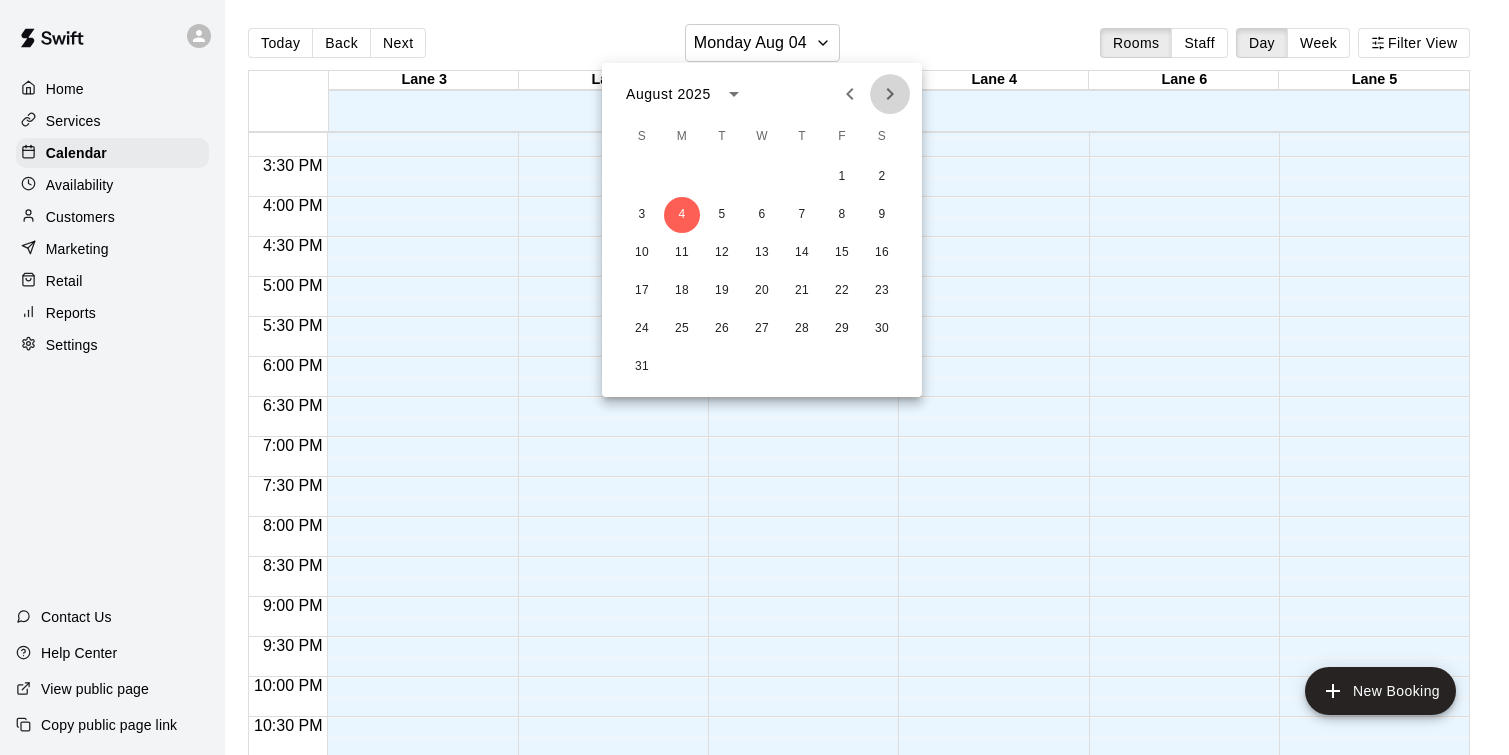 click 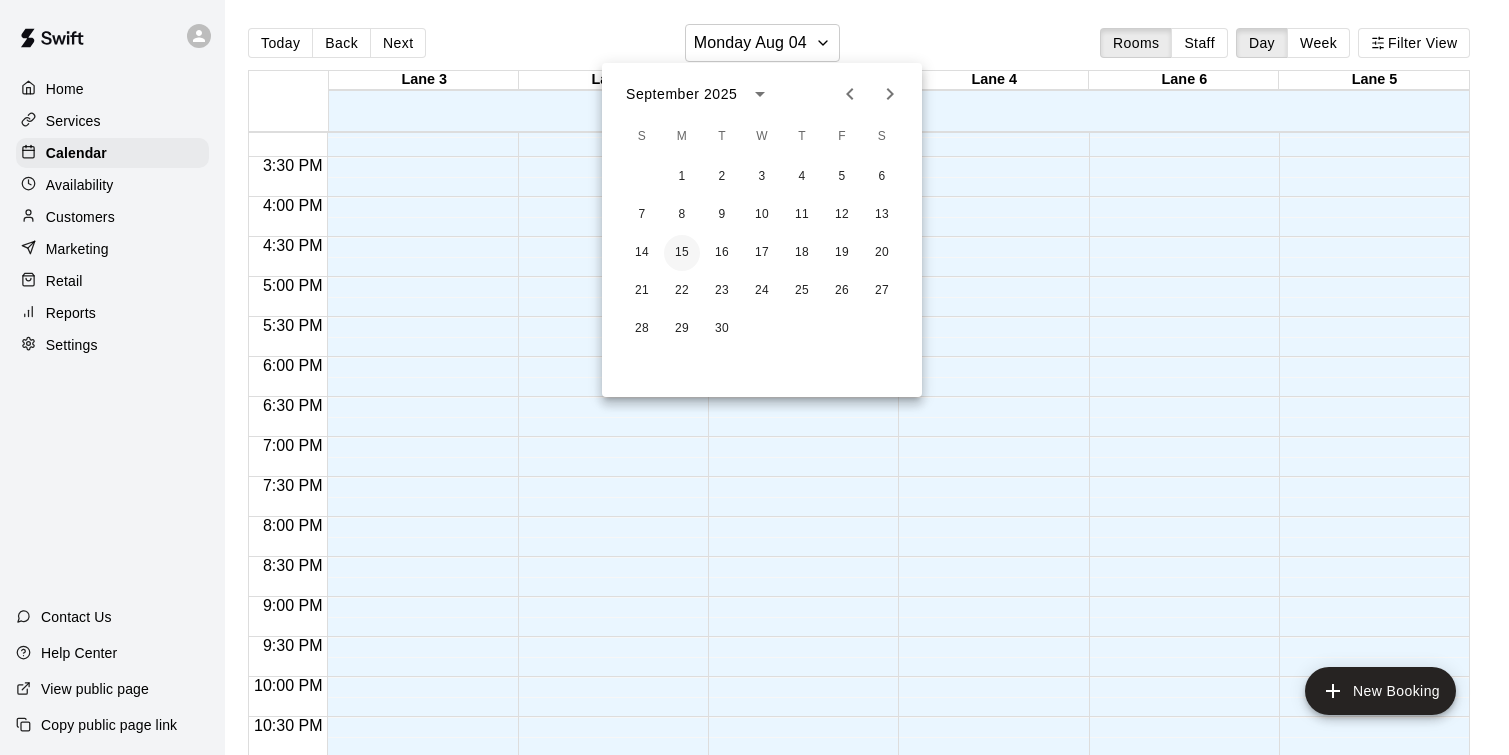 click on "15" at bounding box center (682, 253) 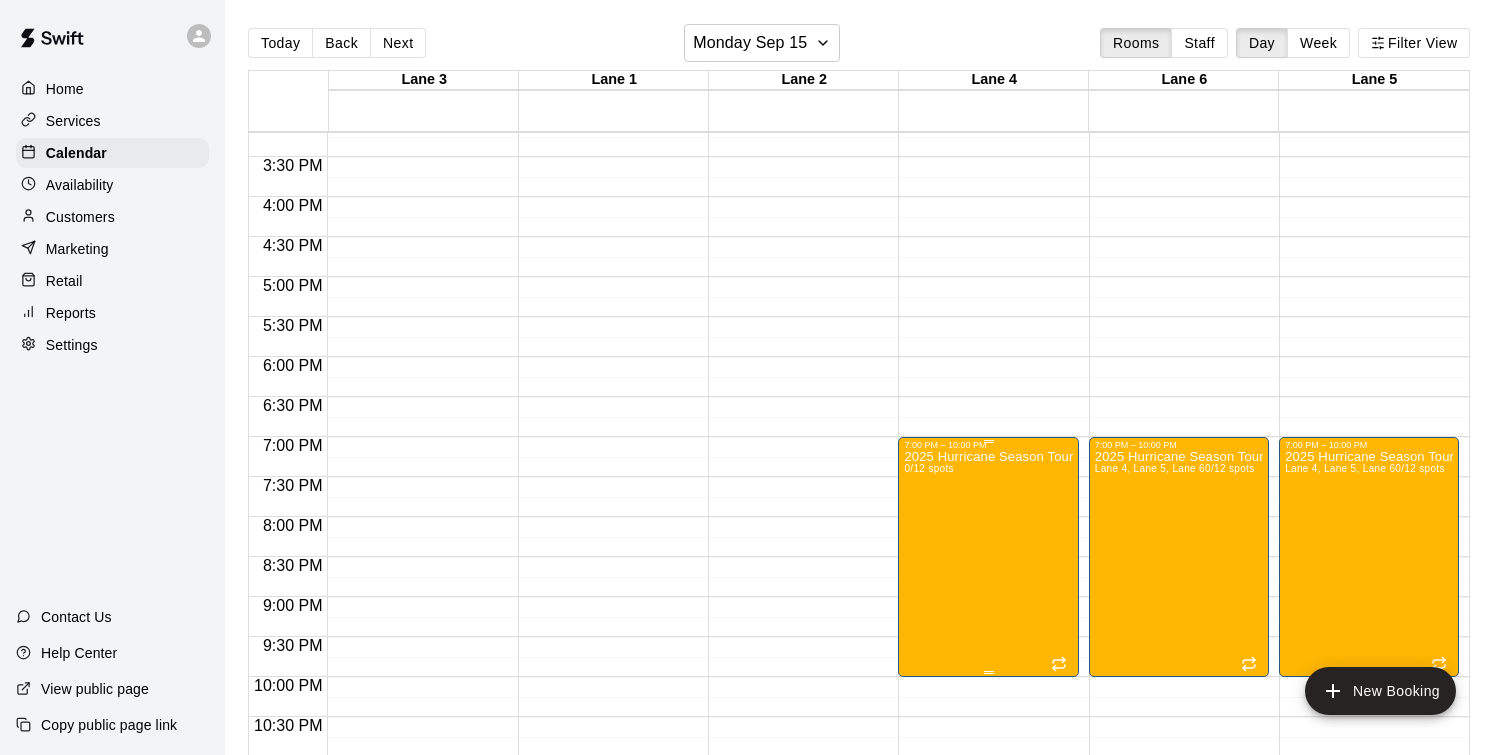 click on "2025 Hurricane Season Tournament - Soft Leather 0/12 spots" at bounding box center (988, 827) 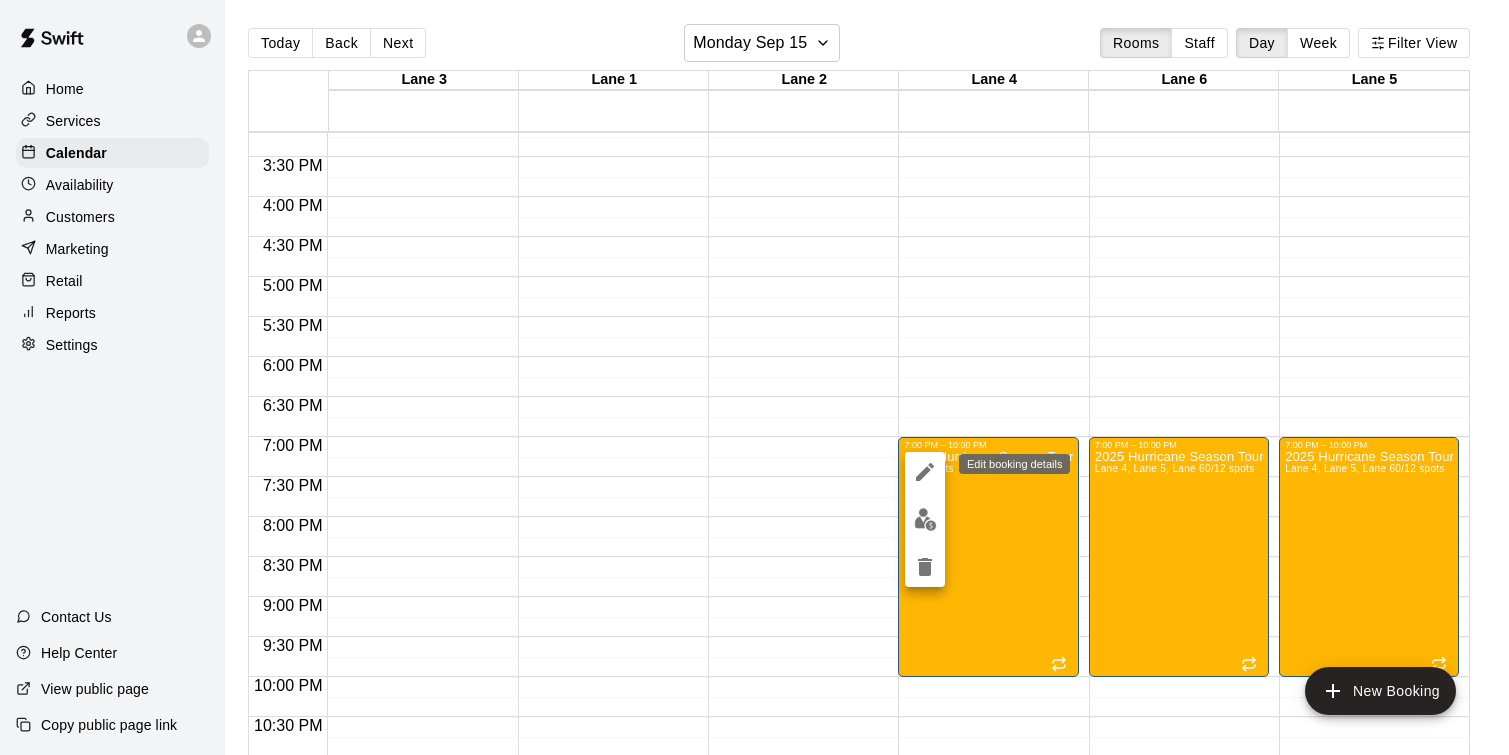 click 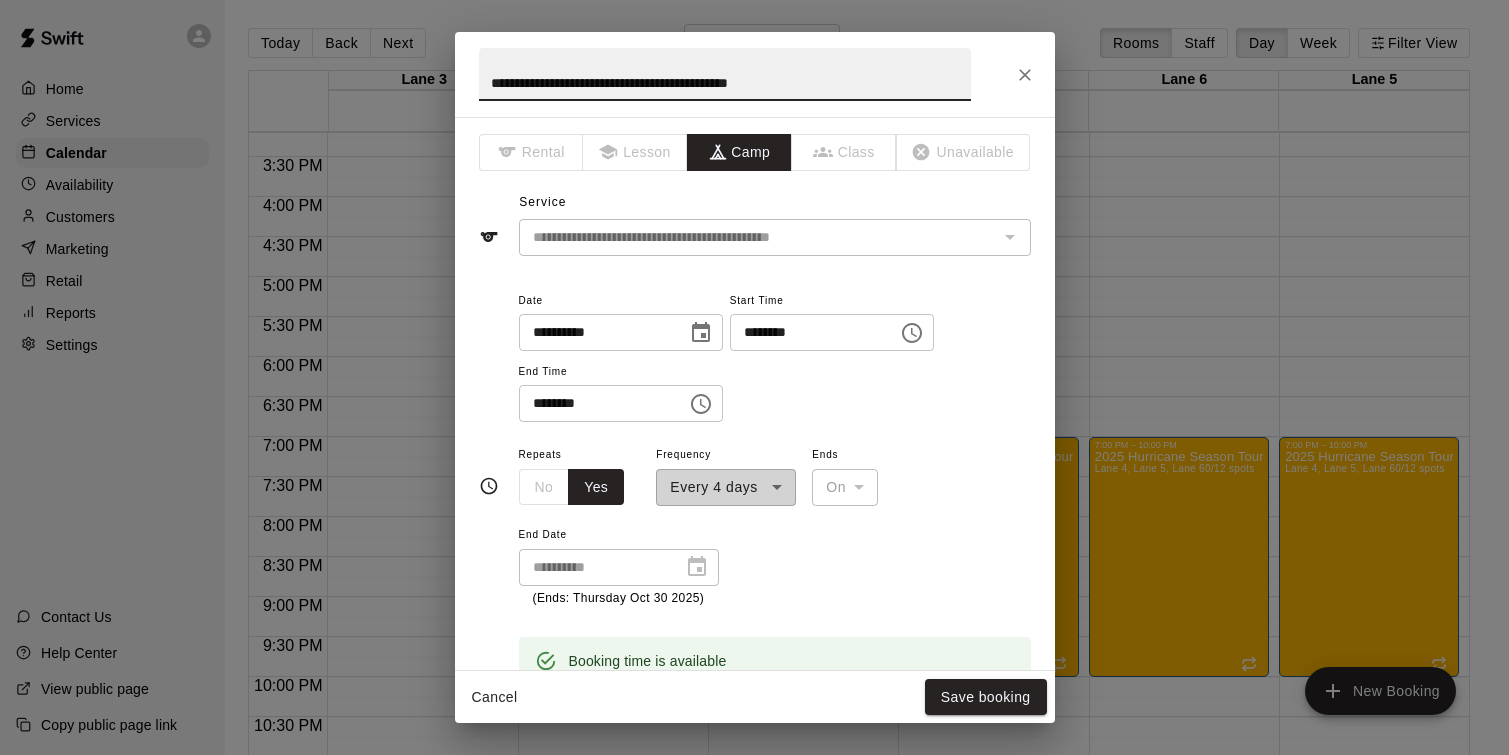 click 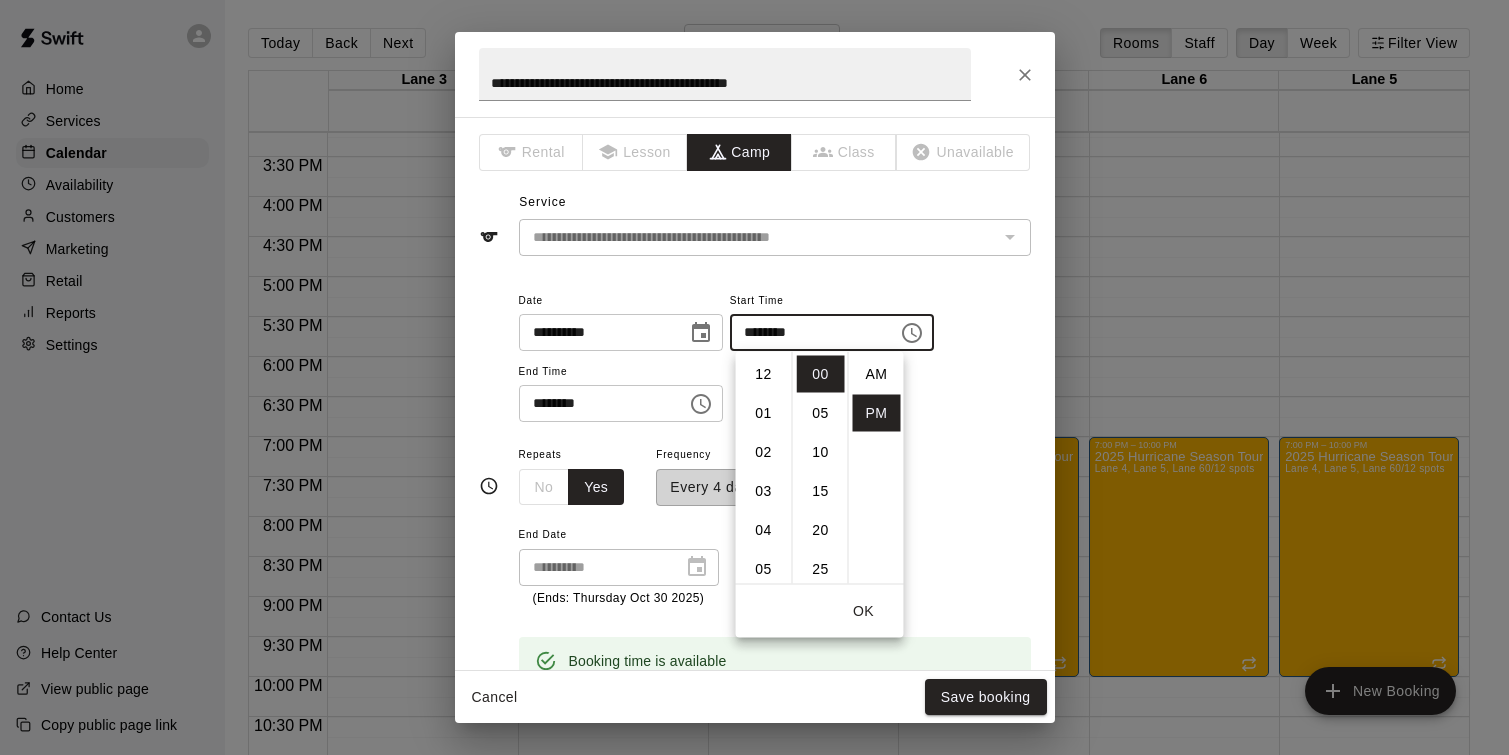scroll, scrollTop: 273, scrollLeft: 0, axis: vertical 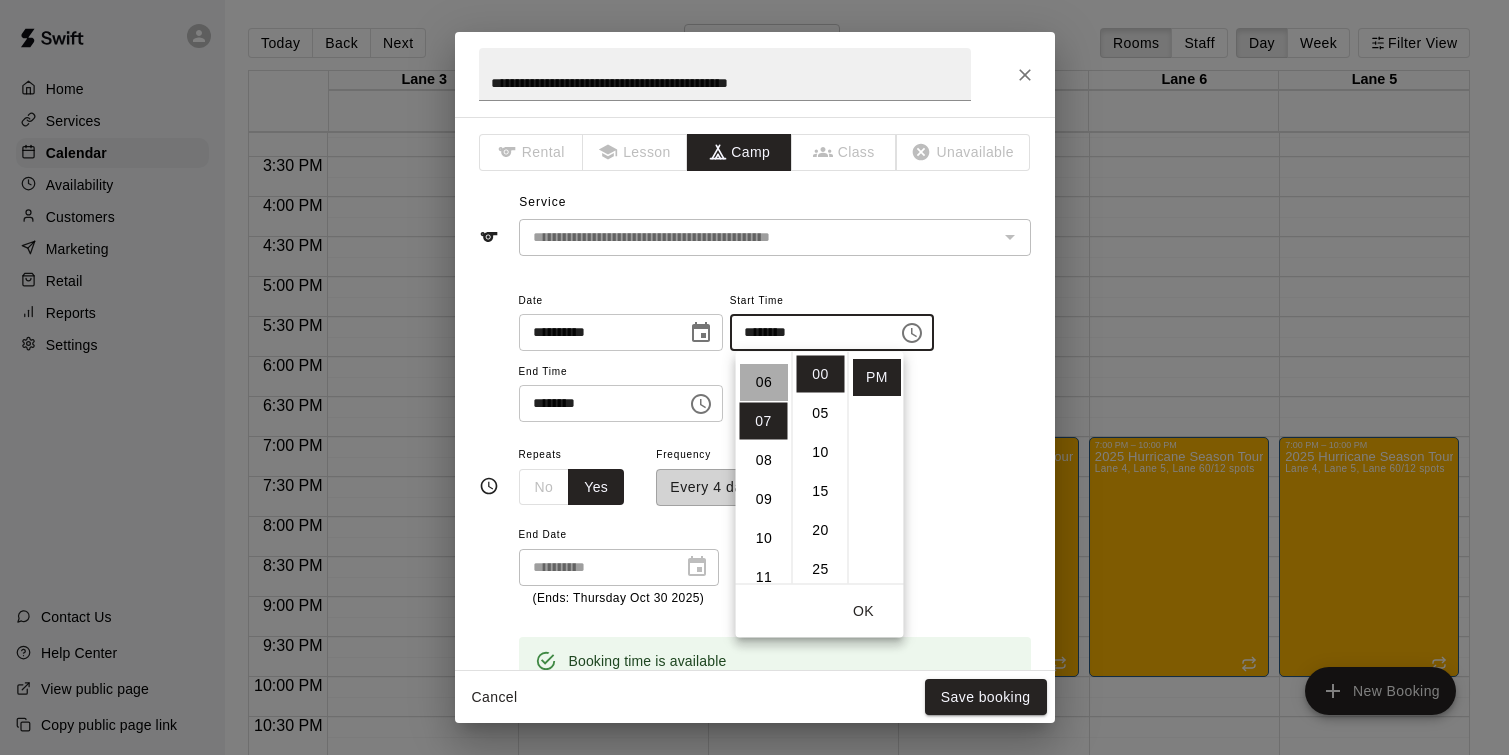 click on "06" at bounding box center [764, 382] 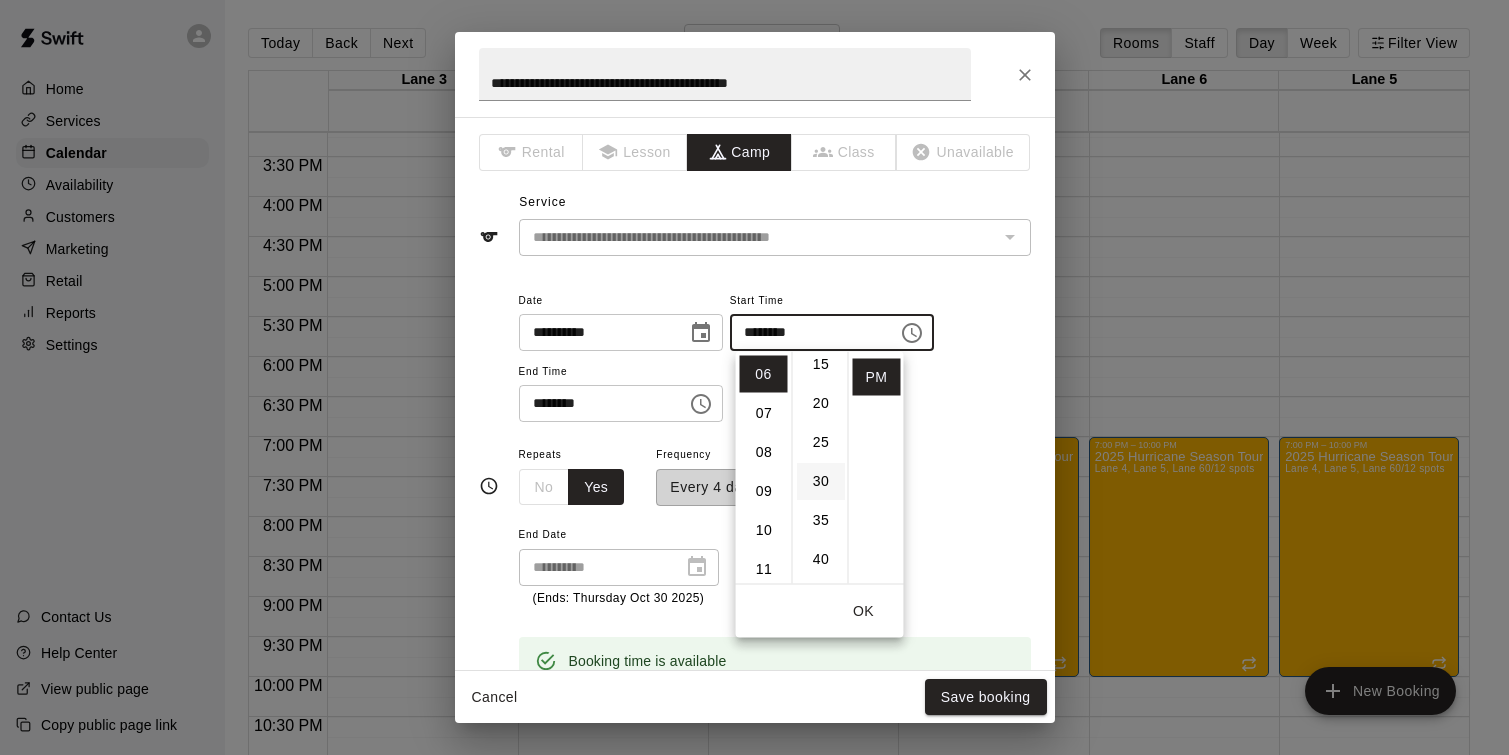 click on "30" at bounding box center [821, 481] 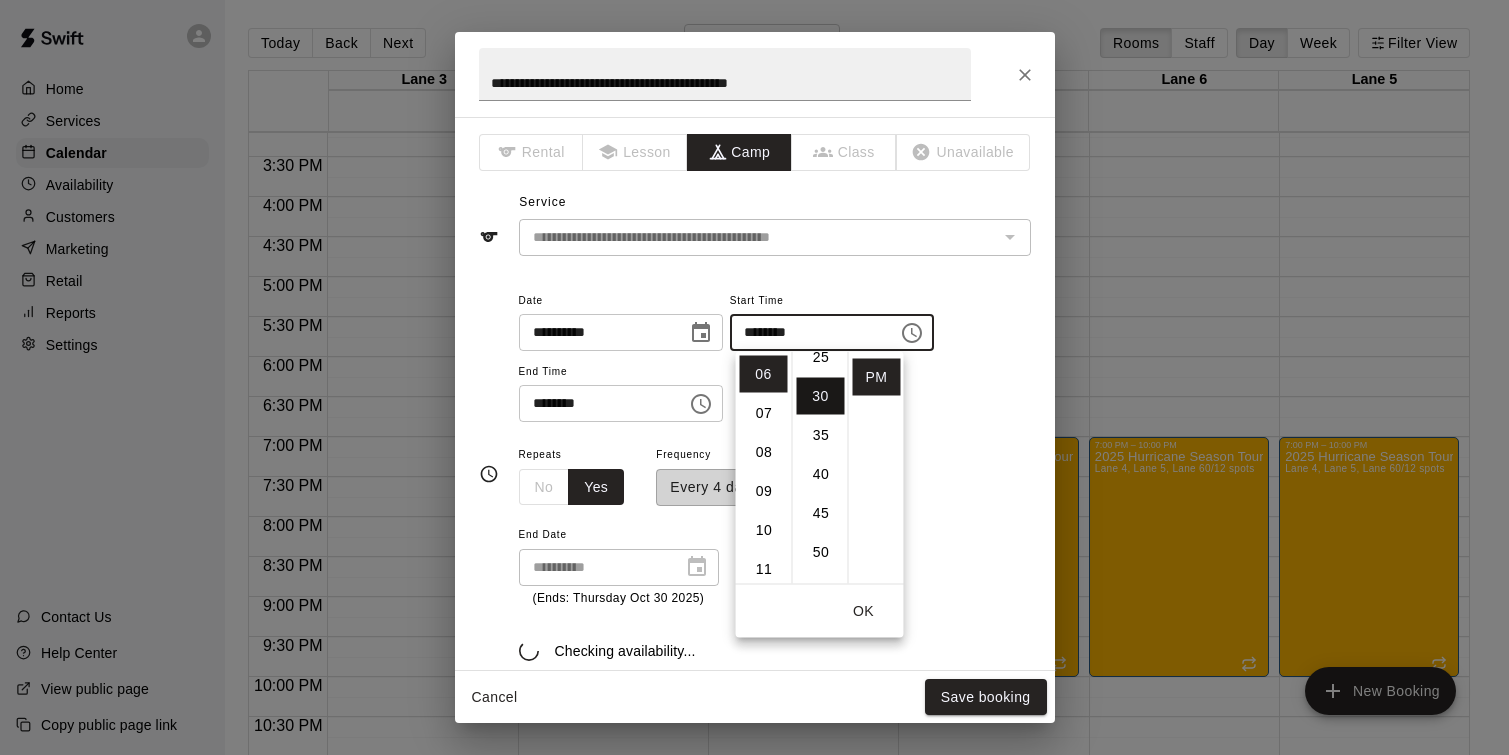 scroll, scrollTop: 234, scrollLeft: 0, axis: vertical 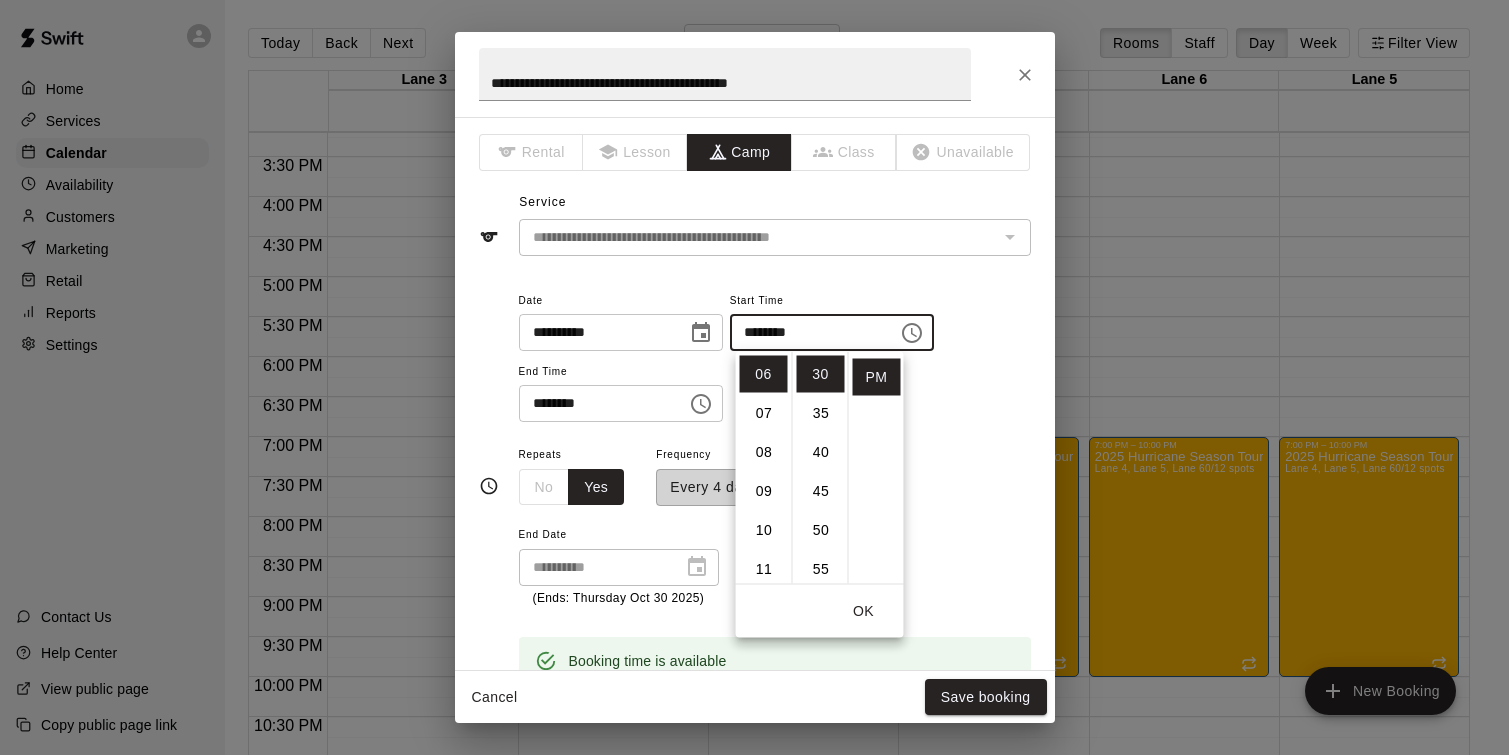 click on "OK" at bounding box center [864, 611] 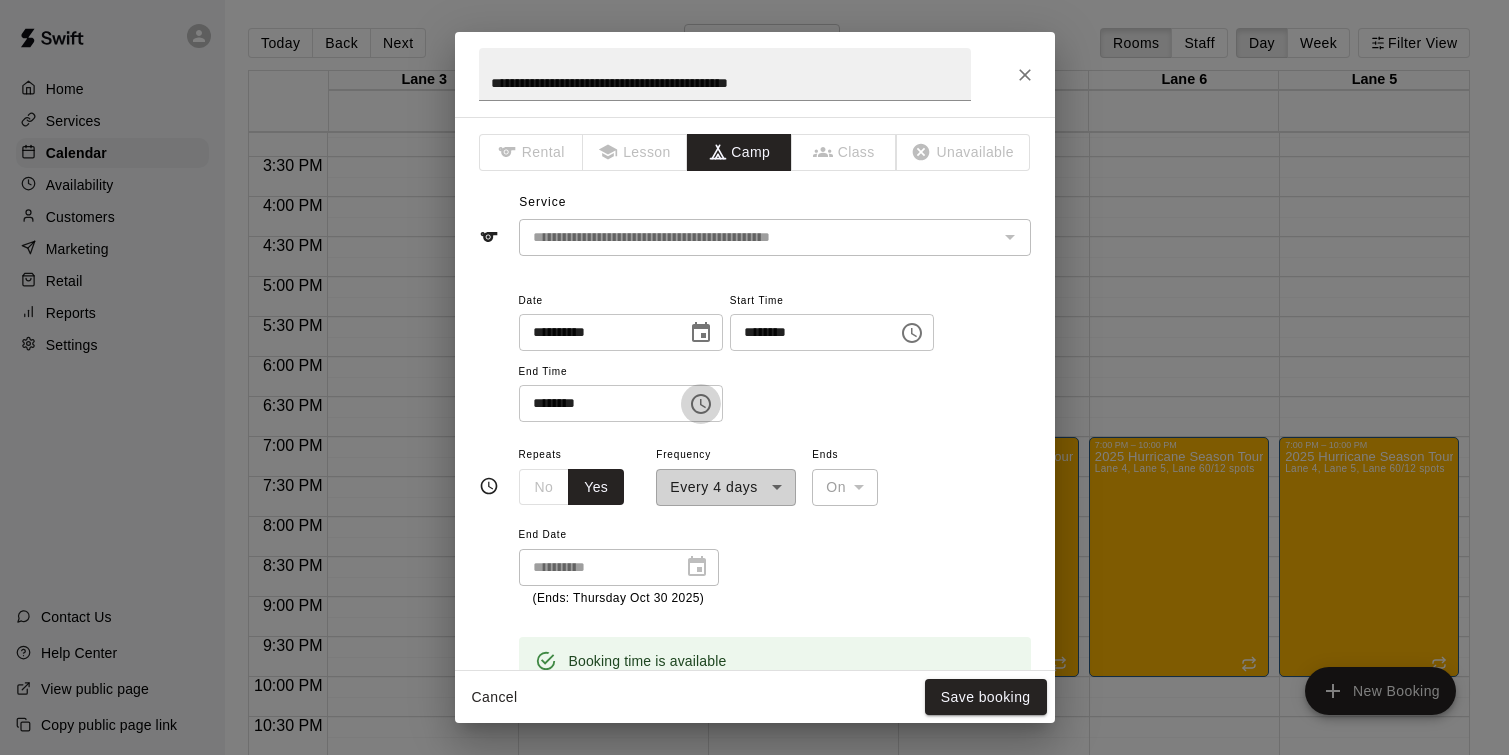click 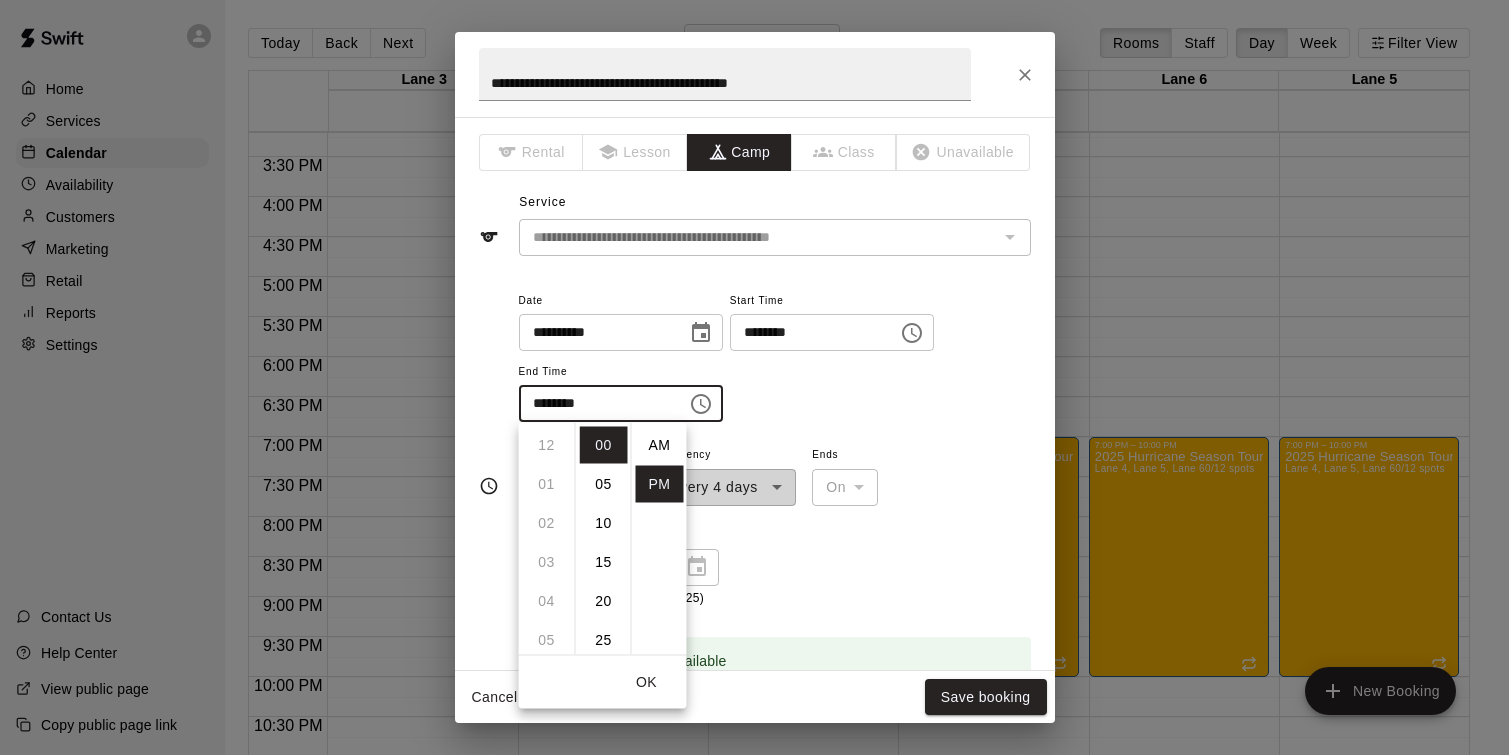 scroll, scrollTop: 390, scrollLeft: 0, axis: vertical 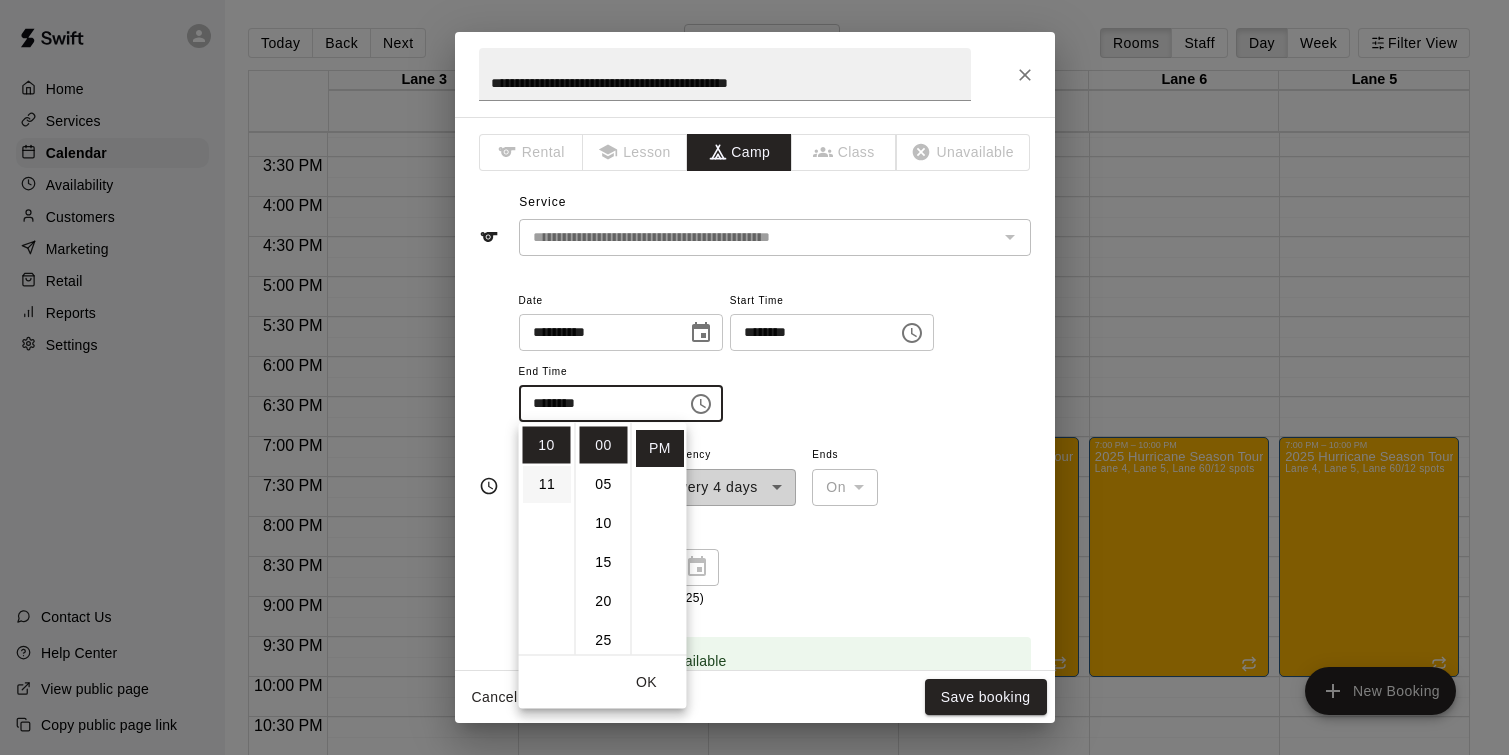 click on "11" at bounding box center (547, 484) 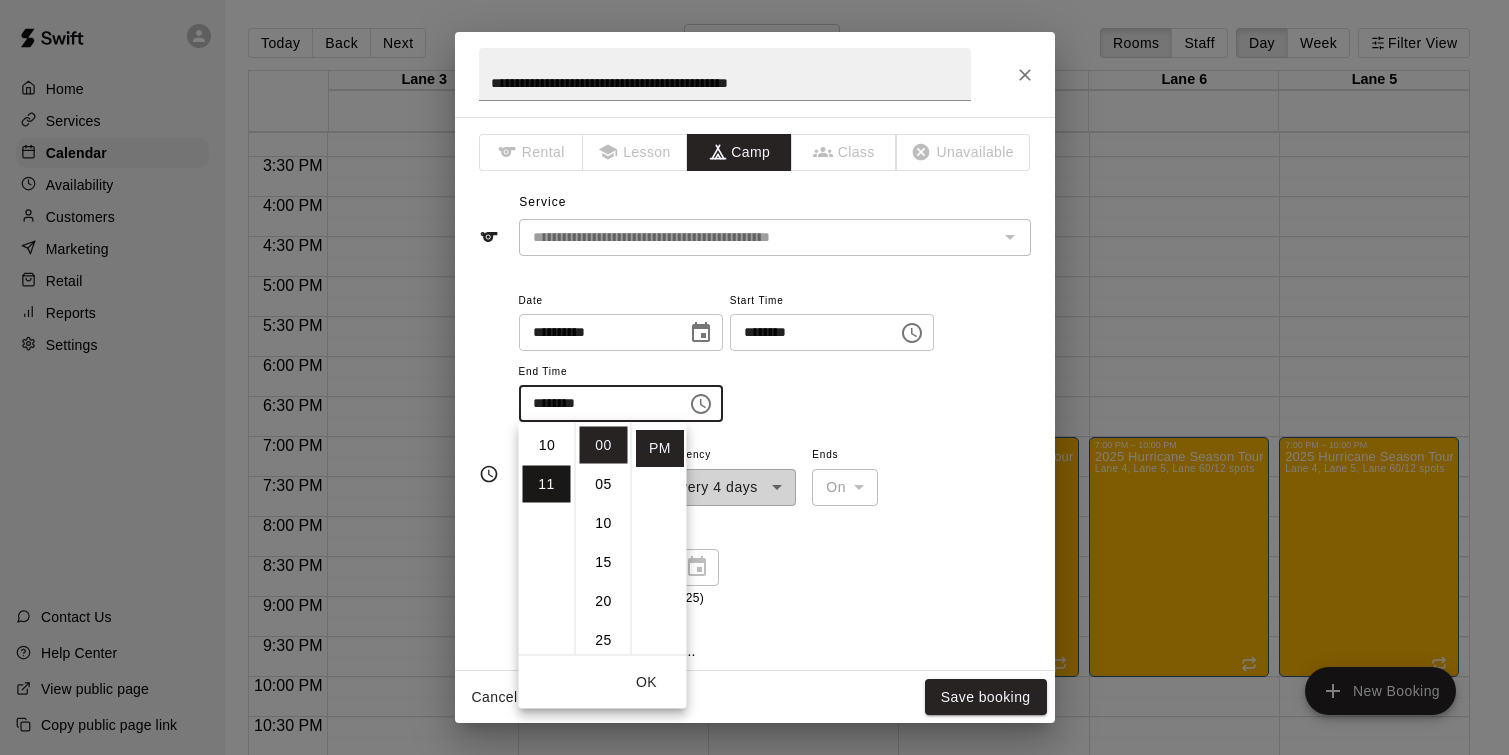 scroll, scrollTop: 426, scrollLeft: 0, axis: vertical 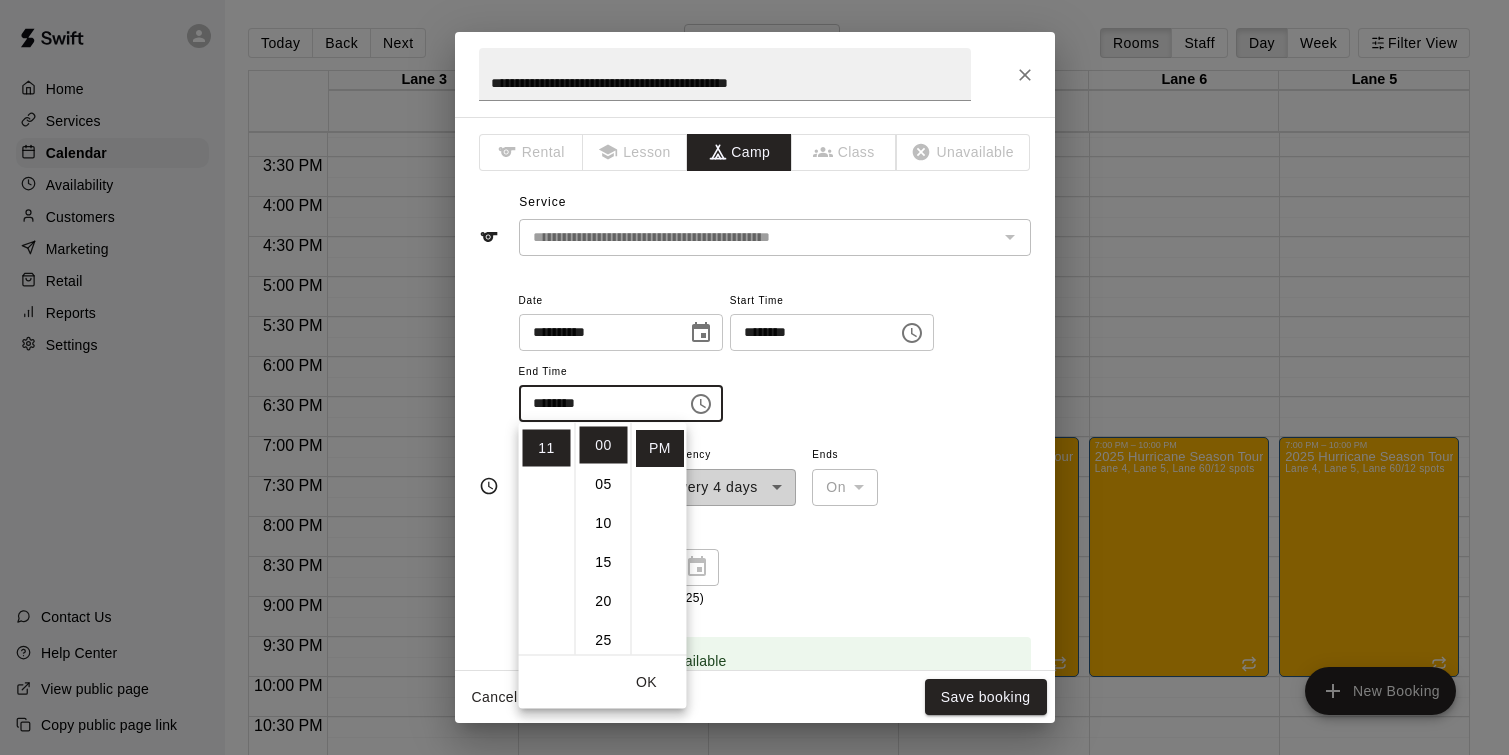 click on "OK" at bounding box center [647, 682] 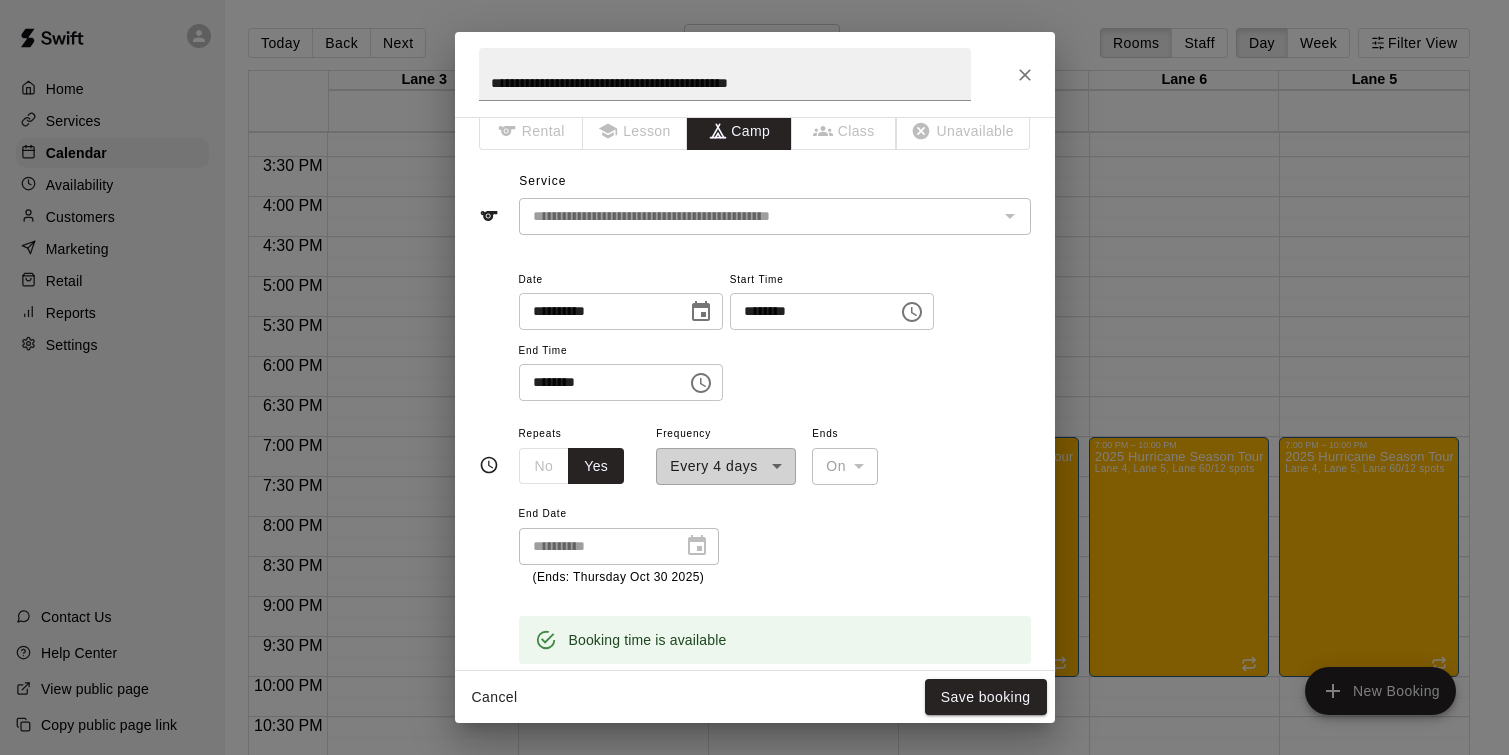 scroll, scrollTop: 20, scrollLeft: 0, axis: vertical 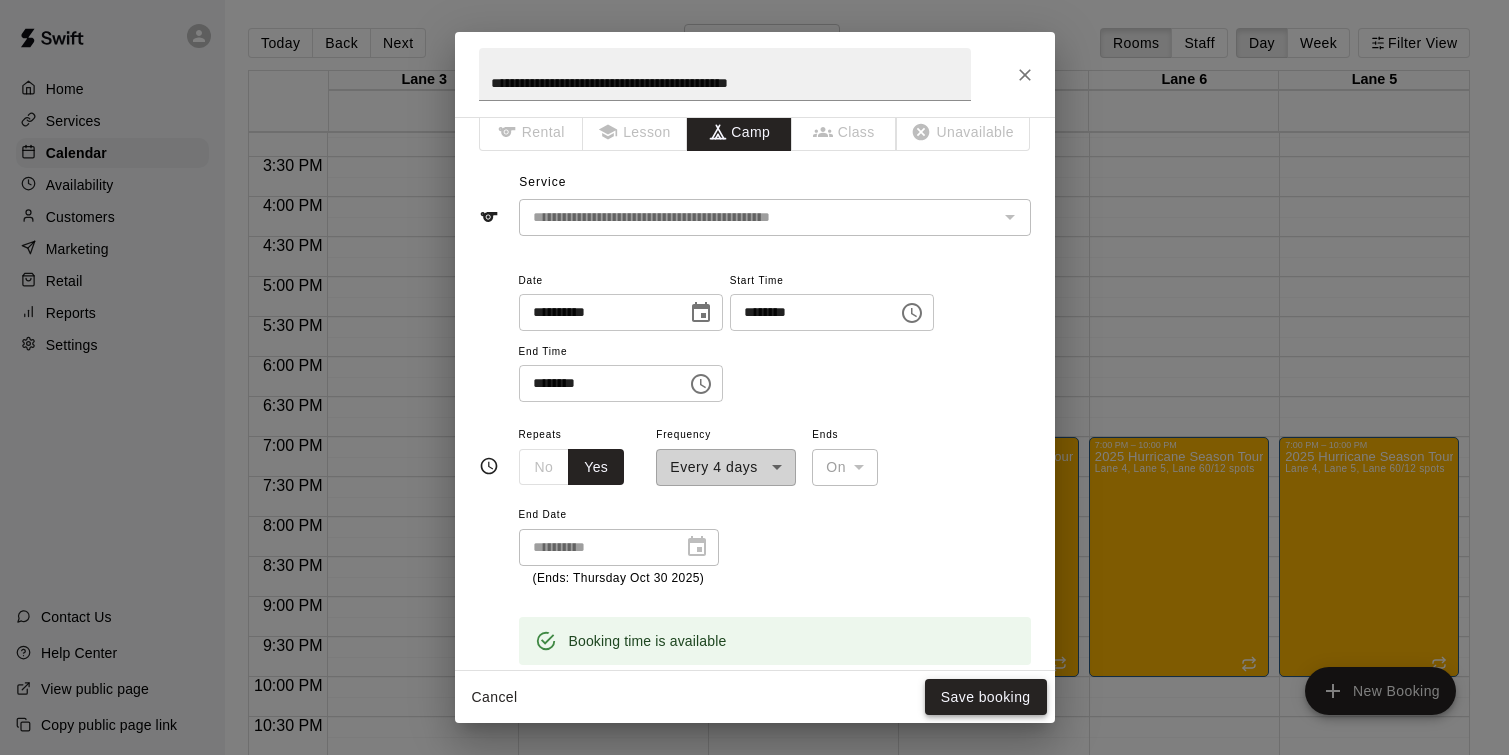 click on "Save booking" at bounding box center (986, 697) 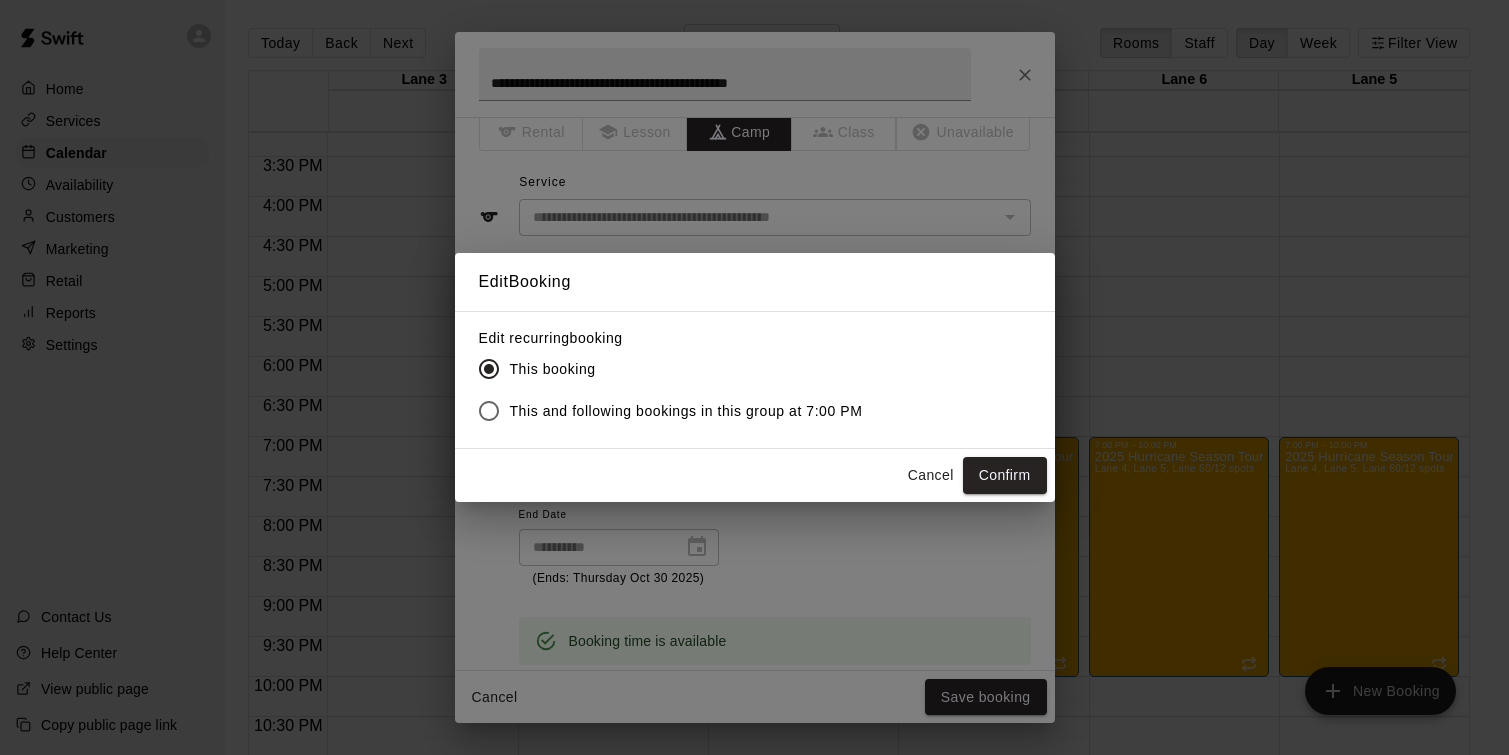 click on "This and following bookings in this group at 7:00 PM" at bounding box center (665, 411) 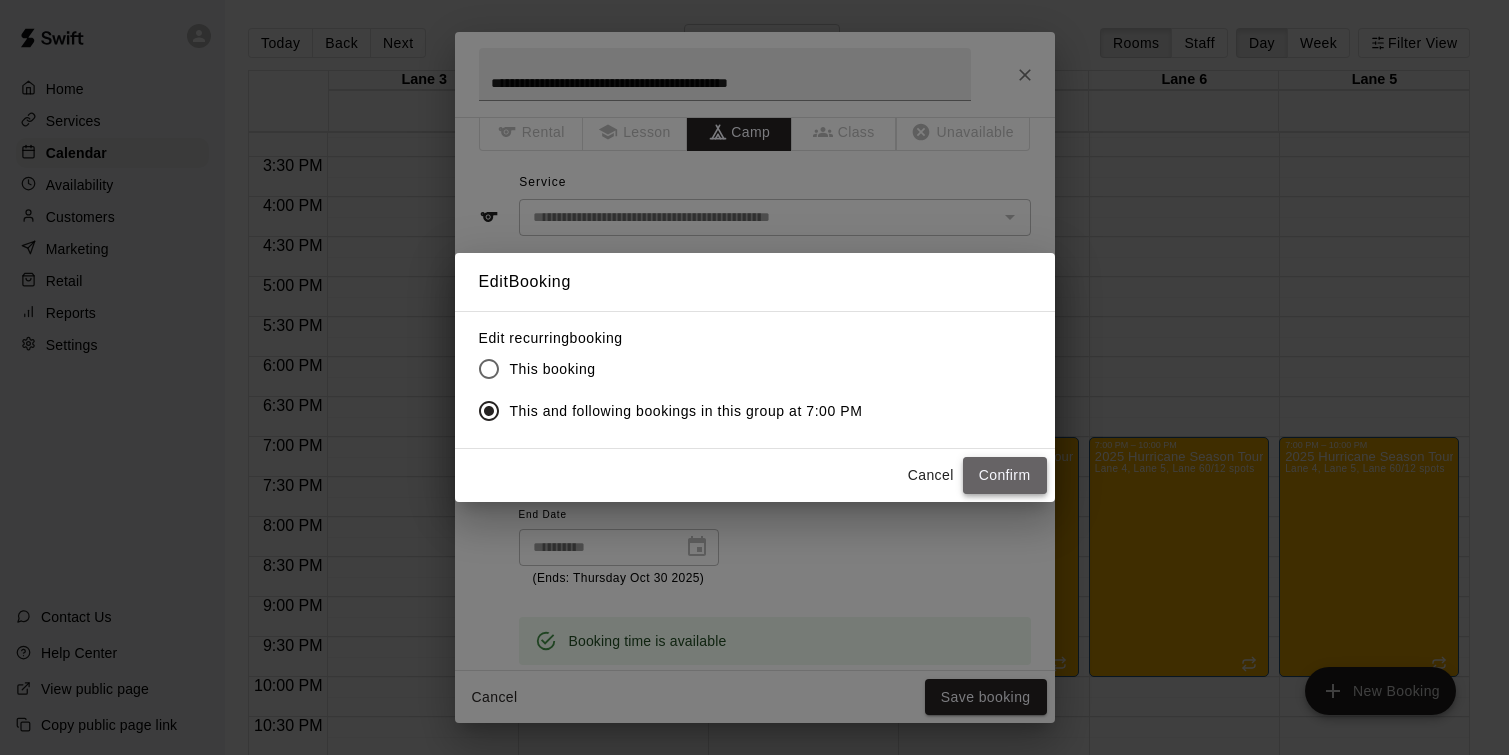 click on "Confirm" at bounding box center (1005, 475) 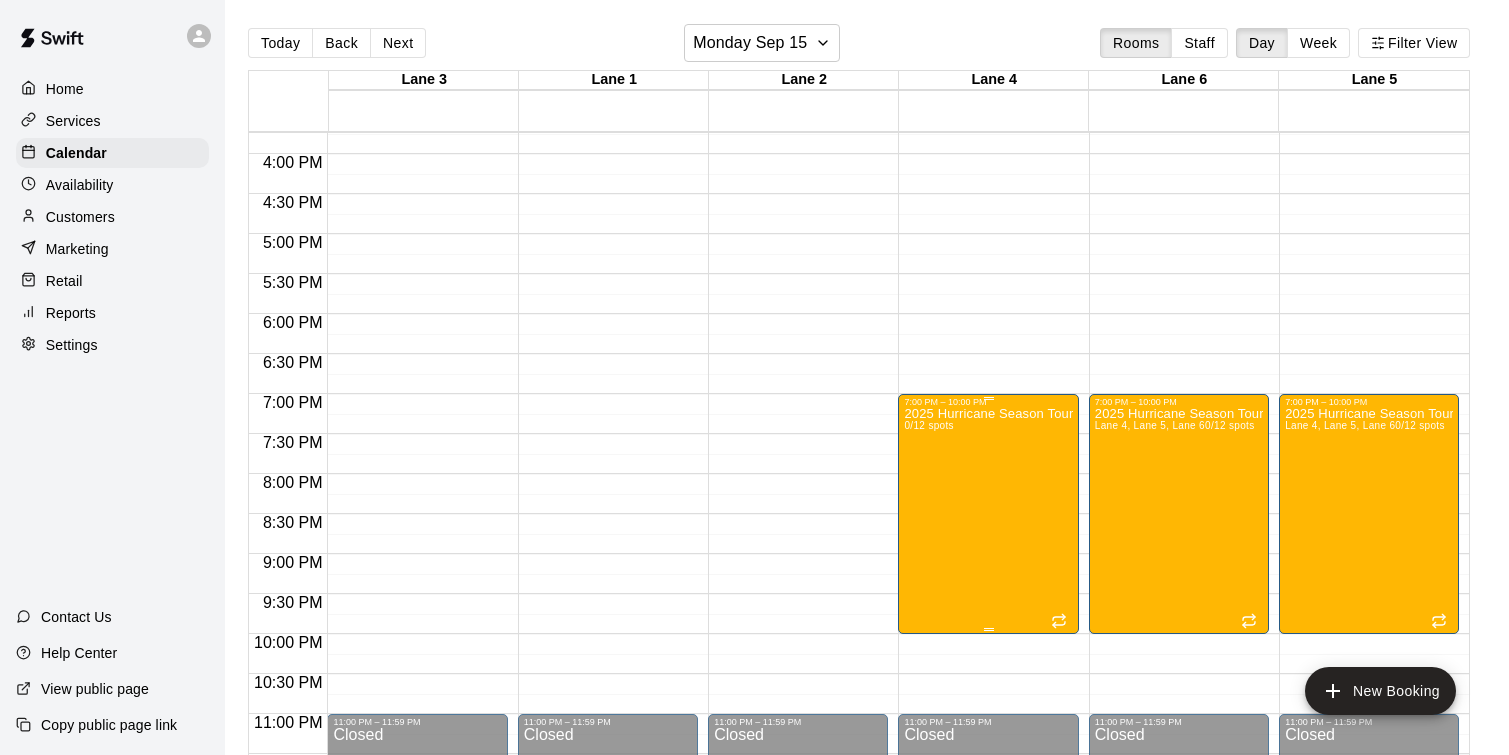 scroll, scrollTop: 1276, scrollLeft: 0, axis: vertical 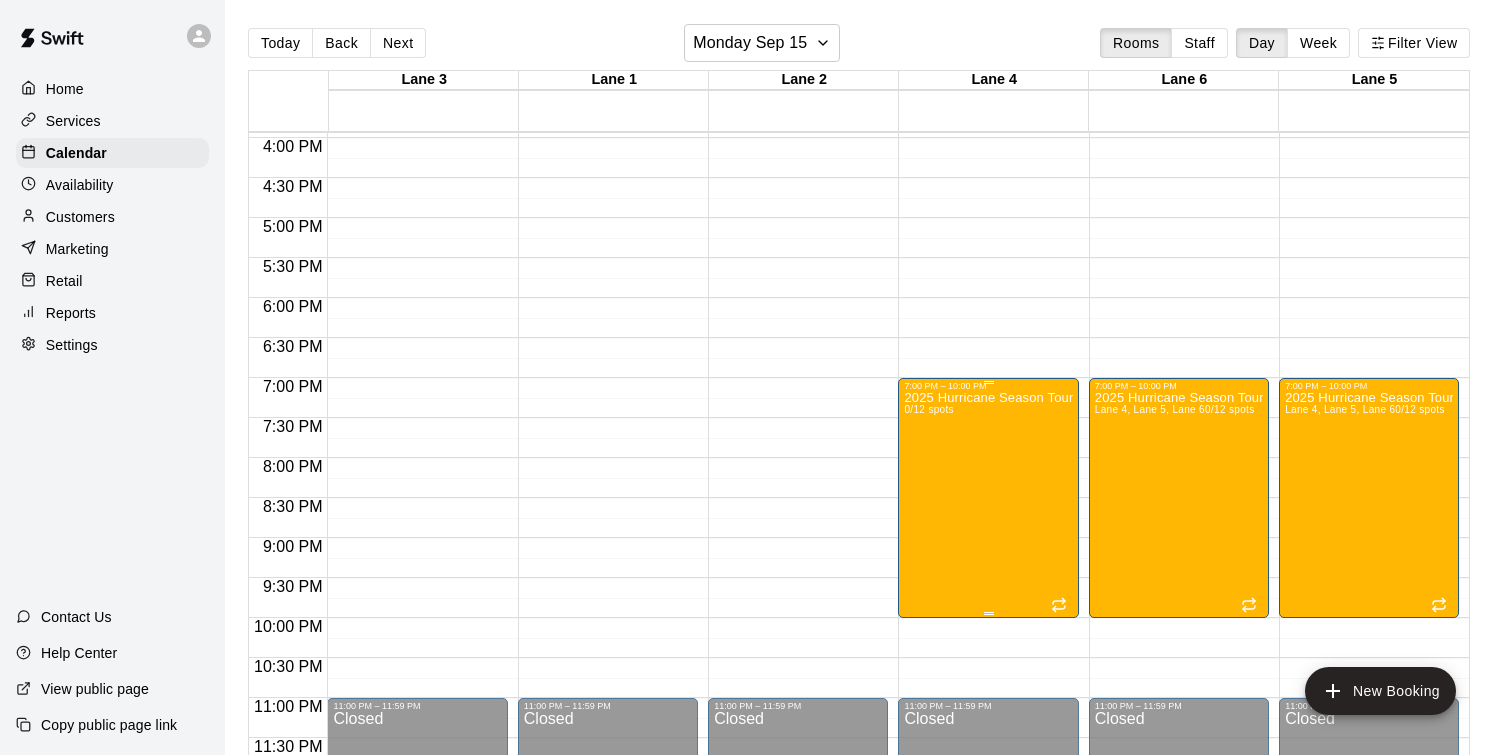 click on "2025 Hurricane Season Tournament - Soft Leather 0/12 spots" at bounding box center (988, 768) 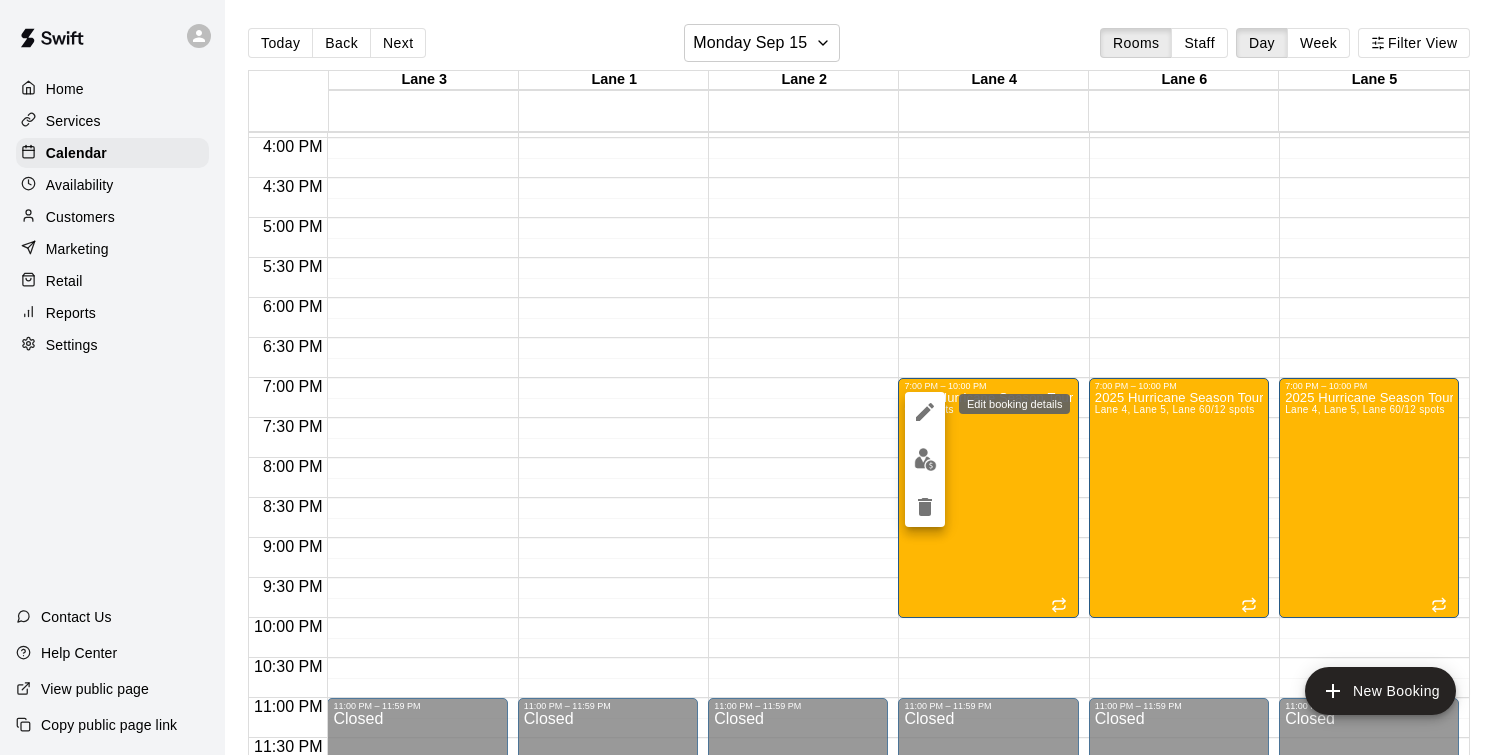 click 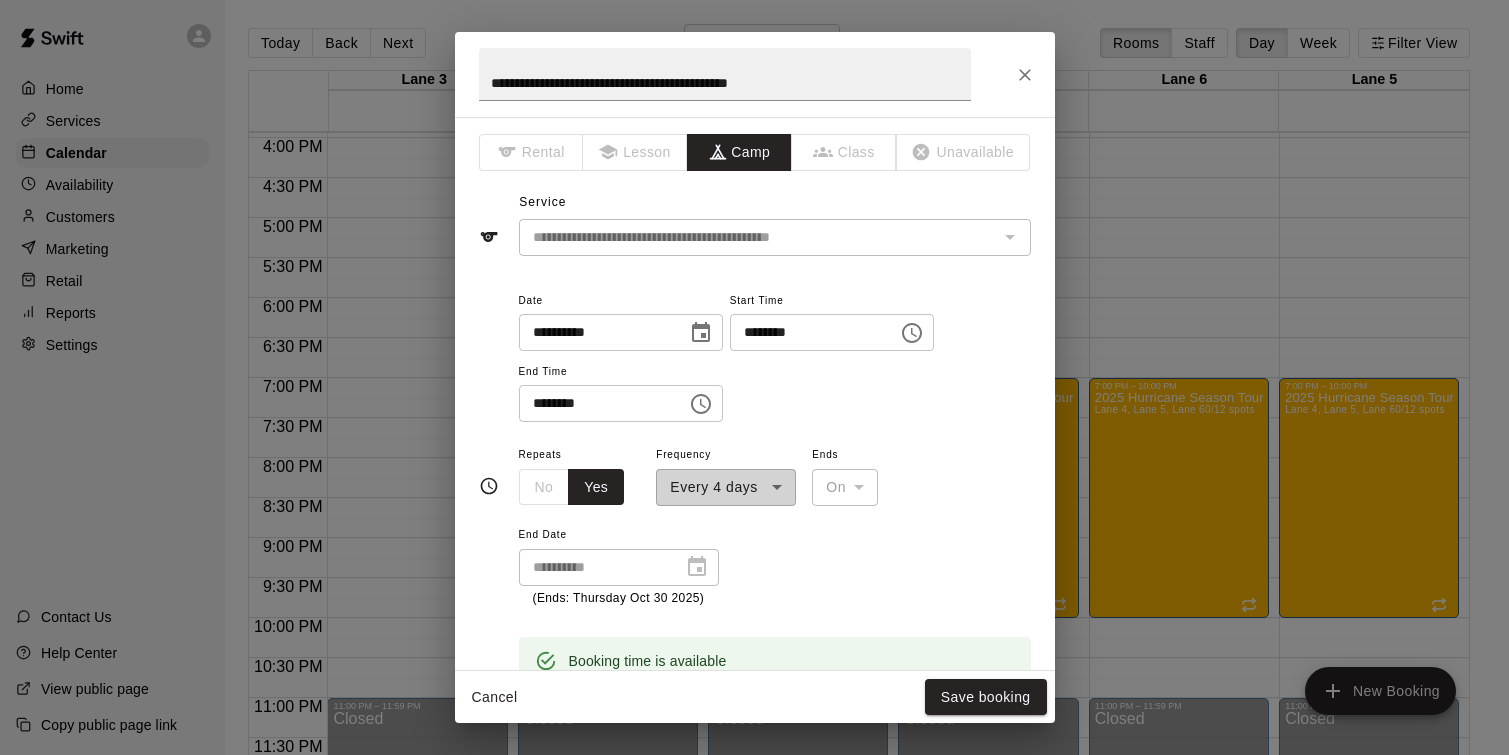 click on "**********" at bounding box center [775, 355] 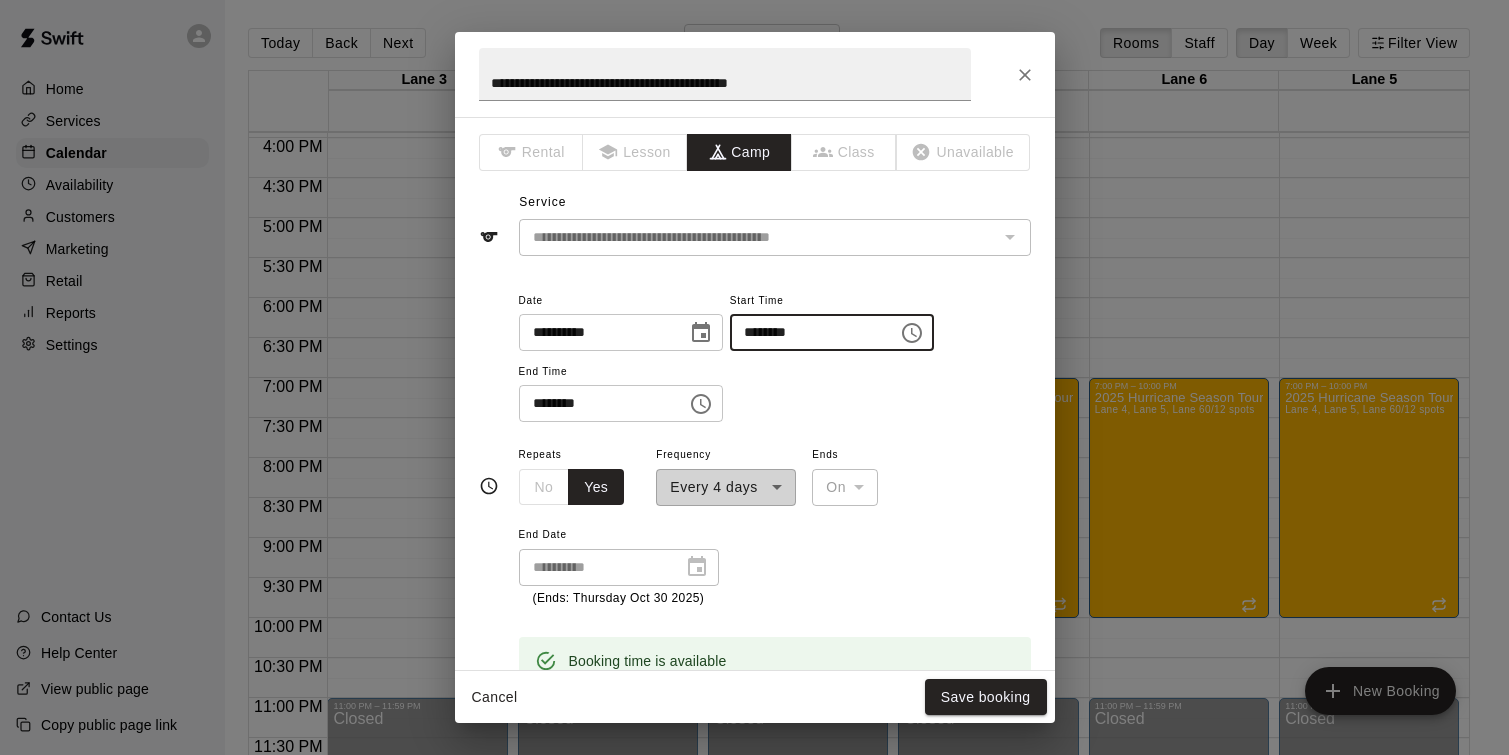 click on "********" at bounding box center (807, 332) 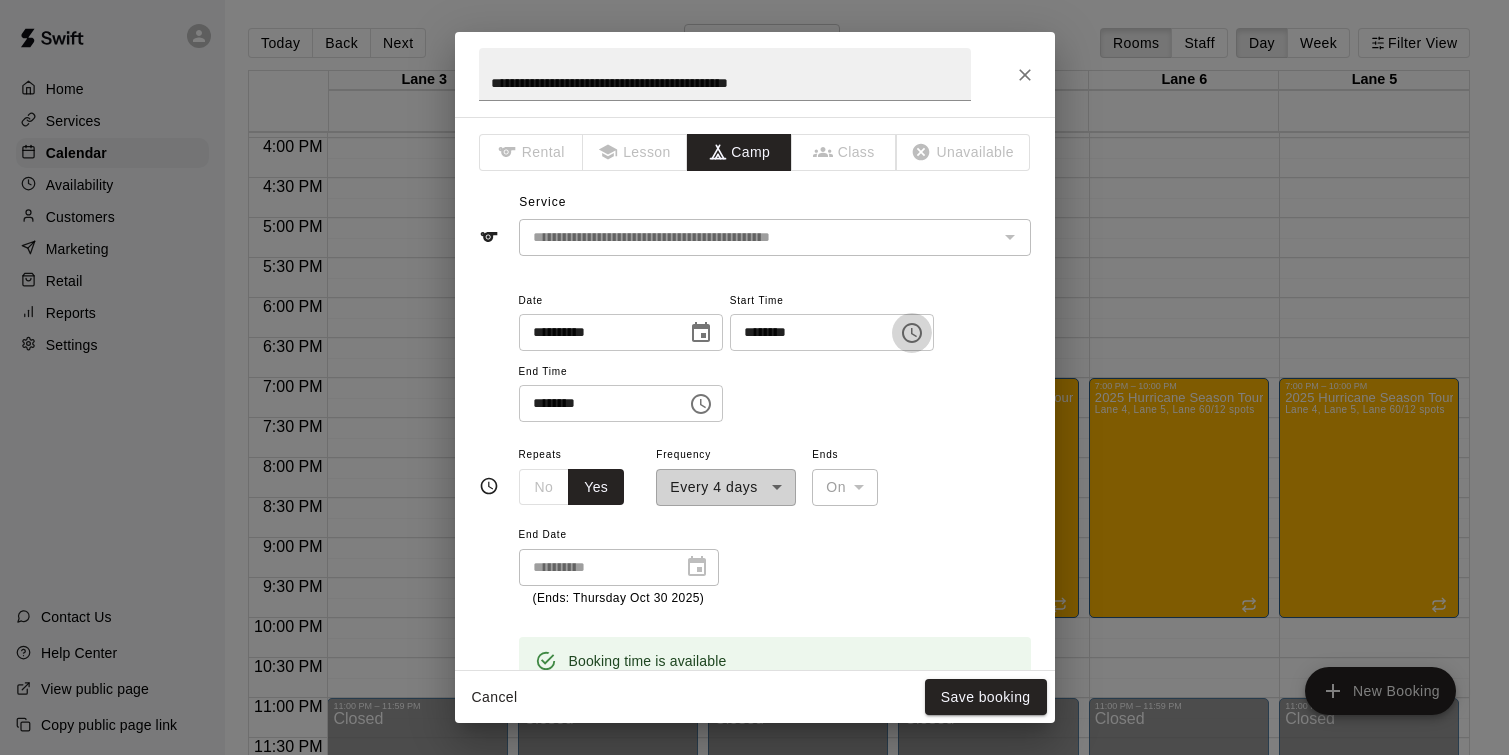 click 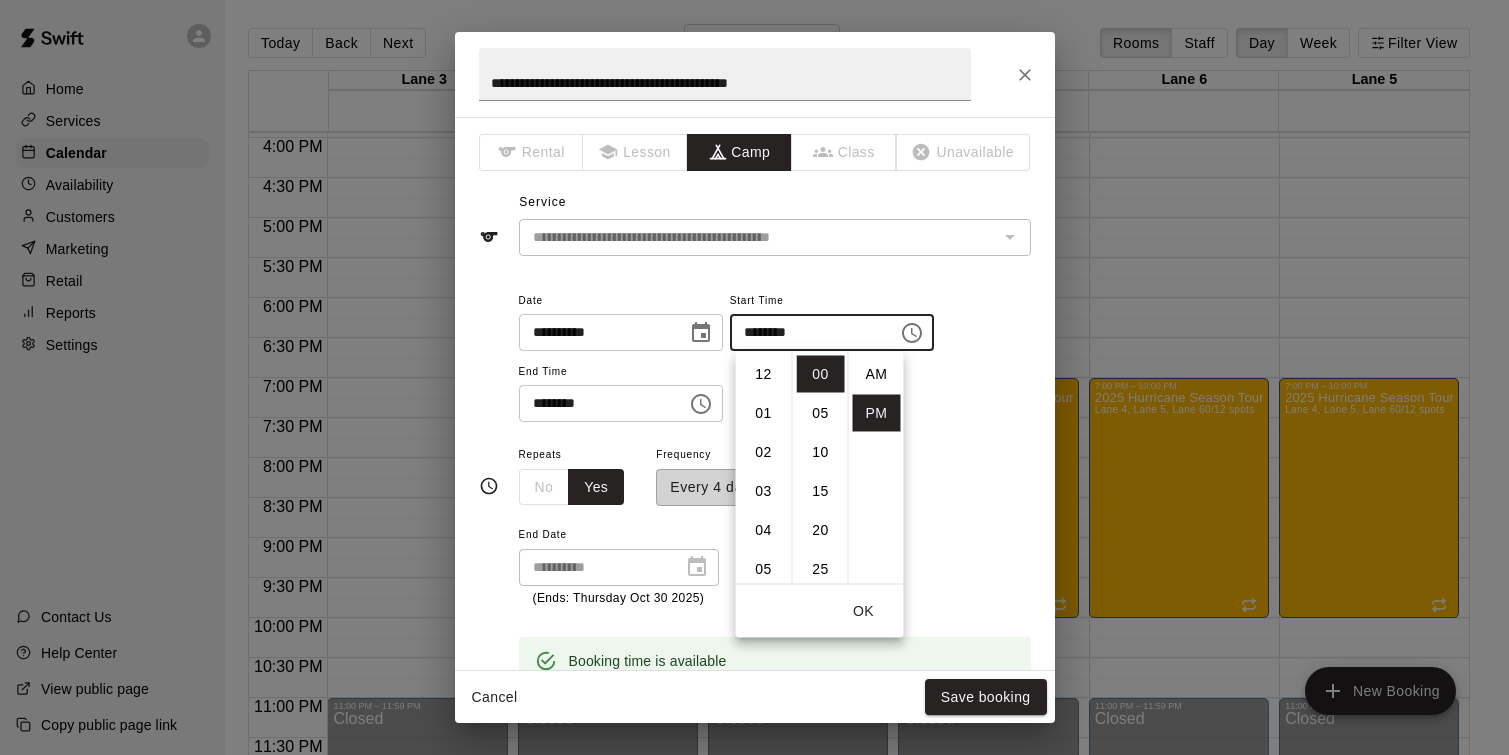 scroll, scrollTop: 273, scrollLeft: 0, axis: vertical 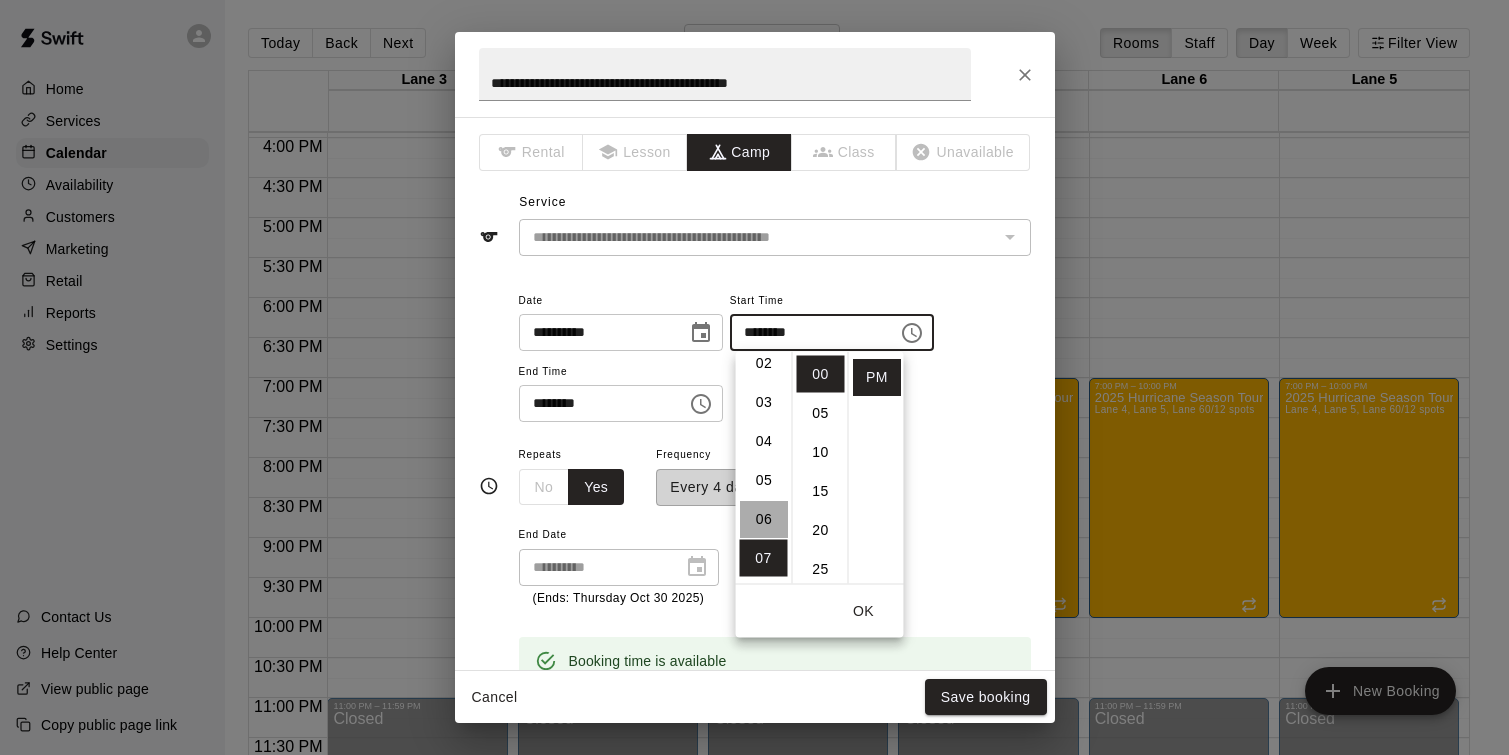 click on "06" at bounding box center [764, 519] 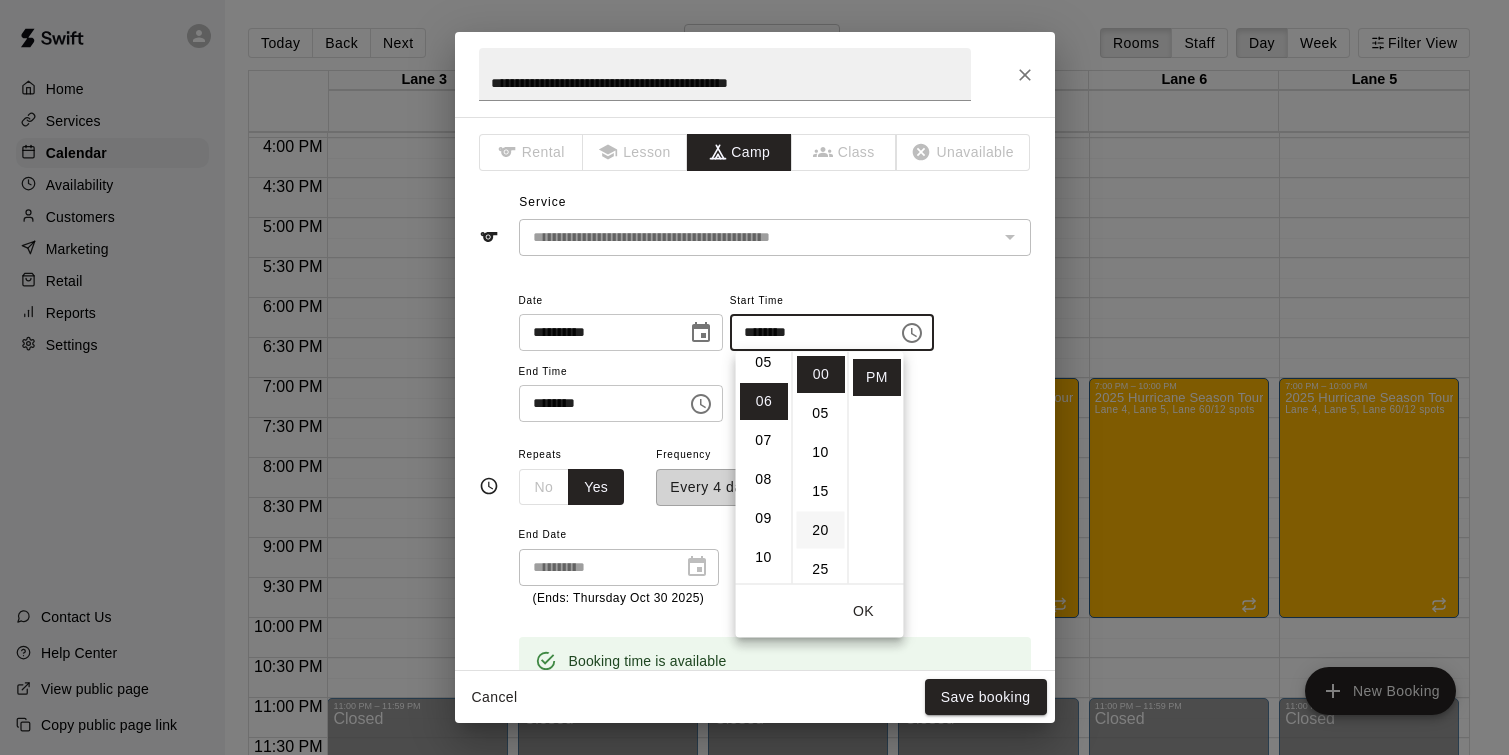 scroll, scrollTop: 234, scrollLeft: 0, axis: vertical 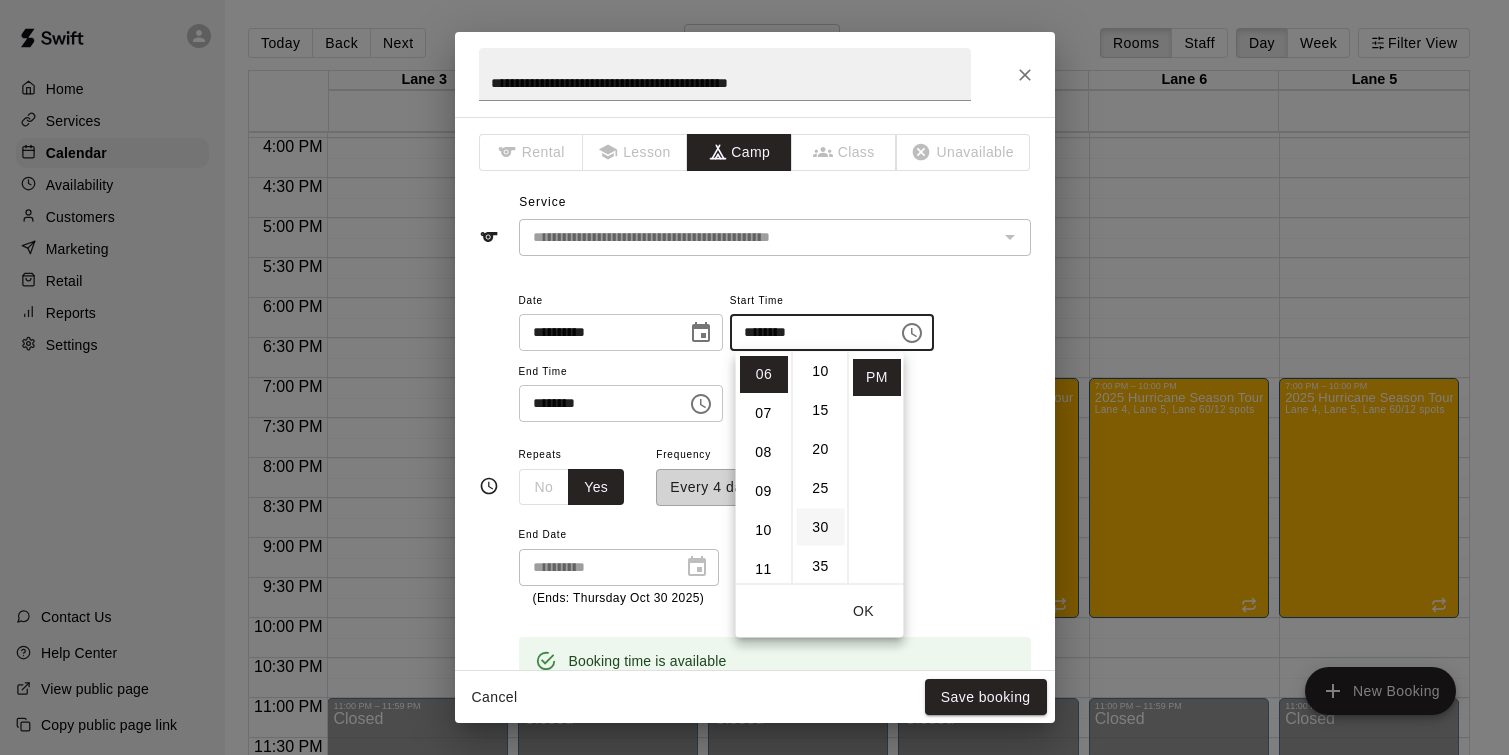 click on "30" at bounding box center [821, 527] 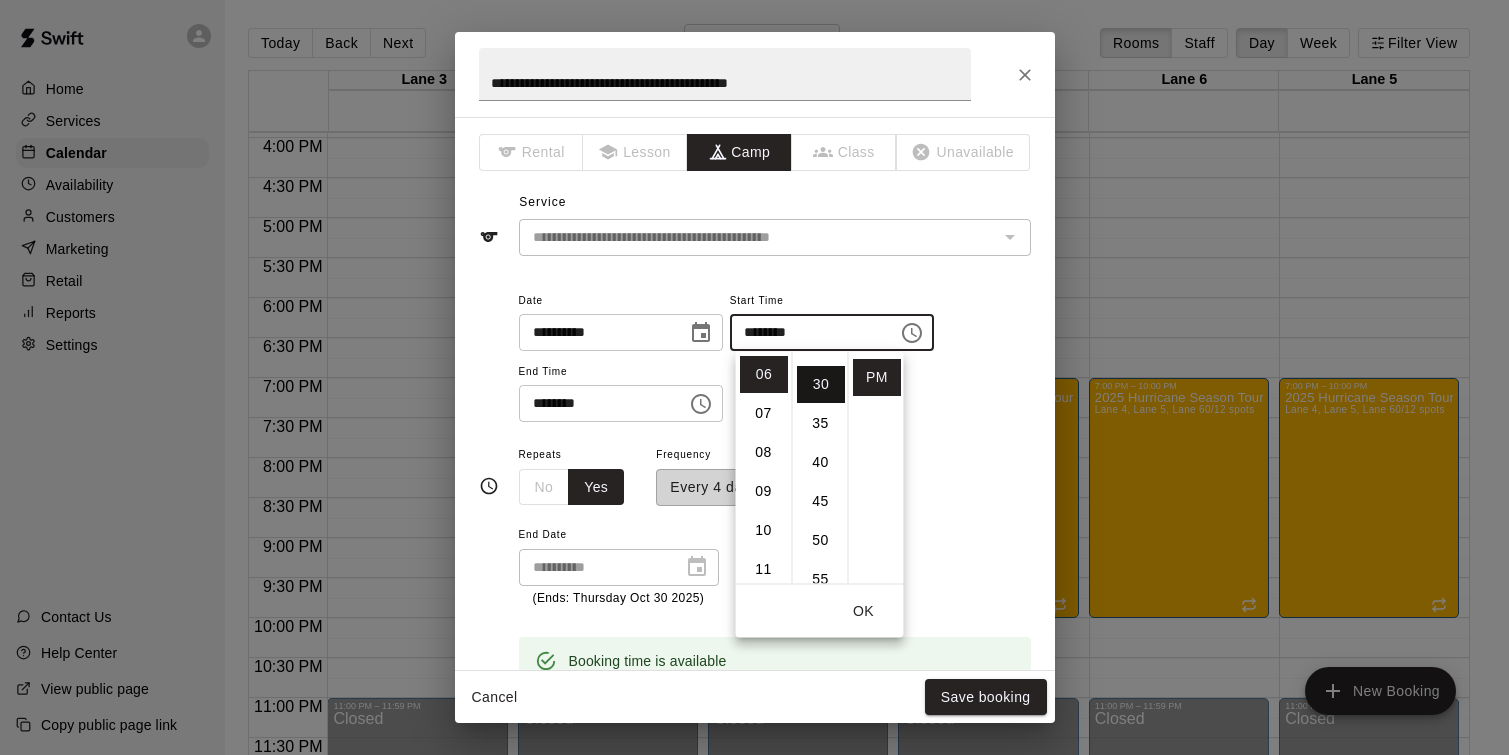 scroll, scrollTop: 234, scrollLeft: 0, axis: vertical 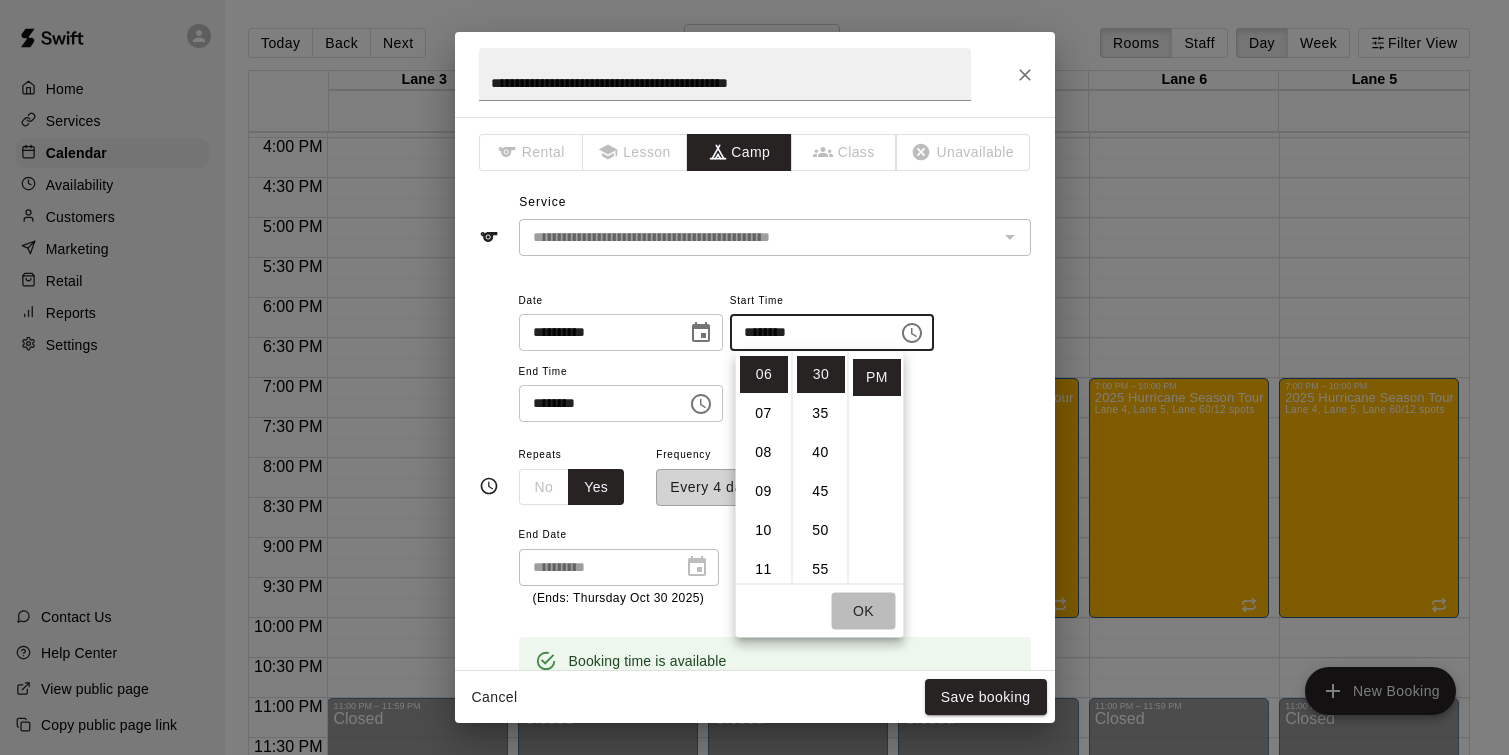 click on "OK" at bounding box center (864, 611) 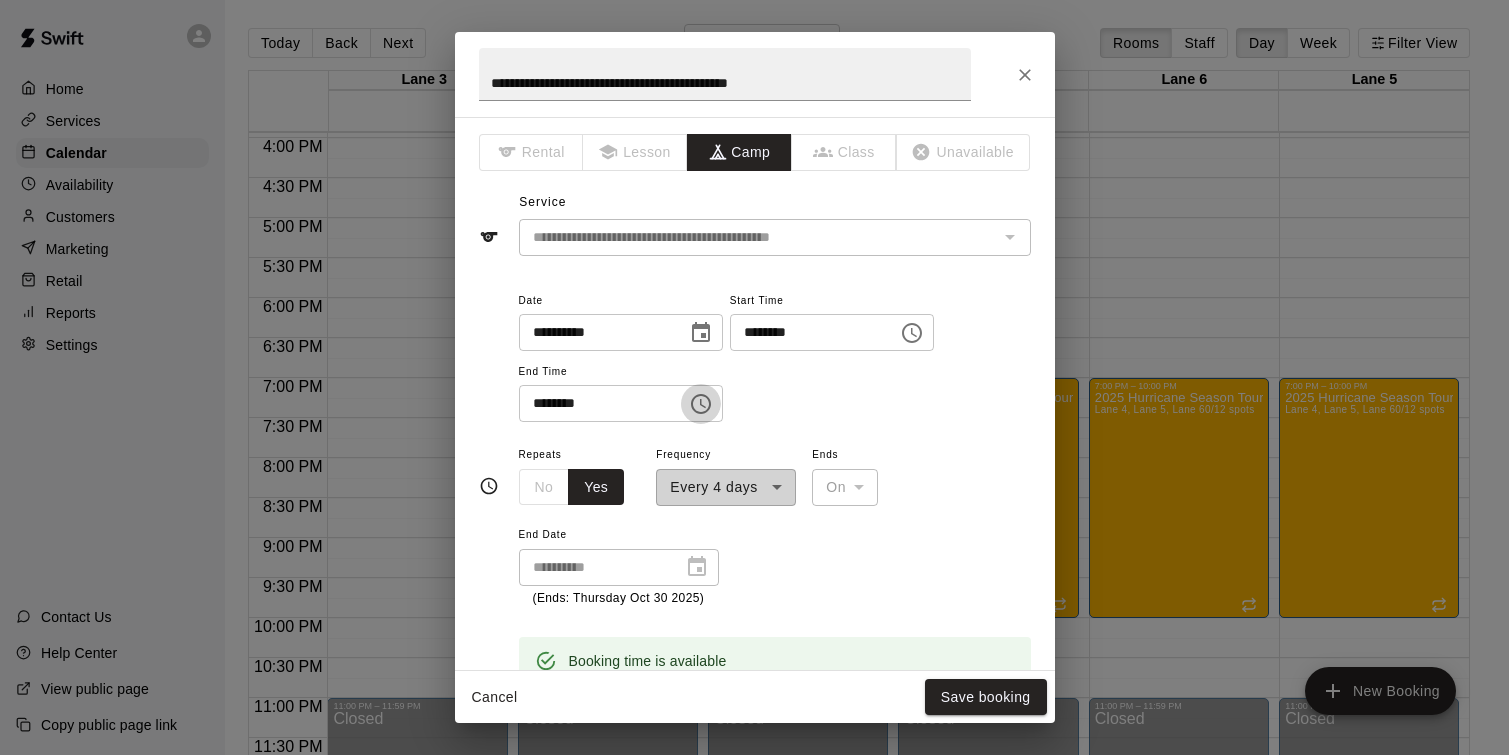 click 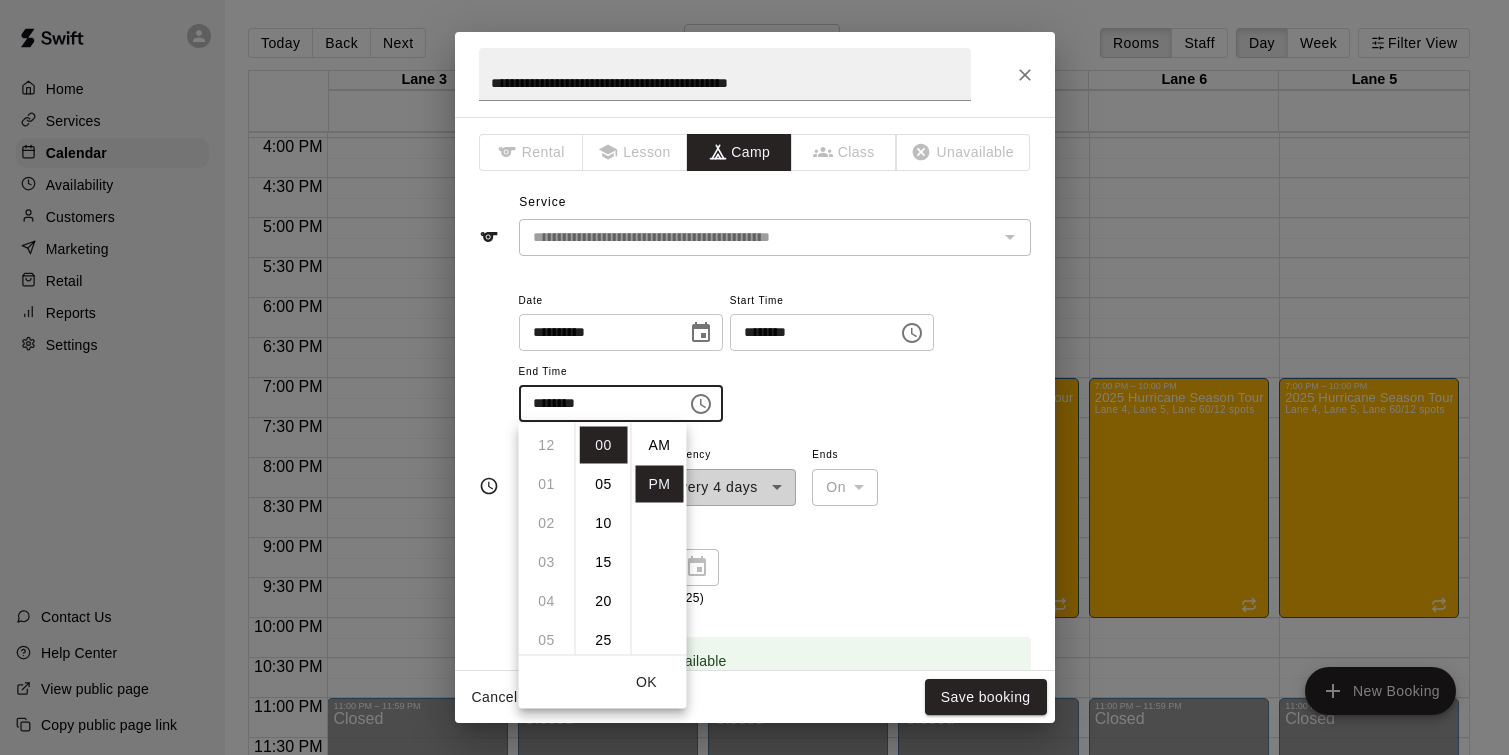 scroll, scrollTop: 390, scrollLeft: 0, axis: vertical 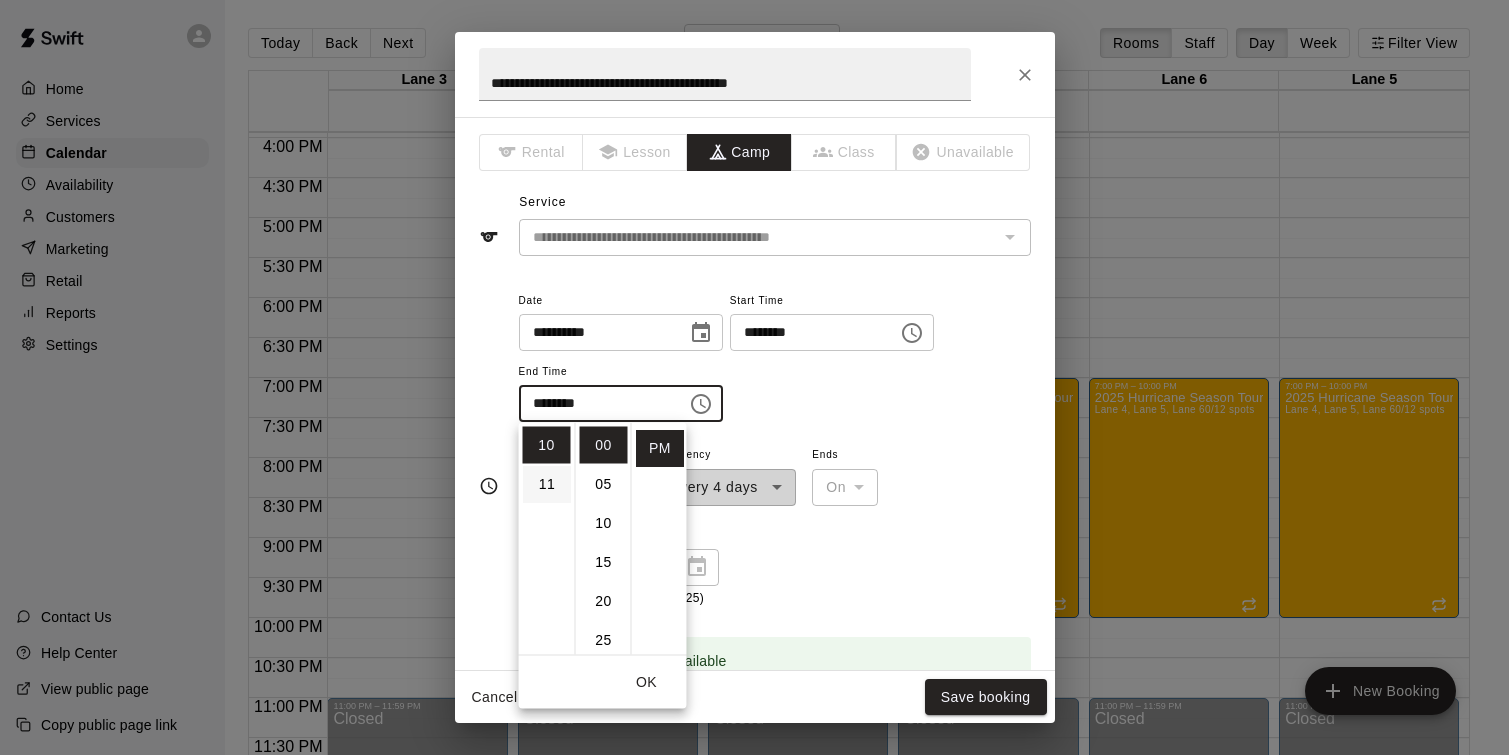 click on "11" at bounding box center (547, 484) 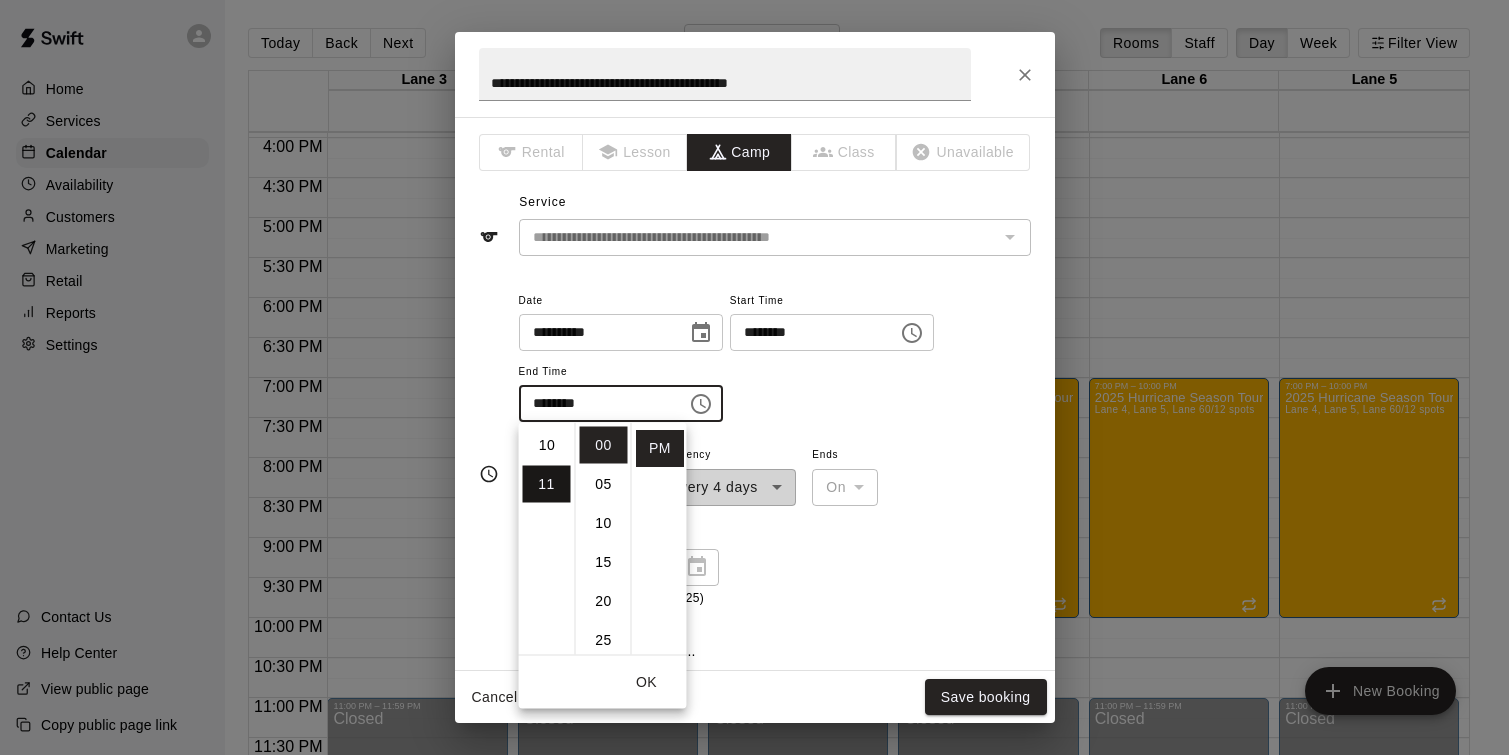 type on "********" 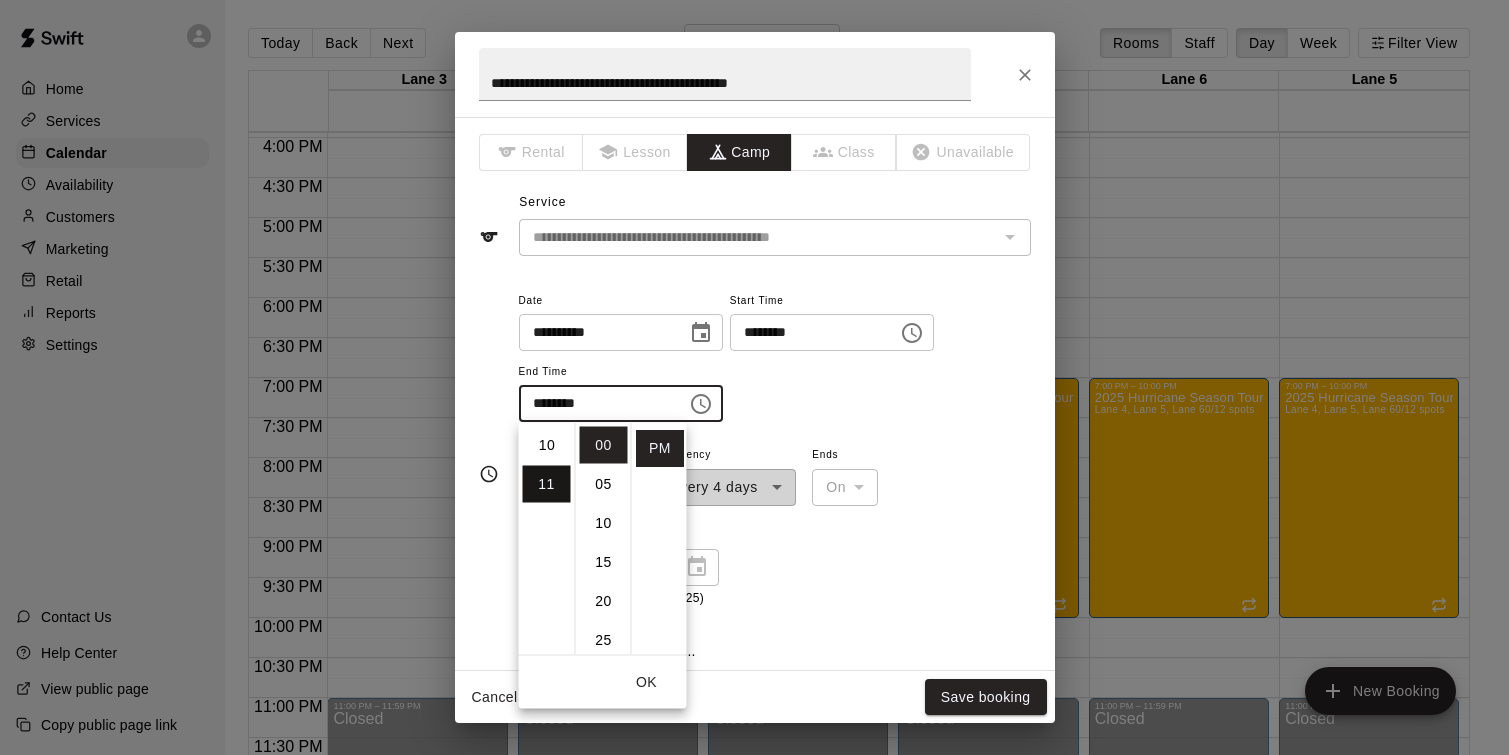 scroll, scrollTop: 426, scrollLeft: 0, axis: vertical 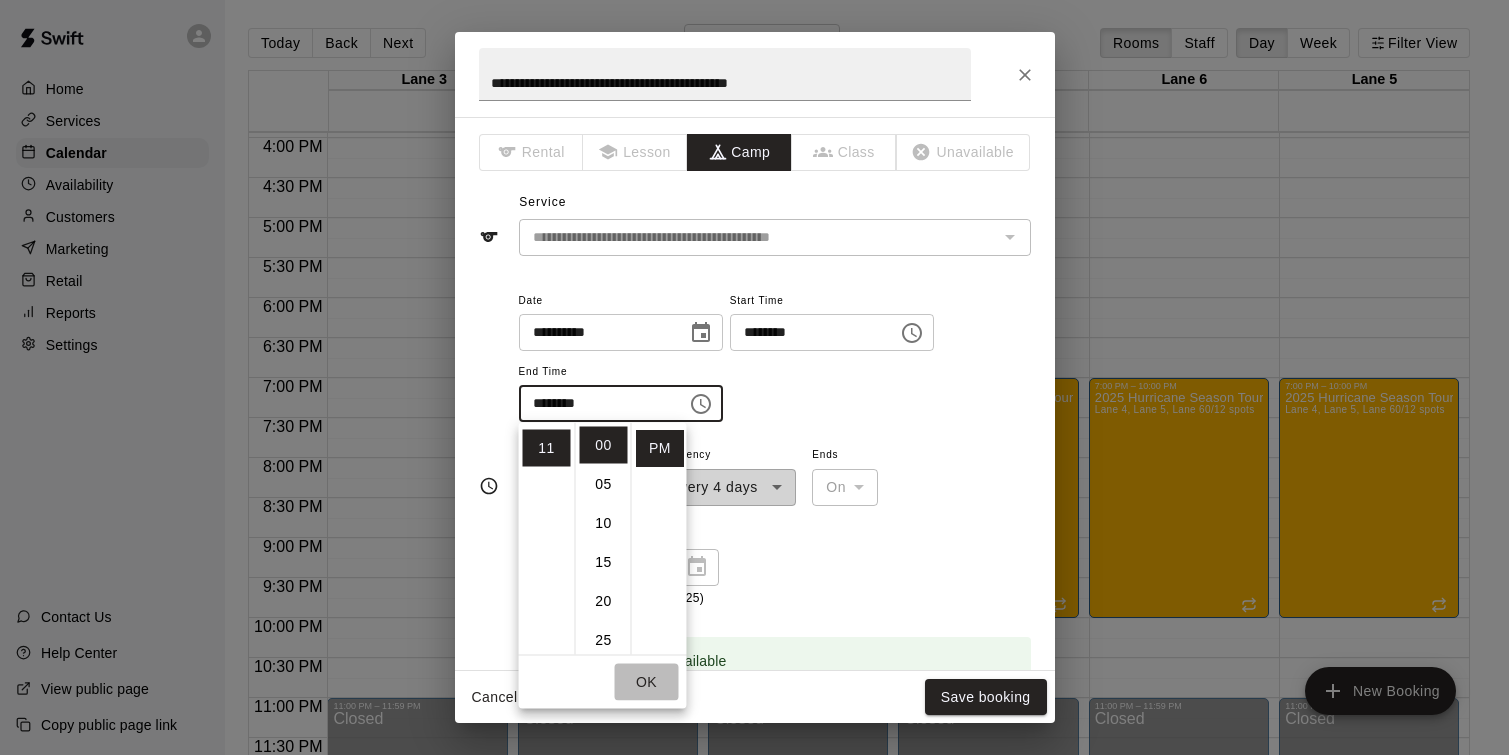 click on "OK" at bounding box center [647, 682] 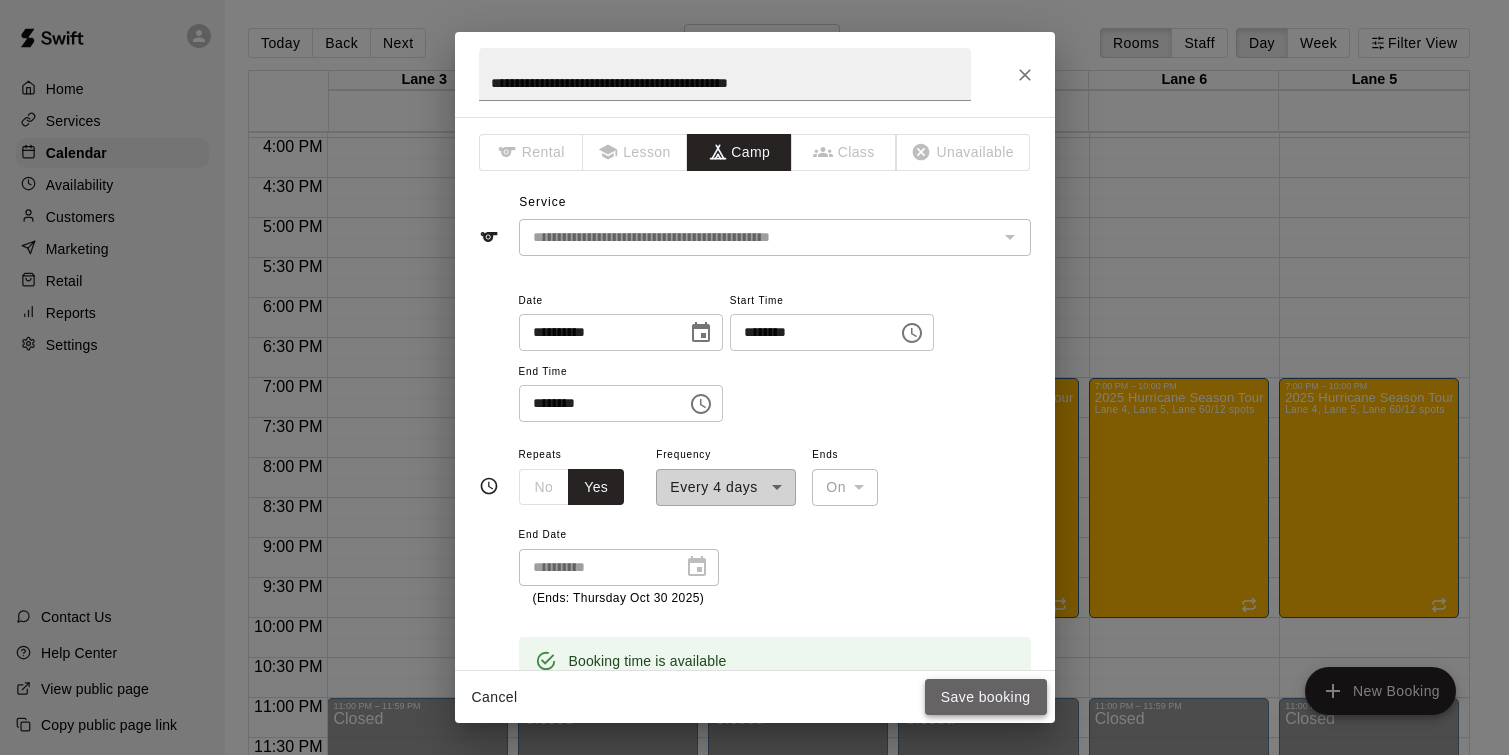 click on "Save booking" at bounding box center [986, 697] 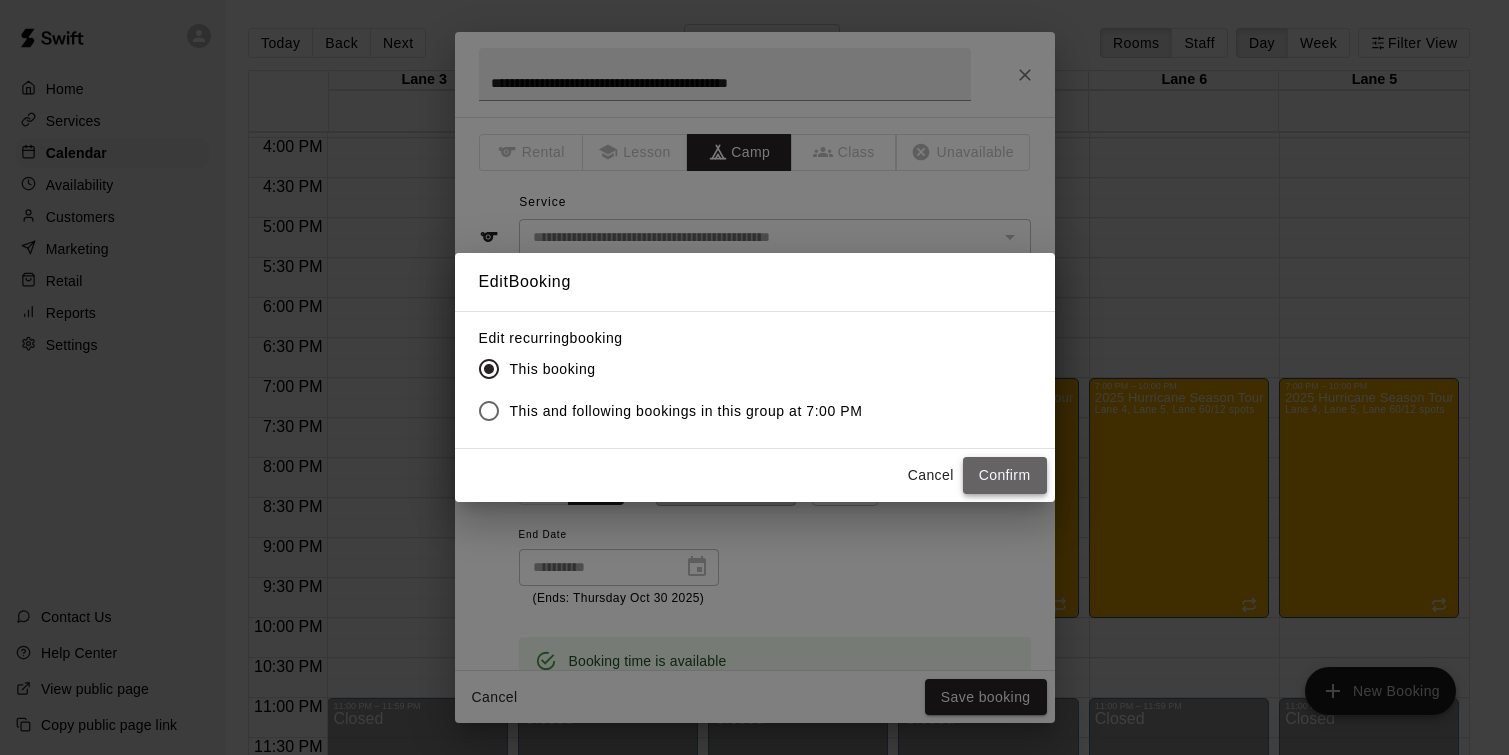 click on "Confirm" at bounding box center [1005, 475] 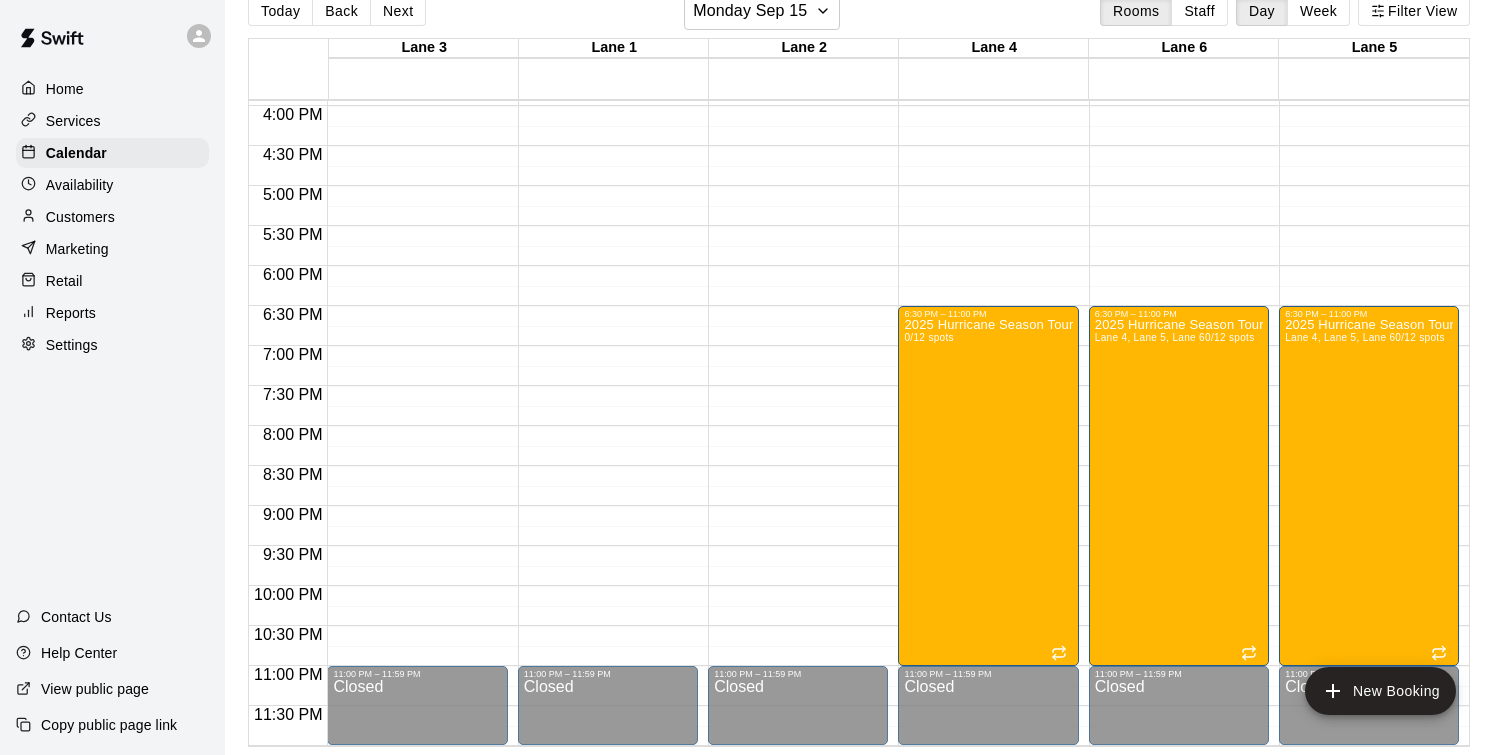 scroll, scrollTop: 0, scrollLeft: 0, axis: both 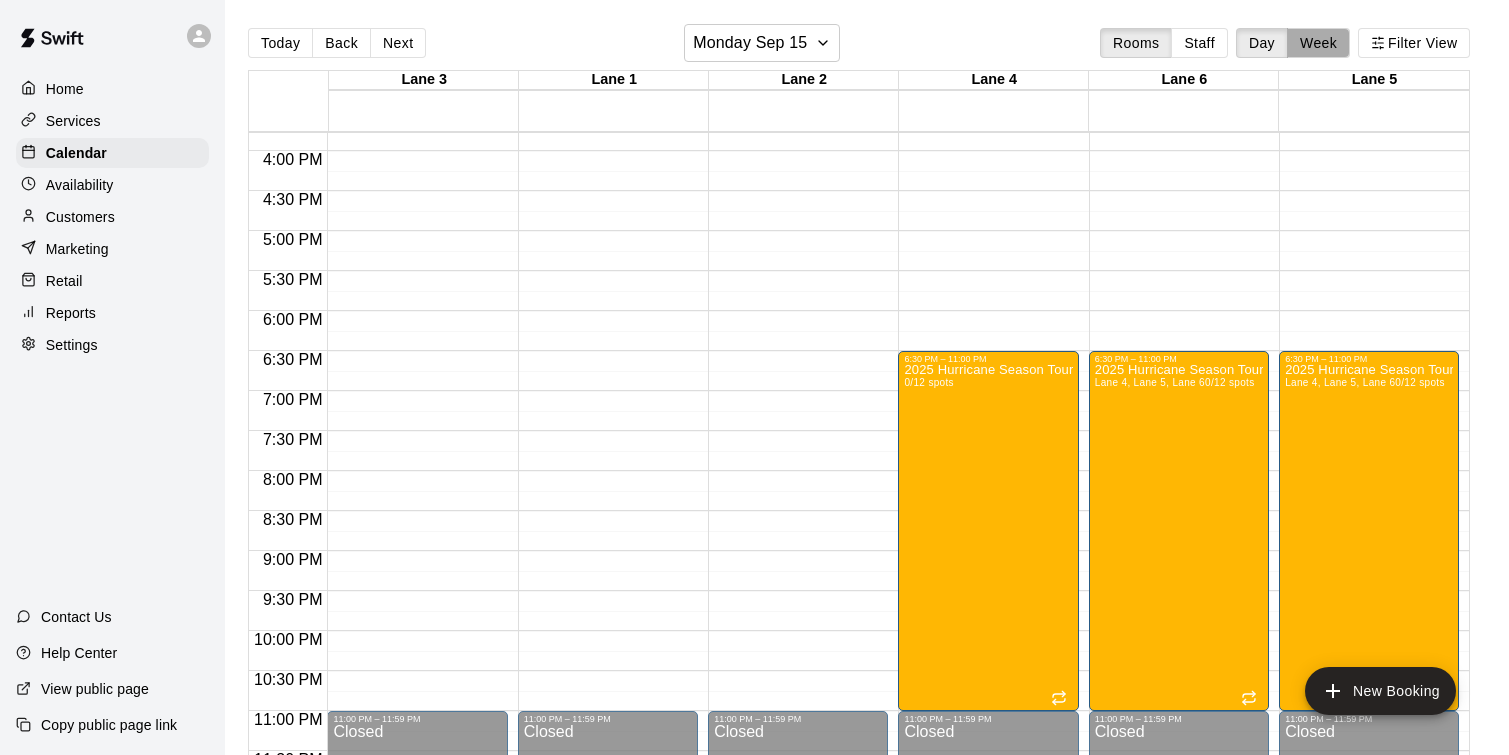 click on "Week" at bounding box center (1318, 43) 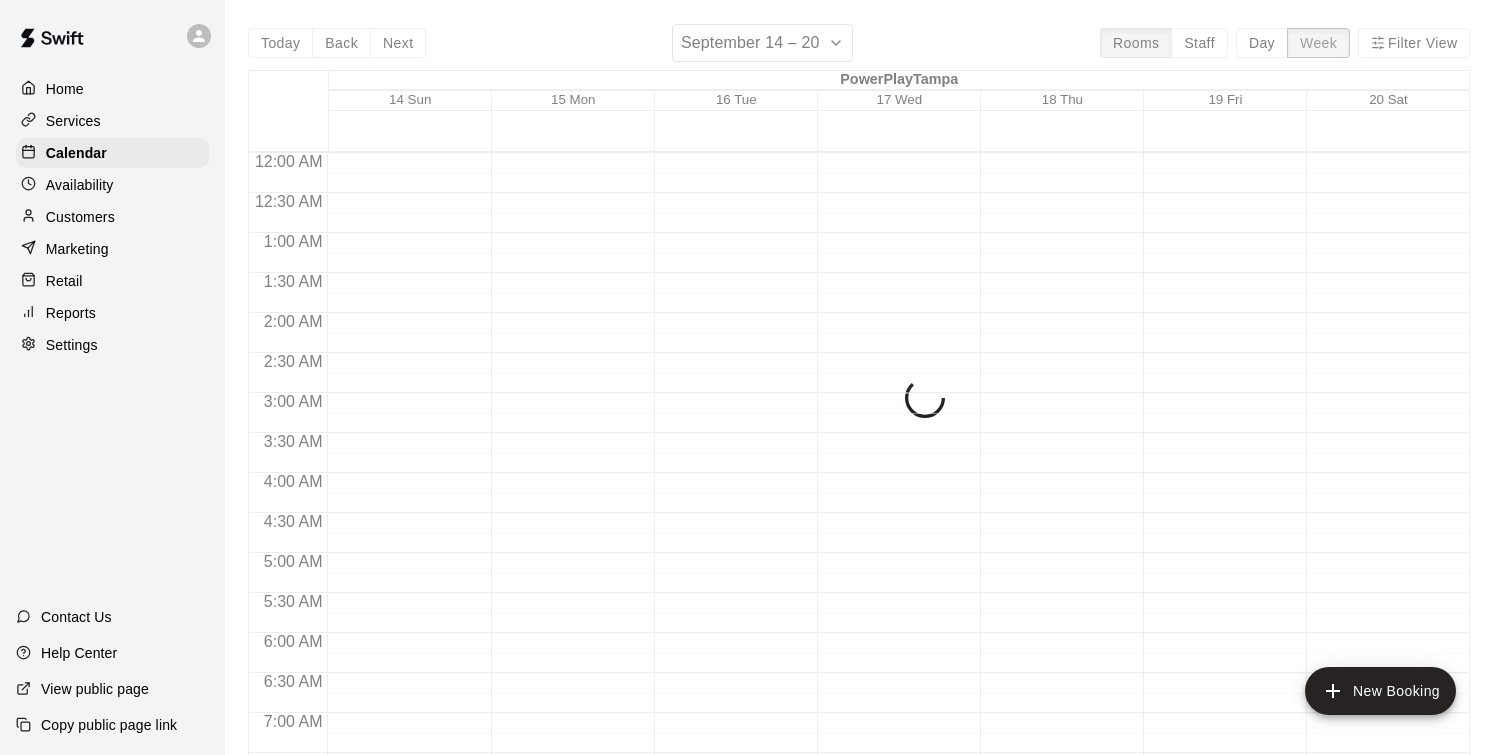 scroll, scrollTop: 1296, scrollLeft: 0, axis: vertical 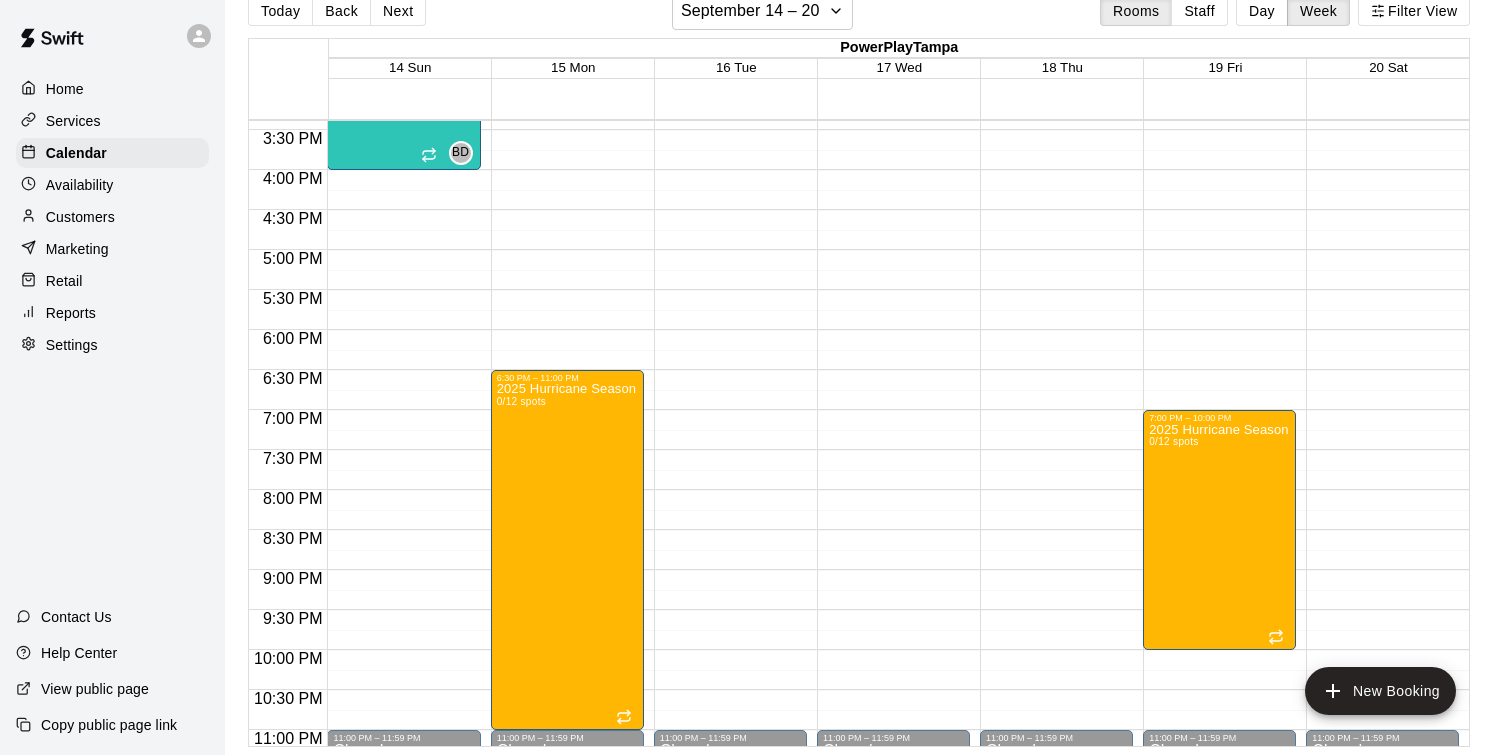 click on "Today Back Next September 14 – 20 Rooms Staff Day Week Filter View" at bounding box center (859, 15) 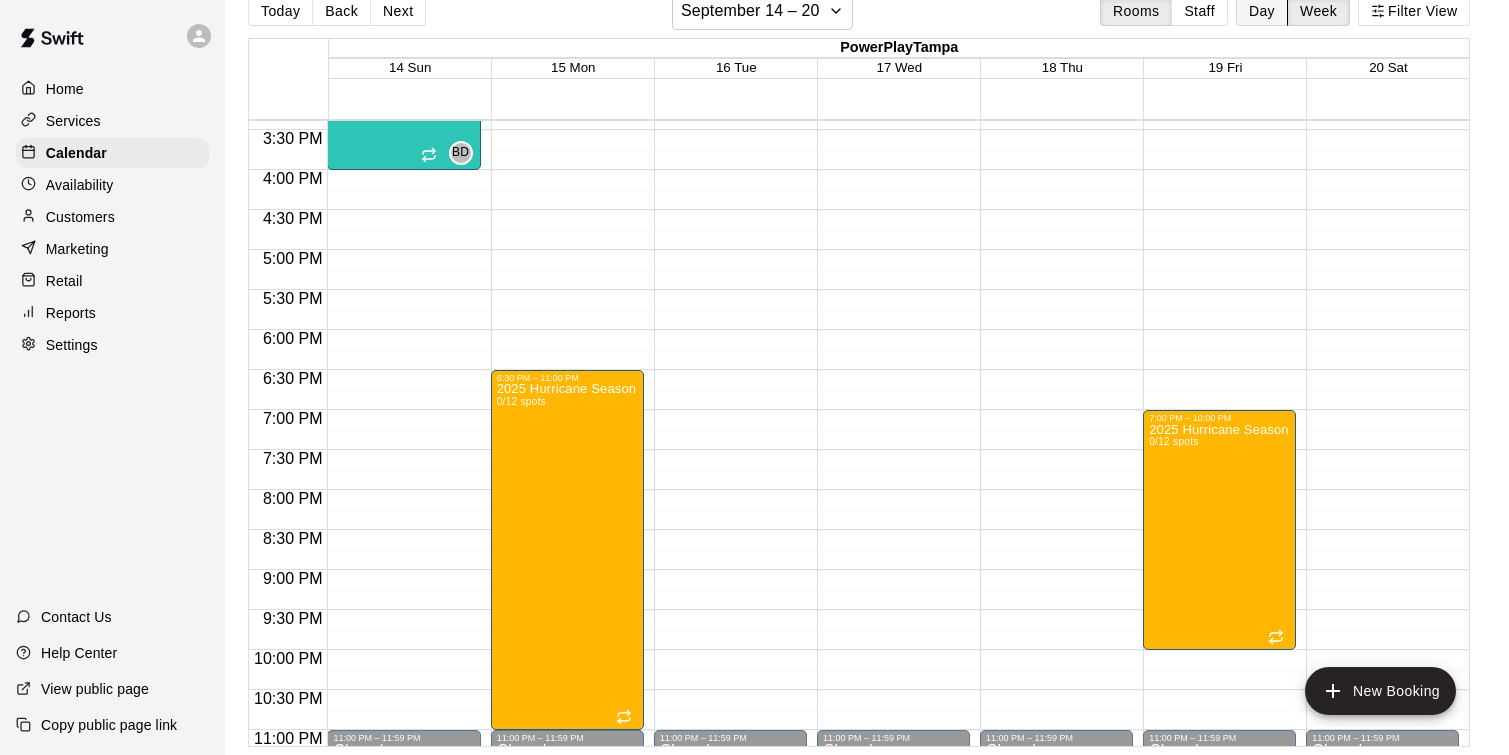 click on "Day" at bounding box center (1262, 11) 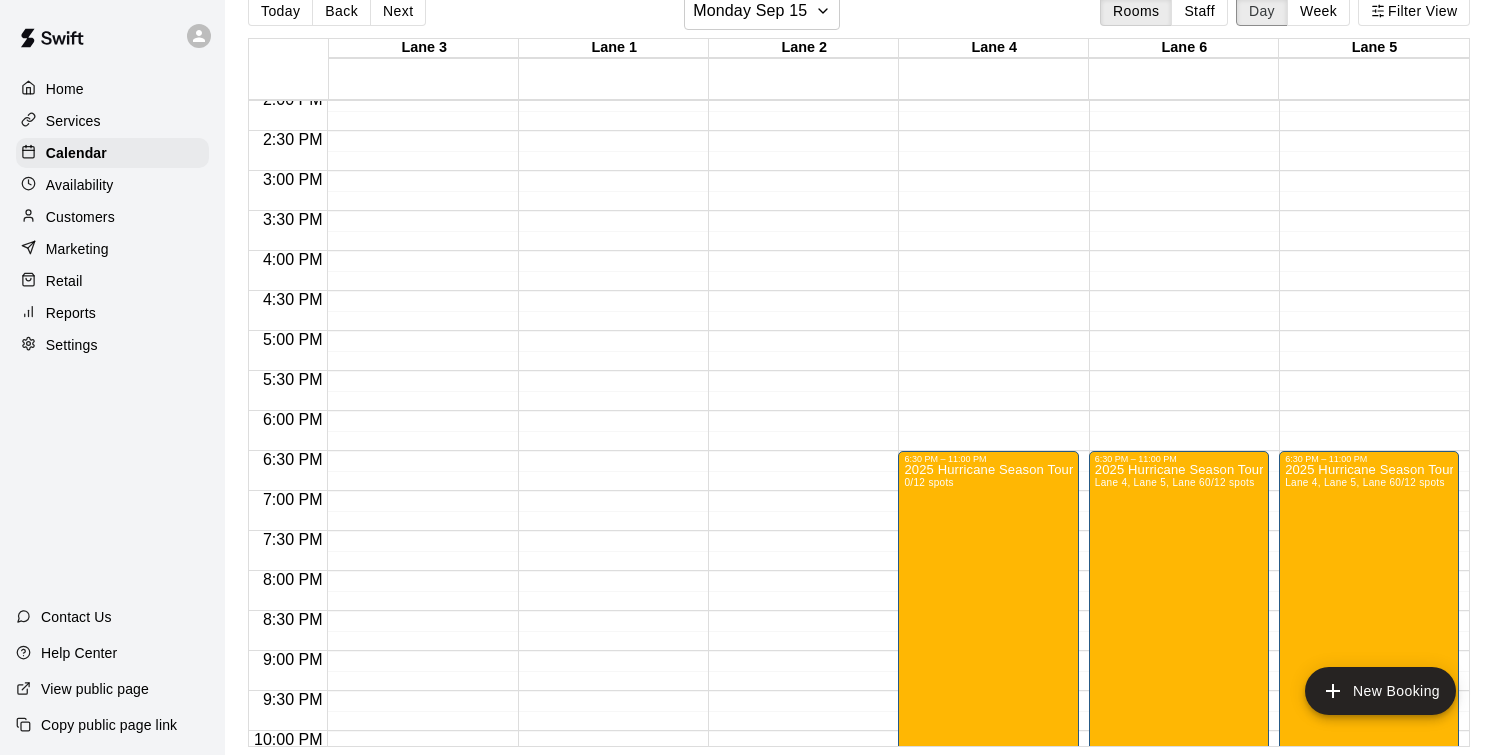 scroll, scrollTop: 1107, scrollLeft: 0, axis: vertical 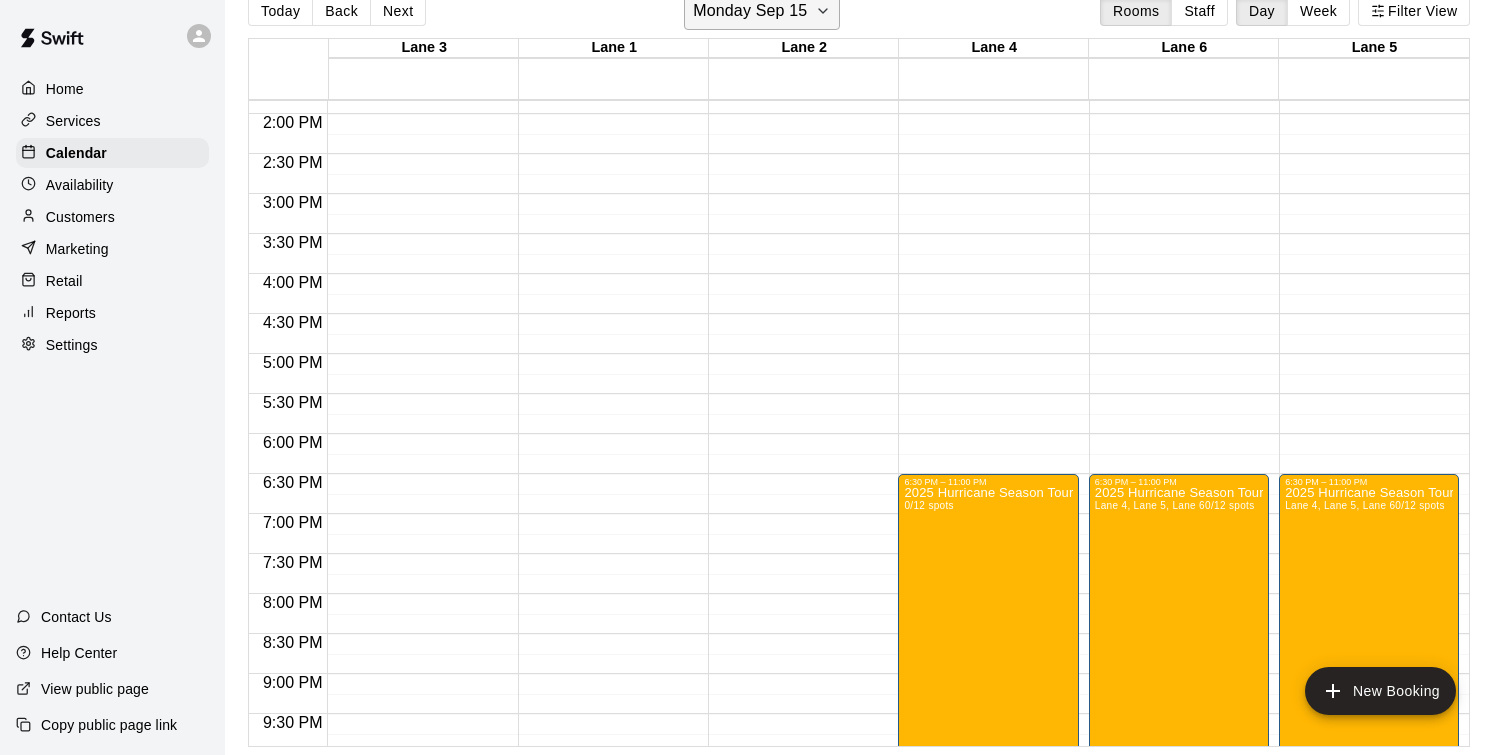 click 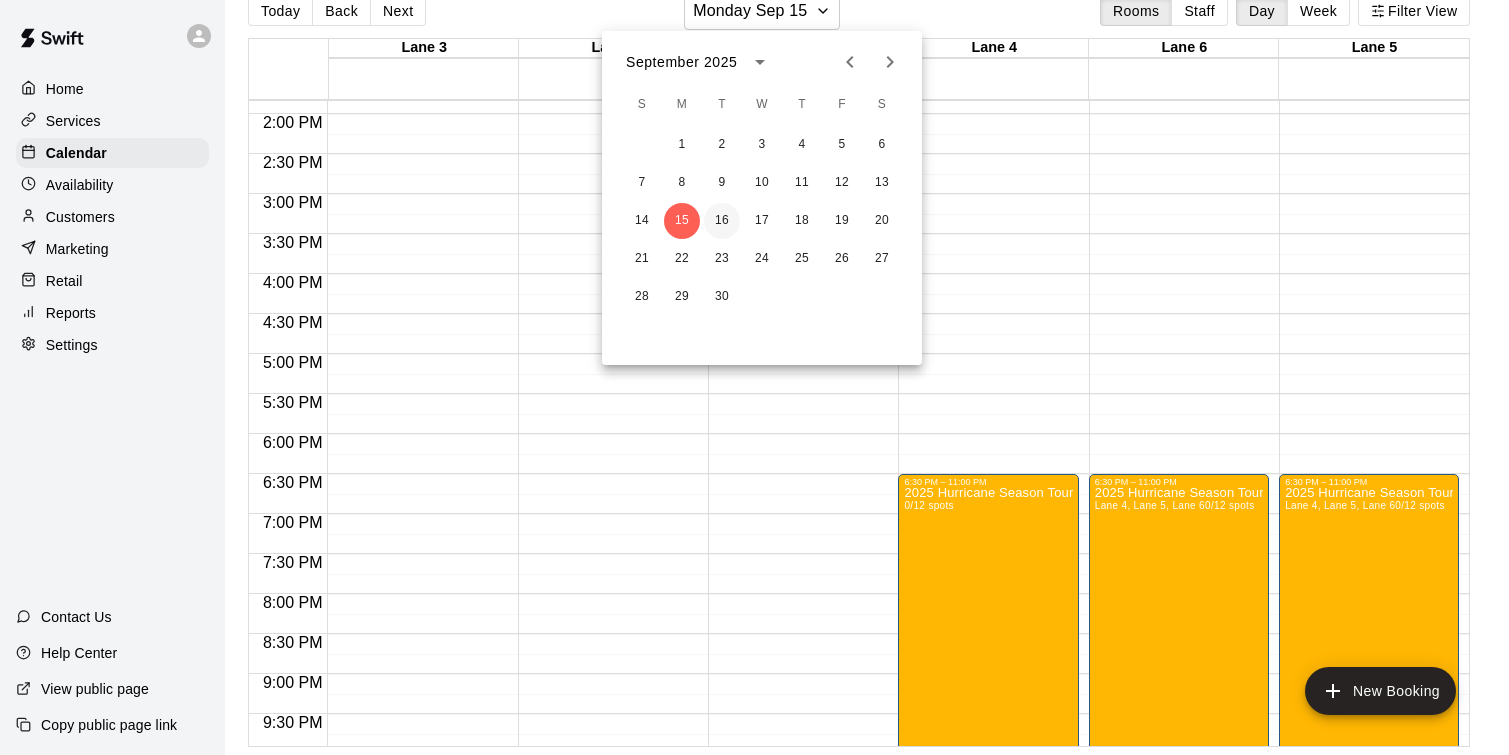 click on "16" at bounding box center [722, 221] 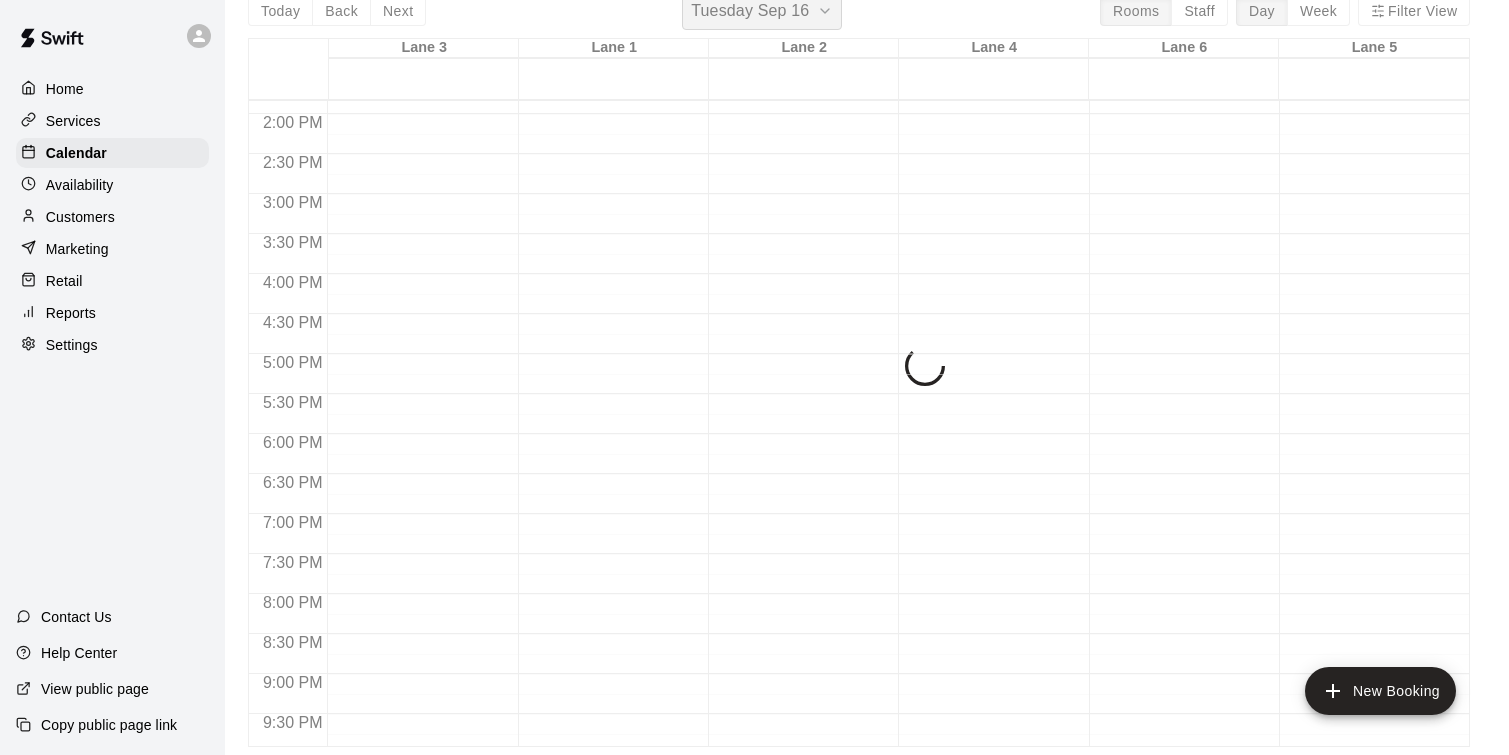 scroll, scrollTop: 24, scrollLeft: 0, axis: vertical 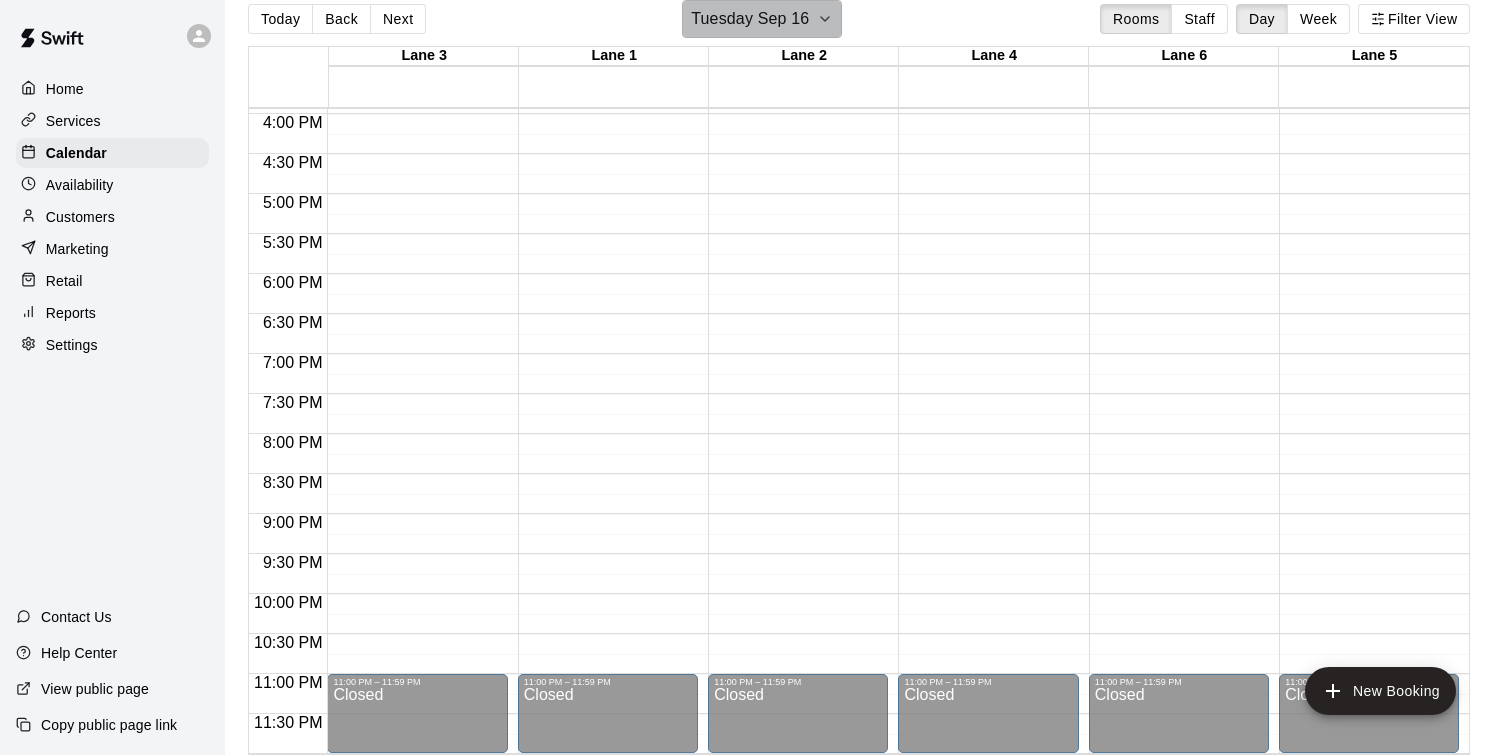 click 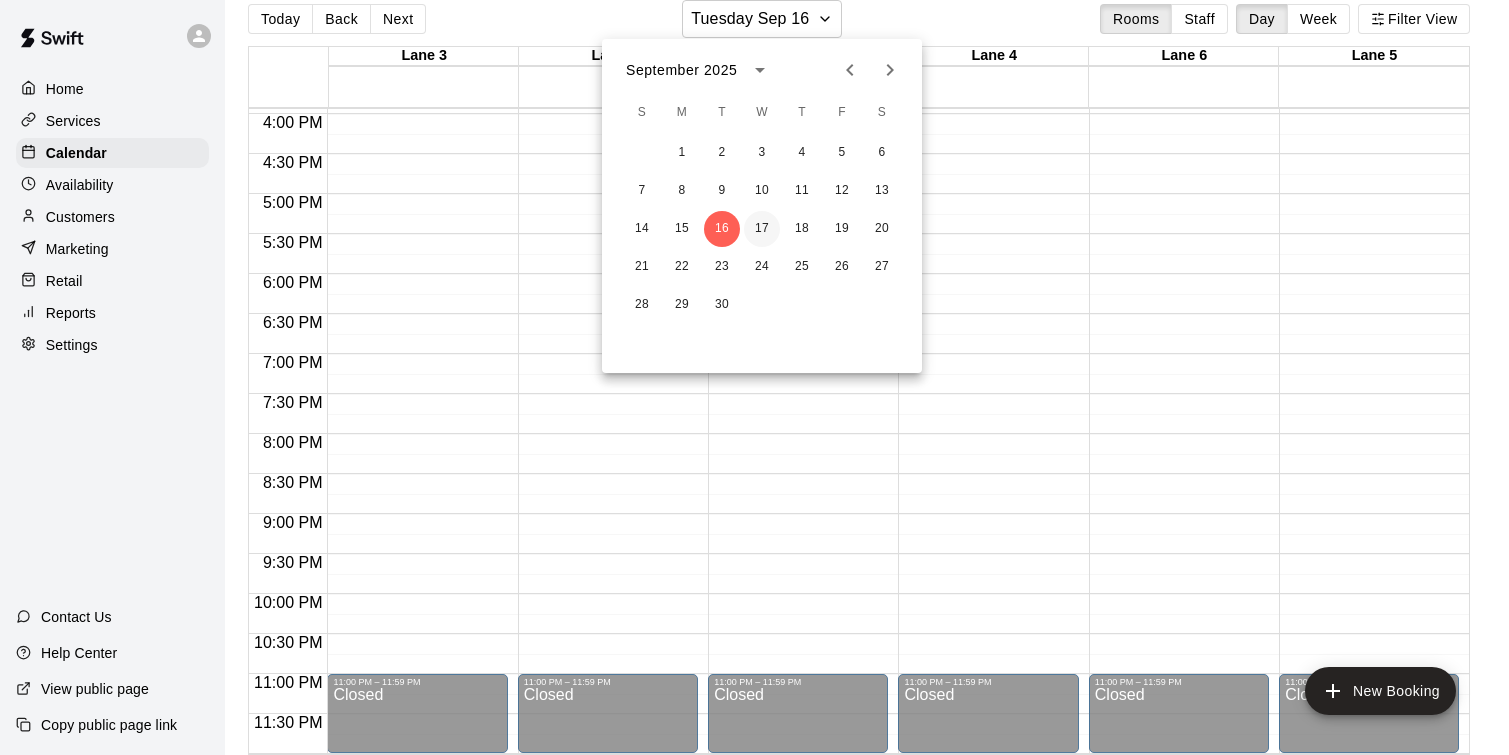 click on "17" at bounding box center [762, 229] 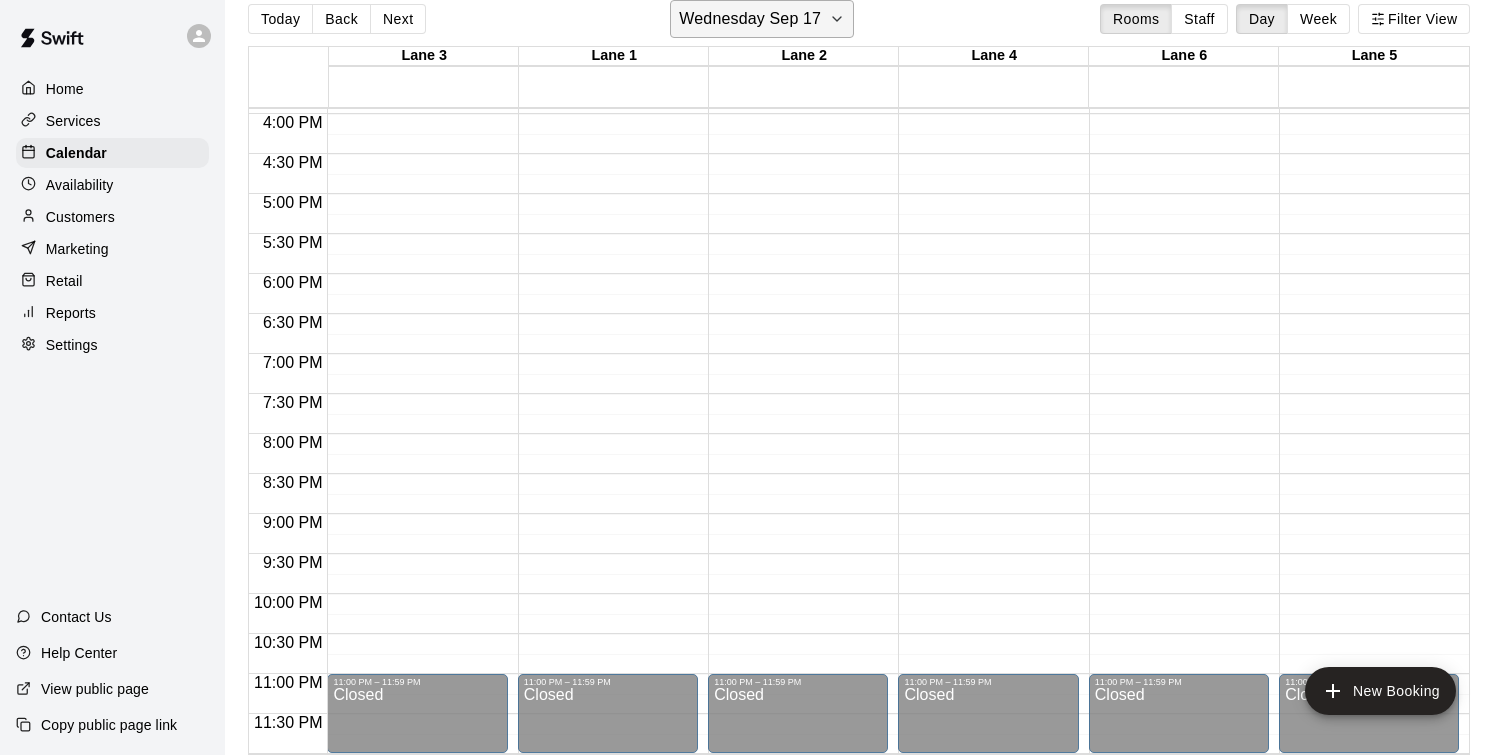 click on "Wednesday Sep 17" at bounding box center (750, 19) 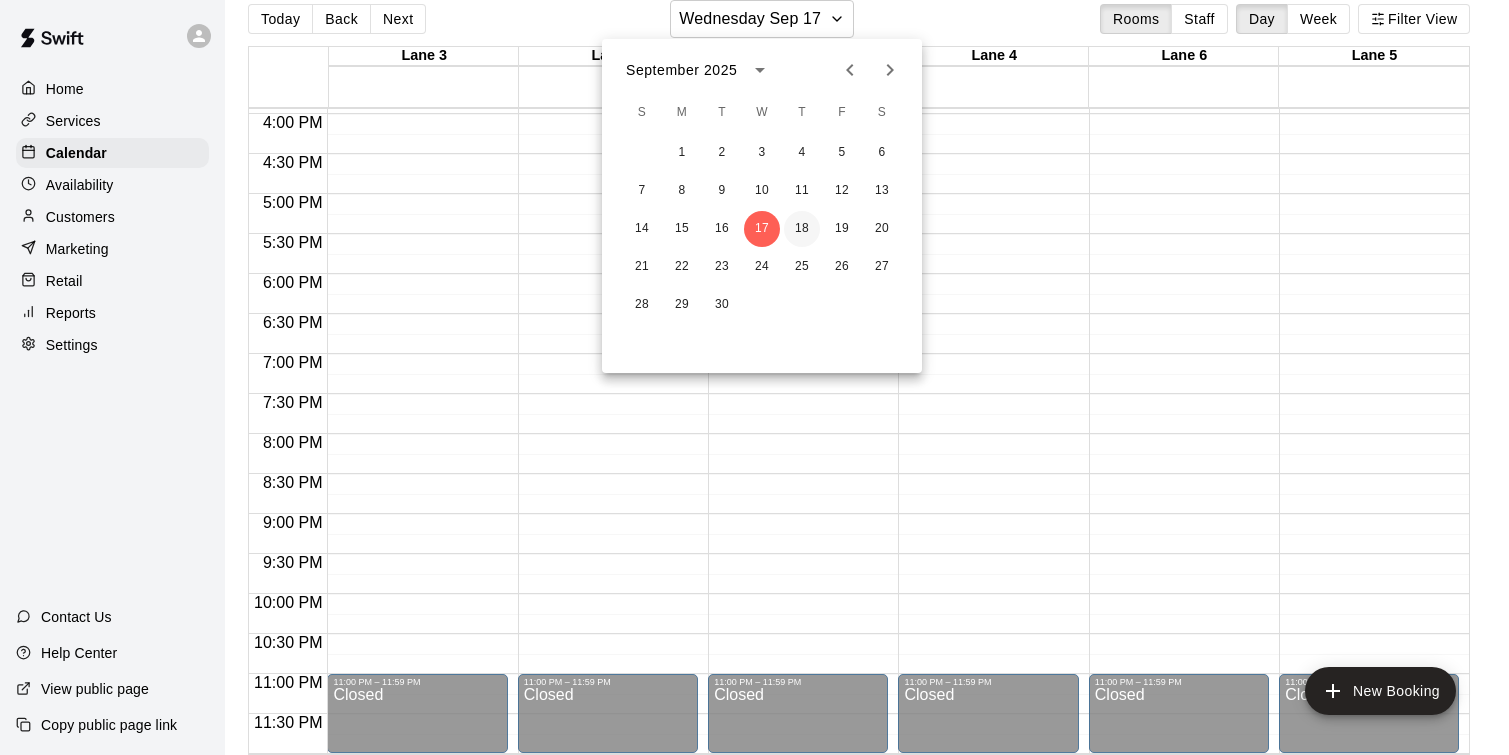 click on "18" at bounding box center [802, 229] 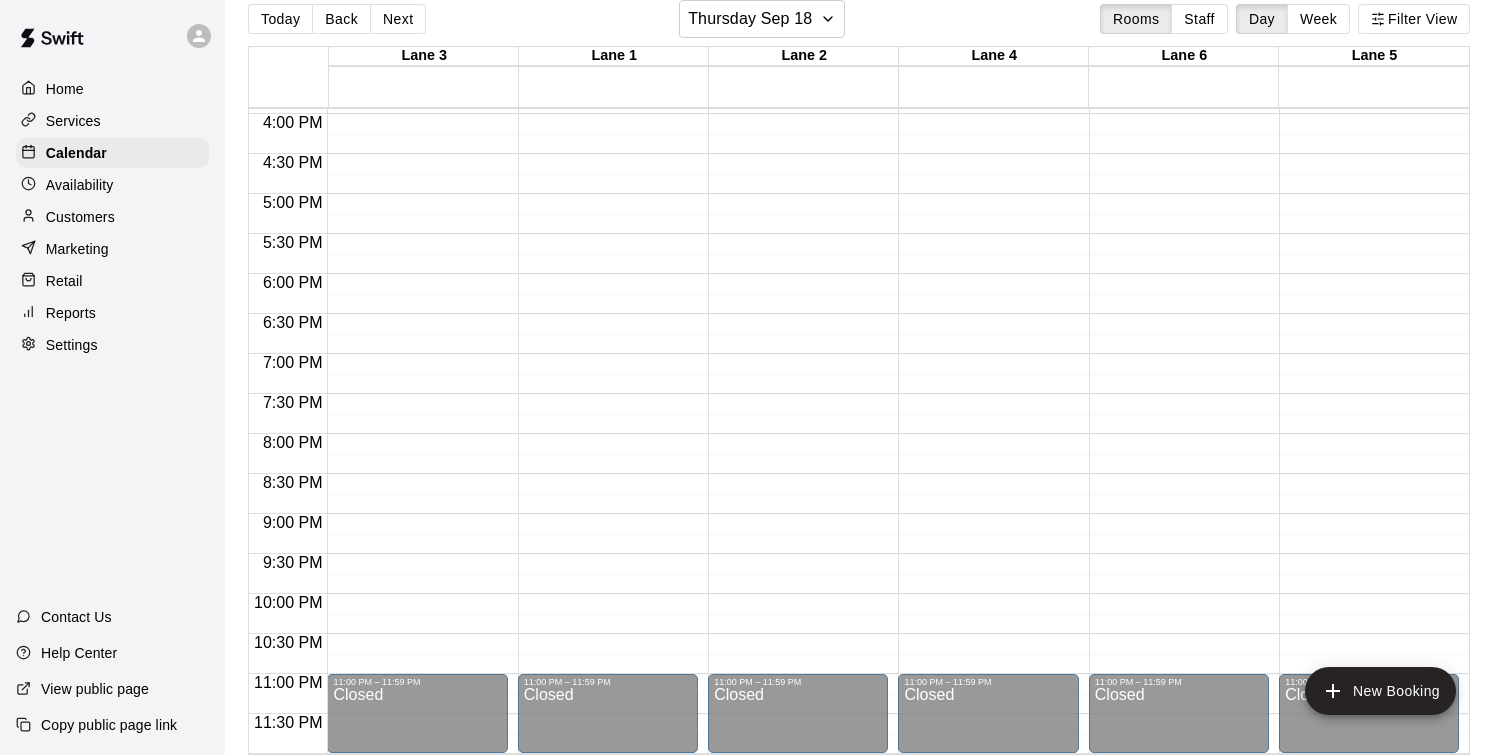click on "Services" at bounding box center (112, 121) 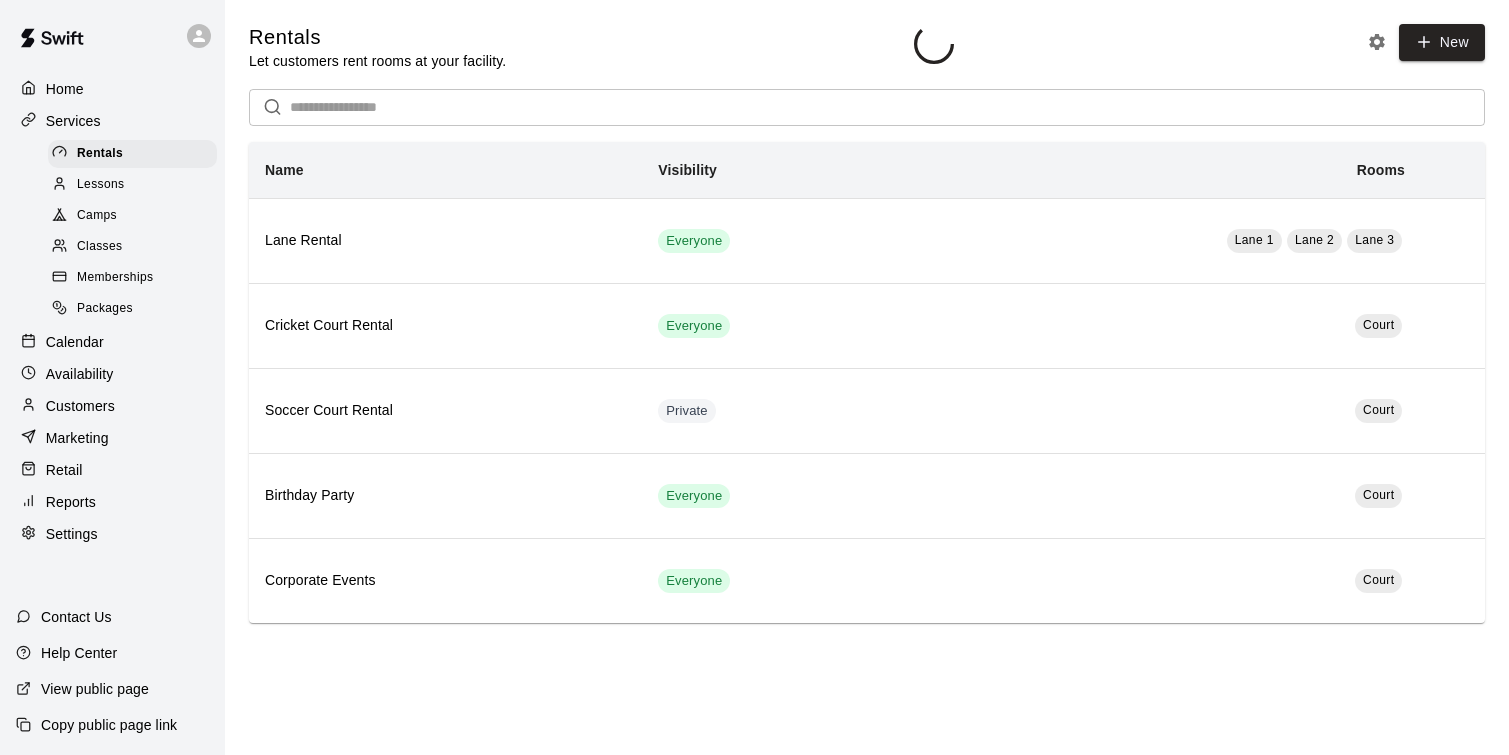 scroll, scrollTop: 0, scrollLeft: 0, axis: both 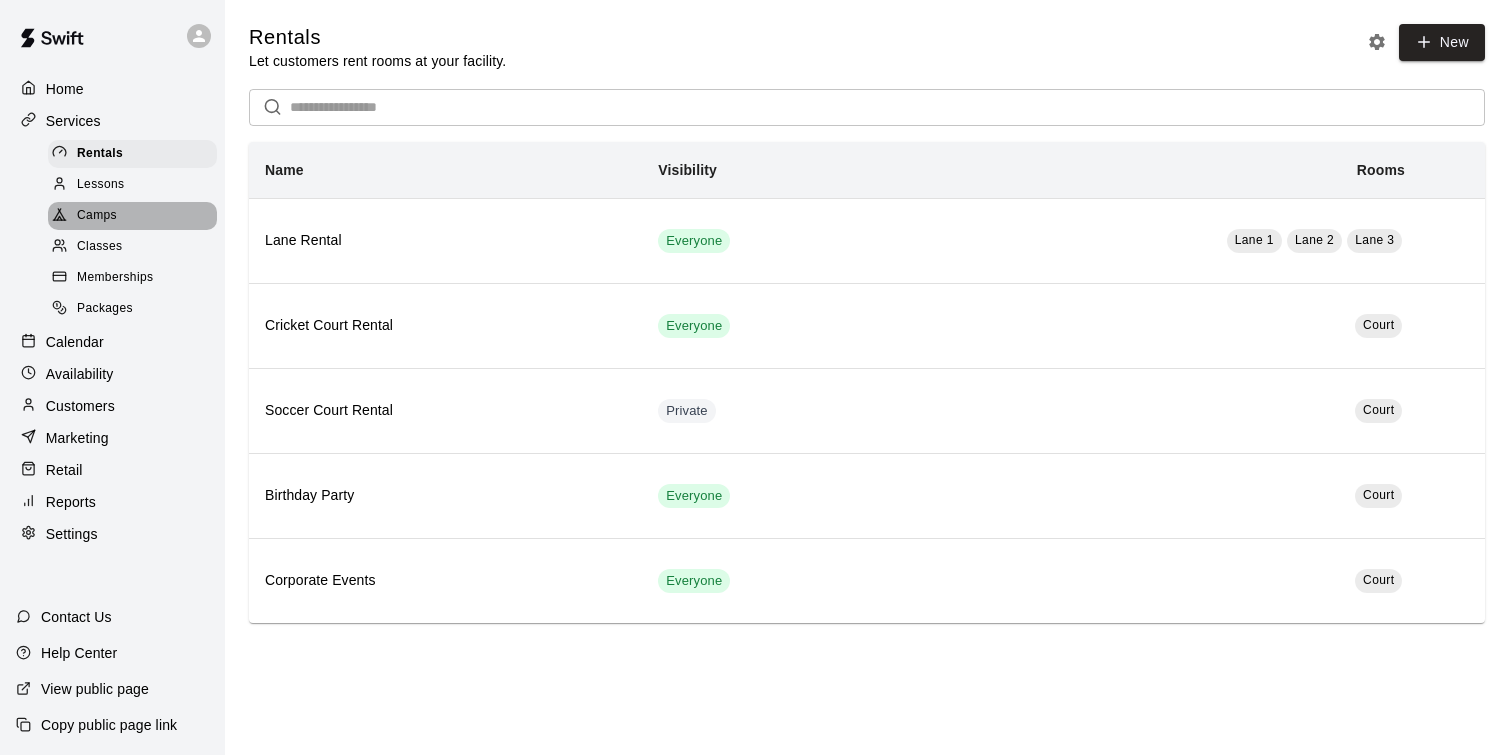 click on "Camps" at bounding box center (97, 216) 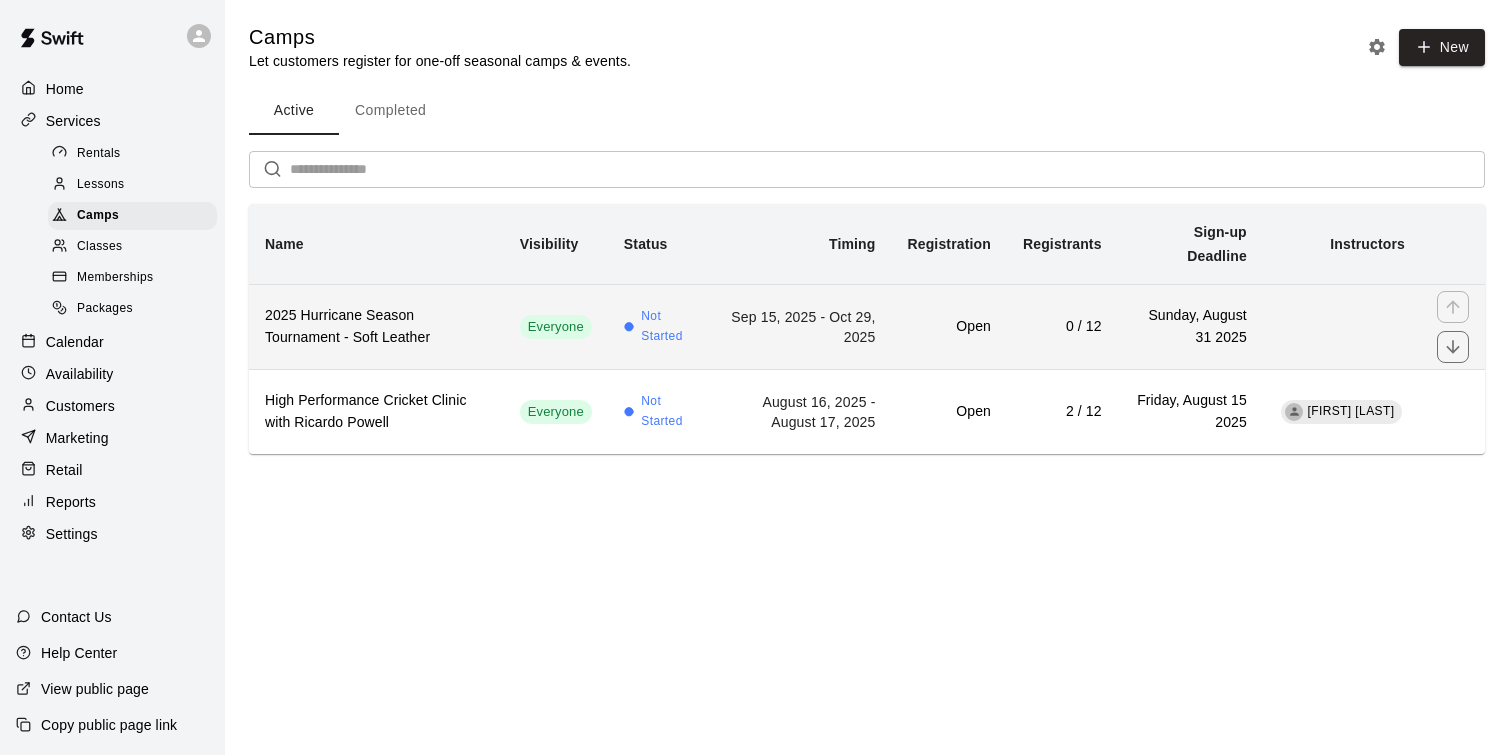 click on "2025 Hurricane Season Tournament - Soft Leather" at bounding box center [376, 326] 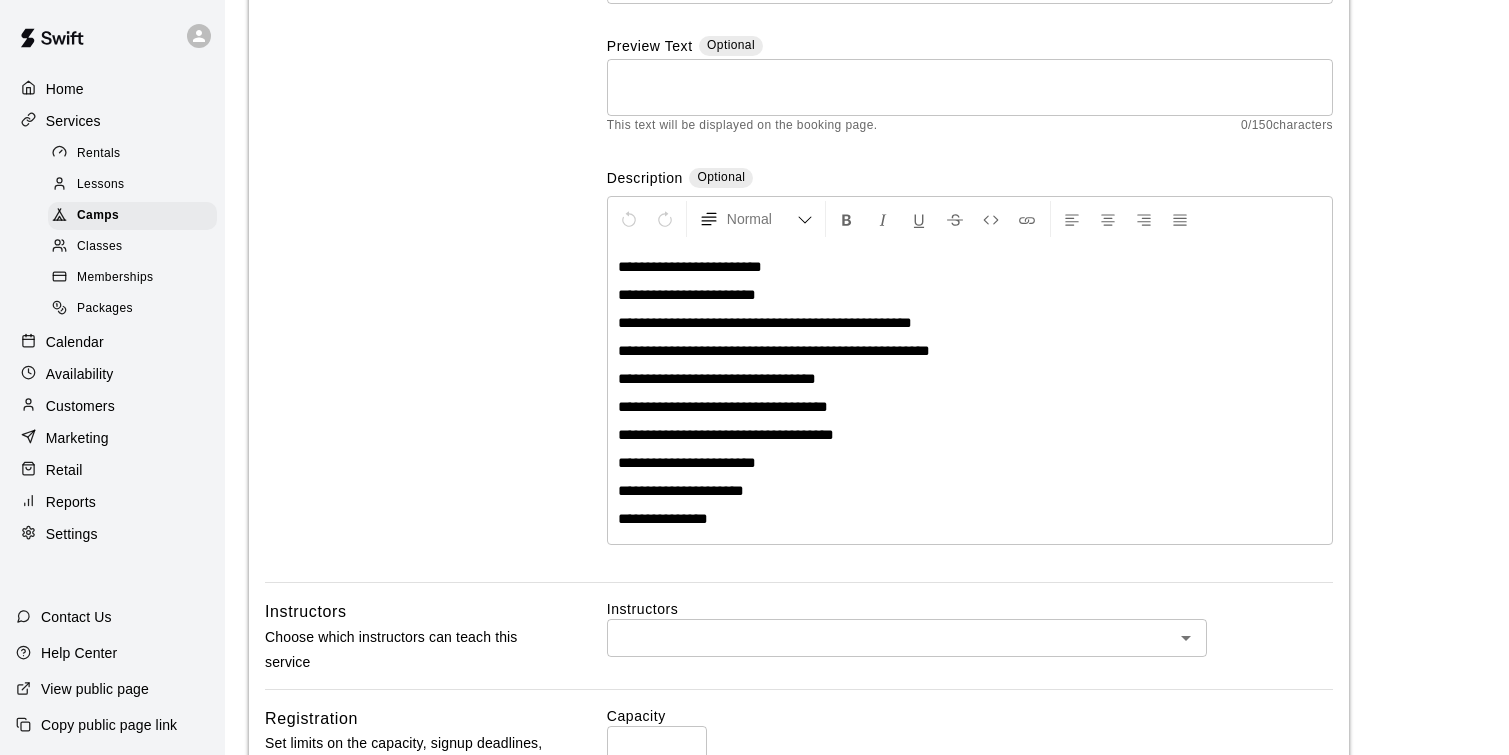 scroll, scrollTop: 0, scrollLeft: 0, axis: both 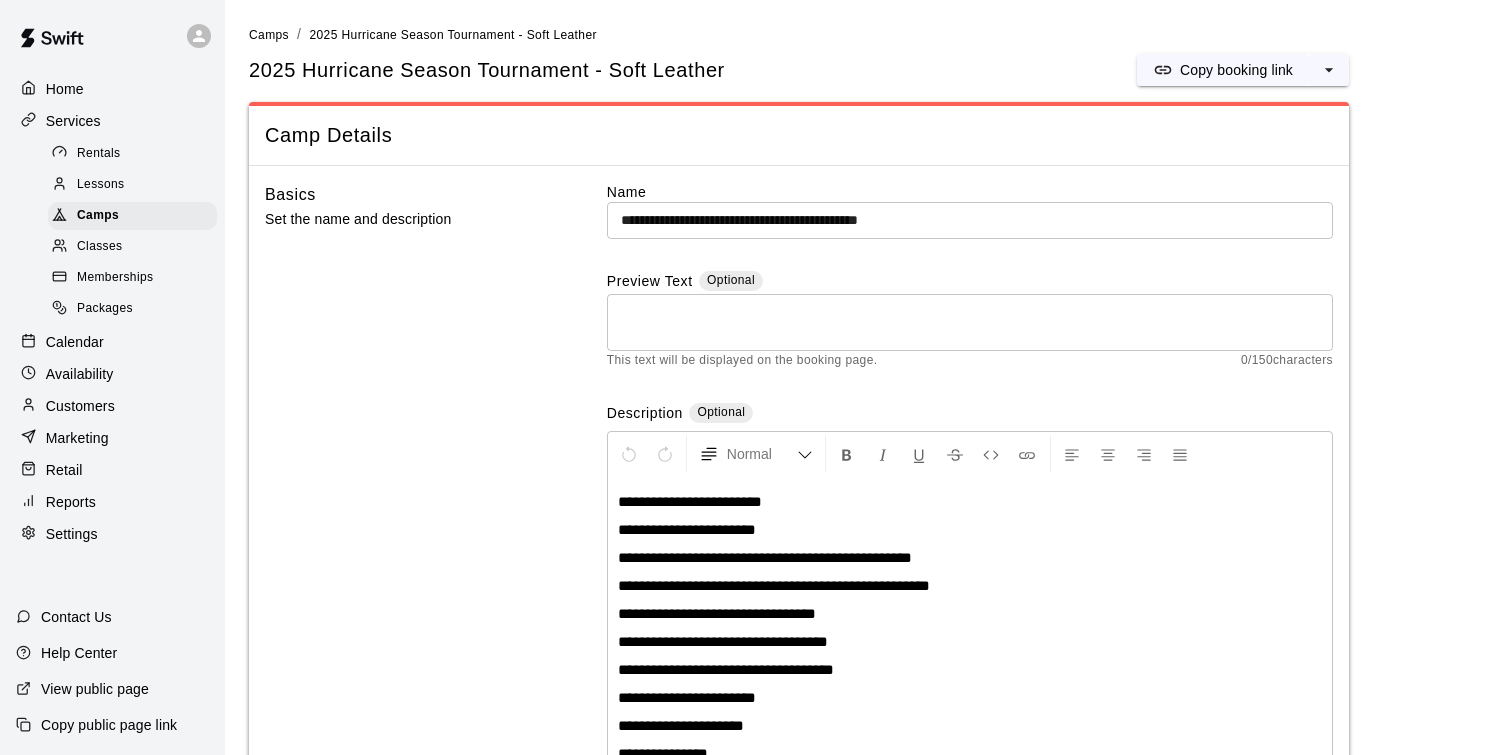 click on "Calendar" at bounding box center (75, 342) 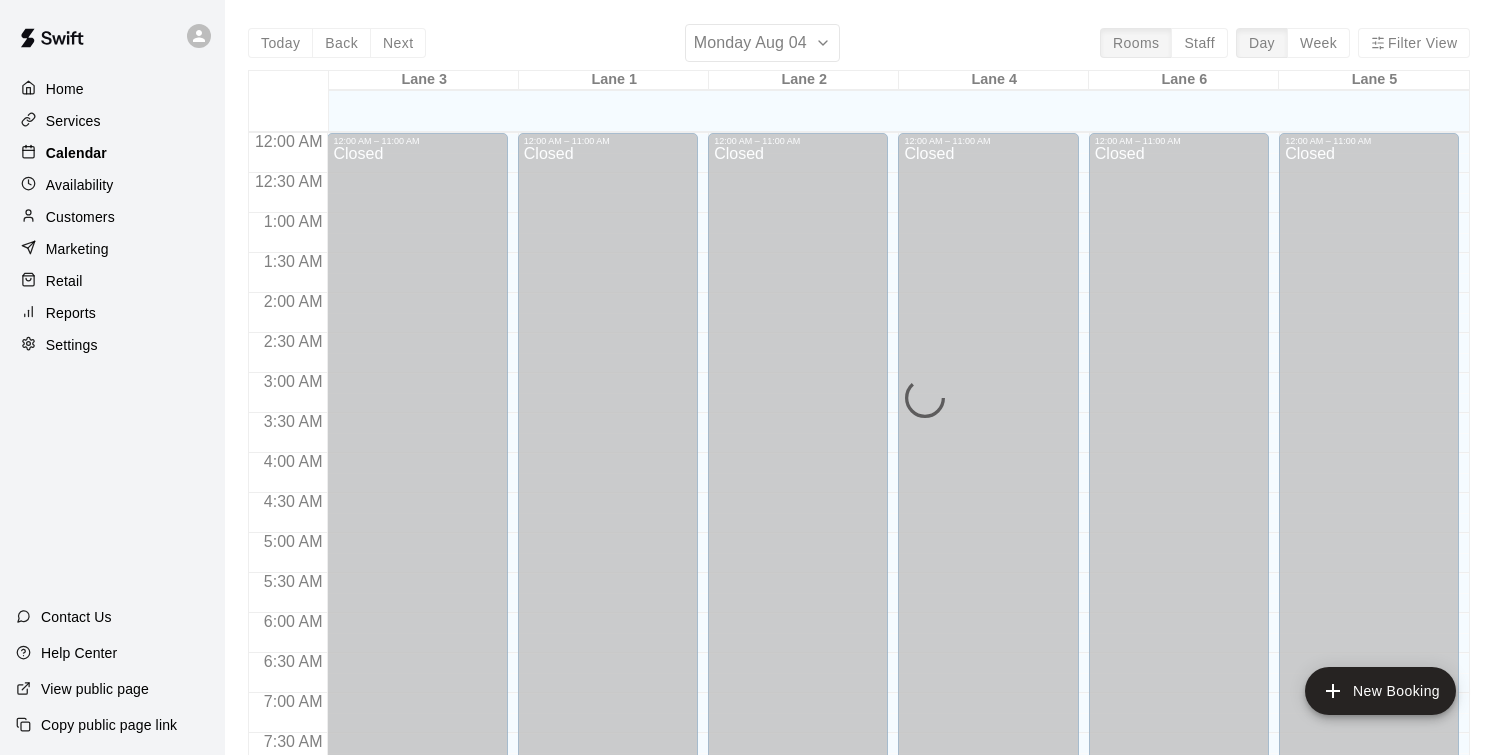 scroll, scrollTop: 1216, scrollLeft: 0, axis: vertical 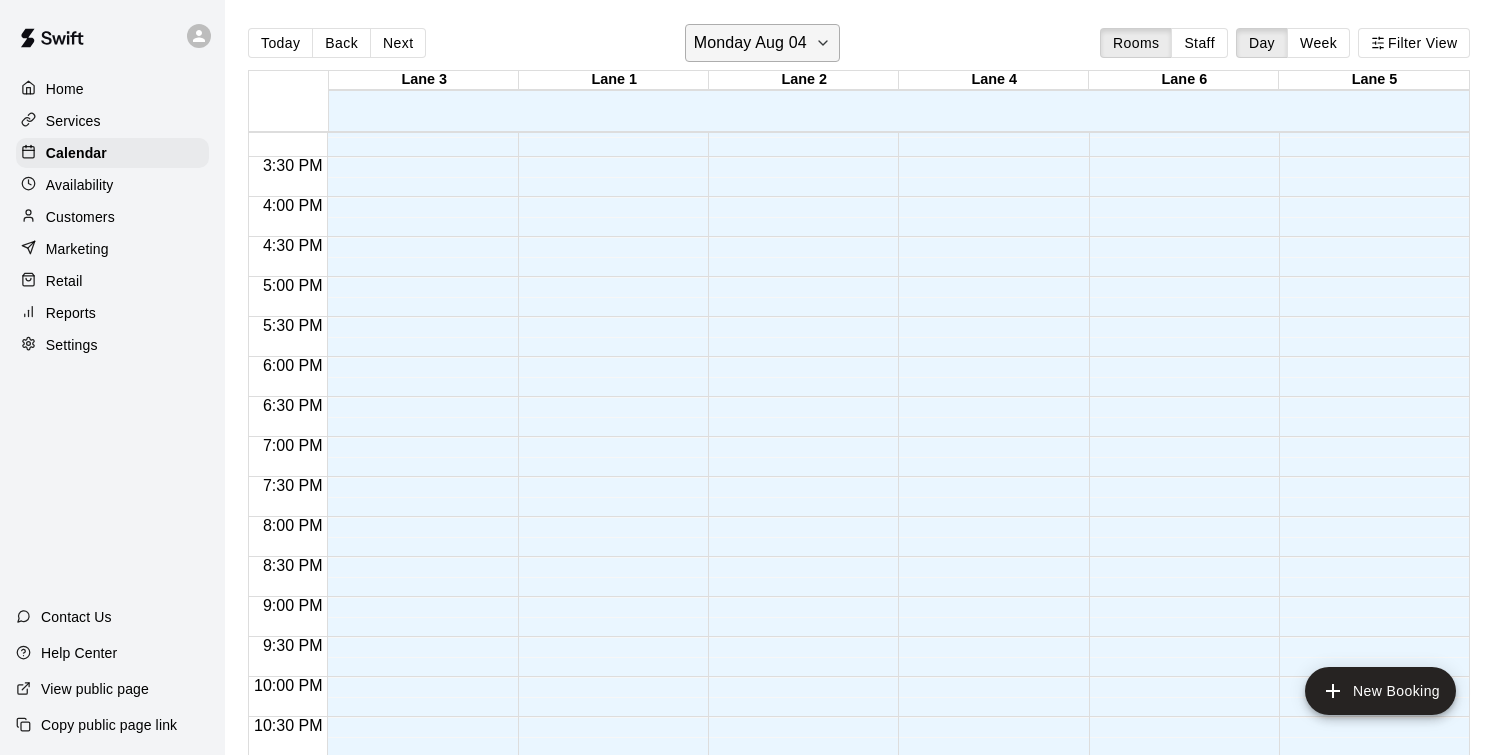 click on "Monday Aug 04" at bounding box center (762, 43) 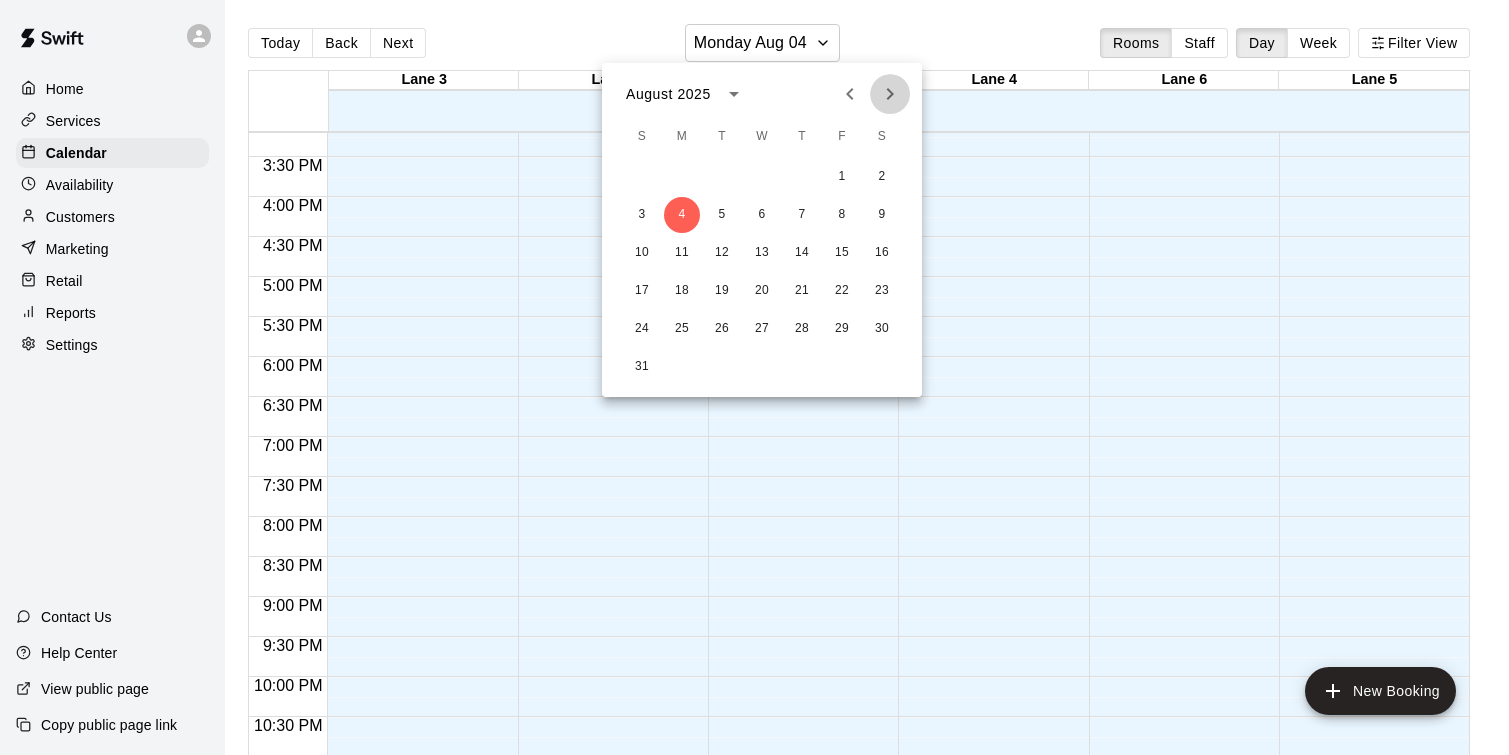 click 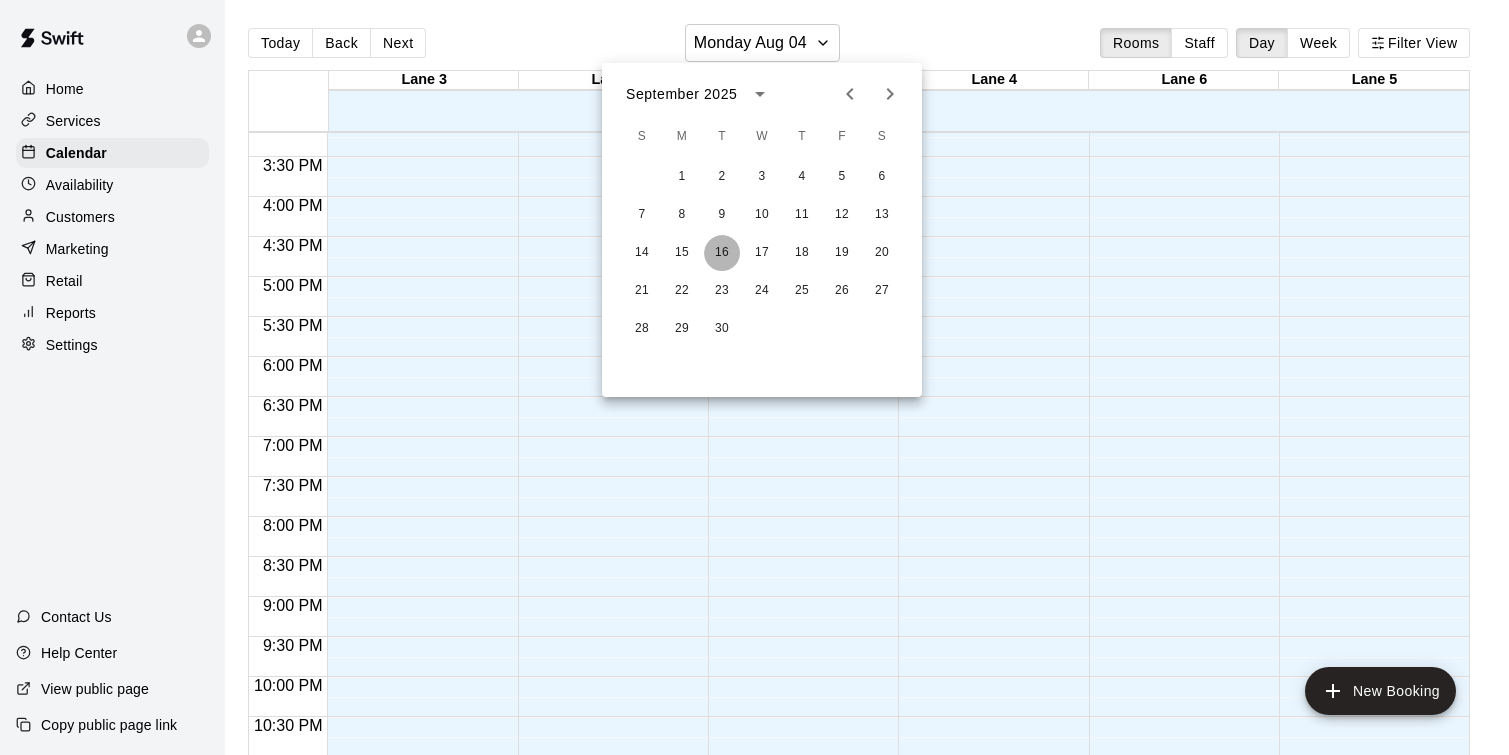 click on "16" at bounding box center [722, 253] 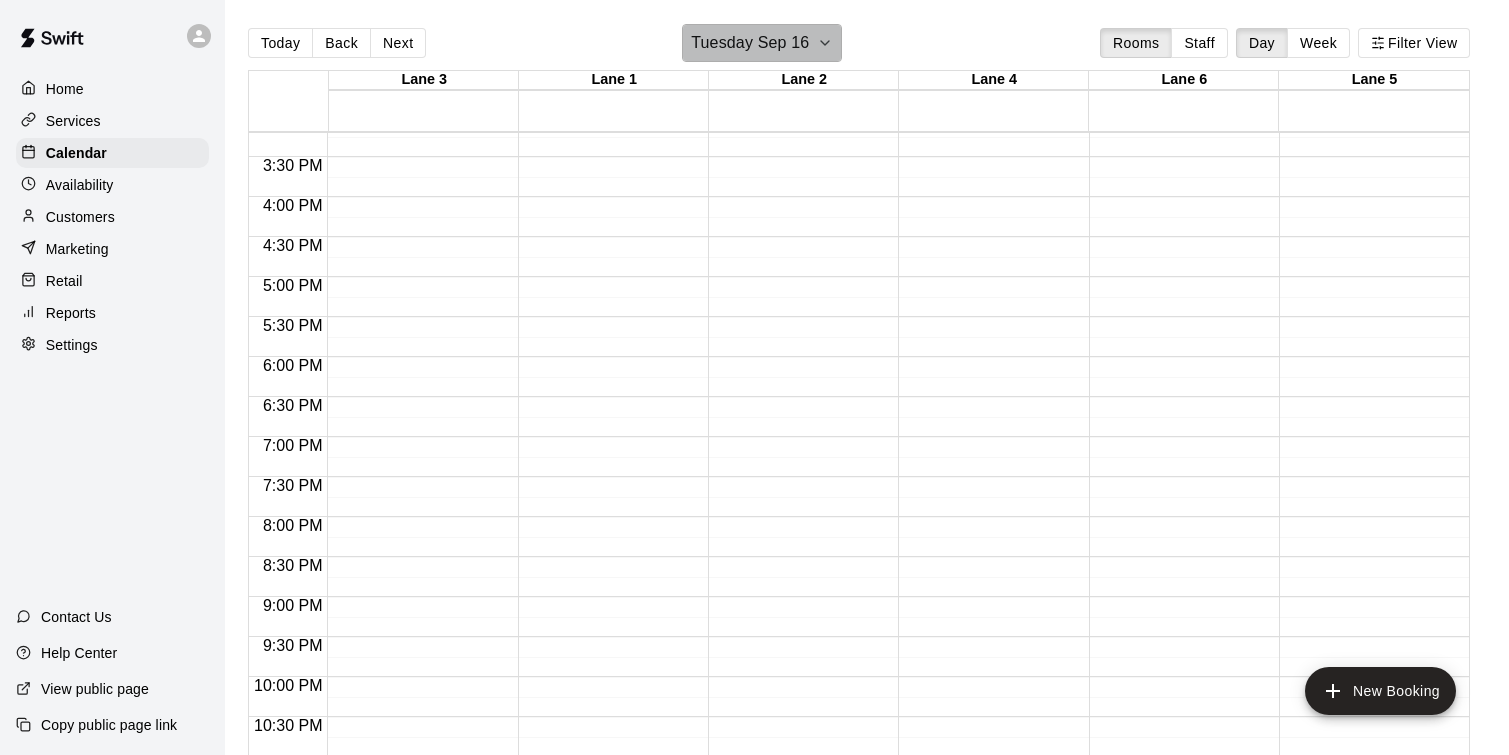 click on "Tuesday Sep 16" at bounding box center [750, 43] 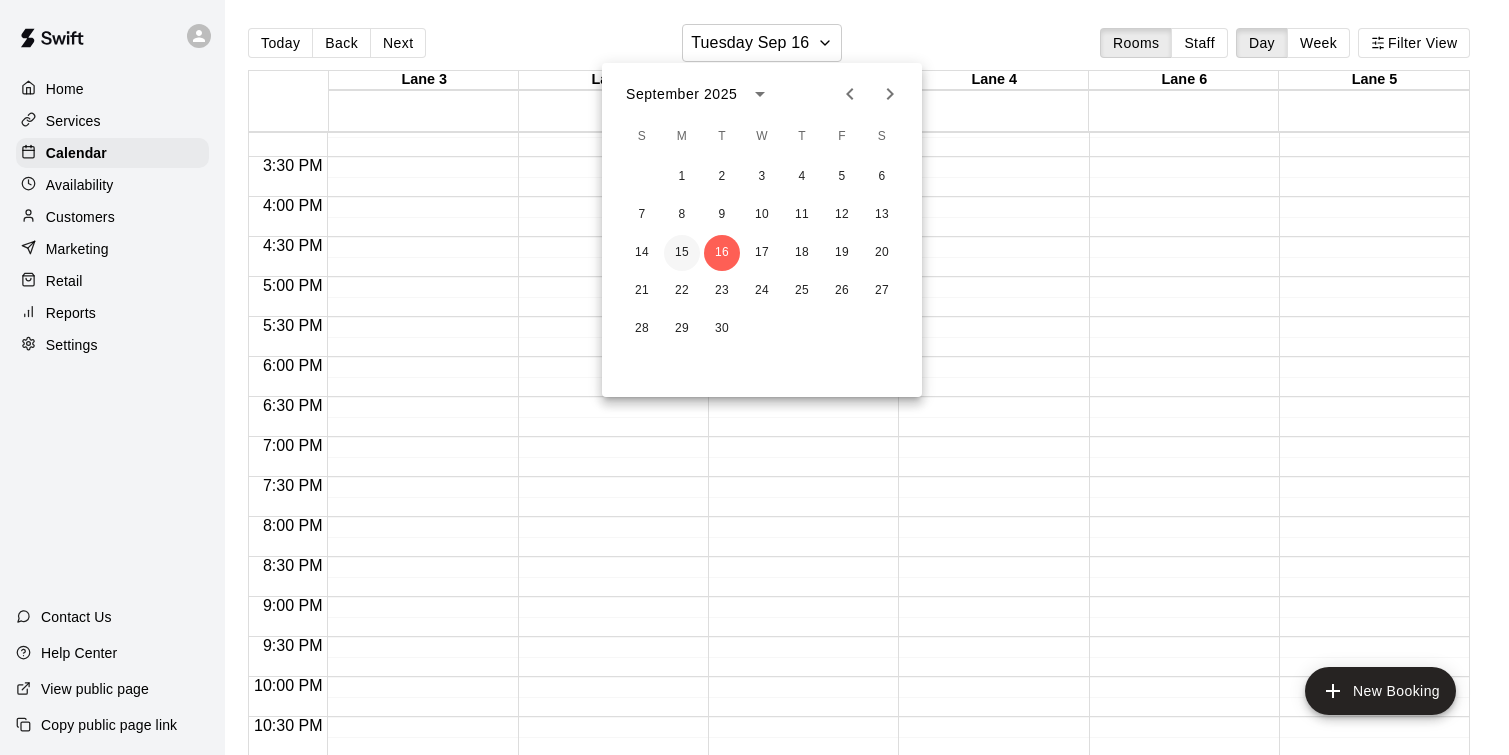 click on "15" at bounding box center (682, 253) 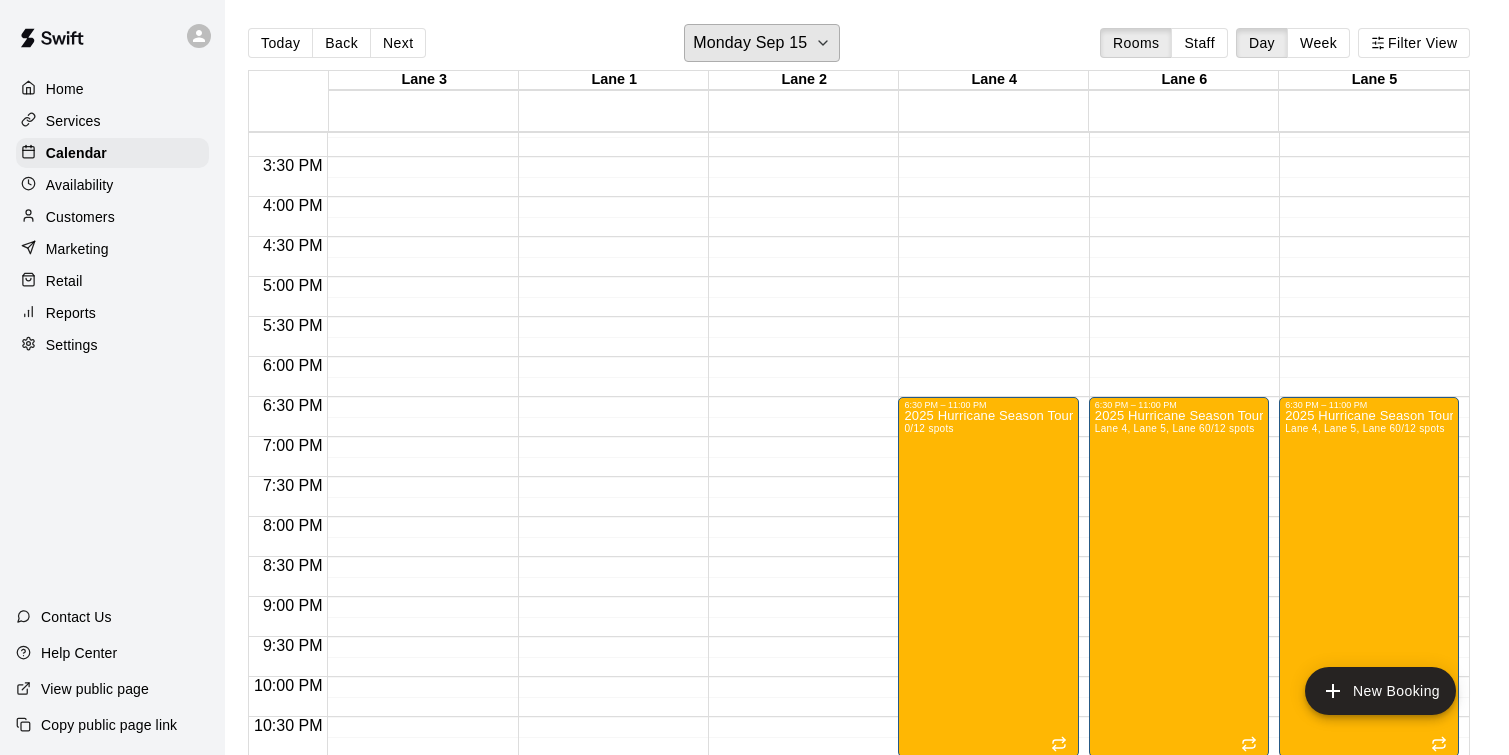 scroll, scrollTop: 1276, scrollLeft: 0, axis: vertical 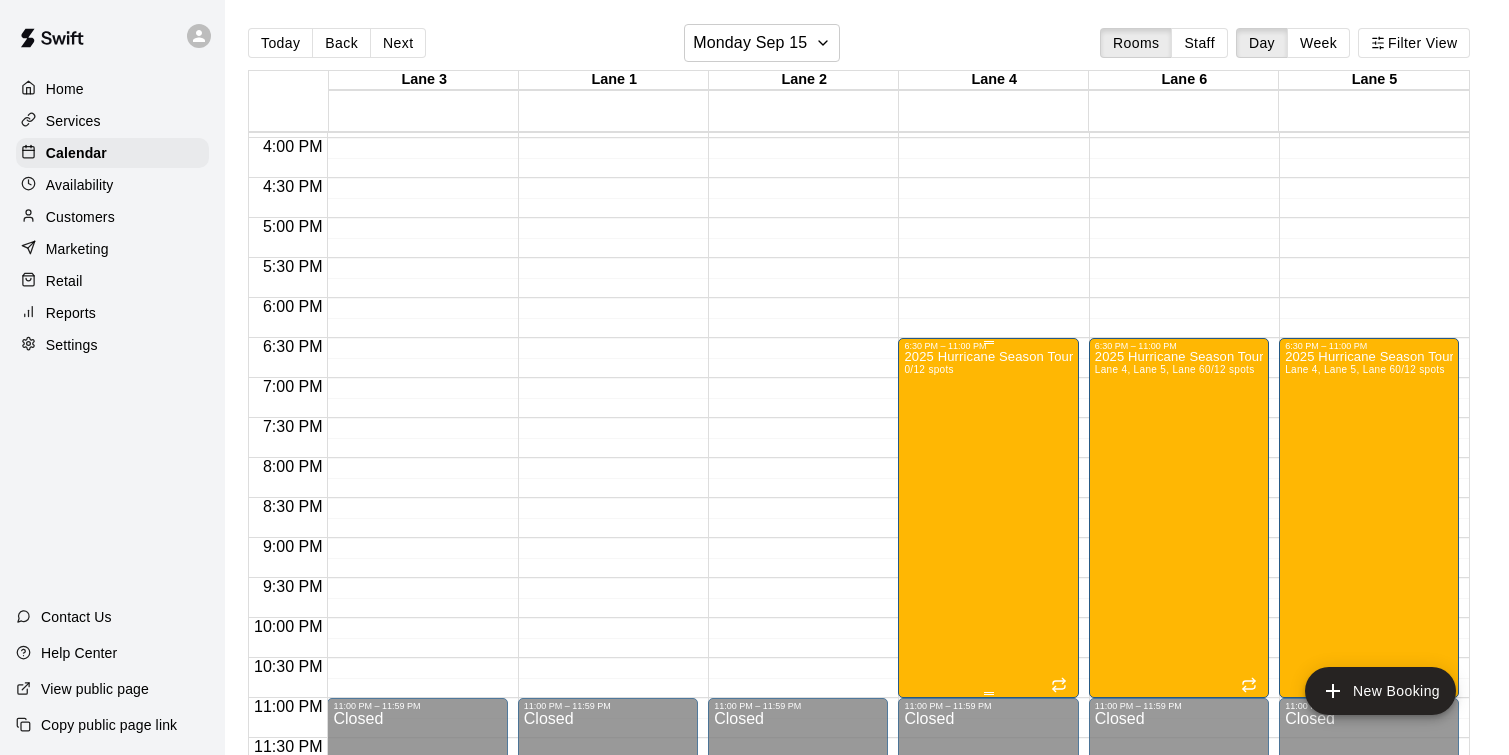 click on "2025 Hurricane Season Tournament - Soft Leather 0/12 spots" at bounding box center (988, 728) 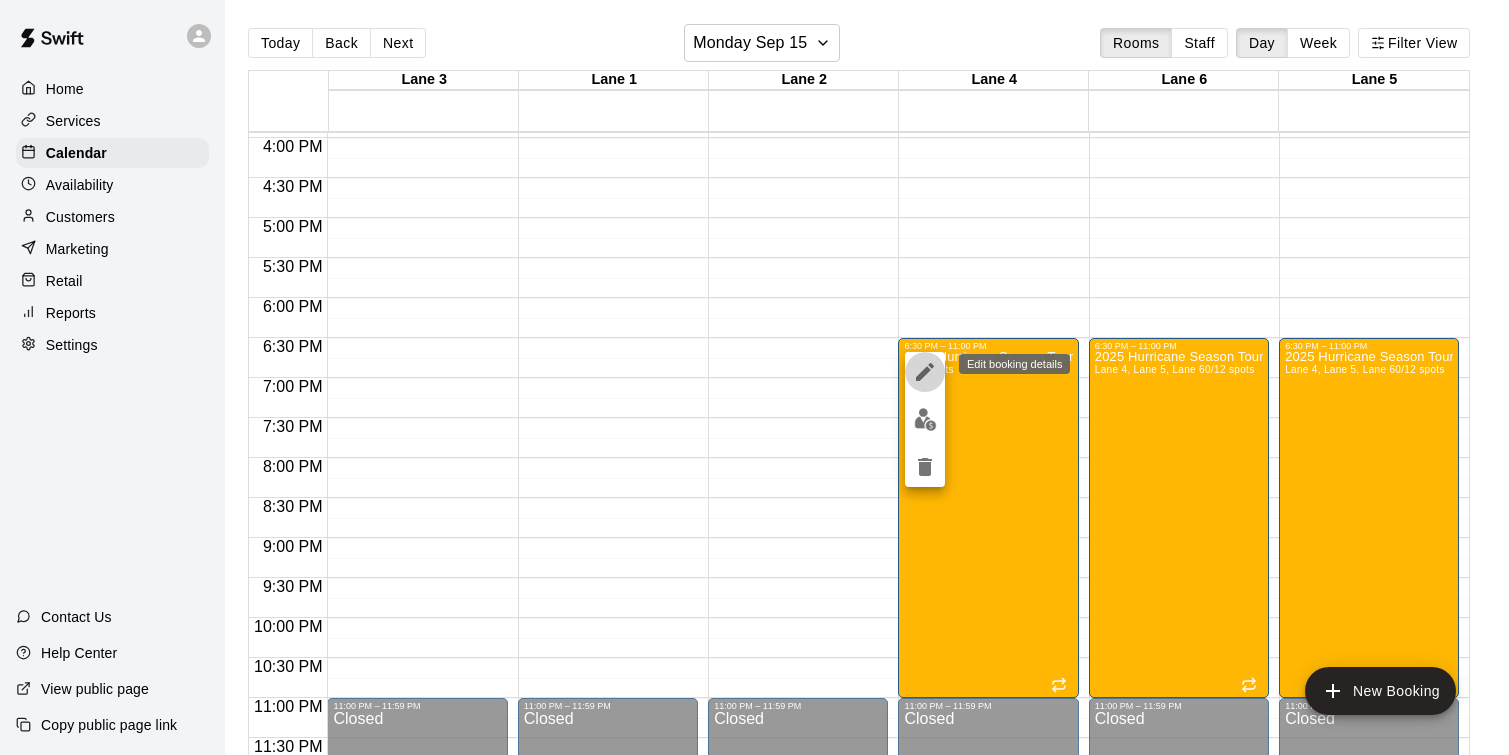 click 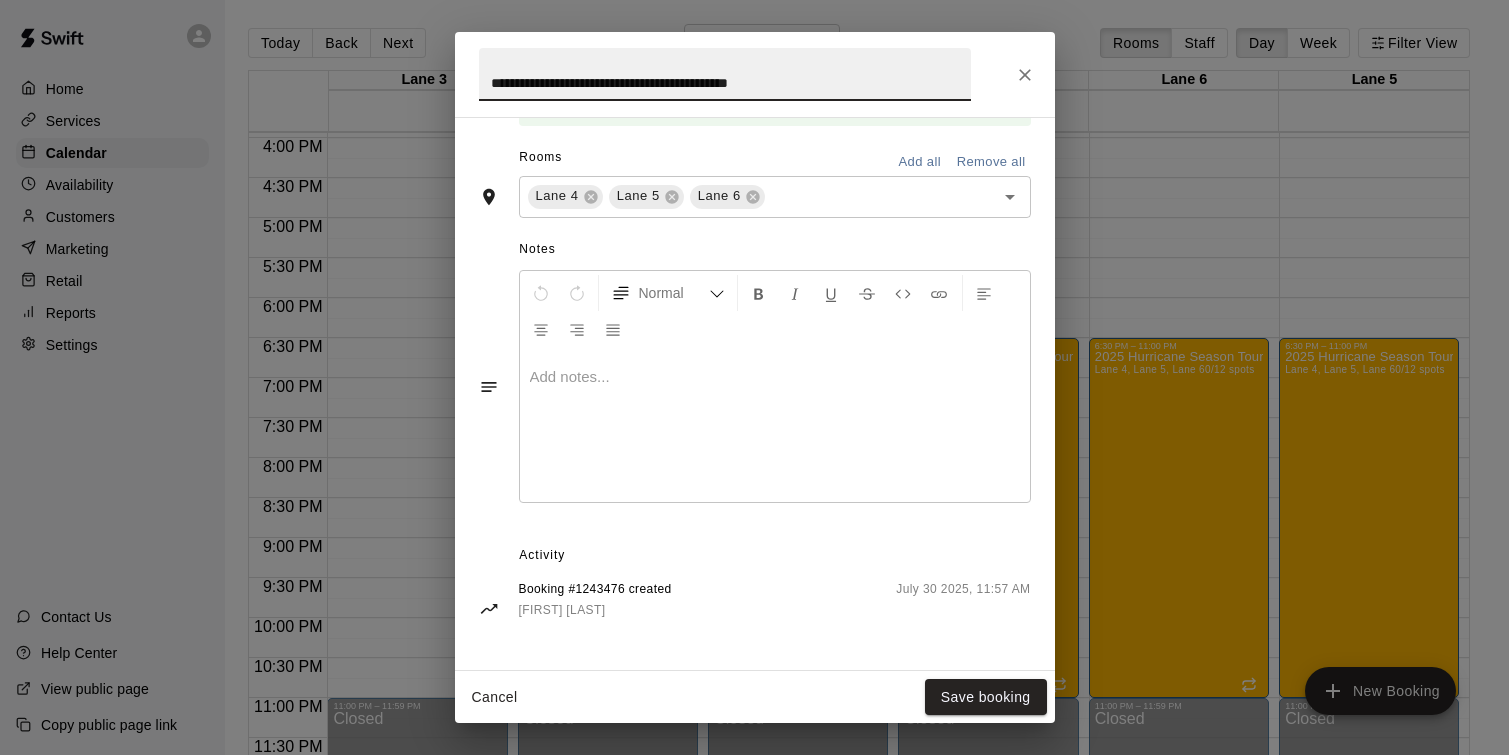 scroll, scrollTop: 559, scrollLeft: 0, axis: vertical 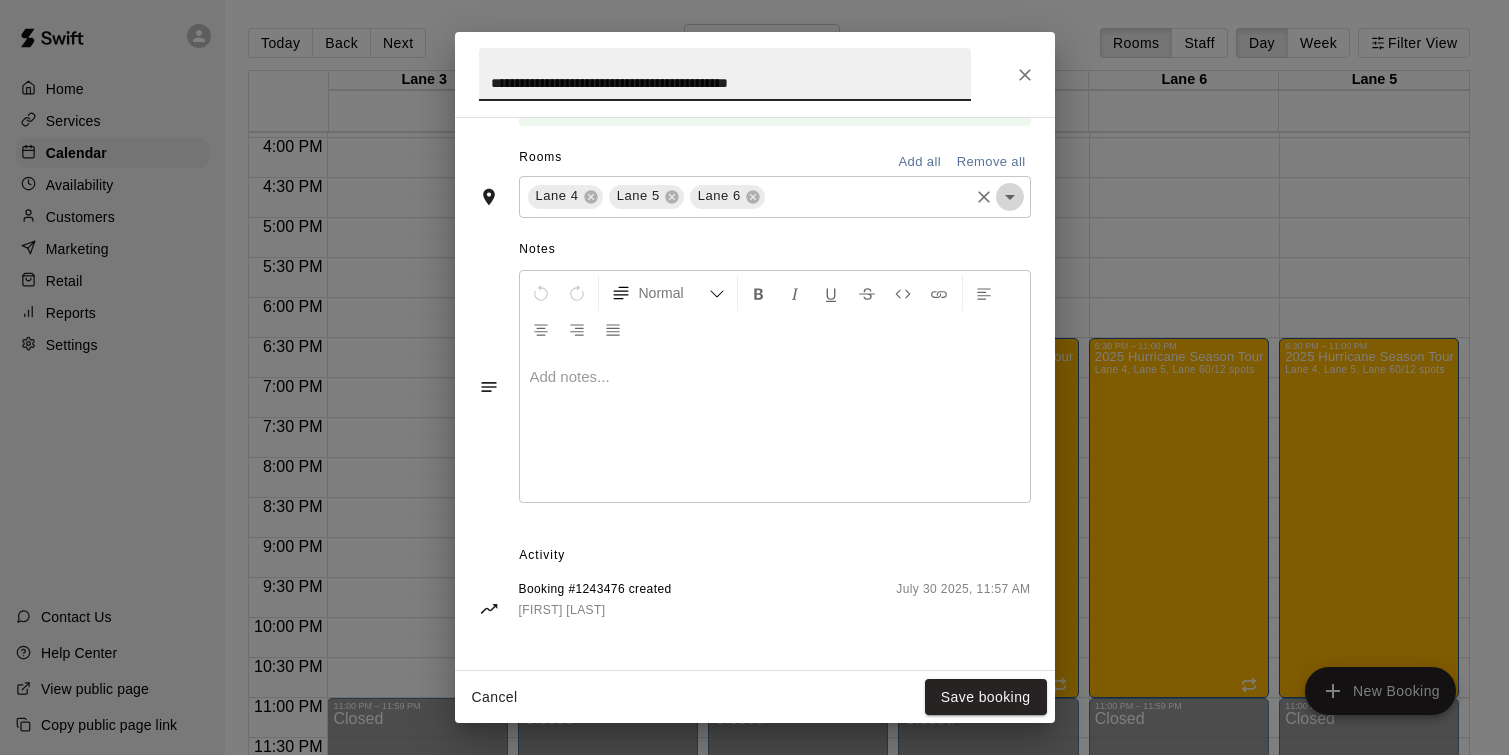 click 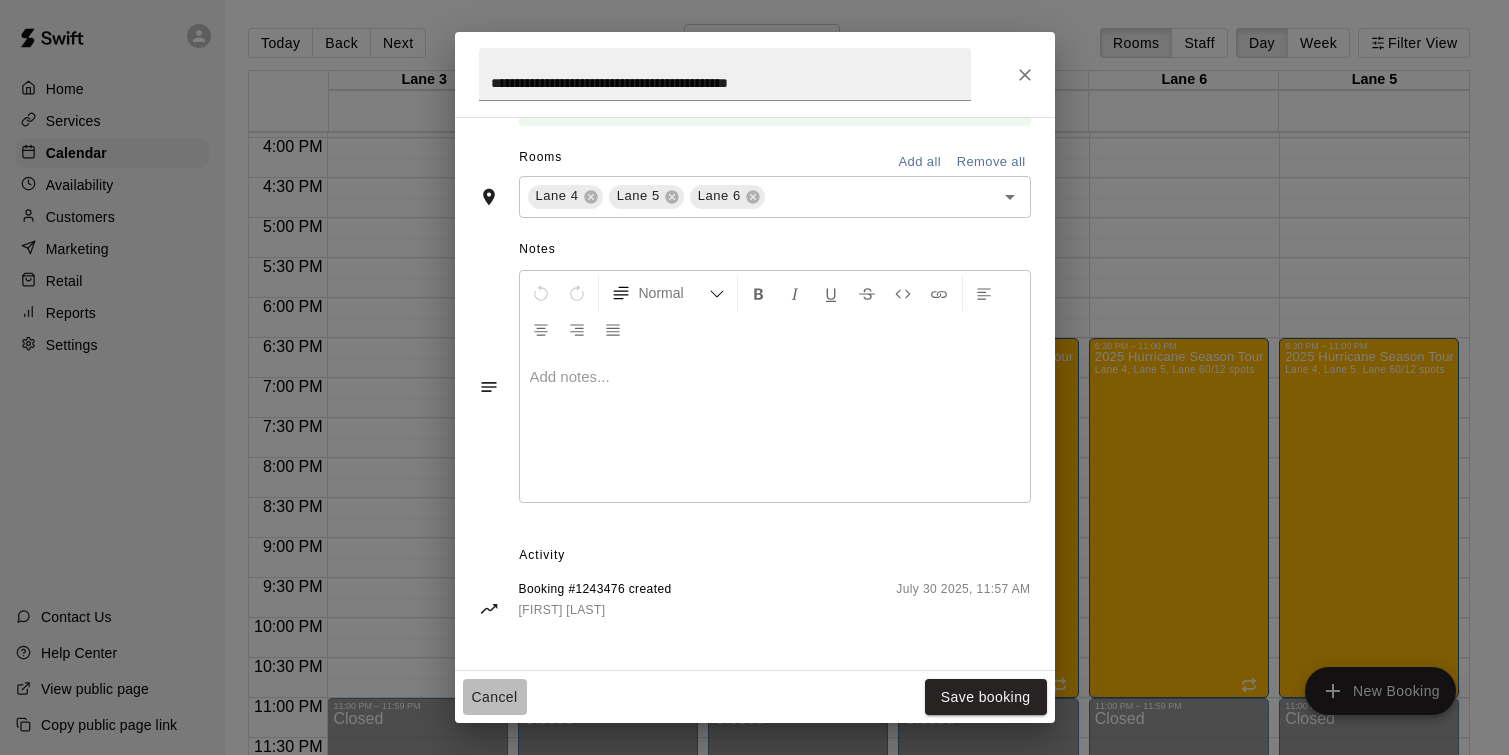 click on "Cancel" at bounding box center [495, 697] 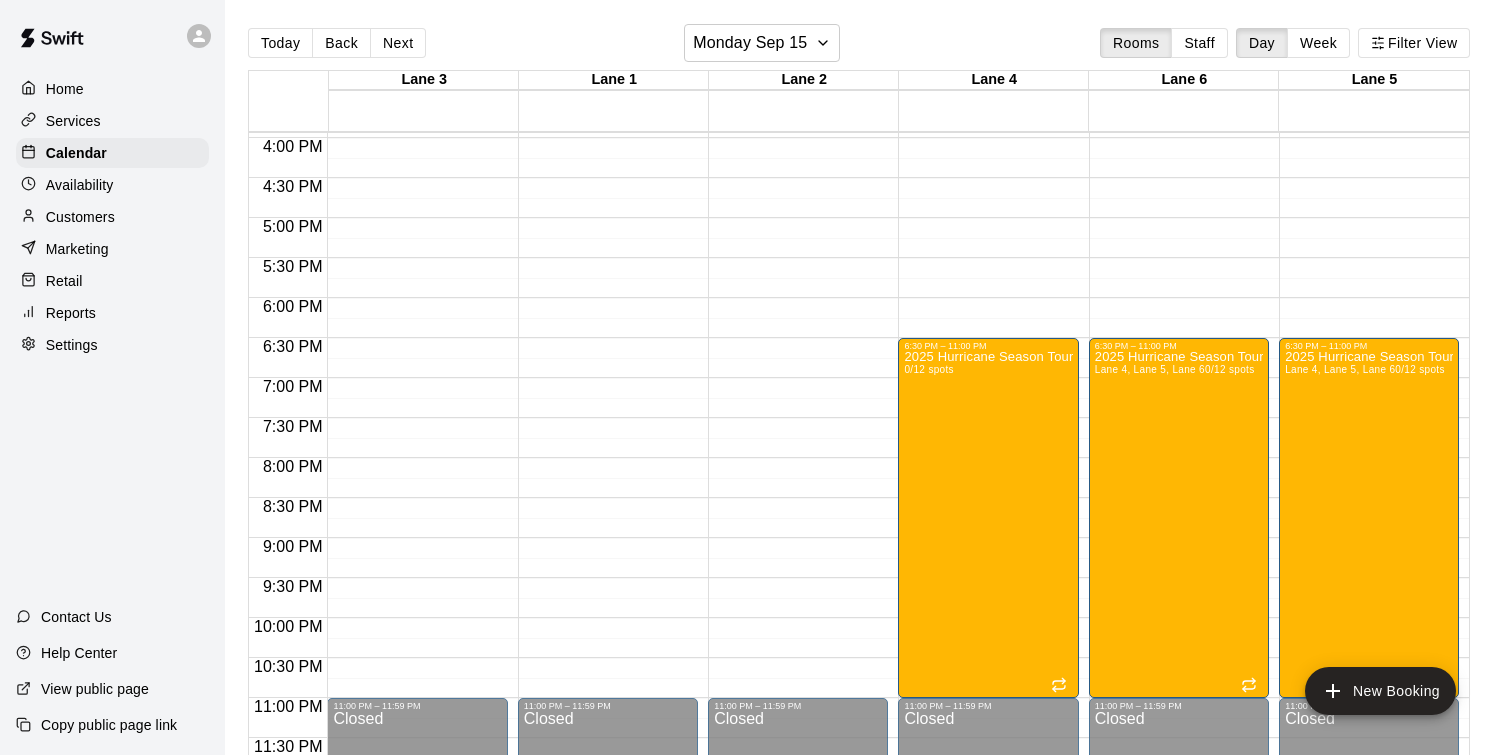 scroll, scrollTop: 32, scrollLeft: 0, axis: vertical 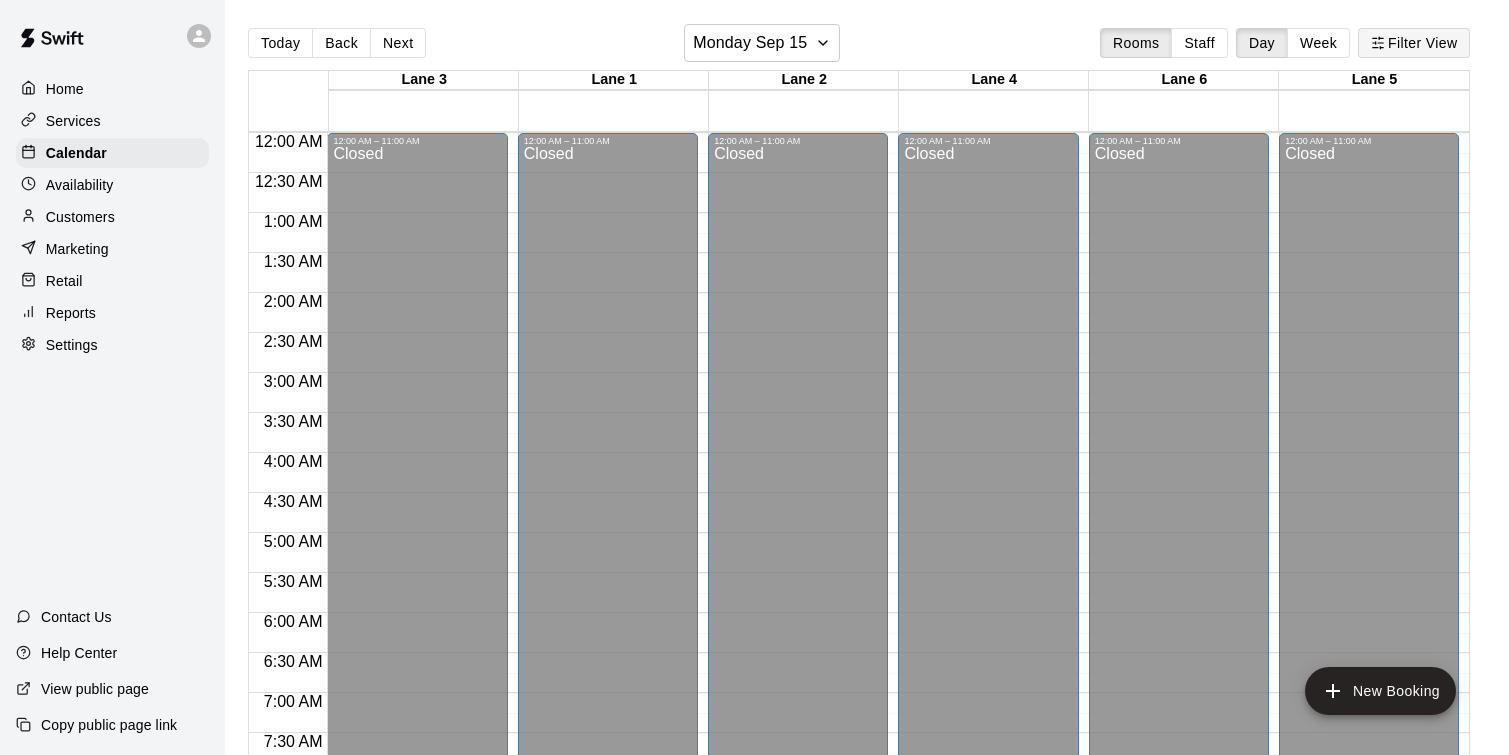 click on "Filter View" at bounding box center (1414, 43) 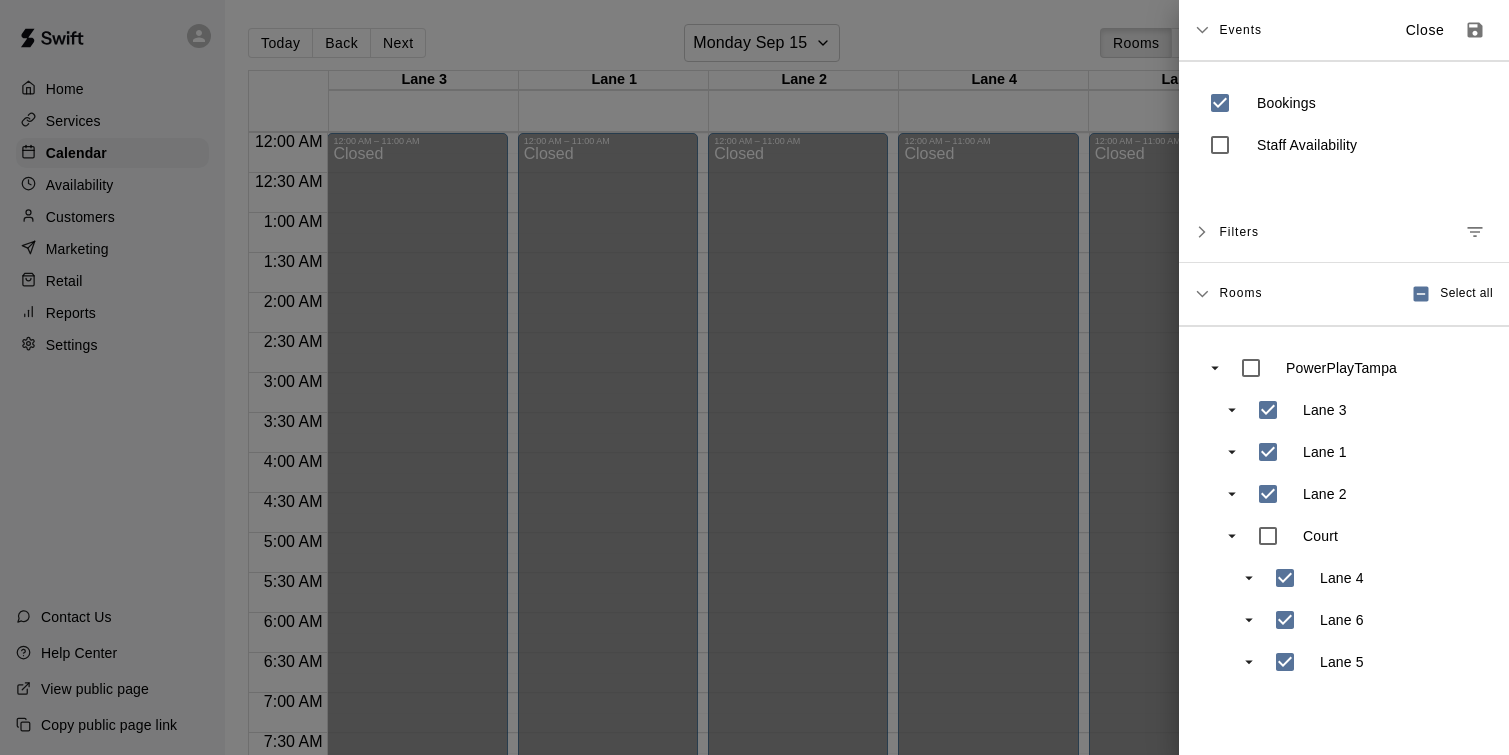click 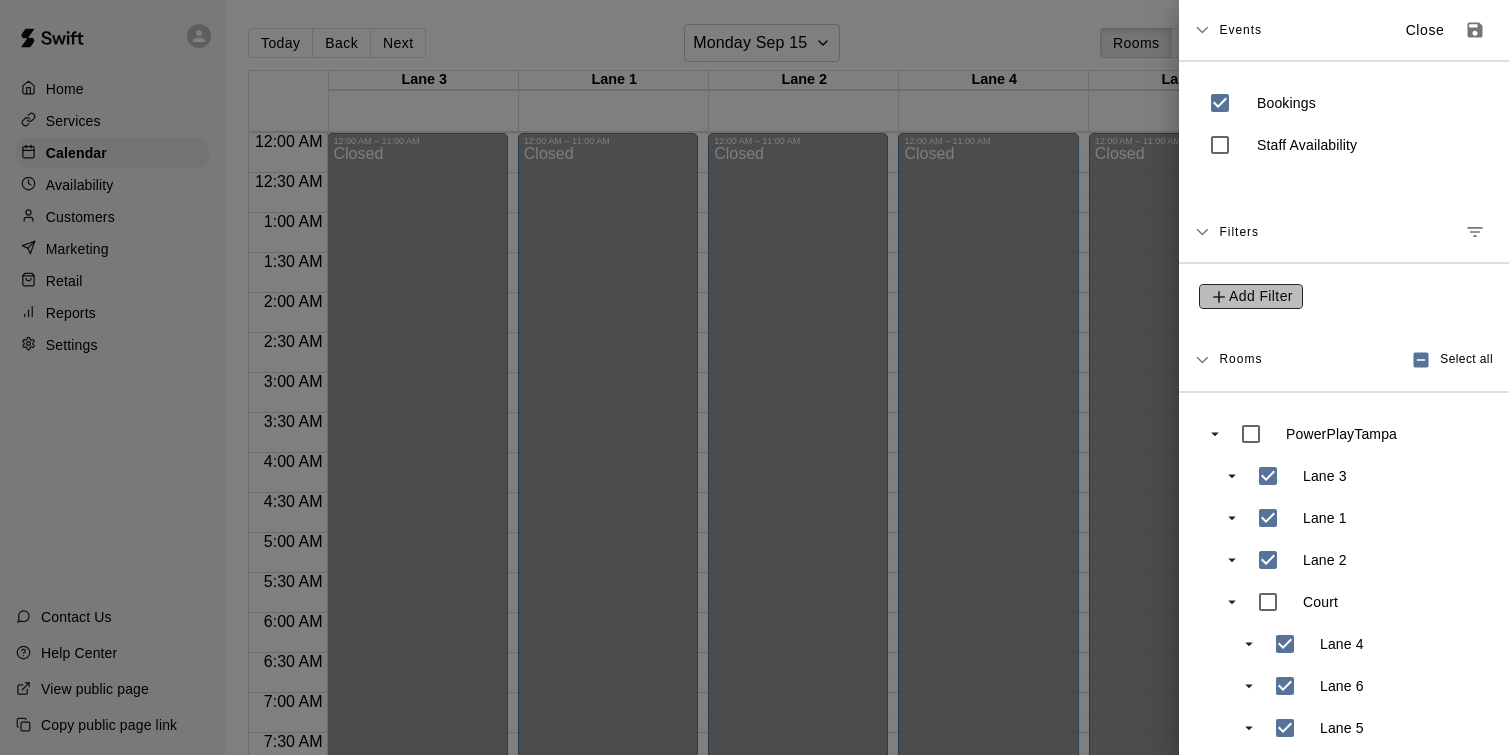 click on "Add Filter" at bounding box center [1261, 296] 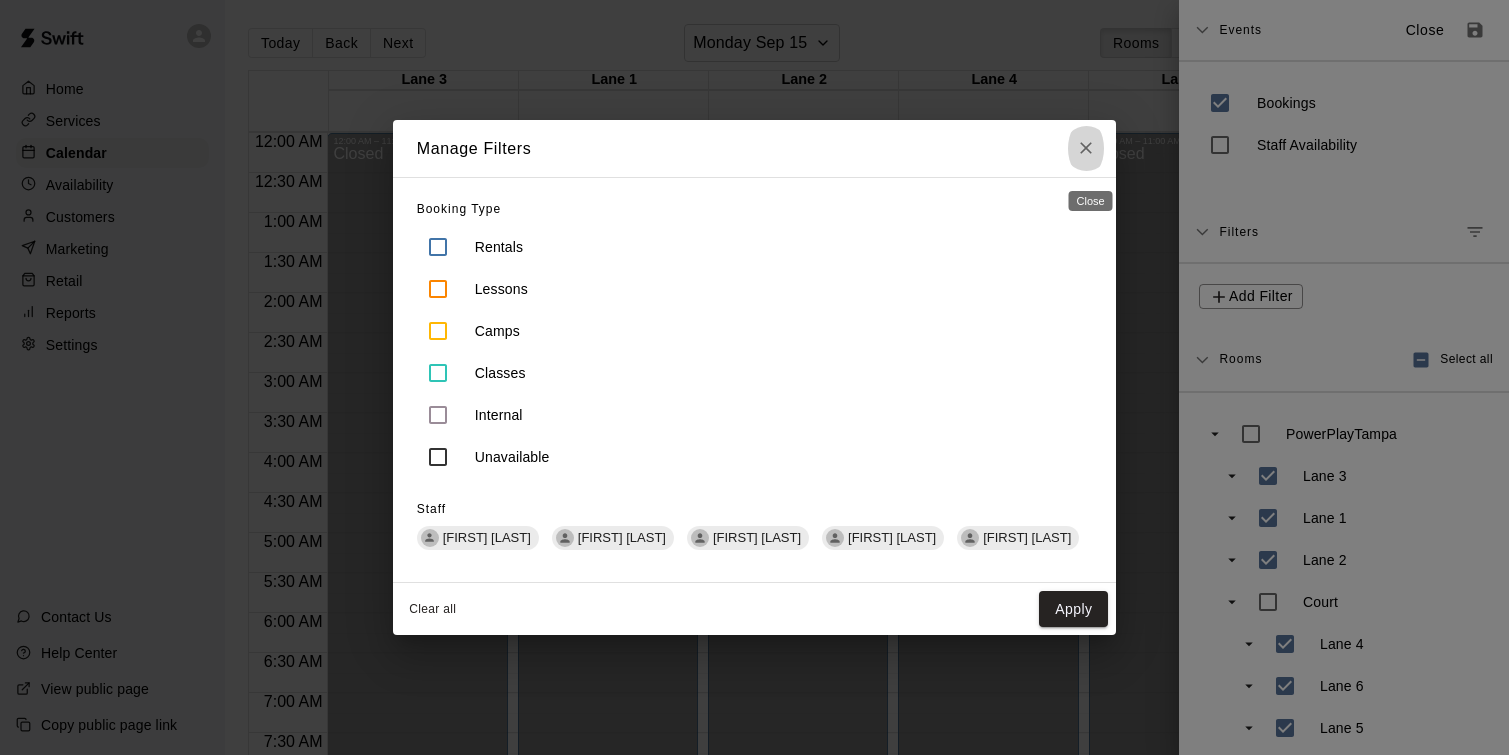 click 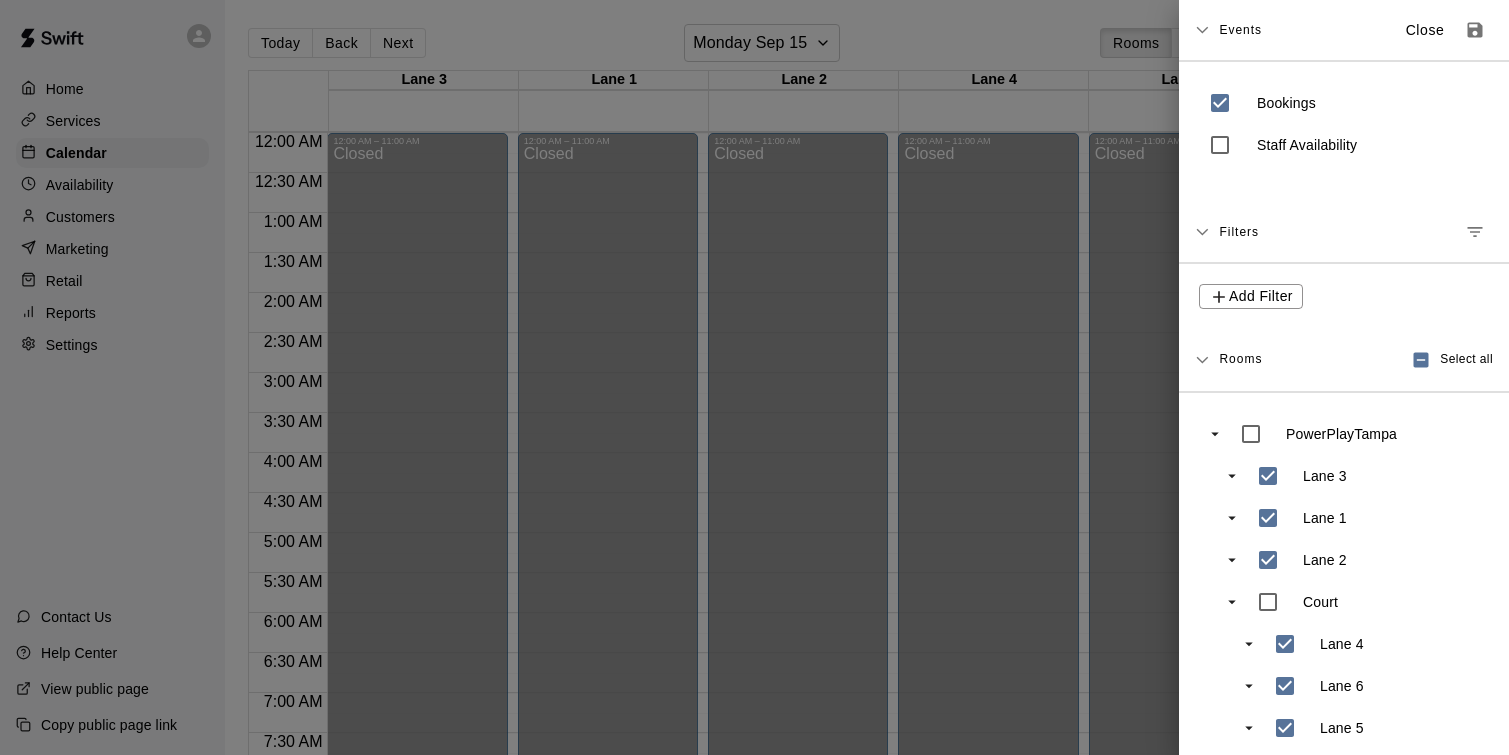 scroll, scrollTop: 14, scrollLeft: 0, axis: vertical 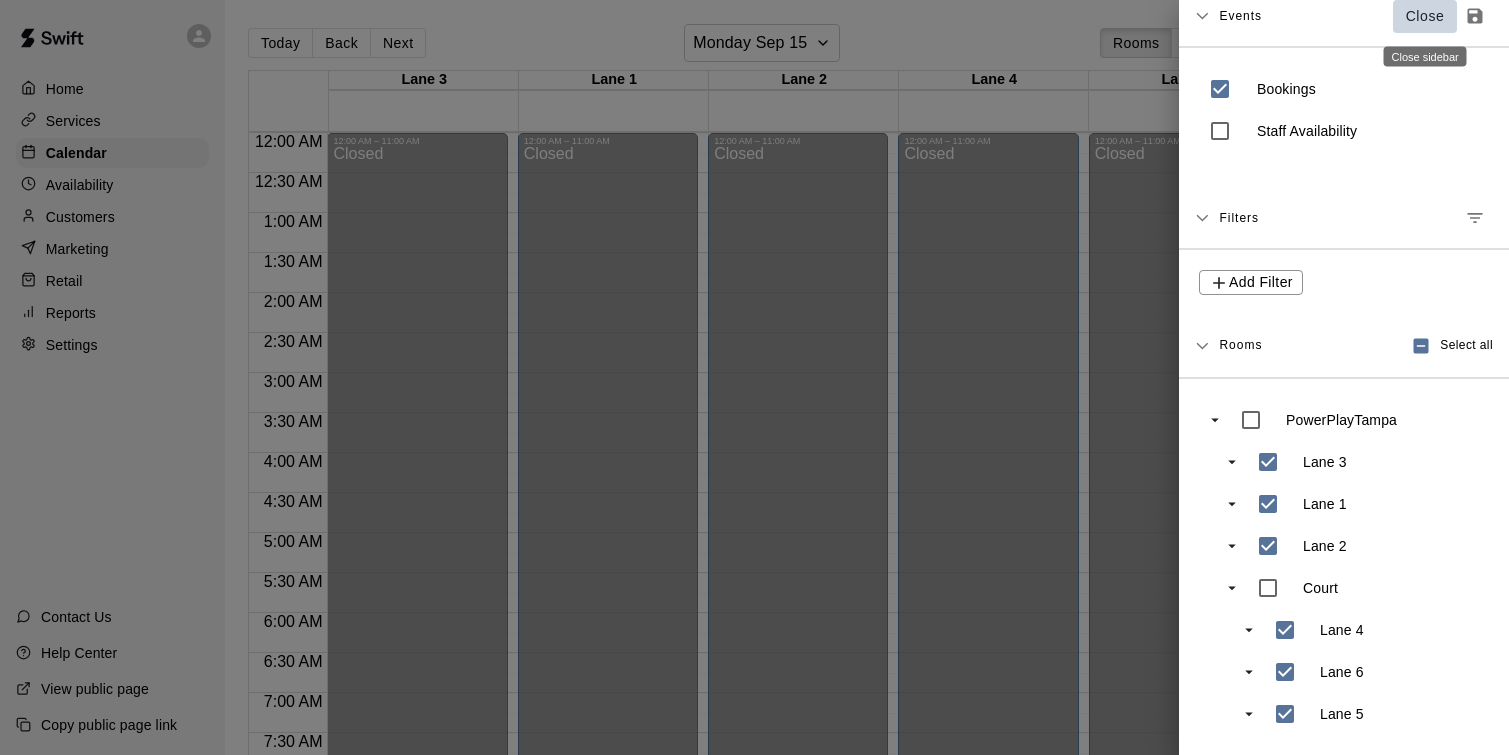 click on "Close" at bounding box center [1425, 16] 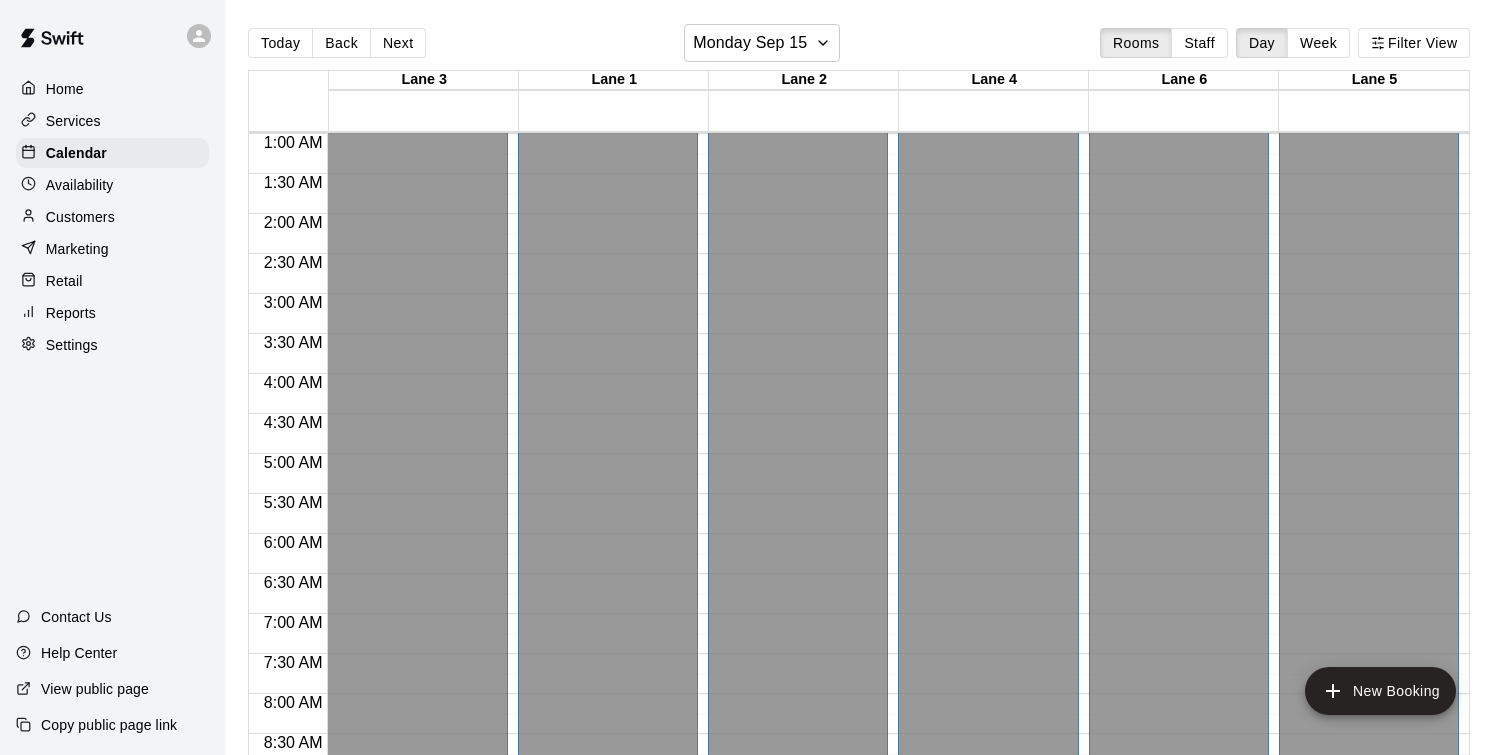 scroll, scrollTop: 0, scrollLeft: 0, axis: both 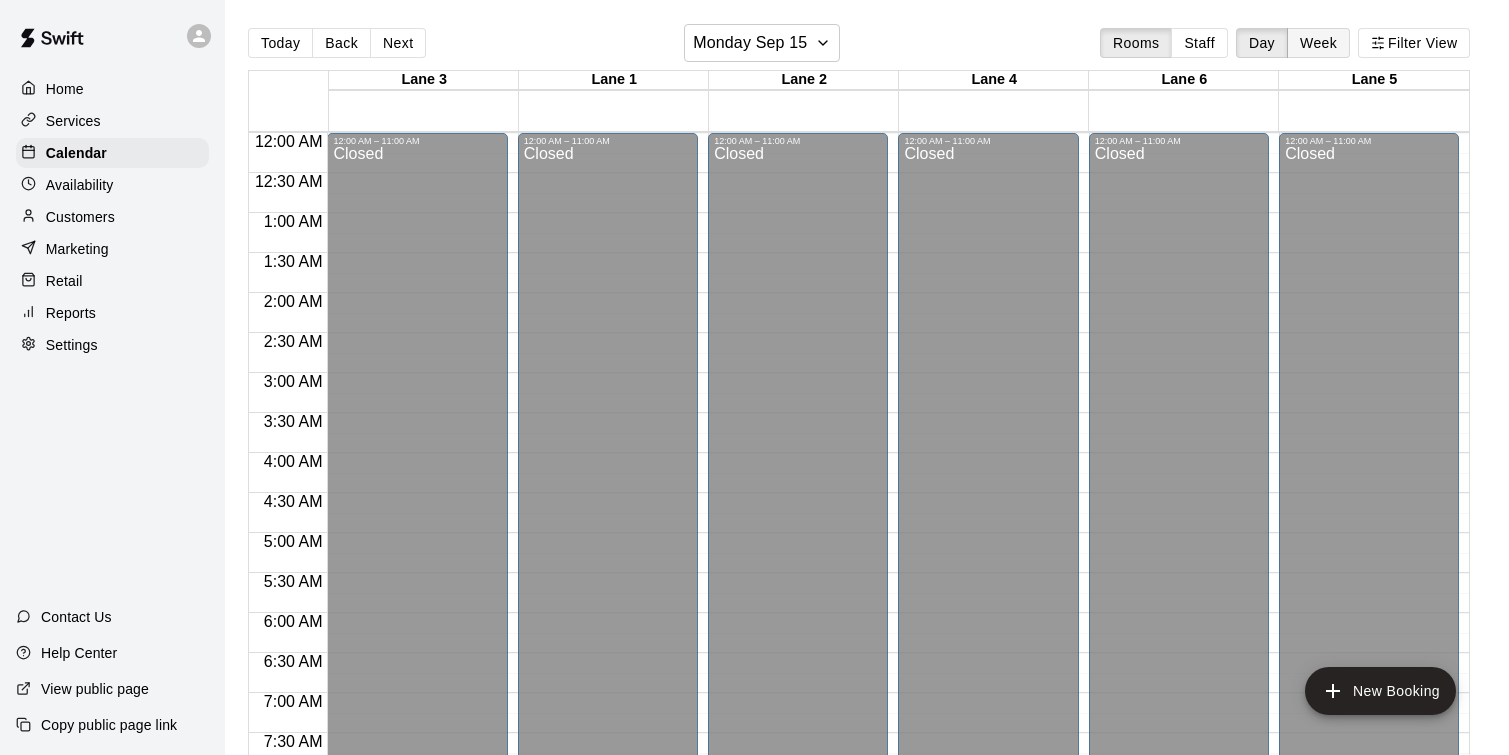 click on "Week" at bounding box center (1318, 43) 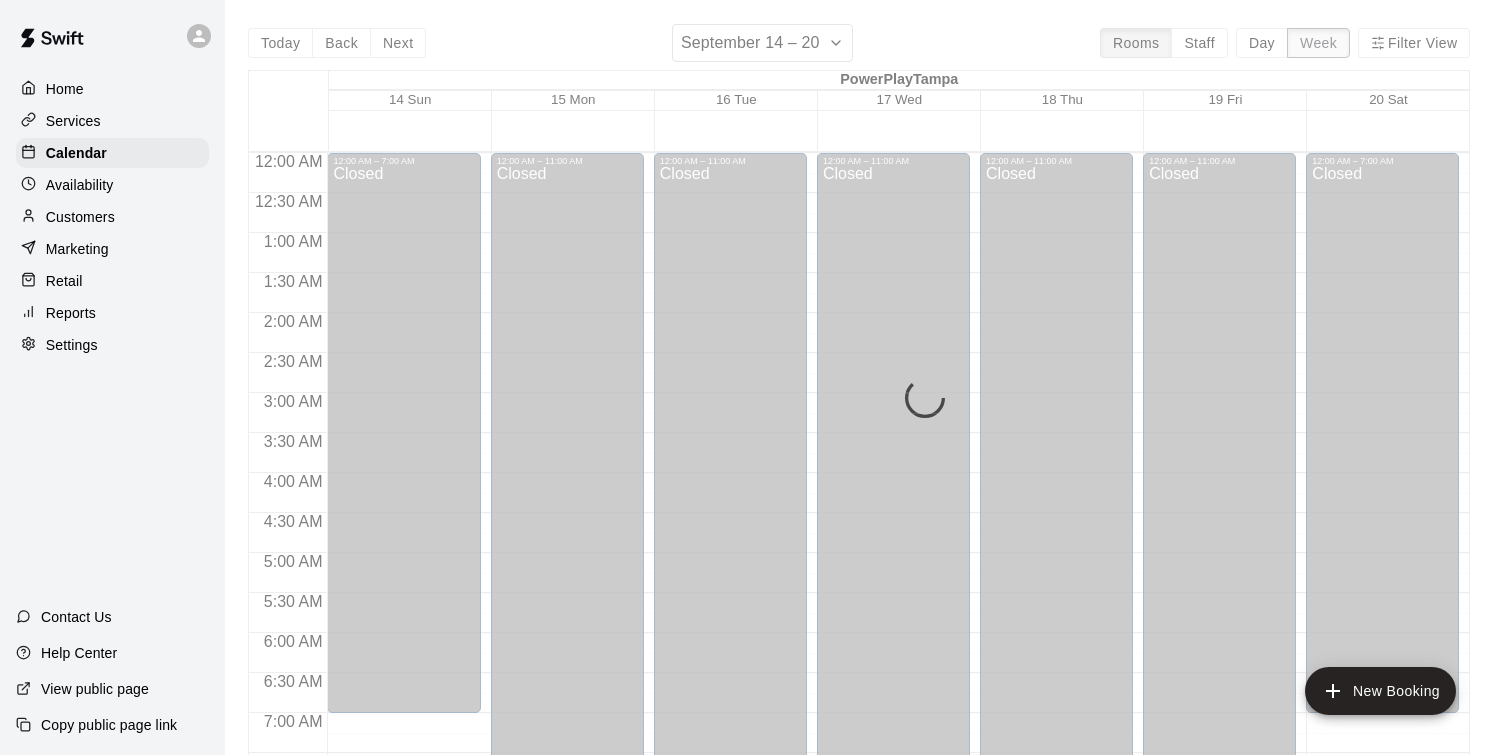scroll, scrollTop: 1296, scrollLeft: 0, axis: vertical 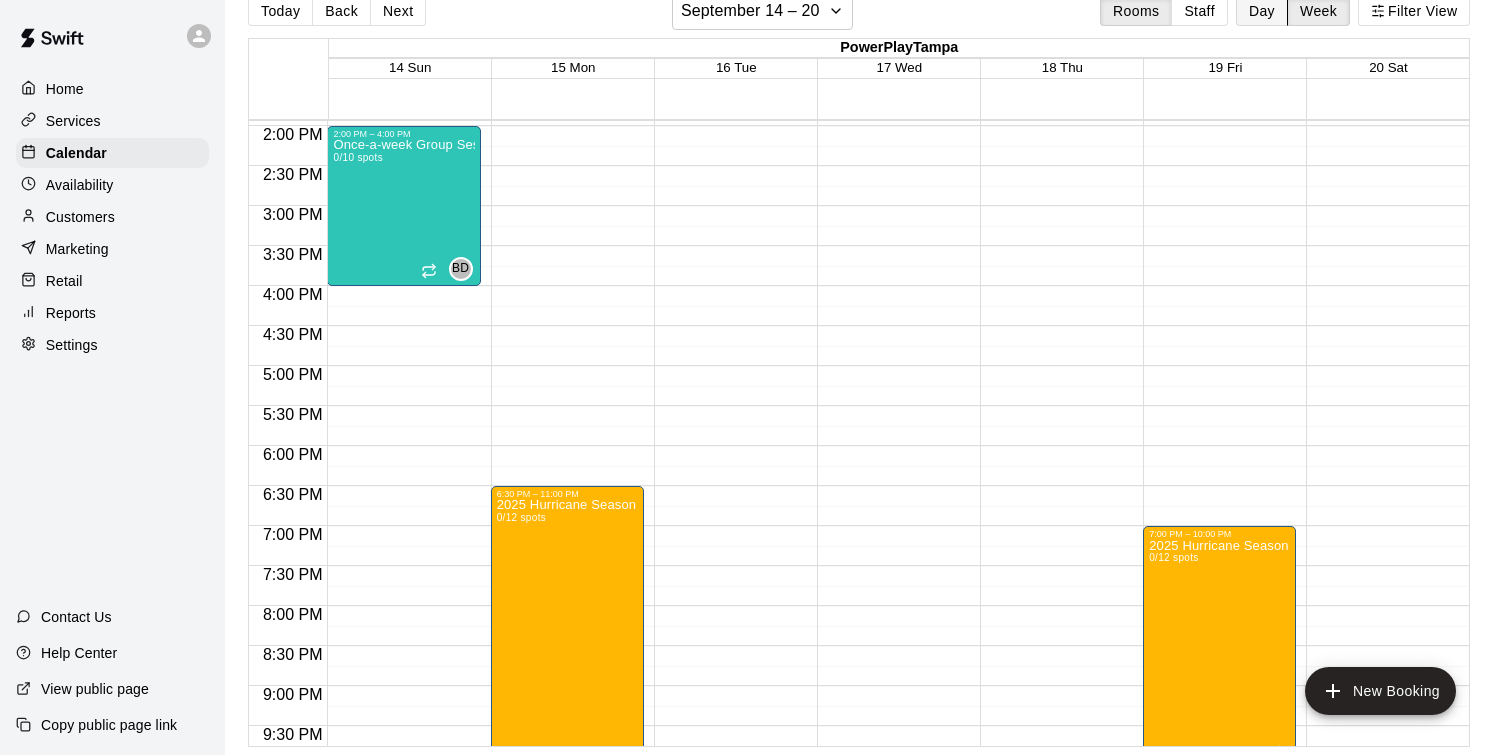 click on "Day" at bounding box center [1262, 11] 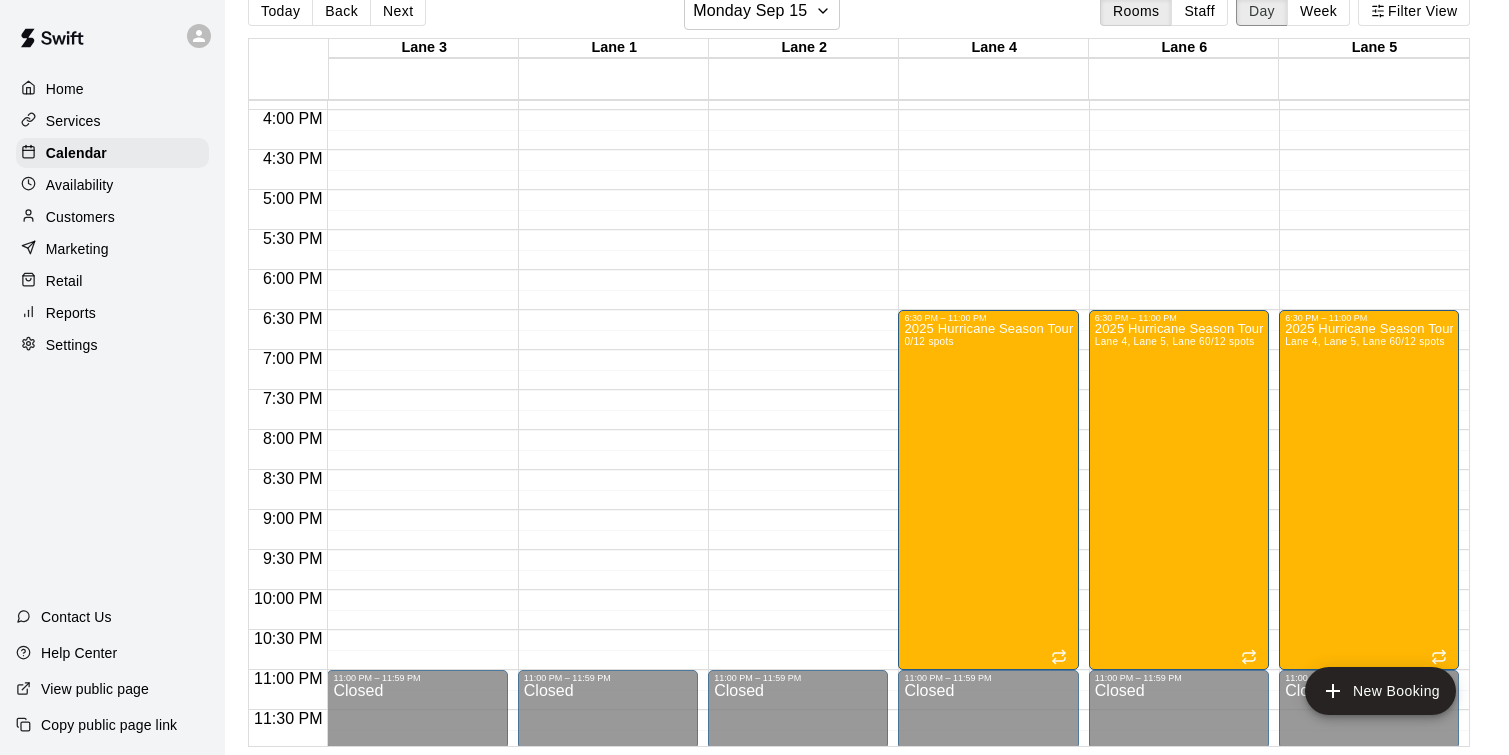 scroll, scrollTop: 1276, scrollLeft: 0, axis: vertical 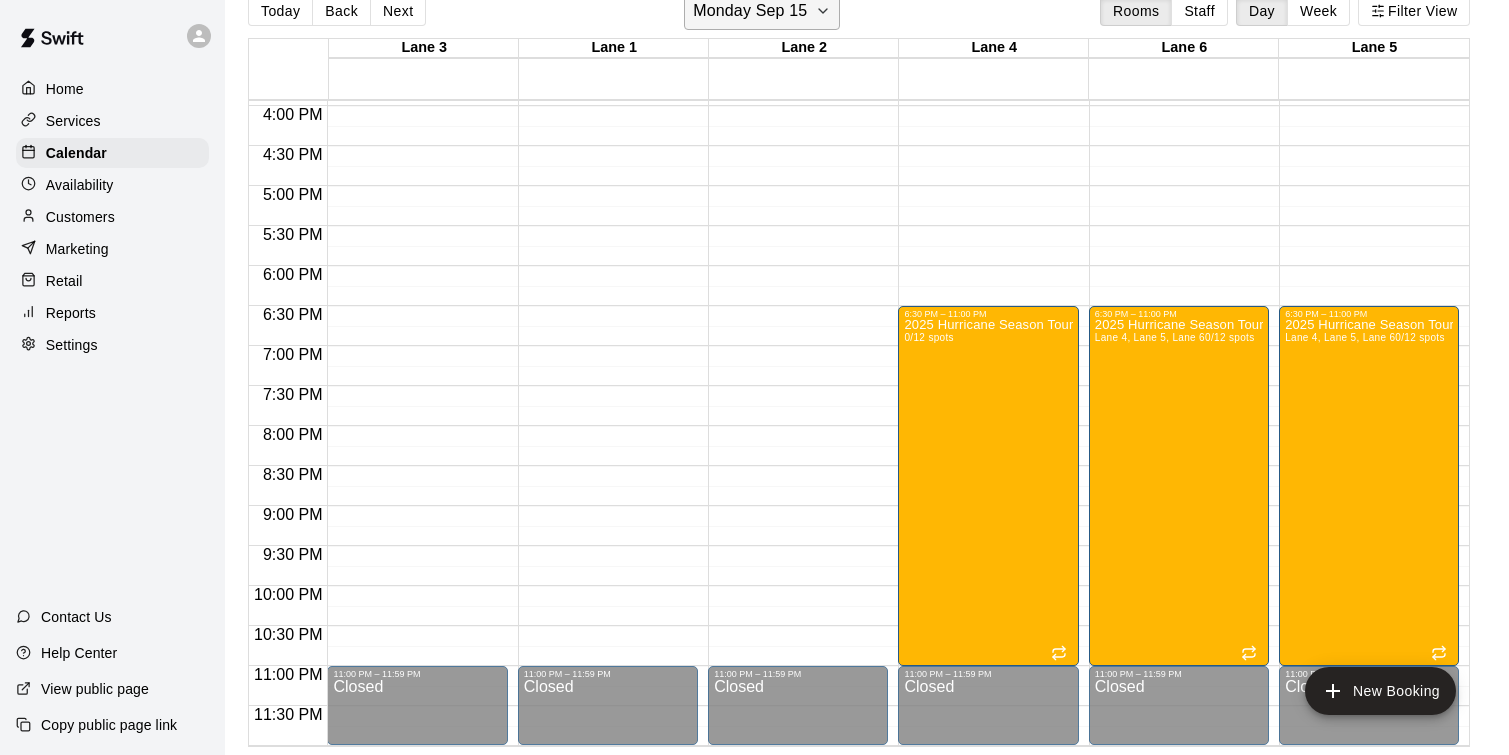 click on "Monday Sep 15" at bounding box center (762, 11) 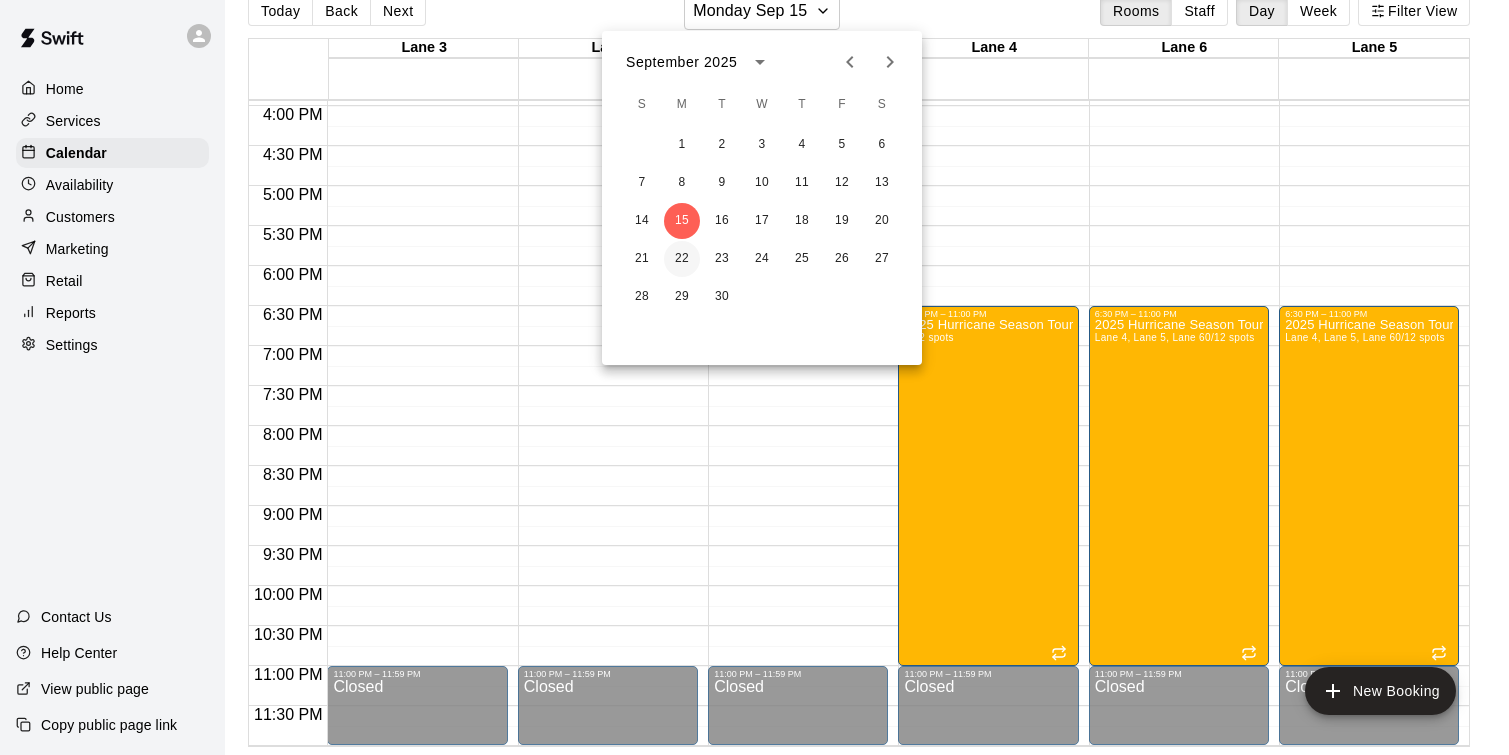 click on "22" at bounding box center (682, 259) 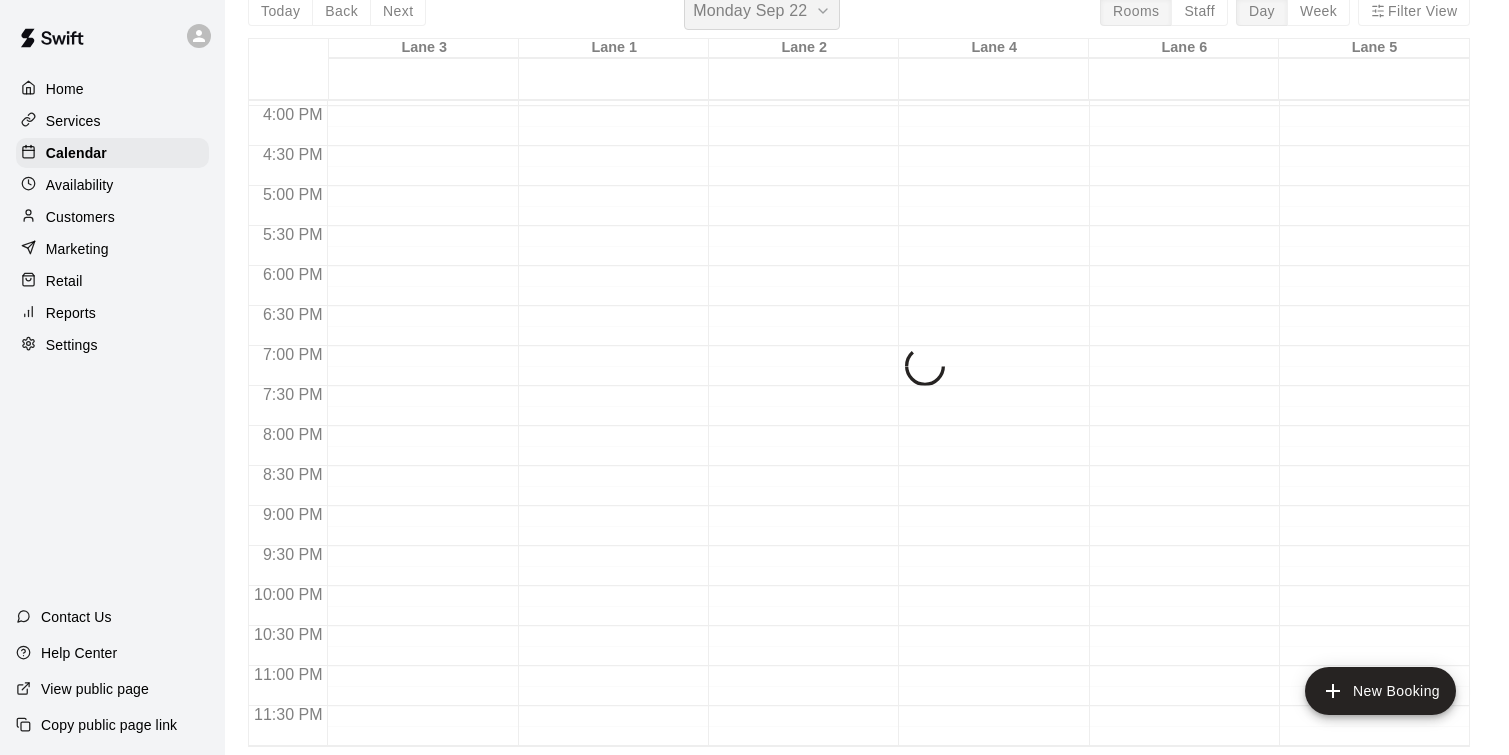 scroll, scrollTop: 24, scrollLeft: 0, axis: vertical 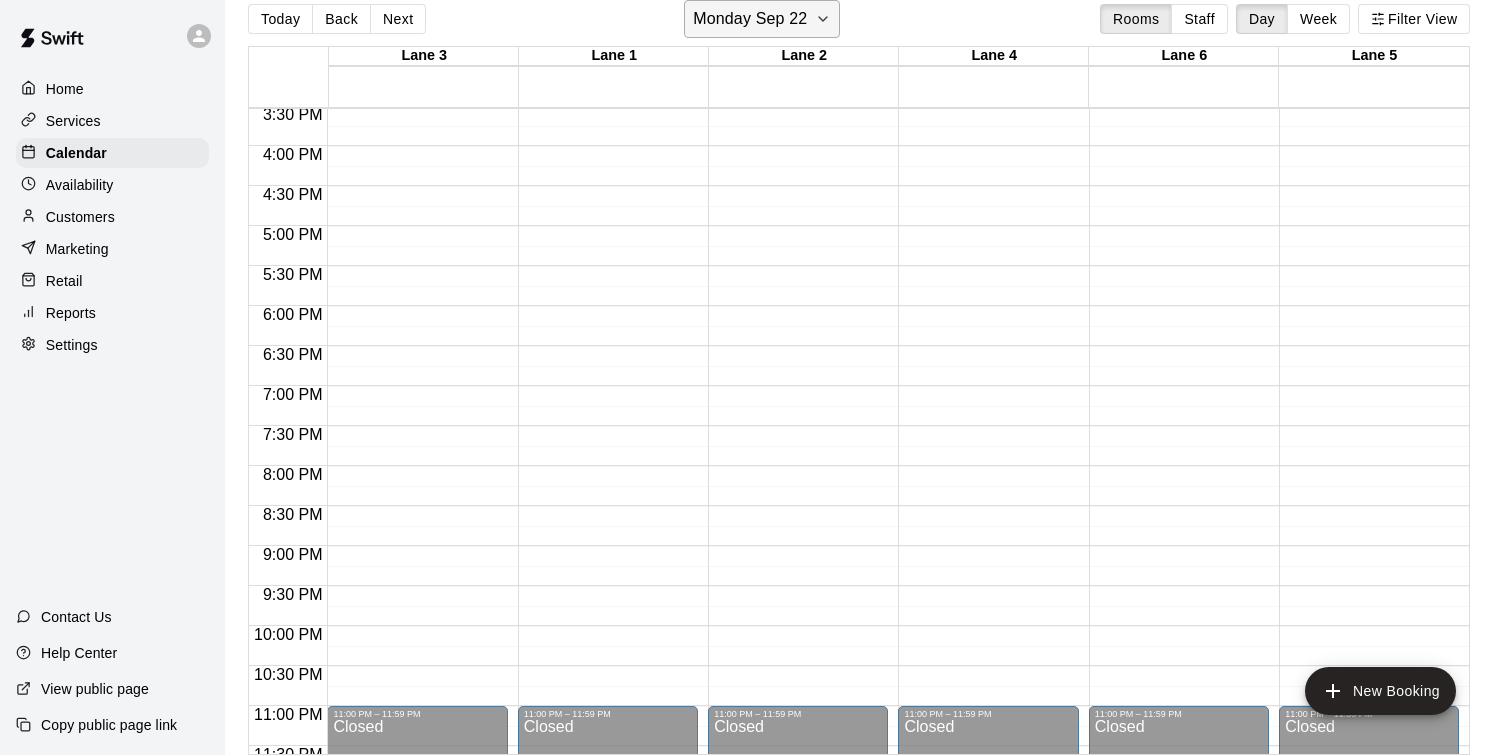 click on "Monday Sep 22" at bounding box center [762, 19] 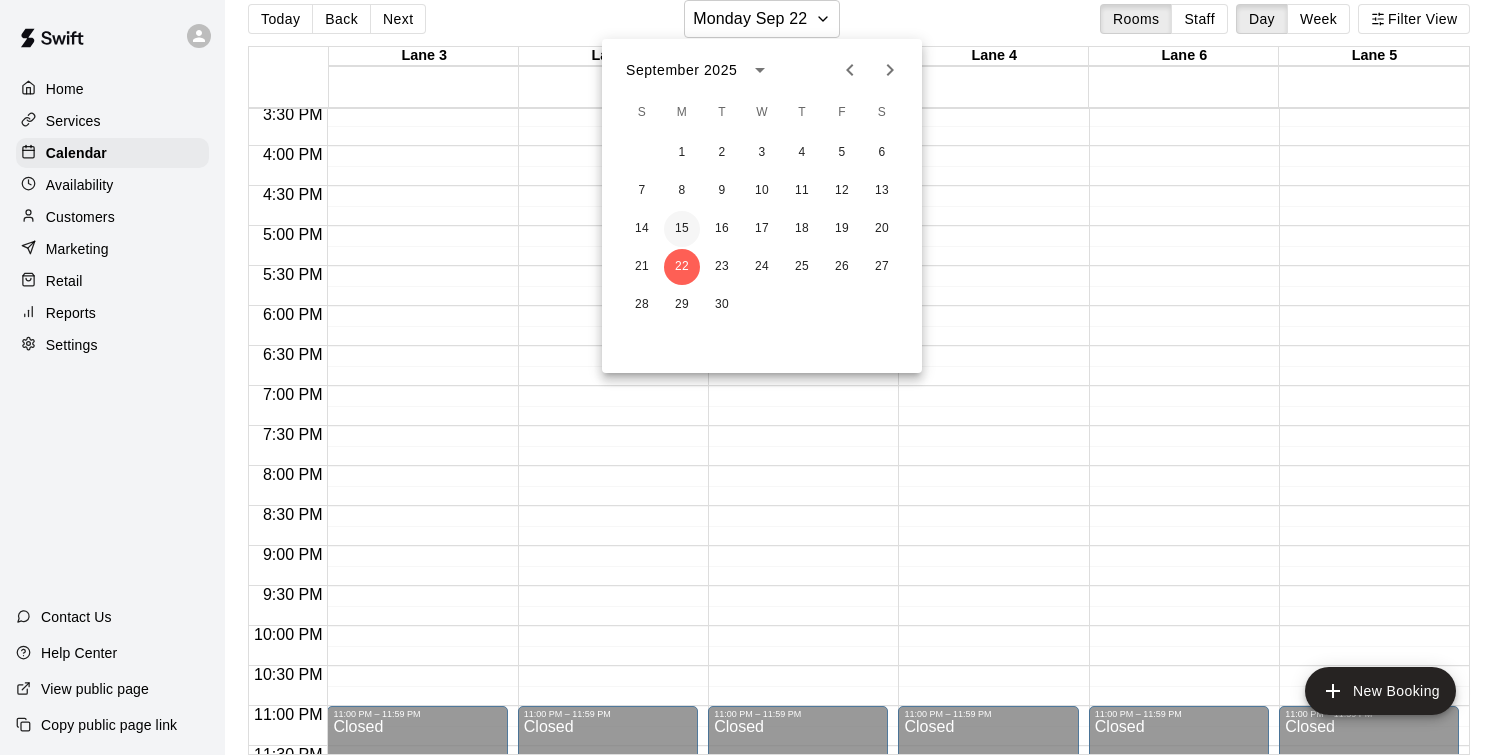 click on "15" at bounding box center (682, 229) 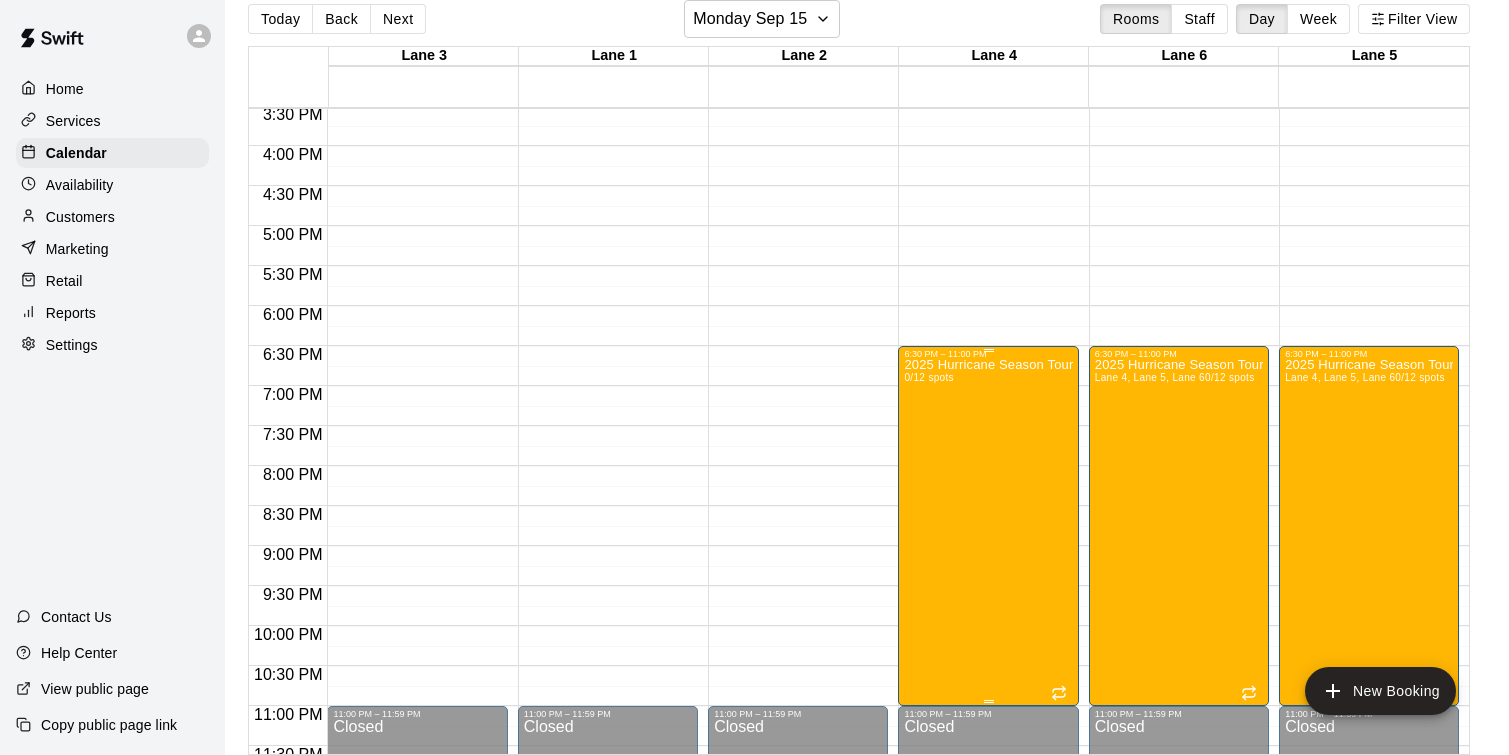 click on "2025 Hurricane Season Tournament - Soft Leather 0/12 spots" at bounding box center [988, 736] 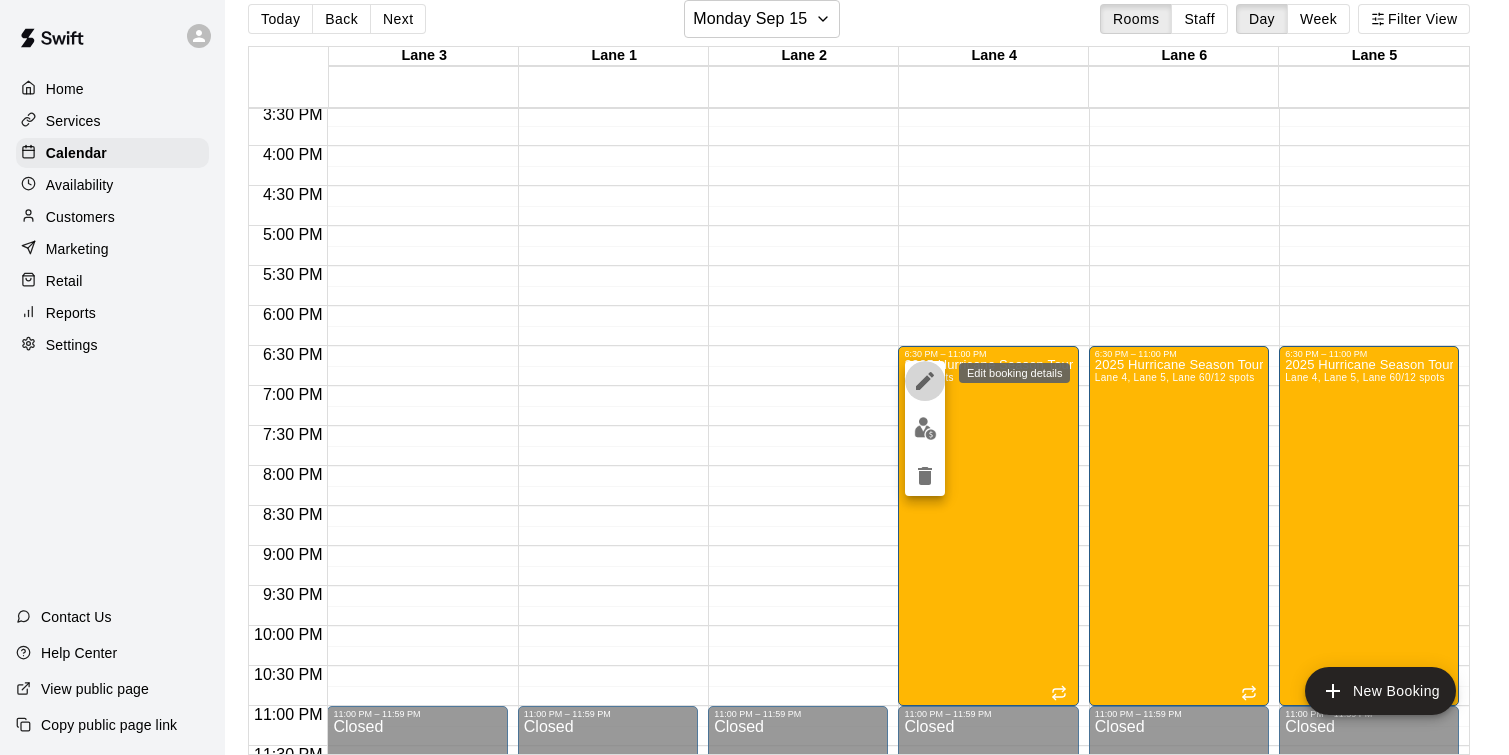 click 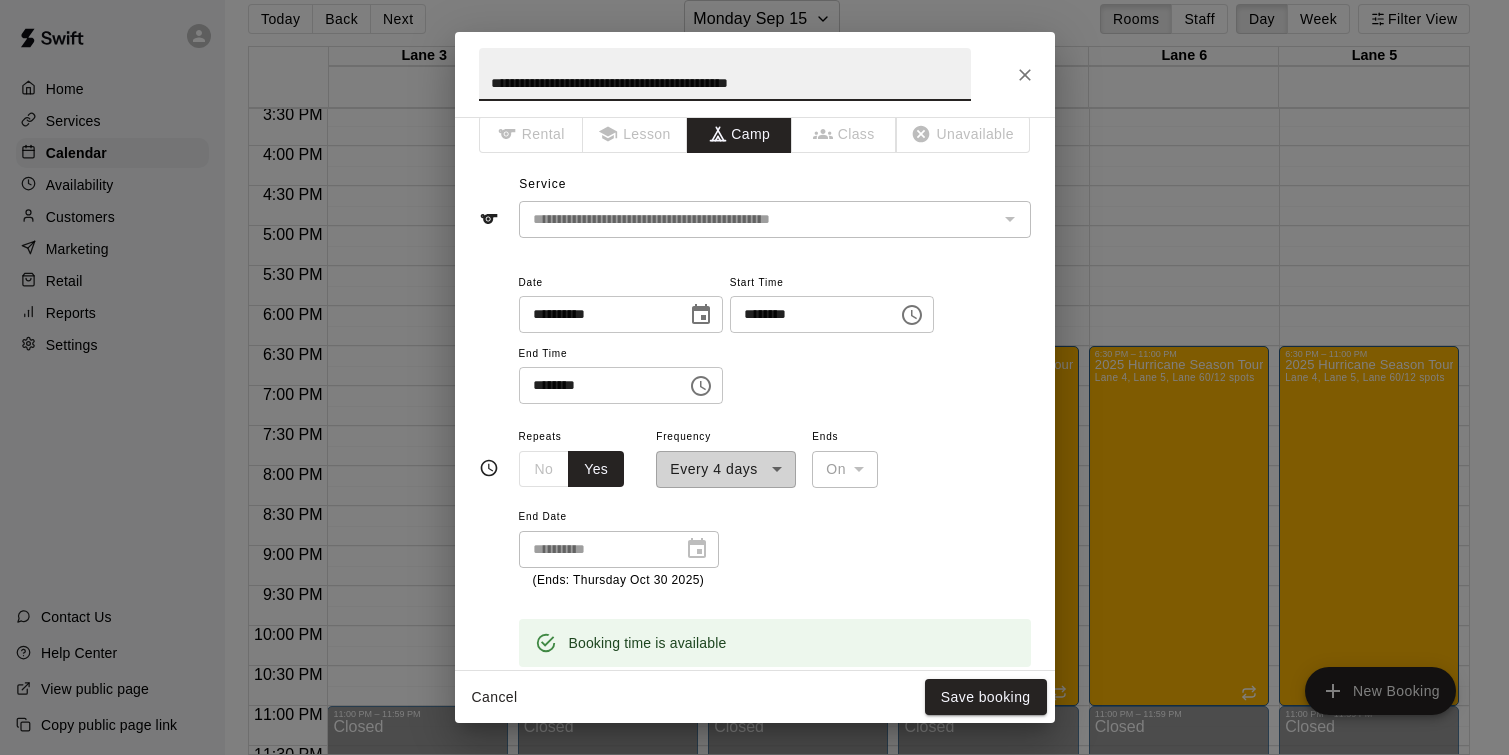 scroll, scrollTop: 15, scrollLeft: 0, axis: vertical 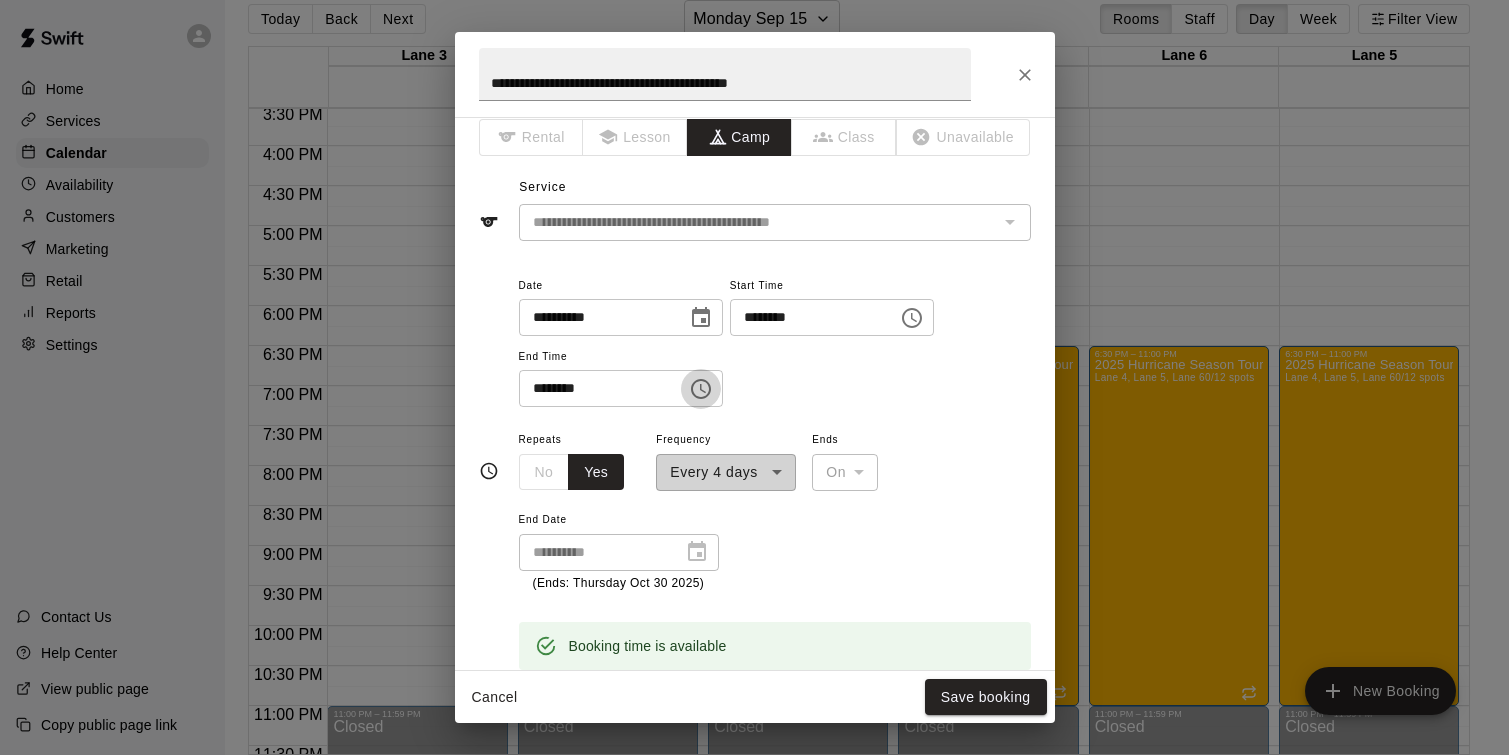click 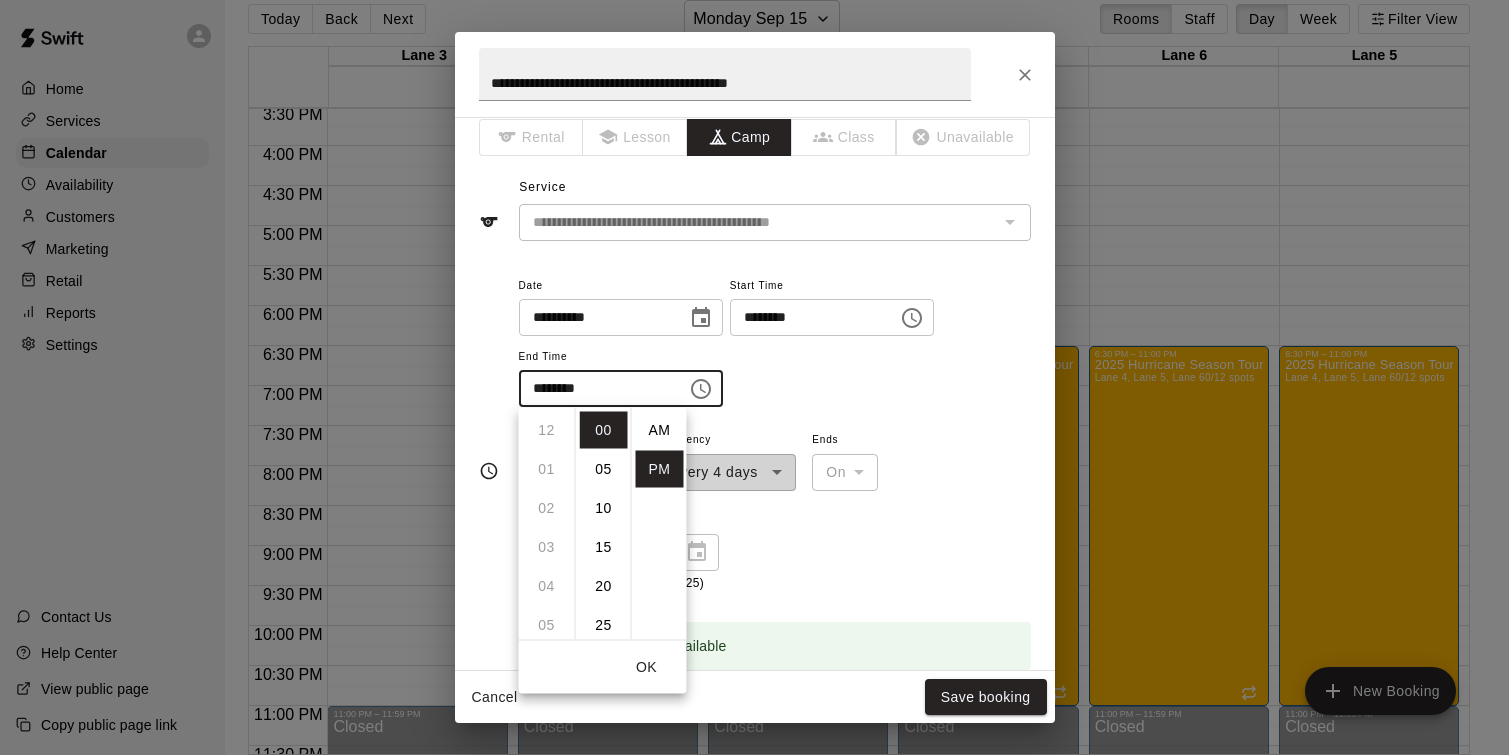 scroll, scrollTop: 426, scrollLeft: 0, axis: vertical 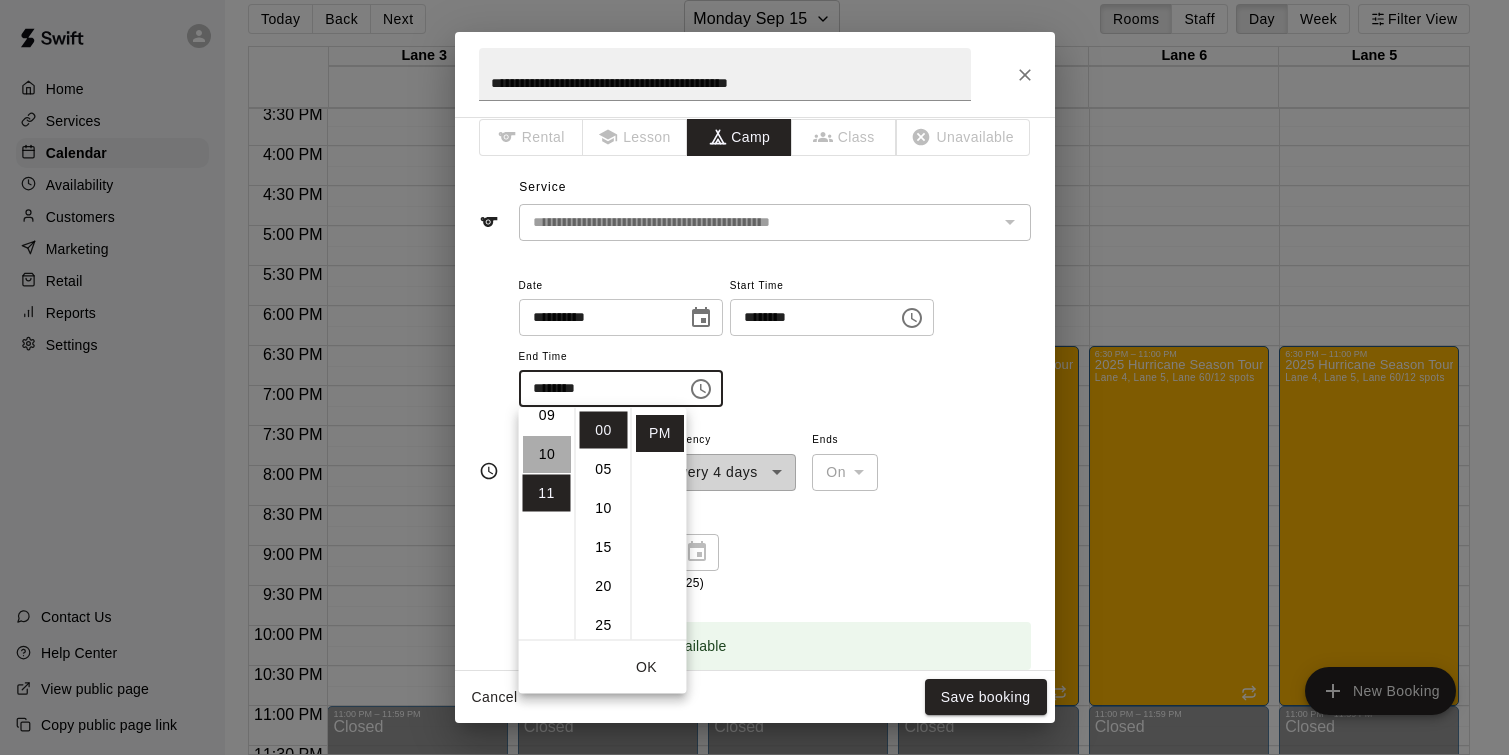 click on "10" at bounding box center [547, 454] 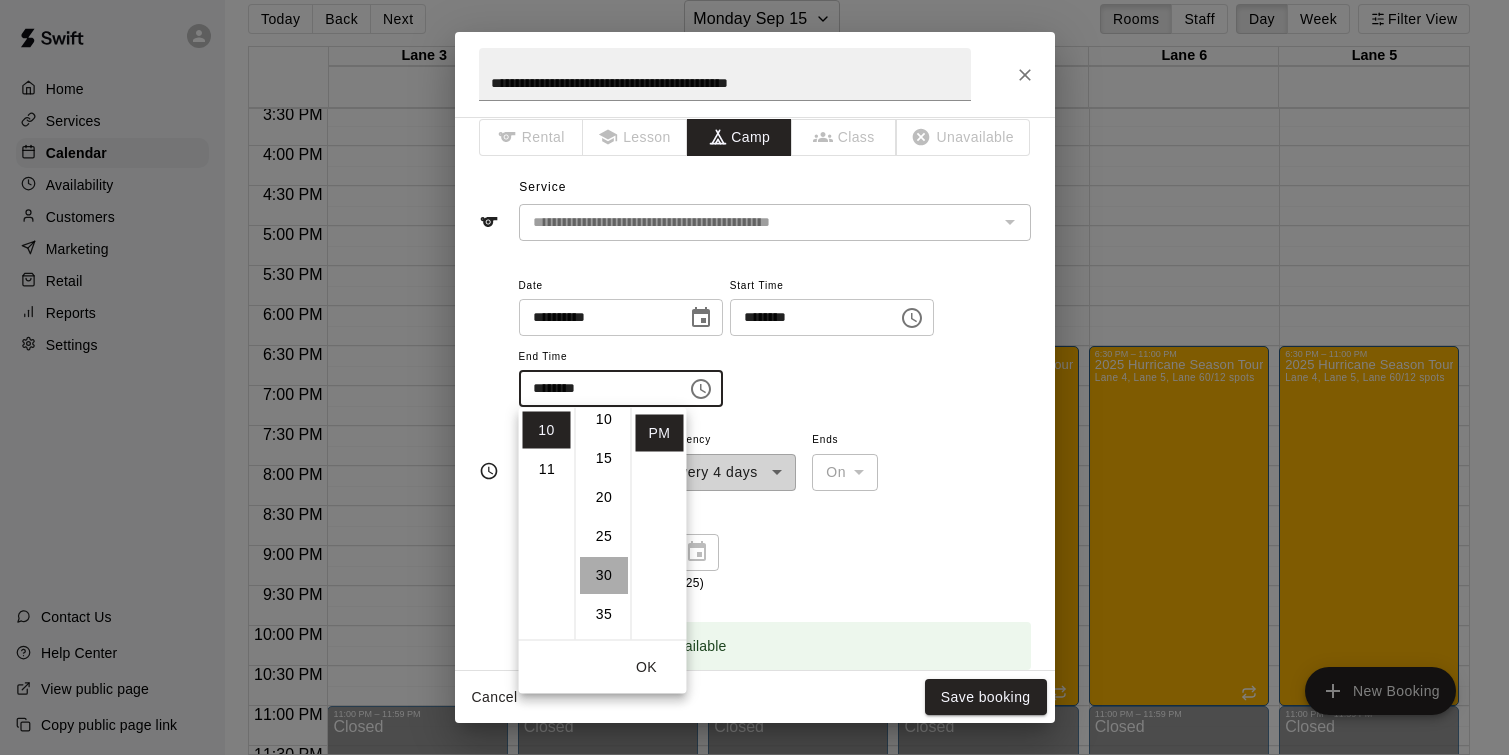click on "30" at bounding box center (604, 575) 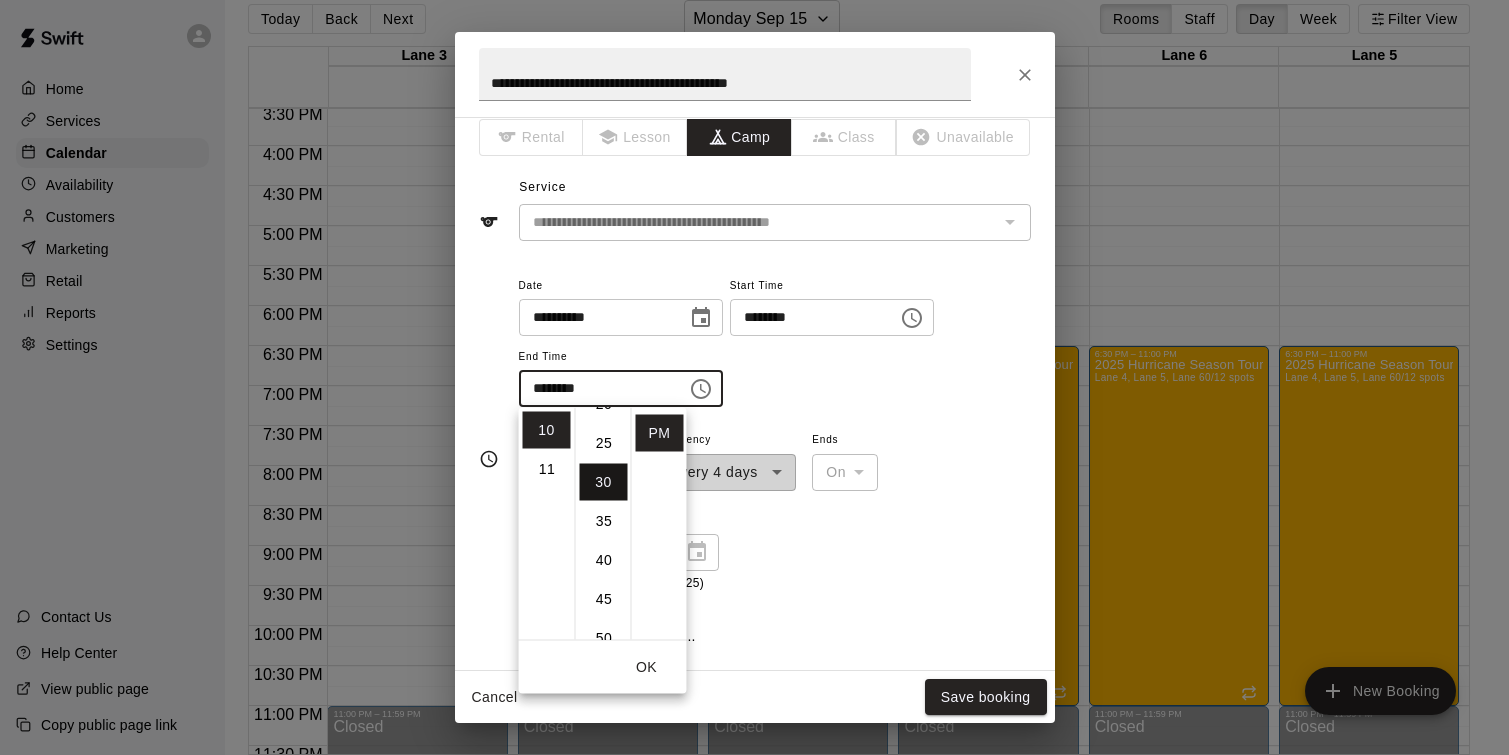 scroll, scrollTop: 234, scrollLeft: 0, axis: vertical 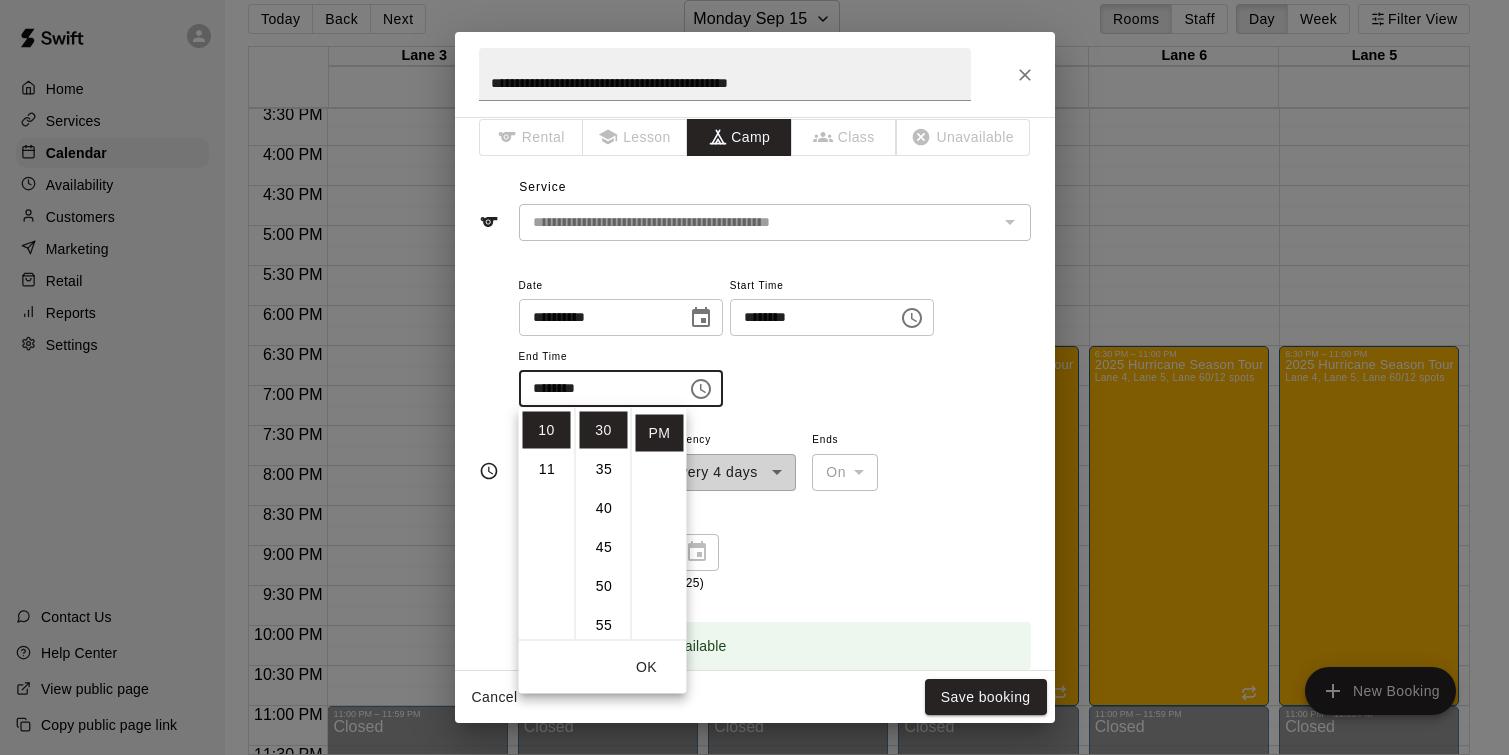 click on "OK" at bounding box center [647, 667] 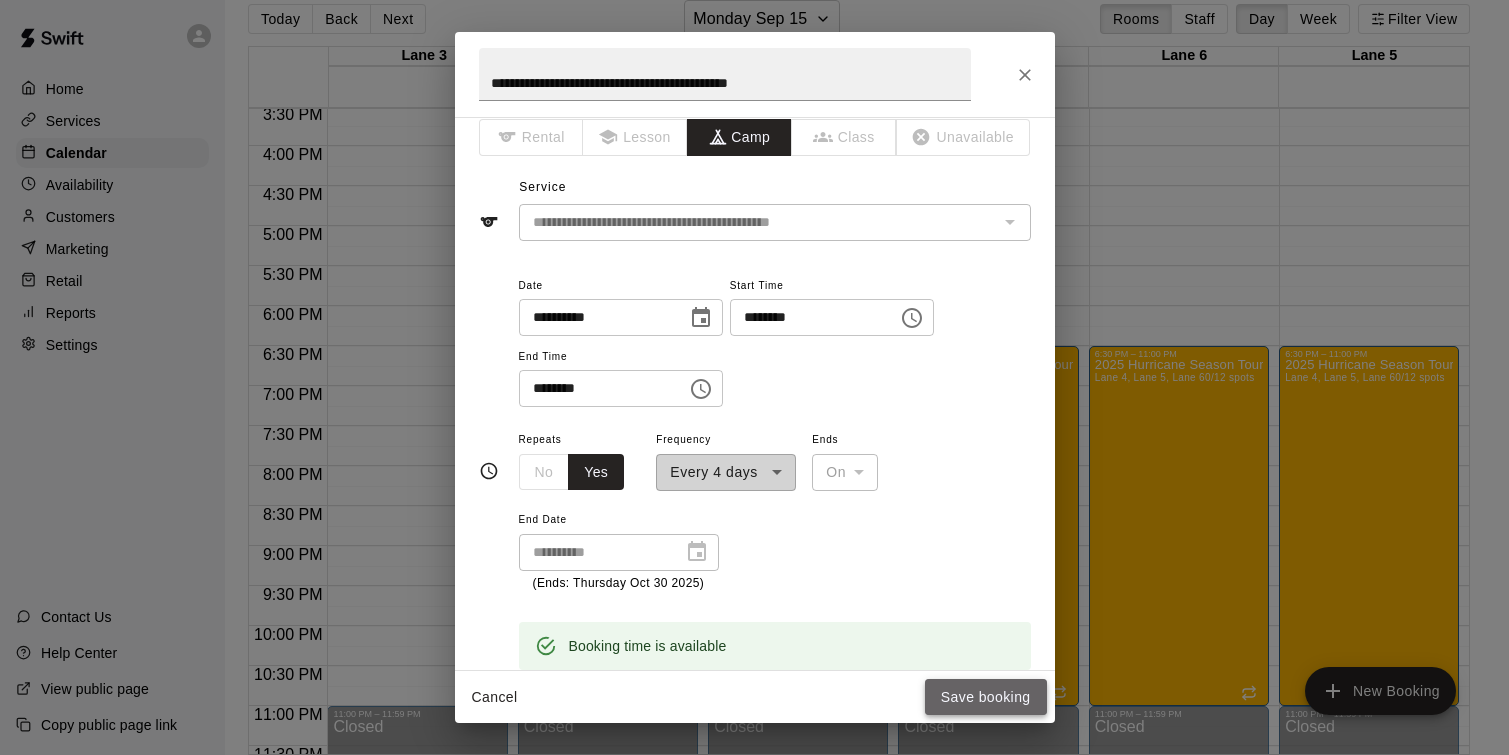 click on "Save booking" at bounding box center [986, 697] 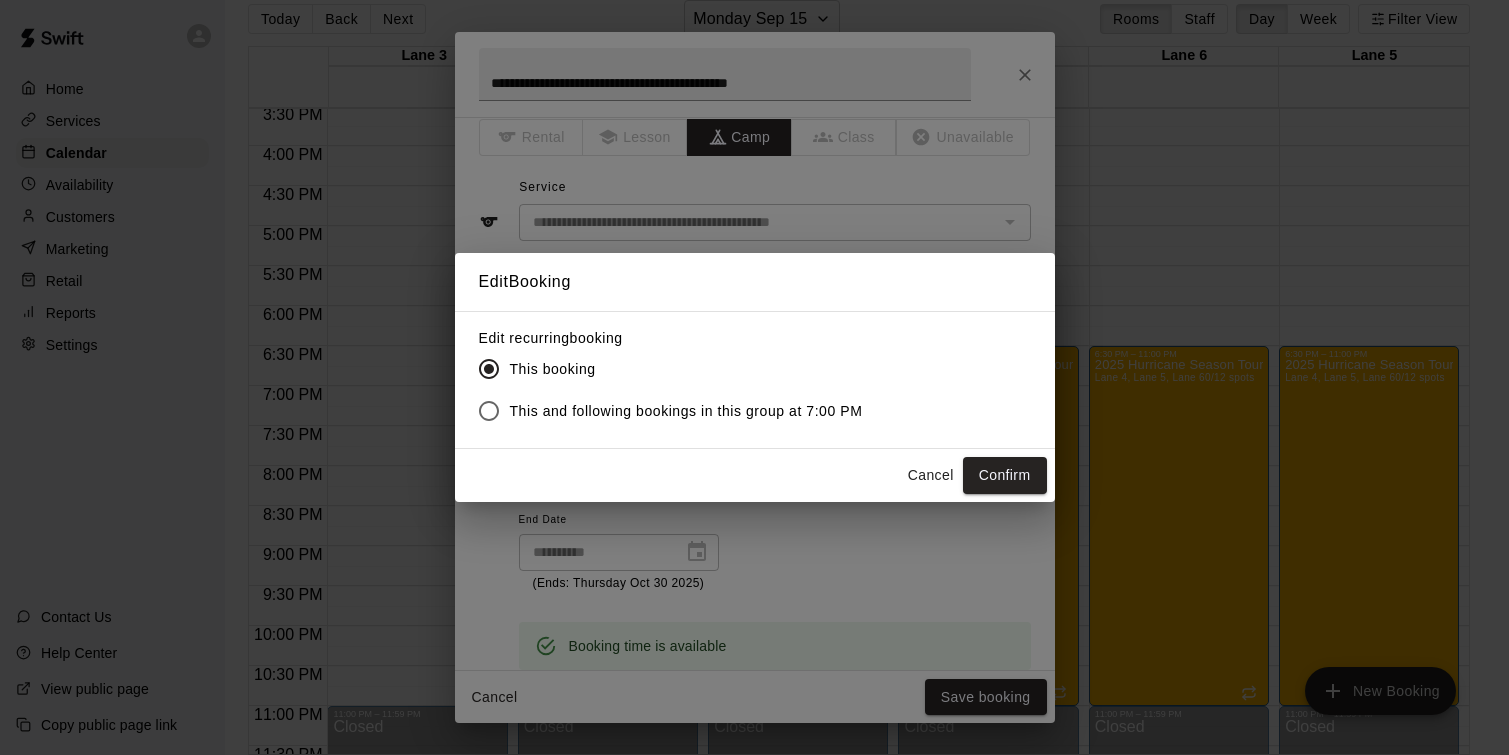 click on "This and following bookings in this group at 7:00 PM" at bounding box center (686, 411) 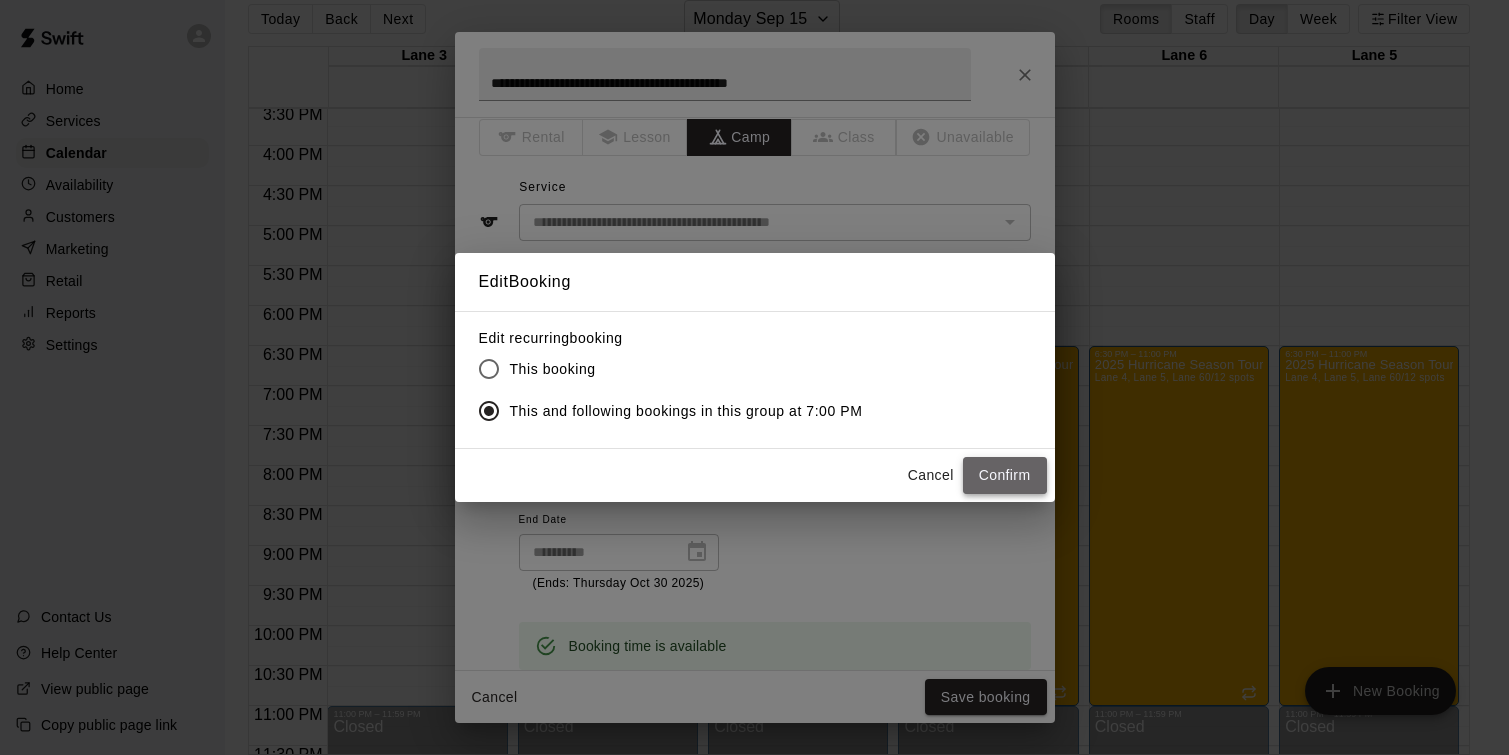 click on "Confirm" at bounding box center [1005, 475] 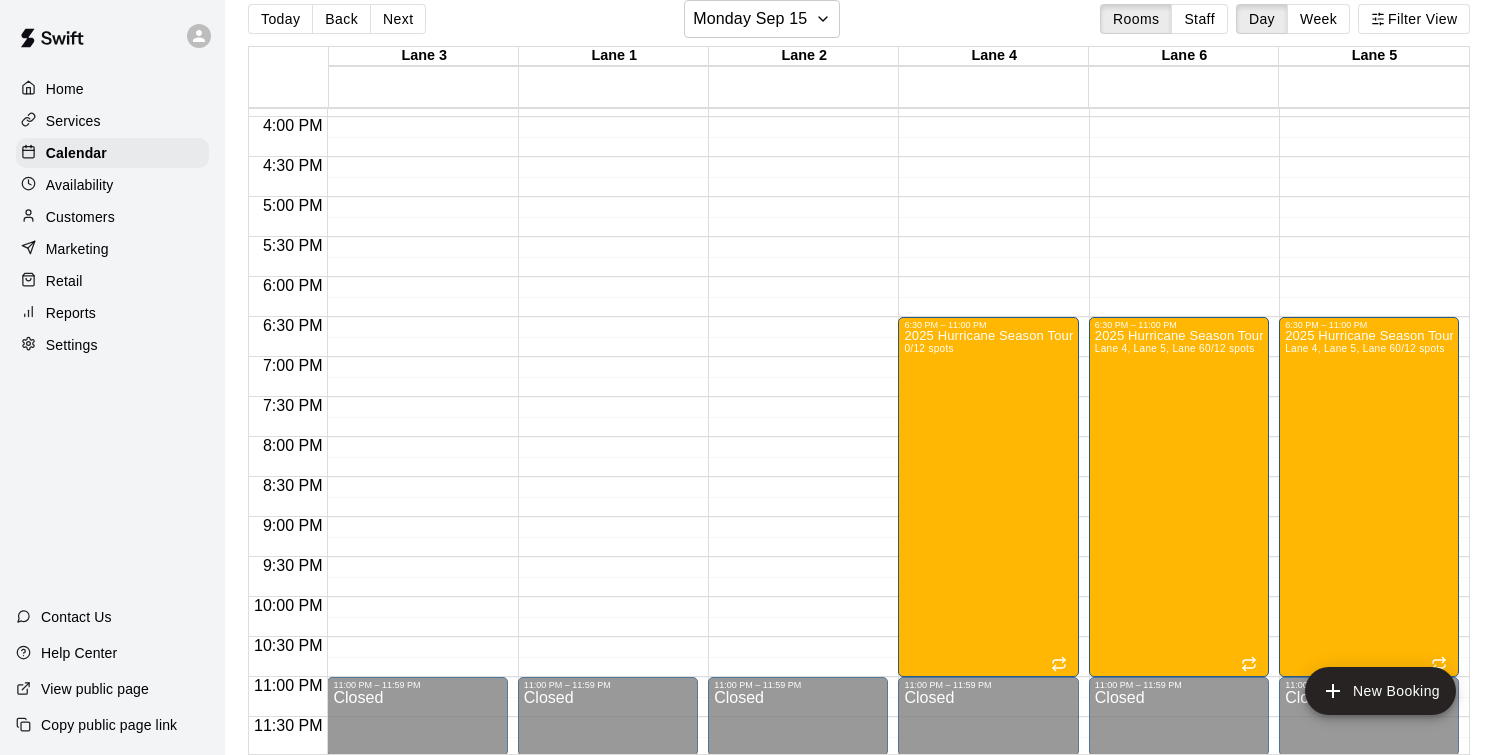 scroll, scrollTop: 1276, scrollLeft: 0, axis: vertical 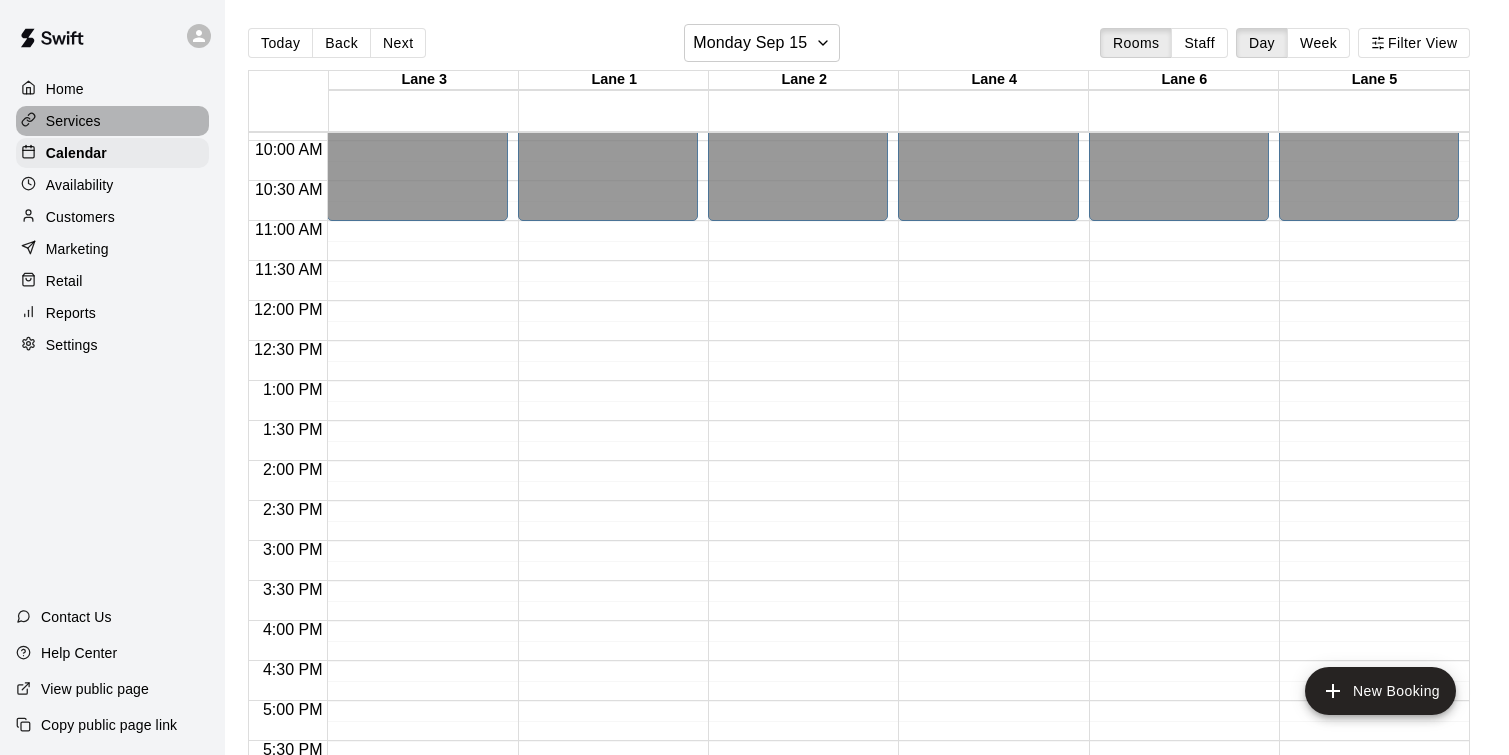 click on "Services" at bounding box center [73, 121] 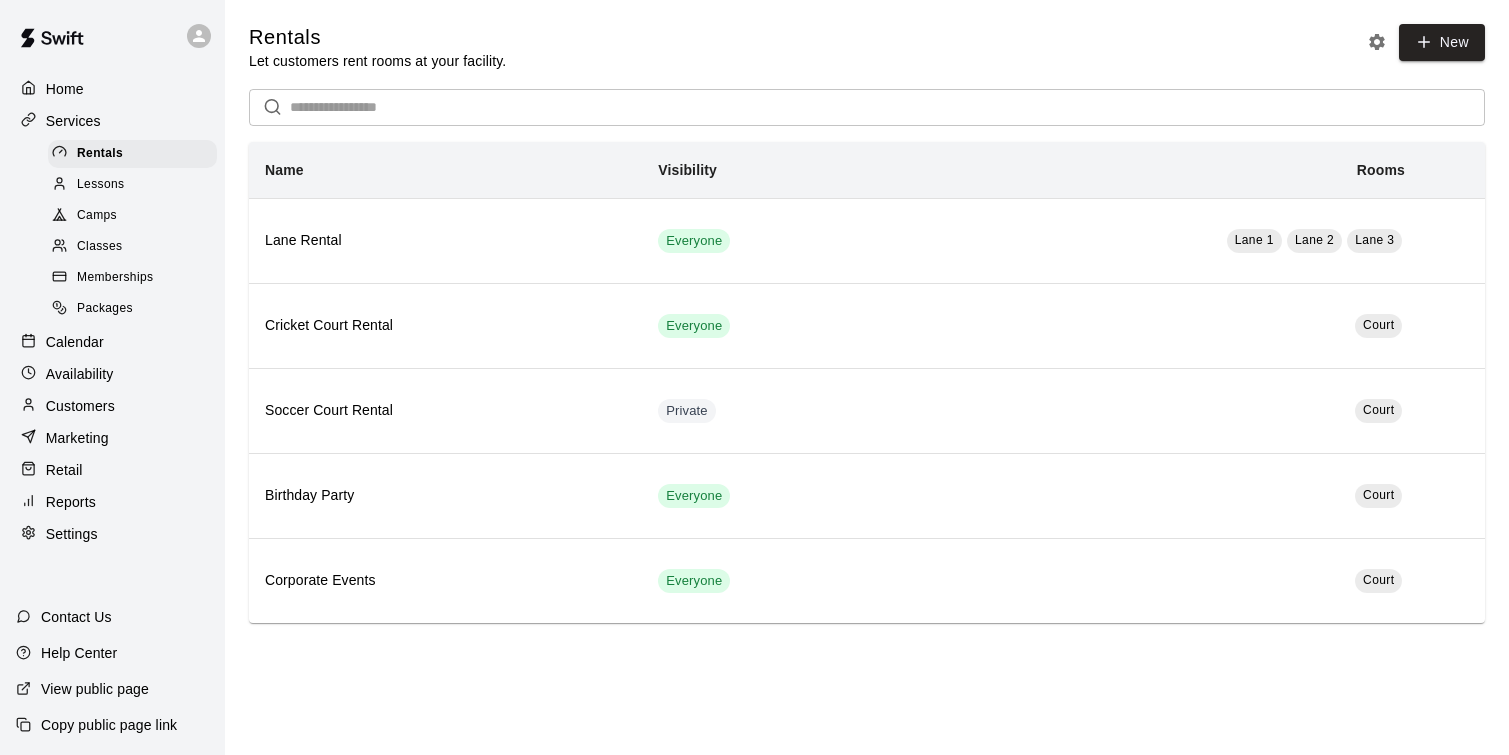 click on "Memberships" at bounding box center (132, 278) 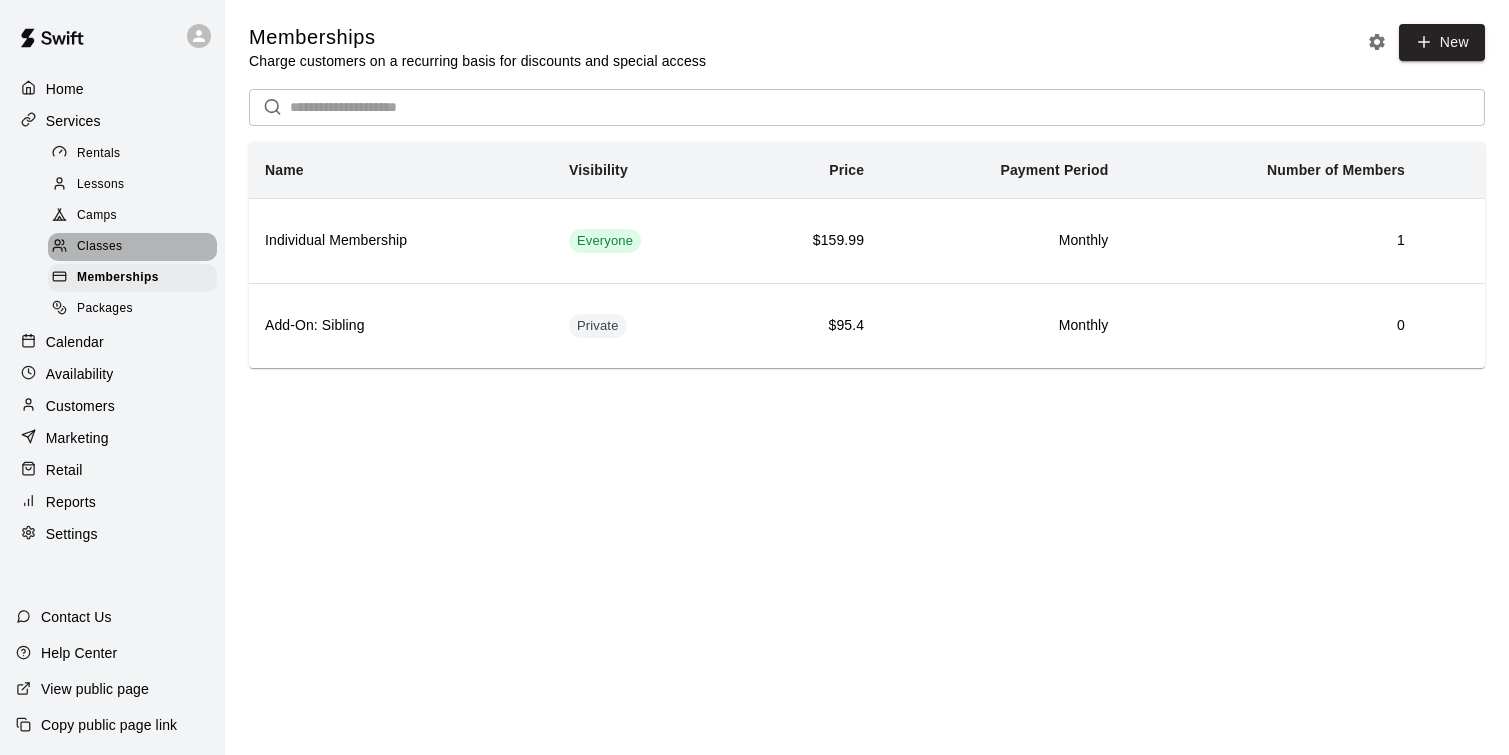 click on "Classes" at bounding box center [99, 247] 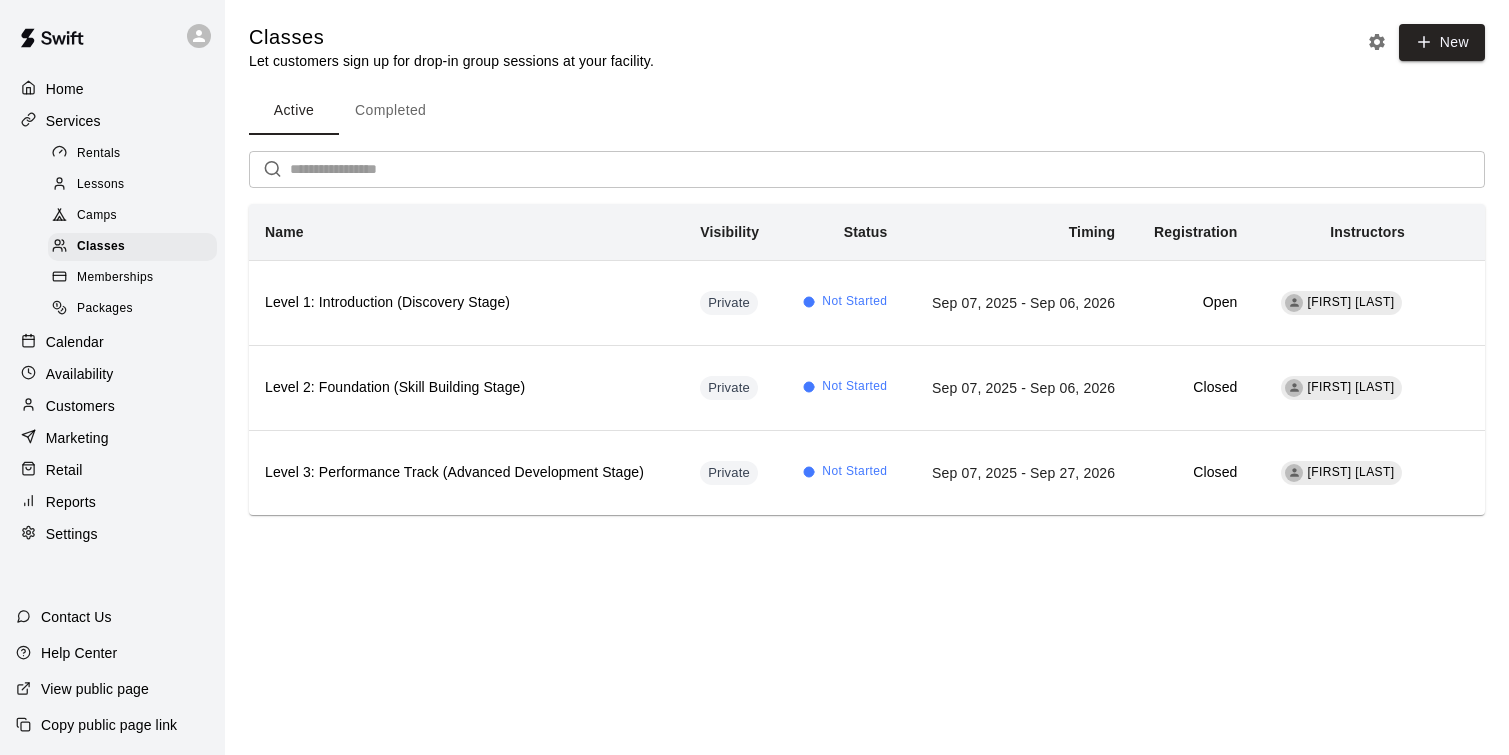 click on "Camps" at bounding box center (97, 216) 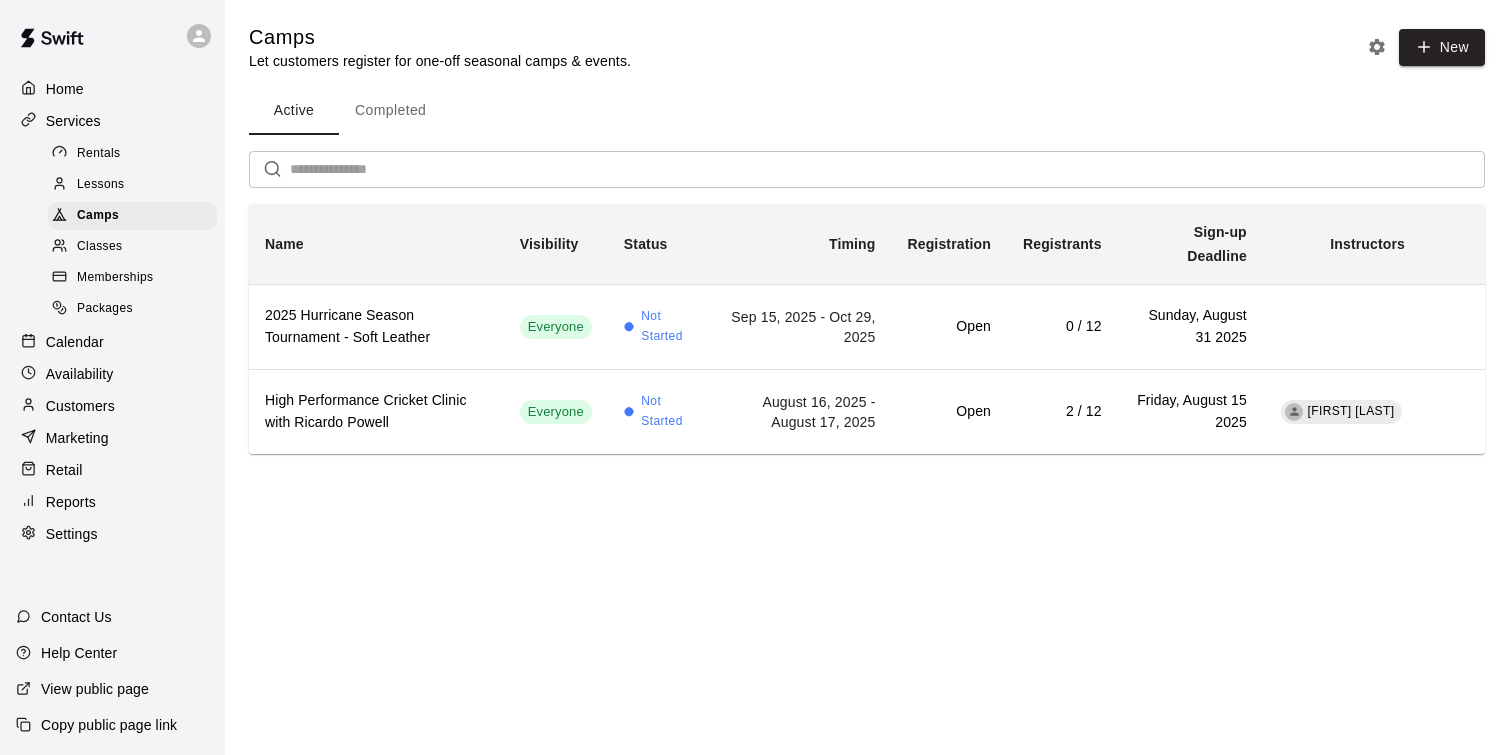 click on "Classes" at bounding box center (99, 247) 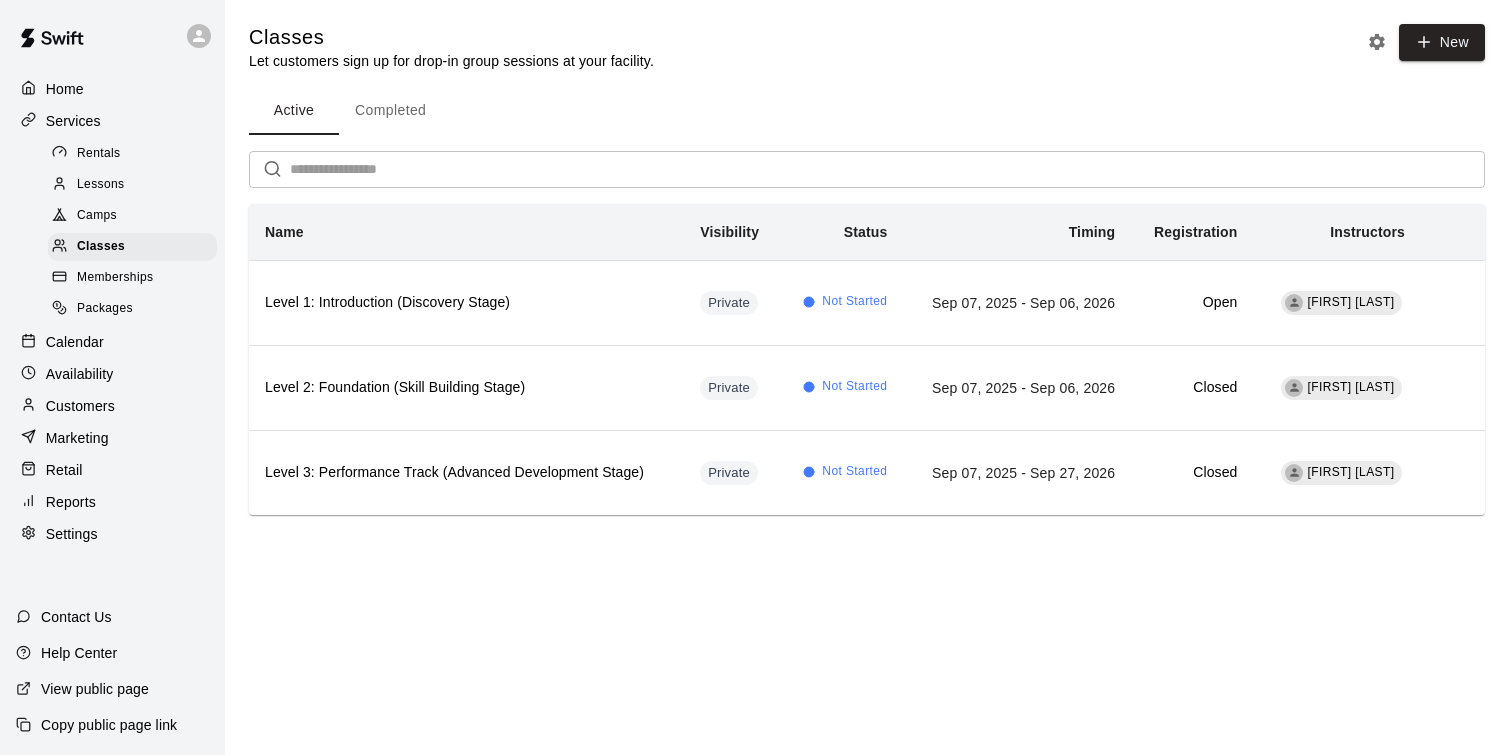 click 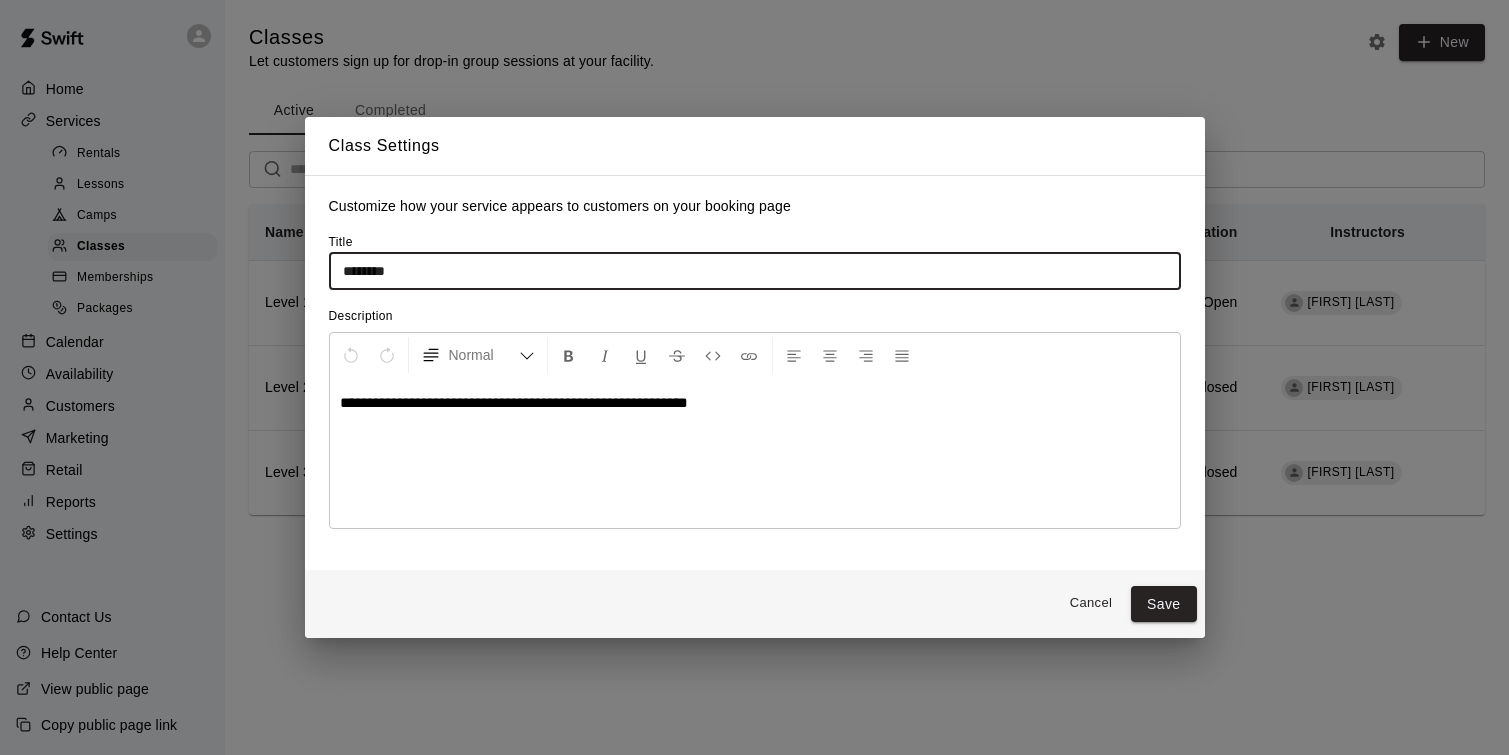 click on "********" at bounding box center (755, 270) 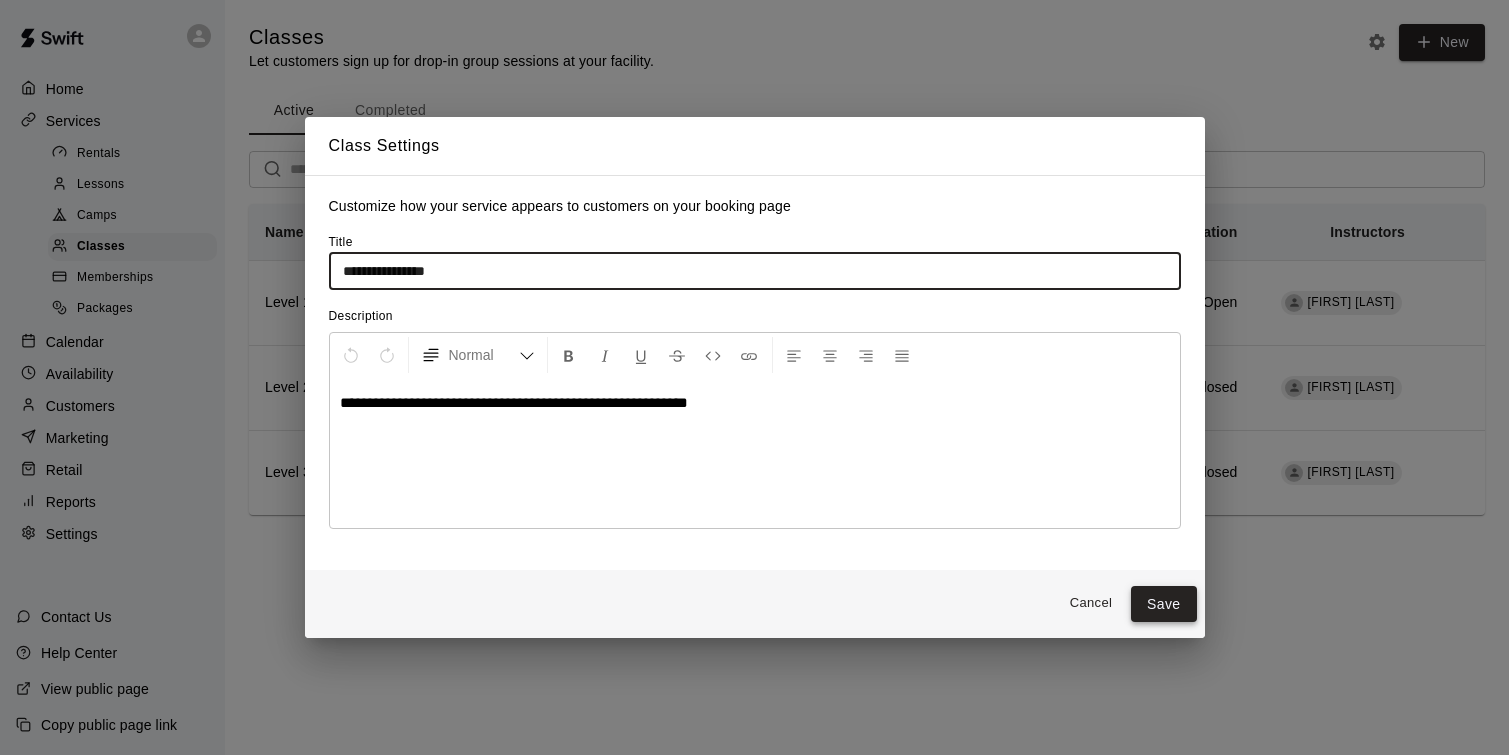 type on "**********" 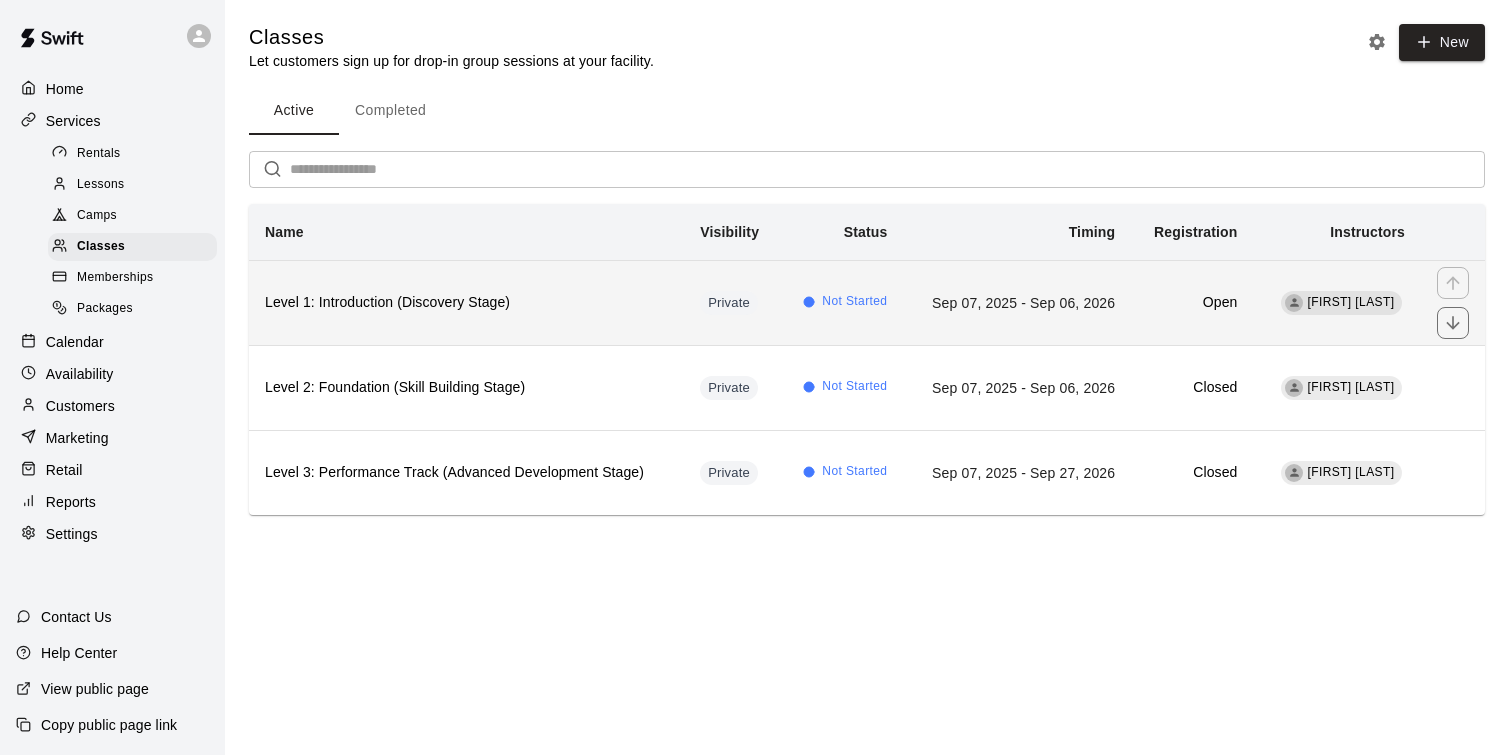 click on "Level 1: Introduction (Discovery Stage)" at bounding box center [466, 302] 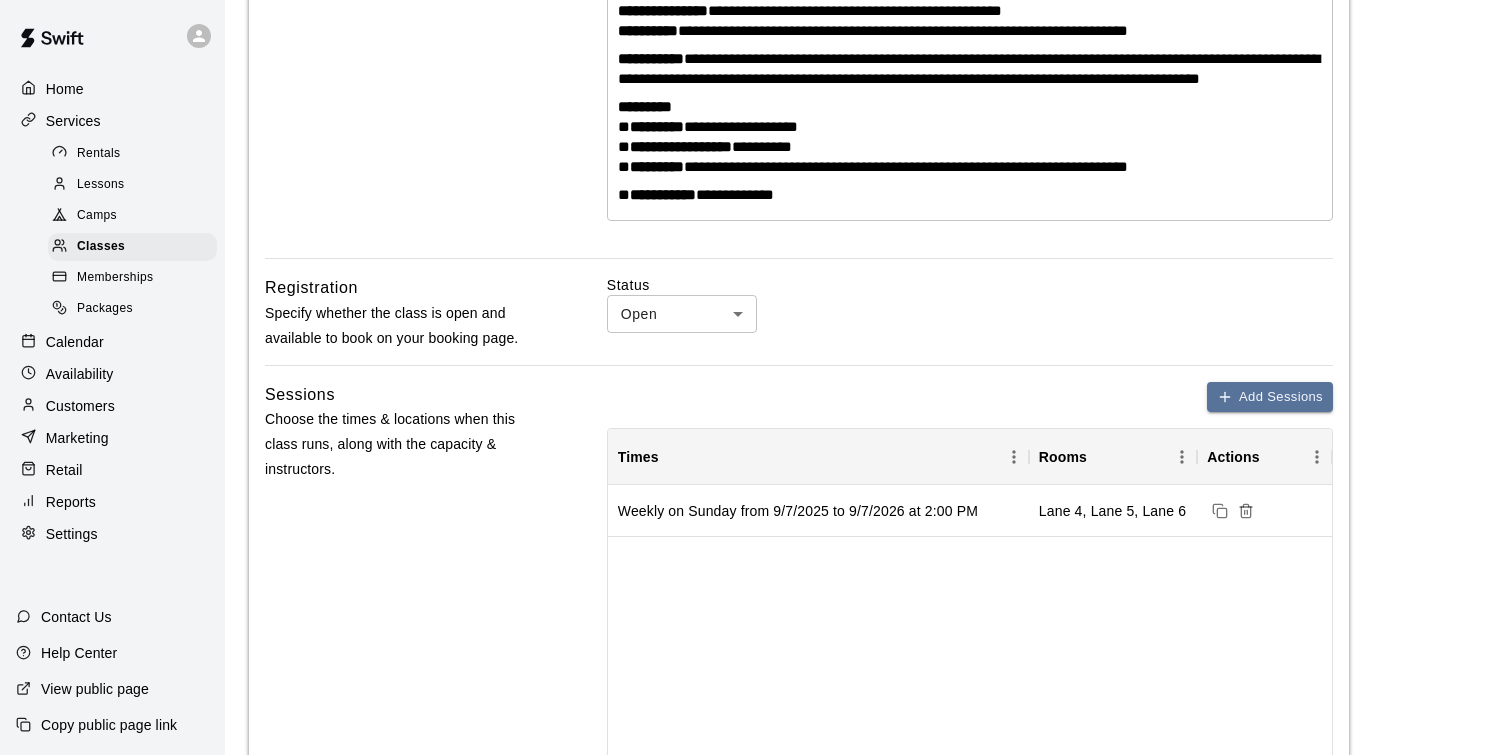 scroll, scrollTop: 515, scrollLeft: 0, axis: vertical 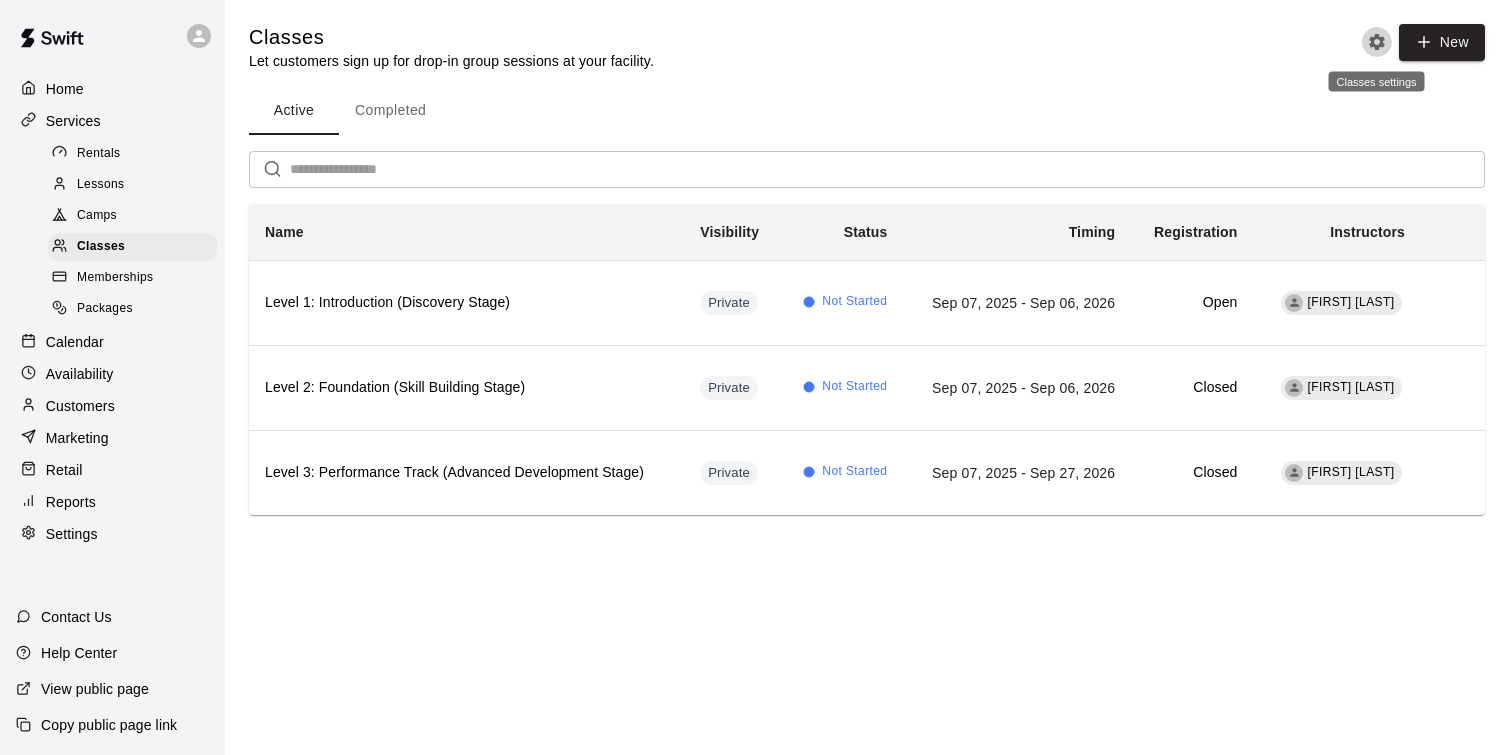 click 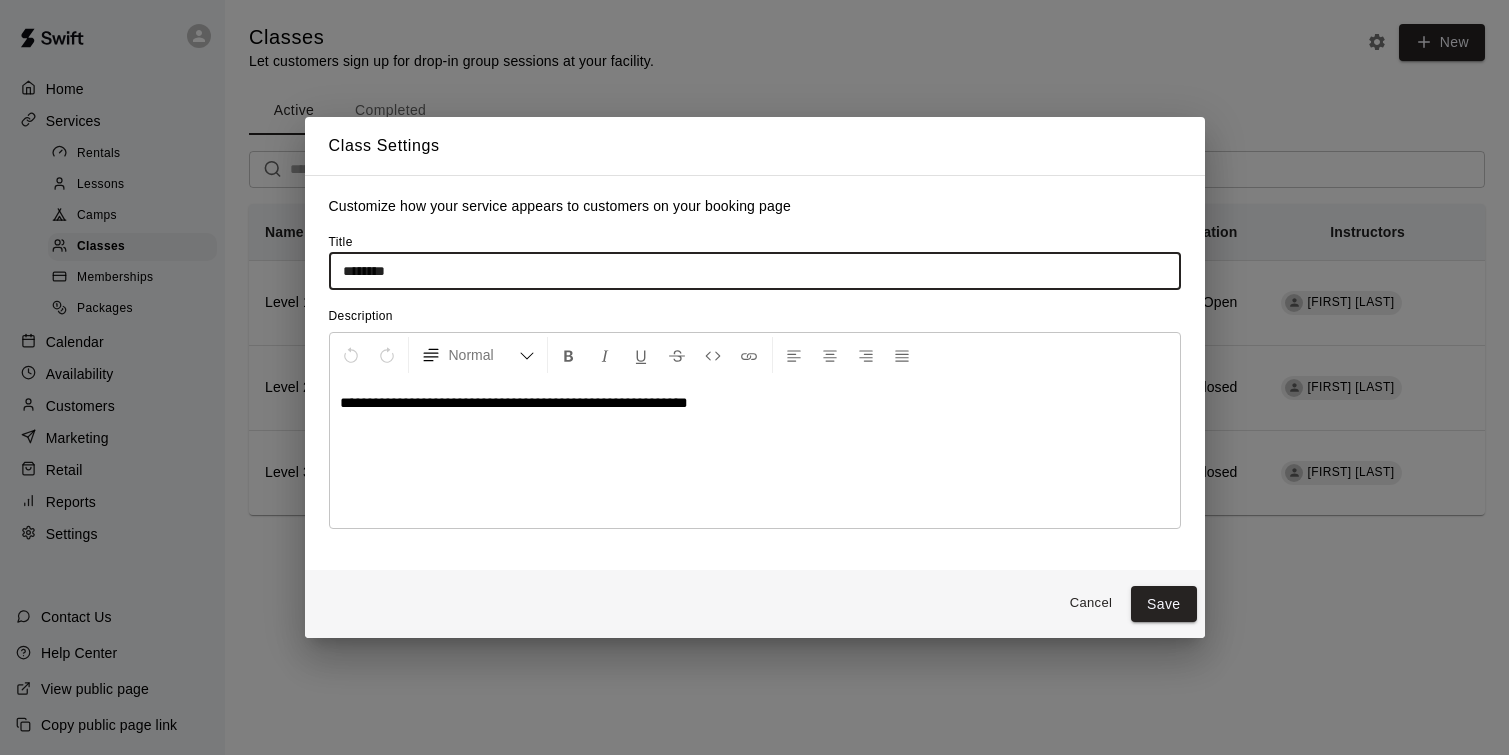 click on "********" at bounding box center (755, 270) 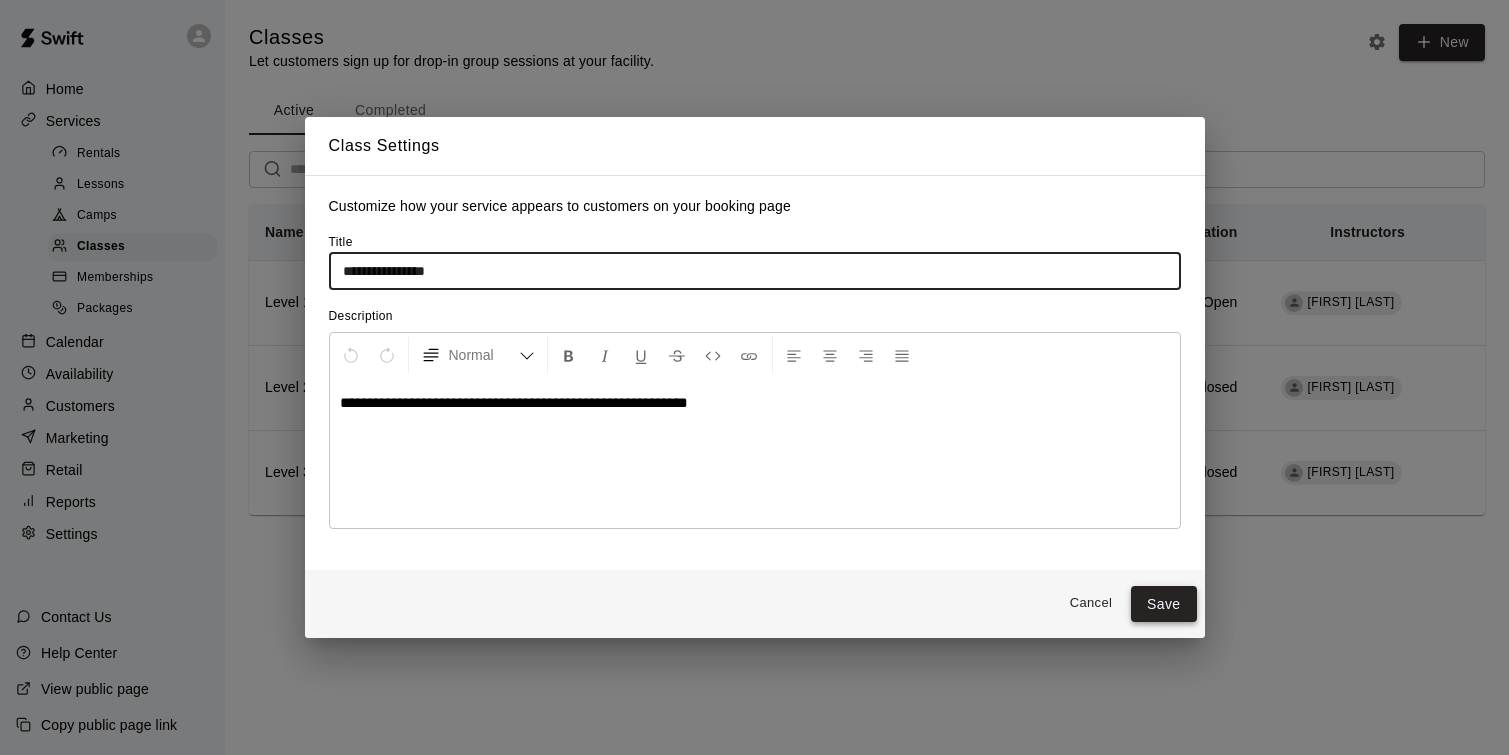 type on "**********" 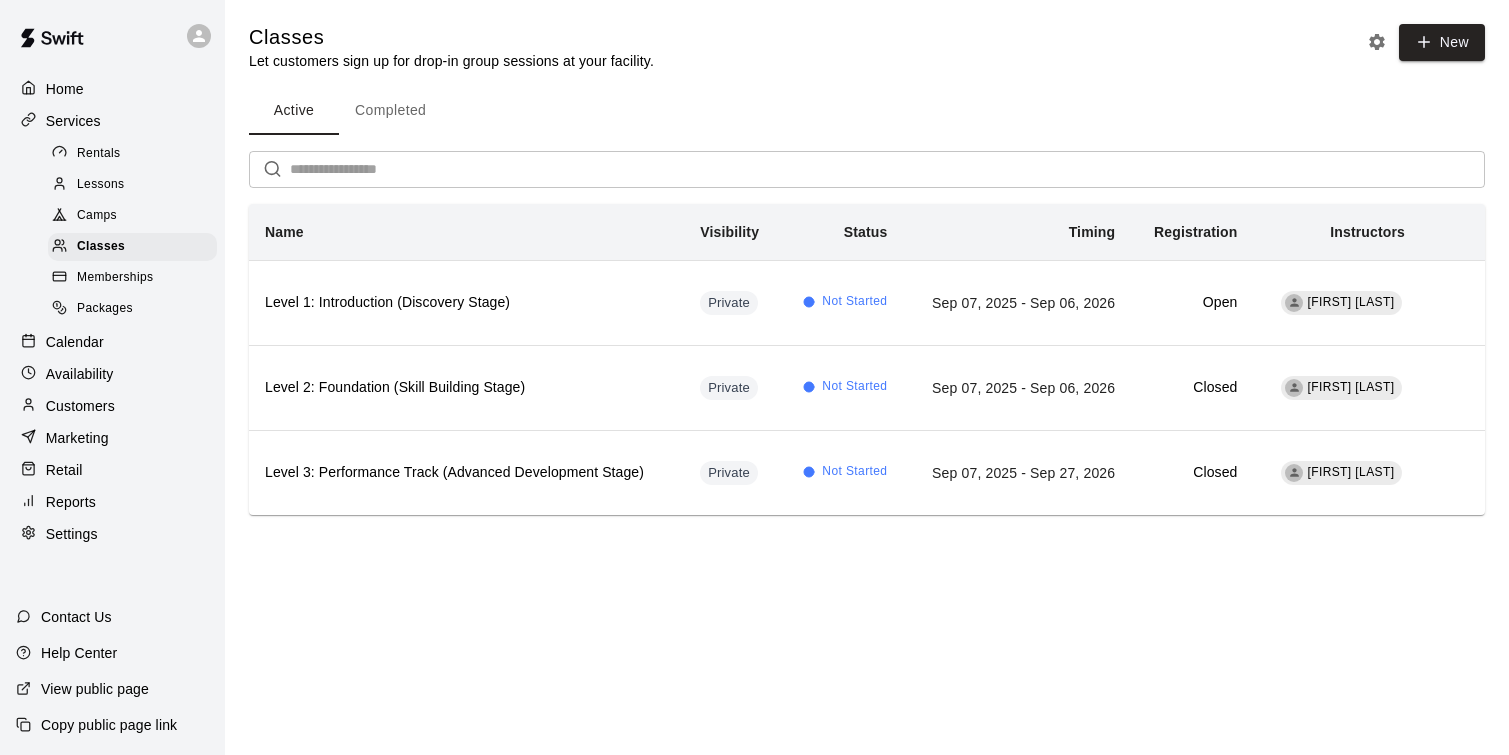 click 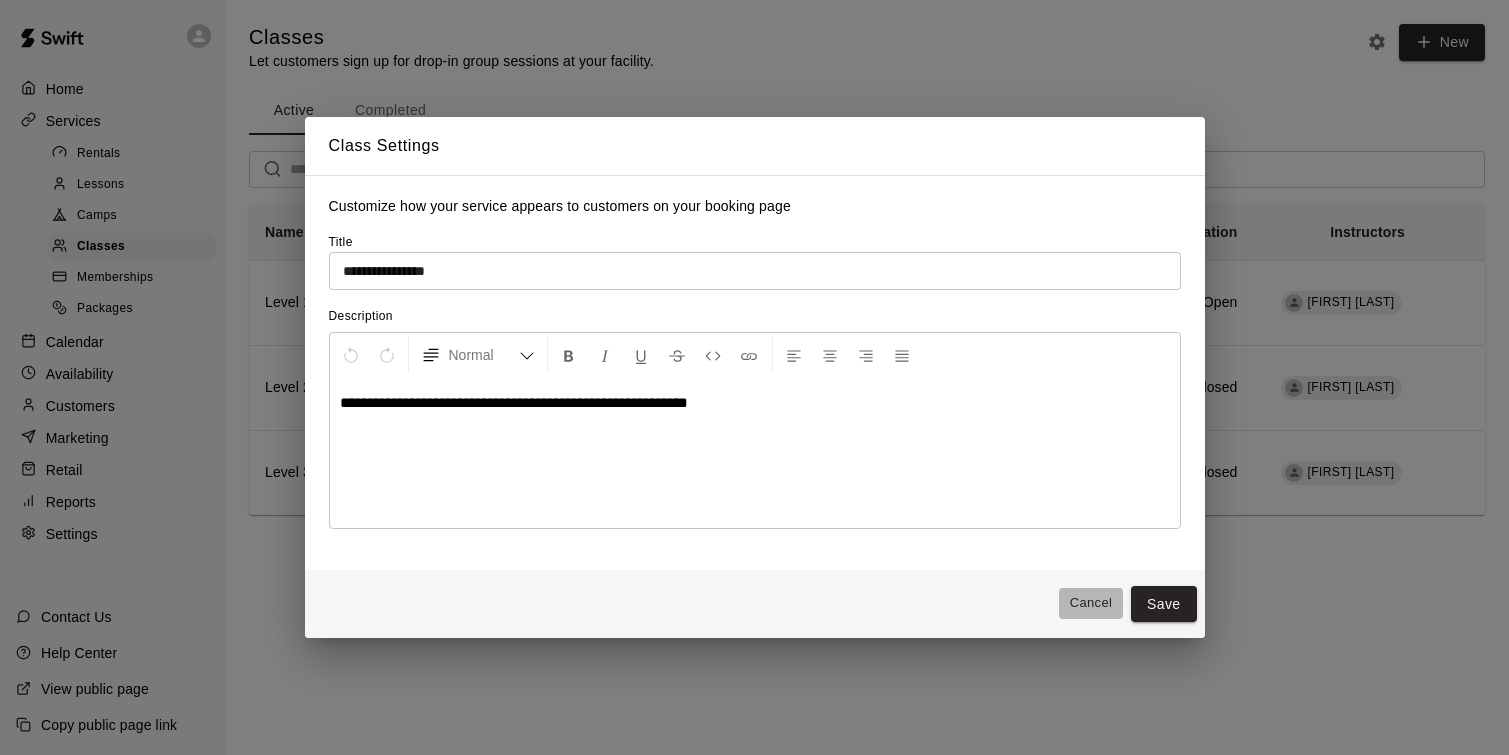 click on "Cancel" at bounding box center (1091, 603) 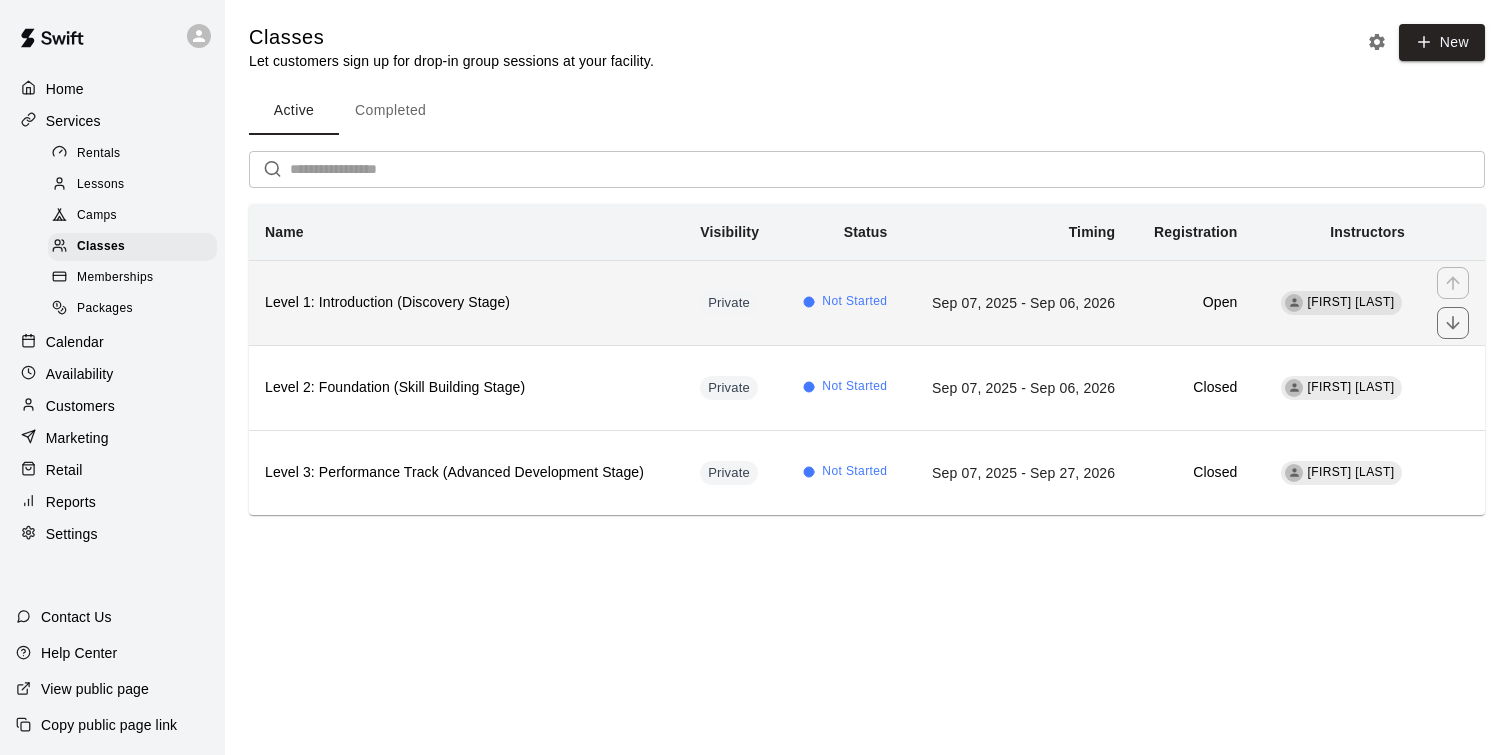 click on "Level 1: Introduction (Discovery Stage)" at bounding box center [466, 302] 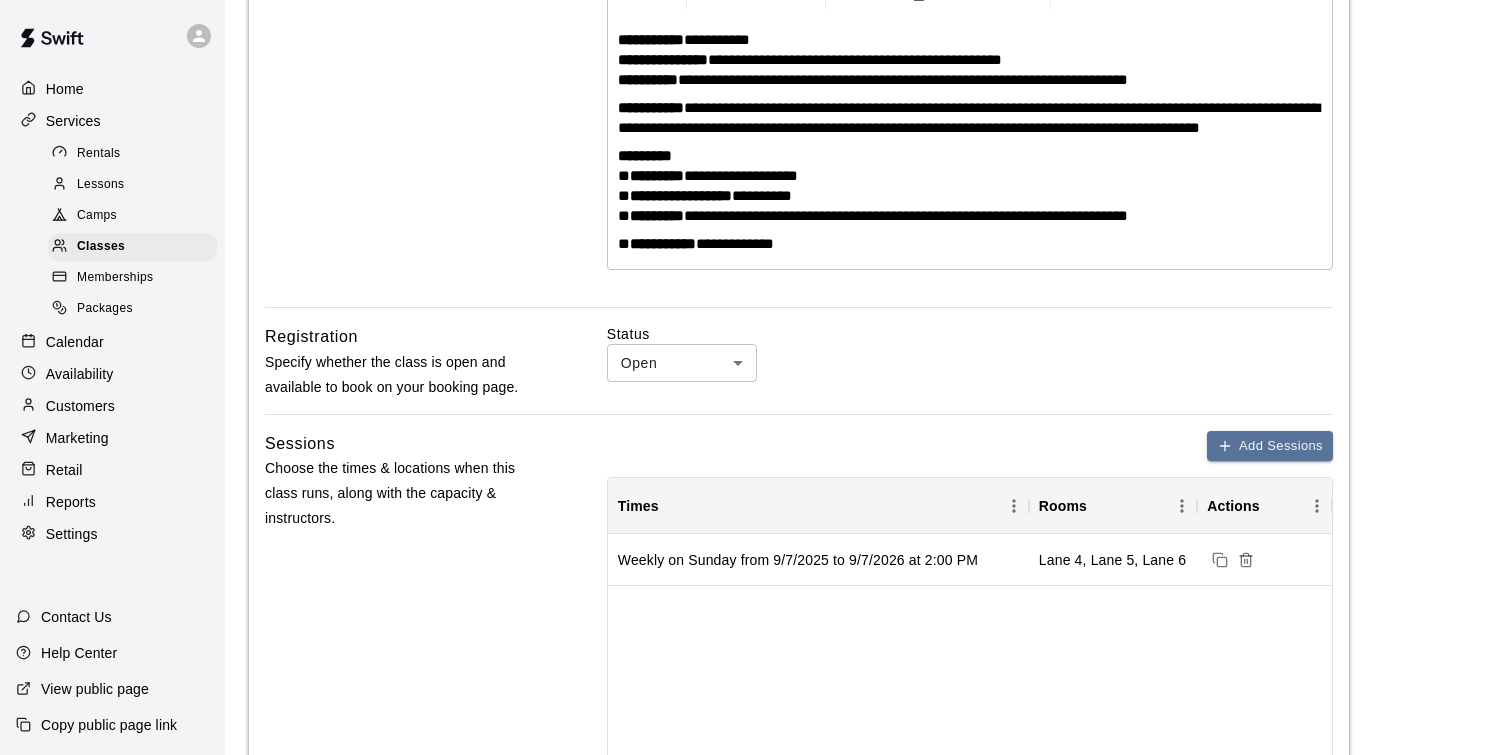 scroll, scrollTop: 467, scrollLeft: 0, axis: vertical 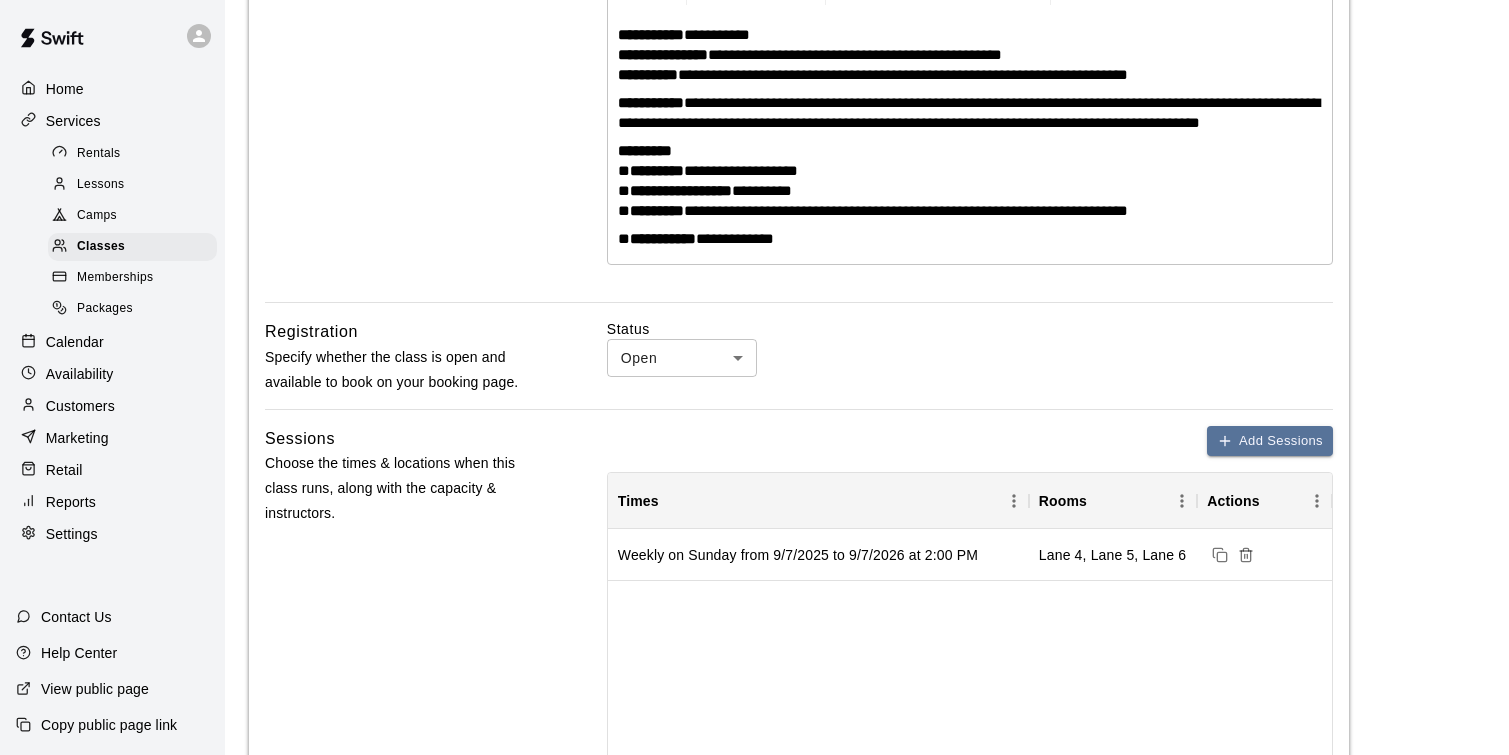 click on "**********" at bounding box center (754, 626) 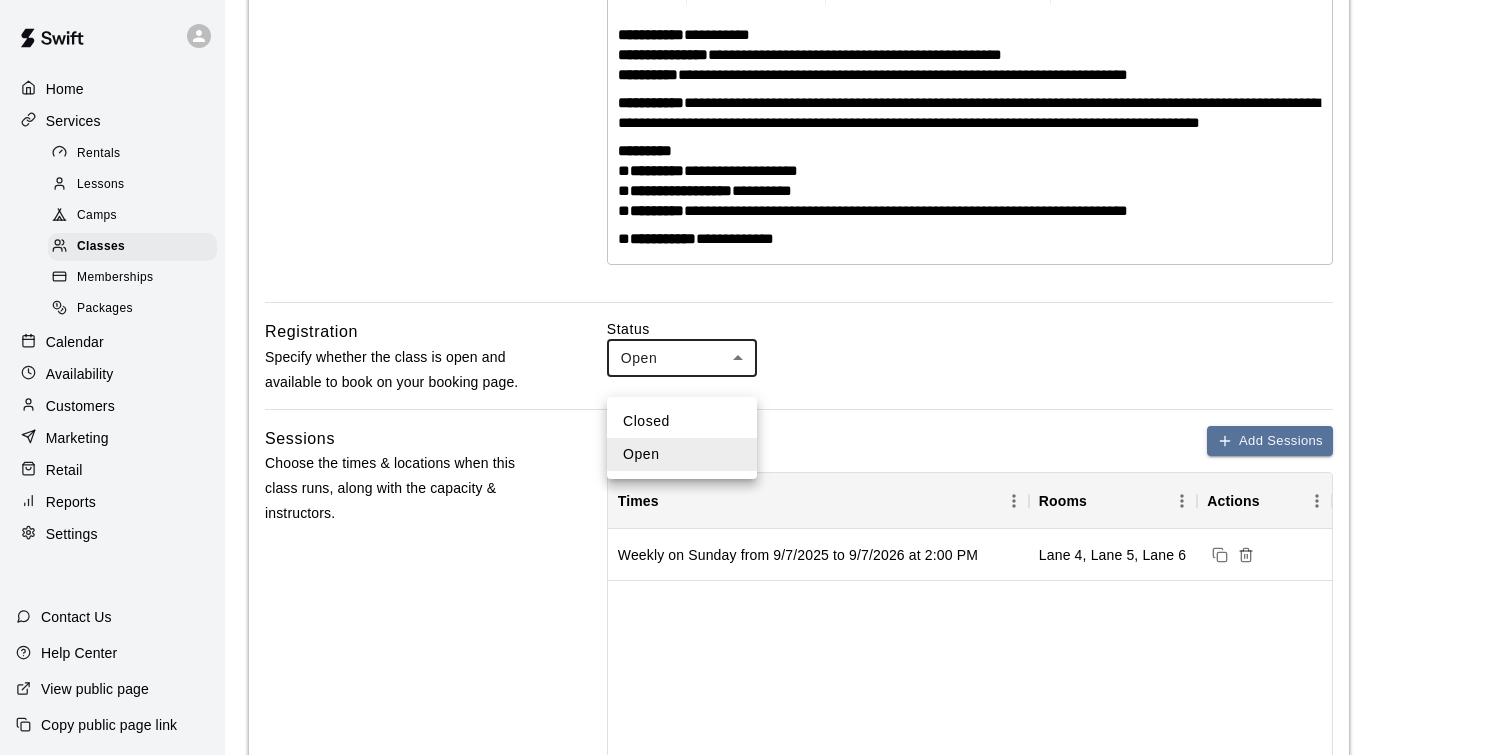 click at bounding box center [754, 377] 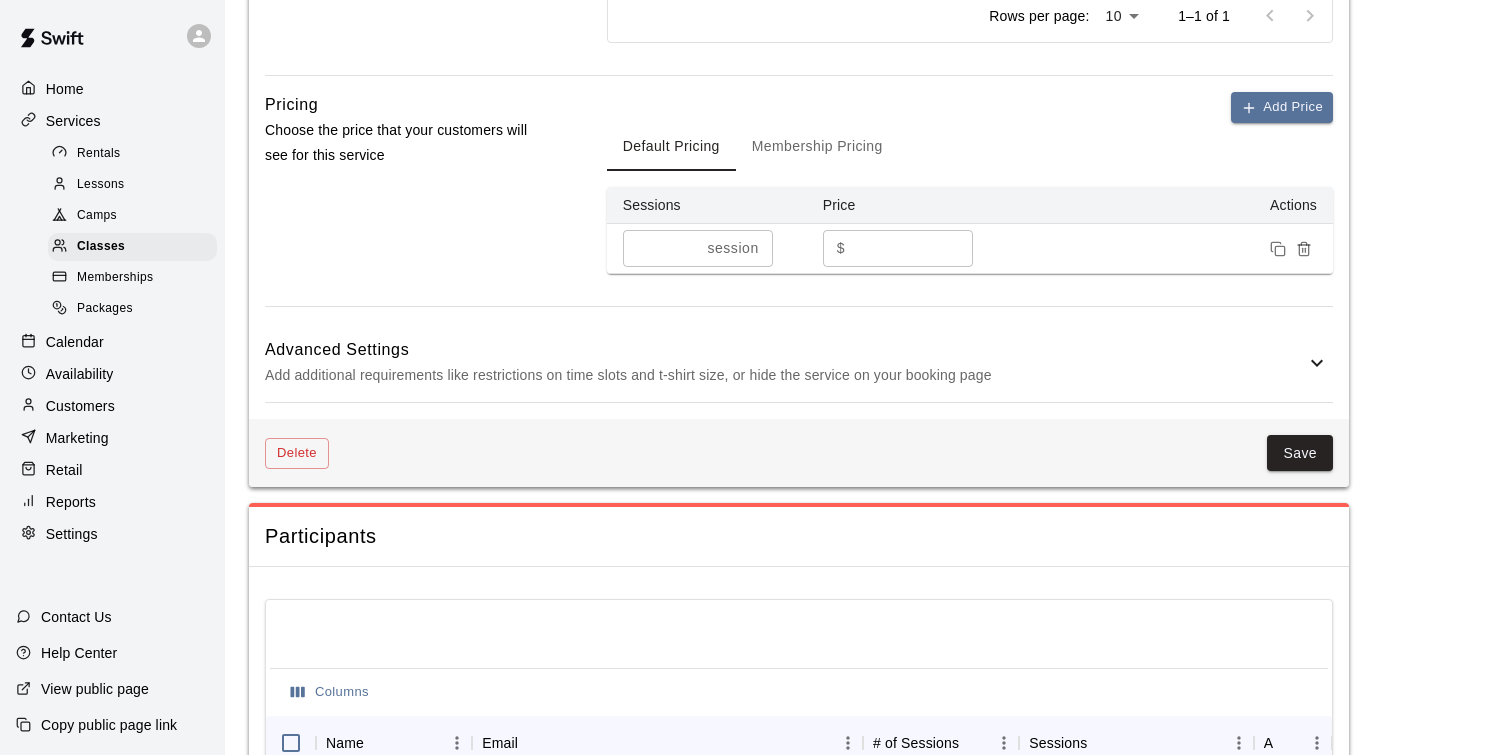 scroll, scrollTop: 1297, scrollLeft: 0, axis: vertical 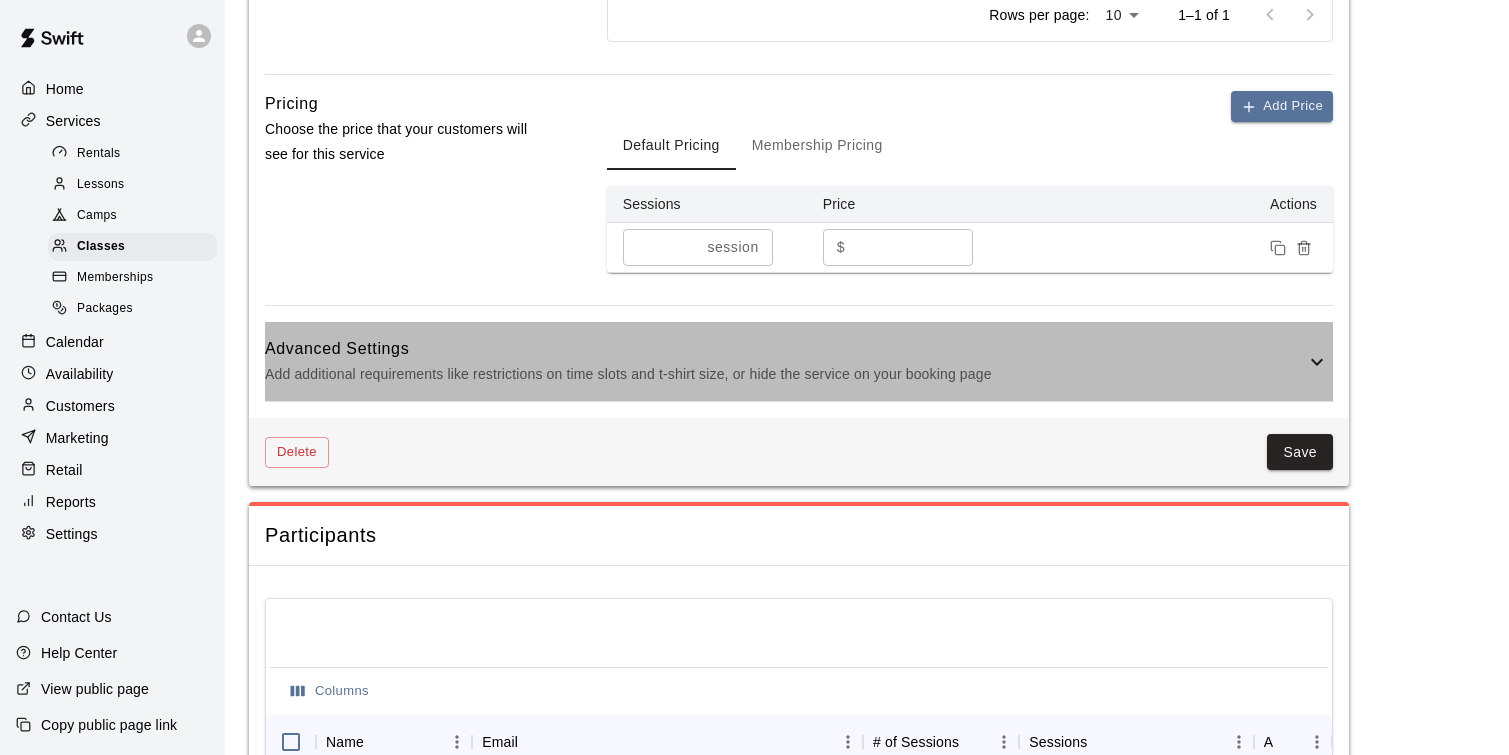 click on "Advanced Settings" at bounding box center (785, 349) 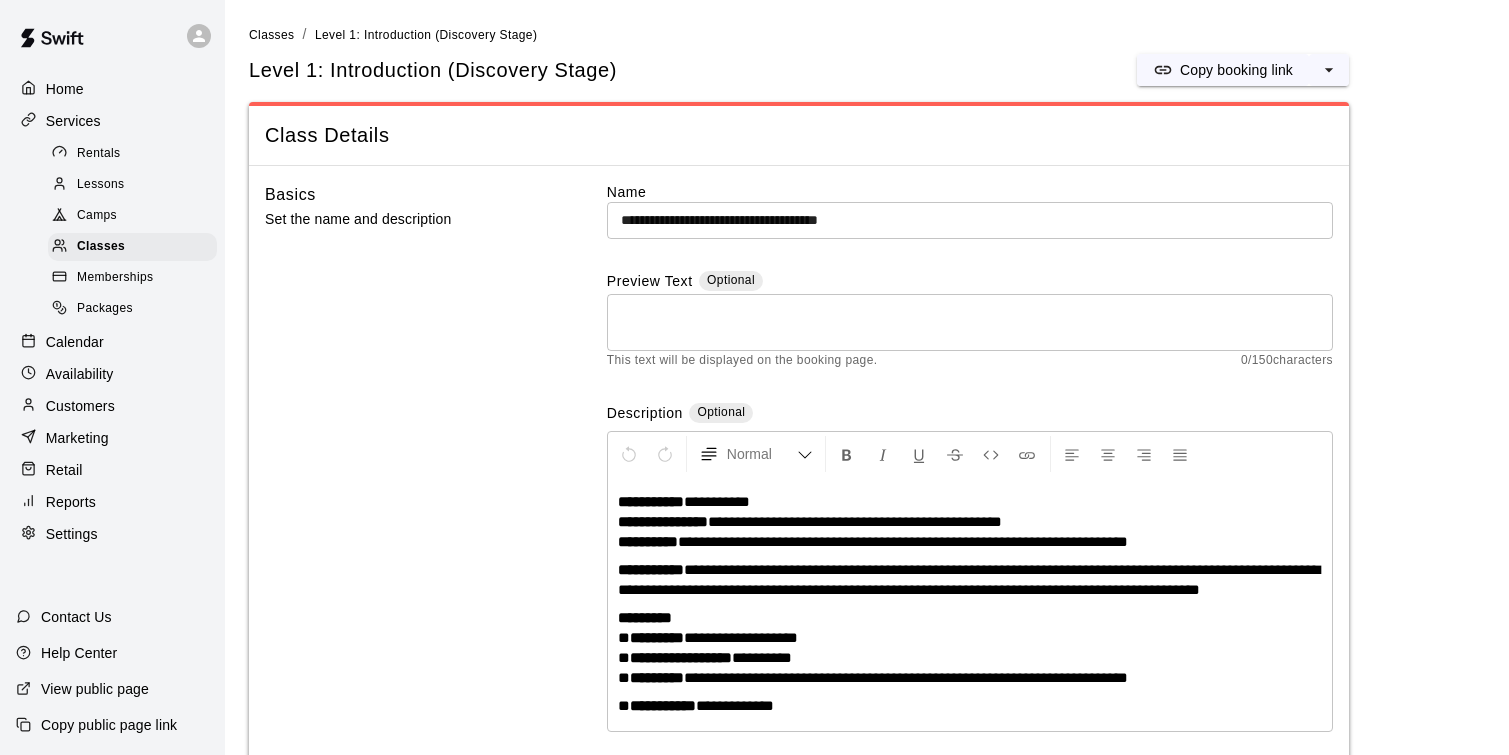 scroll, scrollTop: 19, scrollLeft: 0, axis: vertical 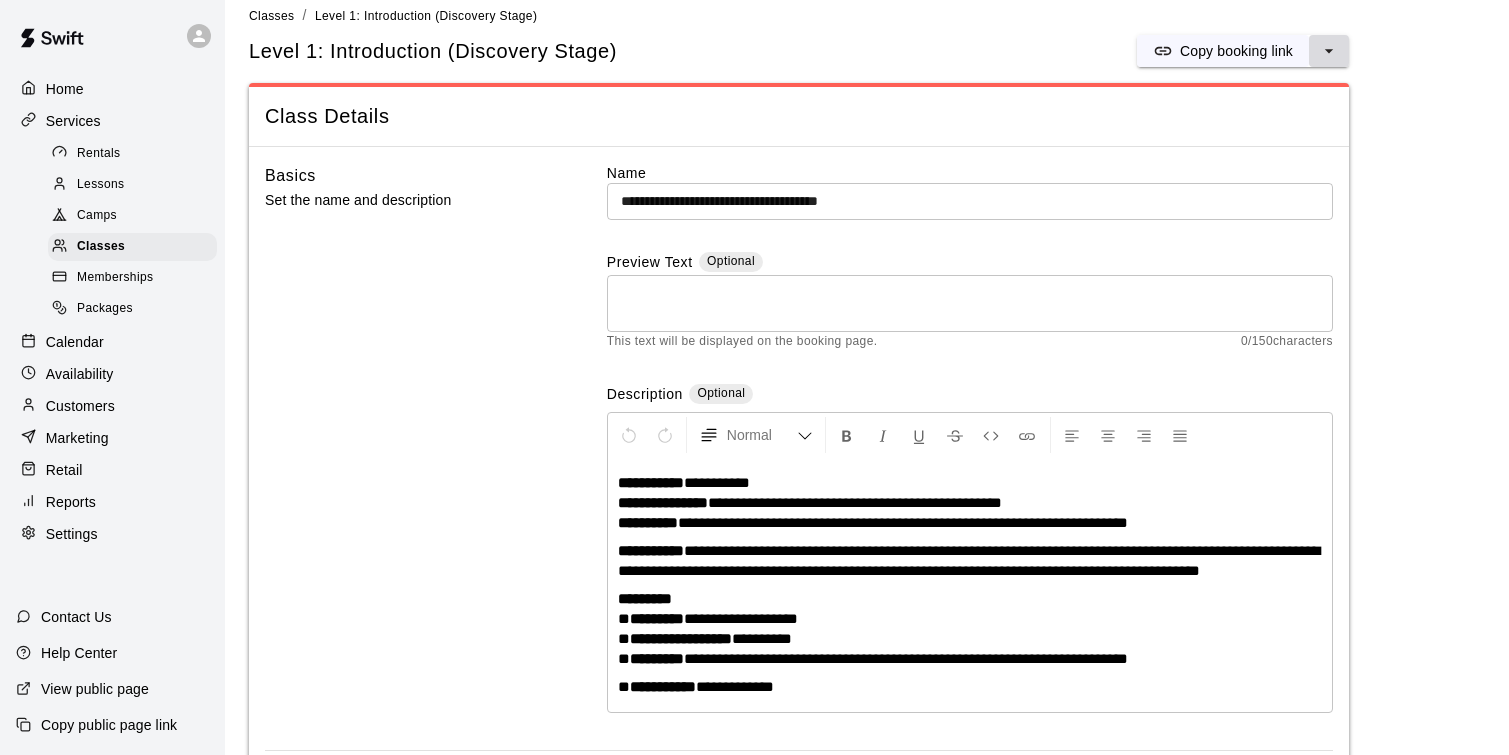 click 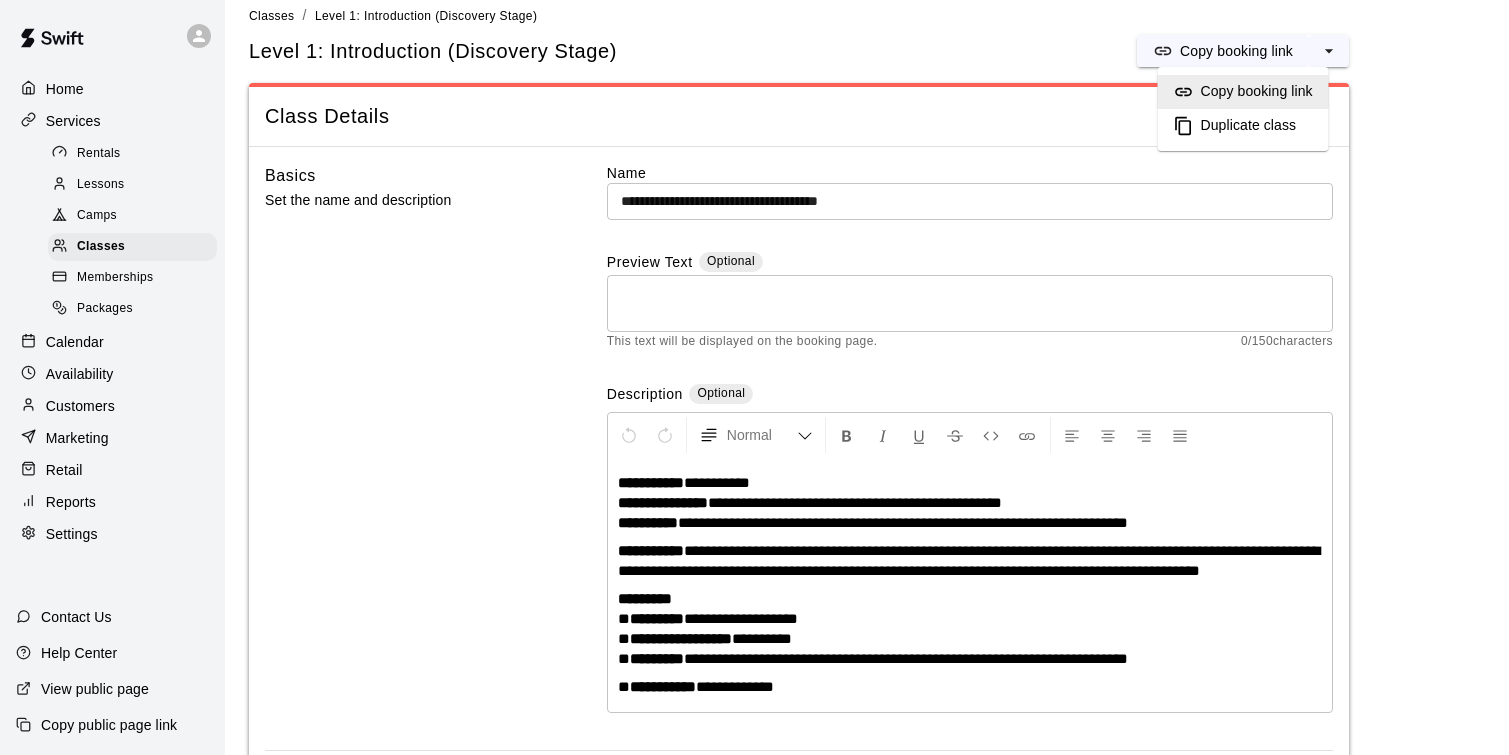 click on "Copy booking link" at bounding box center (1257, 92) 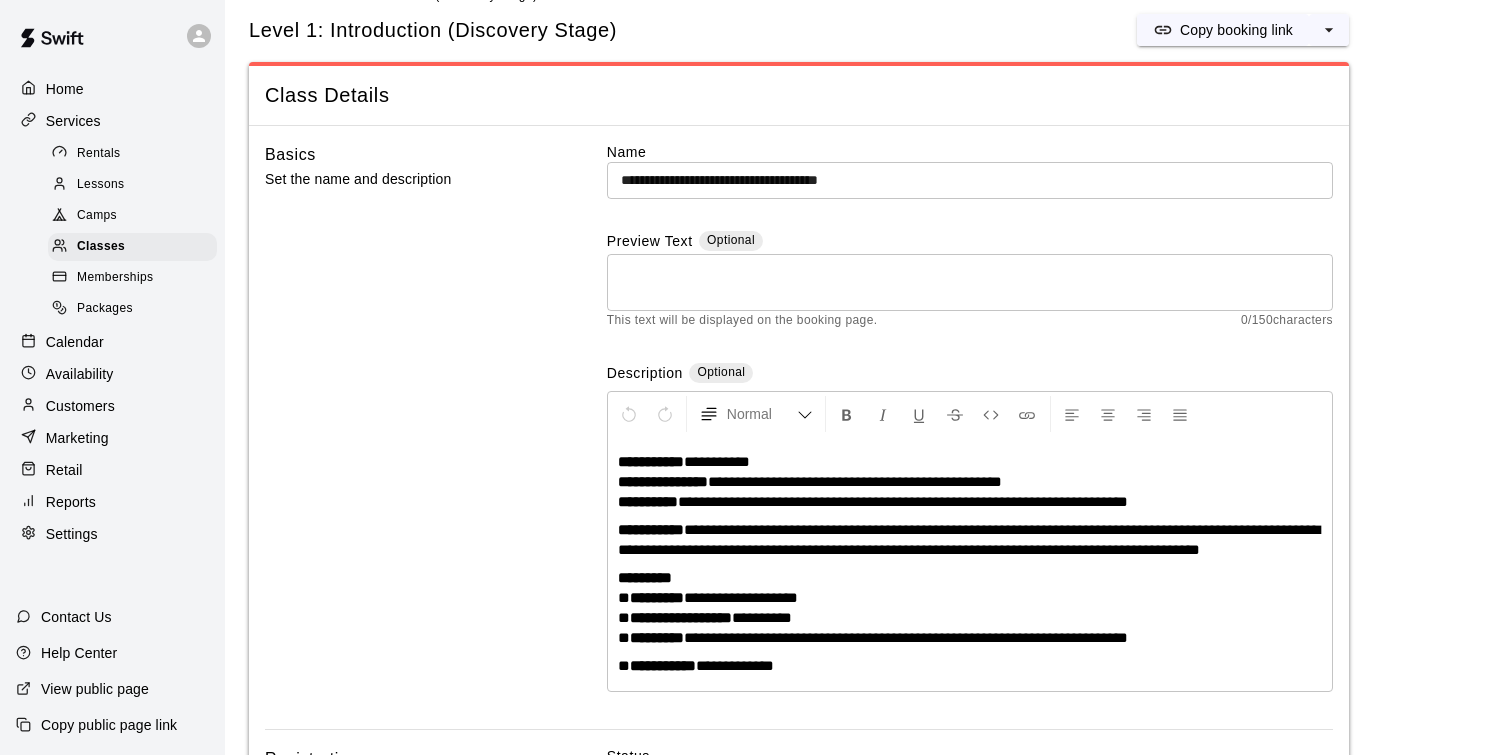 scroll, scrollTop: 41, scrollLeft: 0, axis: vertical 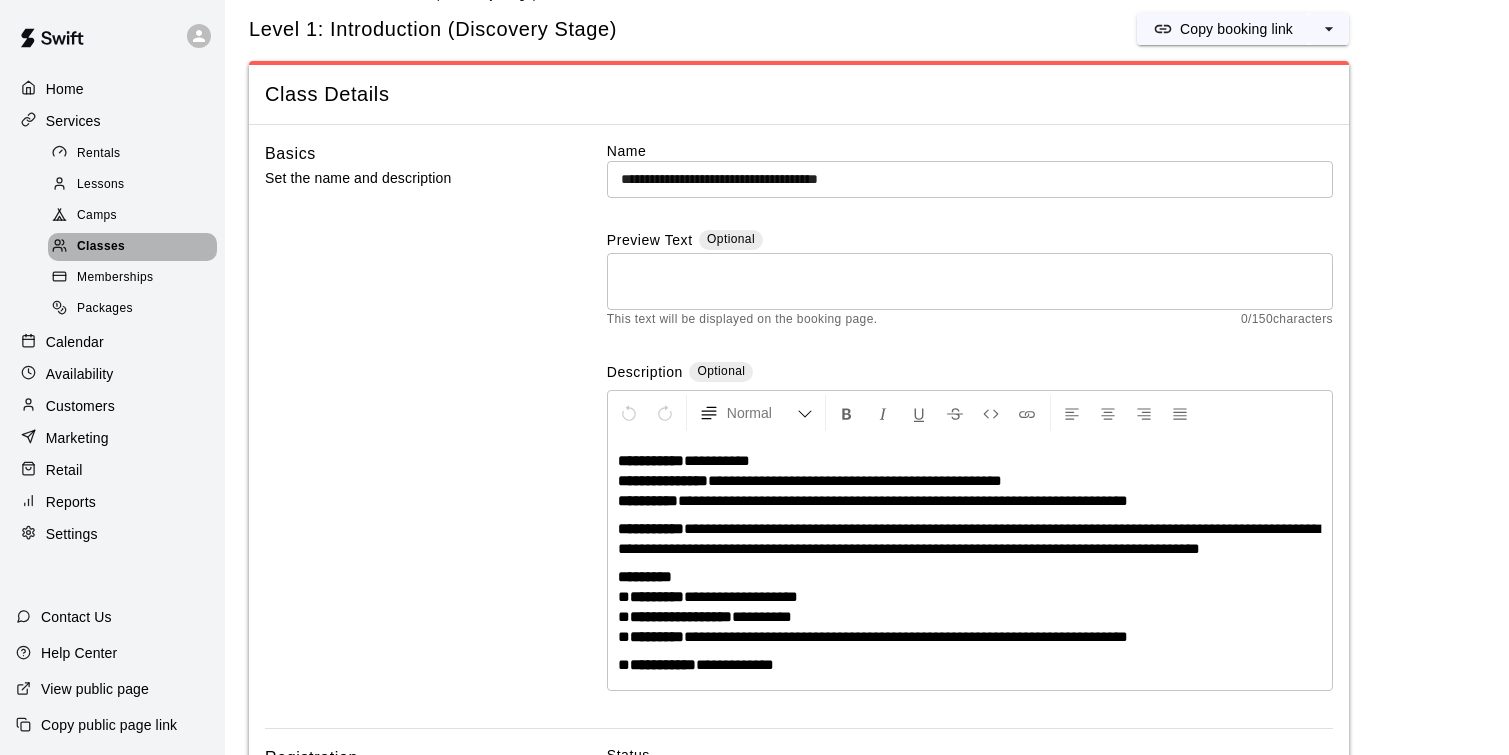 click on "Classes" at bounding box center (101, 247) 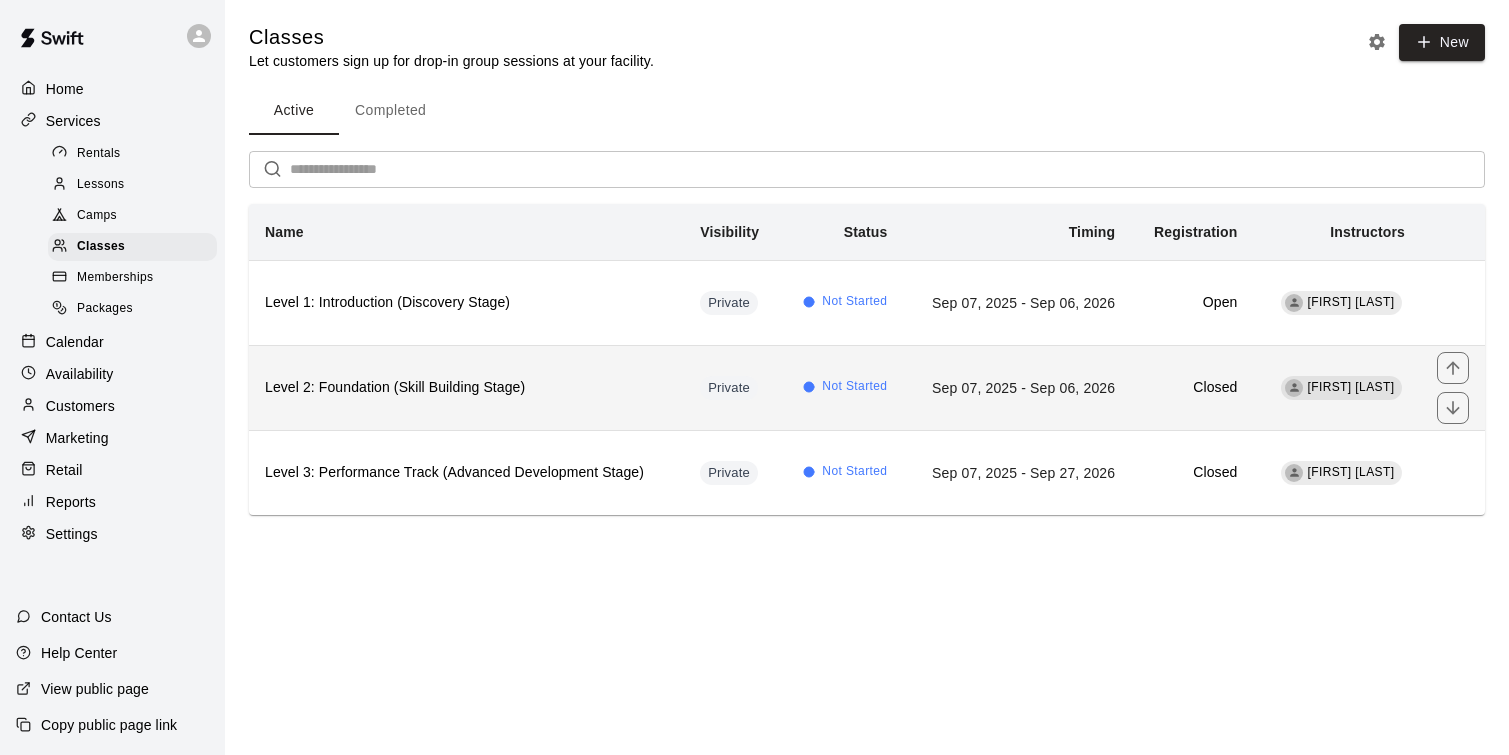 click on "Level 2: Foundation (Skill Building Stage)" at bounding box center (466, 388) 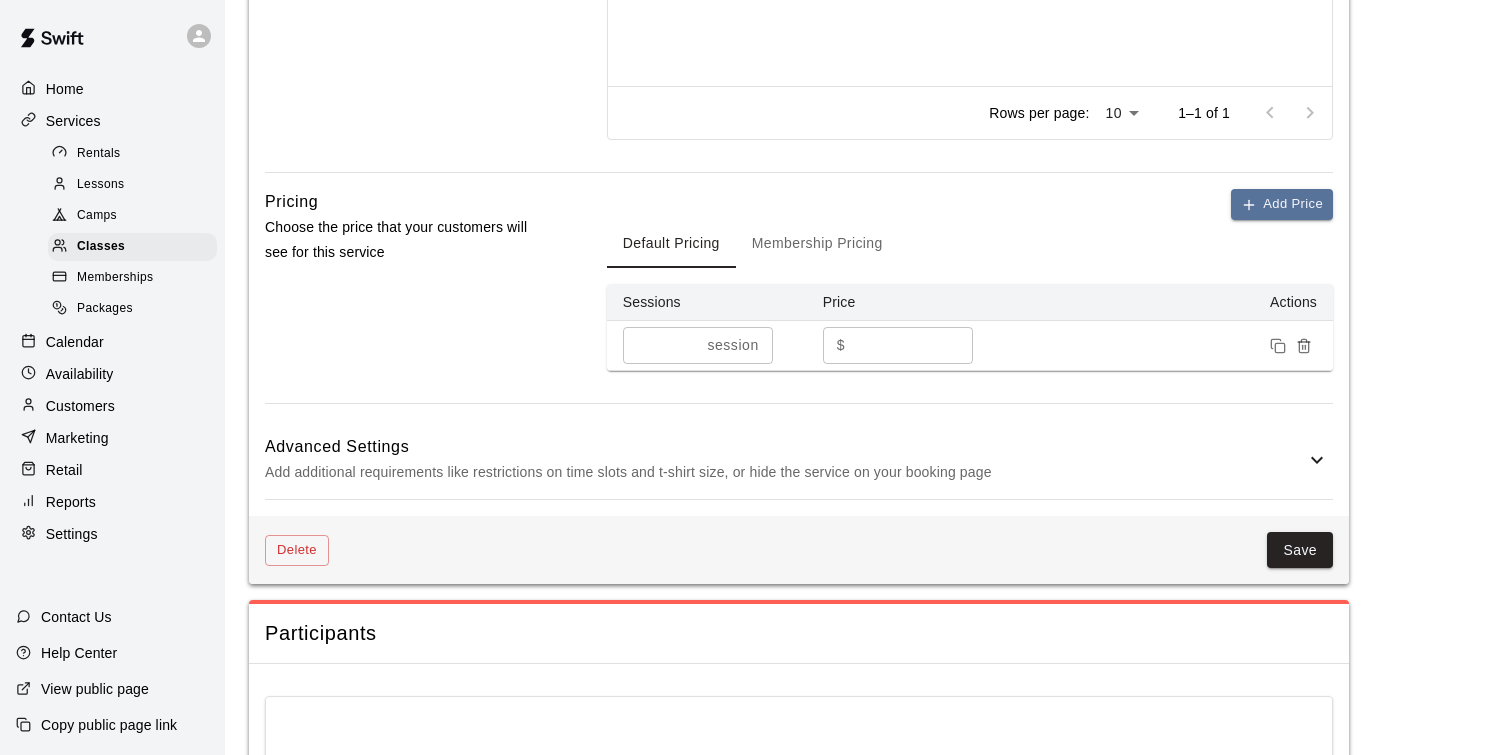 scroll, scrollTop: 1200, scrollLeft: 0, axis: vertical 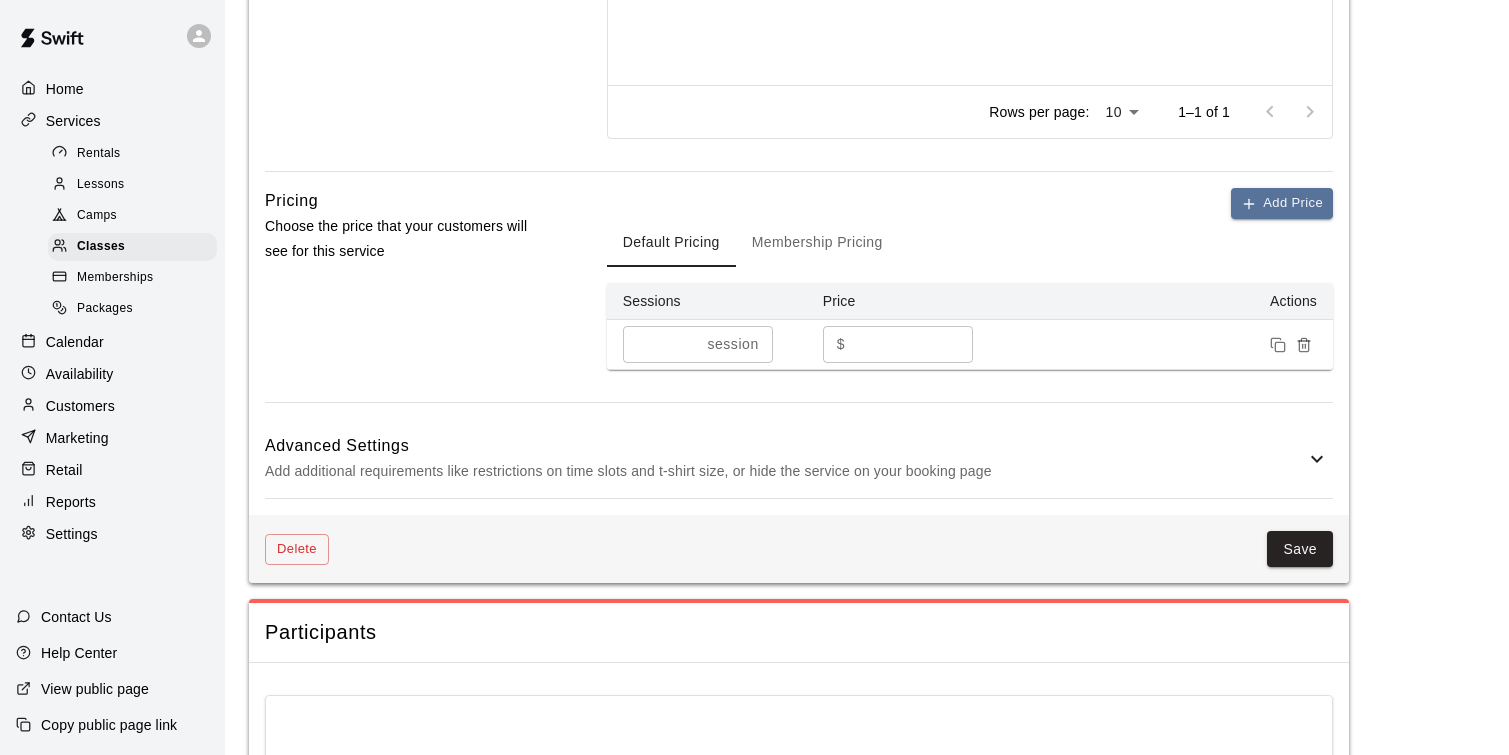 click 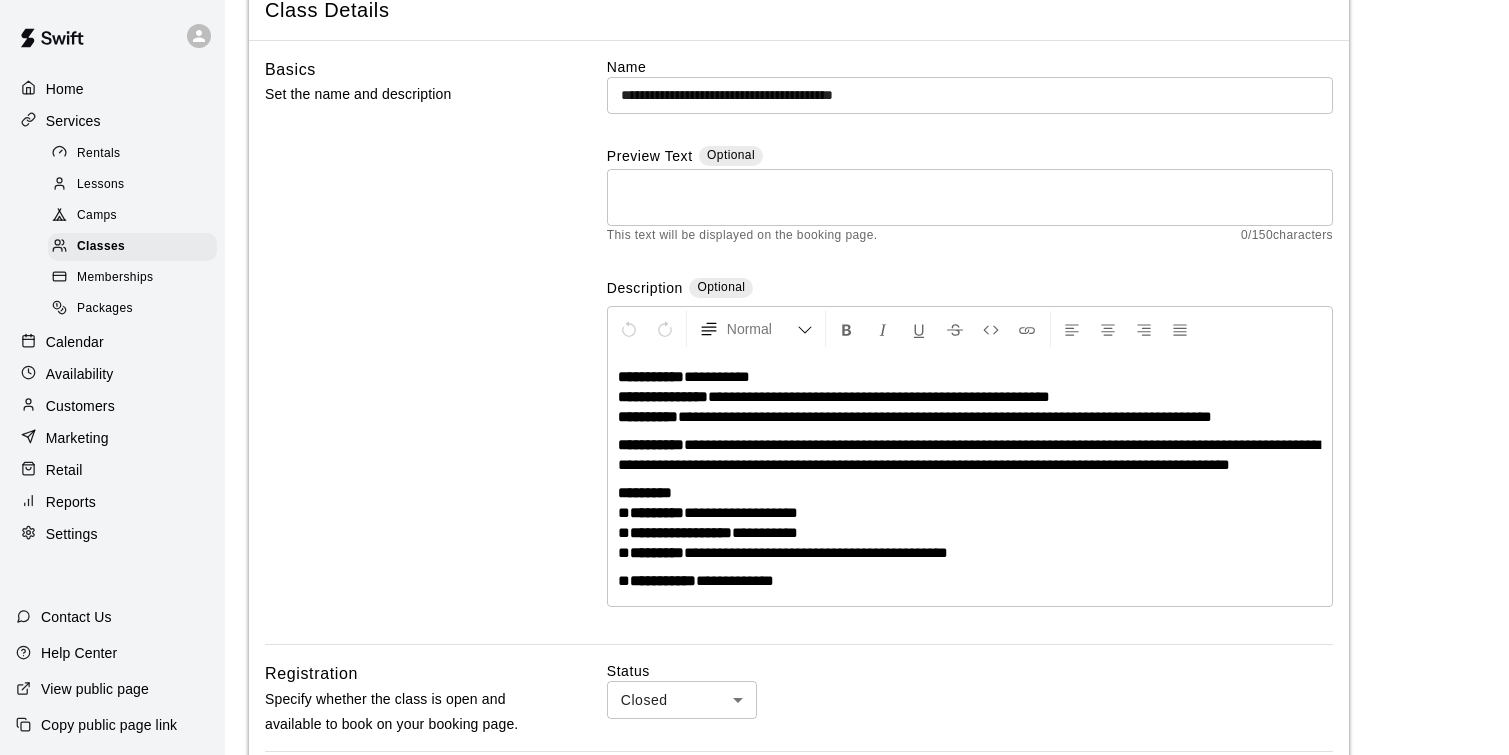 scroll, scrollTop: 0, scrollLeft: 0, axis: both 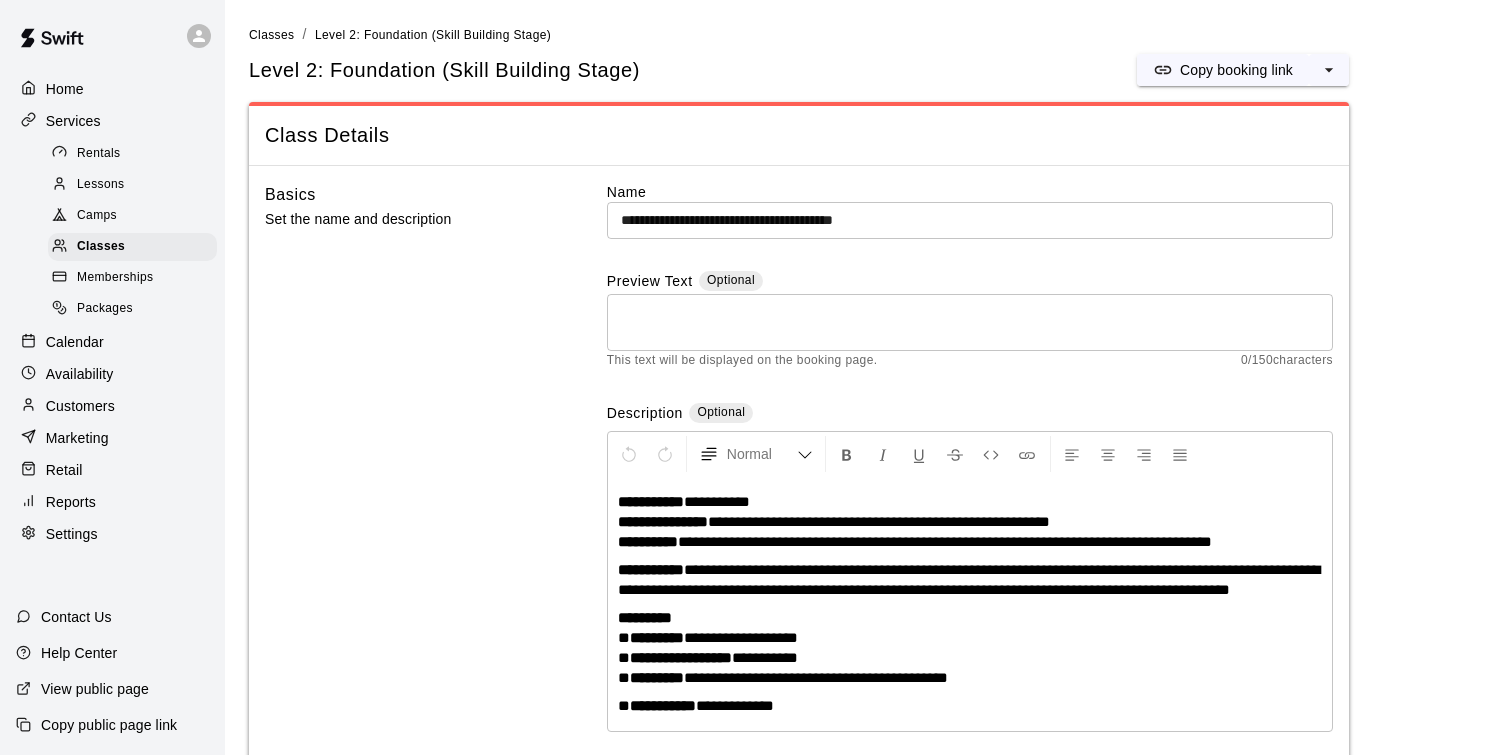 click on "Camps" at bounding box center (97, 216) 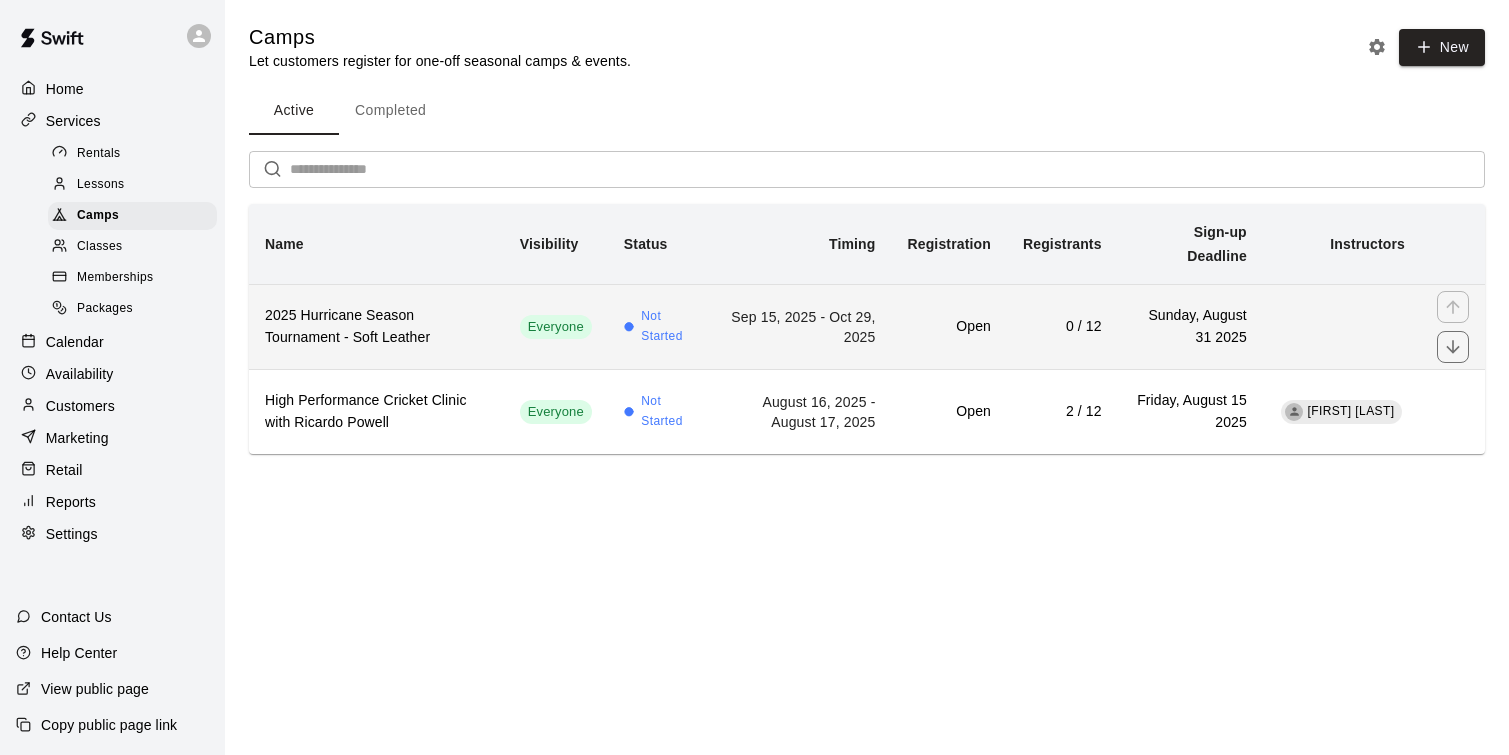 click on "2025 Hurricane Season Tournament - Soft Leather" at bounding box center (376, 326) 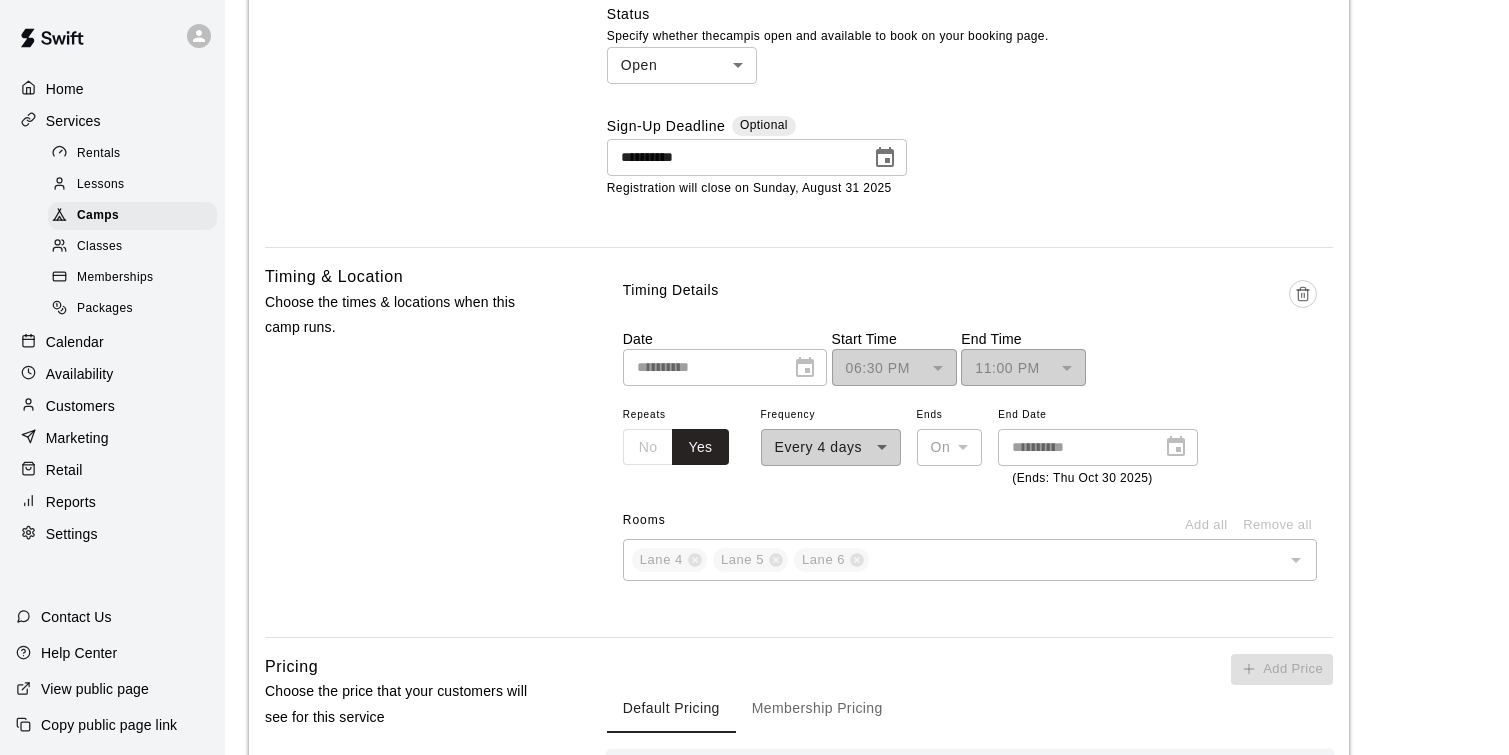 scroll, scrollTop: 1034, scrollLeft: 0, axis: vertical 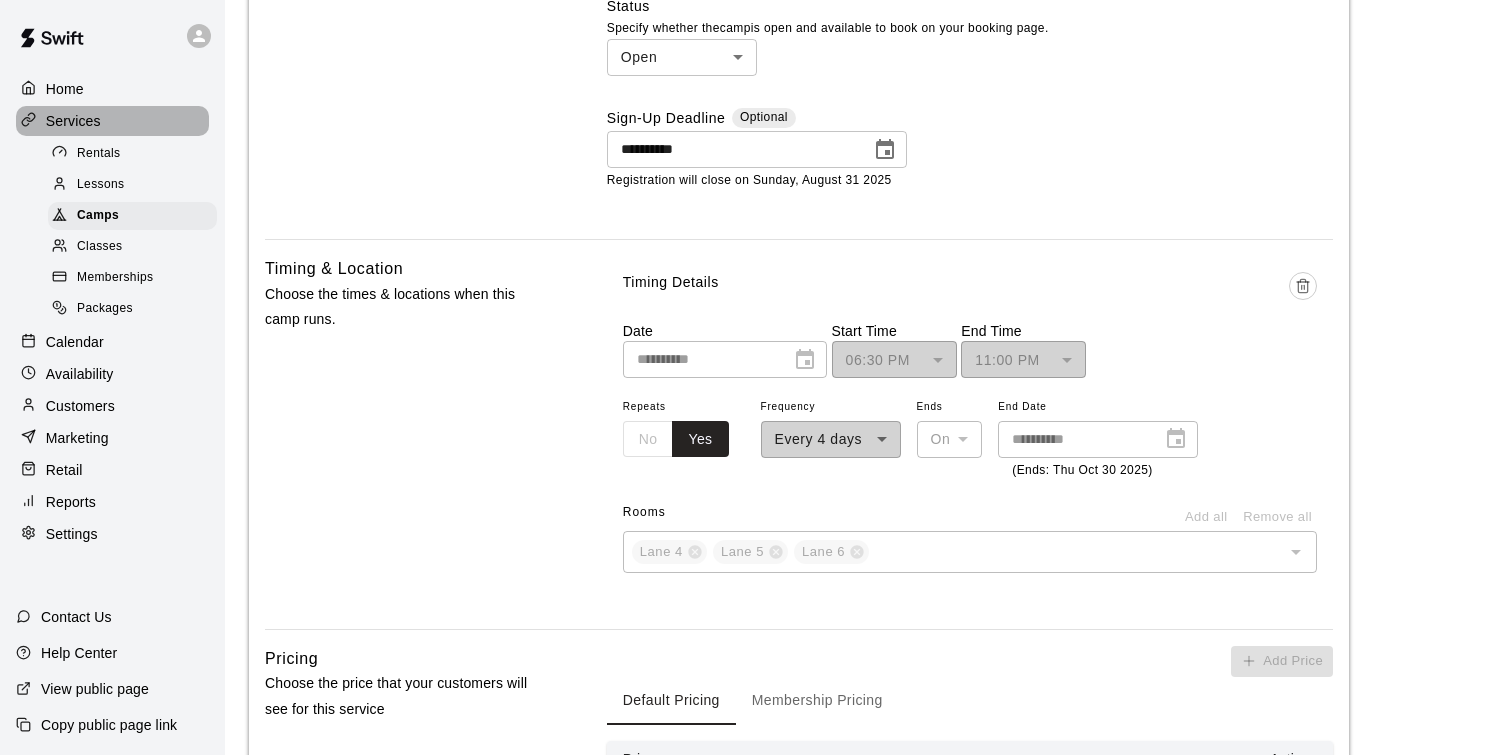 click on "Services" at bounding box center [73, 121] 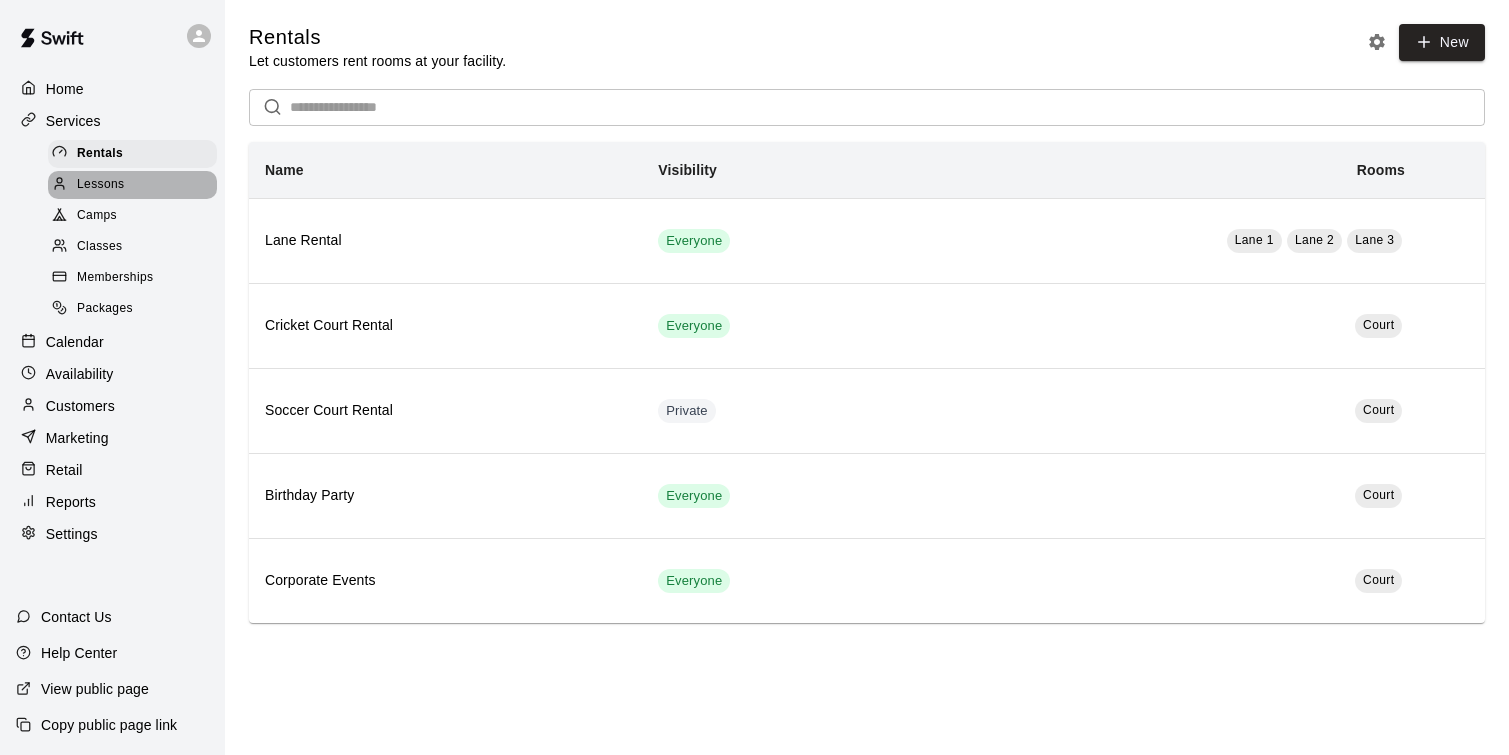 click on "Lessons" at bounding box center (132, 185) 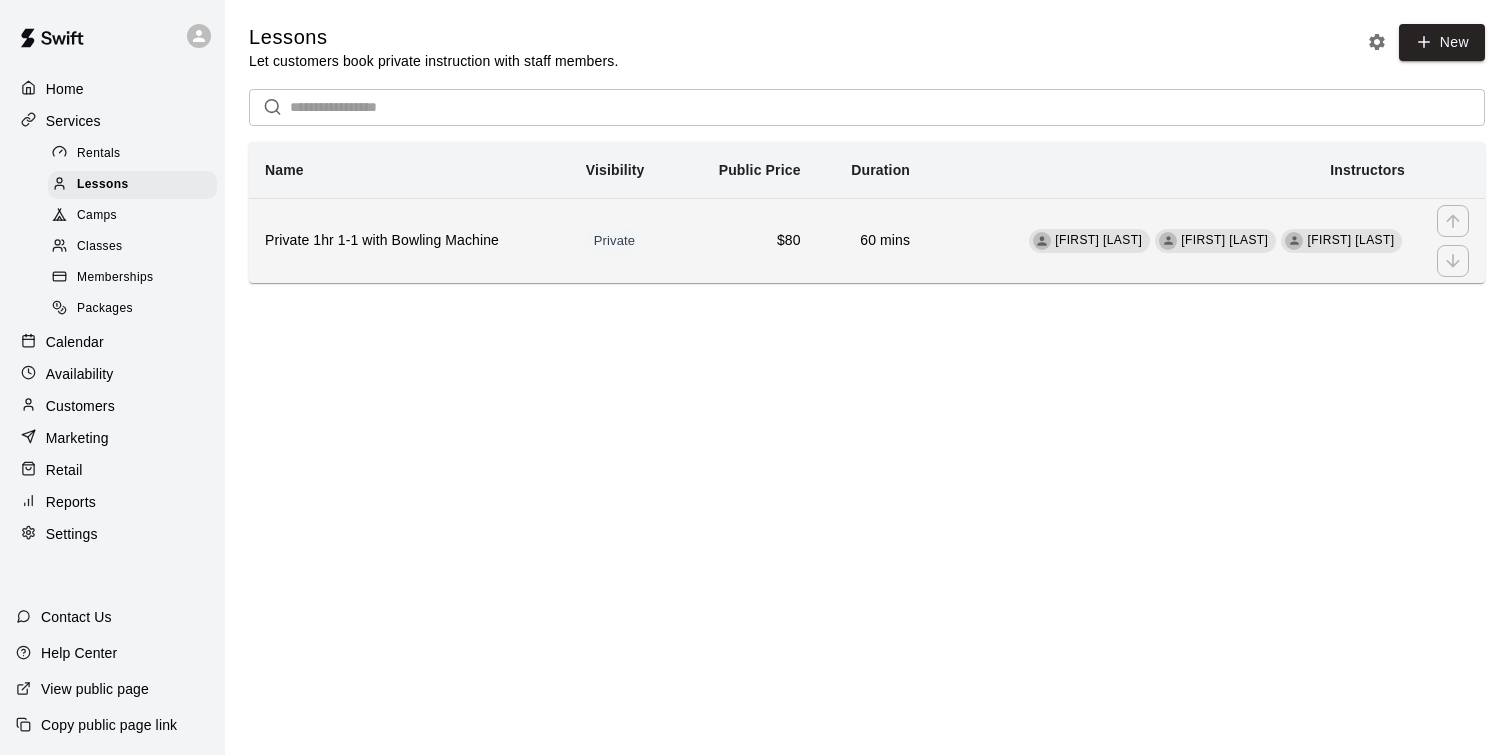 click on "Private 1hr 1-1 with Bowling Machine" at bounding box center [409, 240] 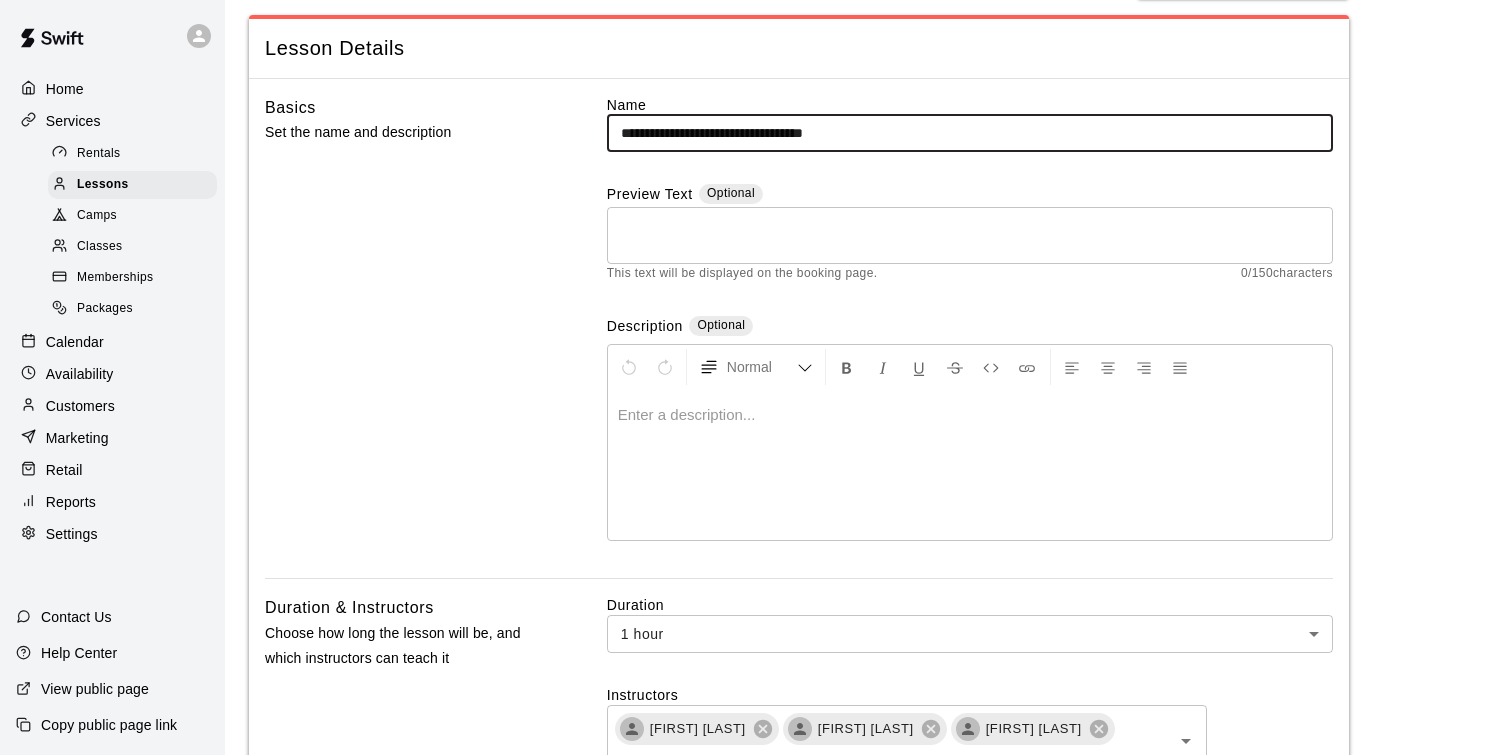scroll, scrollTop: 68, scrollLeft: 0, axis: vertical 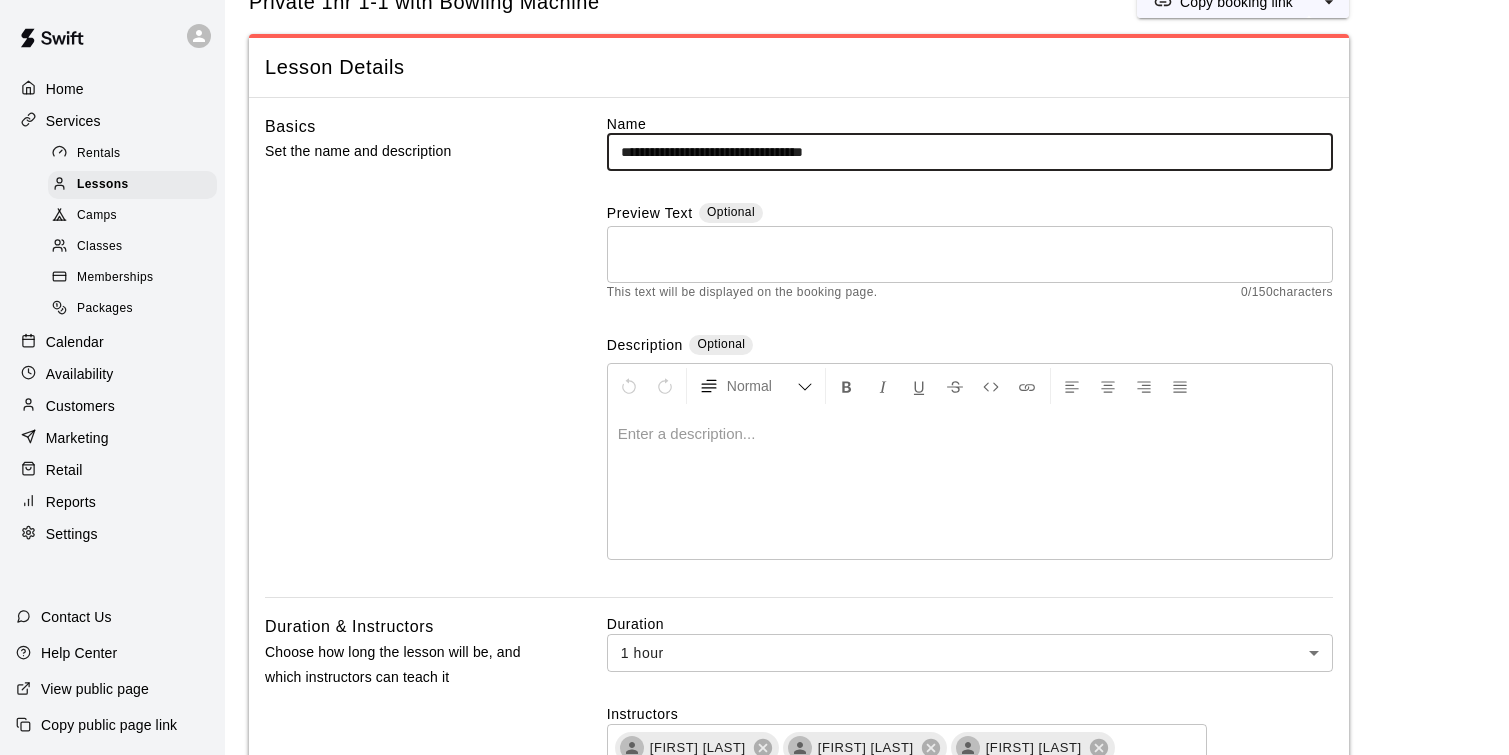 click on "Camps" at bounding box center [97, 216] 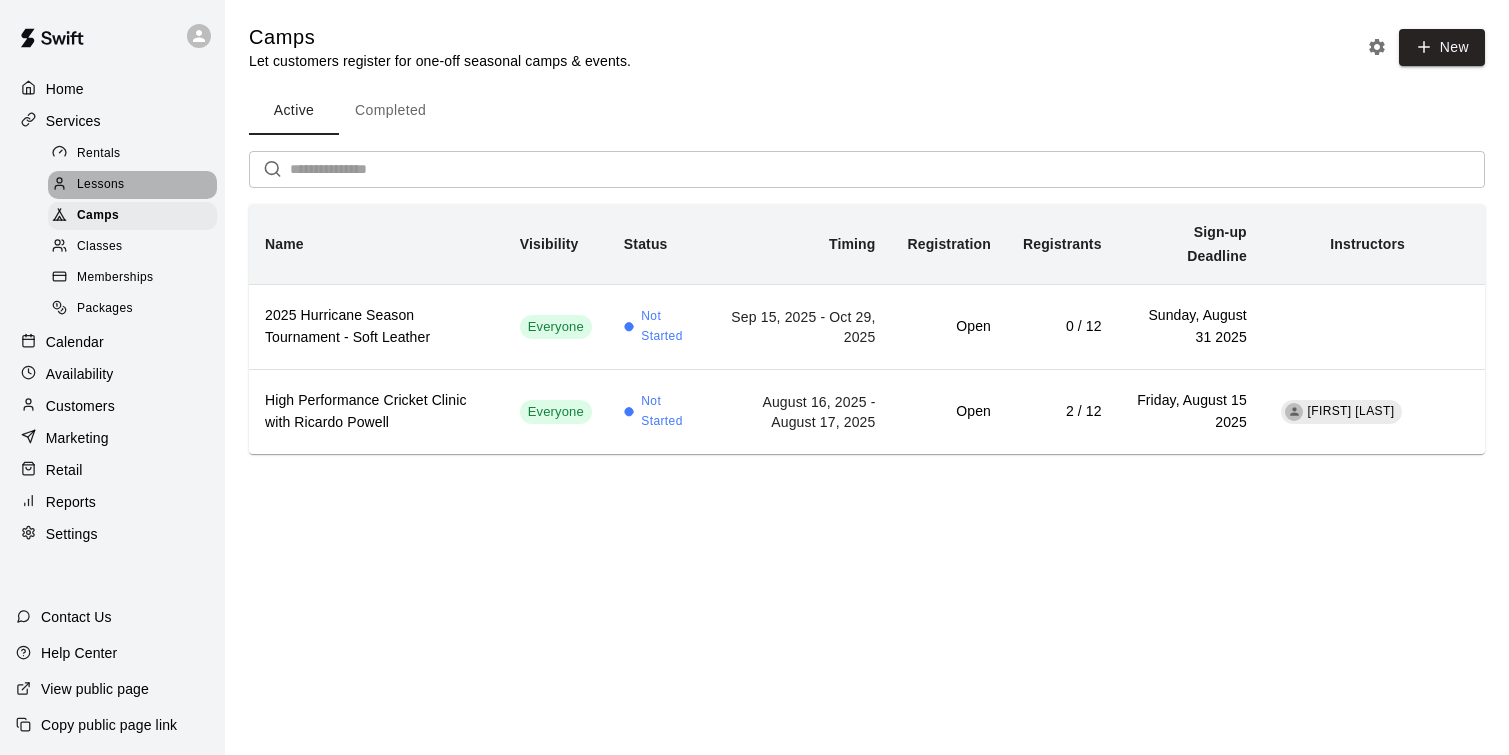 click on "Lessons" at bounding box center (132, 185) 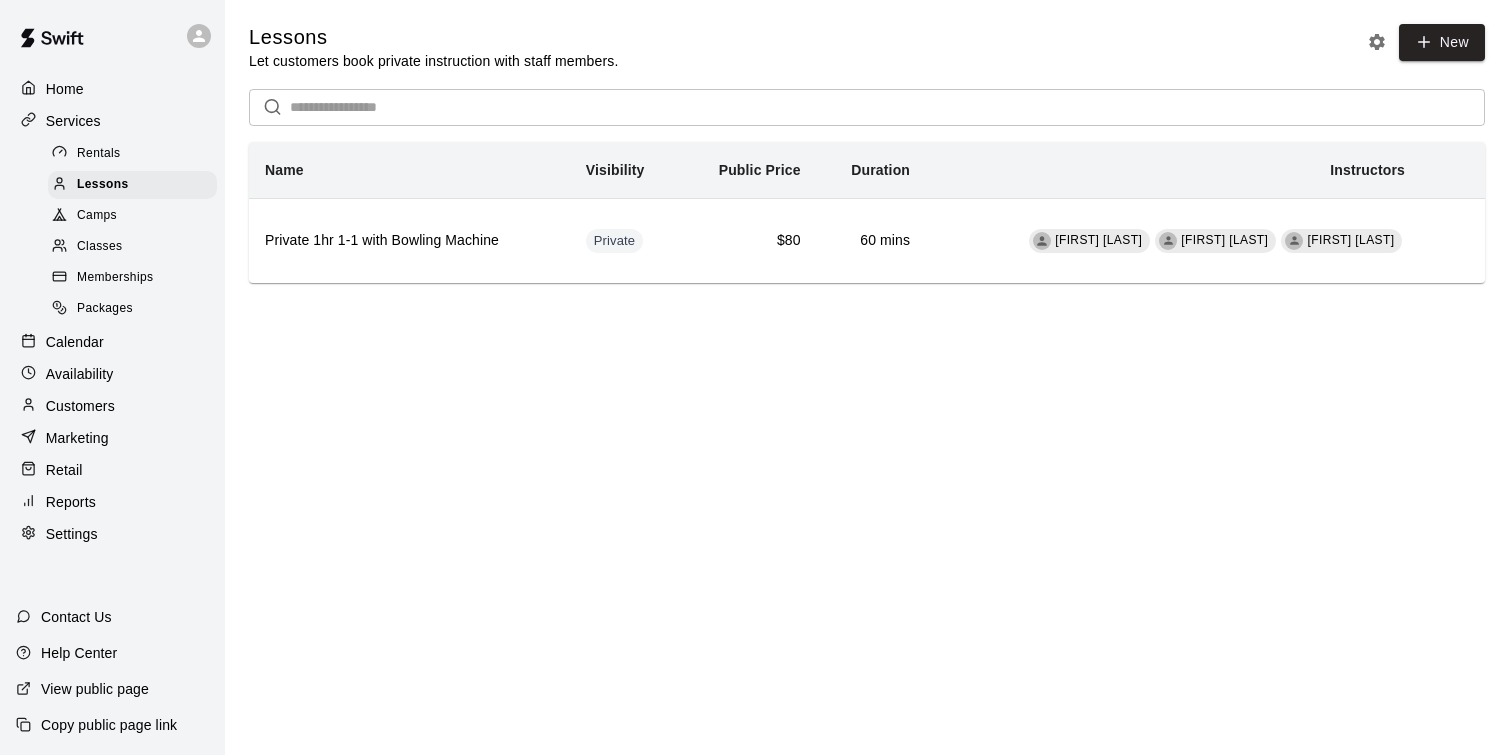 click on "Lessons Let customers book private instruction with staff members.   New" at bounding box center [867, 47] 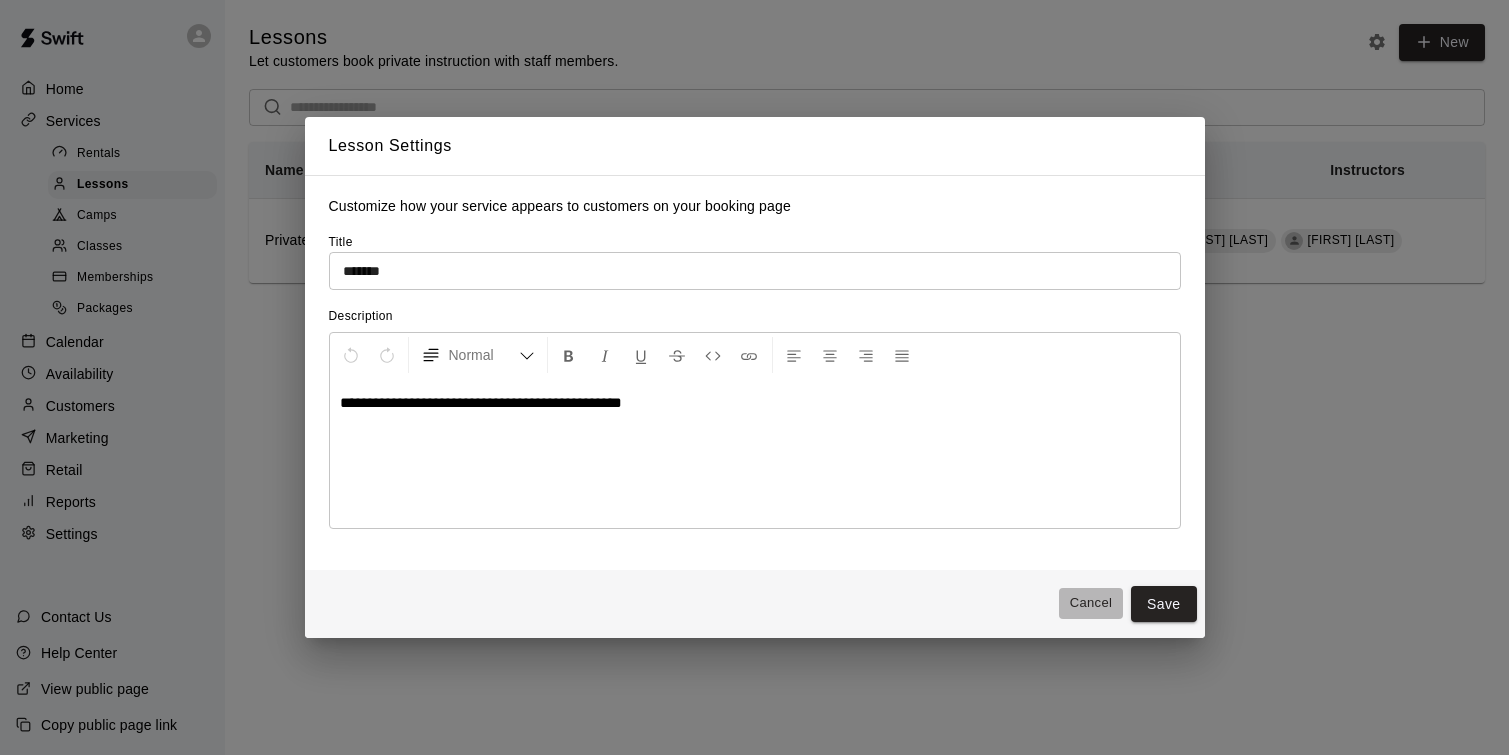 click on "Cancel" at bounding box center [1091, 603] 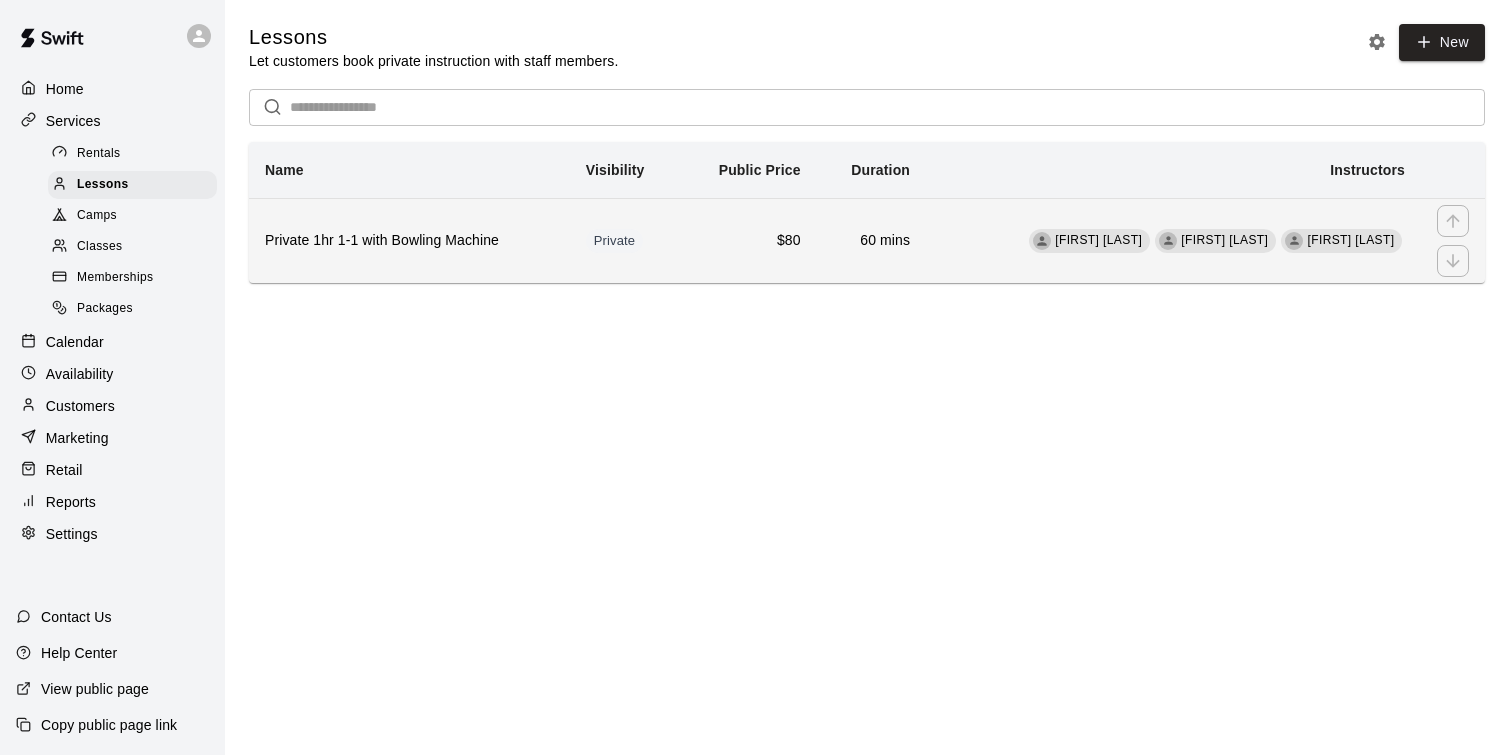 click on "Private 1hr 1-1 with Bowling Machine" at bounding box center (409, 240) 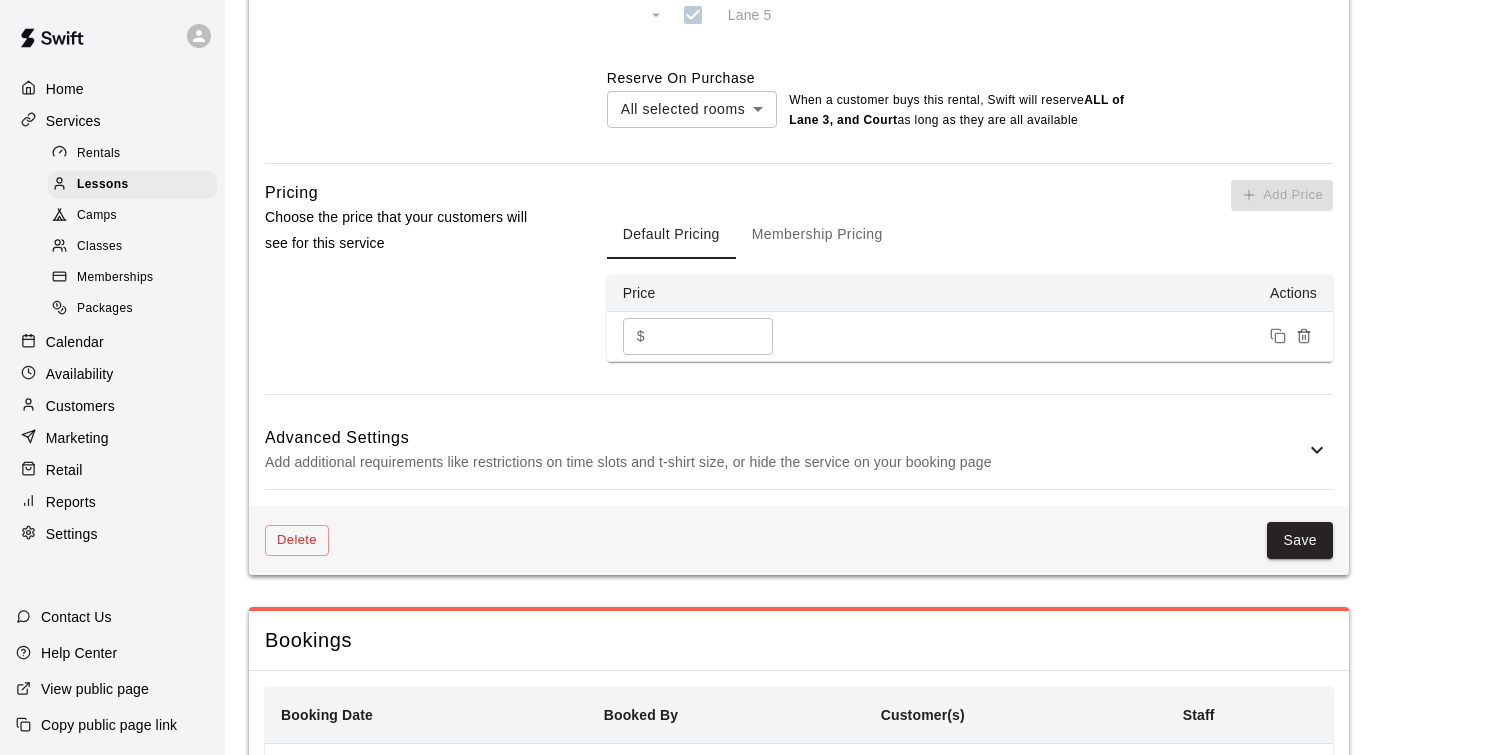 scroll, scrollTop: 1239, scrollLeft: 0, axis: vertical 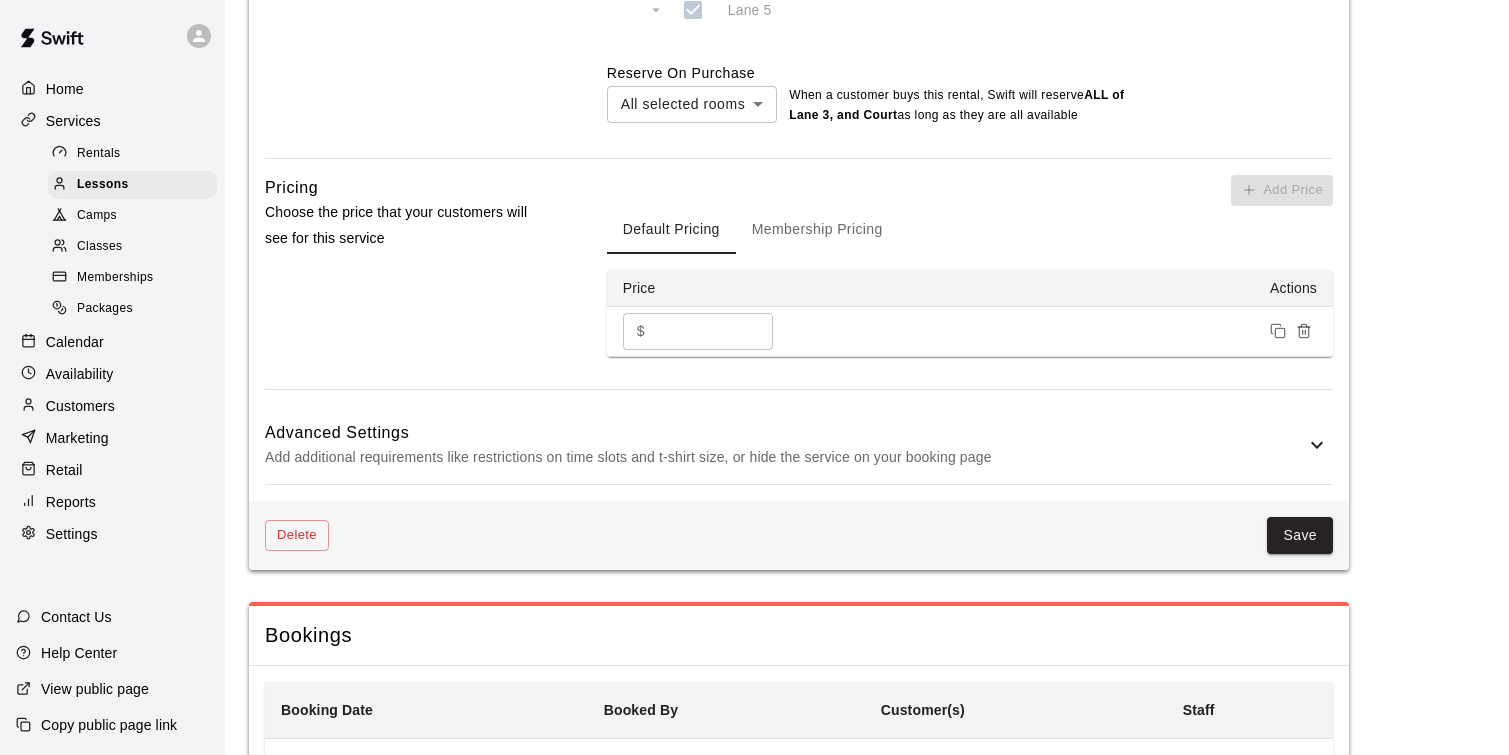 click on "Advanced Settings Add additional requirements like restrictions on time slots and t-shirt size, or hide the service on your booking page" at bounding box center (799, 445) 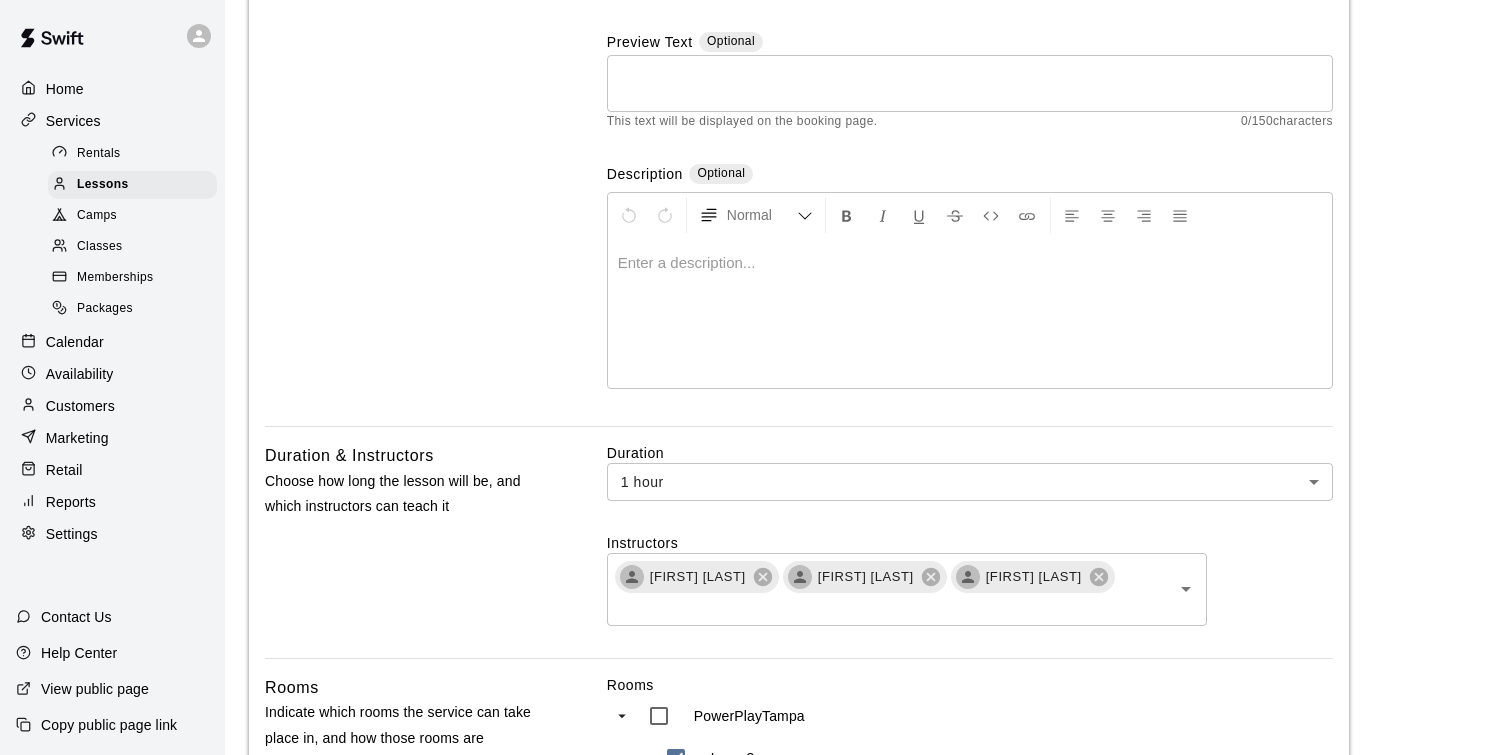 scroll, scrollTop: 238, scrollLeft: 0, axis: vertical 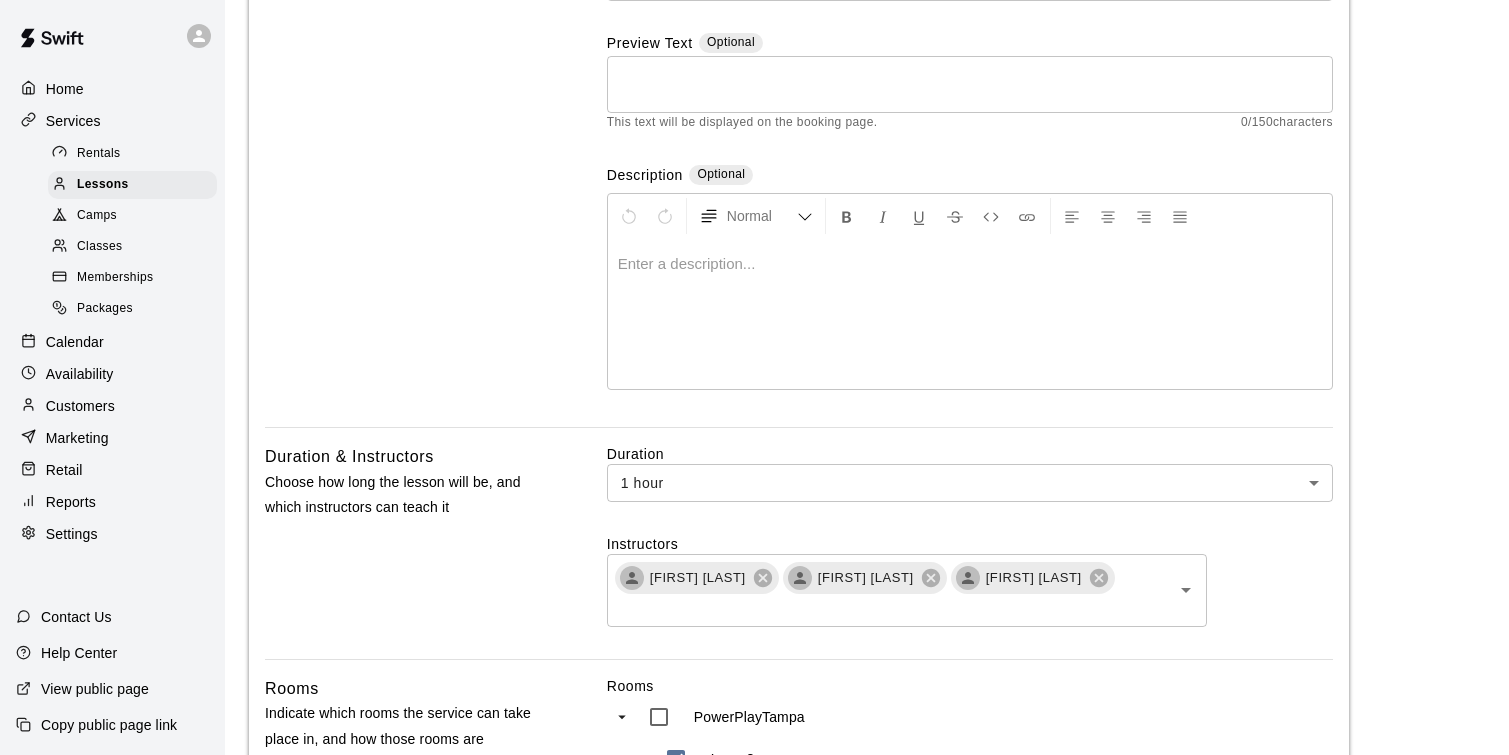 click on "Home Services Rentals Lessons Camps Classes Memberships Packages Calendar Availability Customers Marketing Retail Reports Settings" at bounding box center (112, 311) 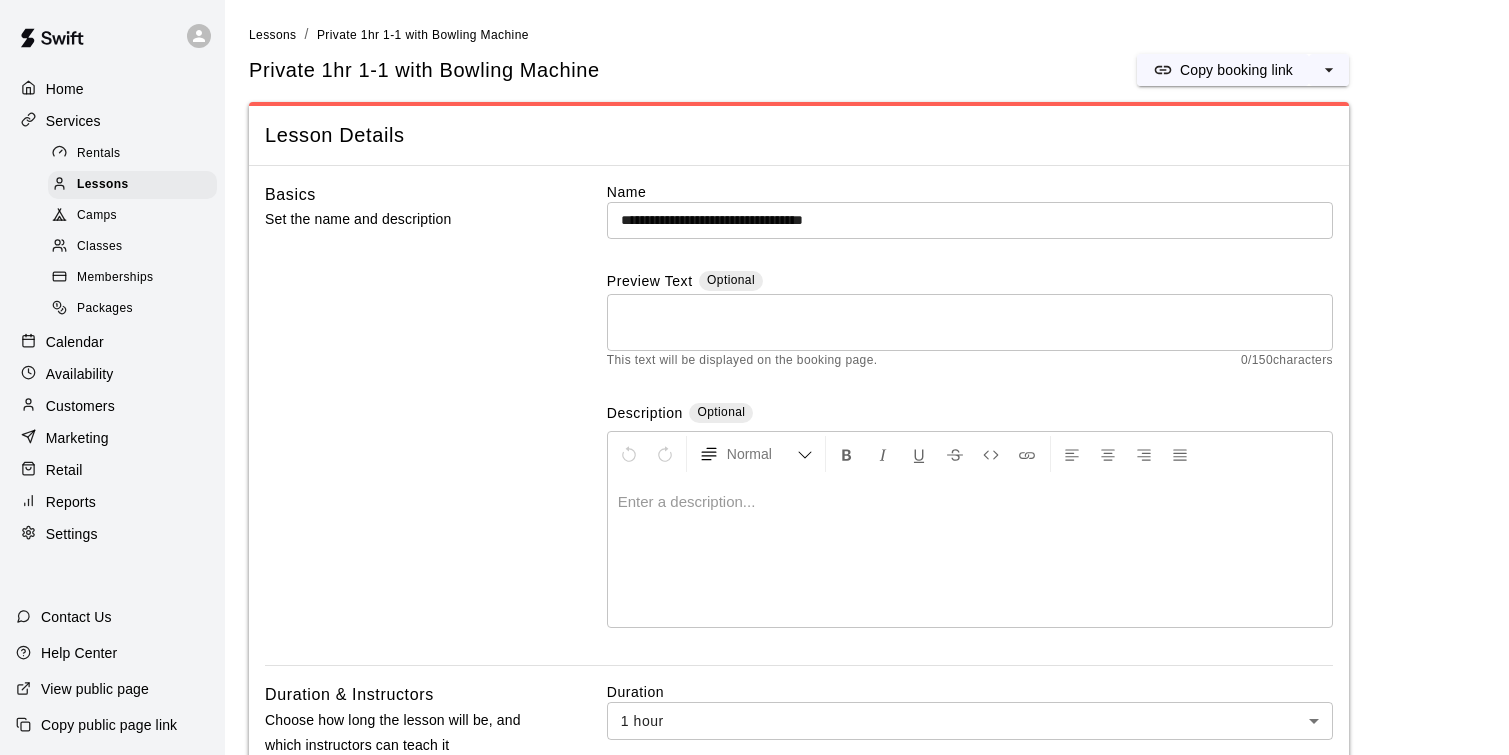 select on "**" 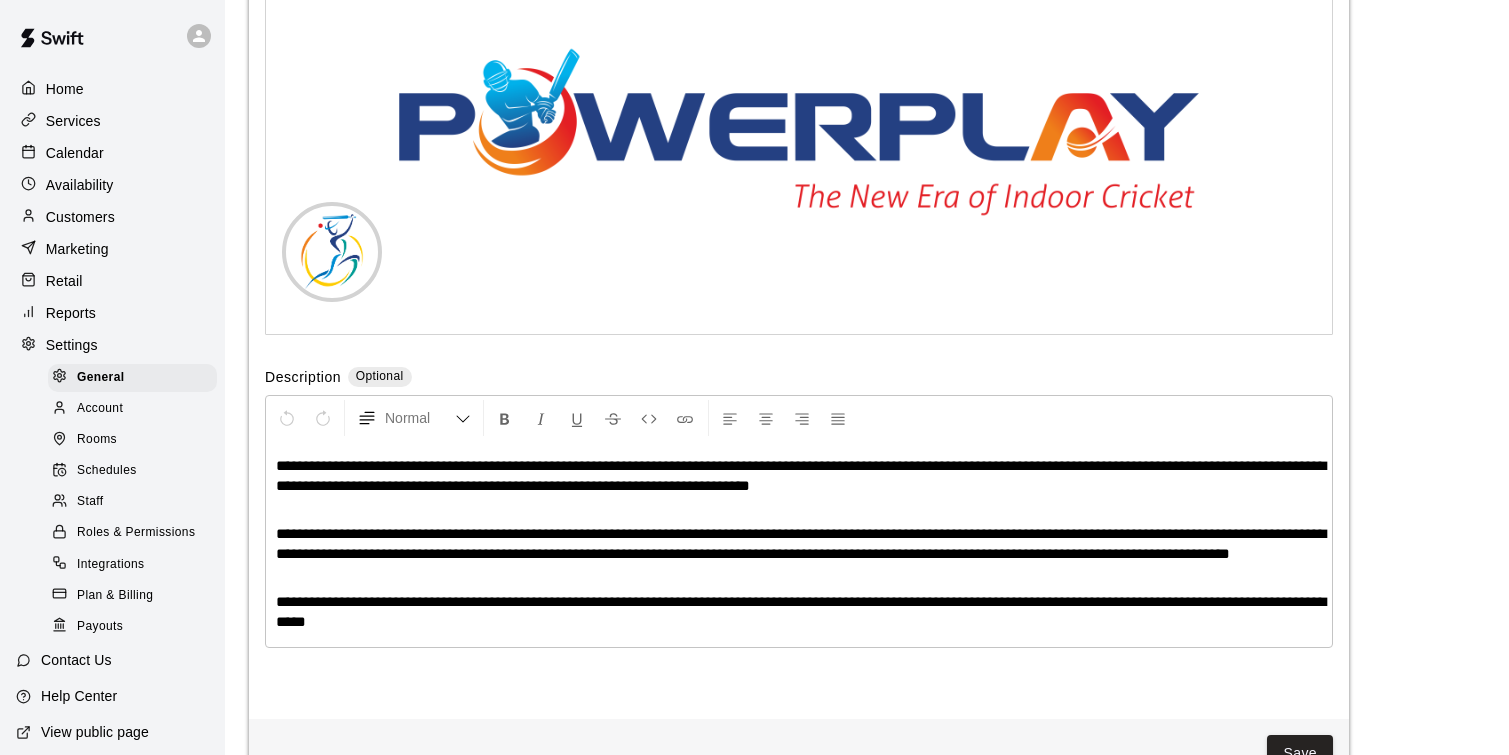 scroll, scrollTop: 4325, scrollLeft: 0, axis: vertical 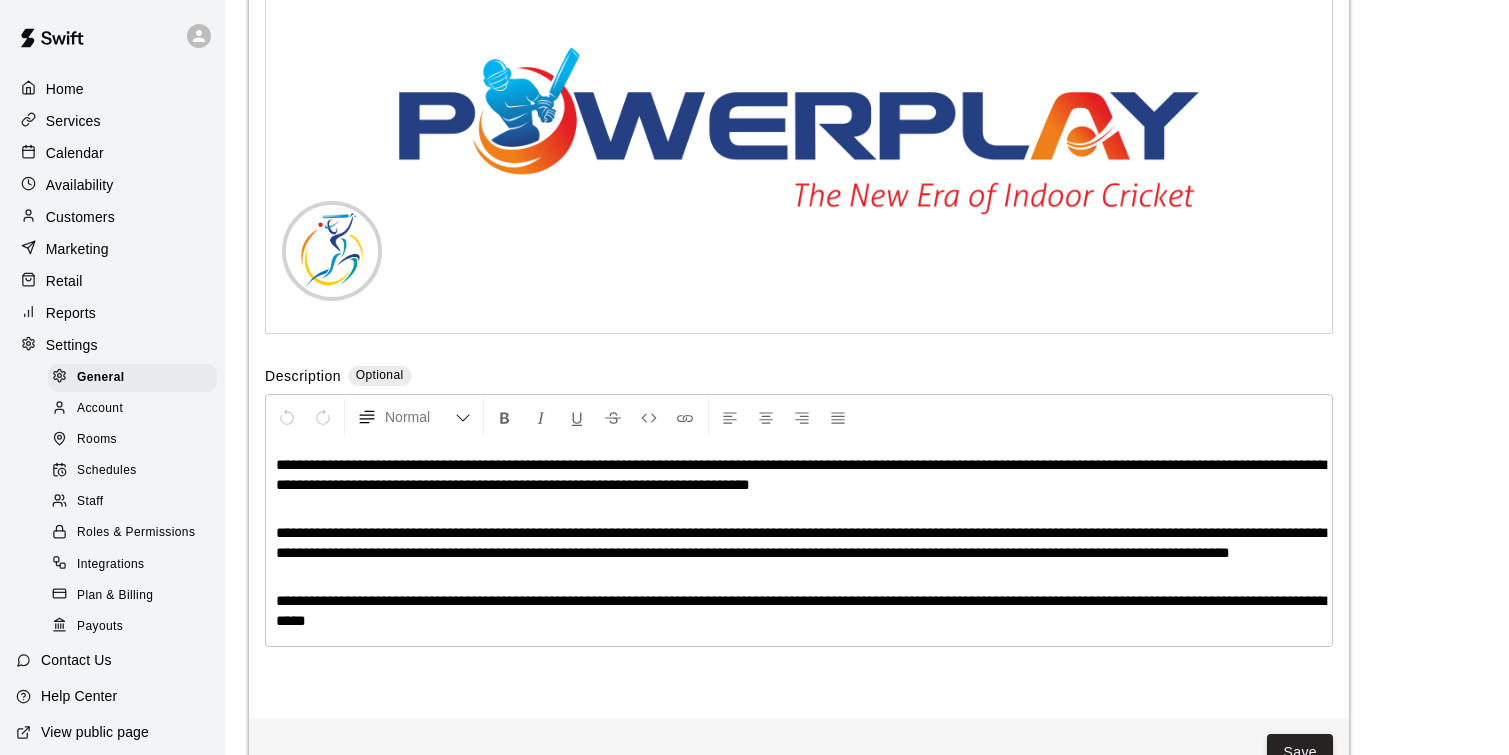 click on "Account" at bounding box center (100, 409) 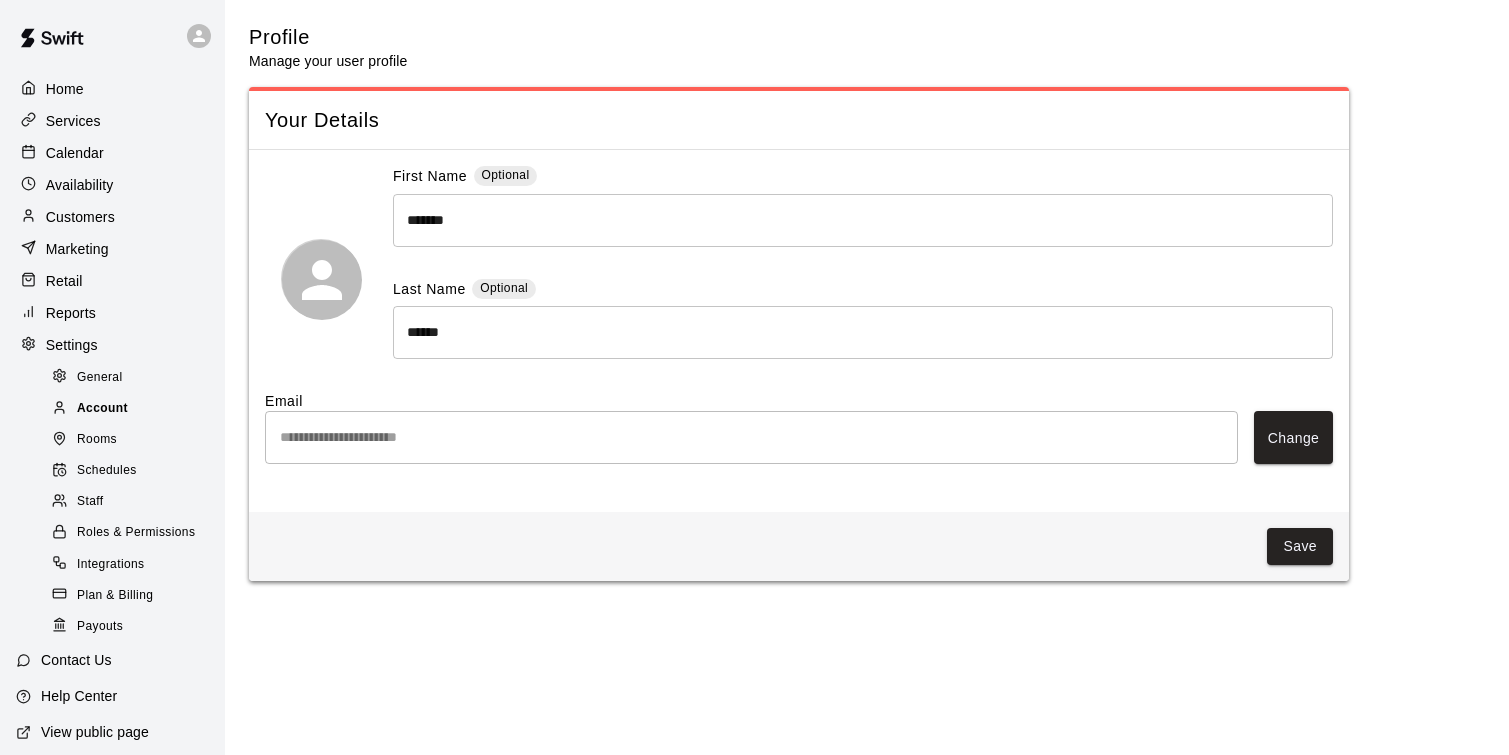 scroll, scrollTop: 0, scrollLeft: 0, axis: both 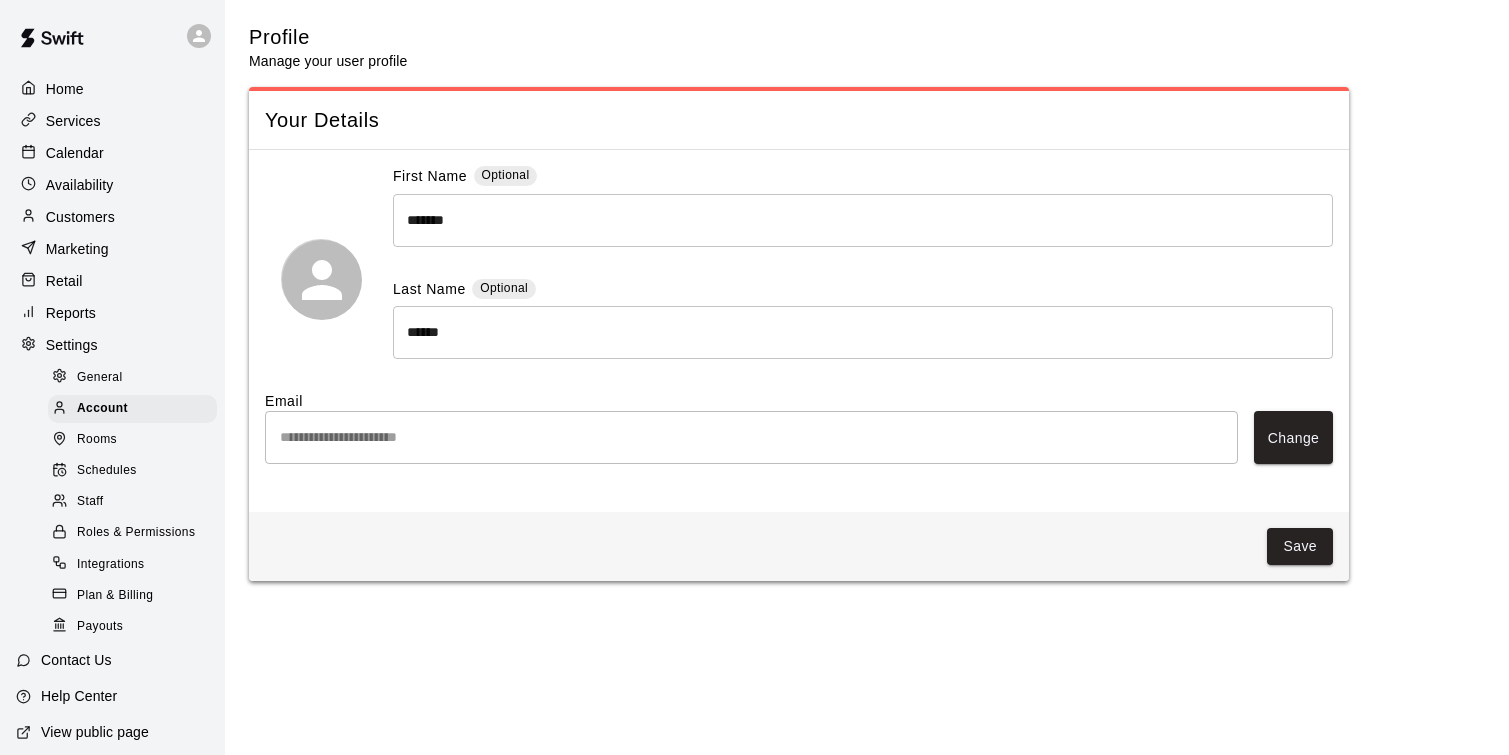 click on "Rooms" at bounding box center [97, 440] 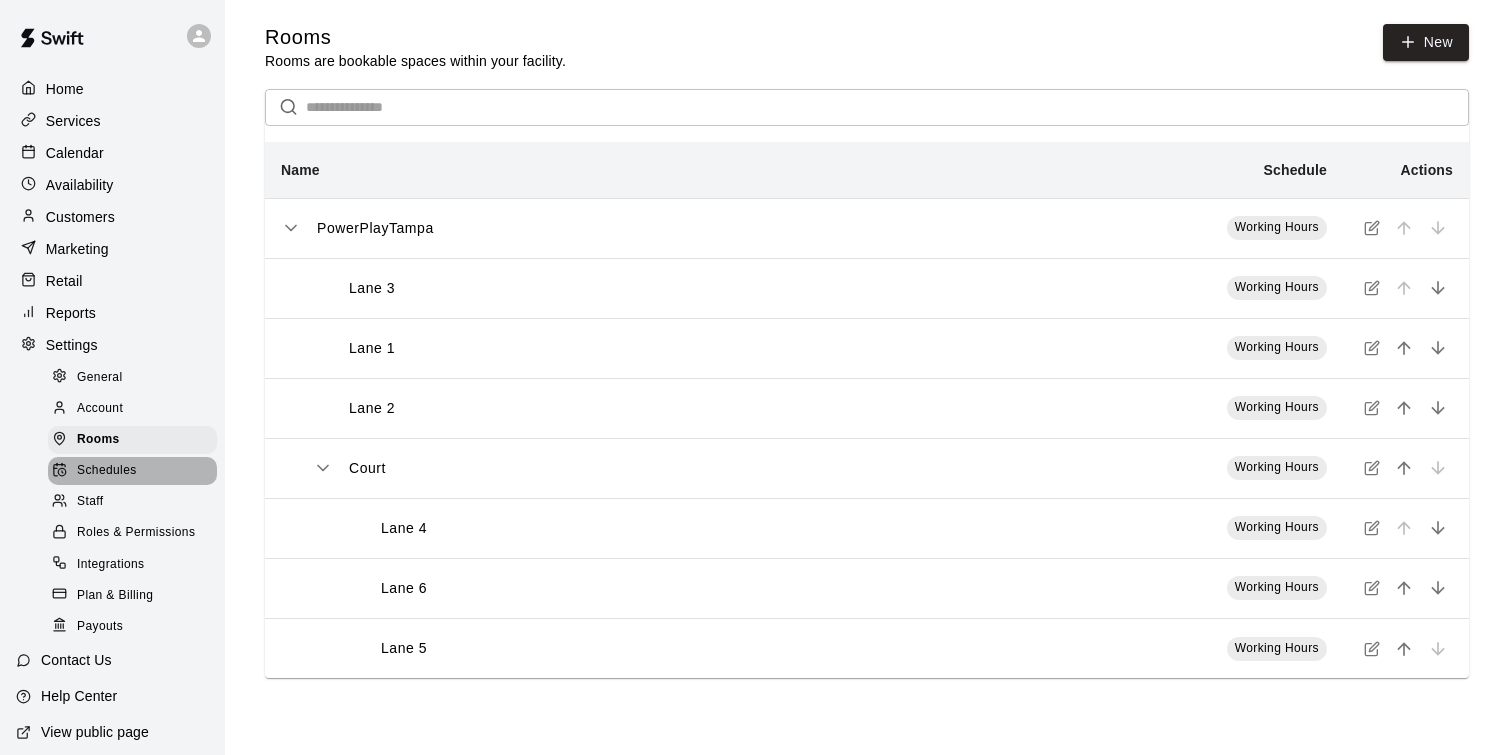 click on "Schedules" at bounding box center (107, 471) 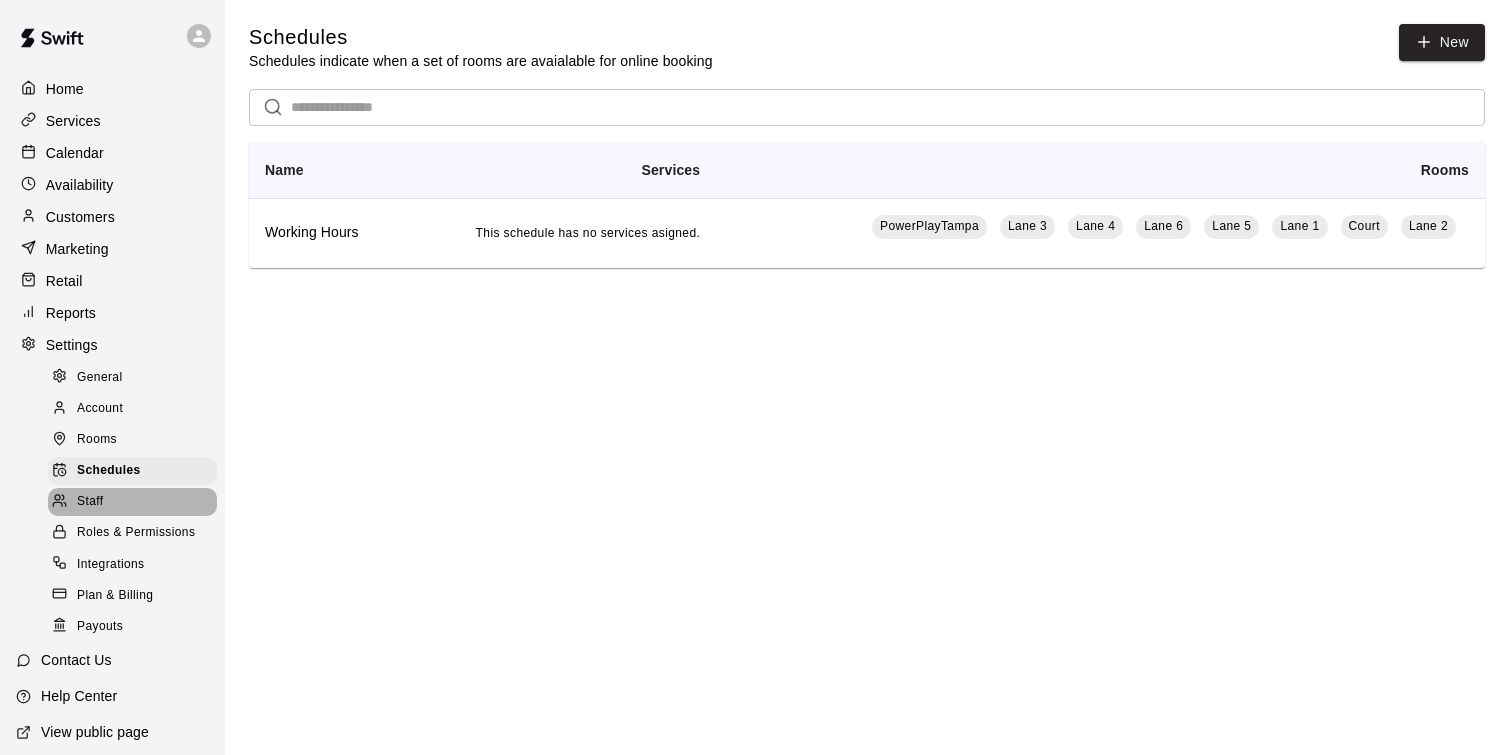 click on "Staff" at bounding box center (132, 502) 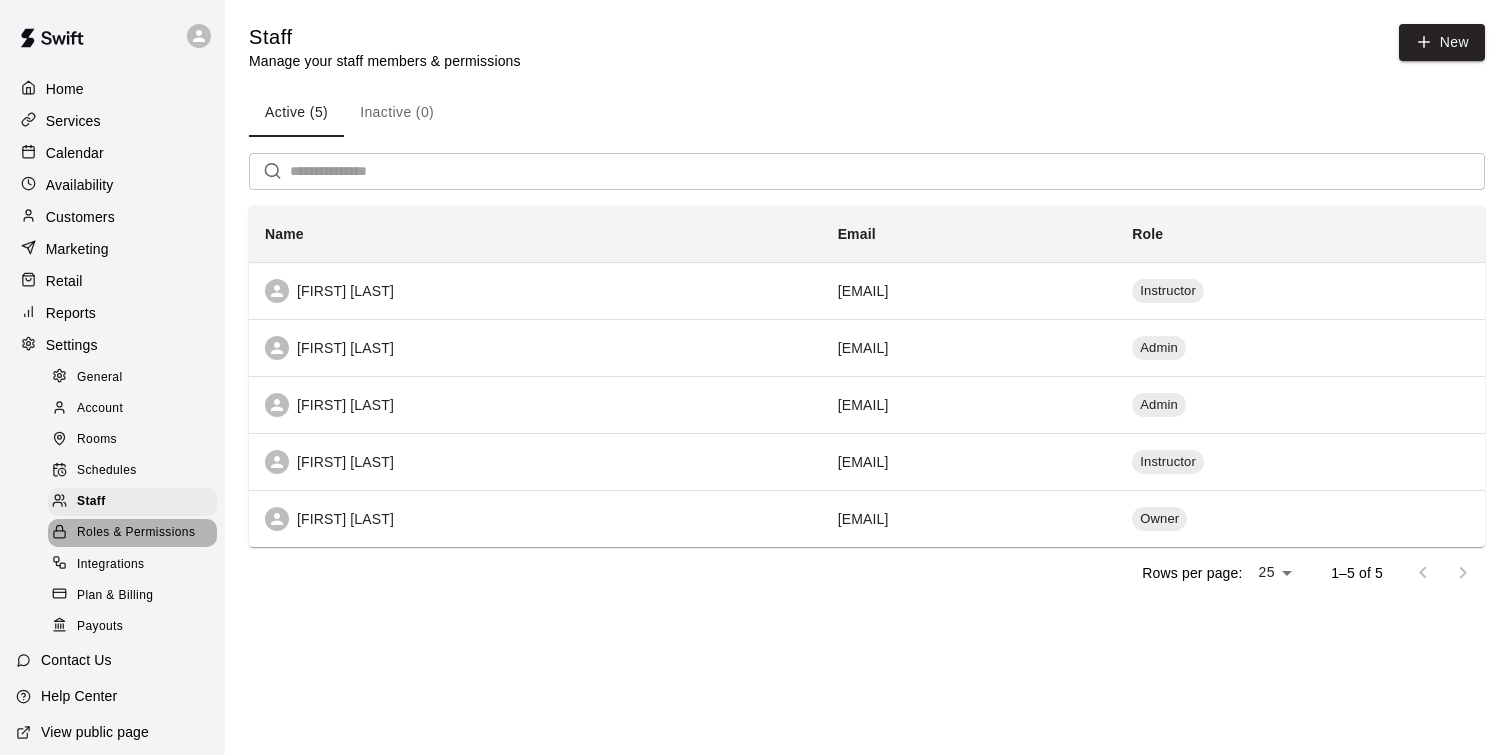 click on "Roles & Permissions" at bounding box center (136, 533) 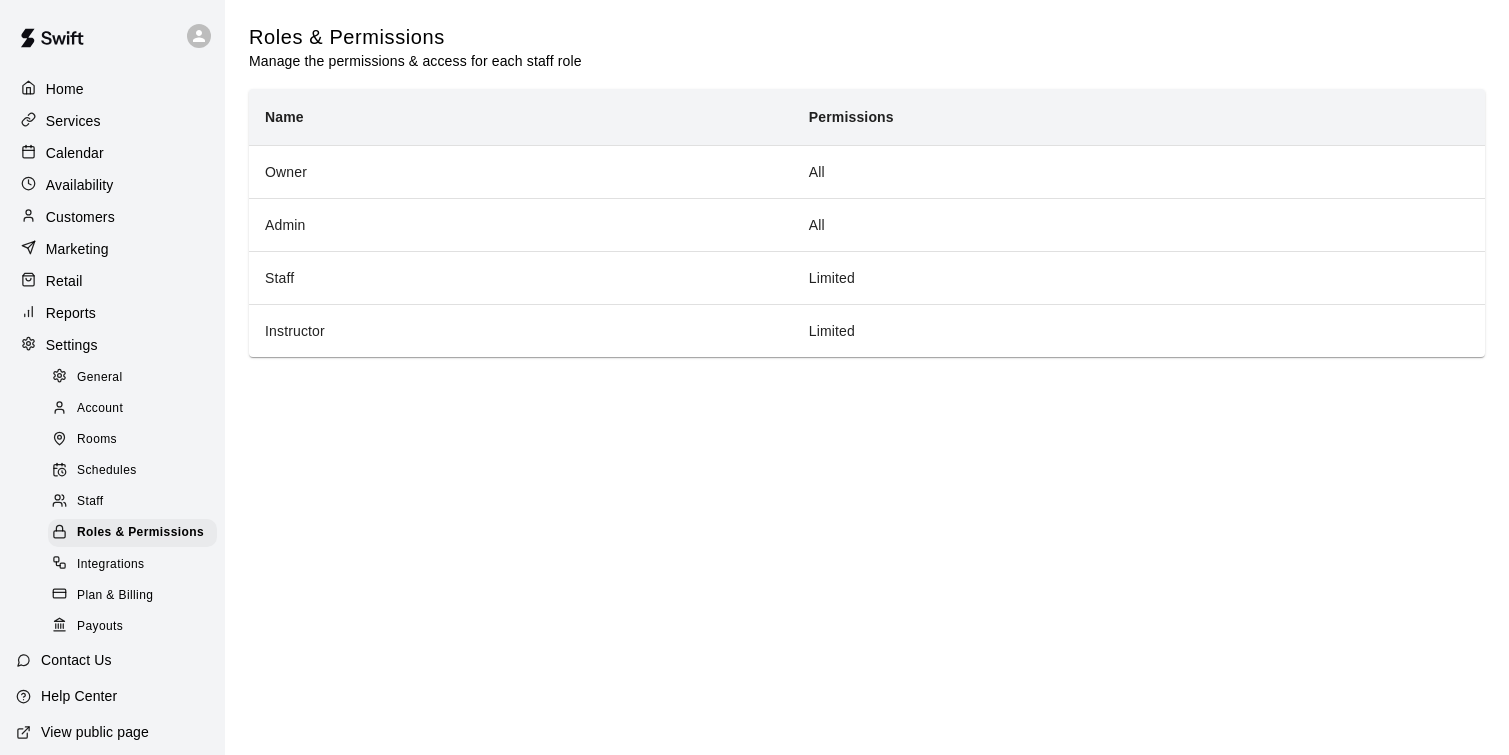 click on "Integrations" at bounding box center [111, 565] 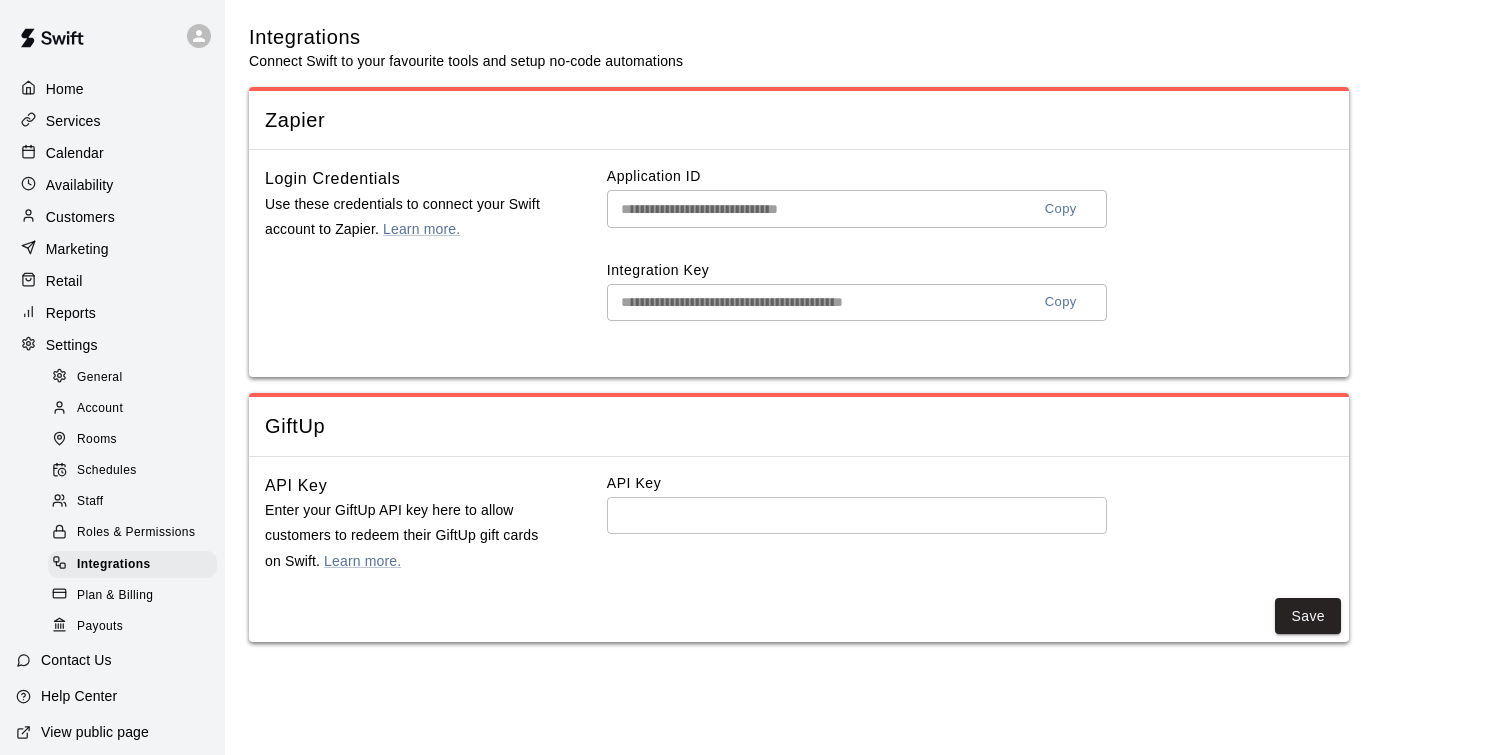 click on "Plan & Billing" at bounding box center (132, 596) 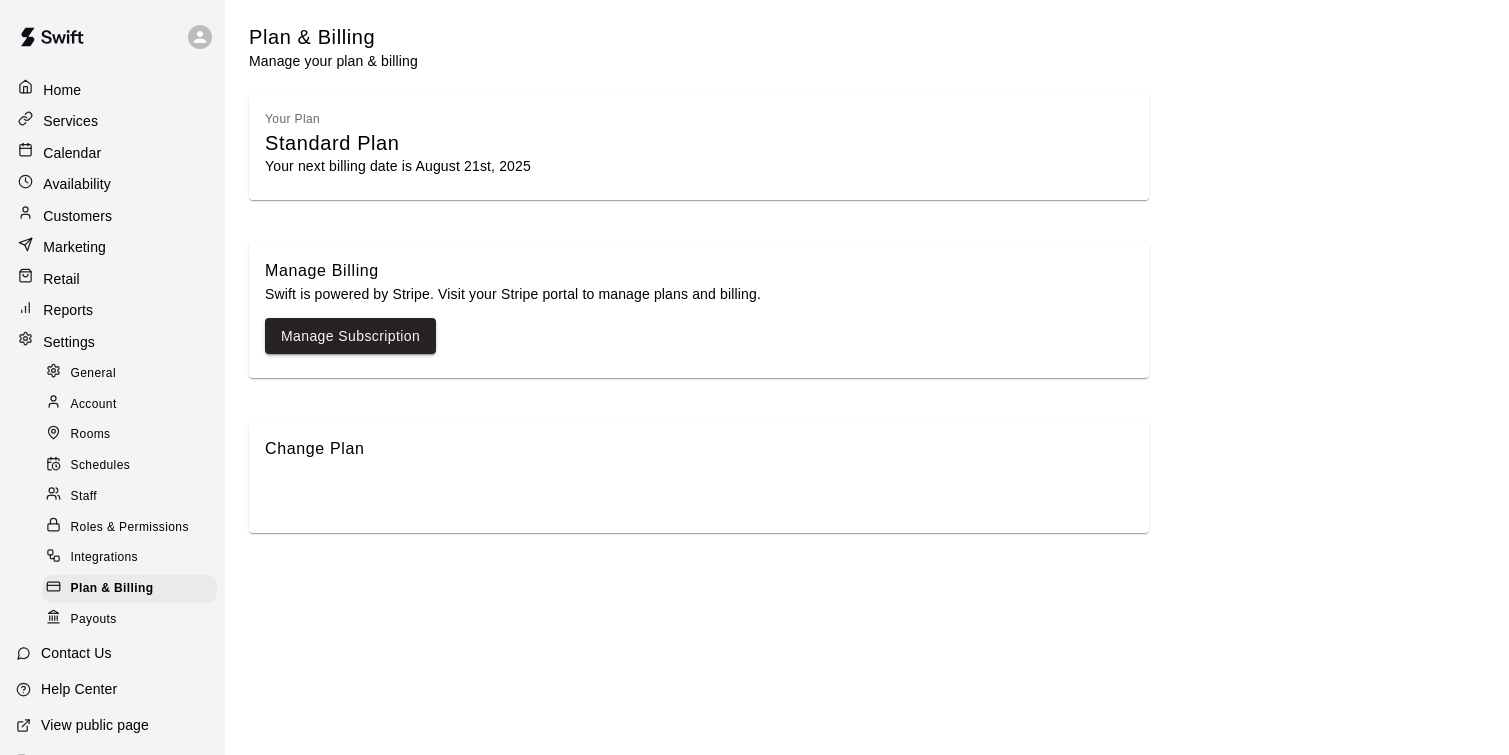 click on "Services" at bounding box center (112, 121) 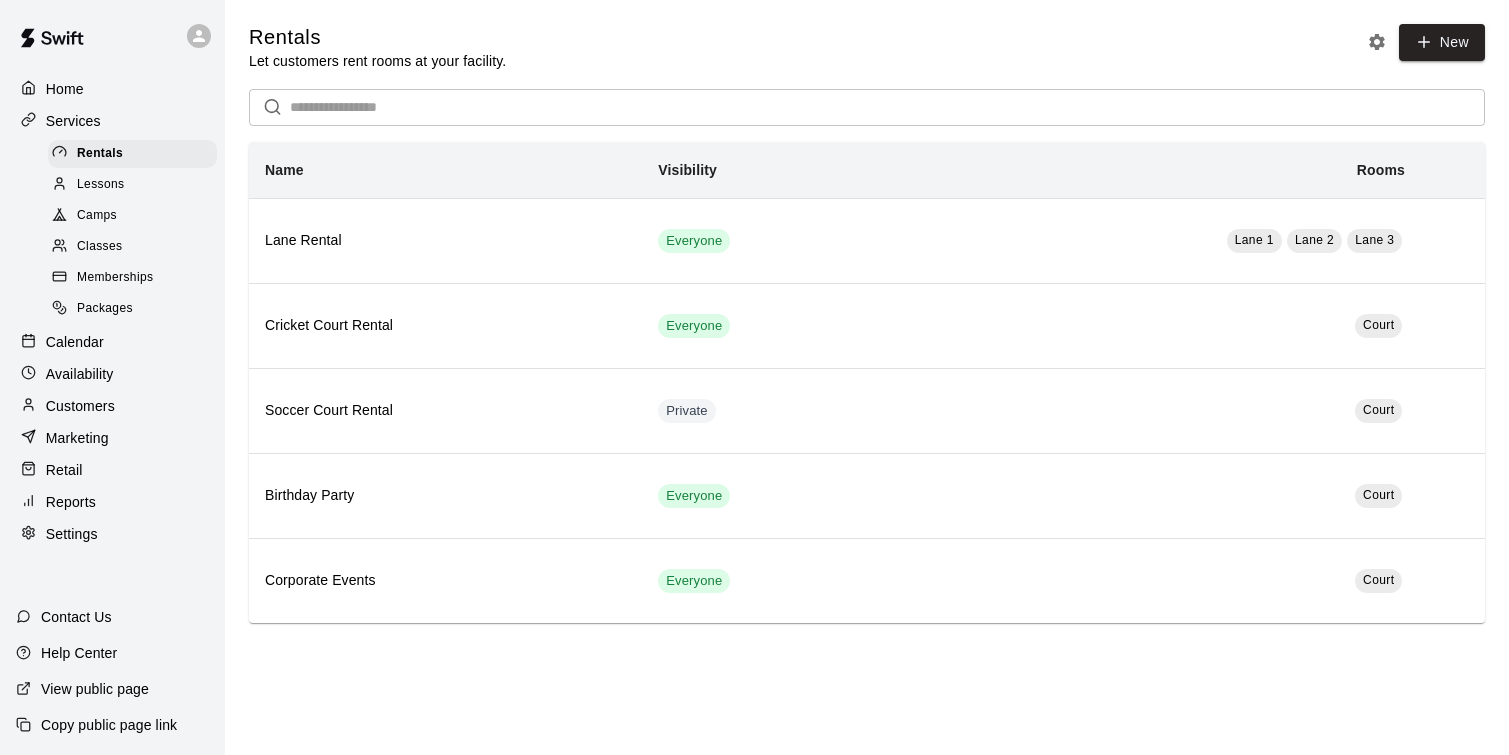 click on "Lessons" at bounding box center [132, 185] 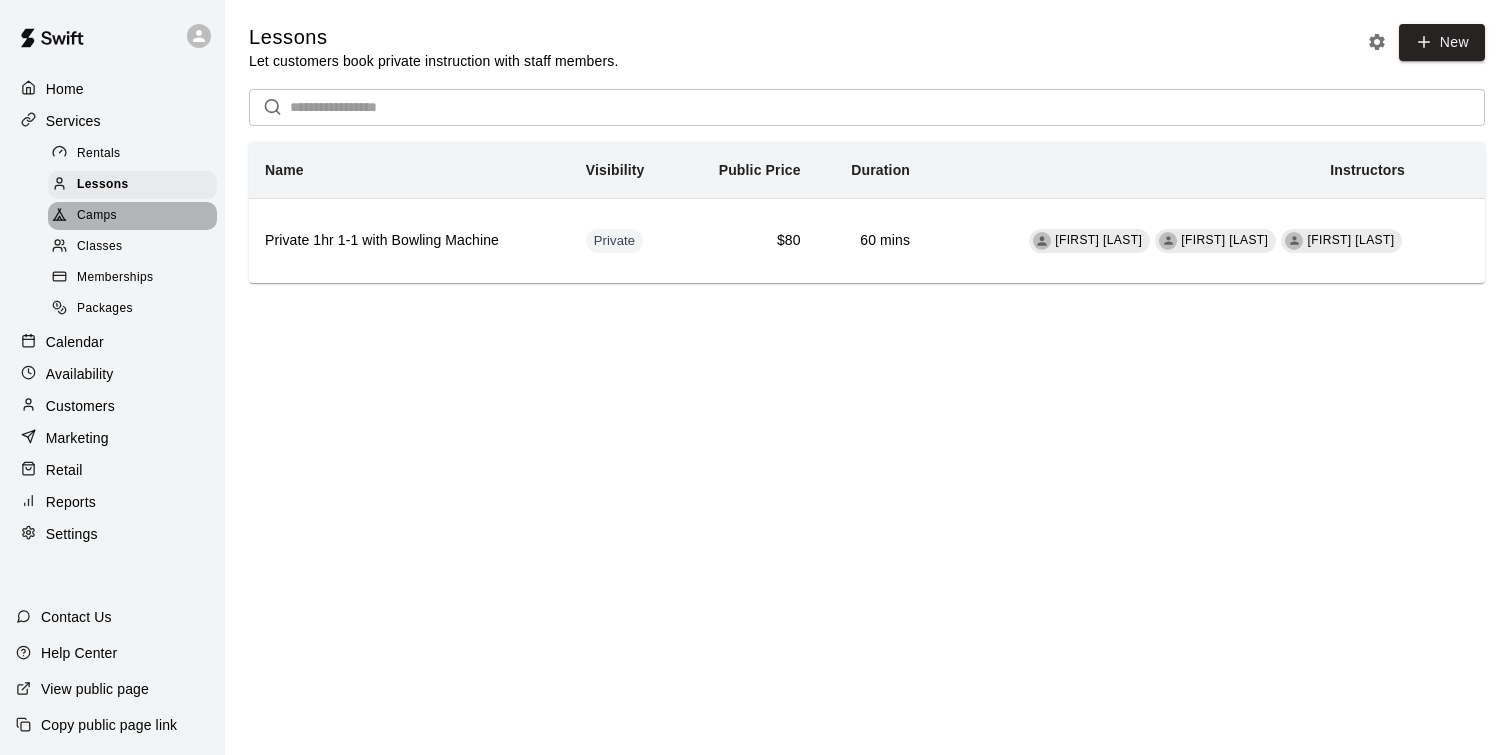 click on "Camps" at bounding box center [132, 216] 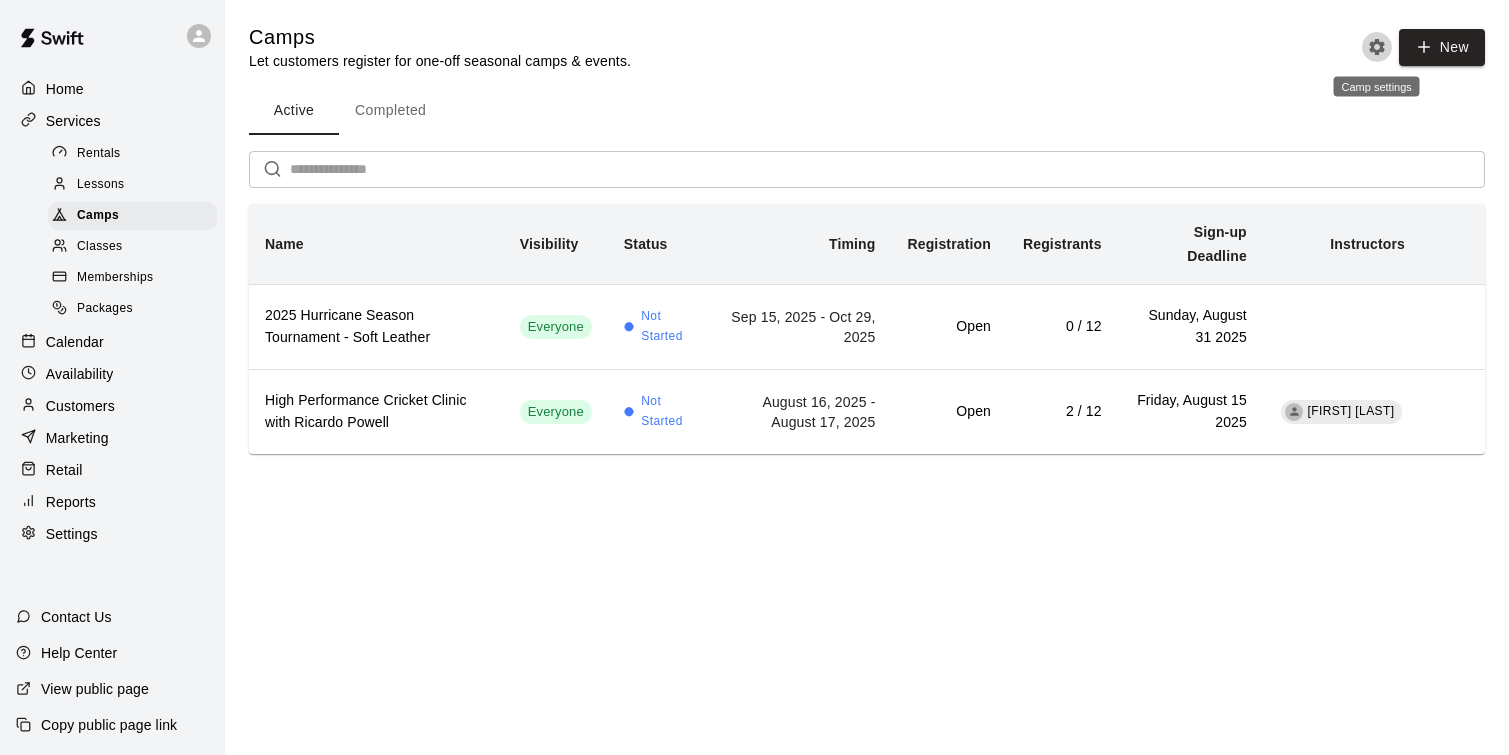 click 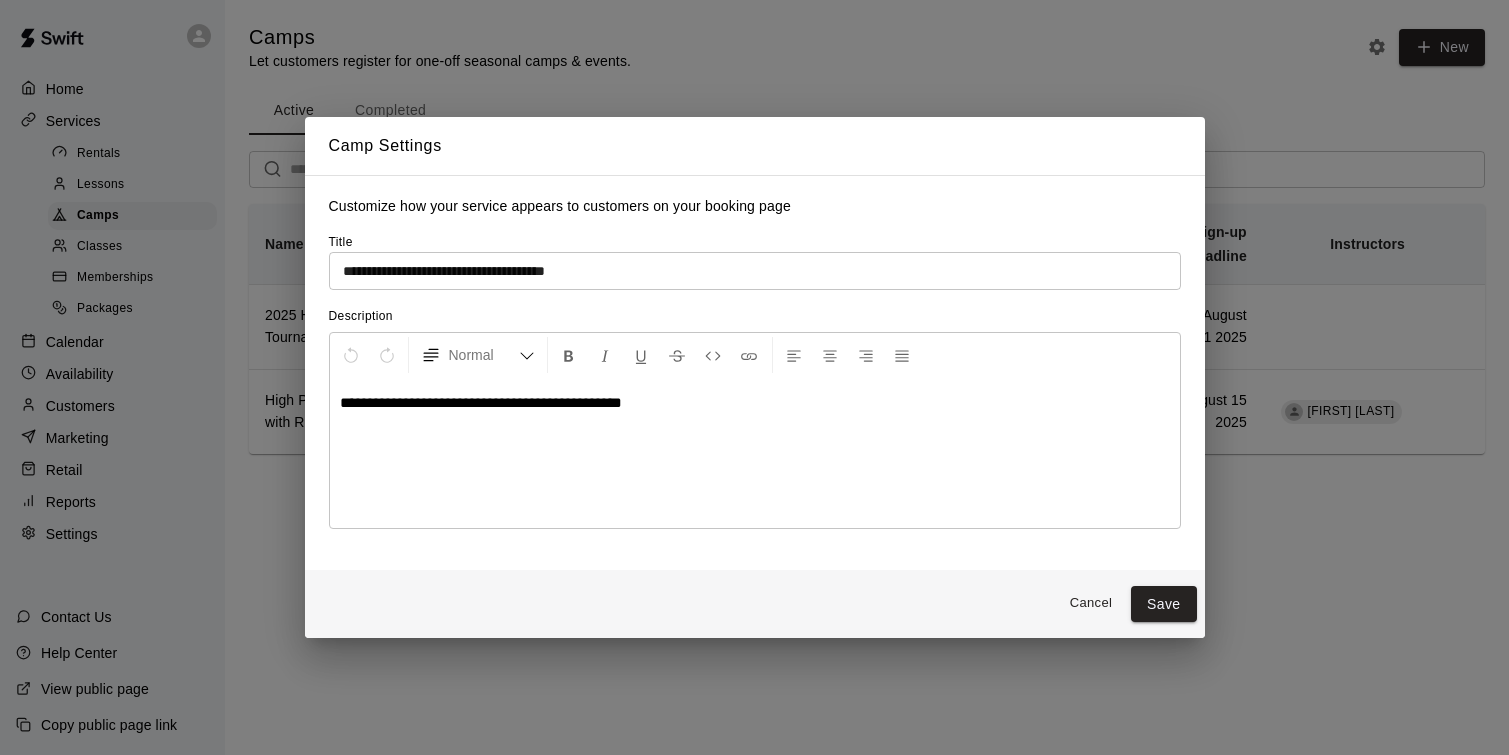 click on "Cancel" at bounding box center (1091, 603) 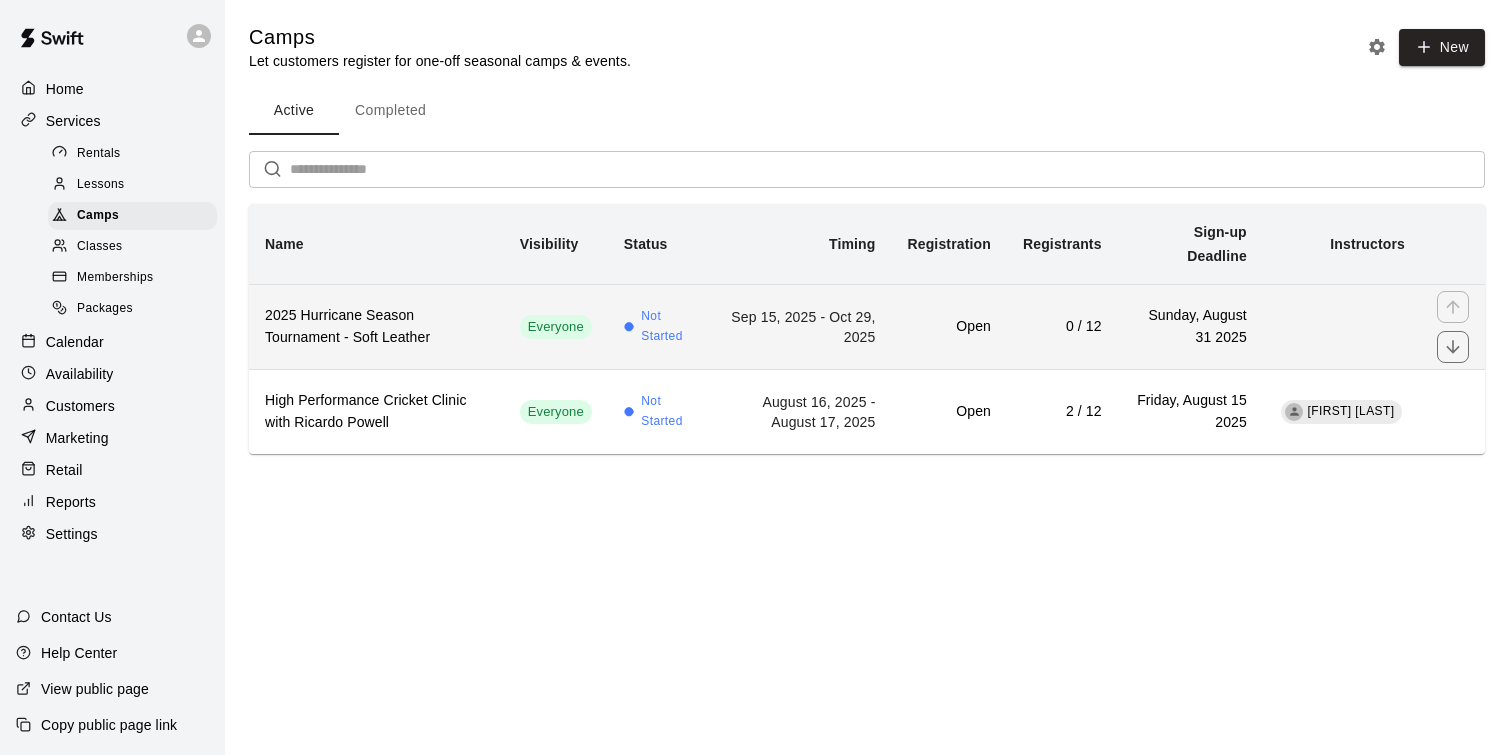 click on "Everyone" at bounding box center [556, 326] 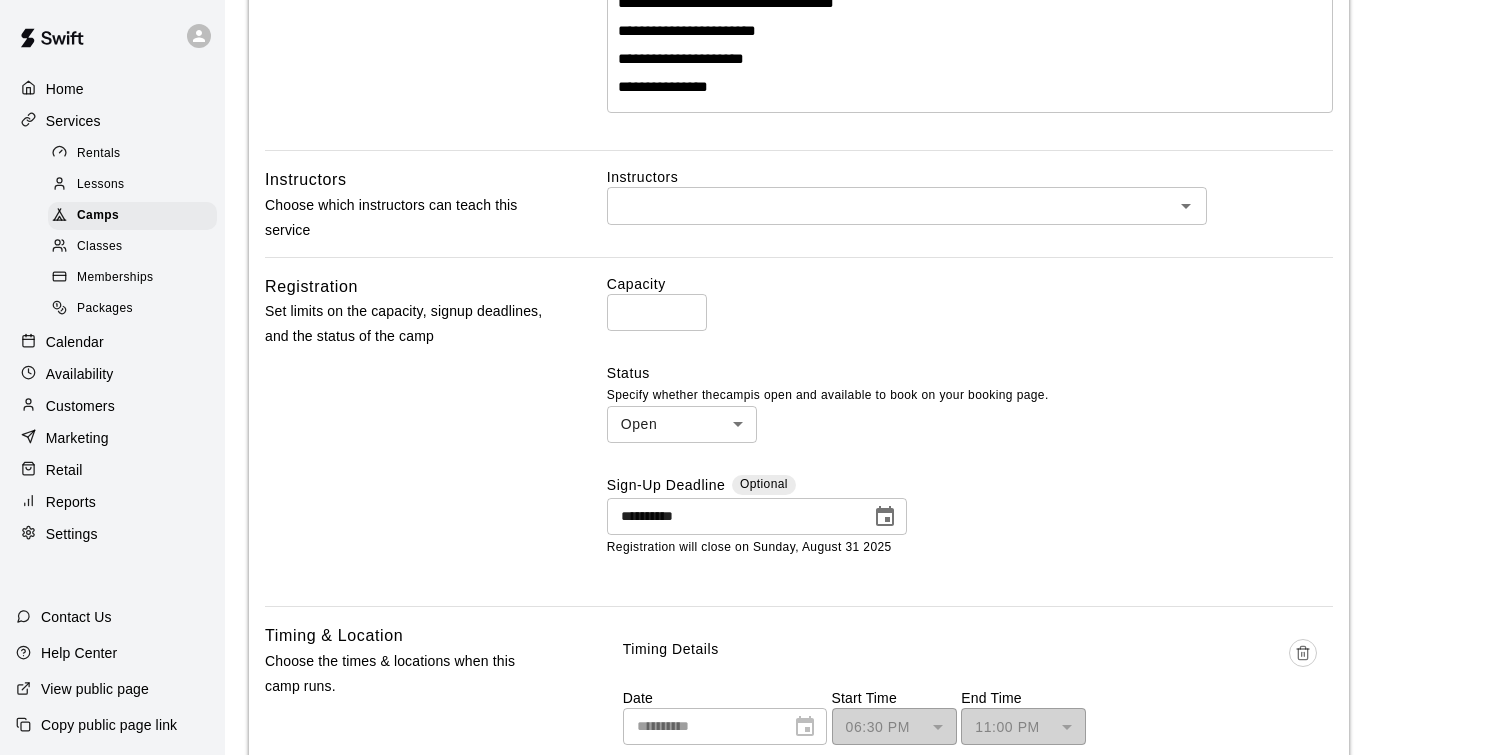 scroll, scrollTop: 639, scrollLeft: 0, axis: vertical 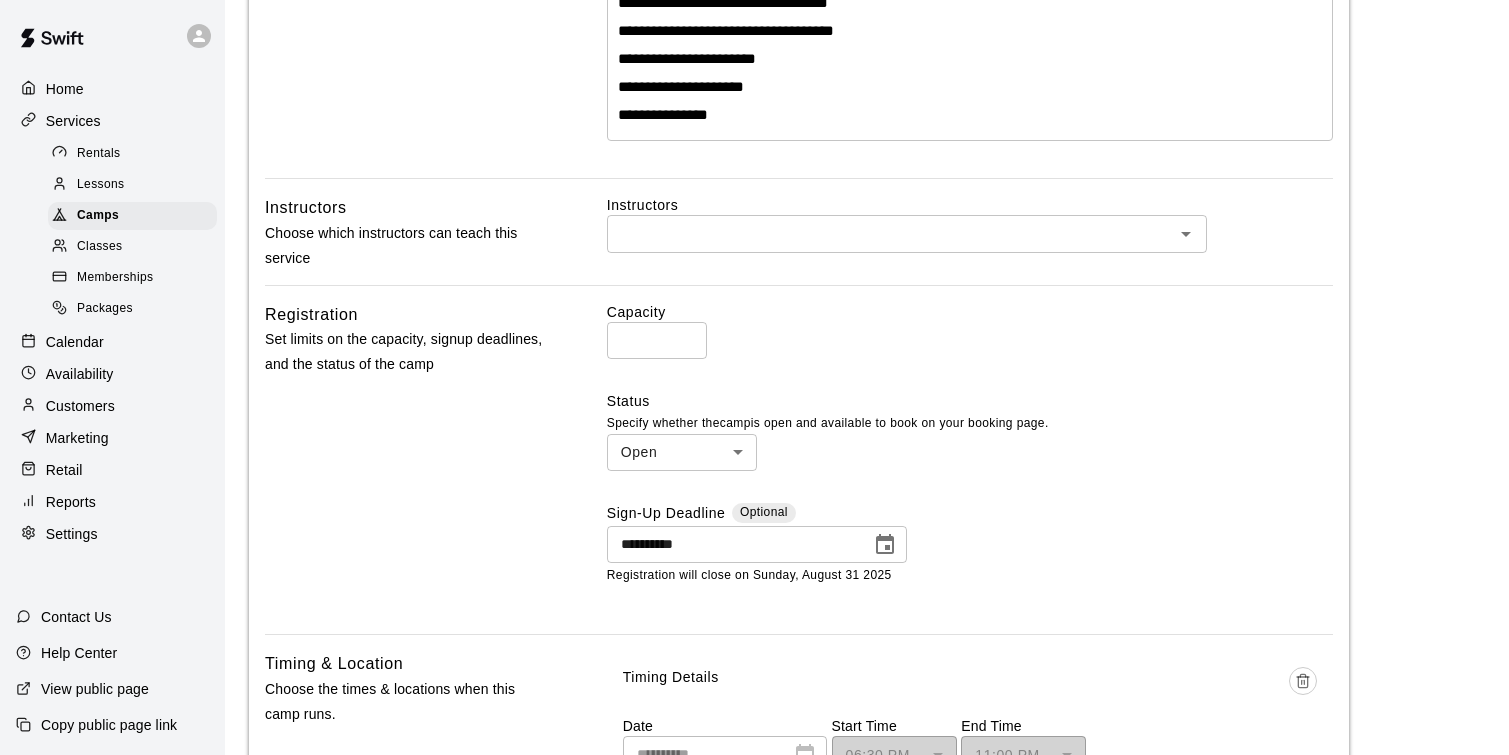 click on "Classes" at bounding box center [132, 247] 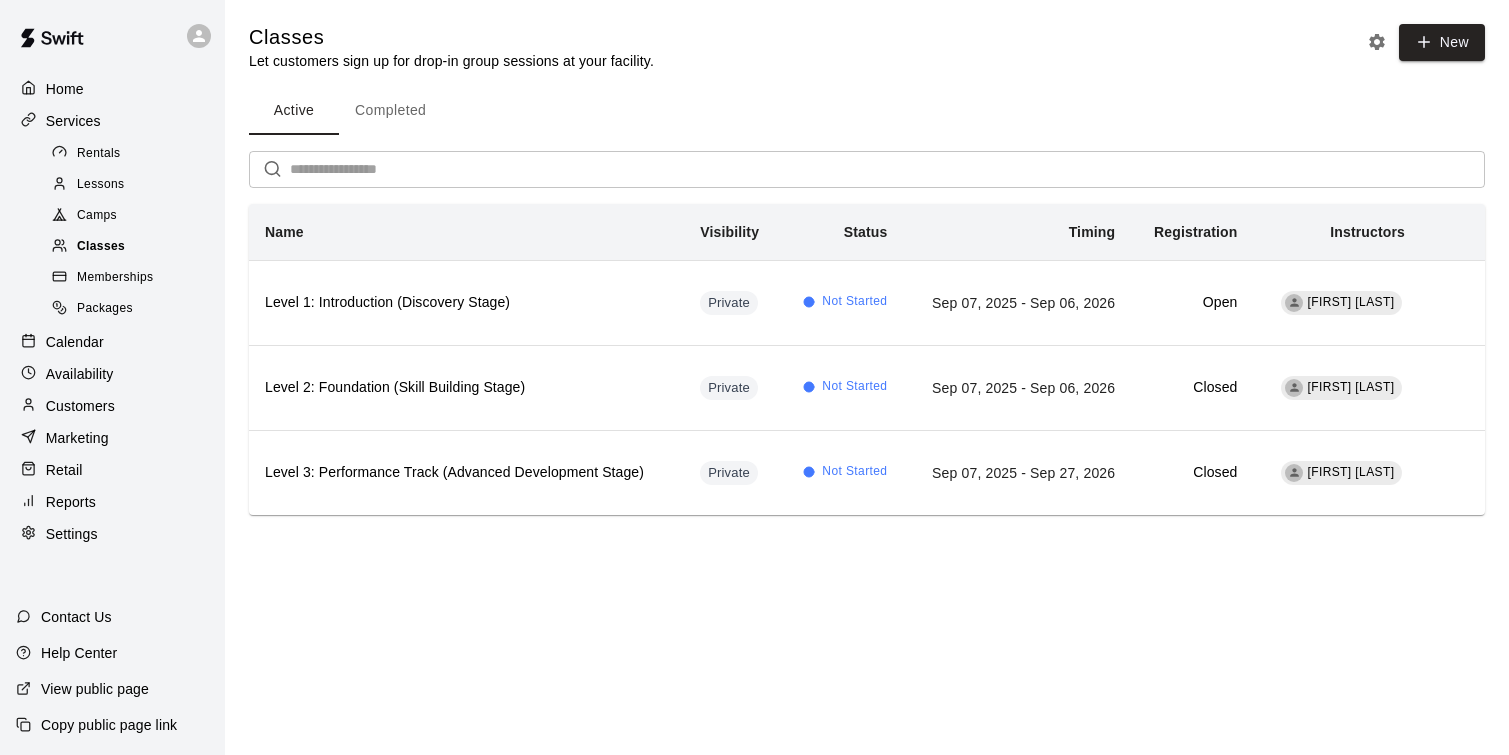 scroll, scrollTop: 0, scrollLeft: 0, axis: both 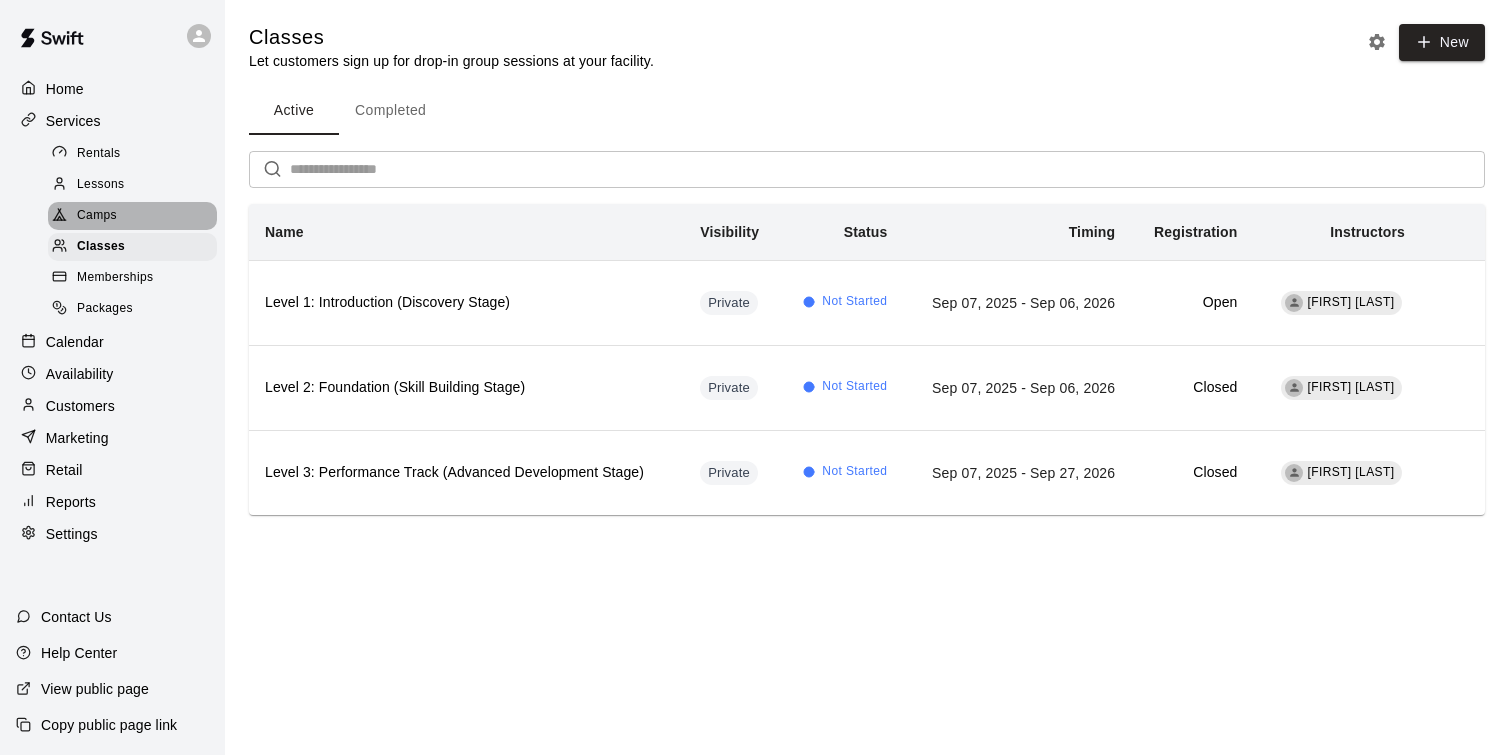 click on "Camps" at bounding box center (97, 216) 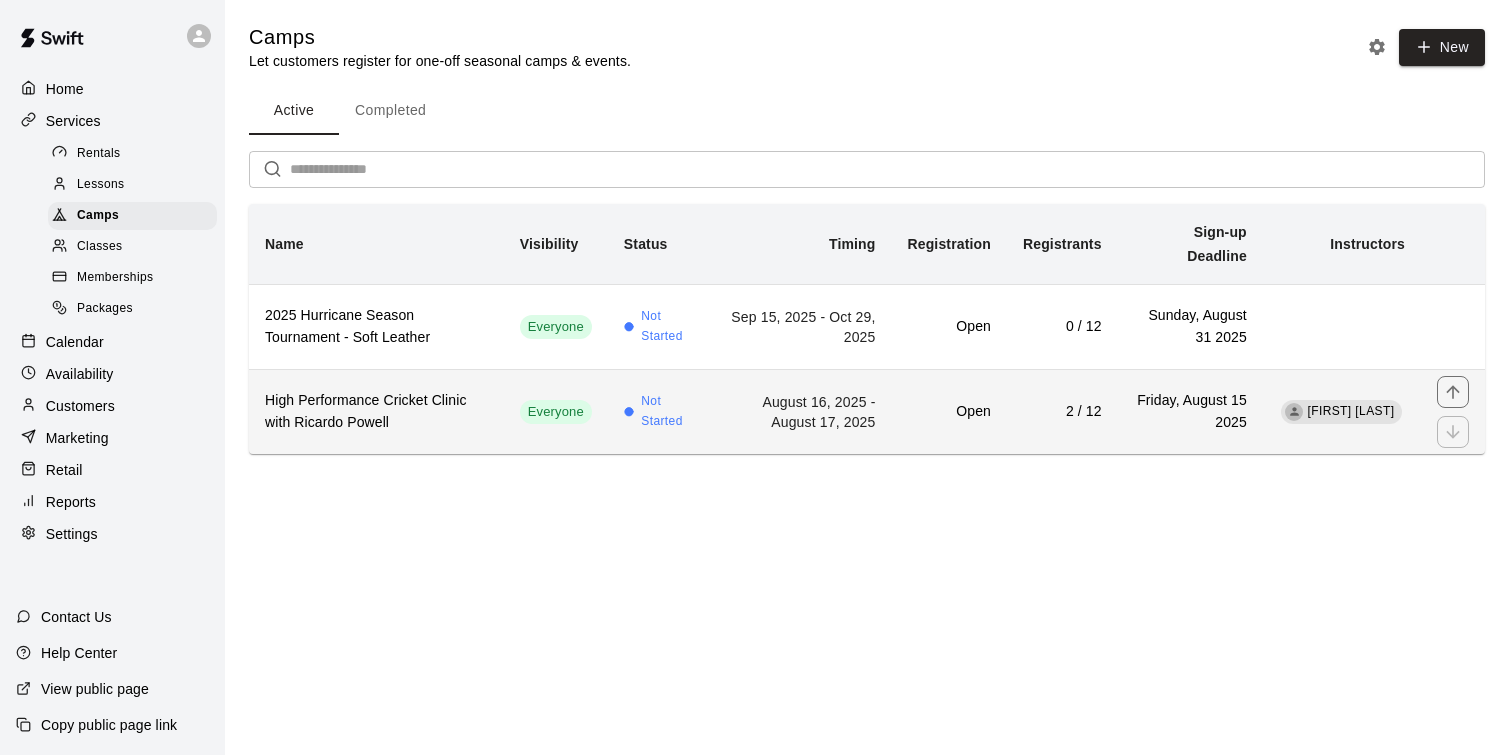 click on "High Performance Cricket Clinic with Ricardo Powell" at bounding box center [376, 411] 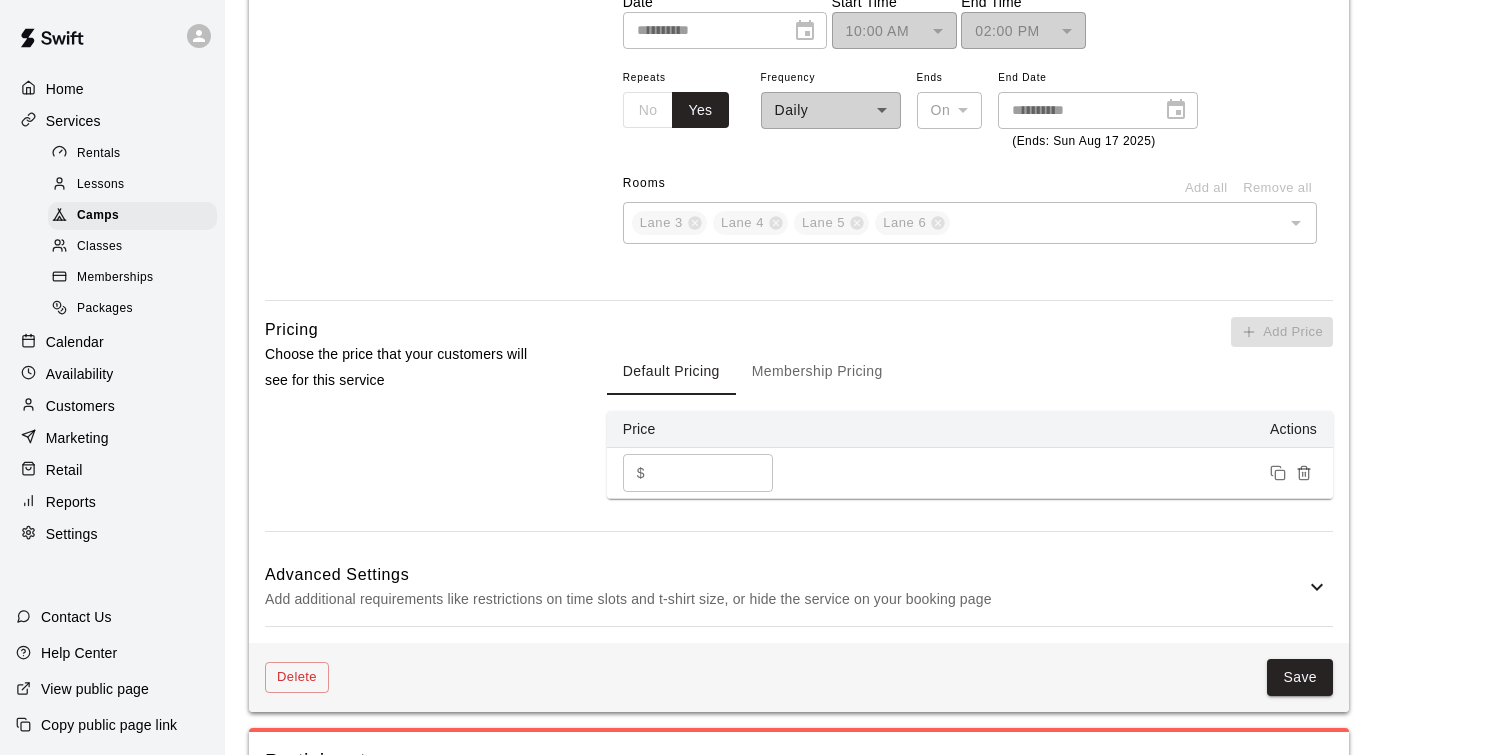 scroll, scrollTop: 1207, scrollLeft: 0, axis: vertical 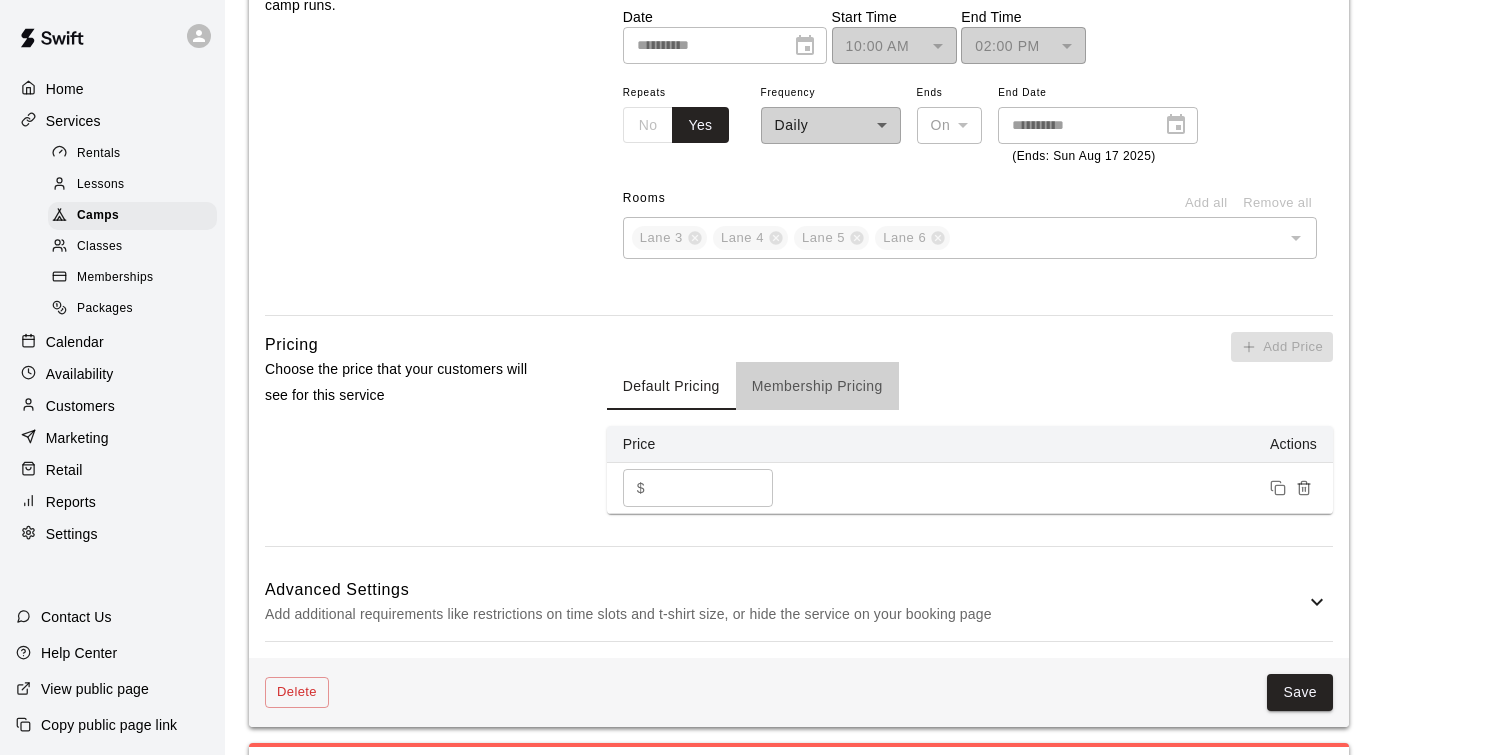 click on "Membership Pricing" at bounding box center (817, 386) 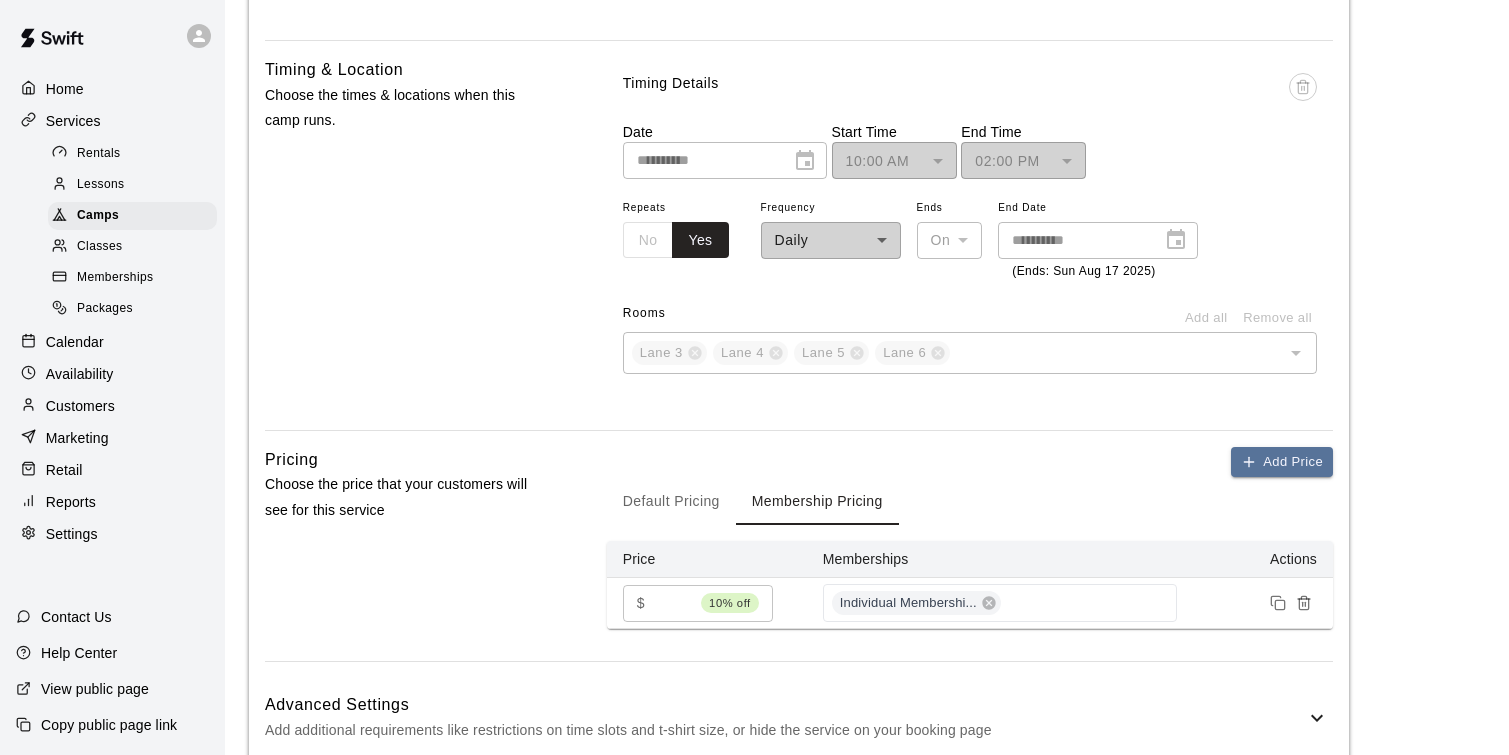scroll, scrollTop: 1083, scrollLeft: 0, axis: vertical 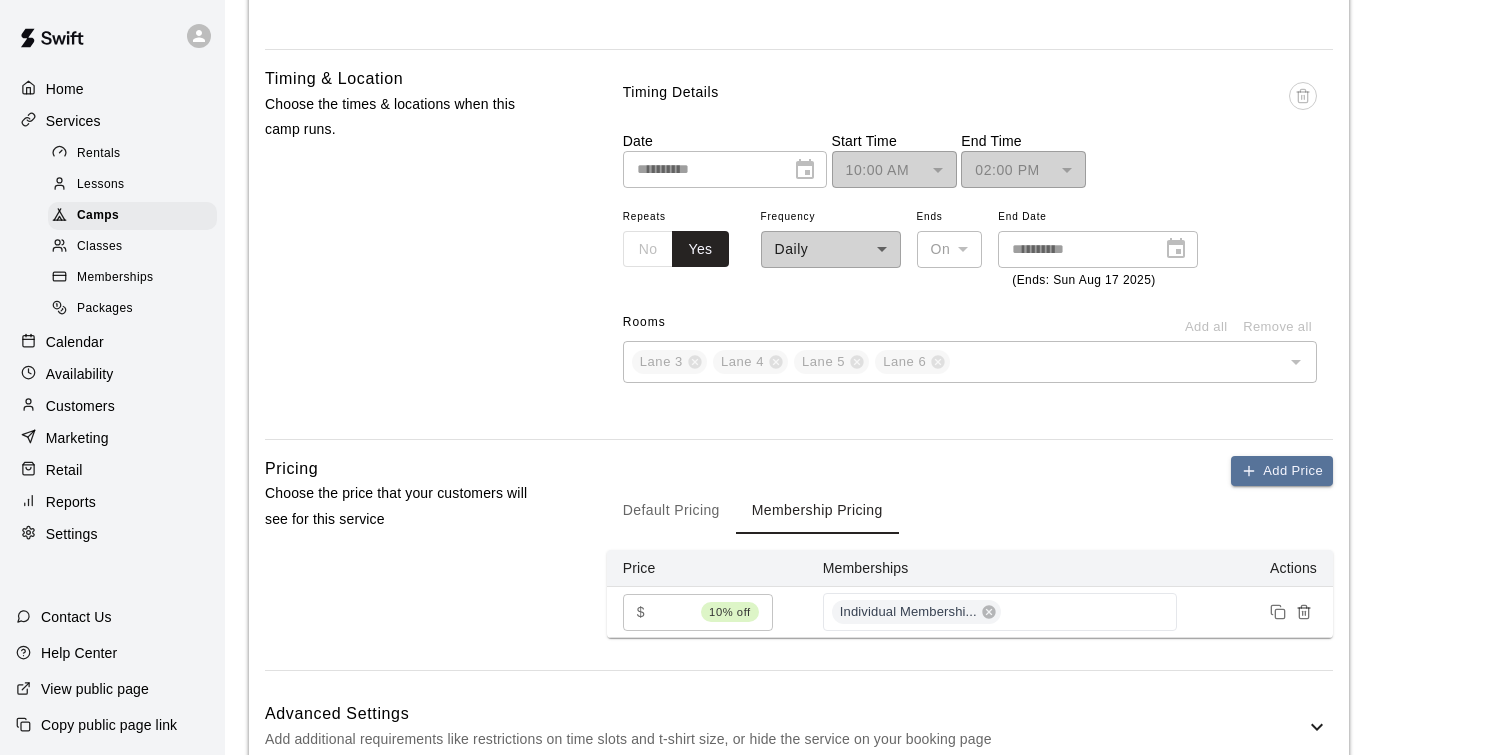 click on "Classes" at bounding box center [132, 247] 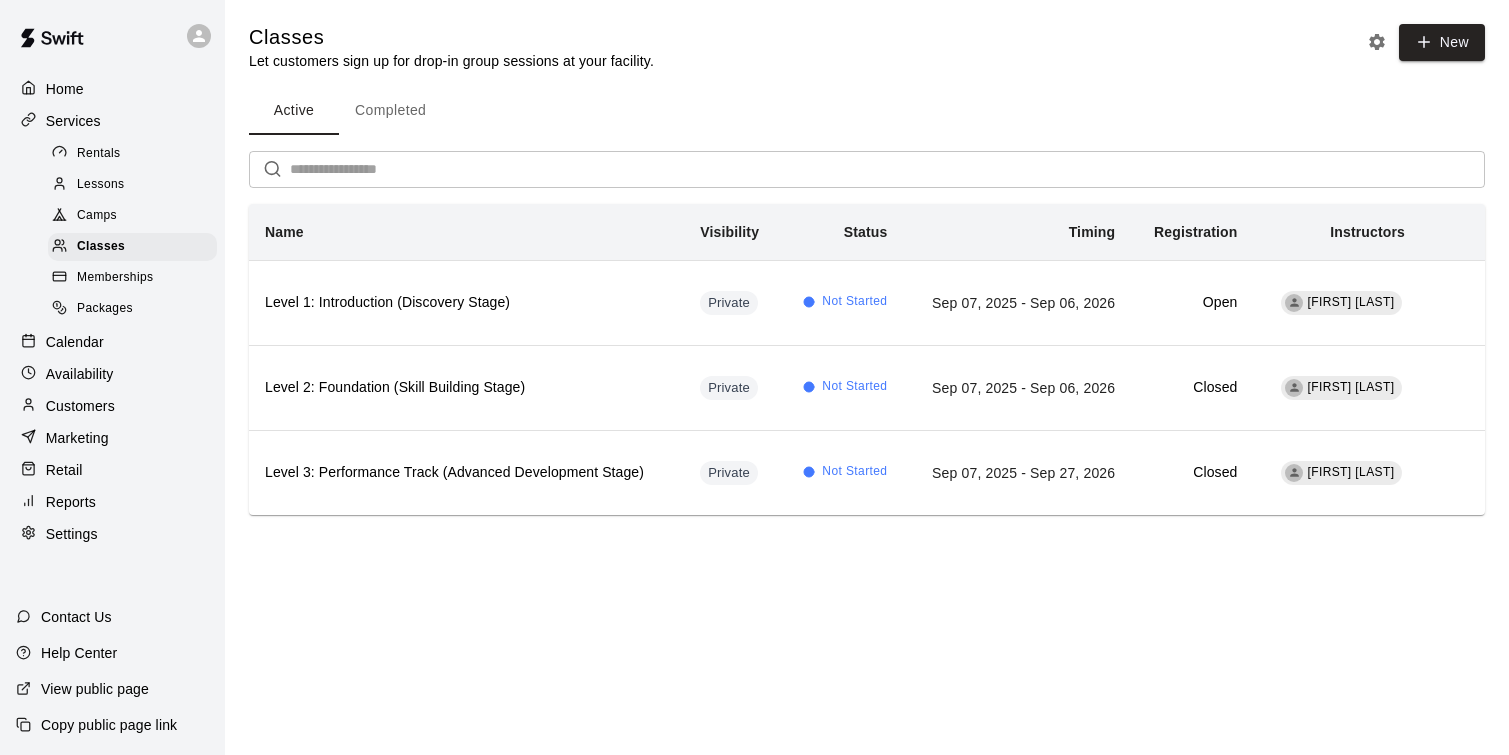 click on "Camps" at bounding box center (132, 216) 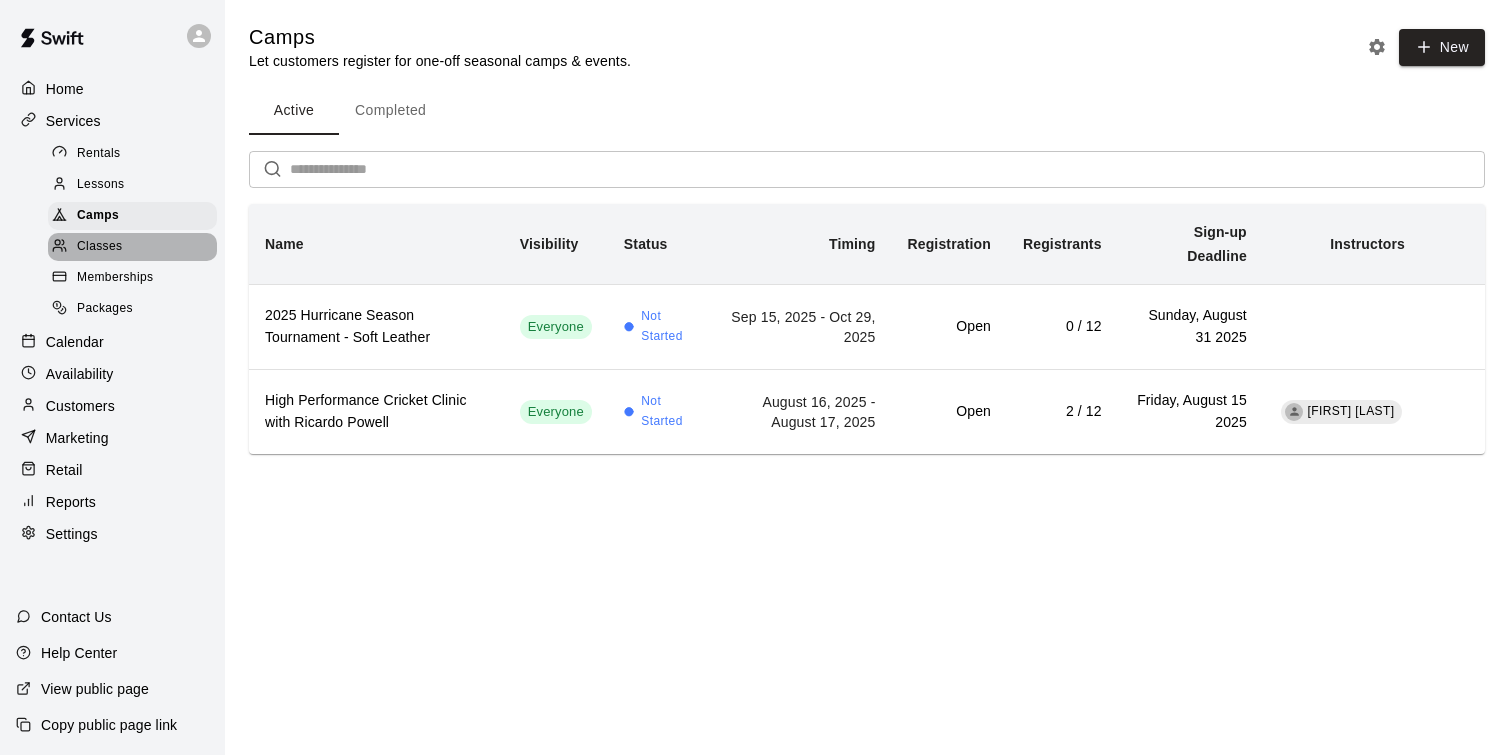 click on "Classes" at bounding box center (132, 247) 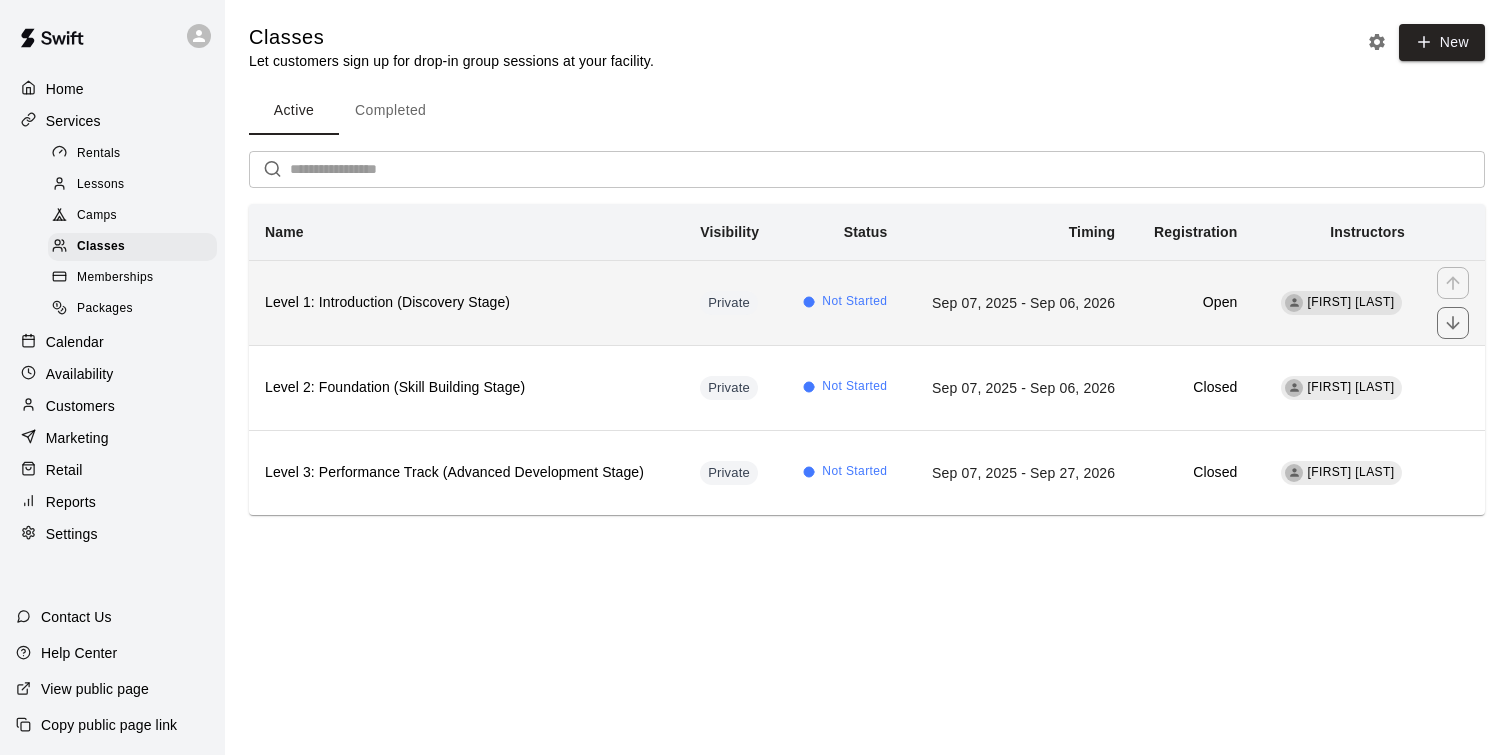 click on "Level 1: Introduction (Discovery Stage)" at bounding box center [466, 302] 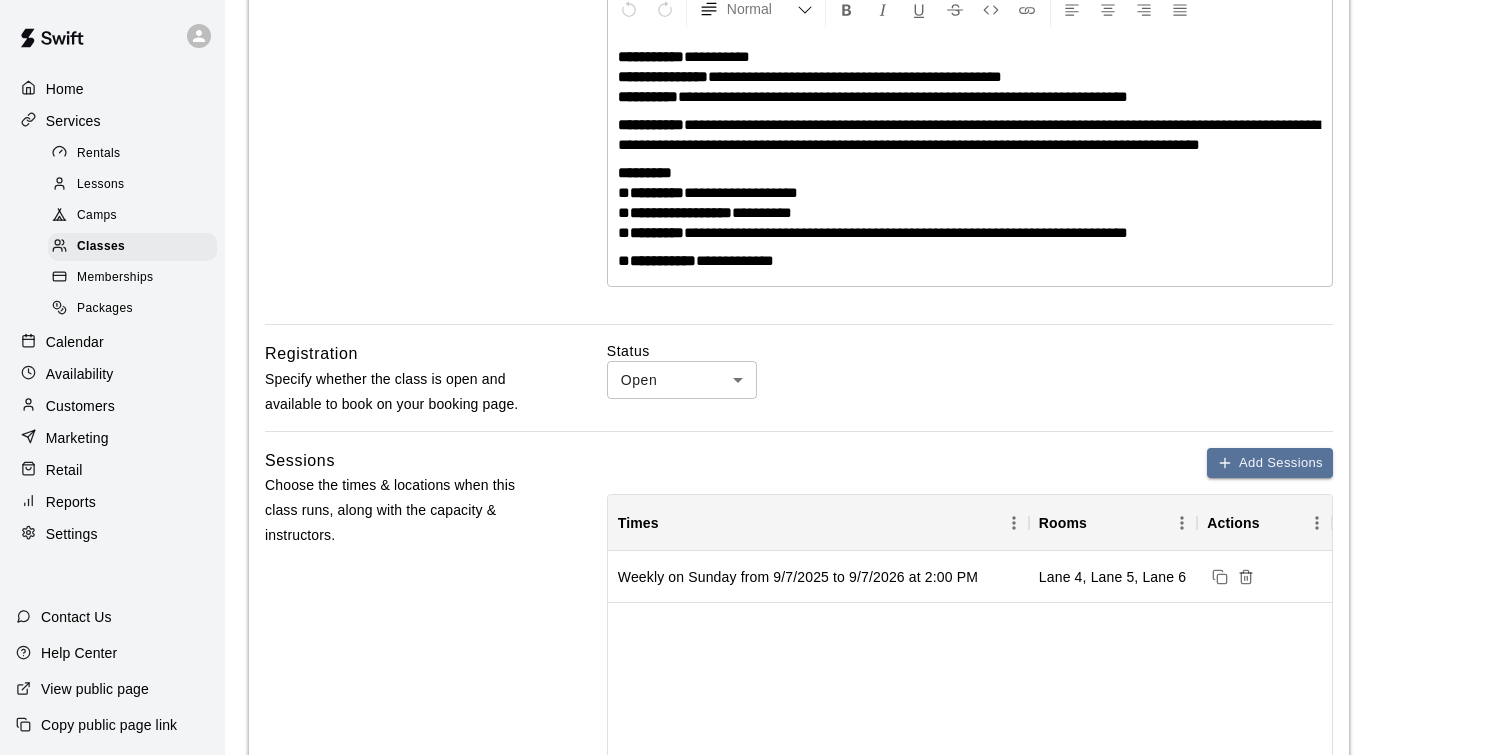 scroll, scrollTop: 447, scrollLeft: 0, axis: vertical 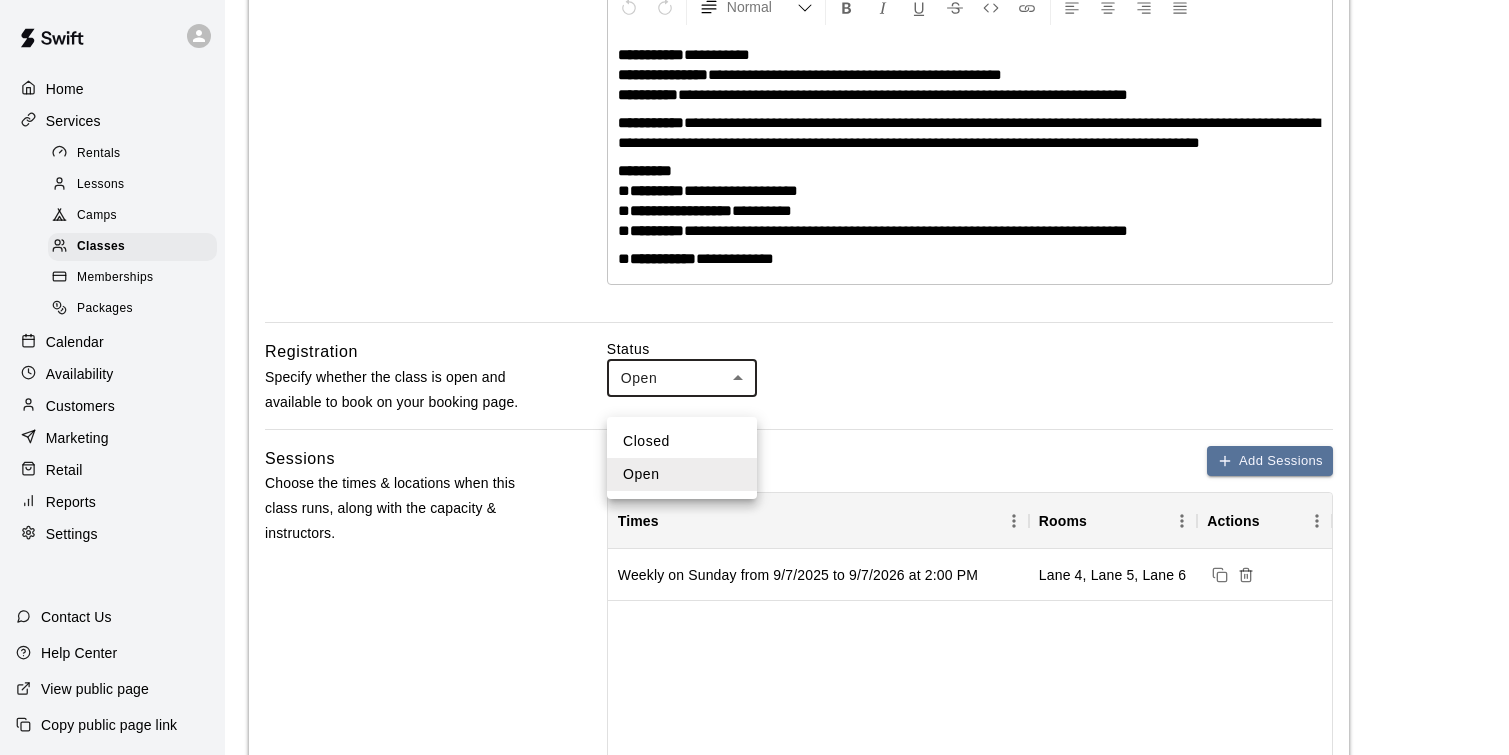 click on "**********" at bounding box center (754, 646) 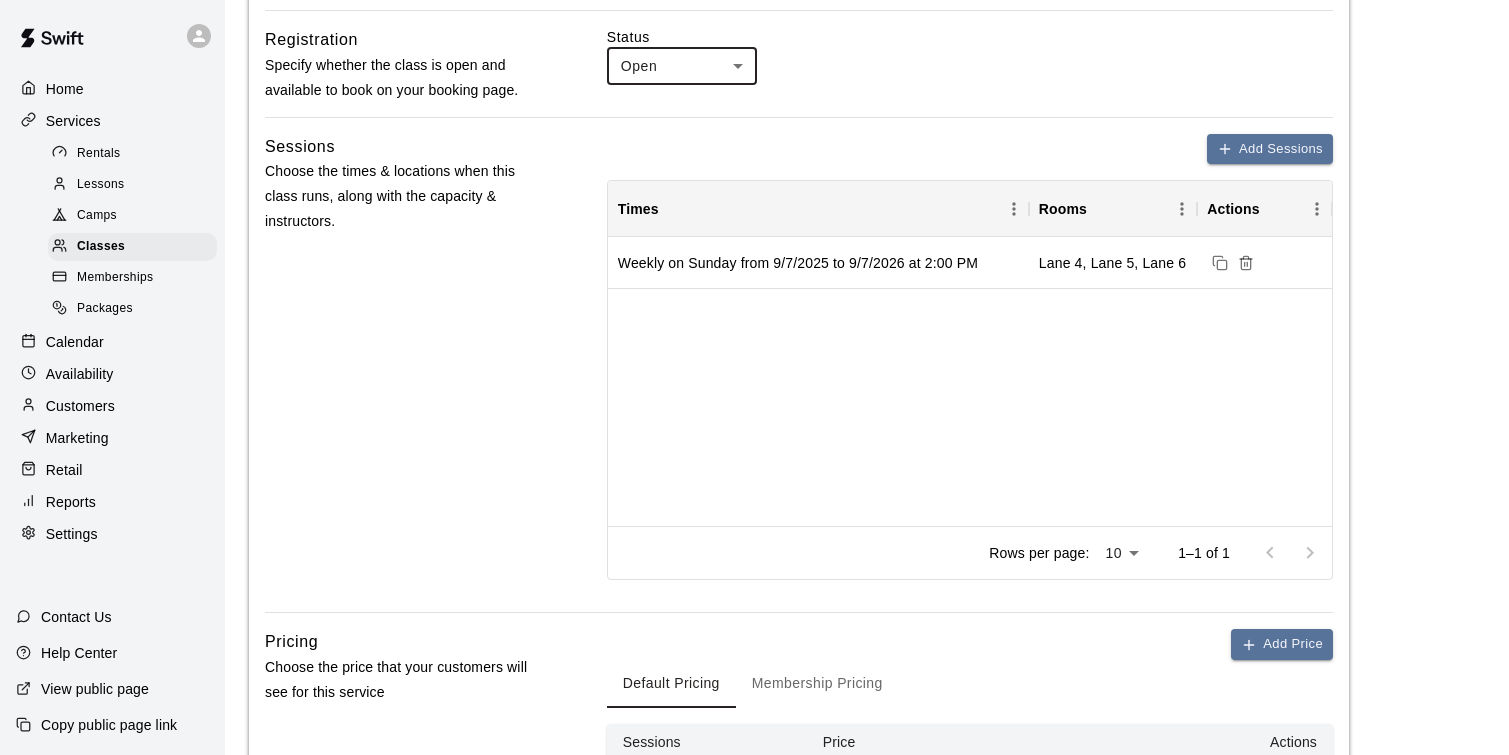 scroll, scrollTop: 1032, scrollLeft: 0, axis: vertical 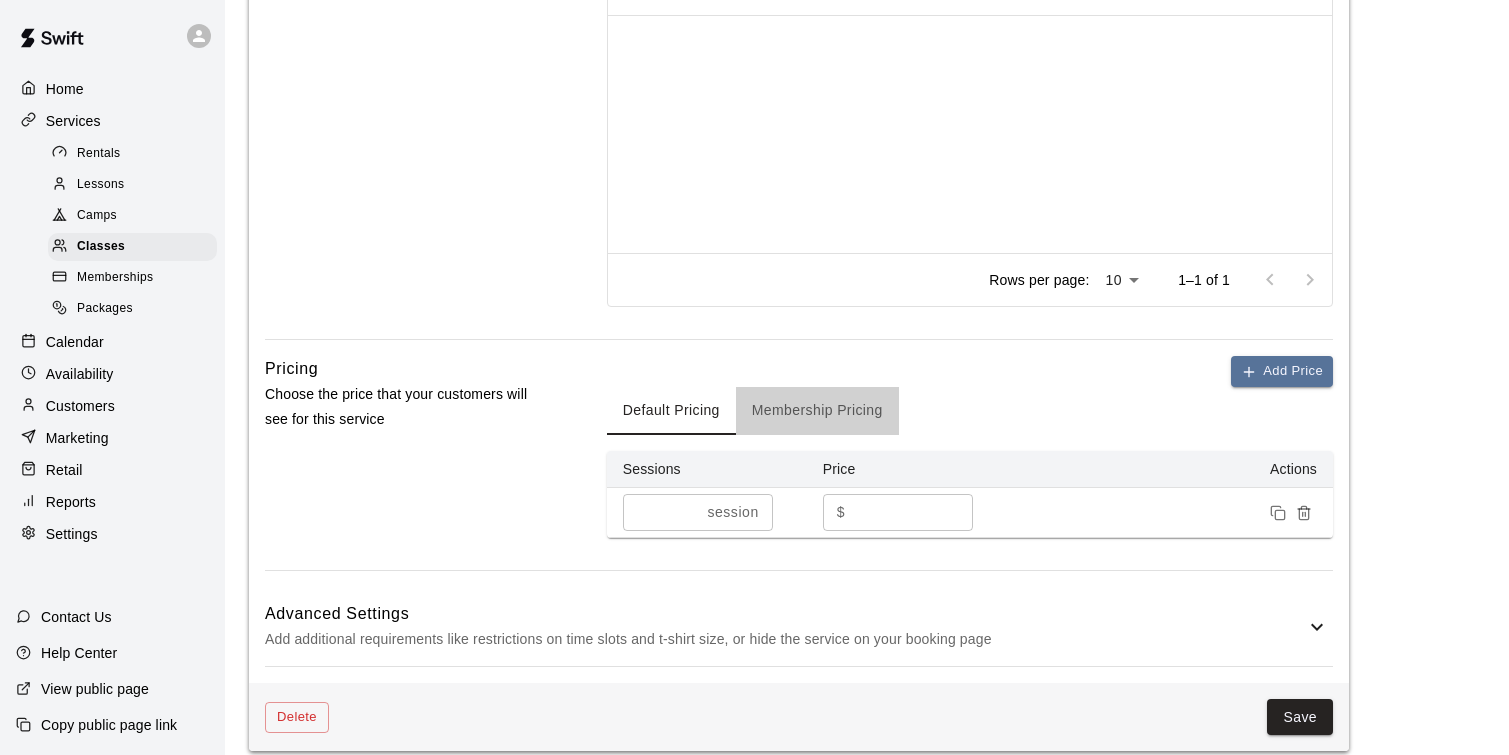 click on "Membership Pricing" at bounding box center [817, 411] 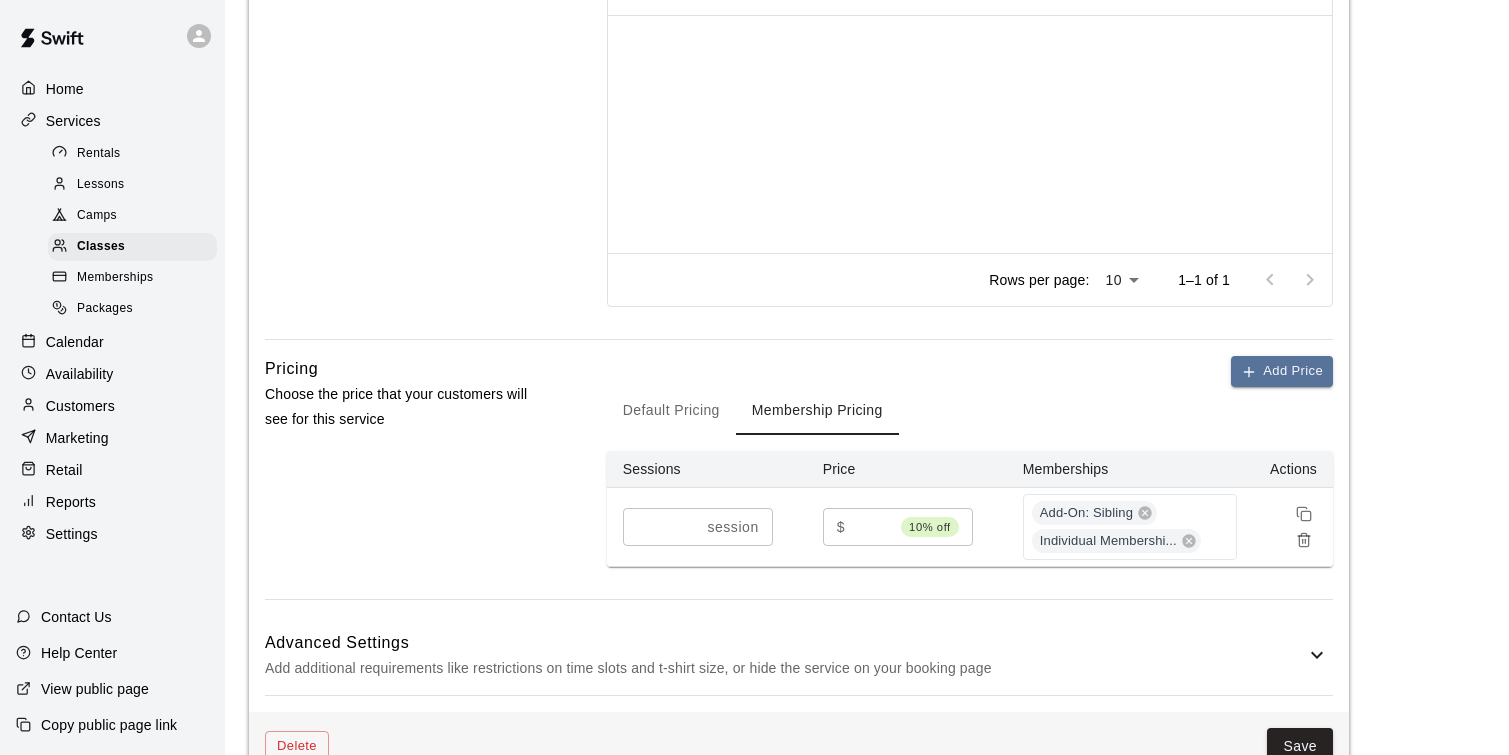 click on "Default Pricing" at bounding box center [671, 411] 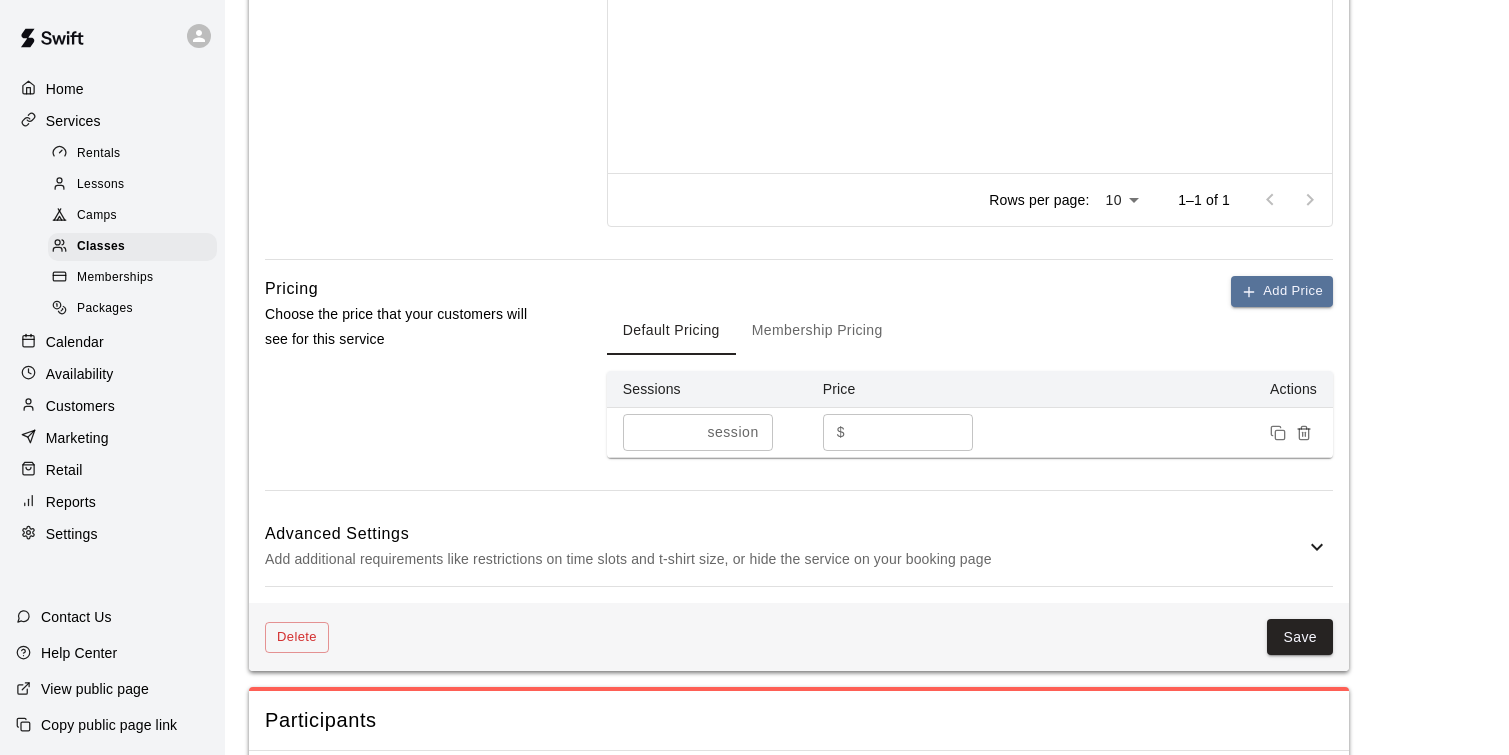 scroll, scrollTop: 1170, scrollLeft: 0, axis: vertical 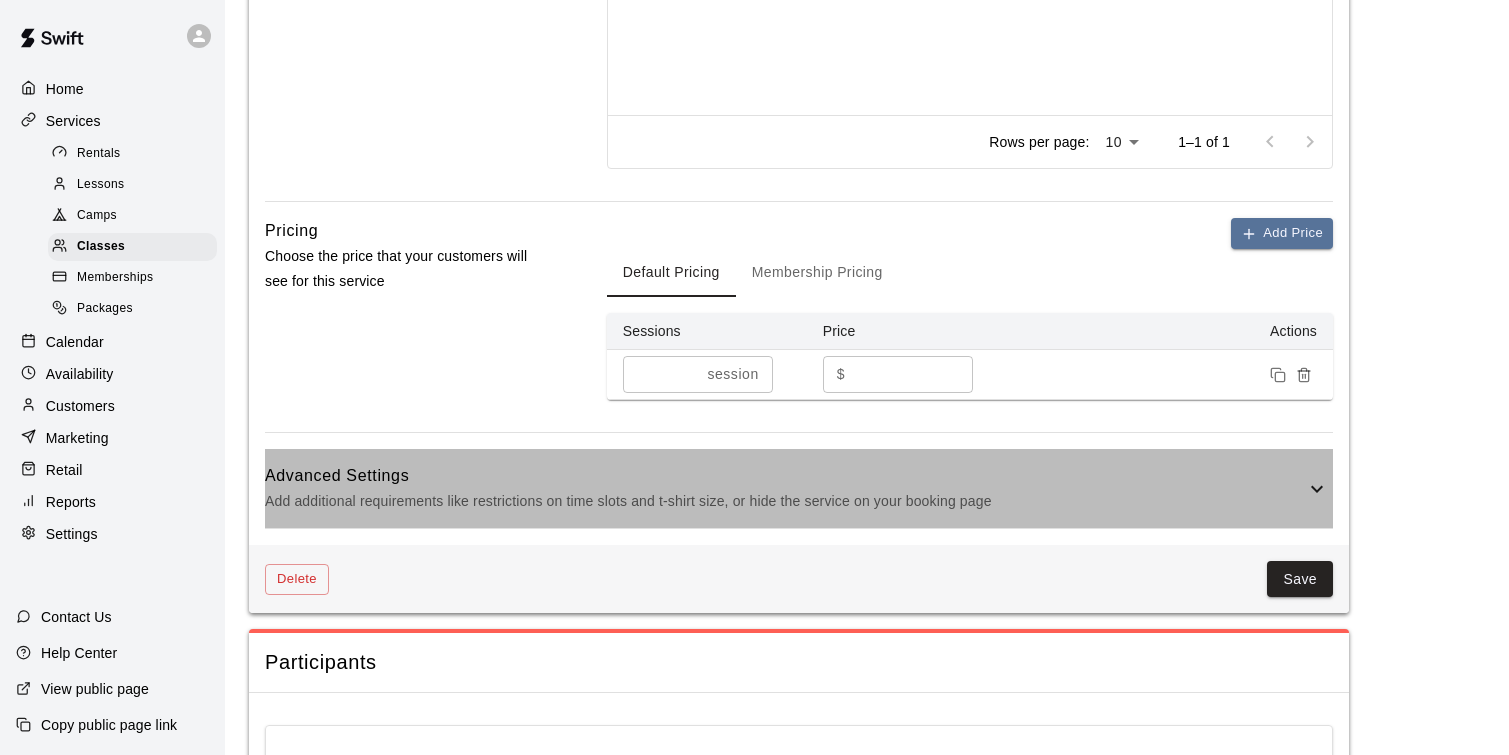 click on "Advanced Settings" at bounding box center [785, 476] 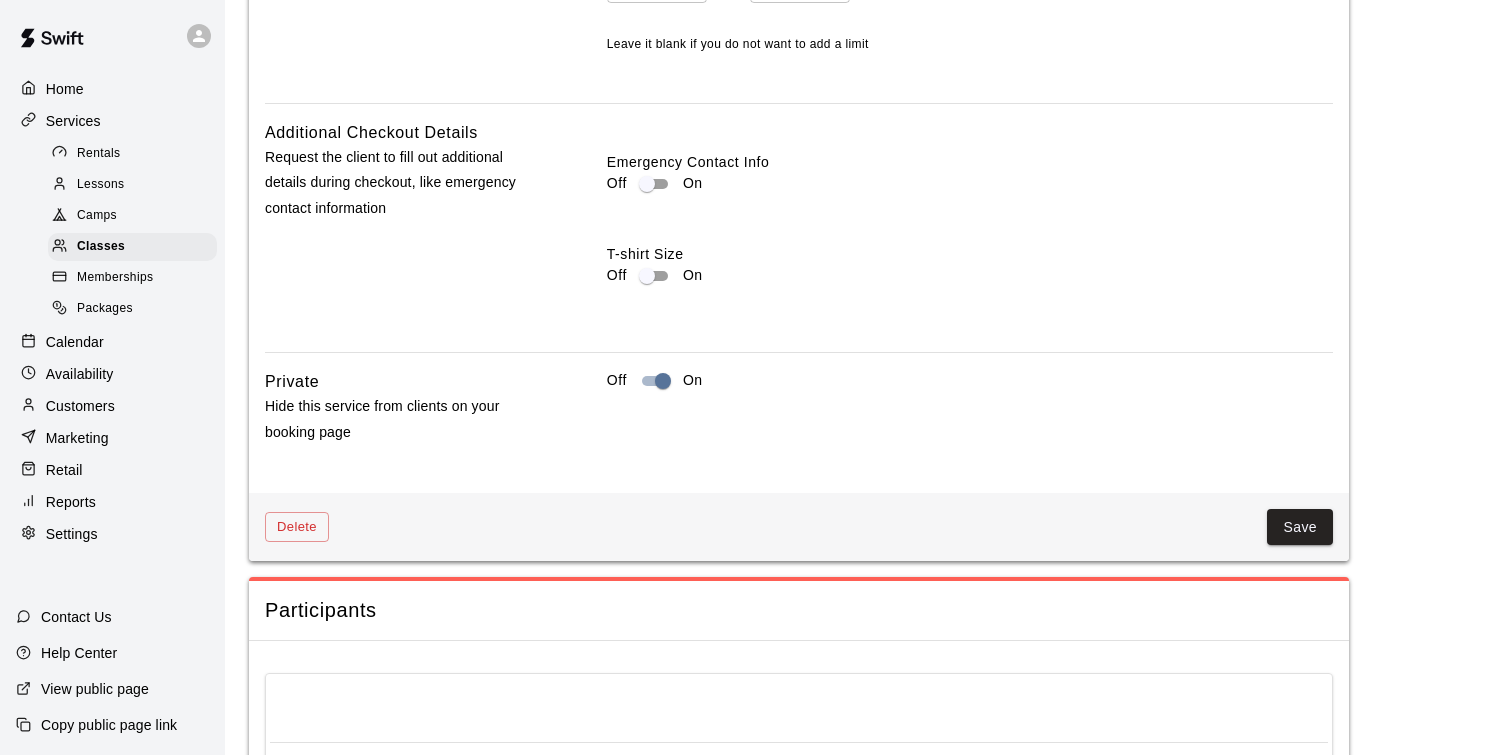 scroll, scrollTop: 2173, scrollLeft: 0, axis: vertical 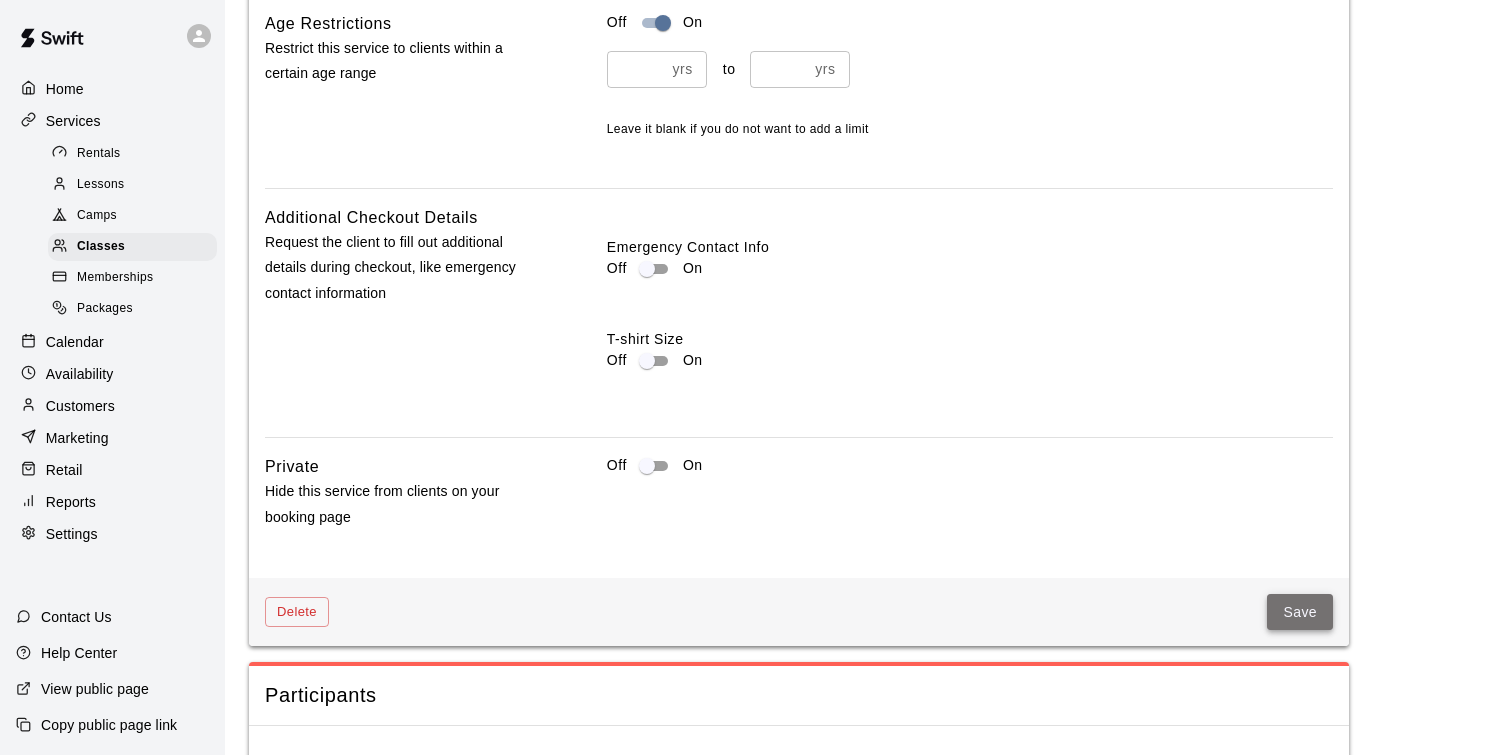 click on "Save" at bounding box center [1300, 612] 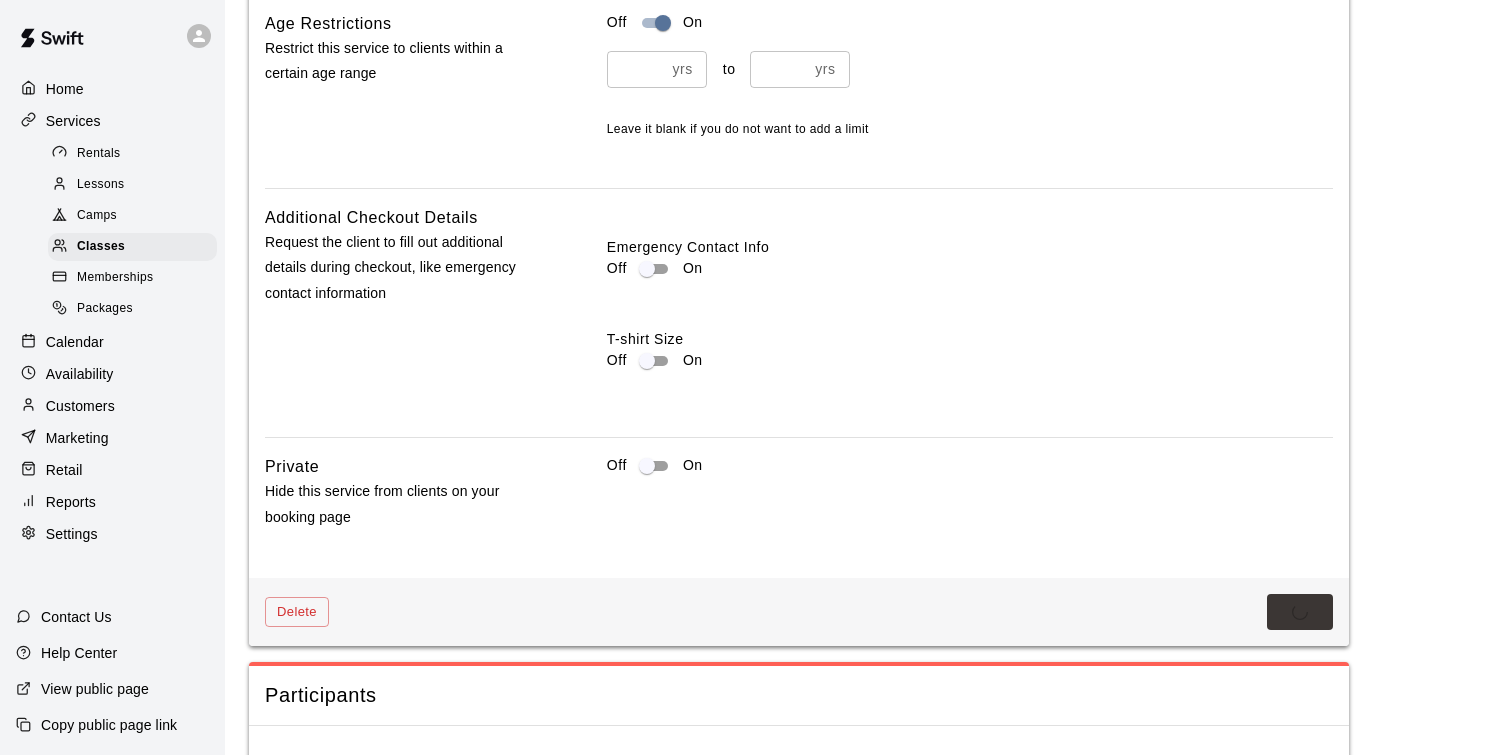 scroll, scrollTop: 0, scrollLeft: 0, axis: both 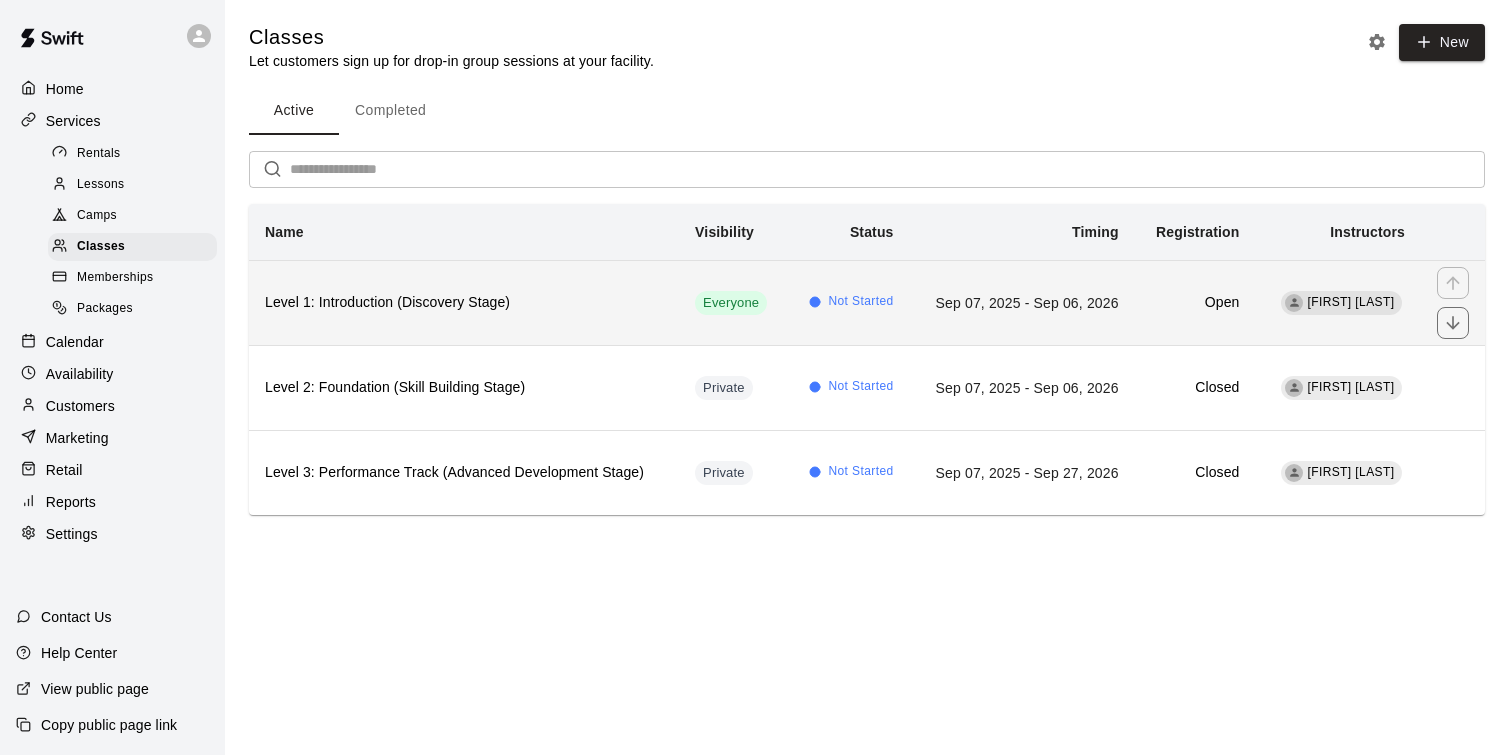 click on "Level 1: Introduction (Discovery Stage)" at bounding box center (464, 302) 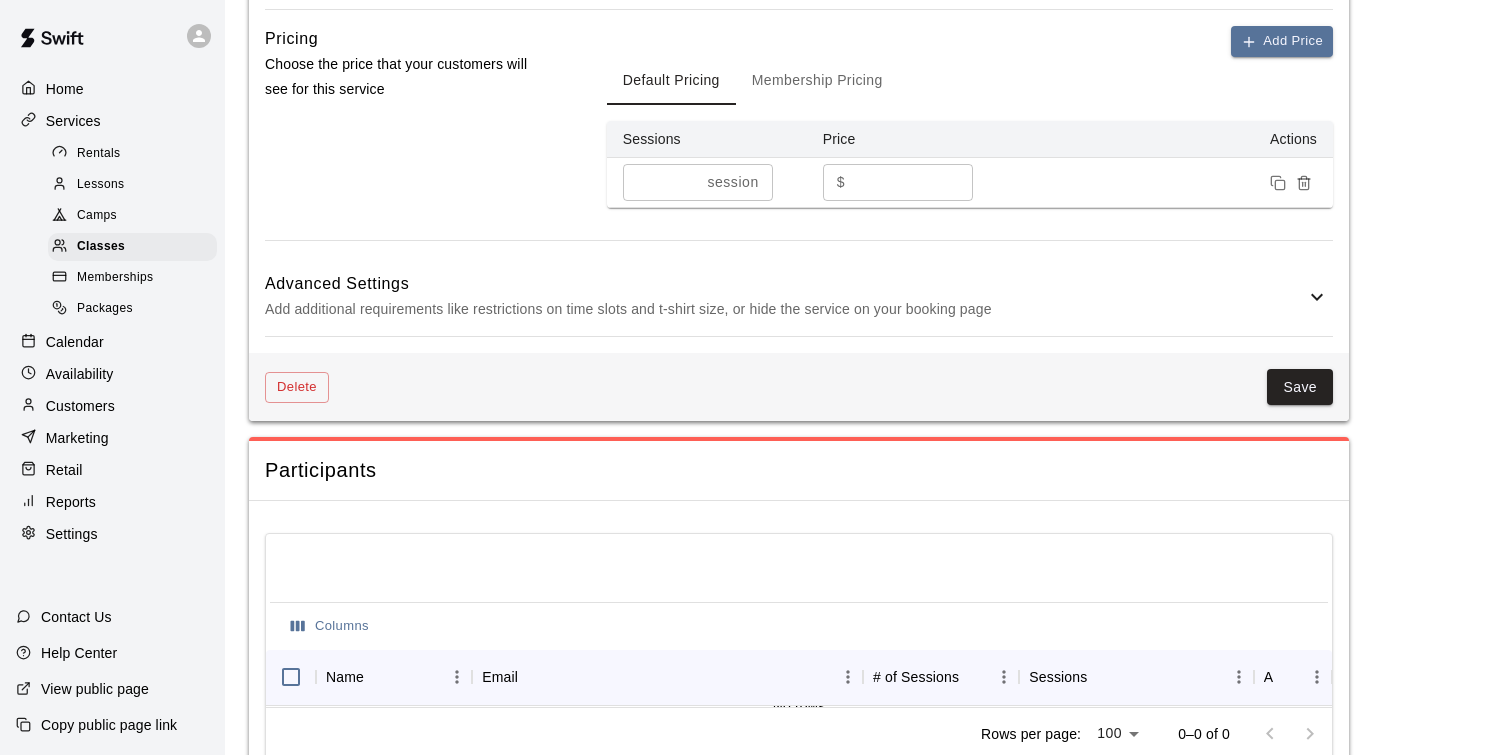 scroll, scrollTop: 1340, scrollLeft: 0, axis: vertical 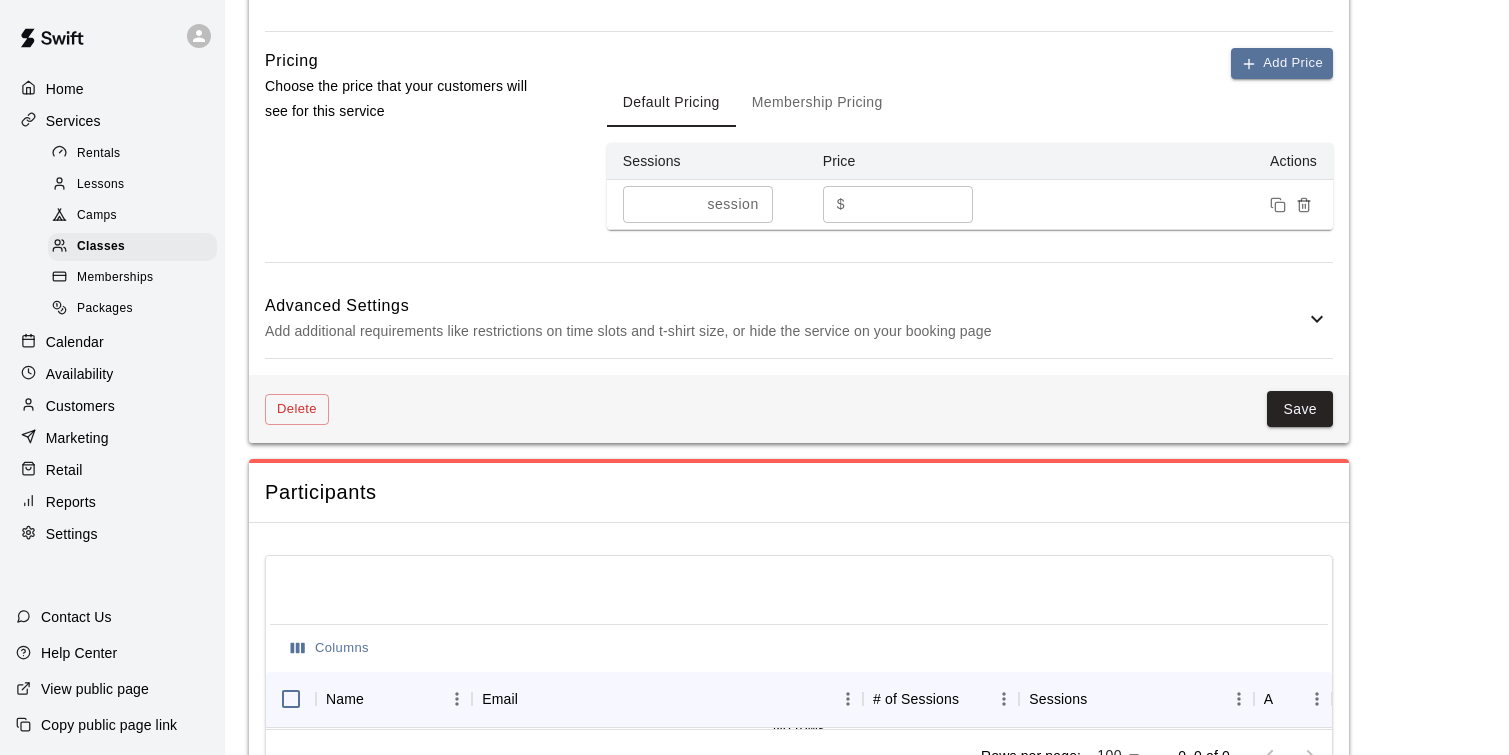 click 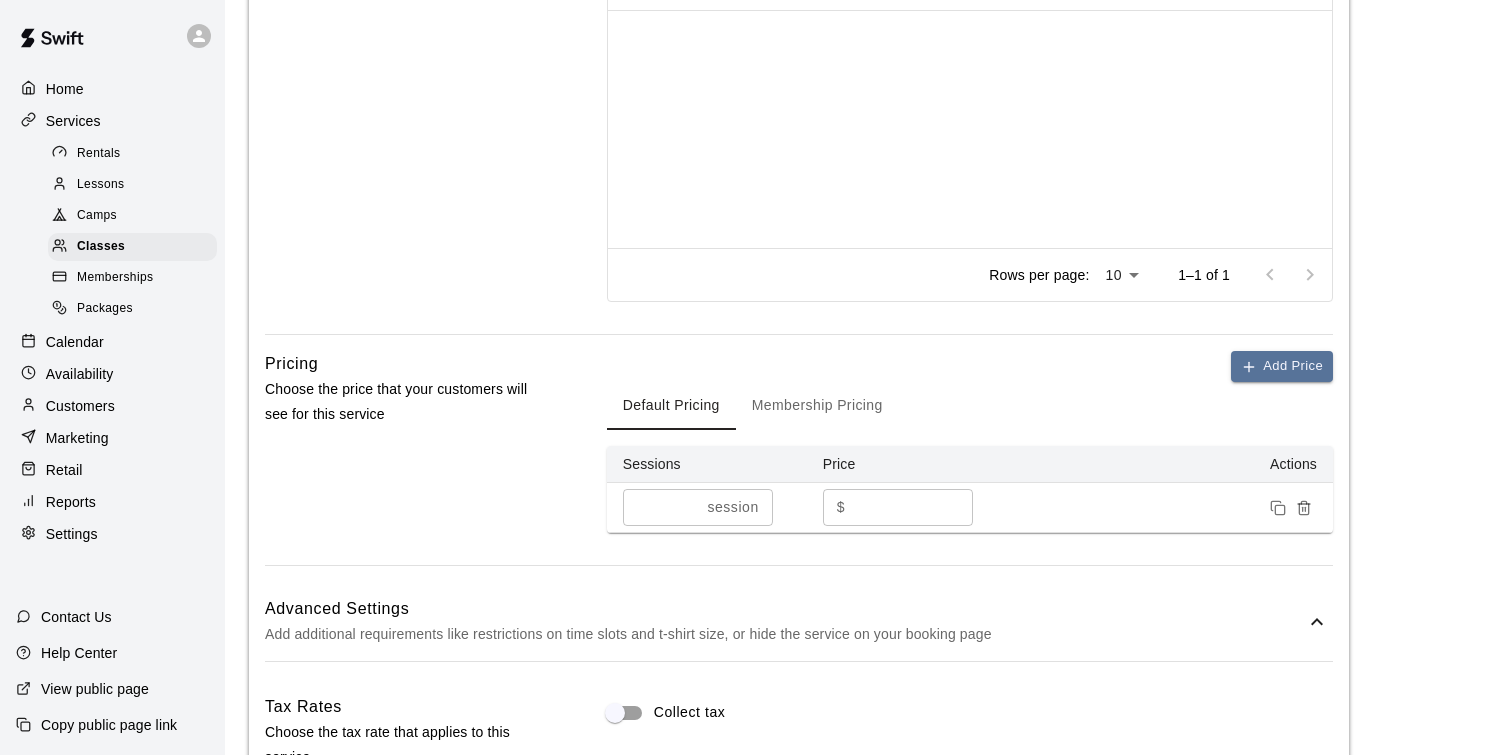 scroll, scrollTop: 1055, scrollLeft: 0, axis: vertical 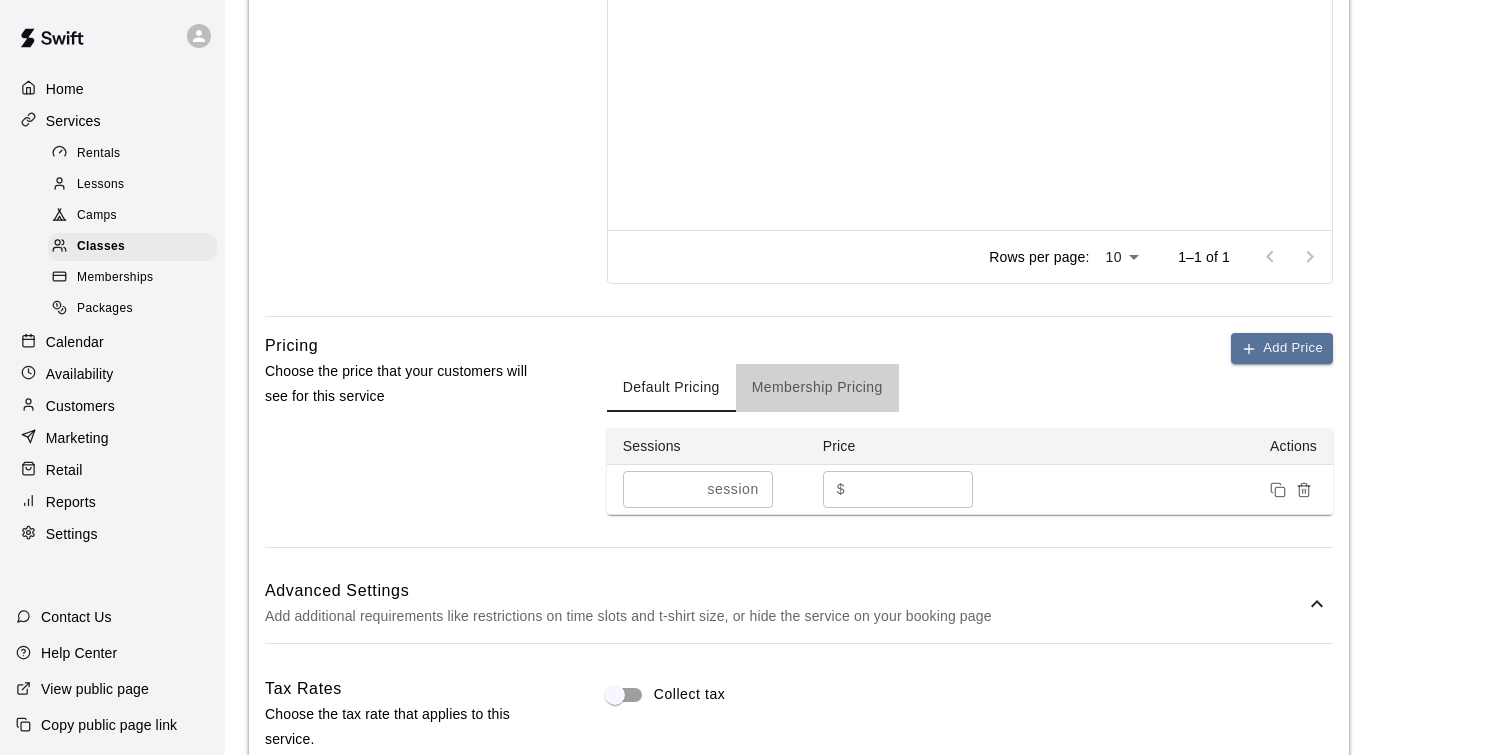 click on "Membership Pricing" at bounding box center (817, 388) 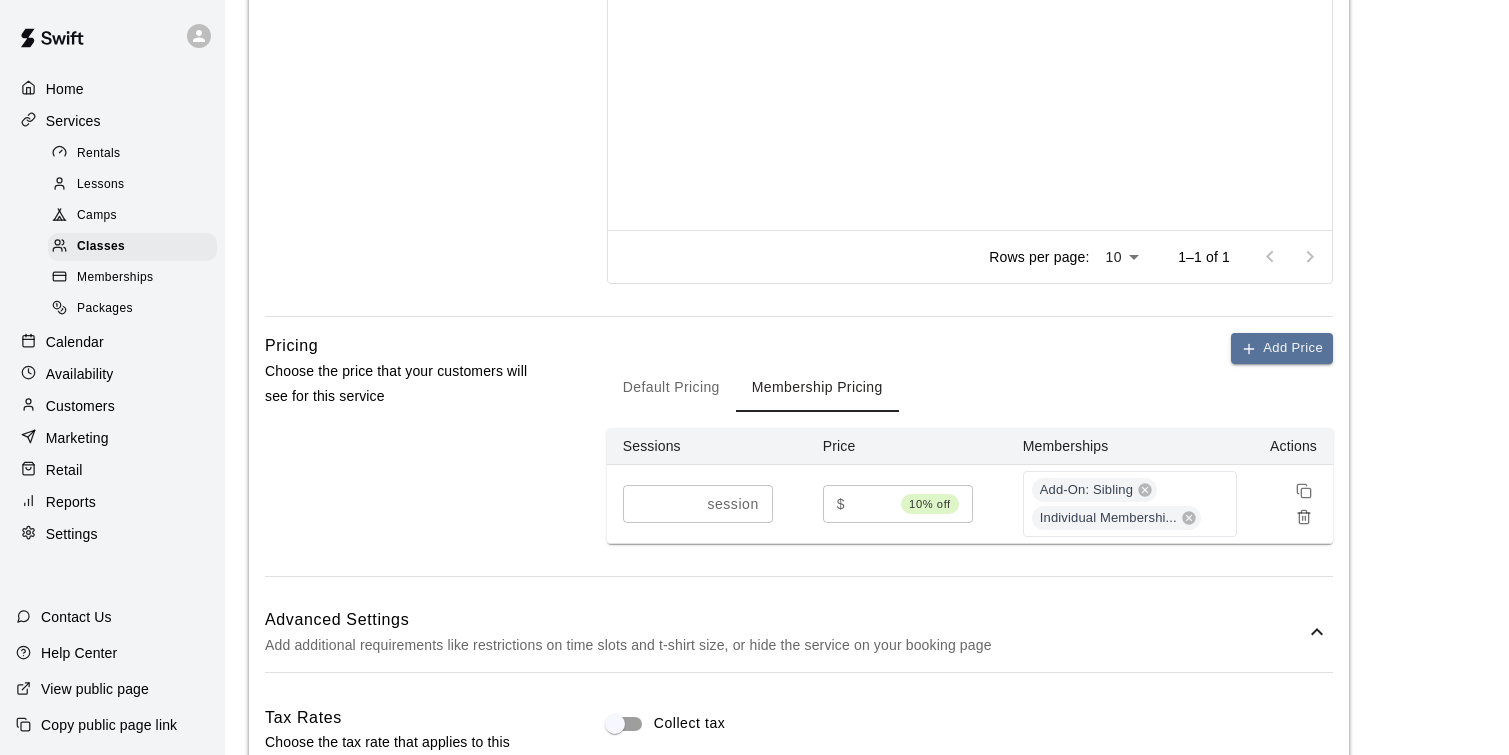 click on "Default Pricing" at bounding box center (671, 388) 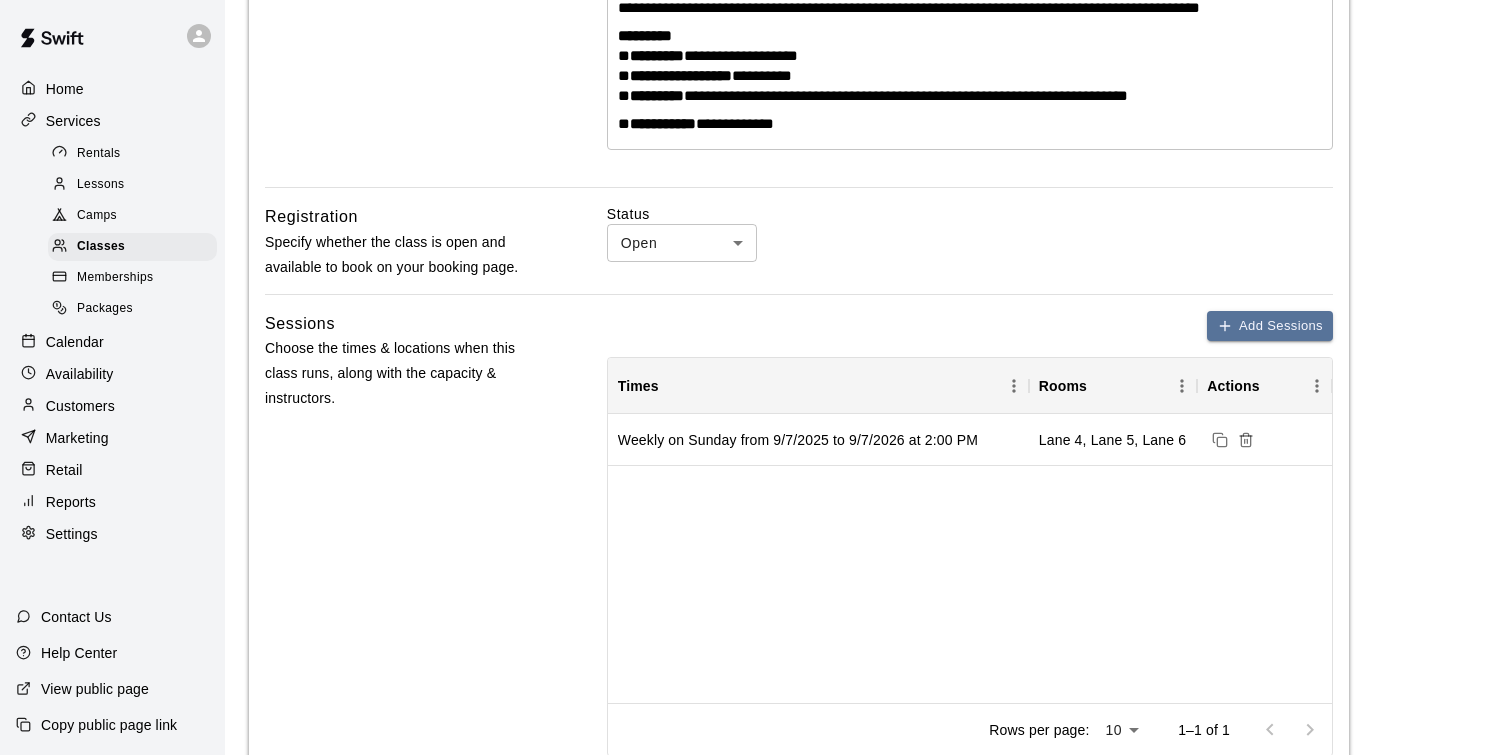scroll, scrollTop: 595, scrollLeft: 0, axis: vertical 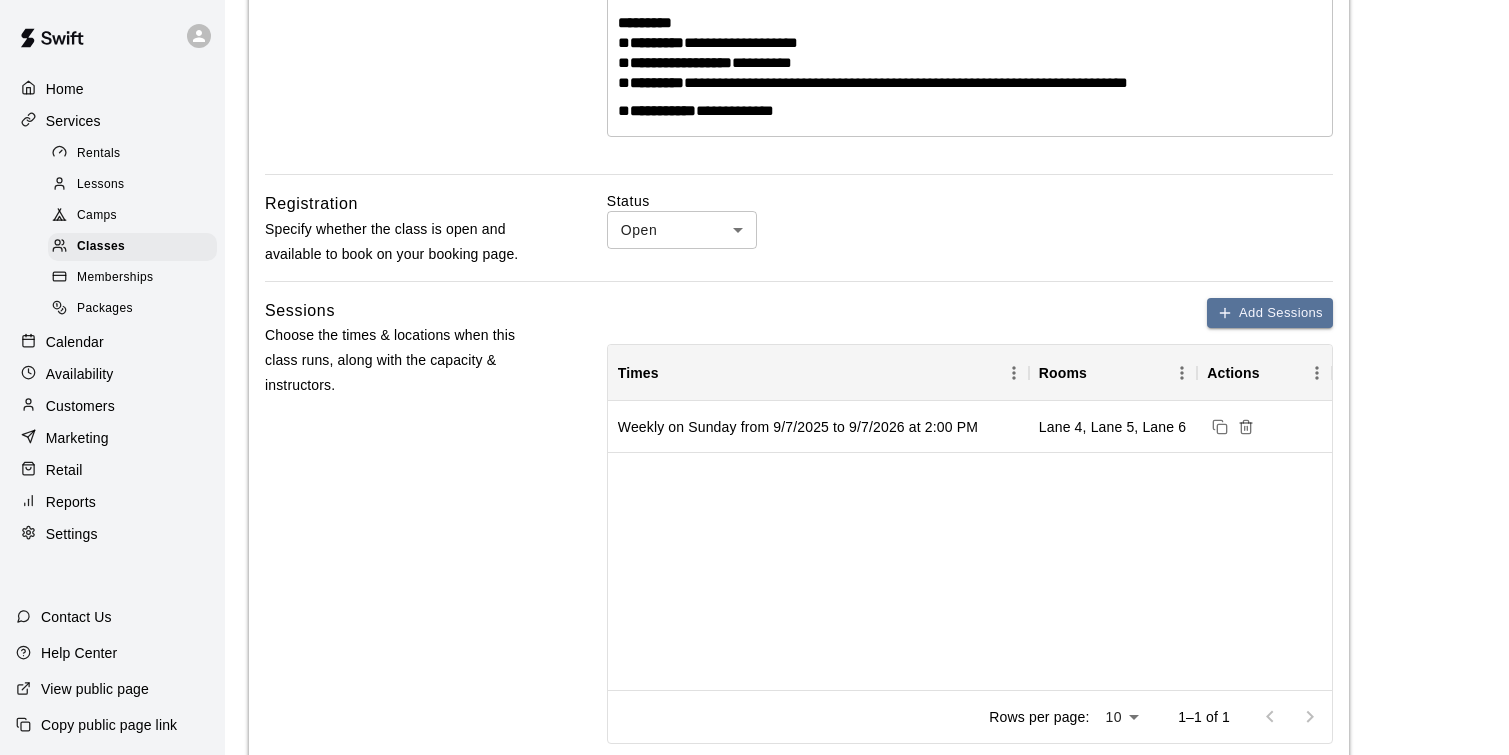 click on "Lessons" at bounding box center [101, 185] 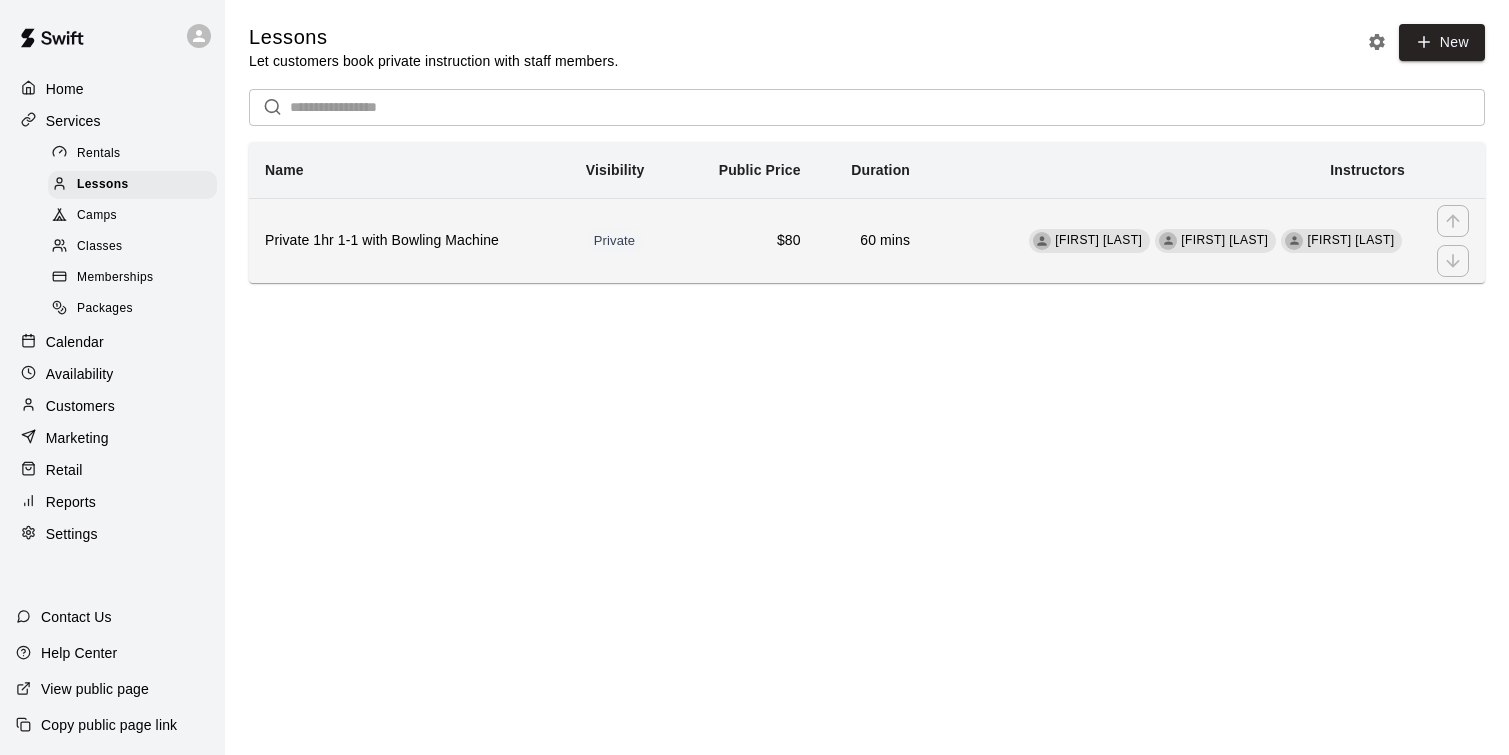 click on "Private 1hr 1-1 with Bowling Machine" at bounding box center (409, 240) 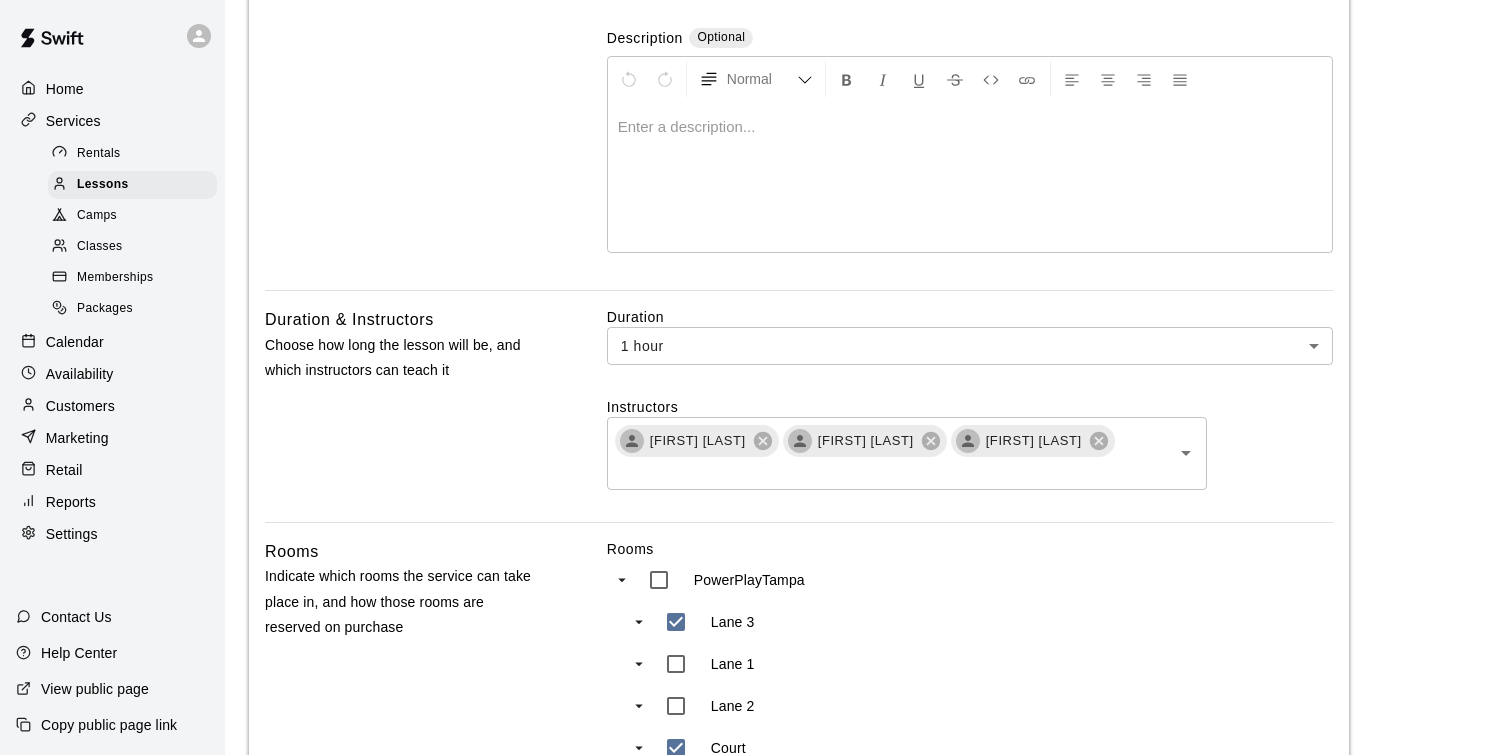 scroll, scrollTop: 430, scrollLeft: 0, axis: vertical 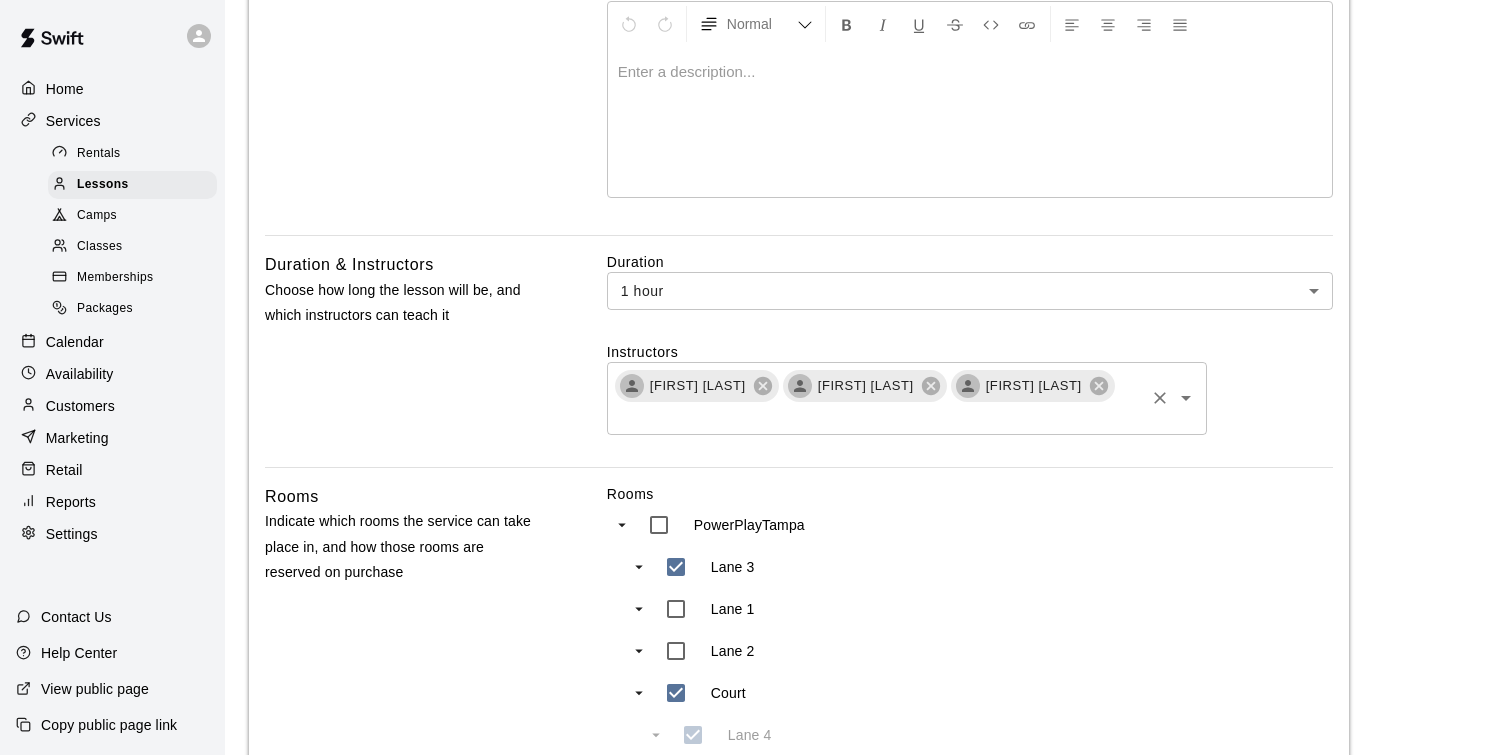 click 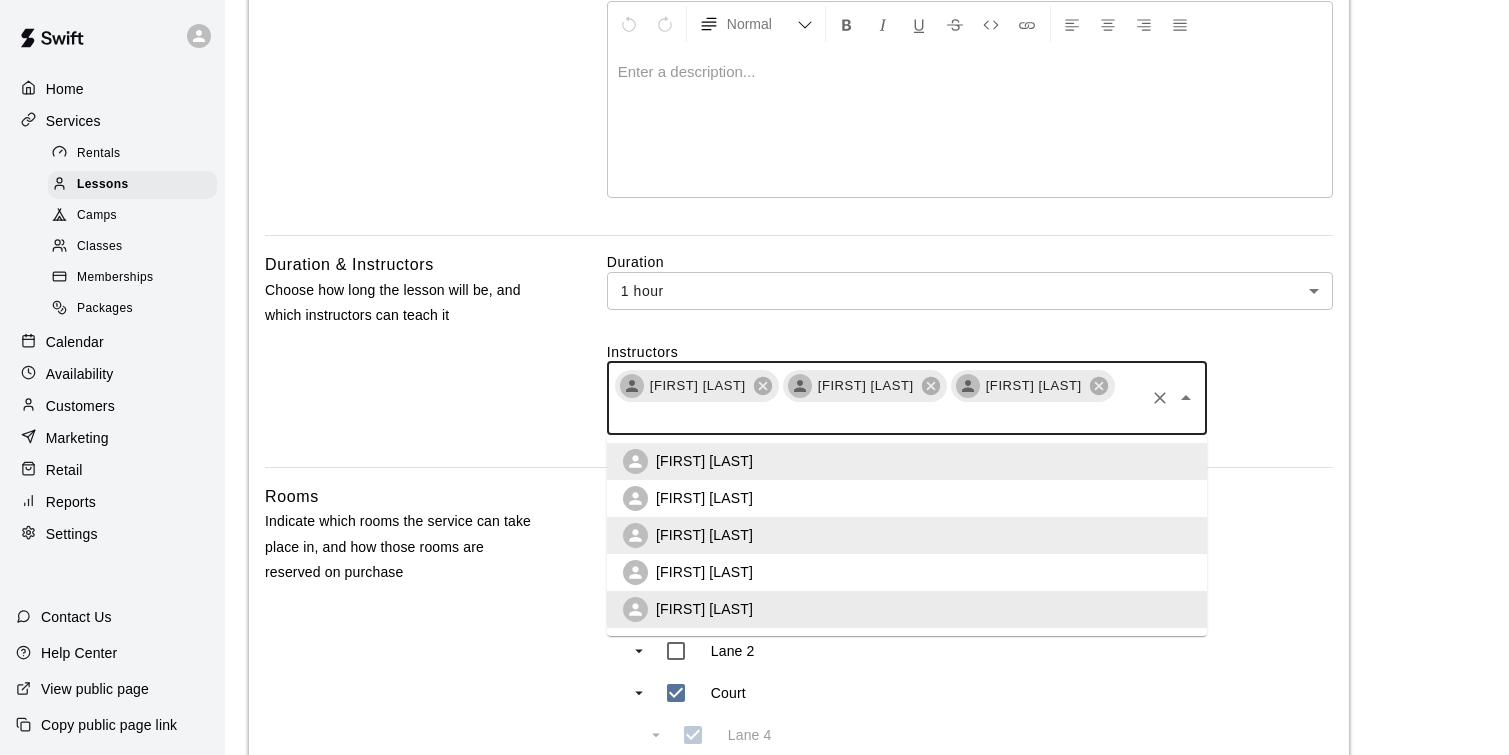 click on "Instructors Bhushan Dhuri Avadhut Parkar Advait Varadarajan ​ Advait Varadarajan Amit Batavia Avadhut Parkar Ricardo Powerll Bhushan Dhuri" at bounding box center [970, 388] 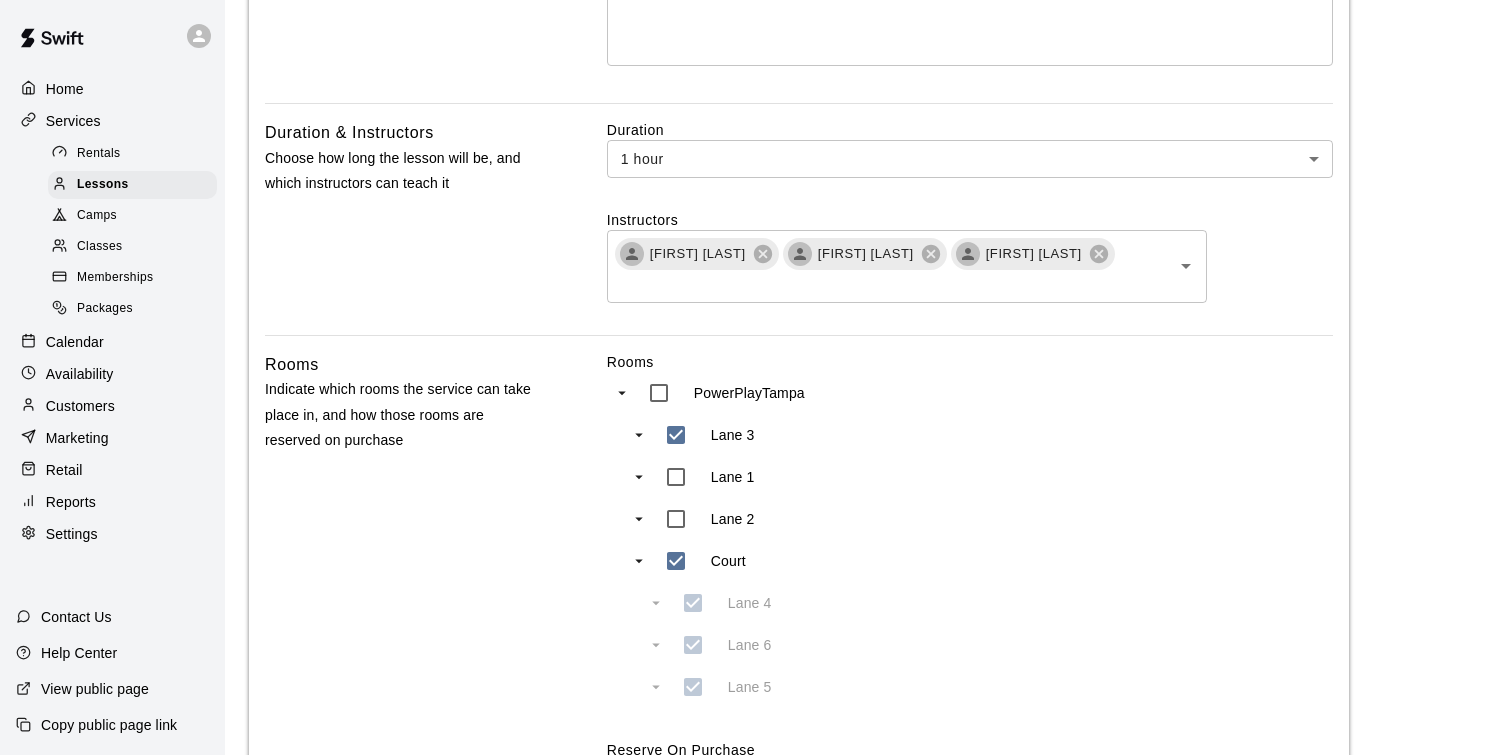 scroll, scrollTop: 554, scrollLeft: 0, axis: vertical 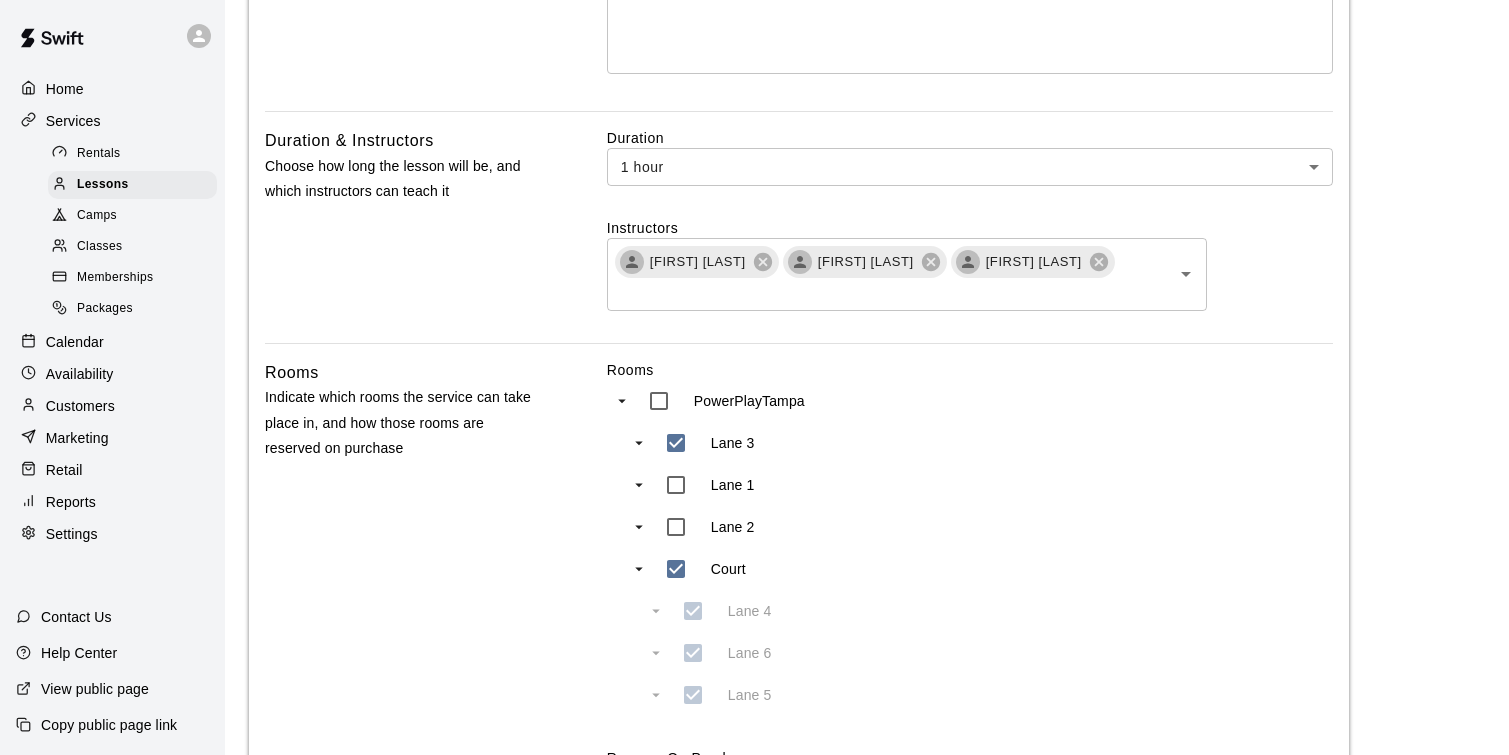 click on "Camps" at bounding box center (97, 216) 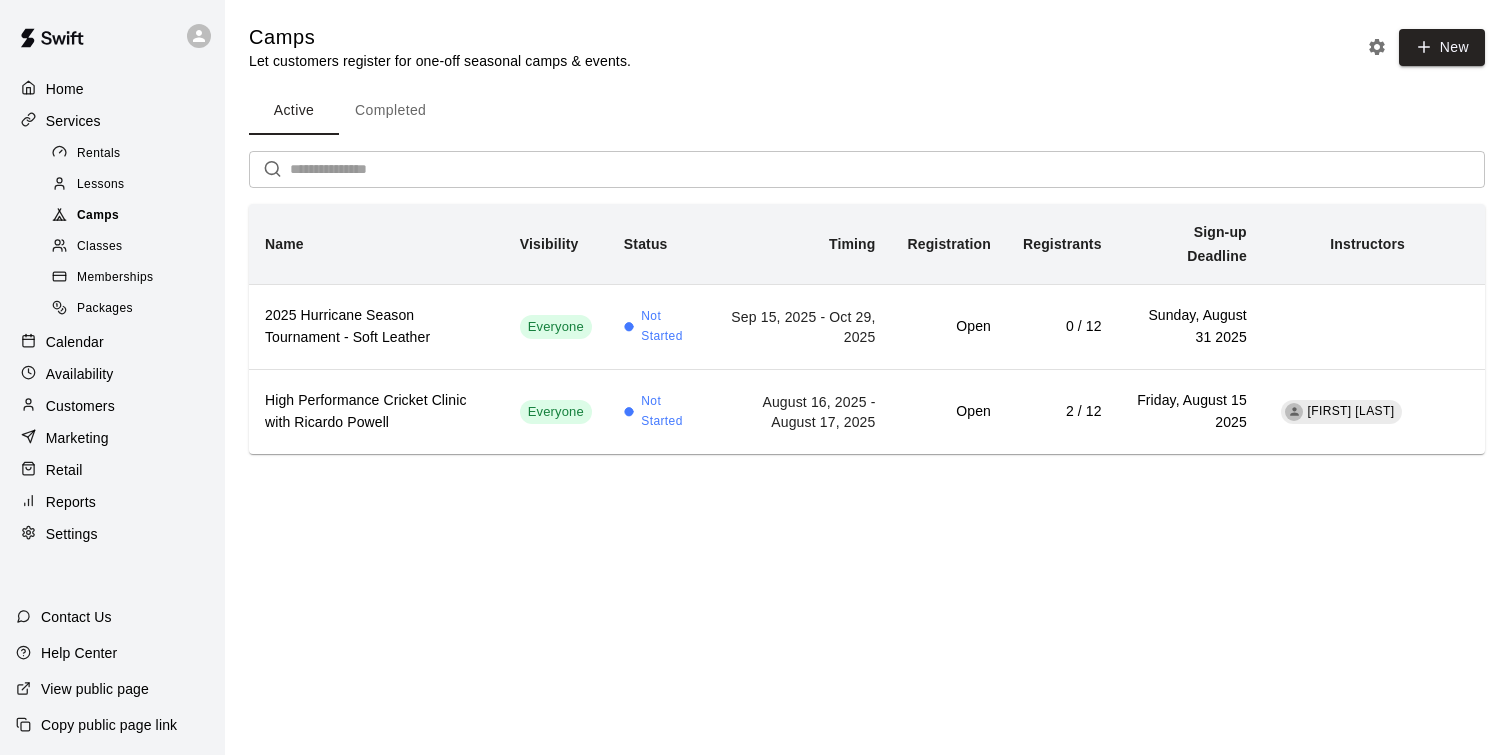 scroll, scrollTop: 0, scrollLeft: 0, axis: both 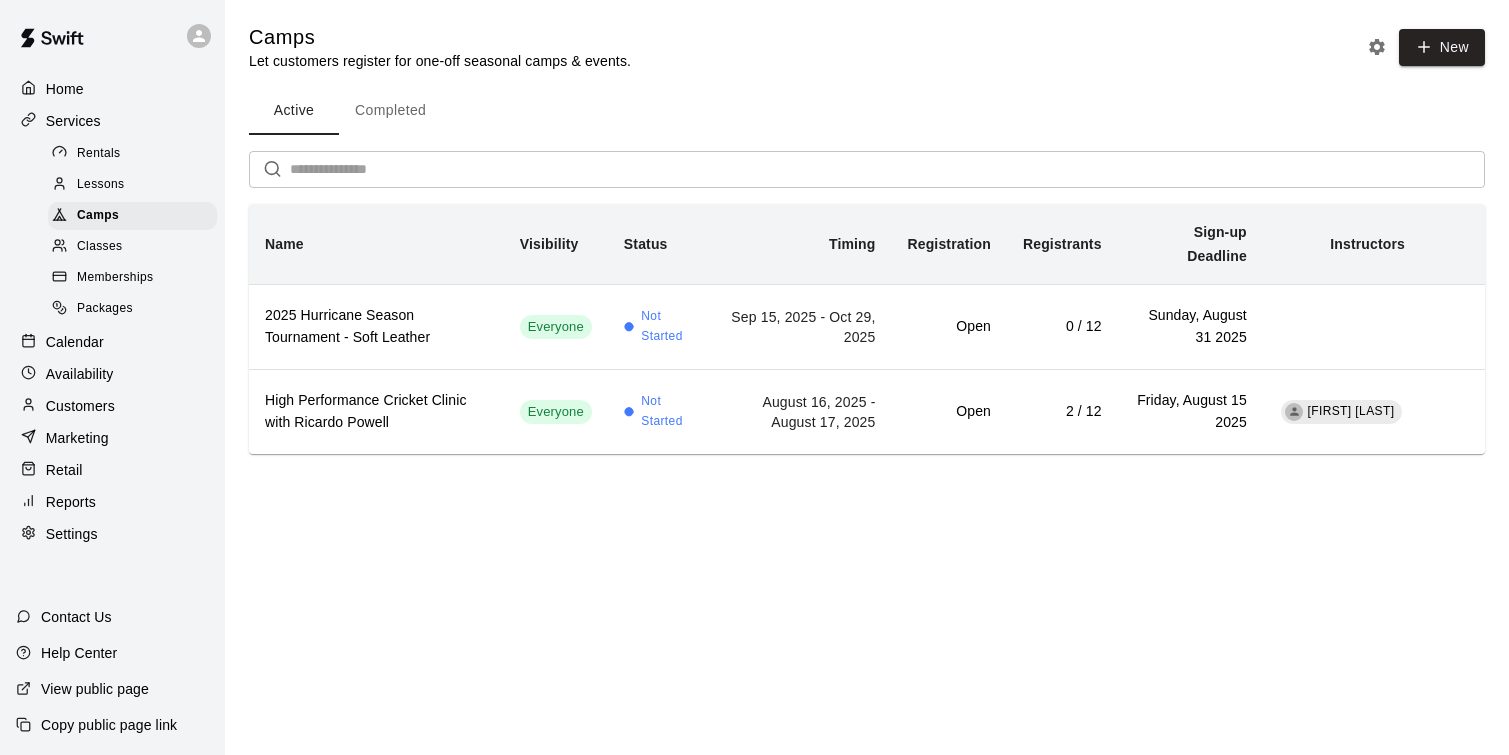 click on "Classes" at bounding box center (99, 247) 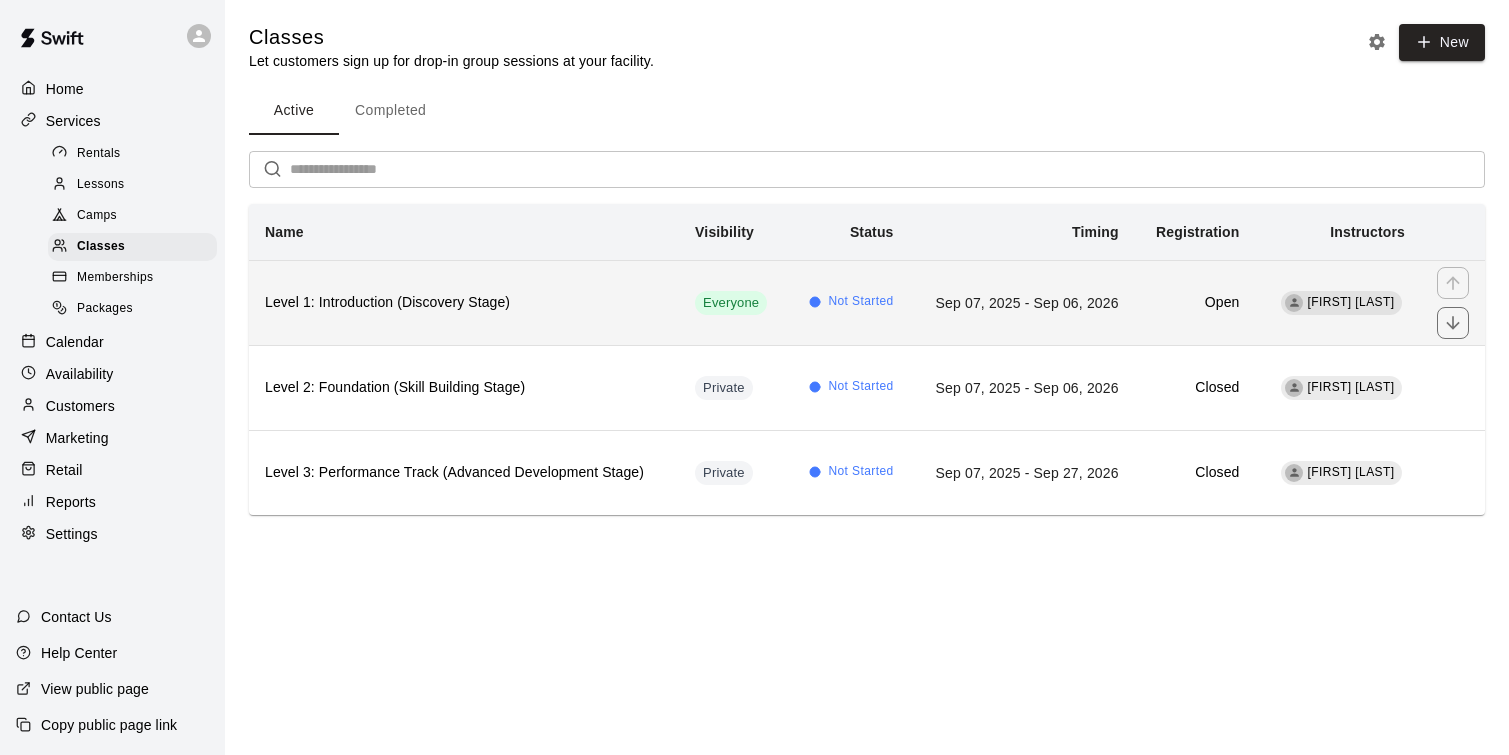 click on "[FIRST] [LAST]" at bounding box center [1350, 302] 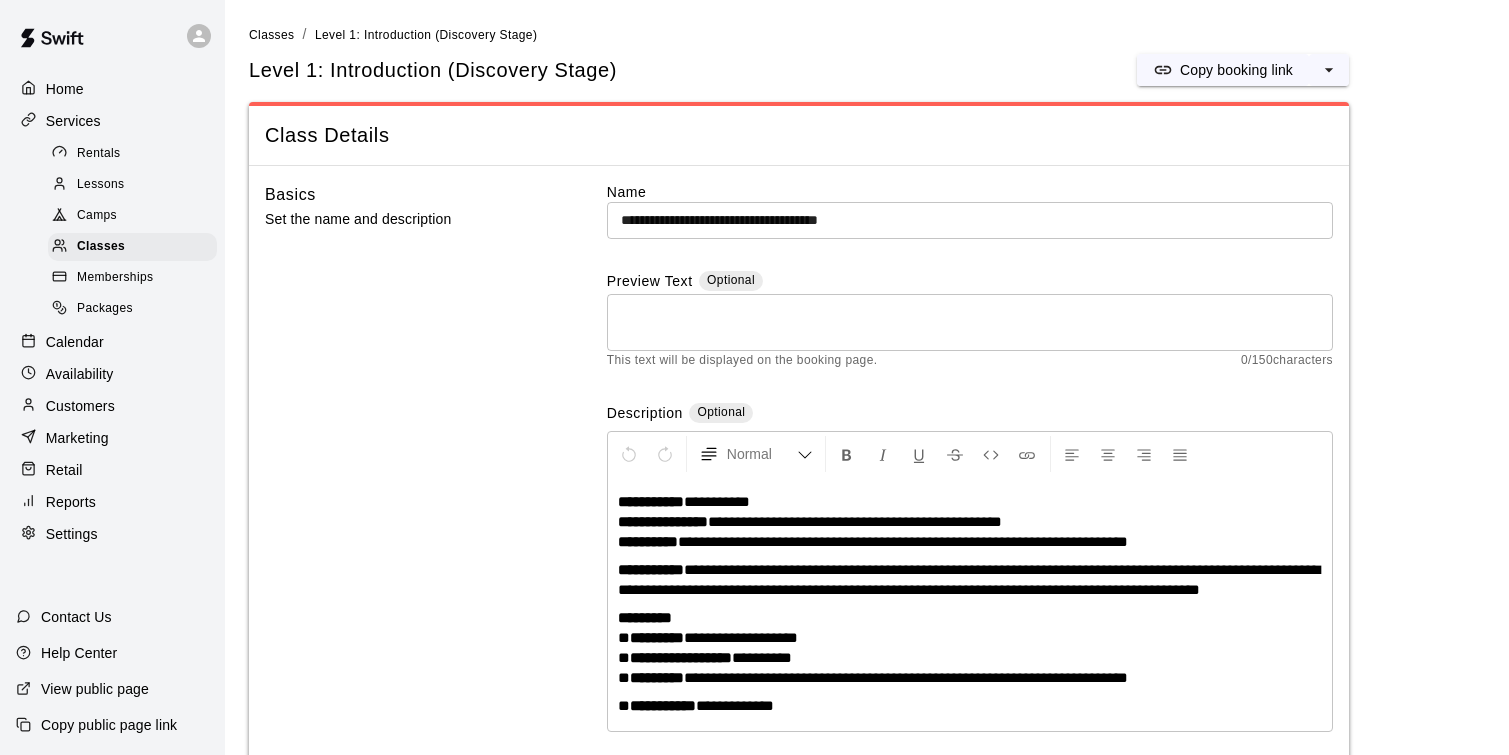 scroll, scrollTop: 34, scrollLeft: 0, axis: vertical 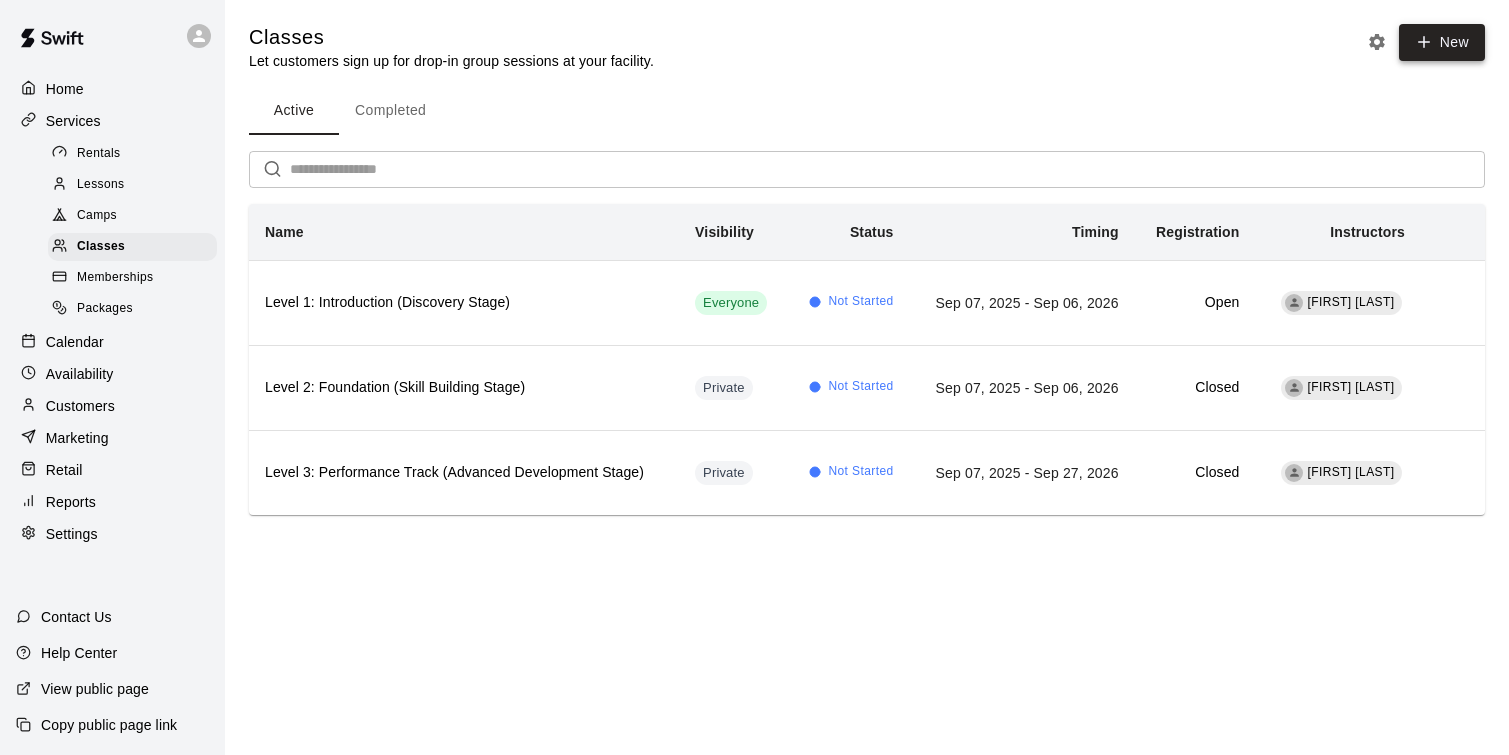 click on "New" at bounding box center (1442, 42) 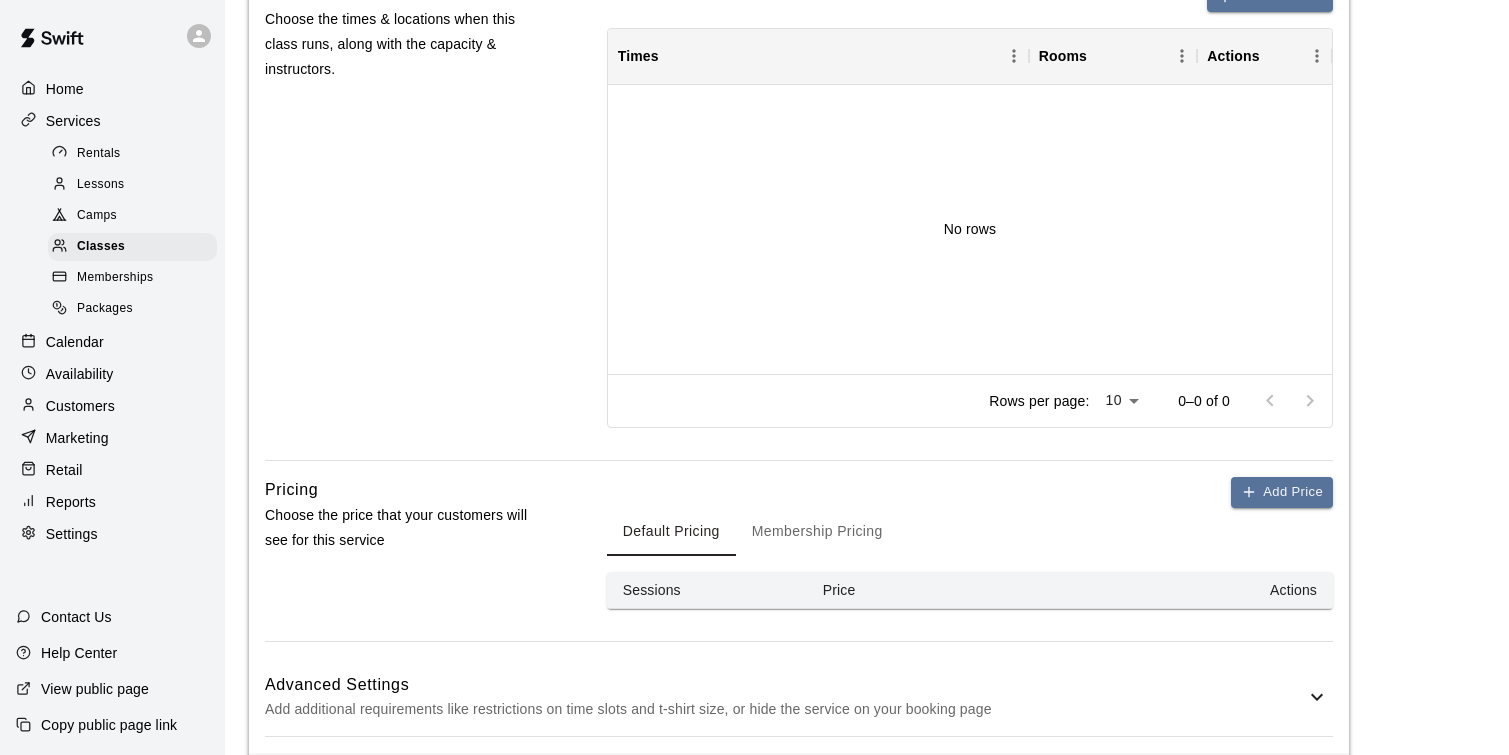 scroll, scrollTop: 893, scrollLeft: 0, axis: vertical 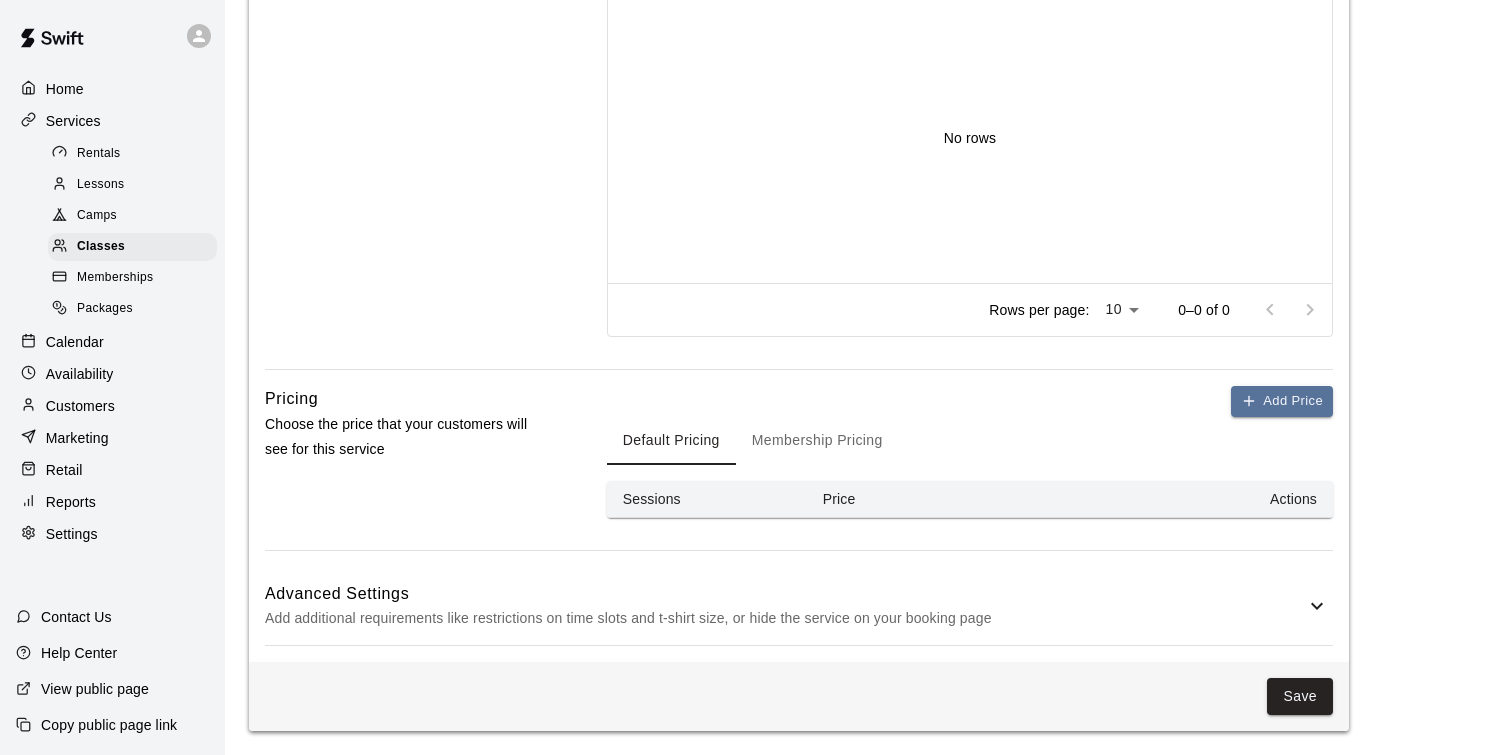 click 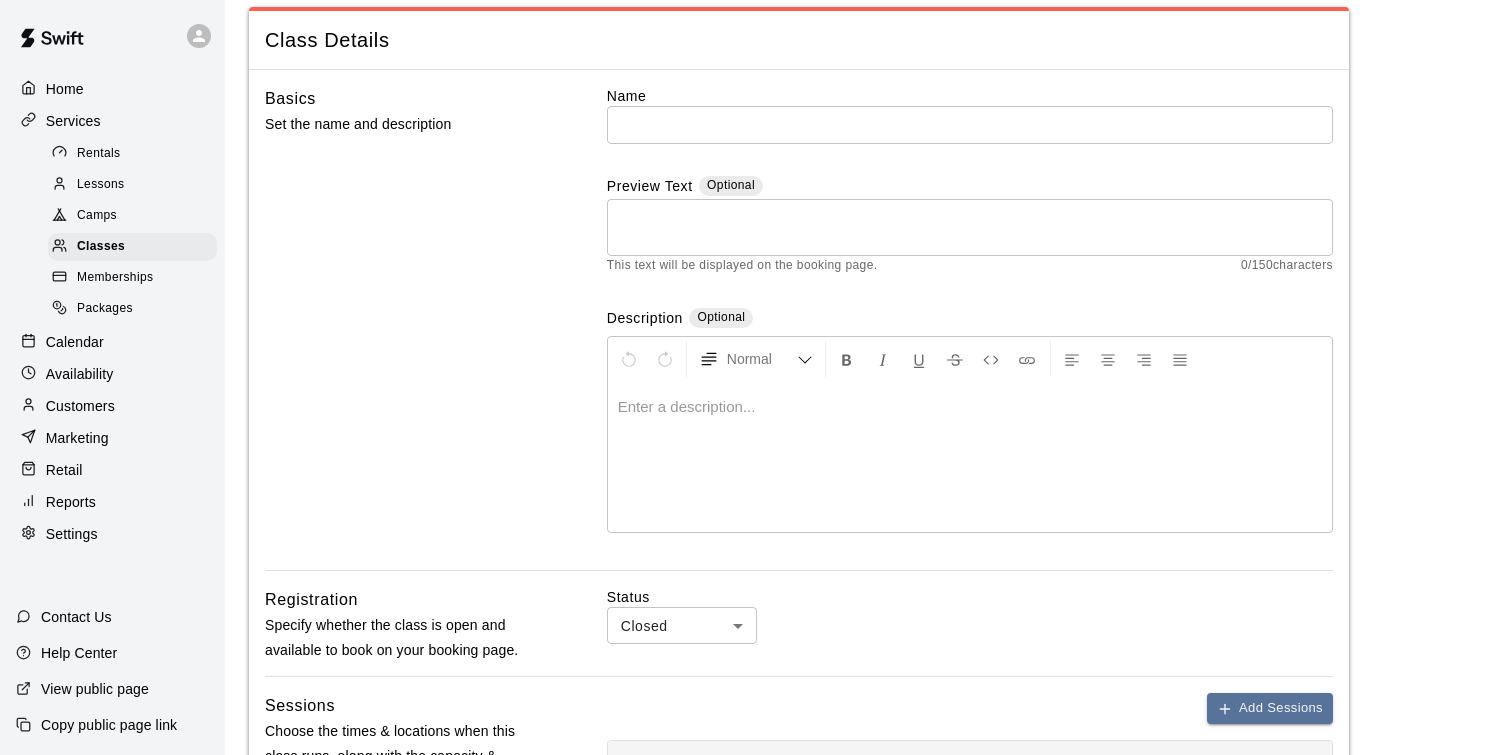 scroll, scrollTop: 0, scrollLeft: 0, axis: both 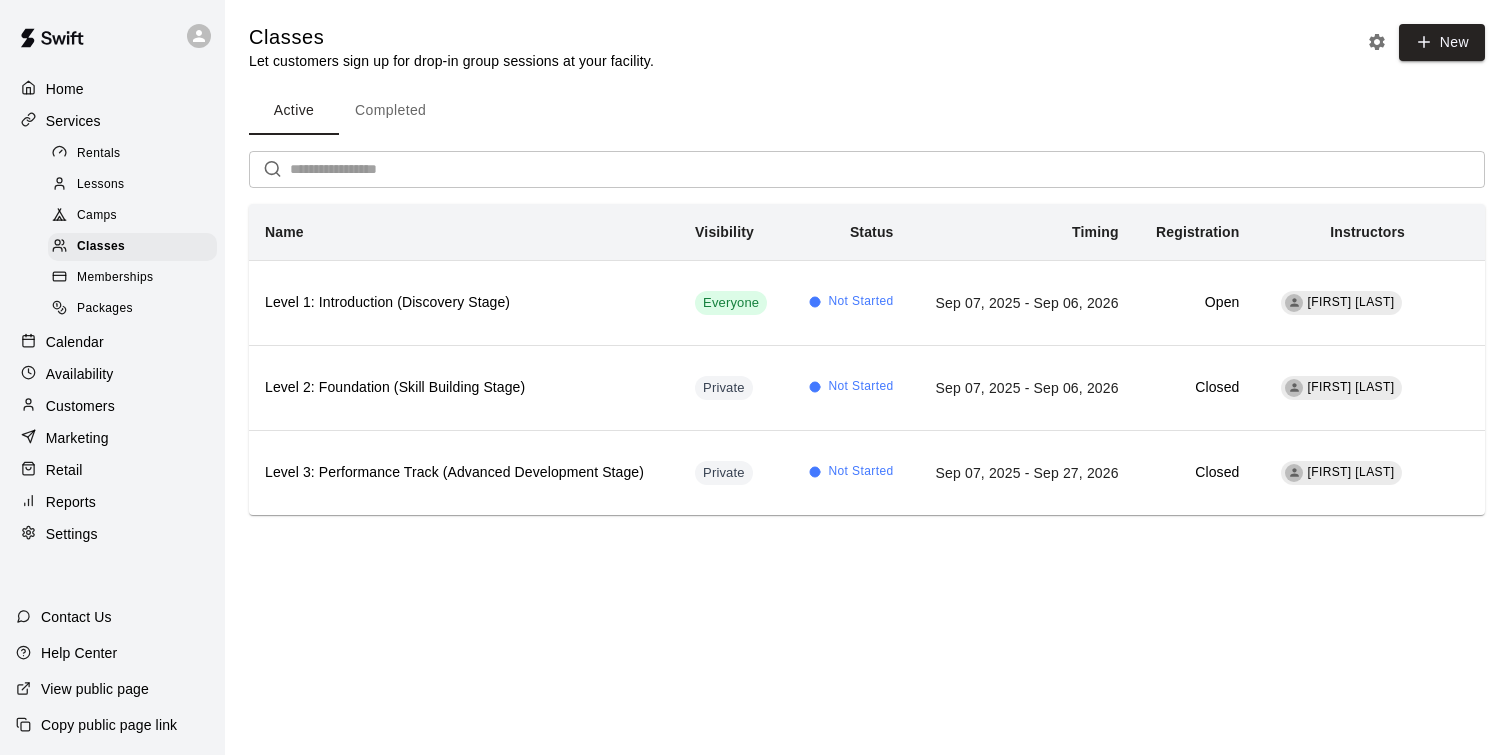 click on "Completed" at bounding box center (390, 111) 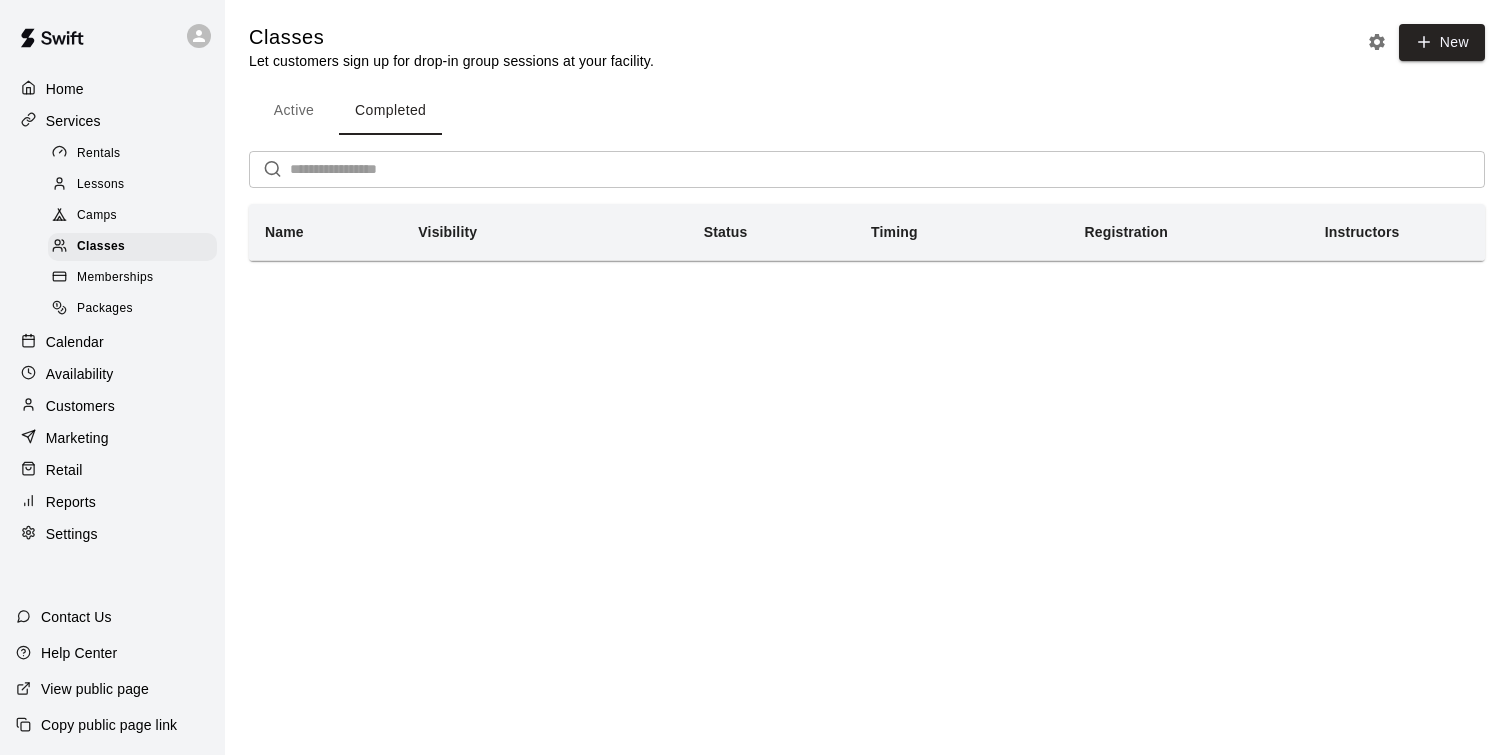 click on "Active" at bounding box center [294, 111] 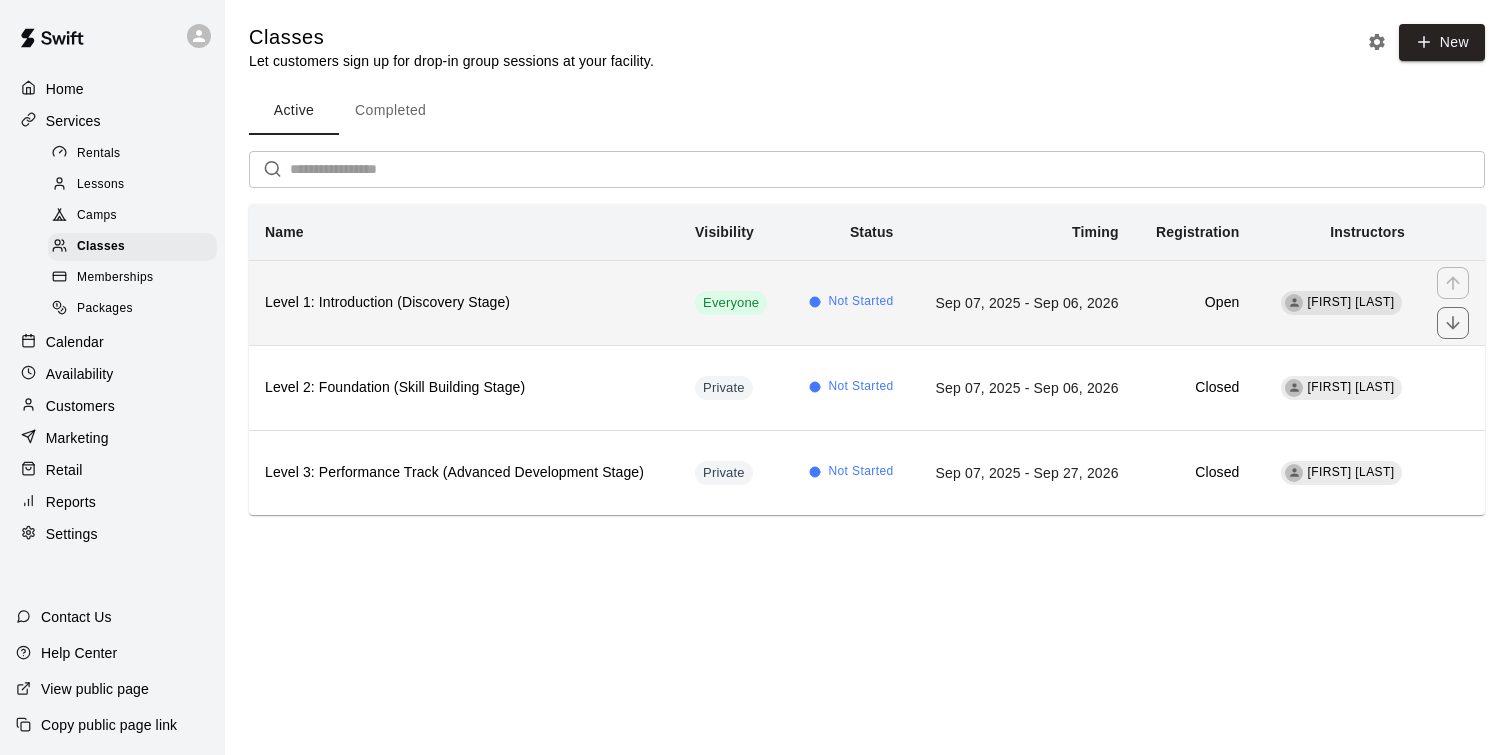 click on "Level 1: Introduction (Discovery Stage)" at bounding box center (464, 303) 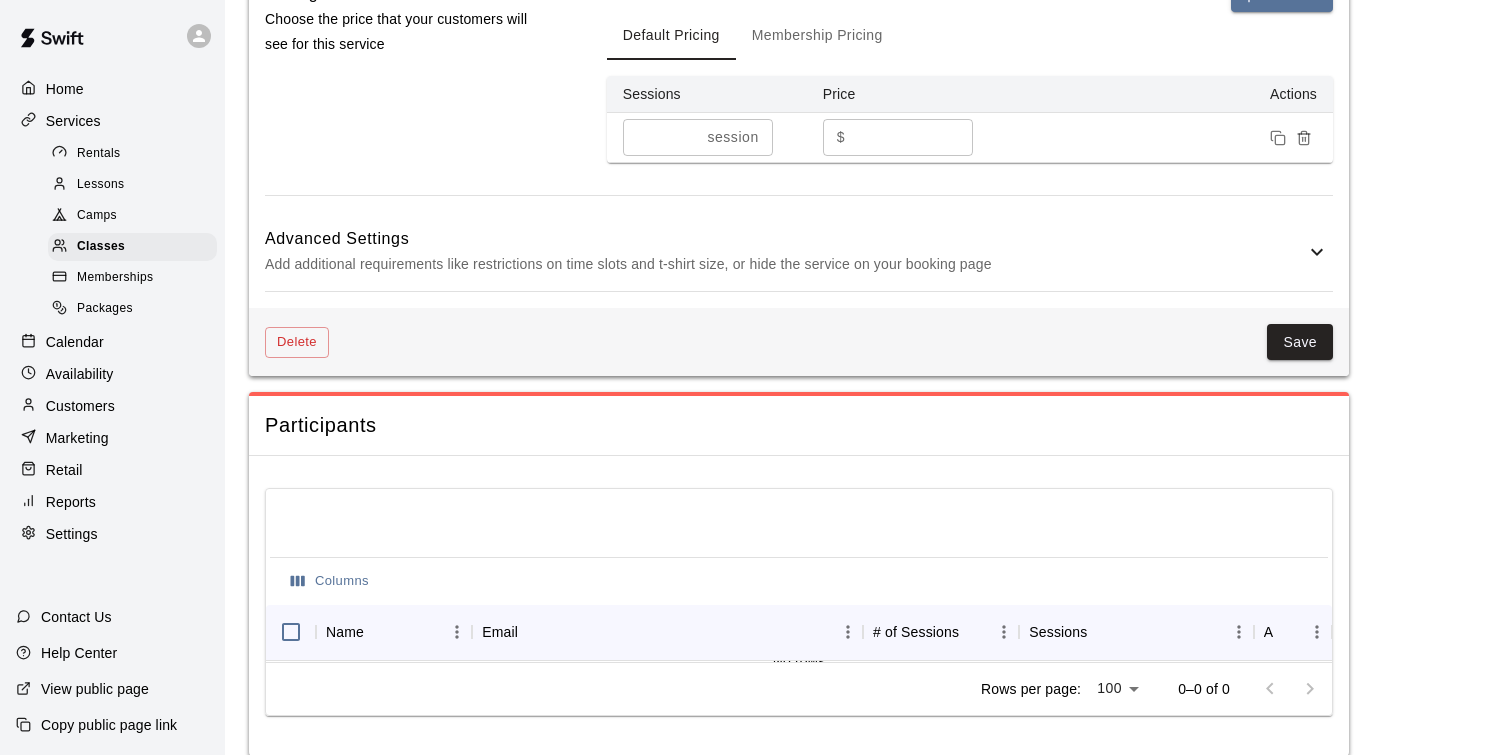 scroll, scrollTop: 1452, scrollLeft: 0, axis: vertical 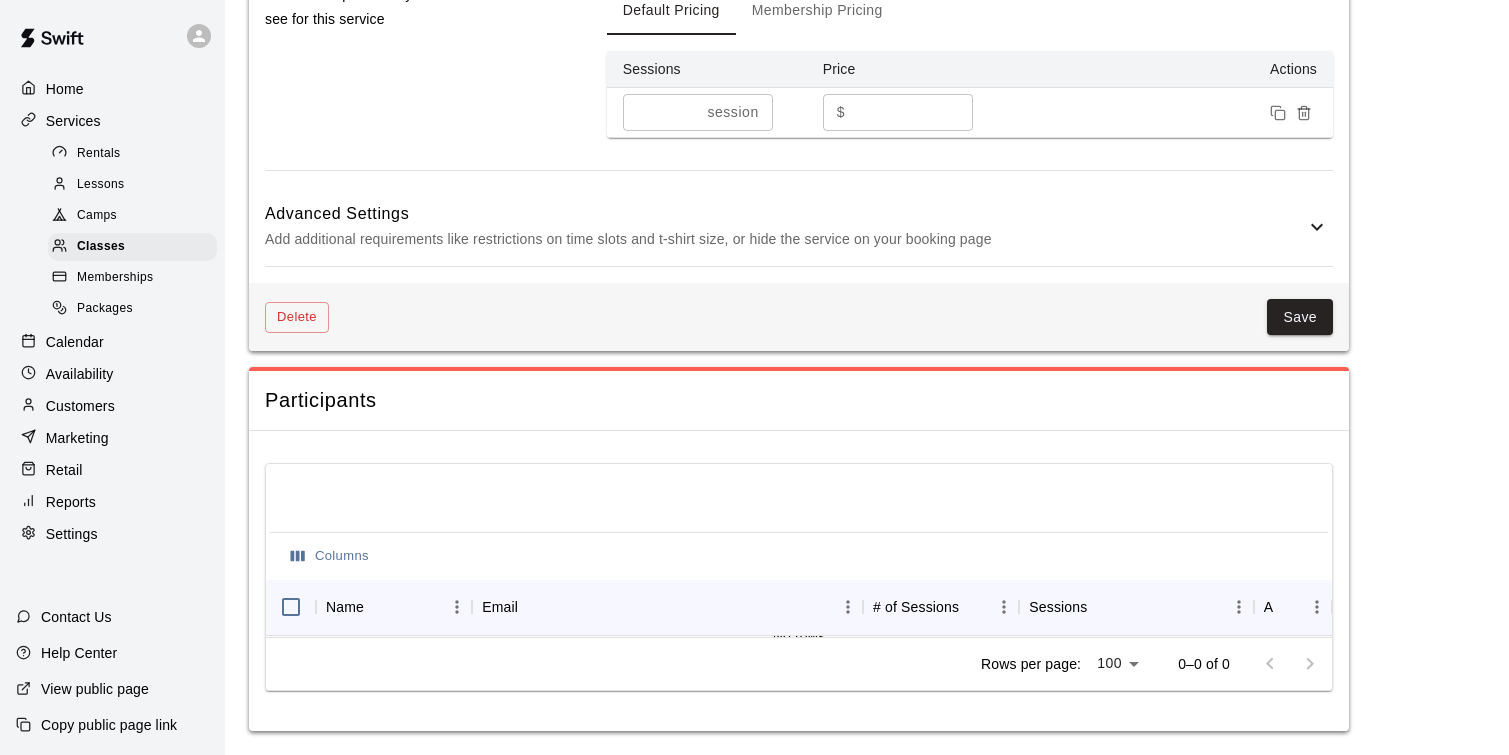 click 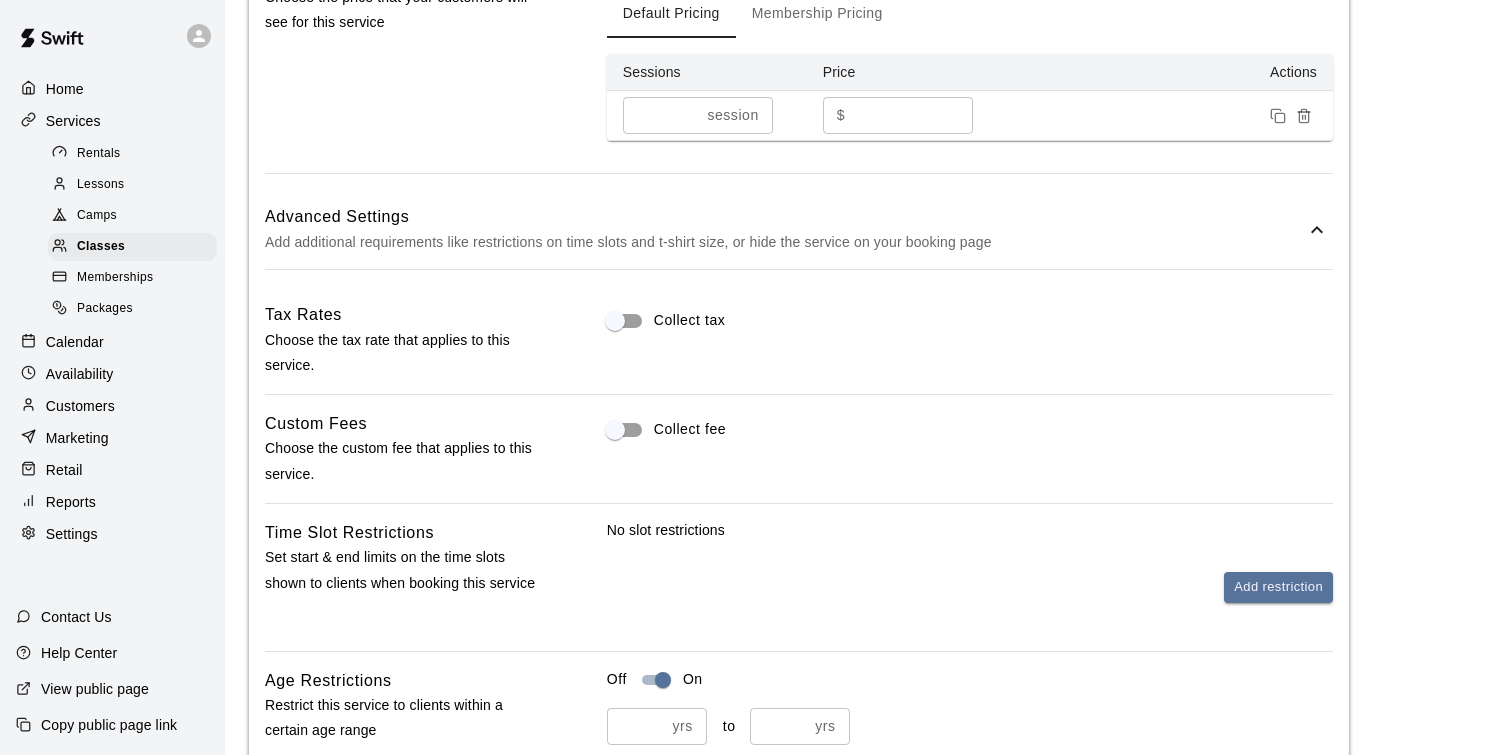 scroll, scrollTop: 1433, scrollLeft: 0, axis: vertical 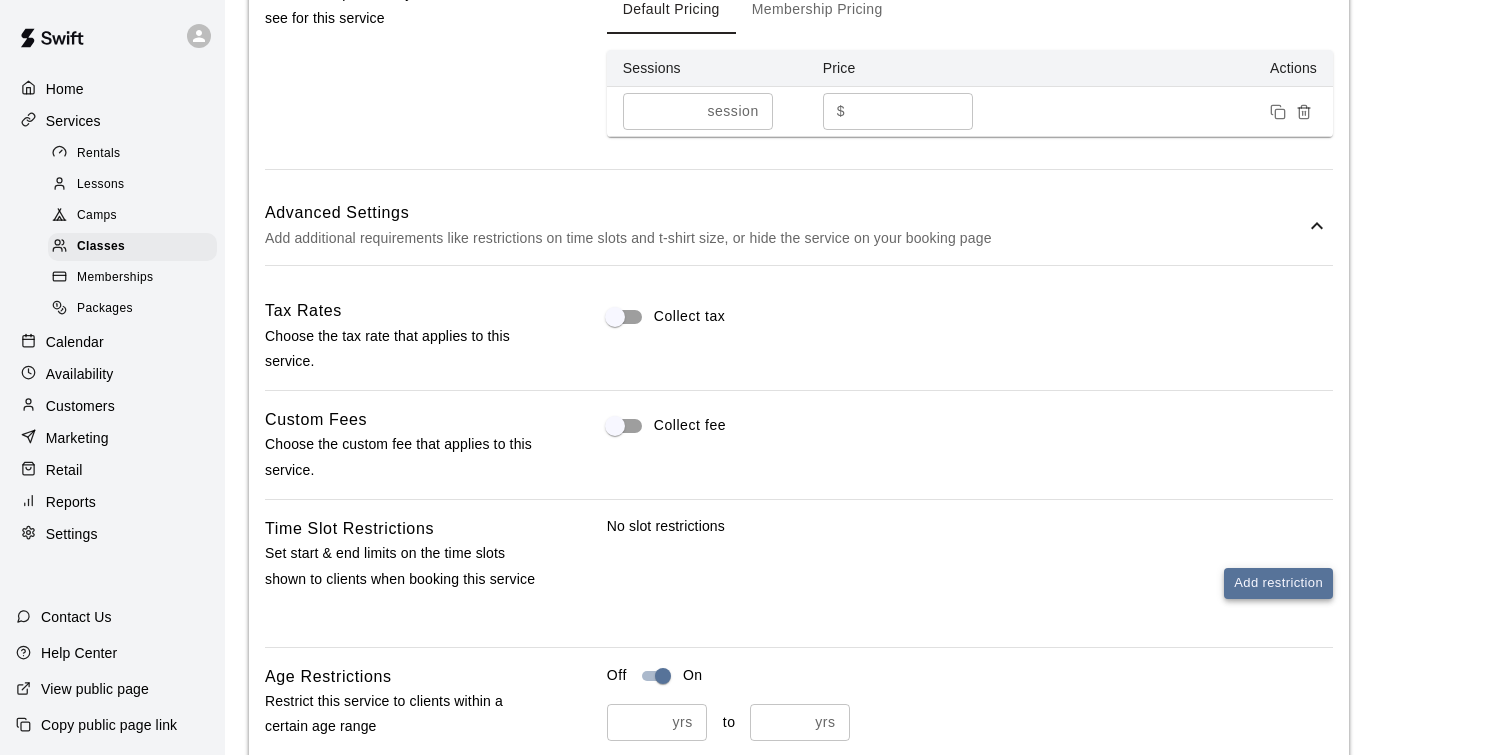 click on "Add restriction" at bounding box center [1278, 583] 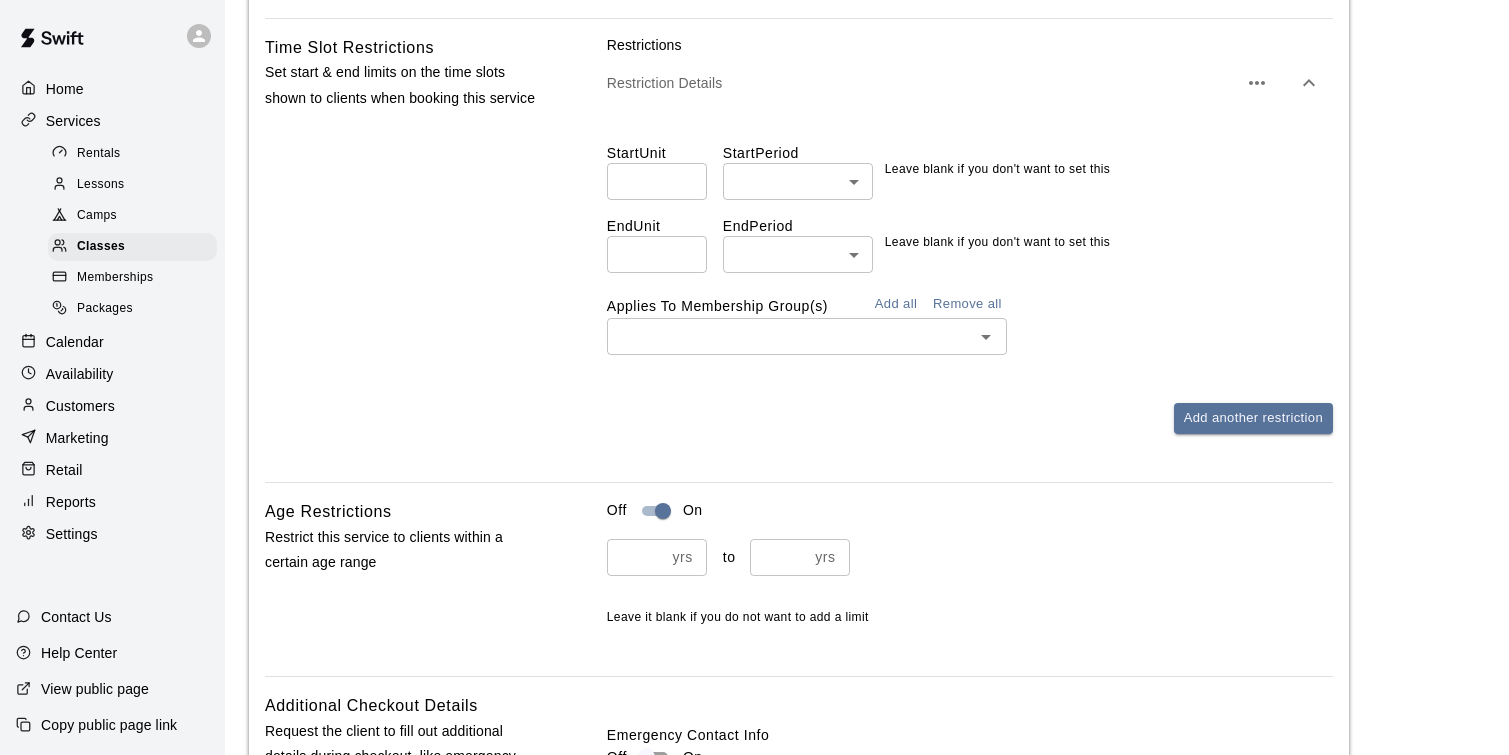 scroll, scrollTop: 1900, scrollLeft: 0, axis: vertical 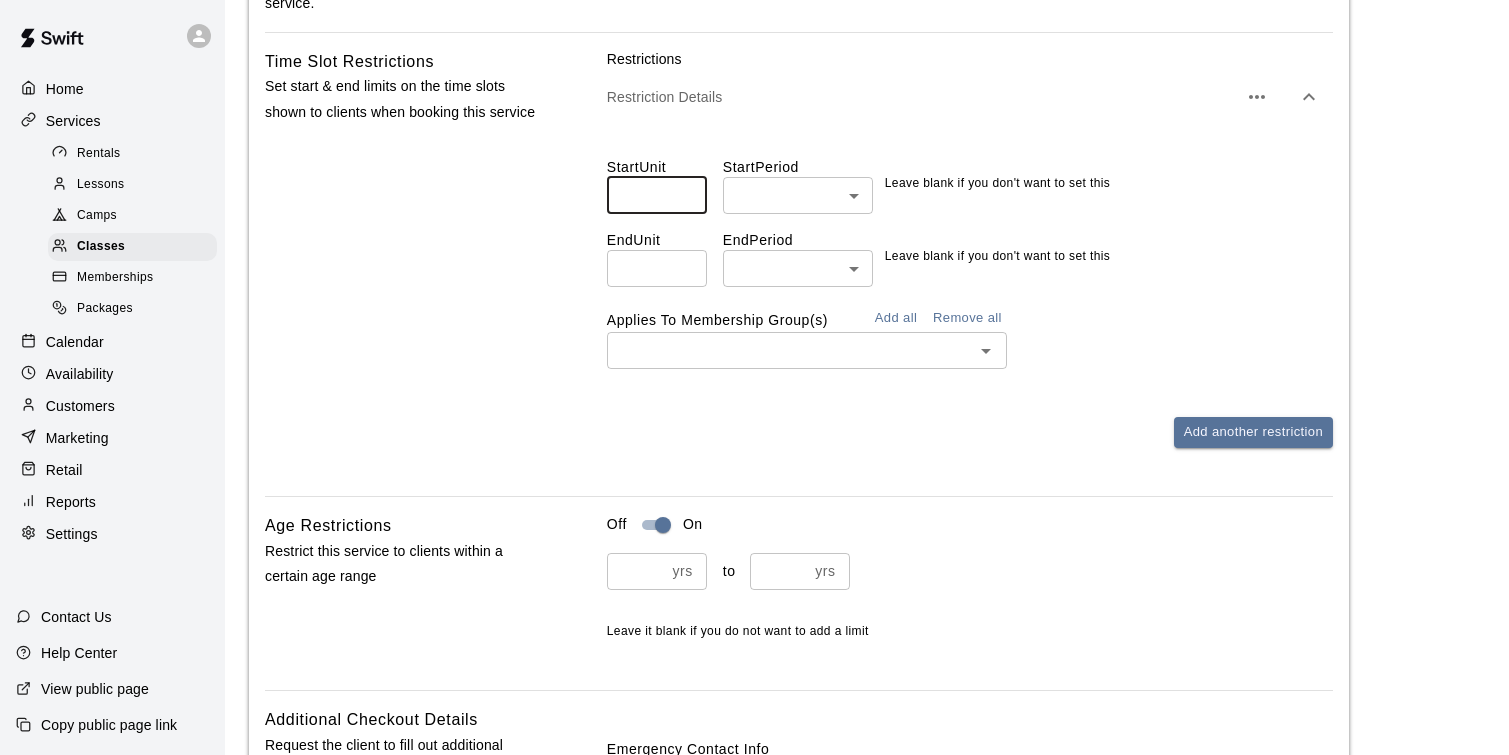 click on "*" at bounding box center (657, 195) 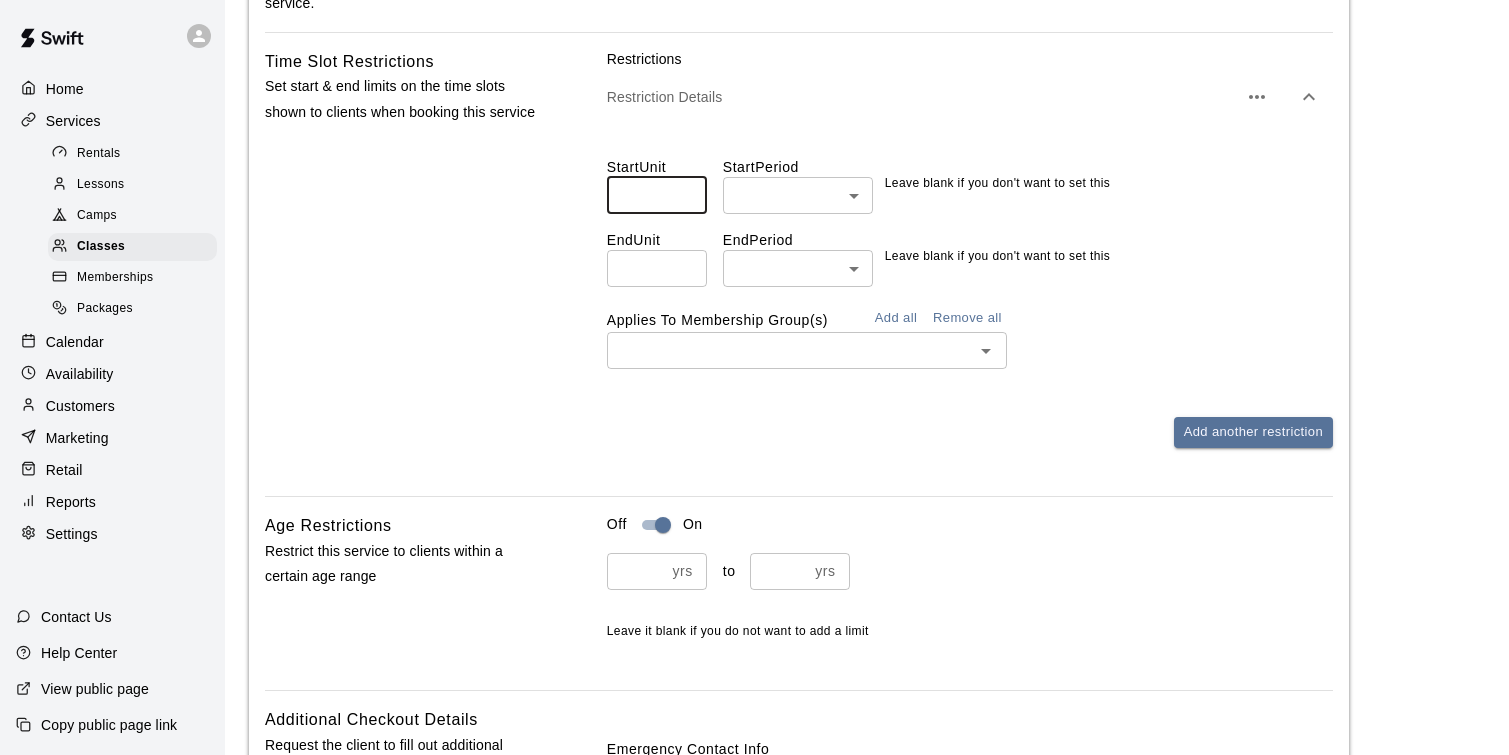 scroll, scrollTop: 1874, scrollLeft: 0, axis: vertical 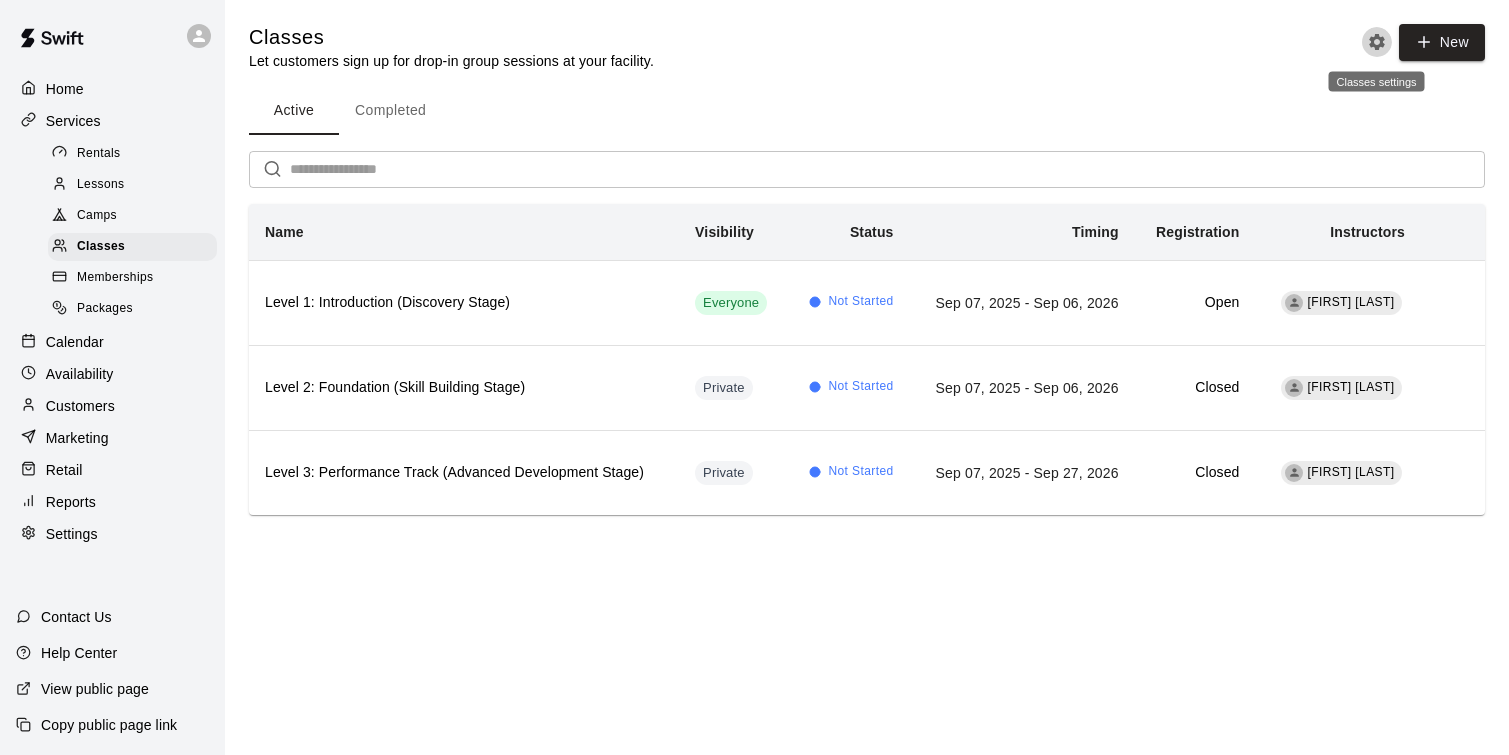 click 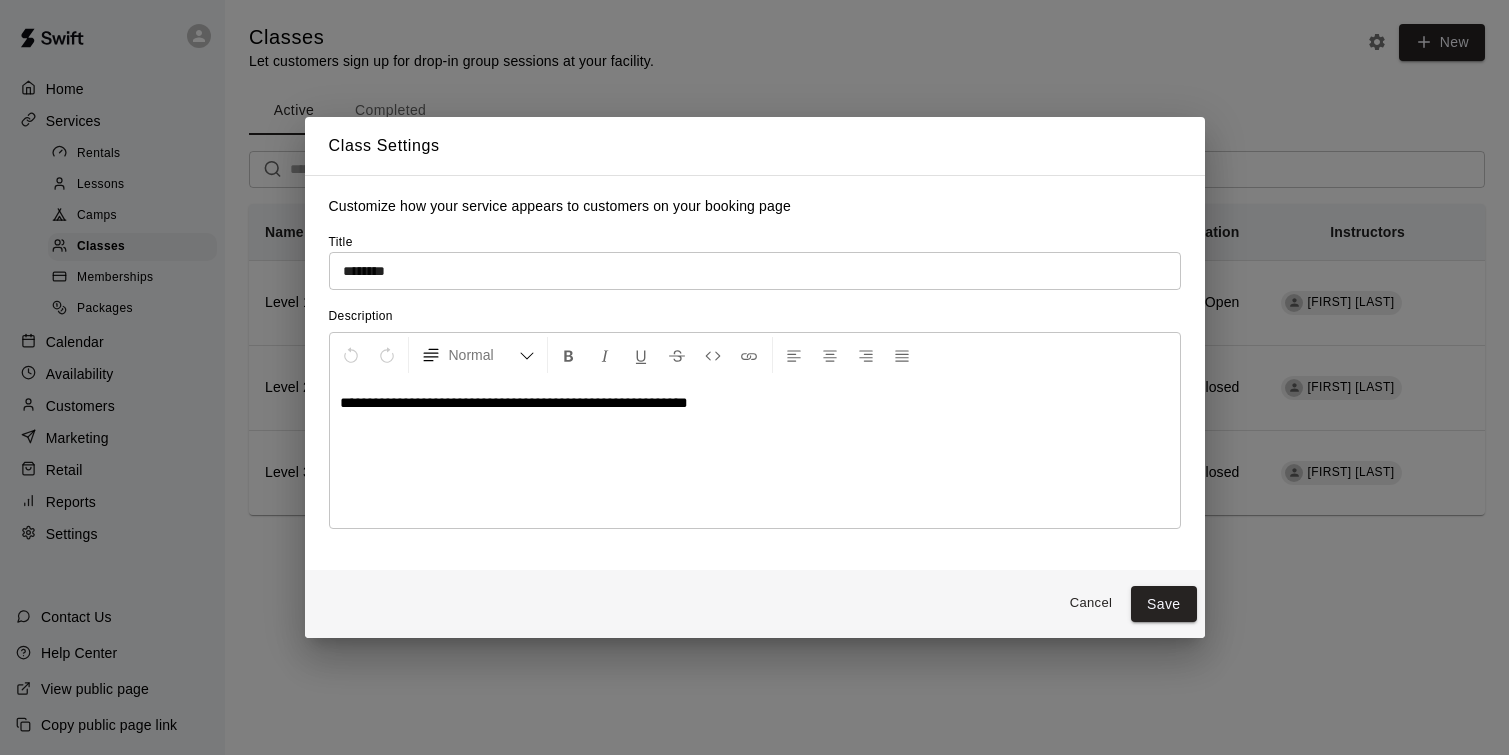 click on "Cancel" at bounding box center (1091, 603) 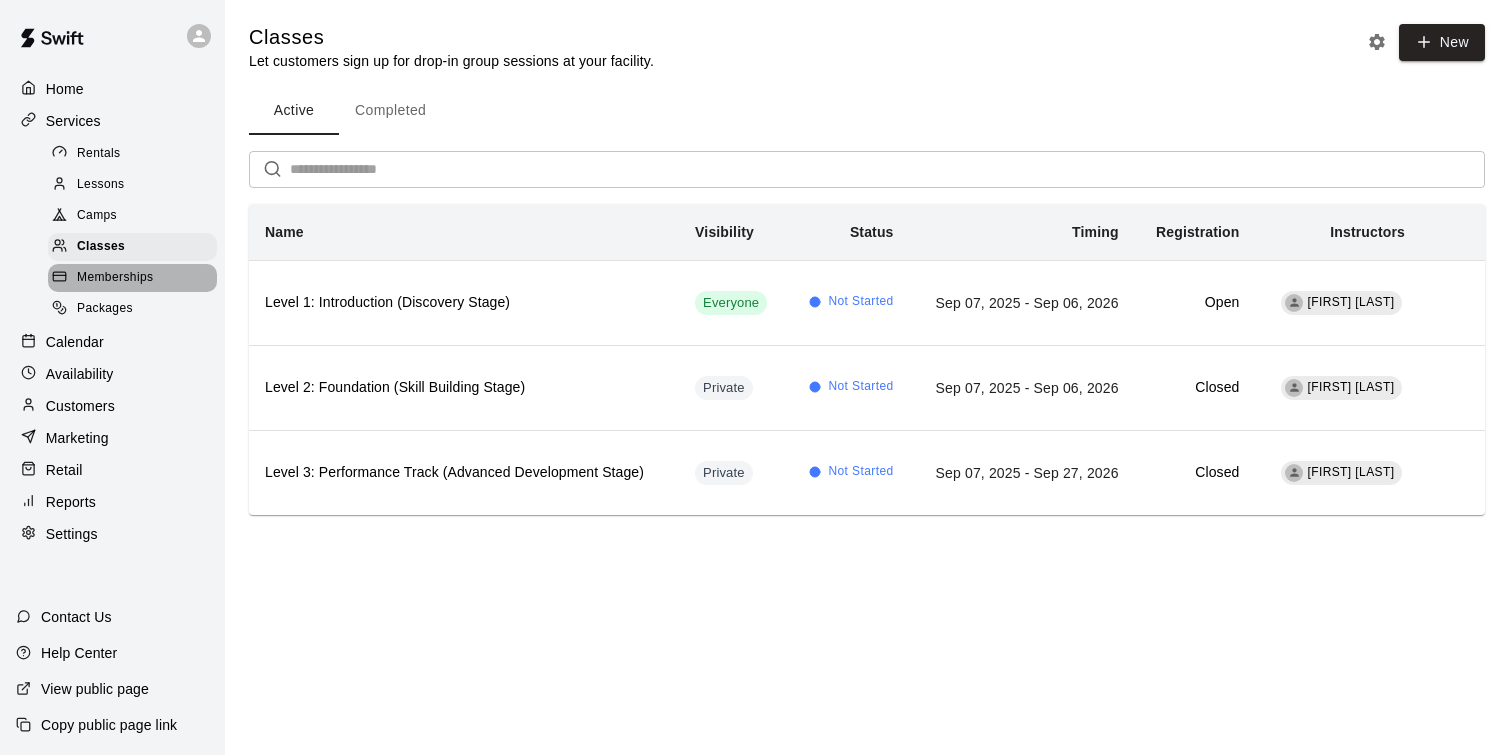 click on "Memberships" at bounding box center [115, 278] 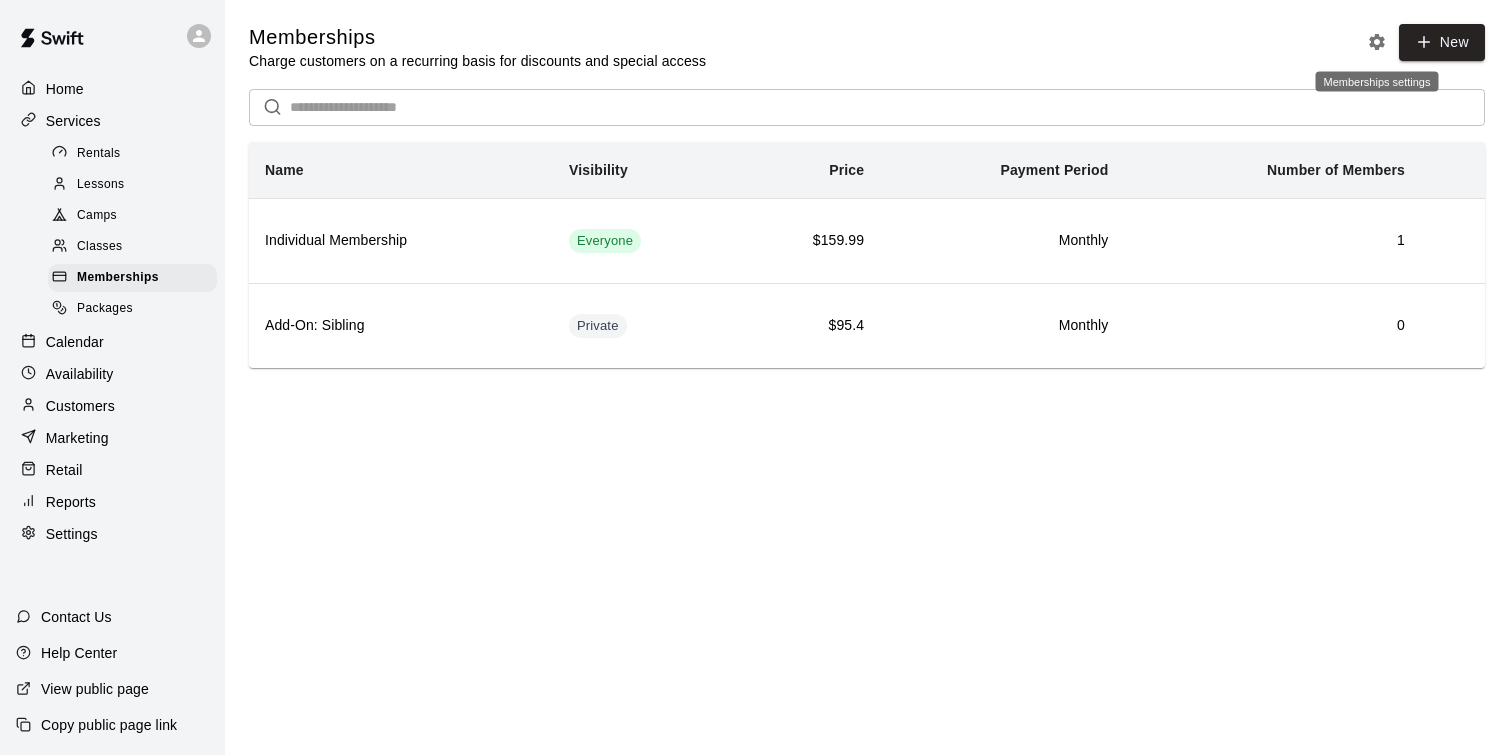 click 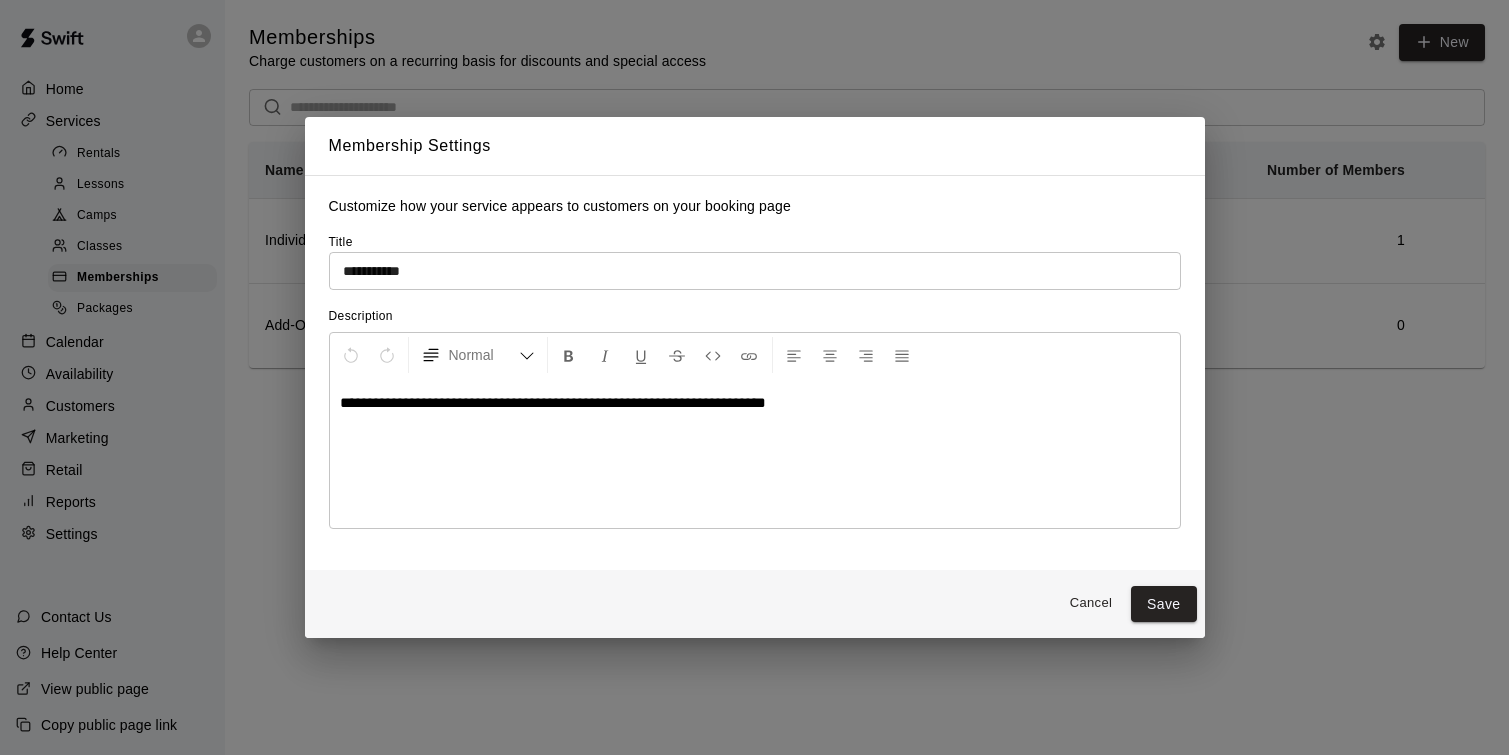 click on "Cancel" at bounding box center [1091, 603] 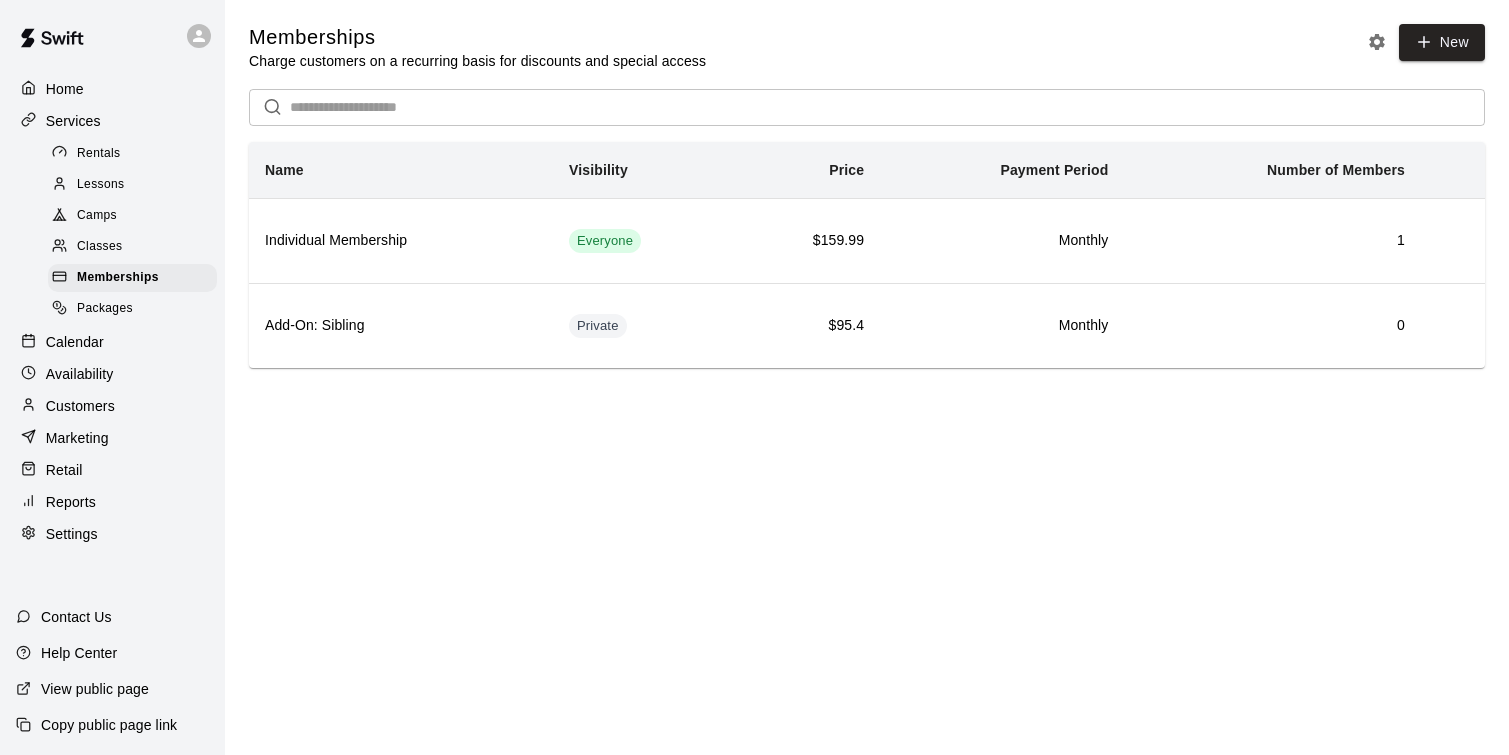 click on "Packages" at bounding box center (105, 309) 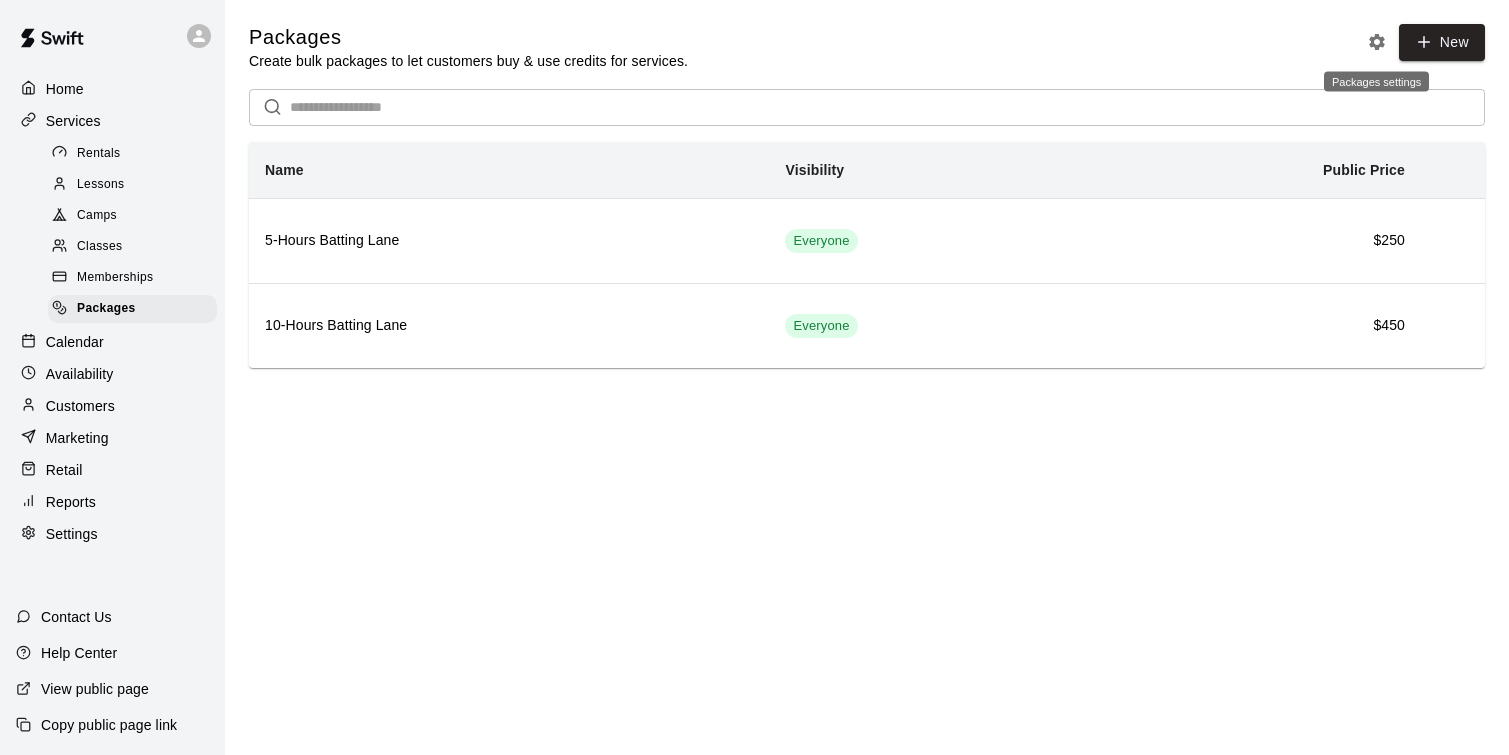 click 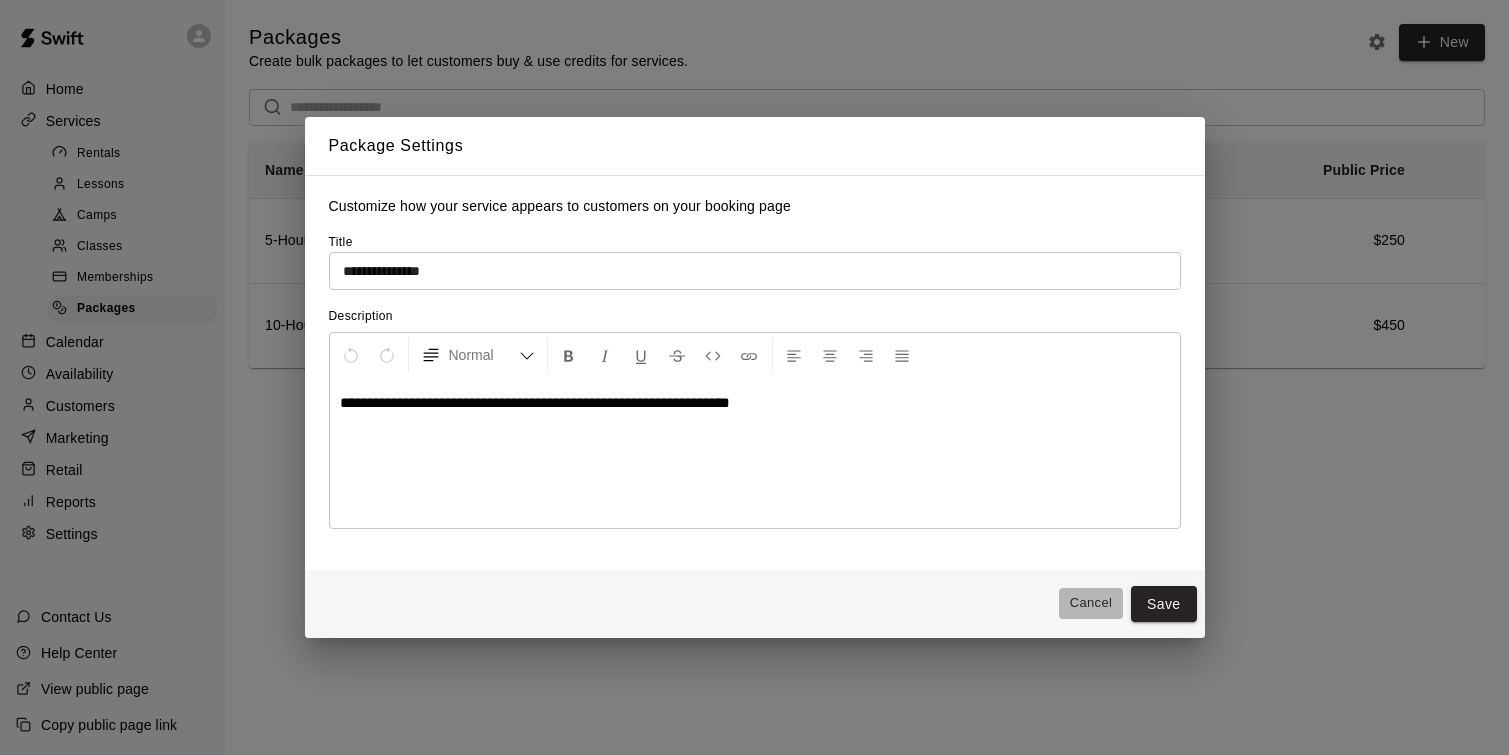 click on "Cancel" at bounding box center [1091, 603] 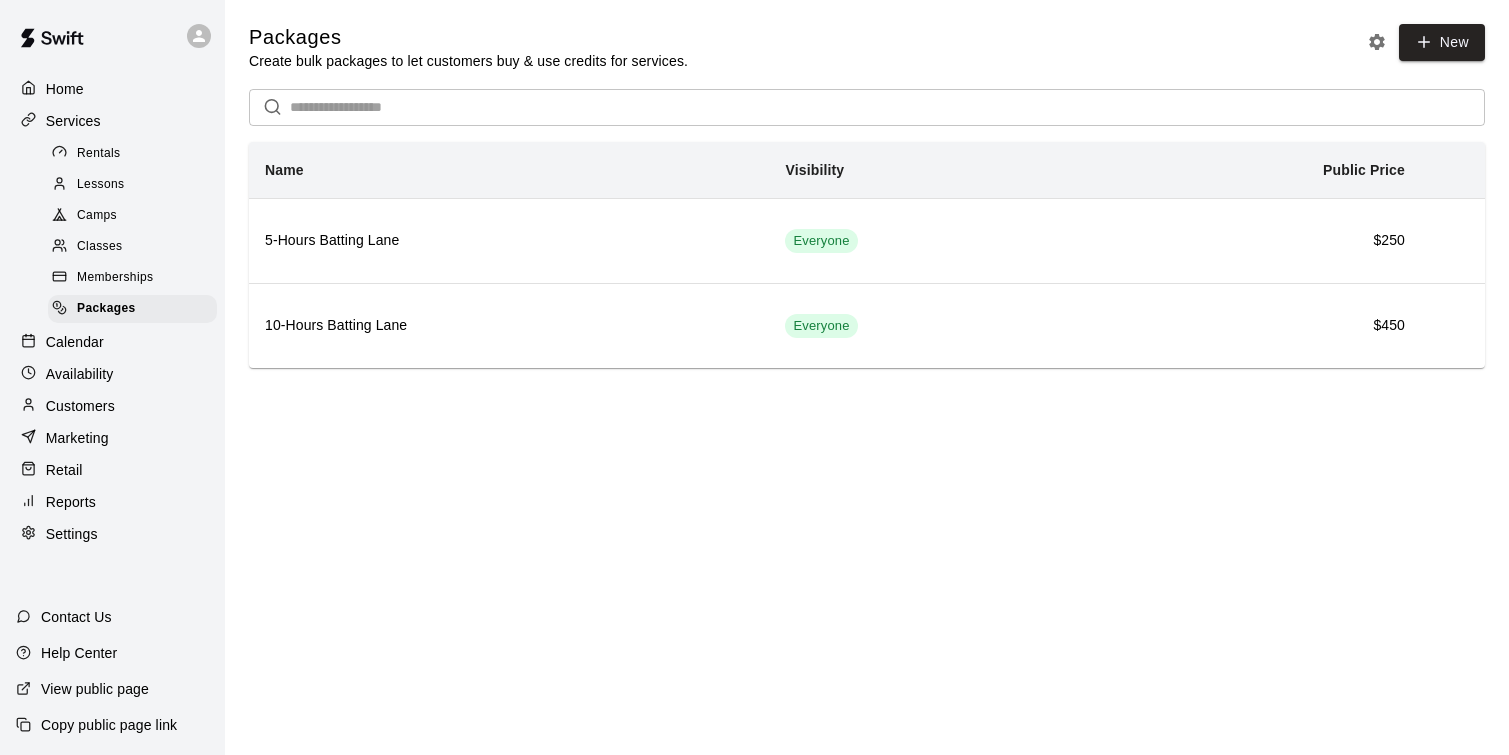 click on "Rentals" at bounding box center [132, 154] 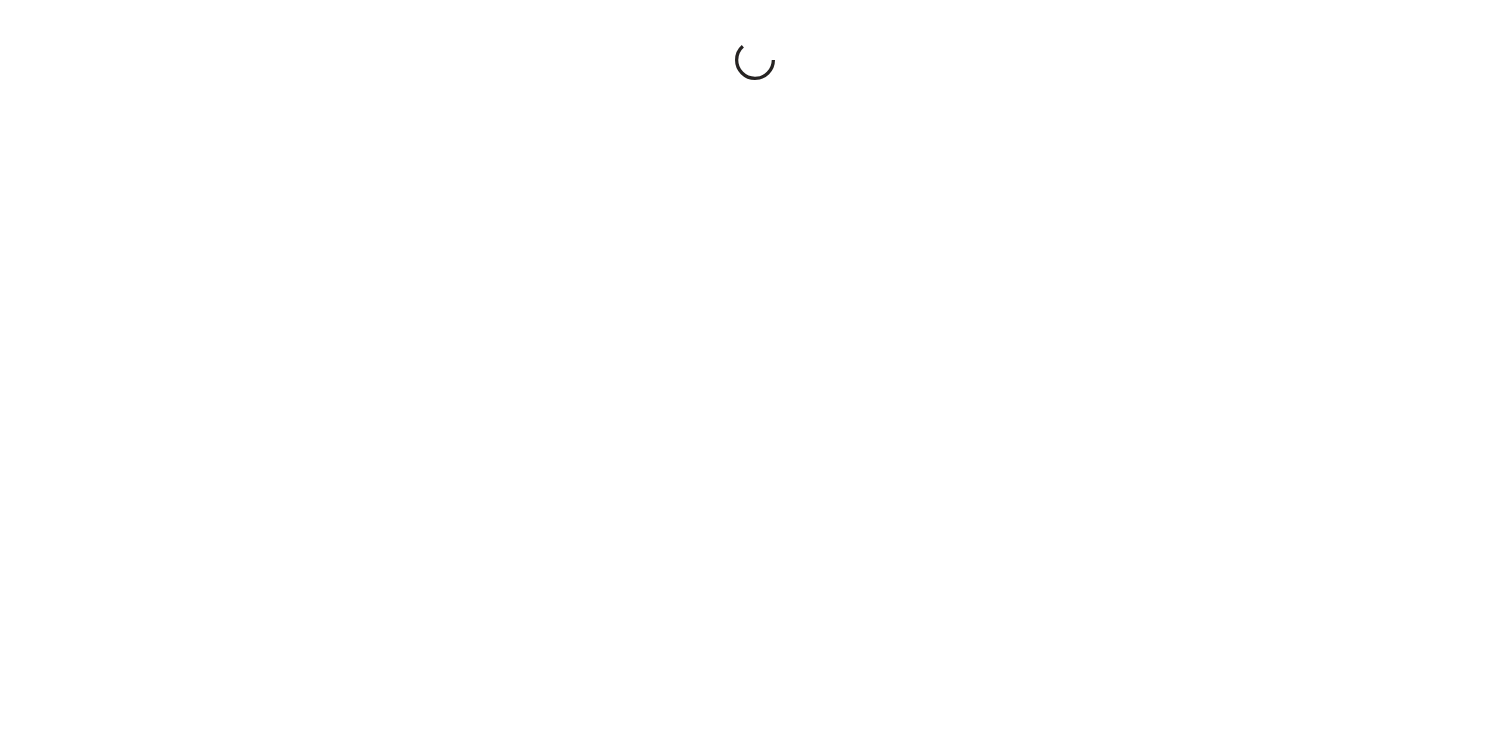 scroll, scrollTop: 0, scrollLeft: 0, axis: both 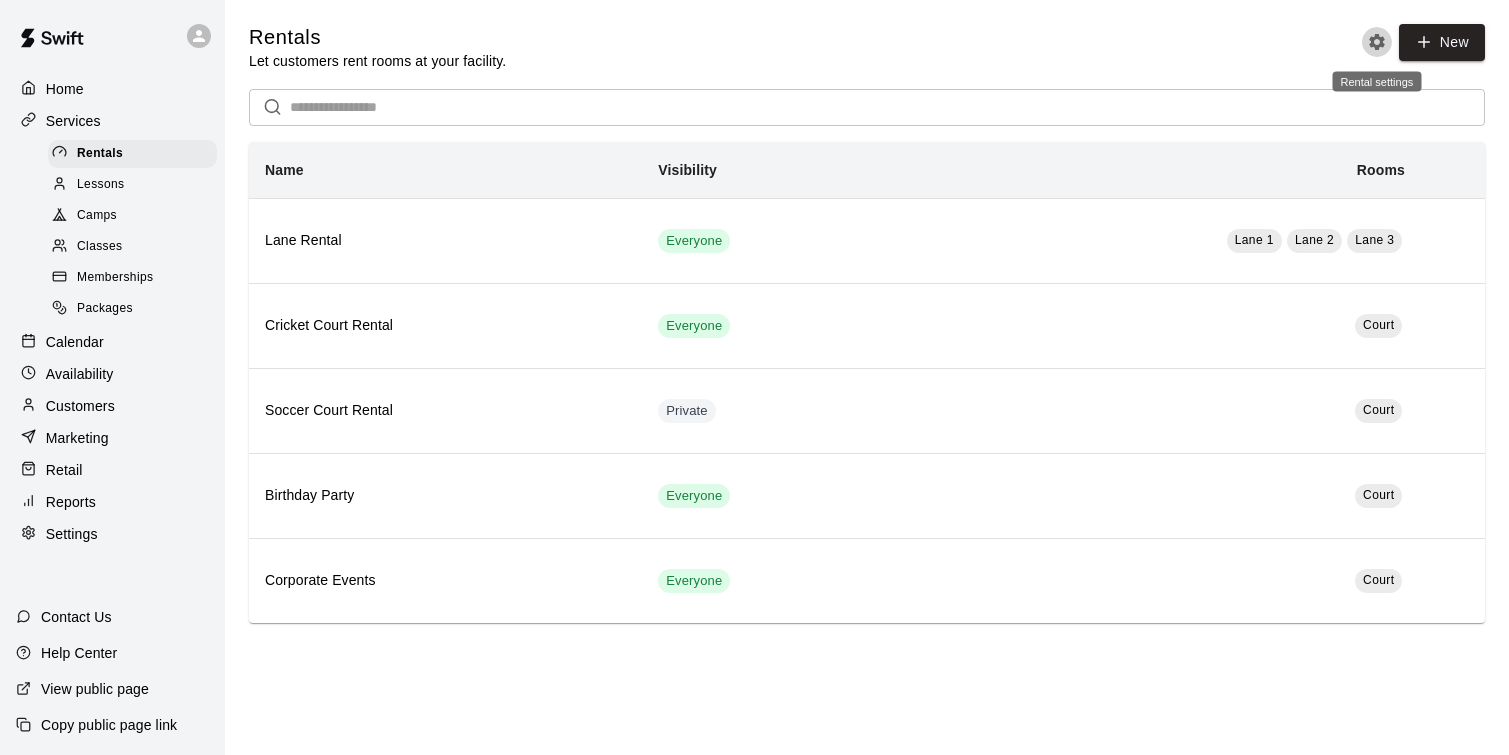 click 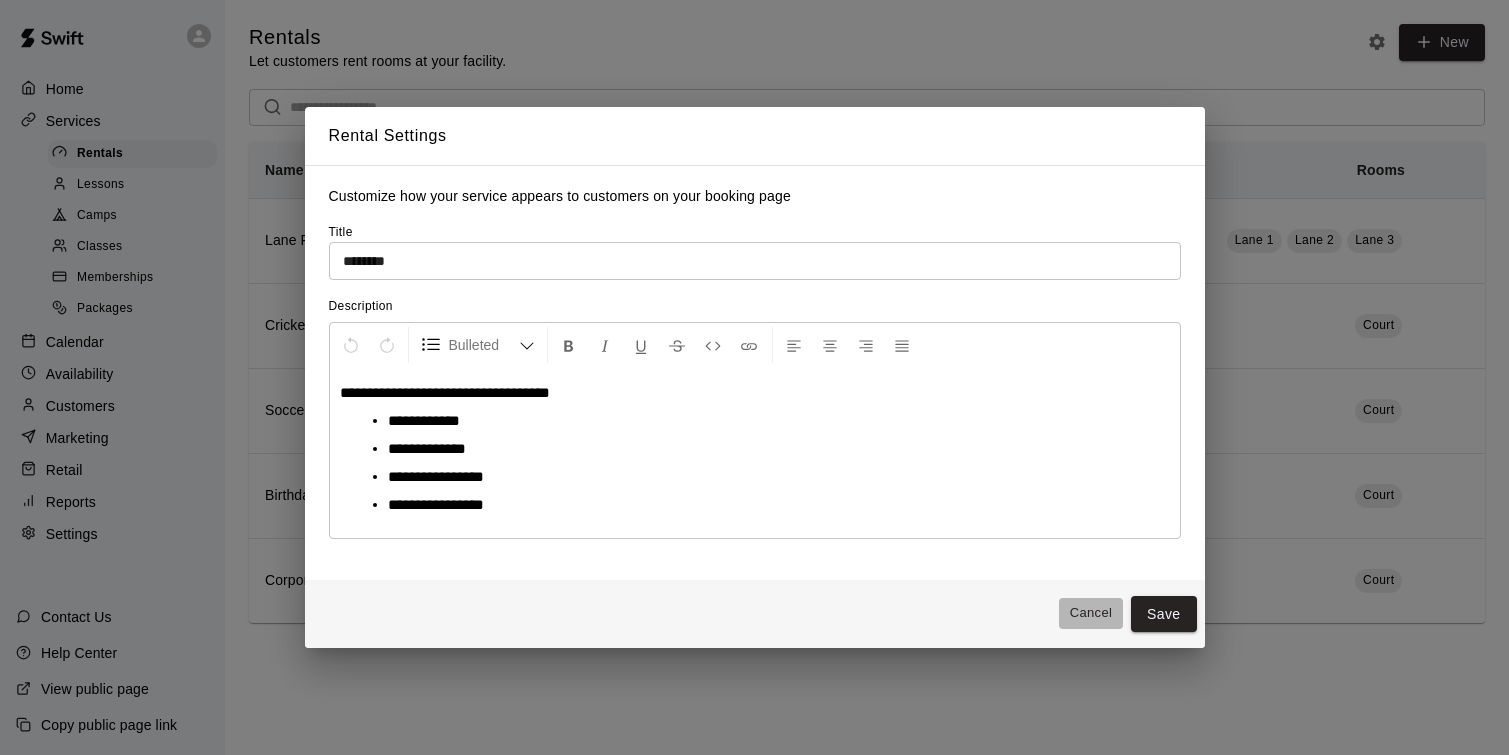 click on "Cancel" at bounding box center (1091, 613) 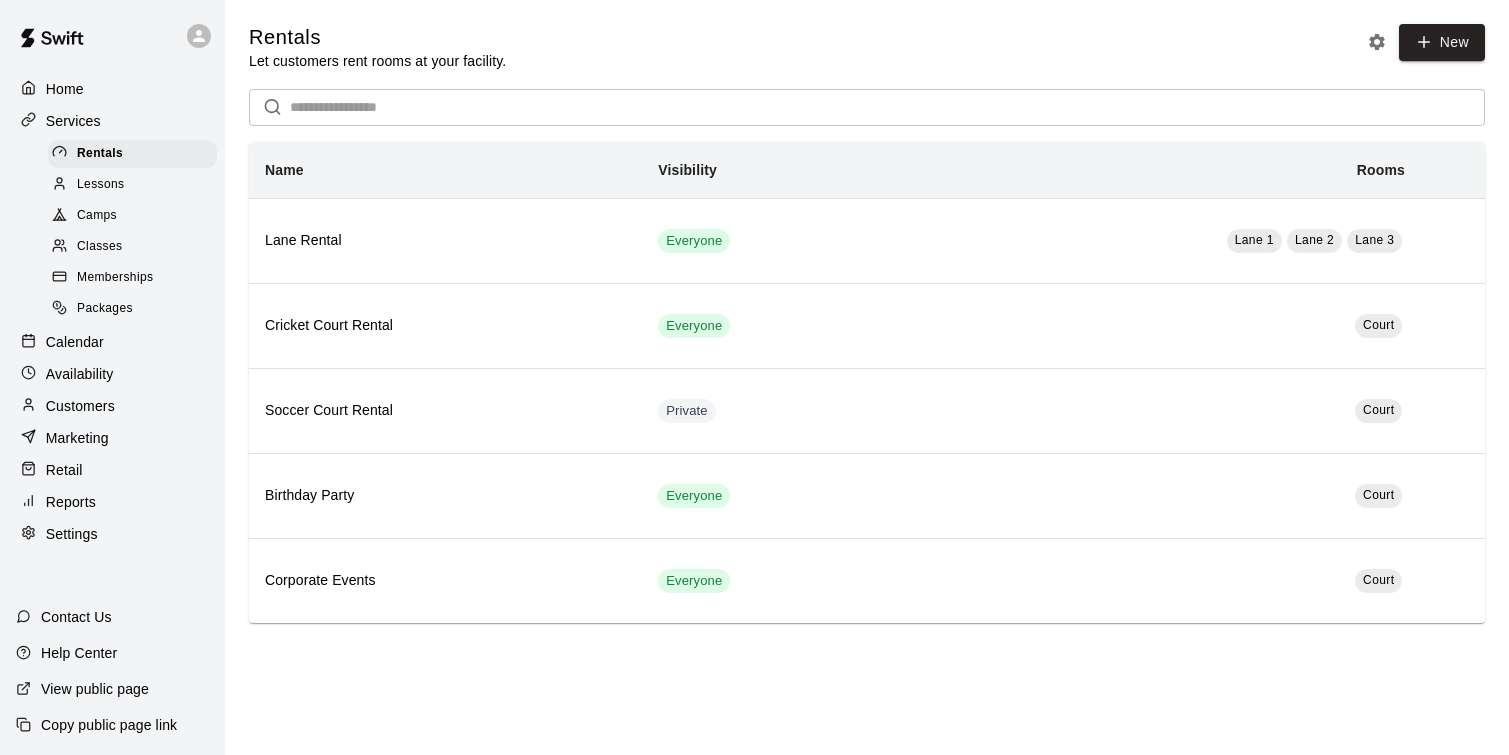 click on "Lessons" at bounding box center (101, 185) 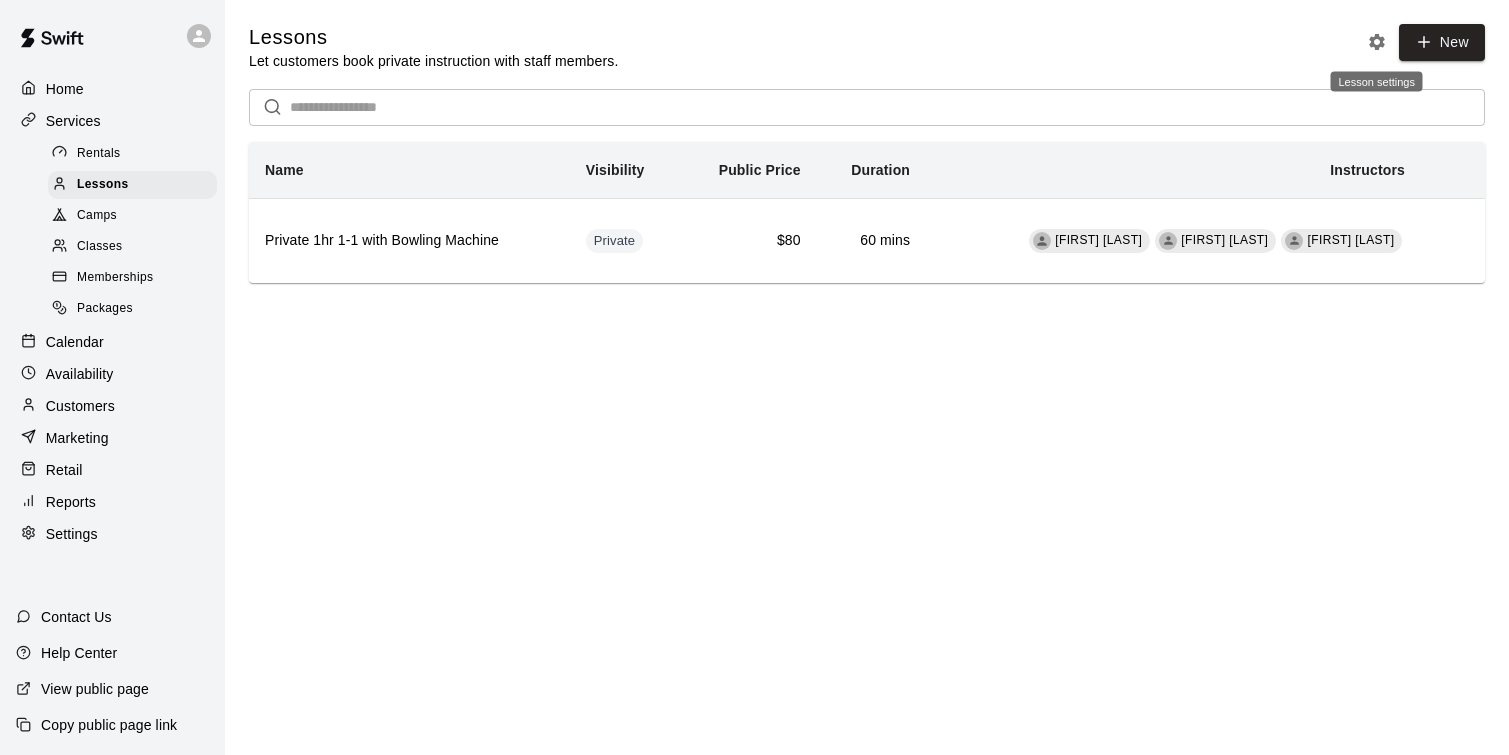 click 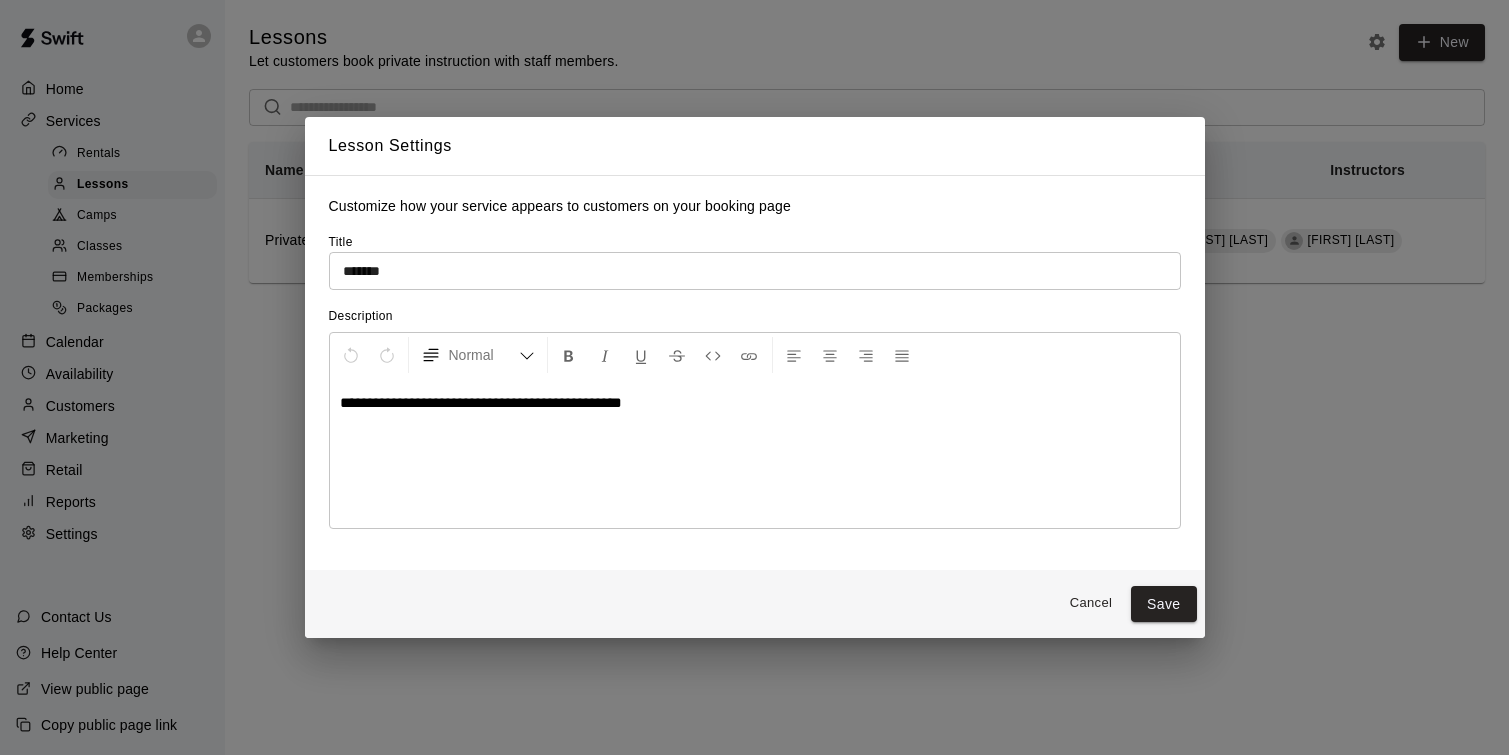 click on "Cancel" at bounding box center (1091, 603) 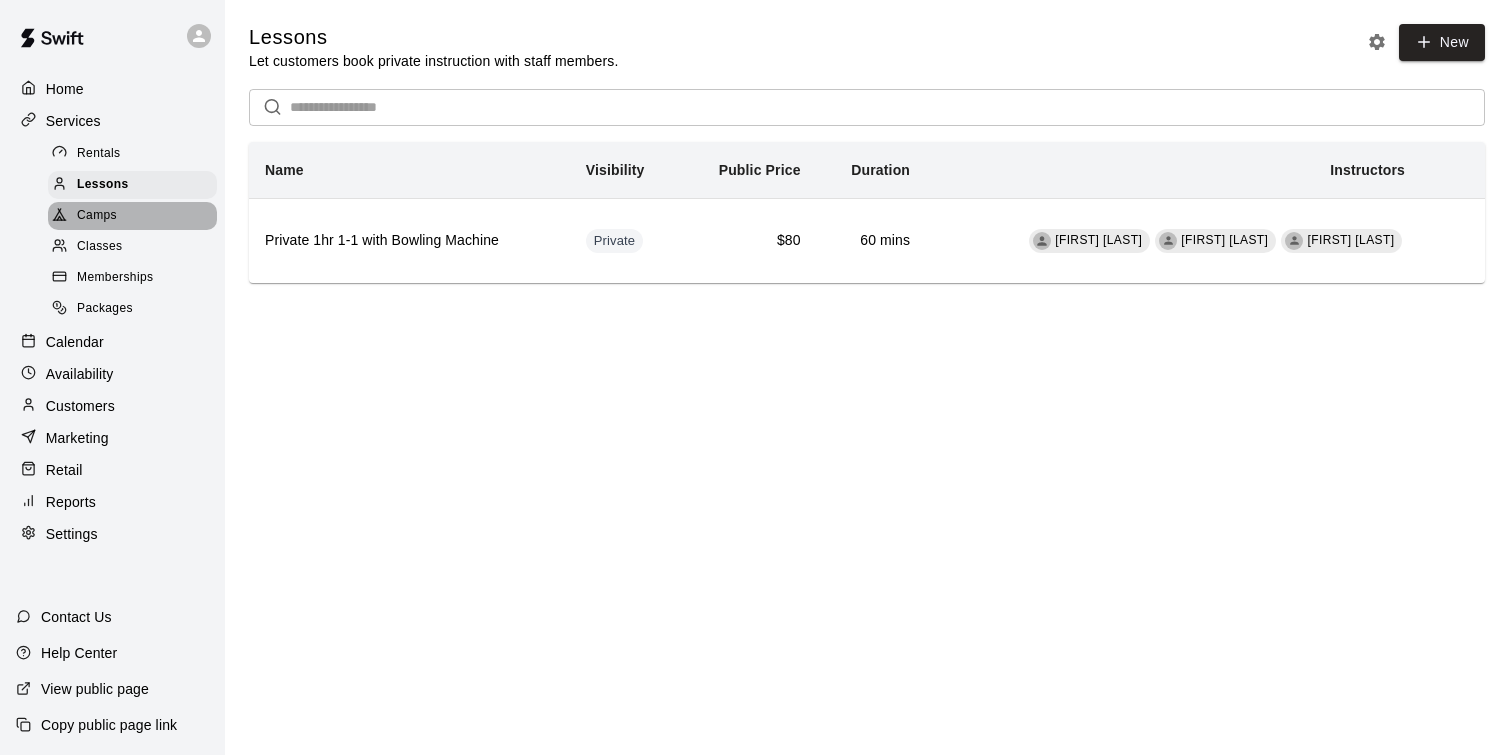 click on "Camps" at bounding box center [132, 216] 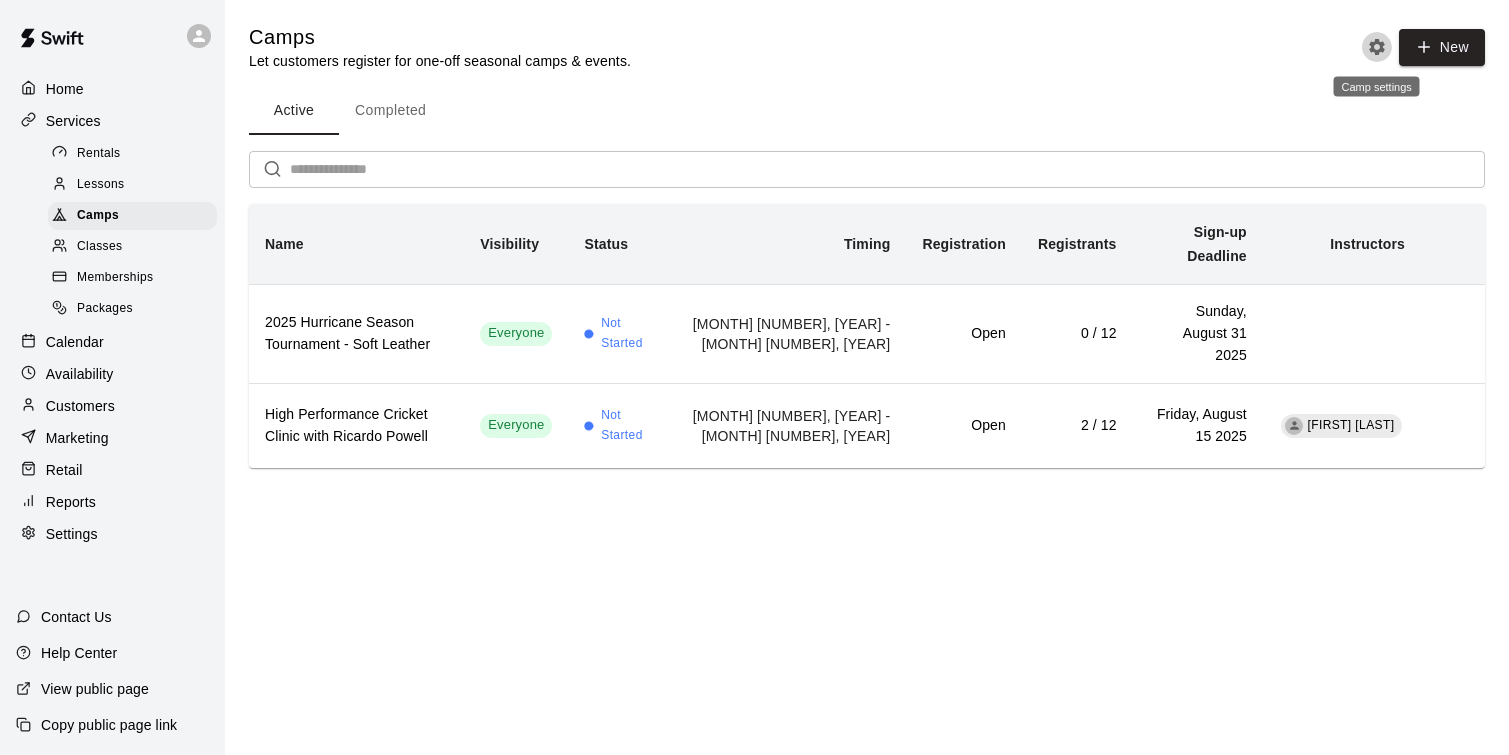 click 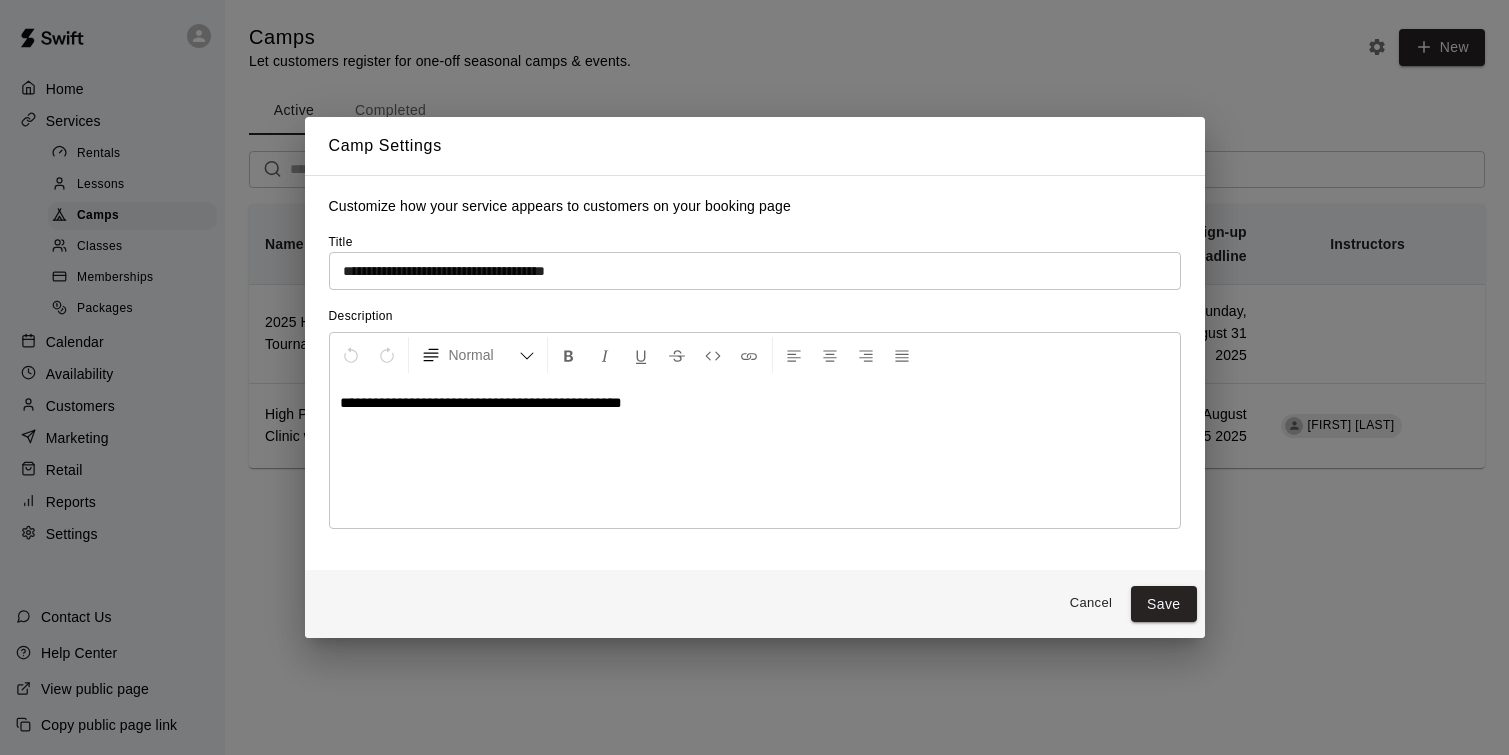 click on "Cancel" at bounding box center [1091, 603] 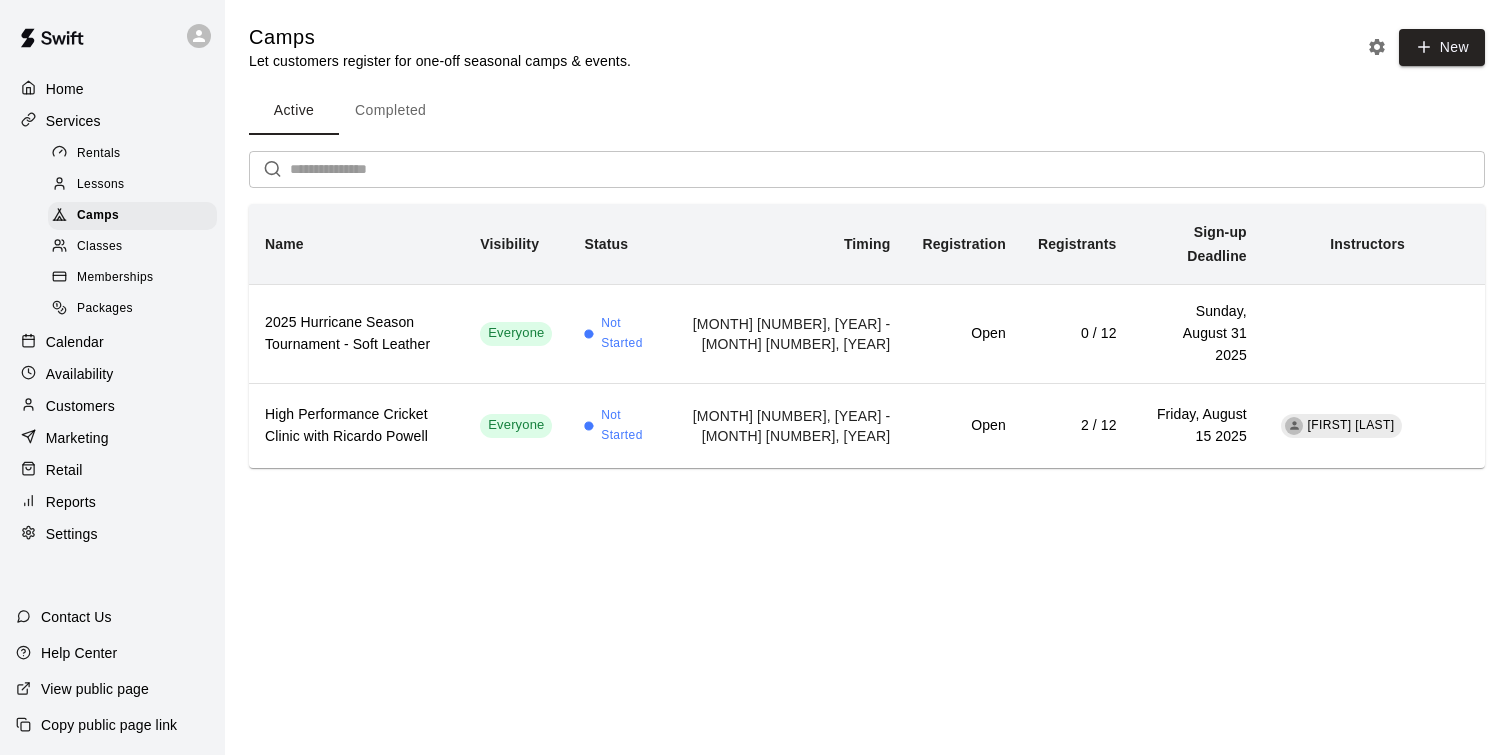 click 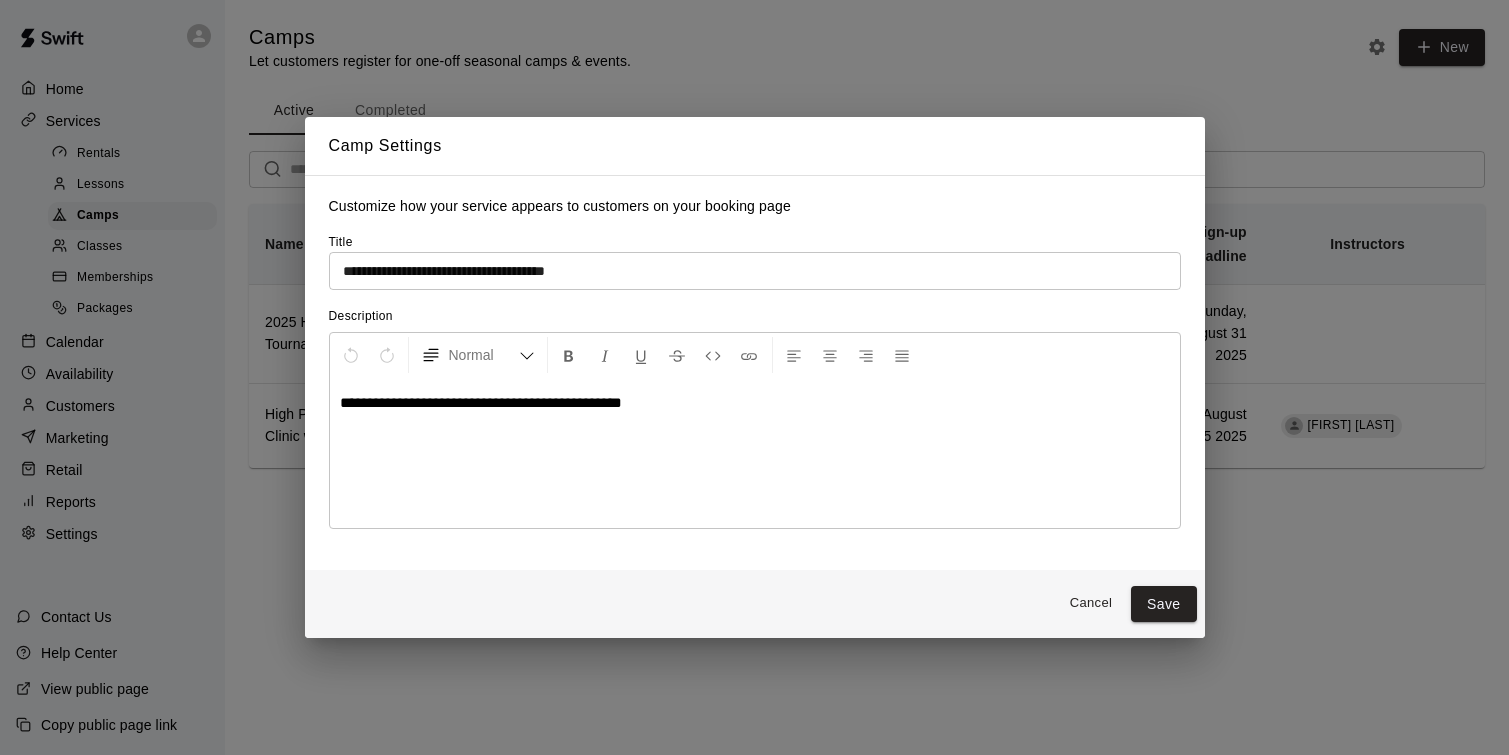 click on "Cancel" at bounding box center [1091, 603] 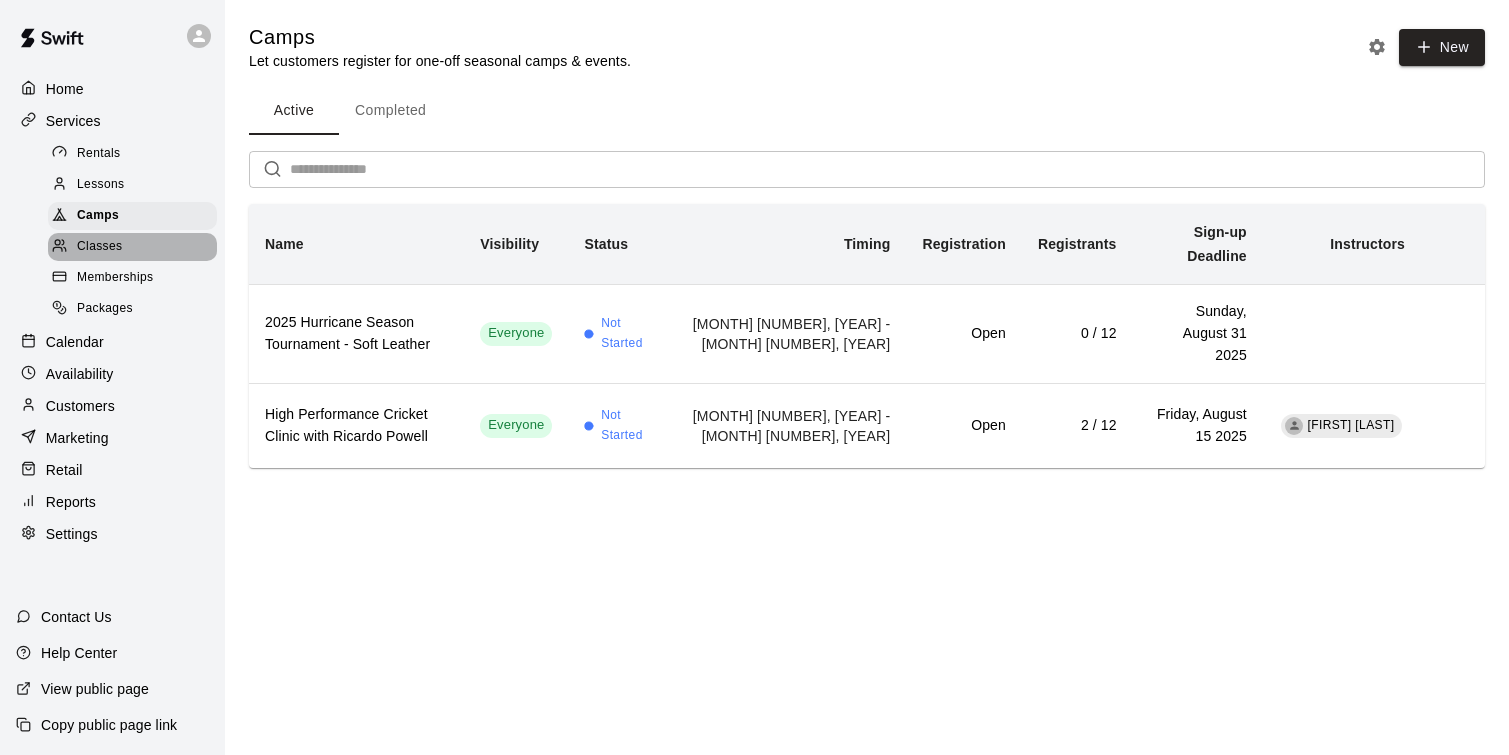 click on "Classes" at bounding box center (132, 247) 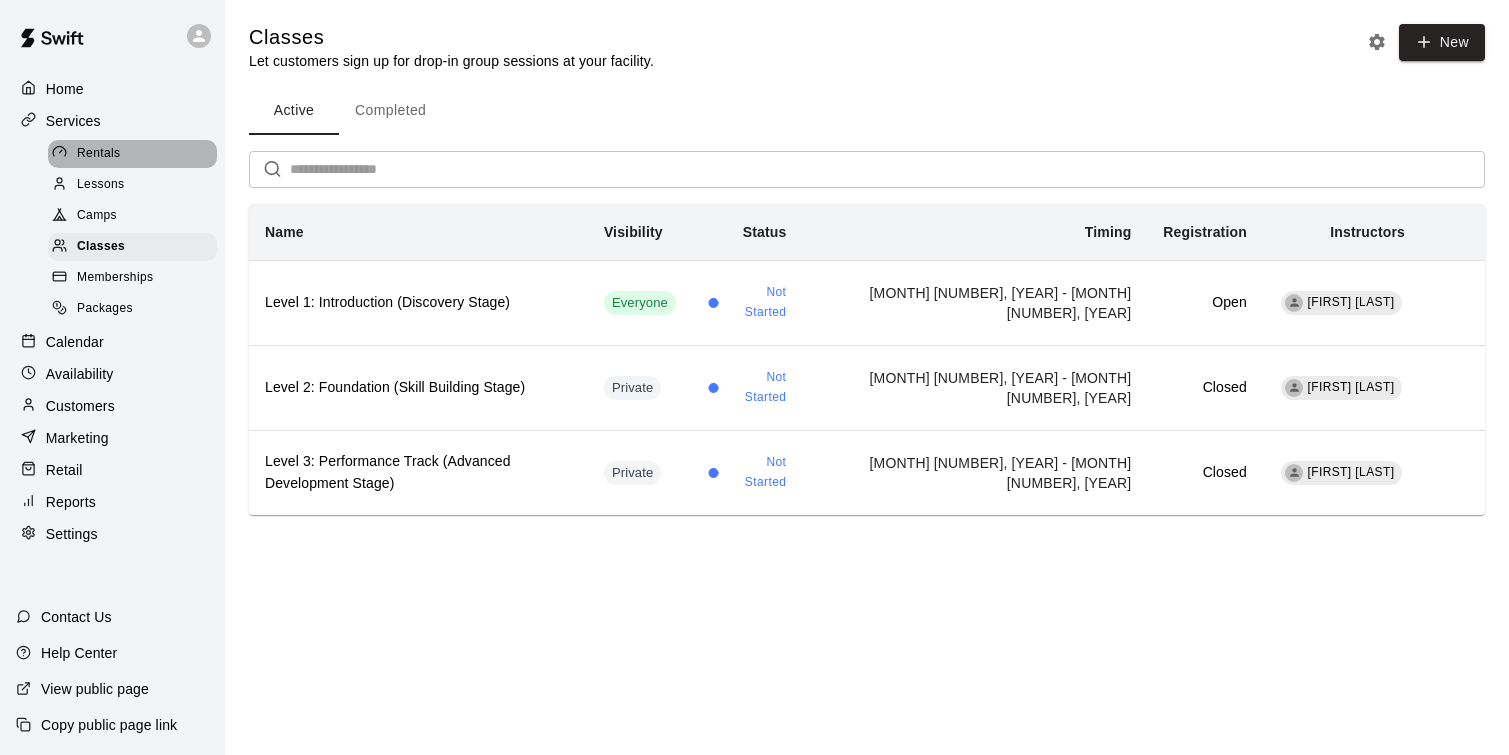 click on "Rentals" at bounding box center [132, 154] 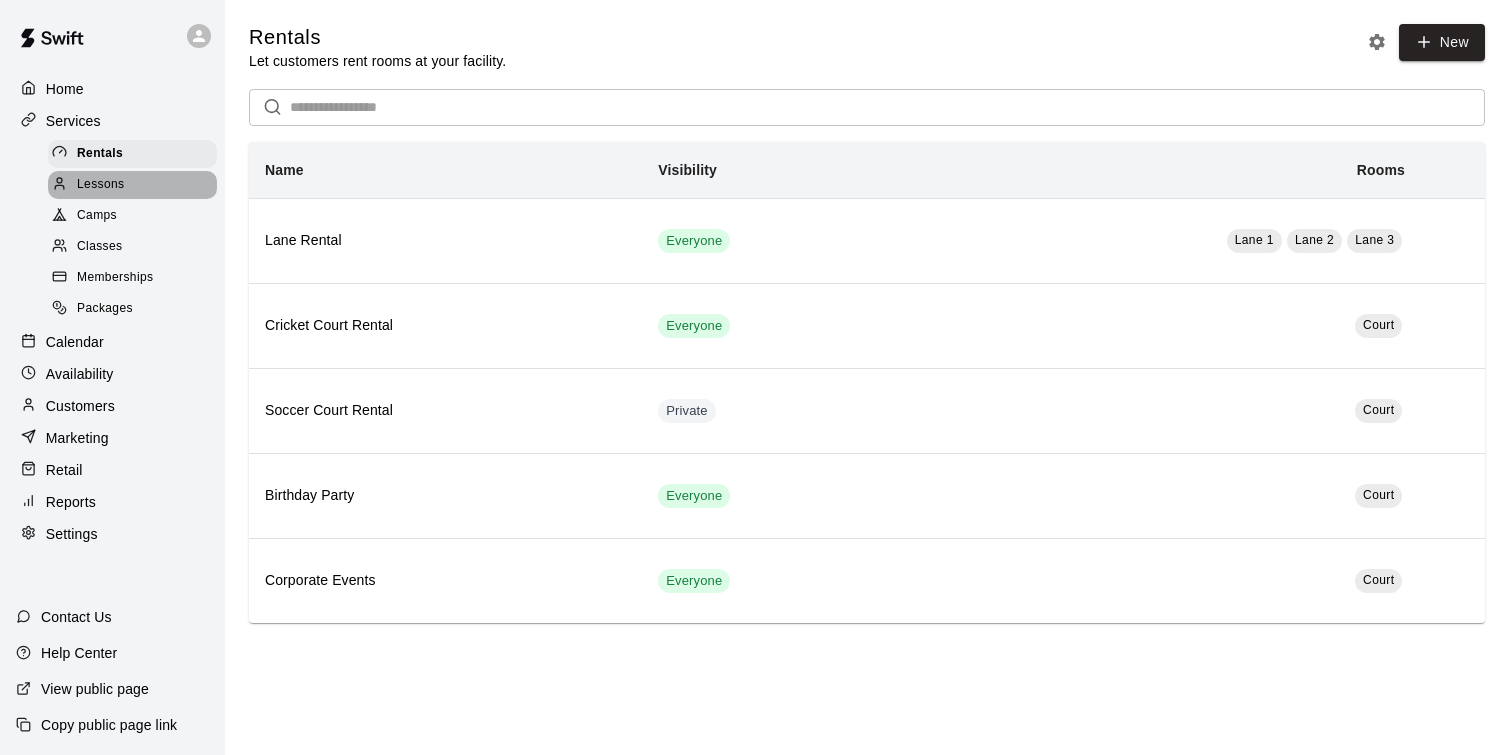 click on "Lessons" at bounding box center [132, 185] 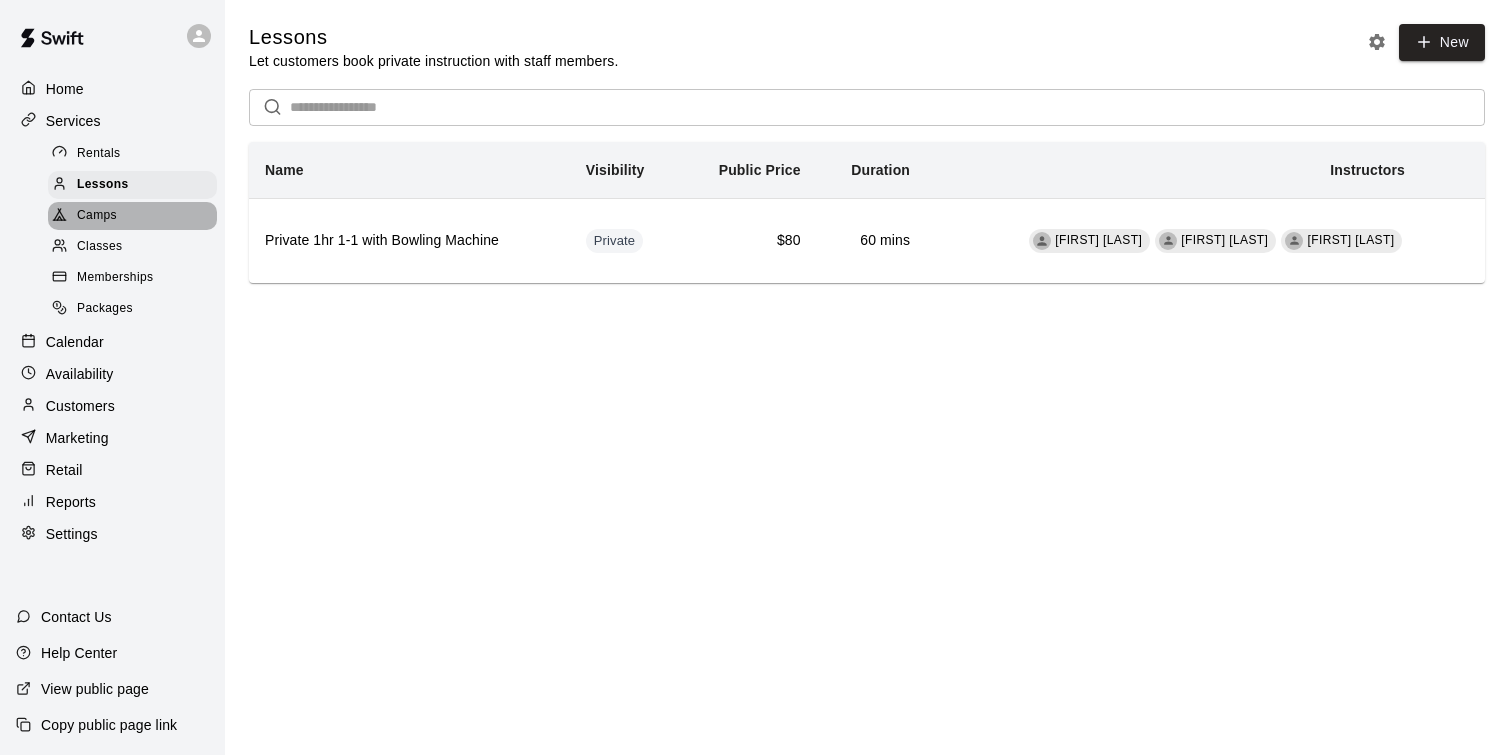 click on "Camps" at bounding box center (132, 216) 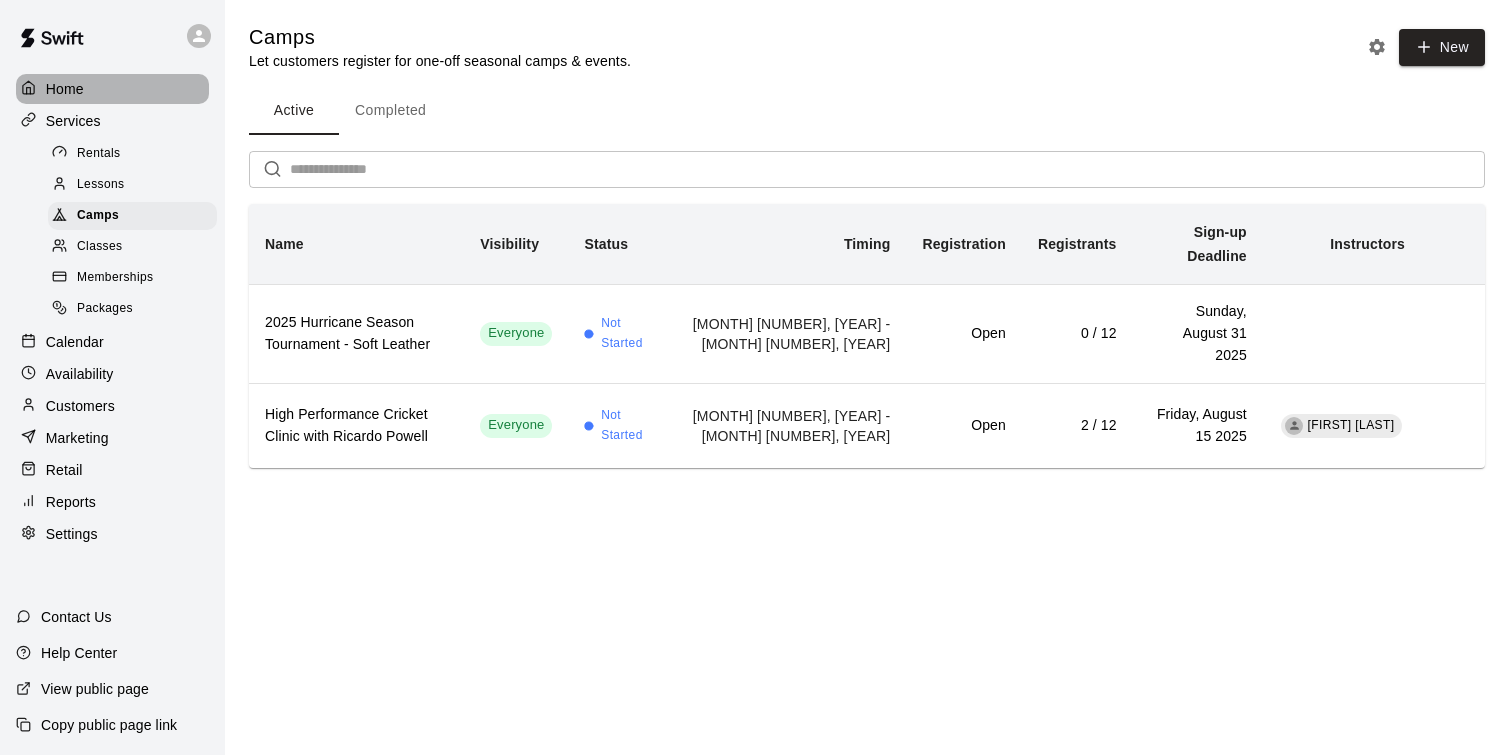 click on "Home" at bounding box center (112, 89) 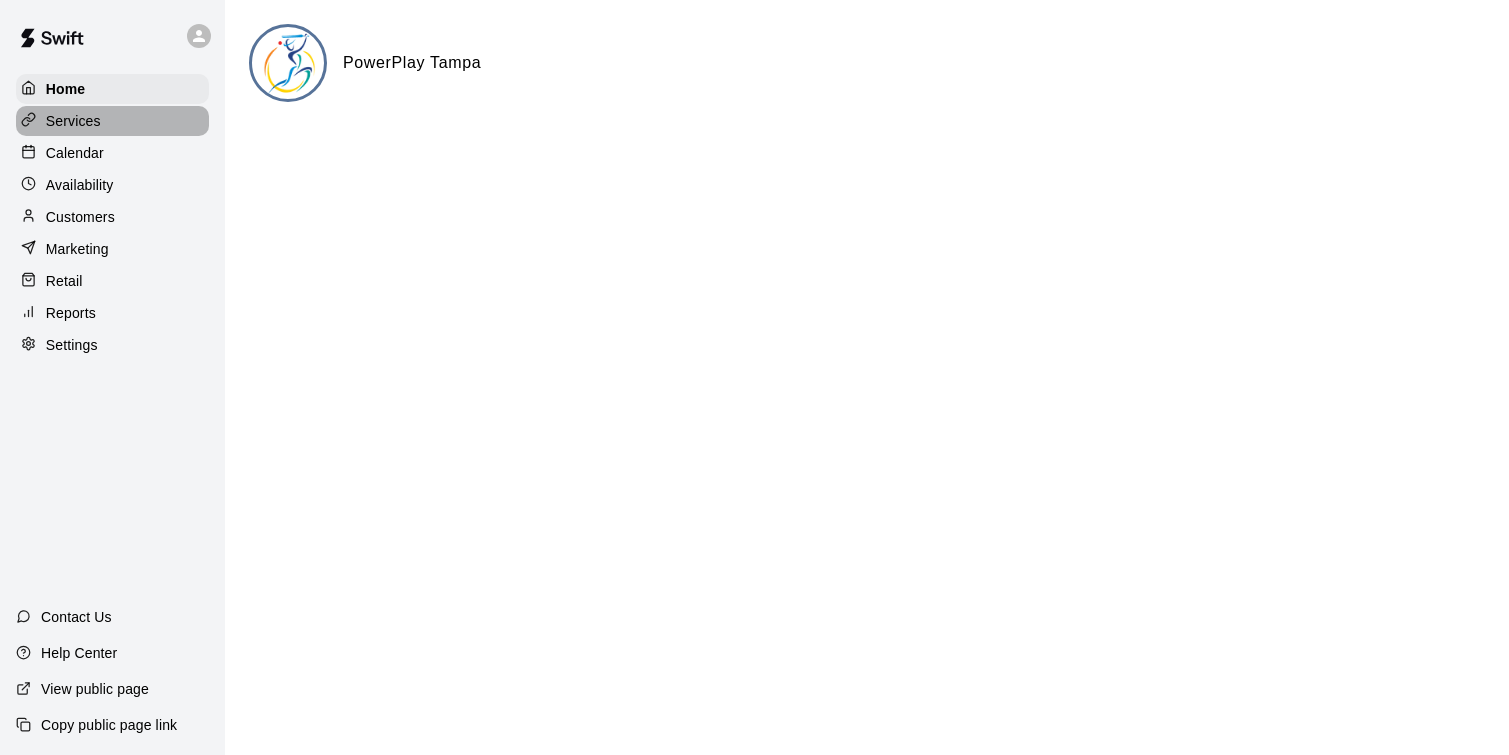 click on "Services" at bounding box center [112, 121] 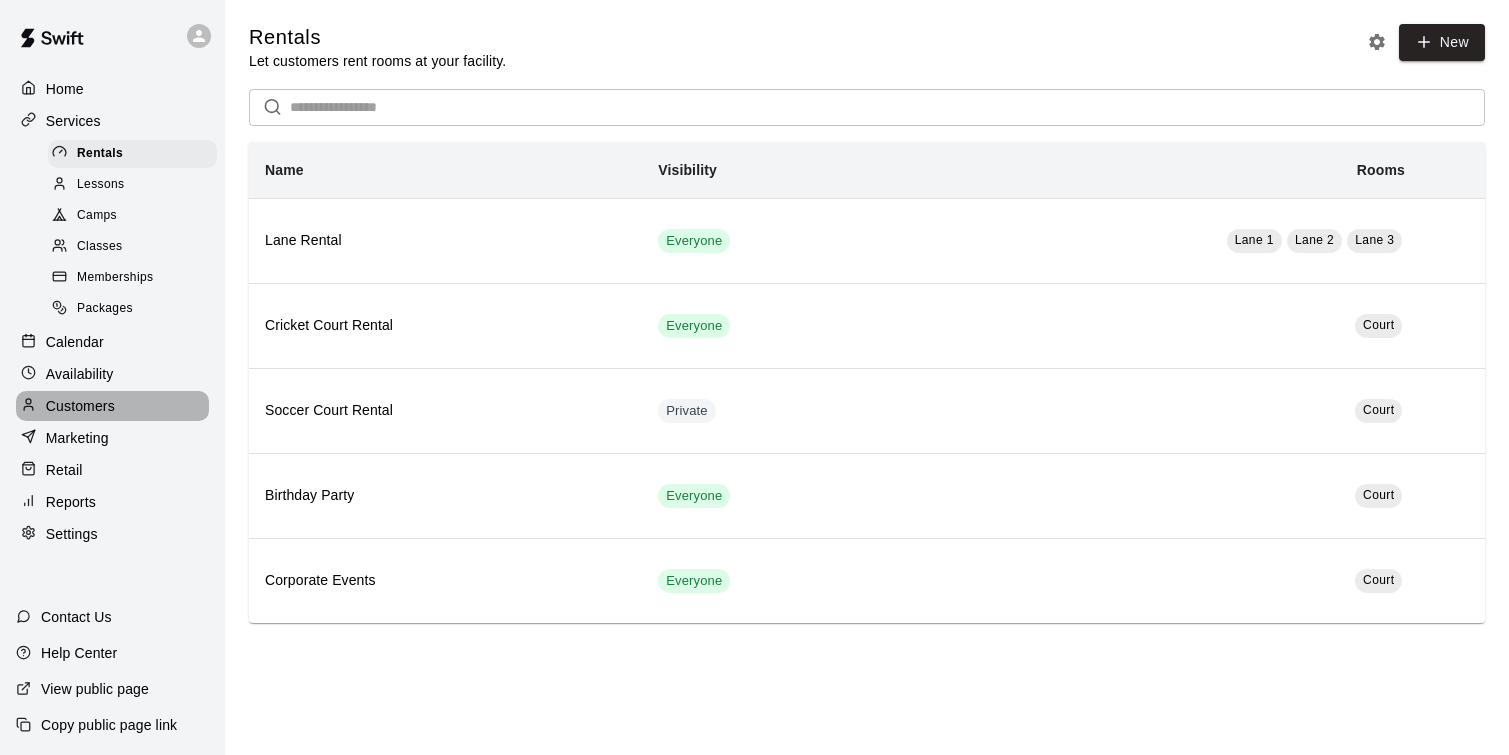 click on "Customers" at bounding box center [80, 406] 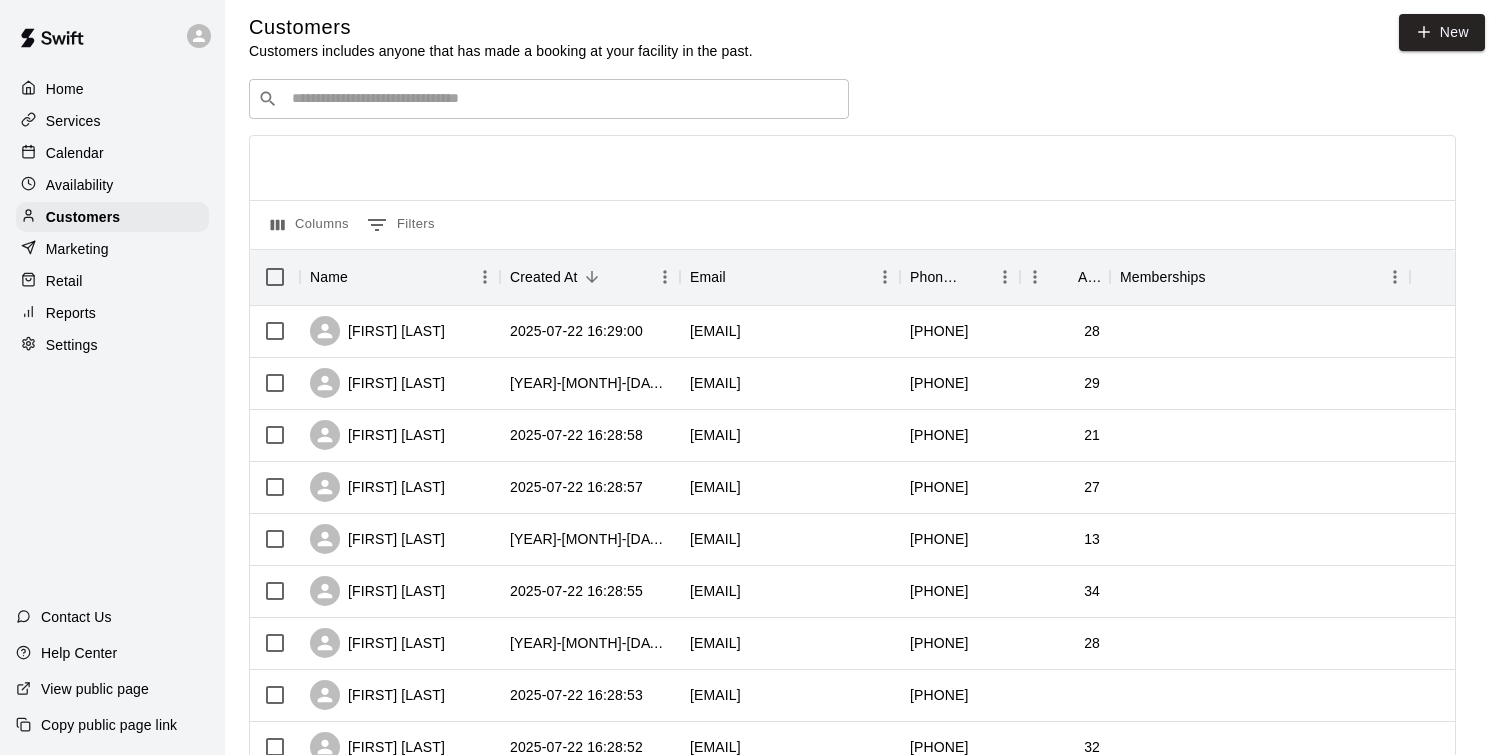 scroll, scrollTop: 11, scrollLeft: 0, axis: vertical 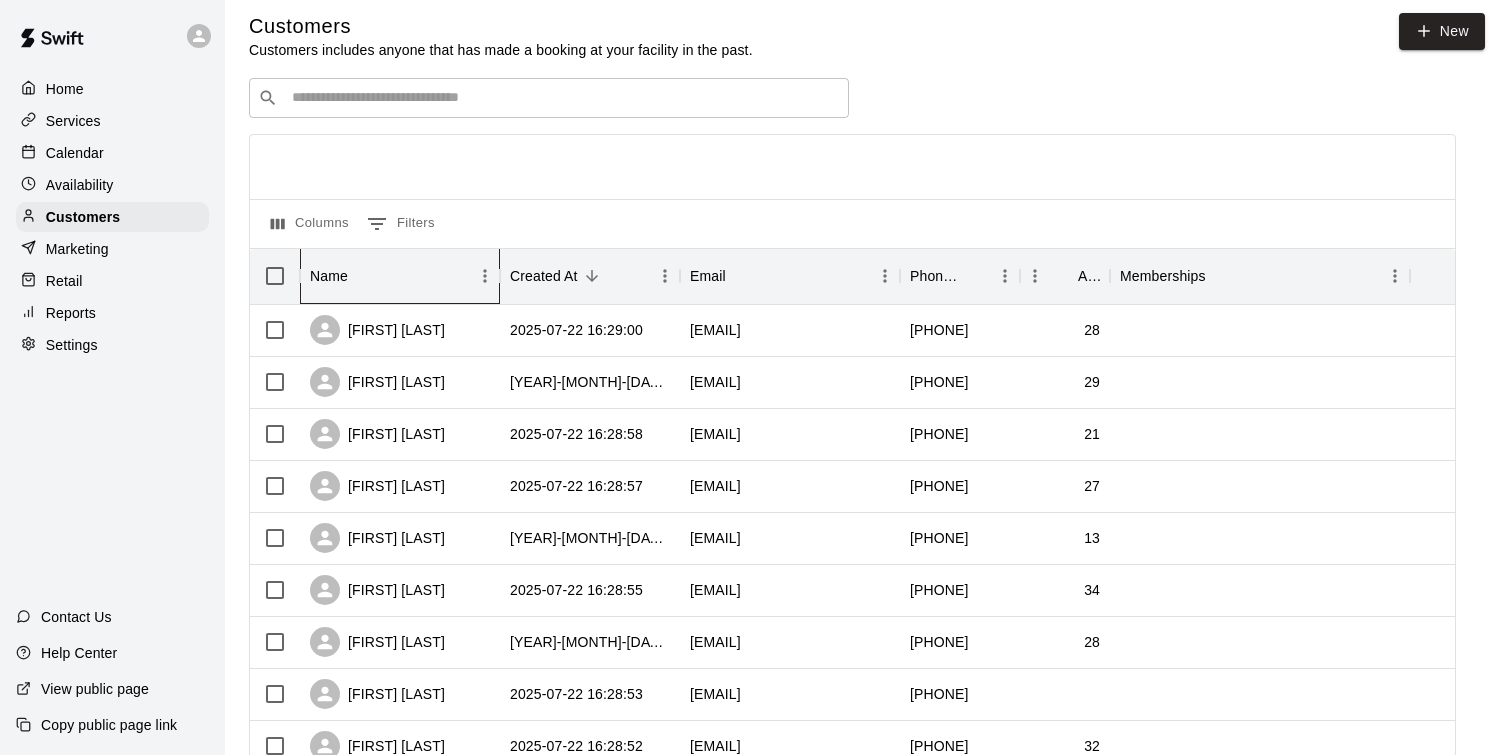 click on "Name" at bounding box center [390, 276] 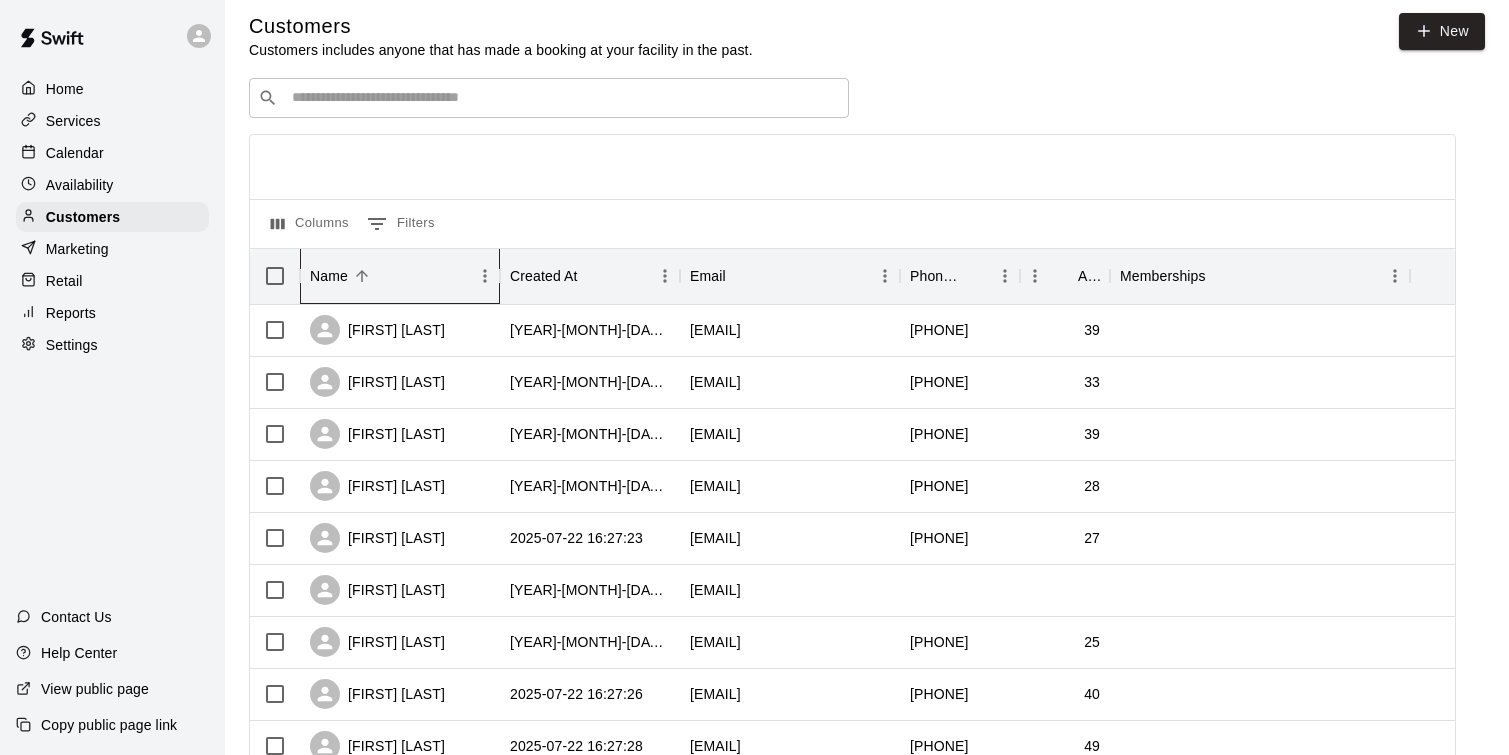 click on "Name" at bounding box center (390, 276) 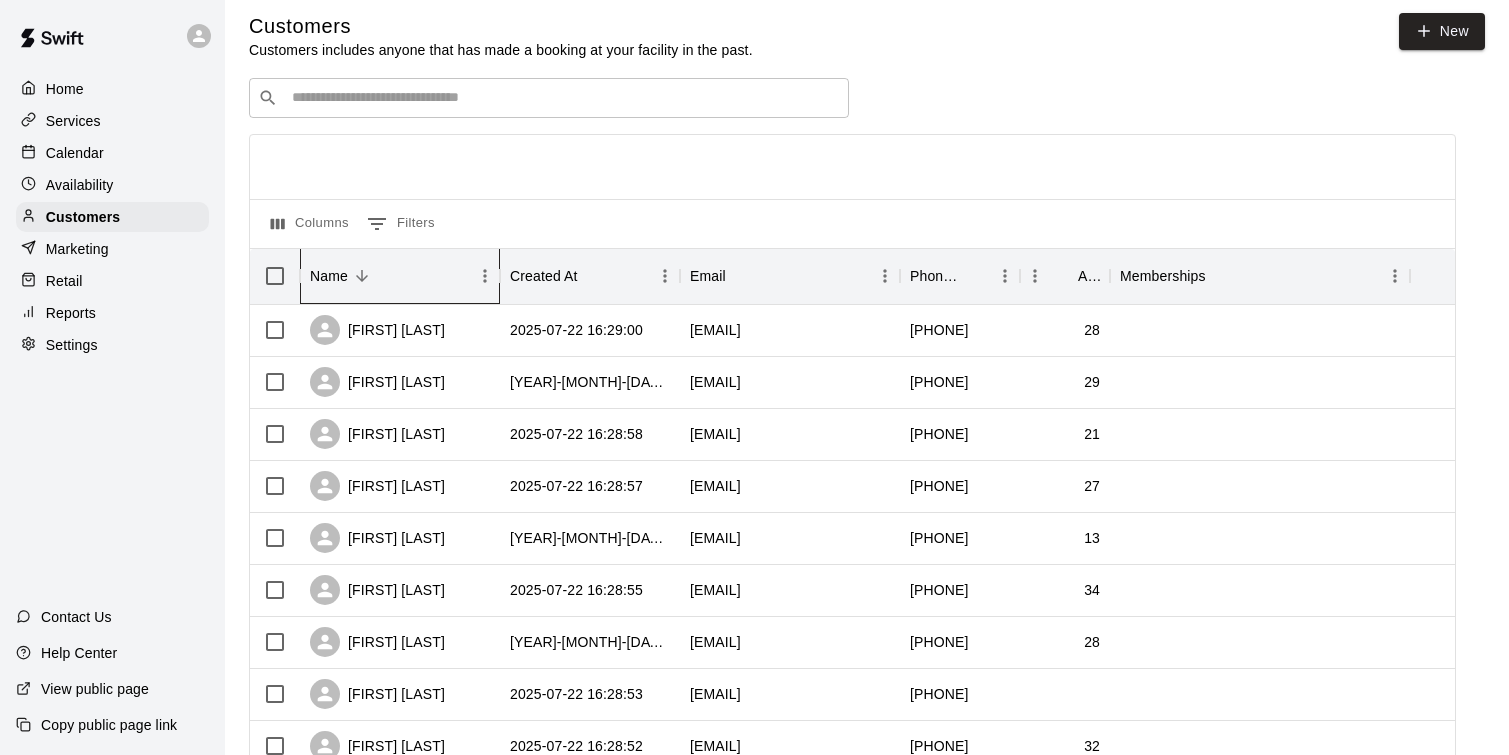 click on "Name" at bounding box center (390, 276) 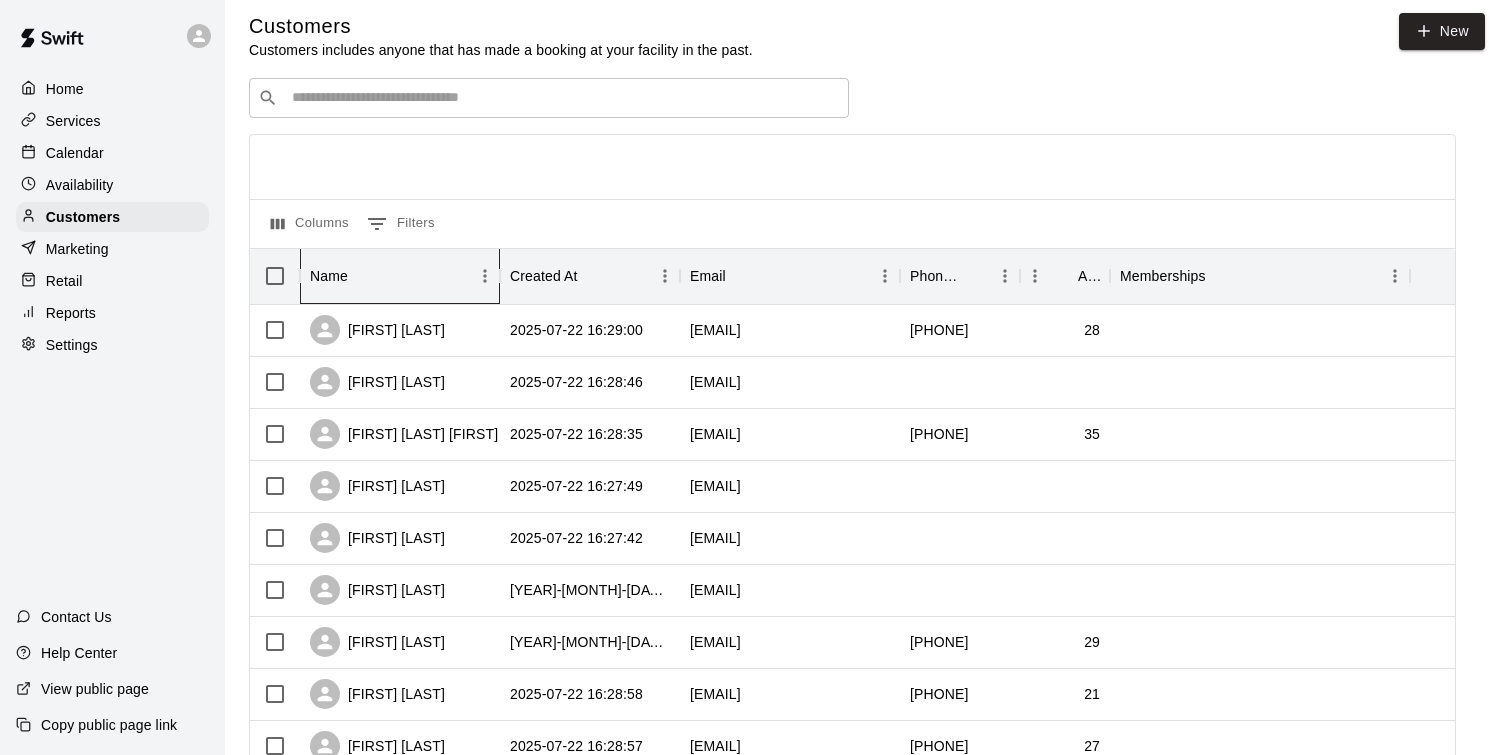 click on "Name" at bounding box center (390, 276) 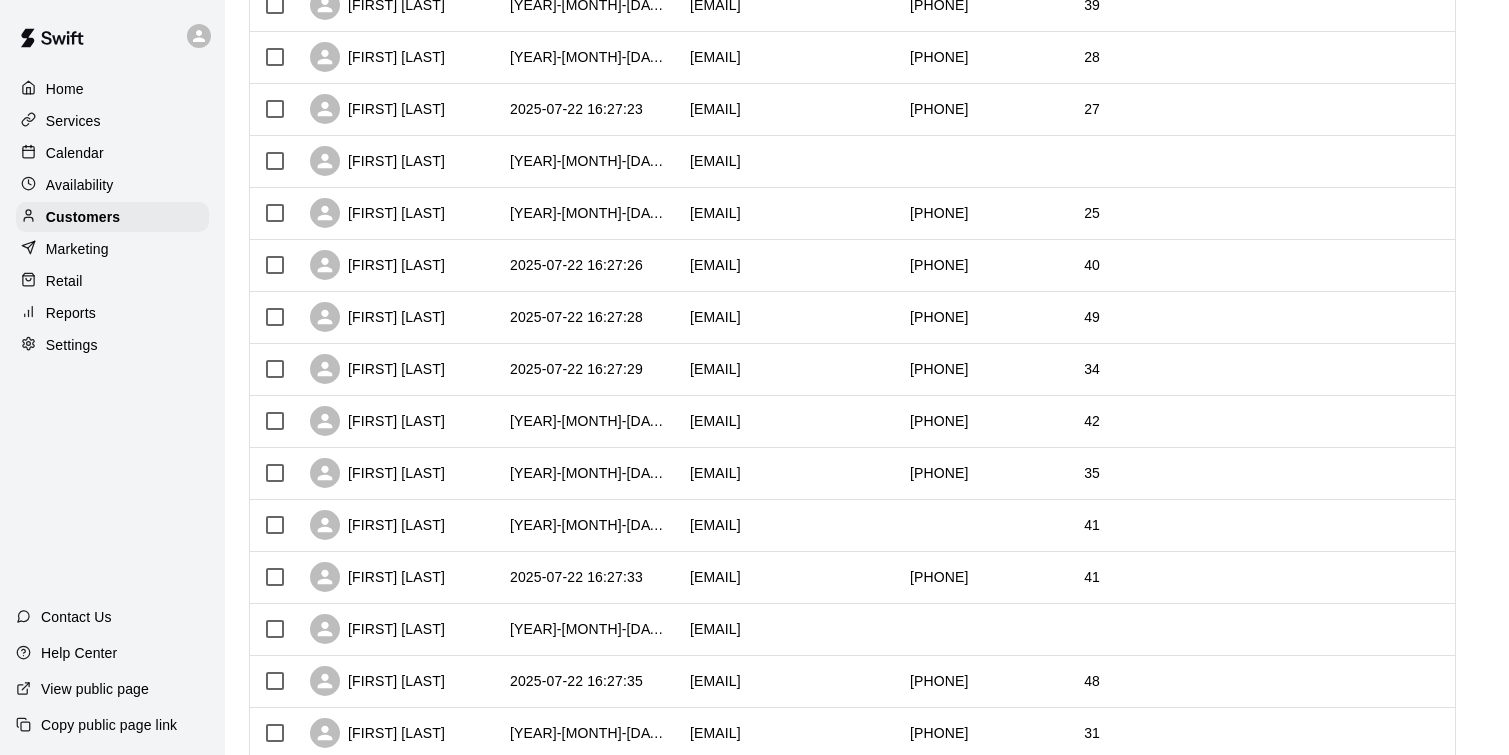 scroll, scrollTop: 445, scrollLeft: 0, axis: vertical 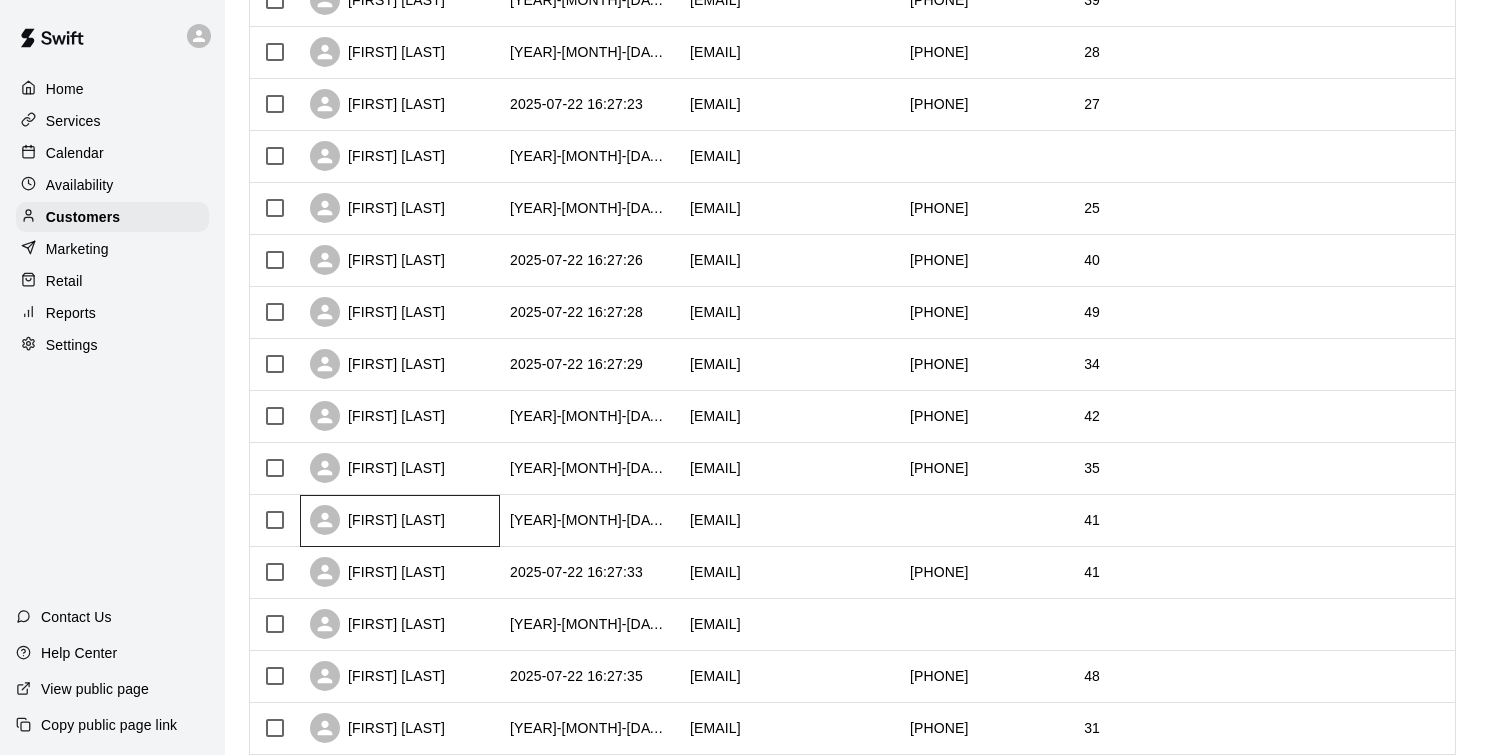 click on "[FIRST] [LAST]" at bounding box center [377, 520] 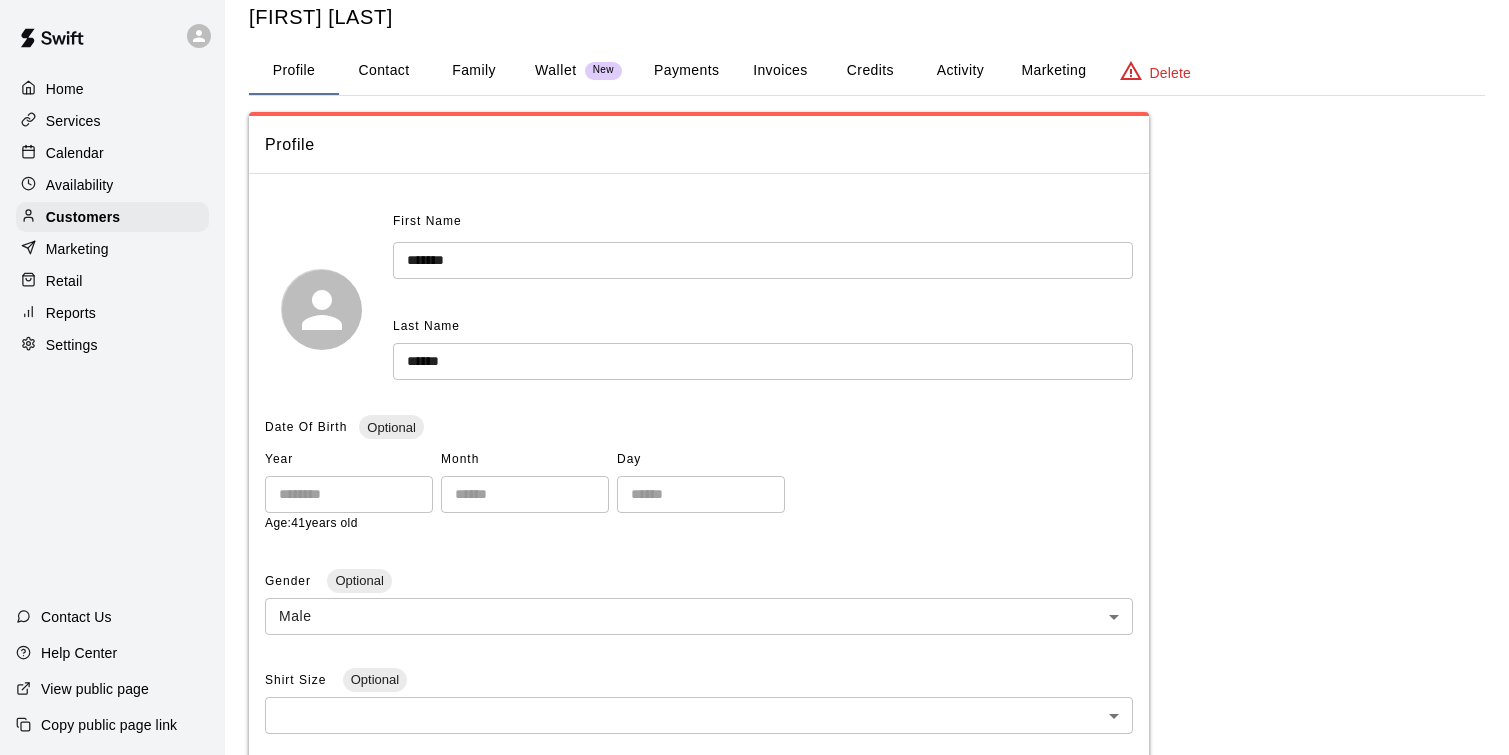 scroll, scrollTop: 0, scrollLeft: 0, axis: both 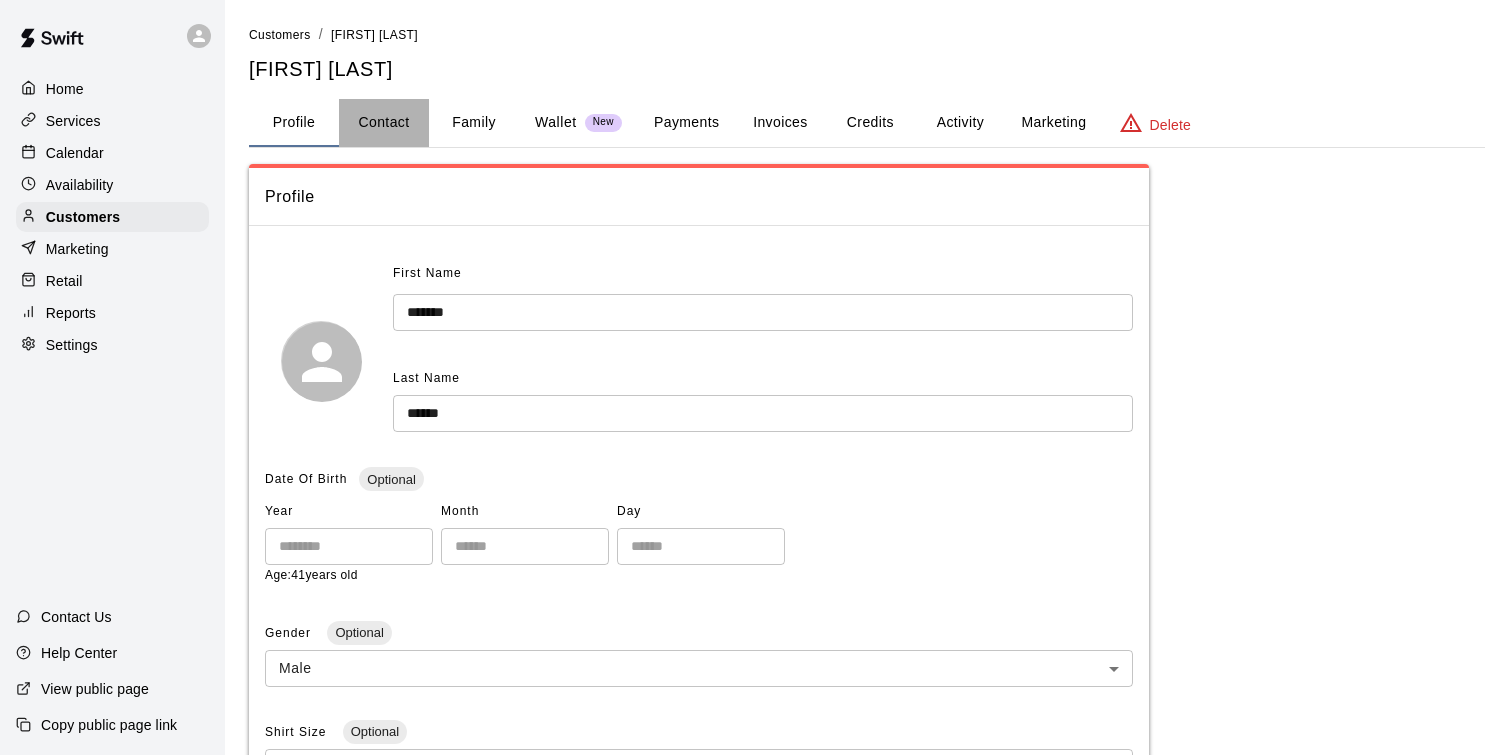 click on "Contact" at bounding box center (384, 123) 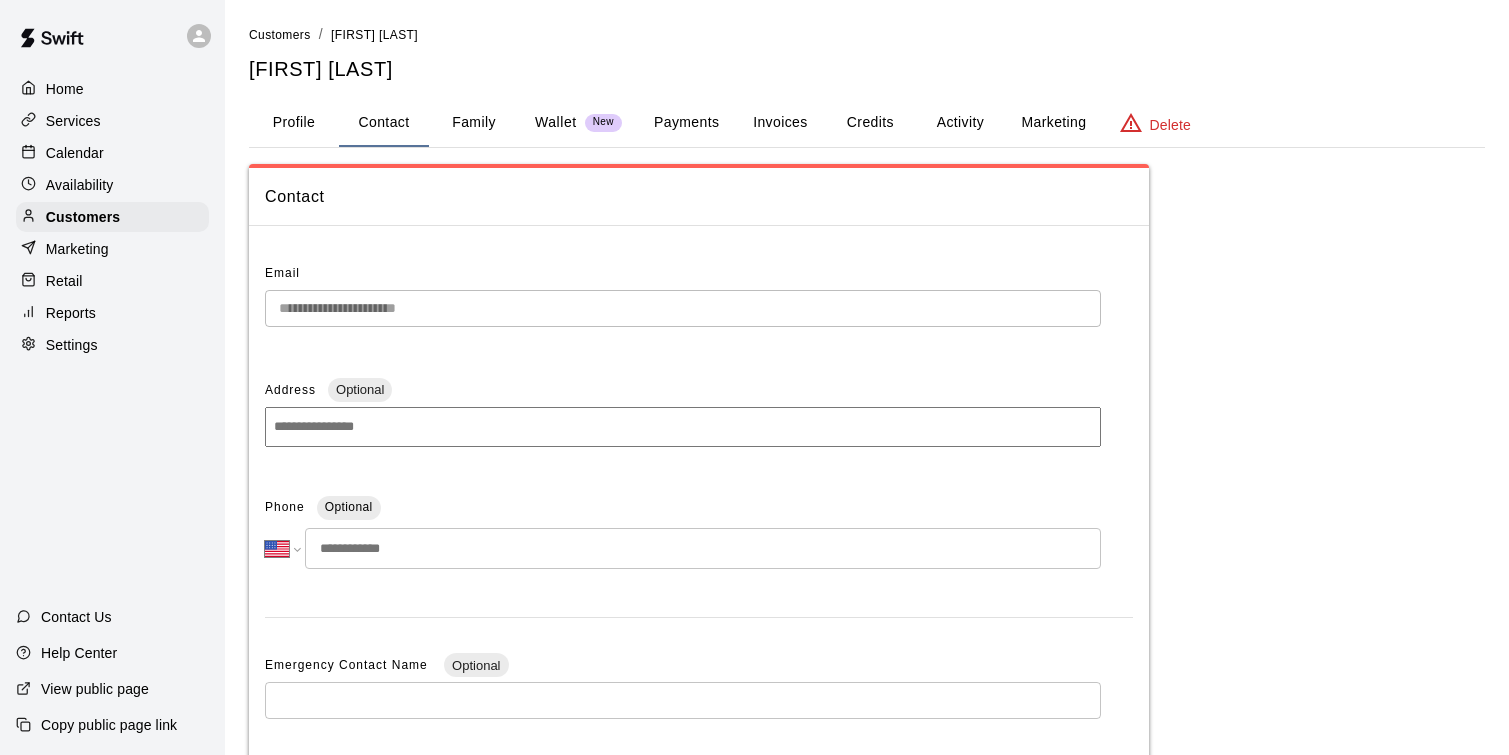 click on "Family" at bounding box center [474, 123] 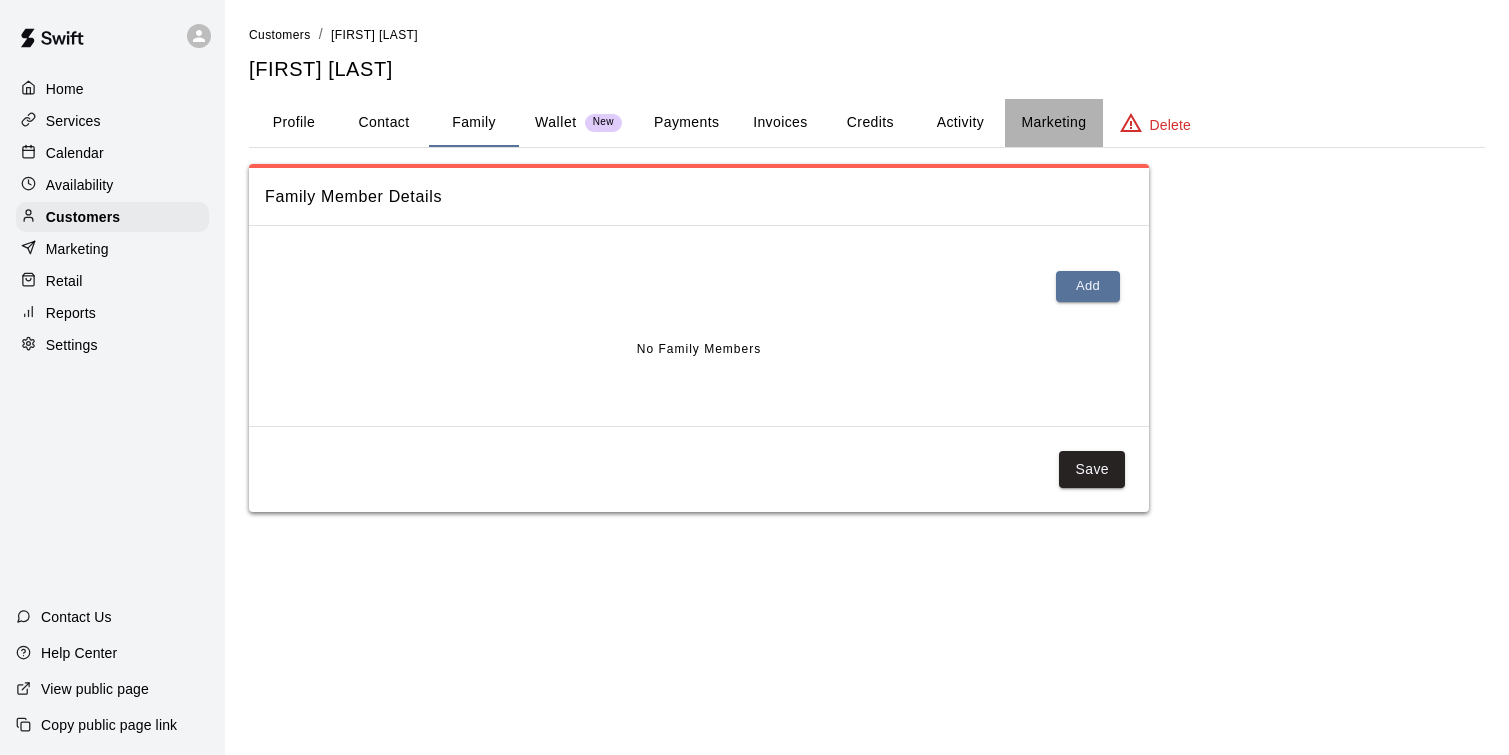 click on "Marketing" at bounding box center [1053, 123] 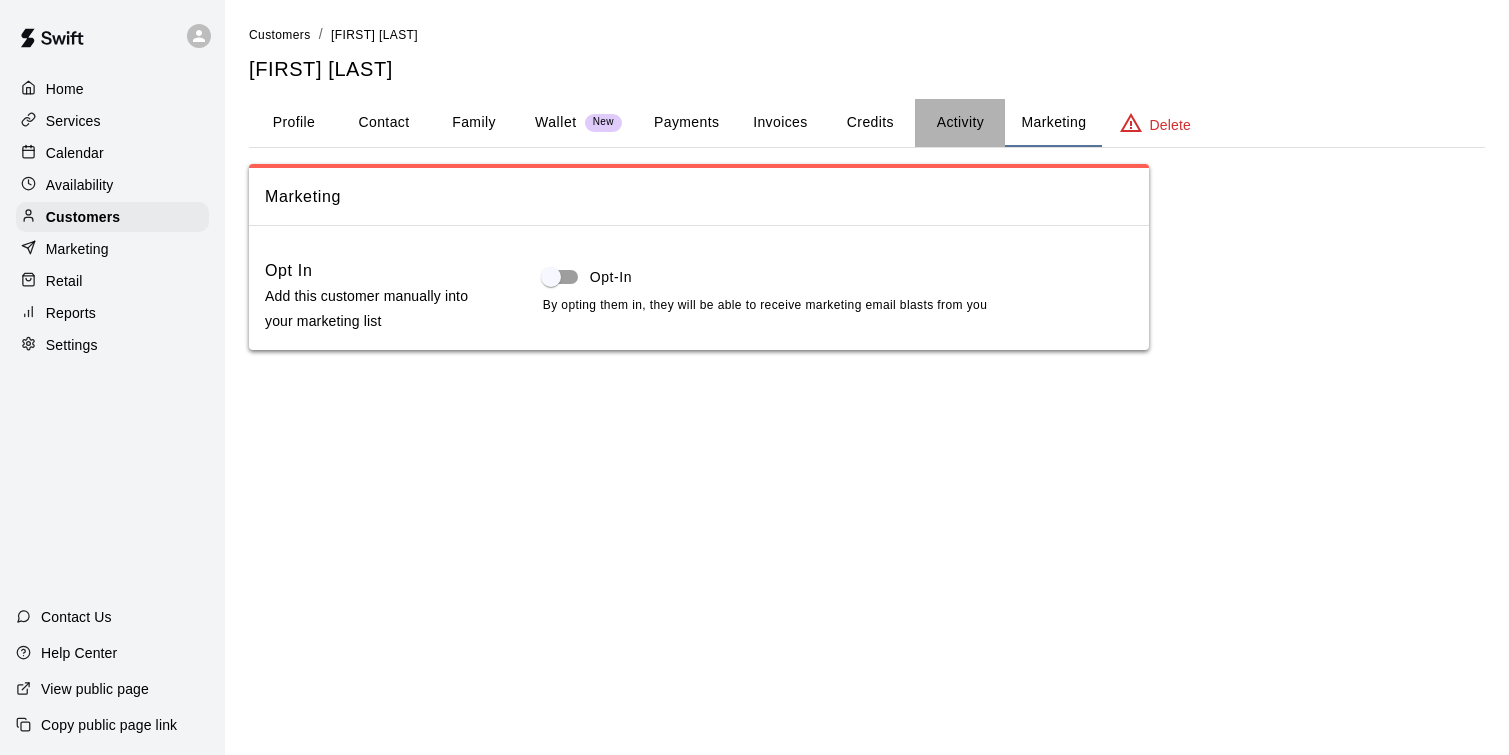 click on "Activity" at bounding box center [960, 123] 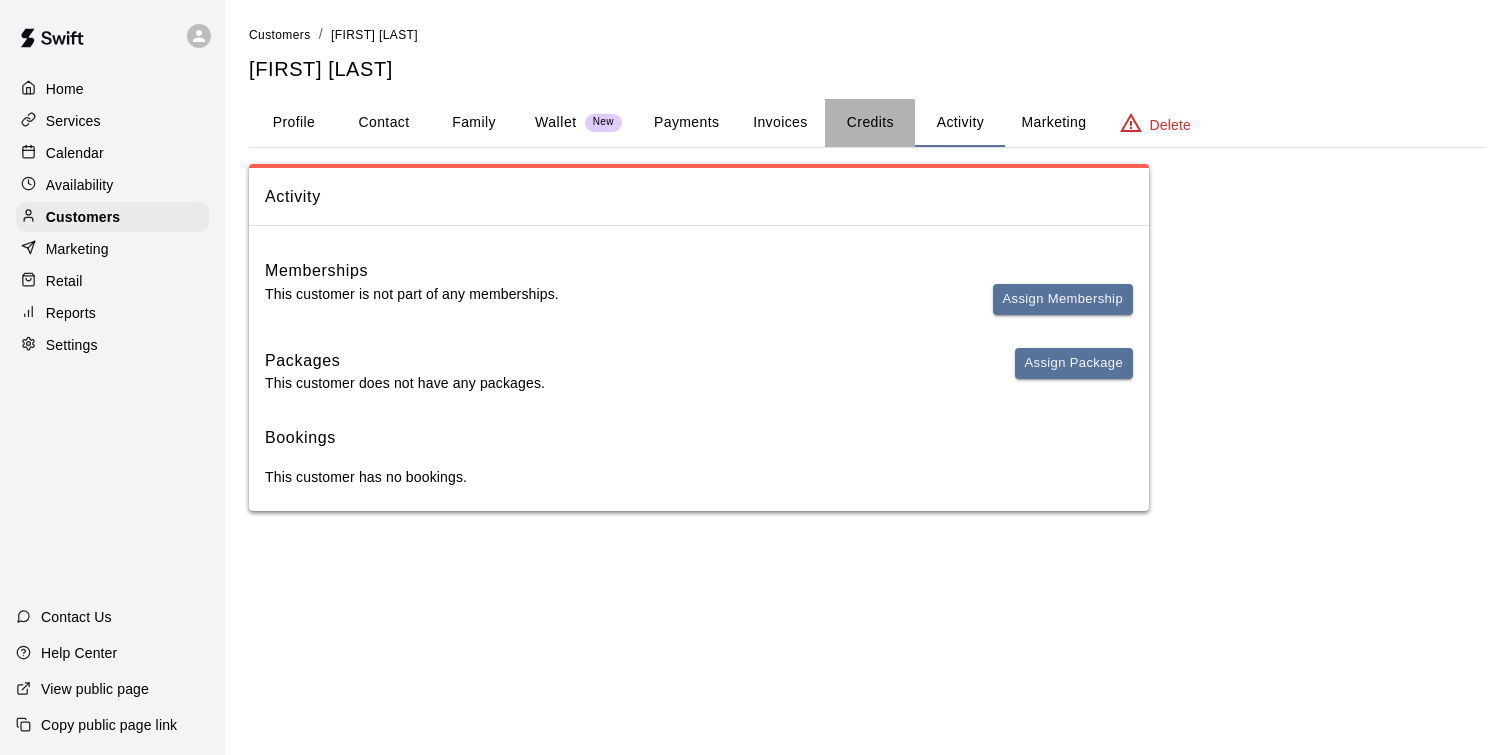 click on "Credits" at bounding box center (870, 123) 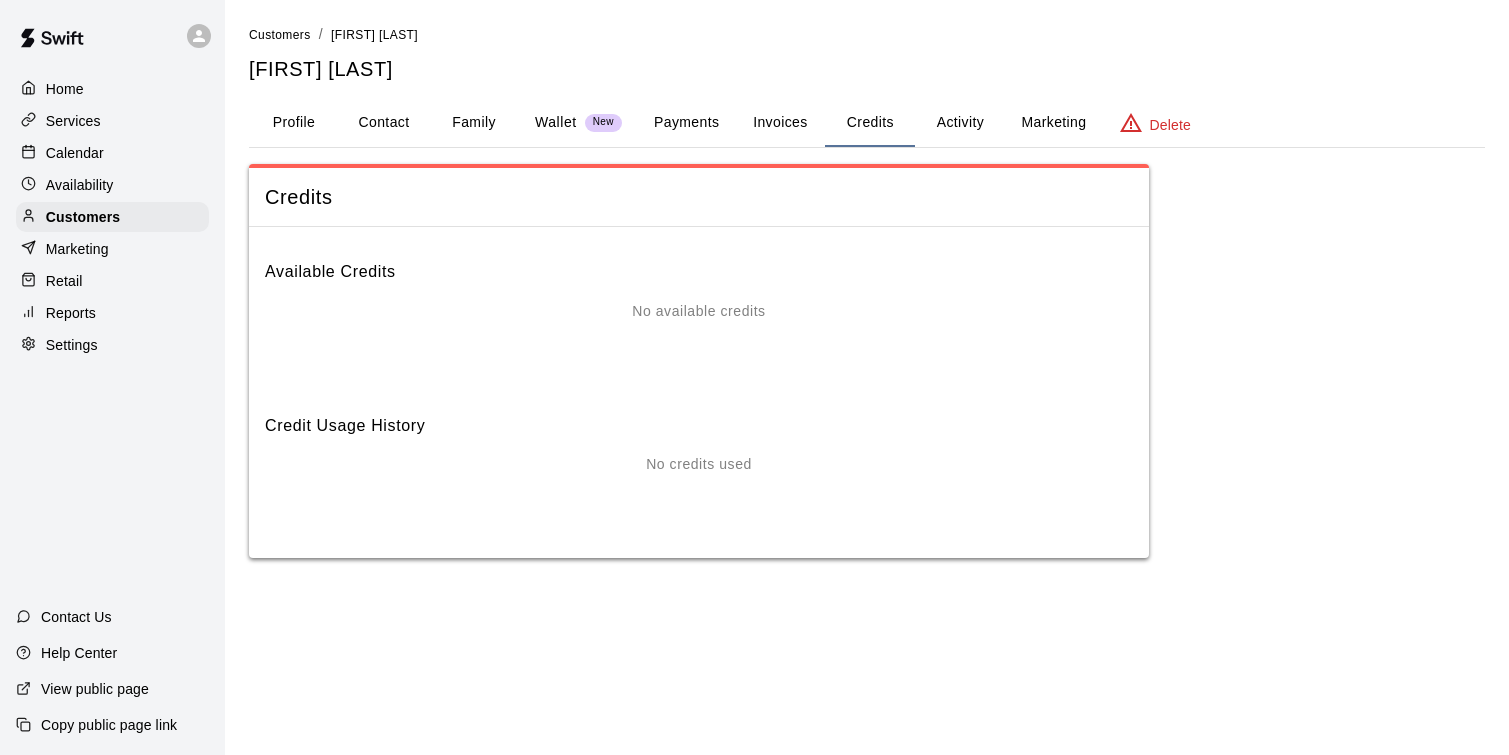 click on "Invoices" at bounding box center [780, 123] 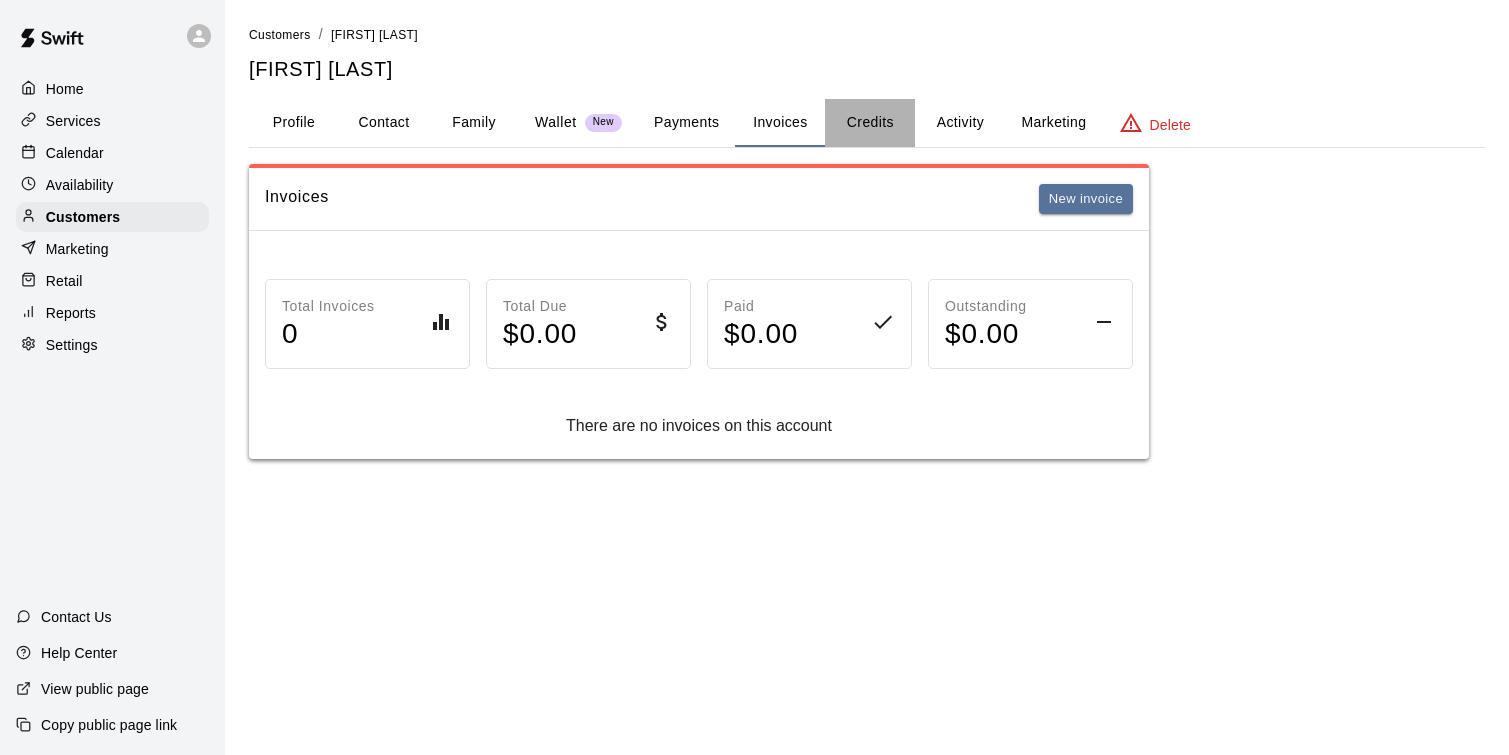 click on "Credits" at bounding box center (870, 123) 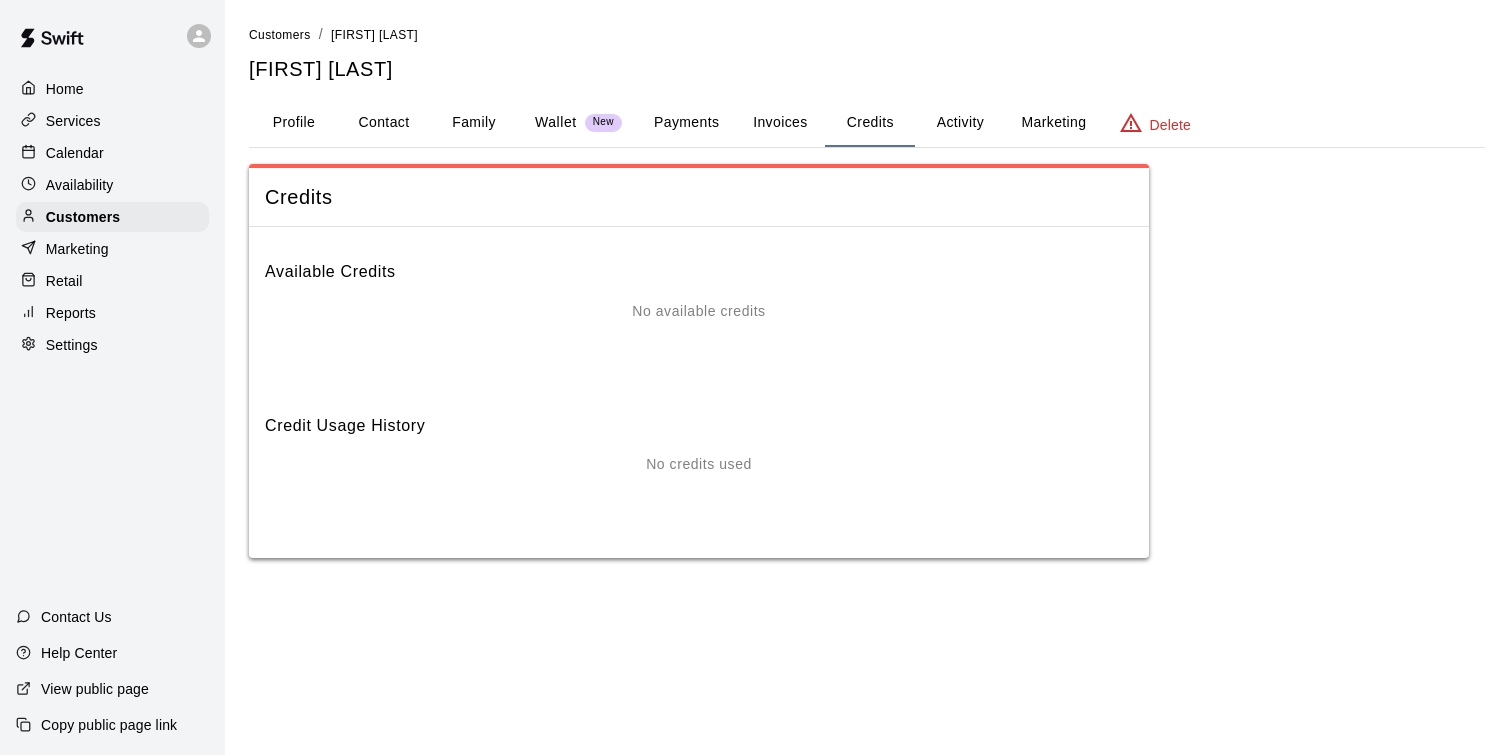 click on "Activity" at bounding box center [960, 123] 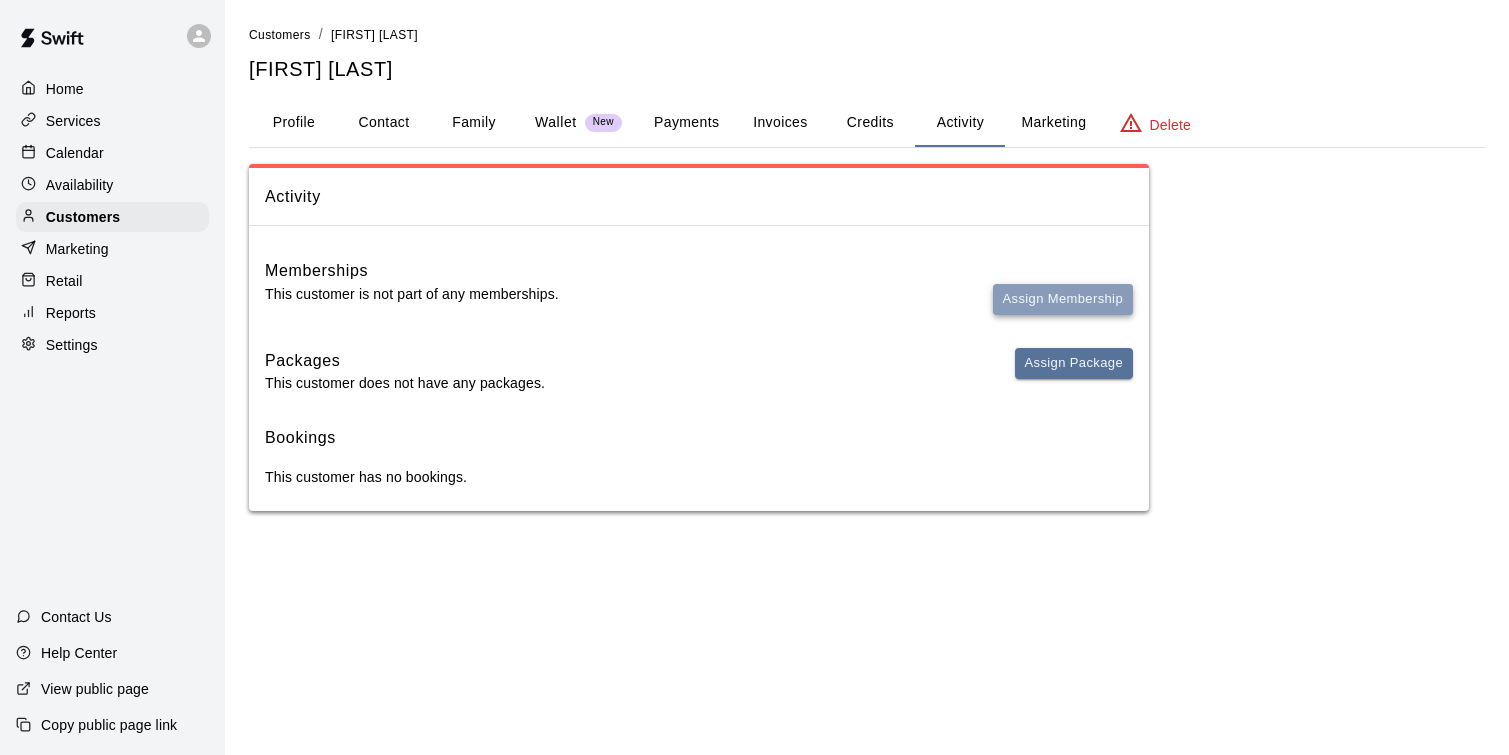 click on "Assign Membership" at bounding box center (1063, 299) 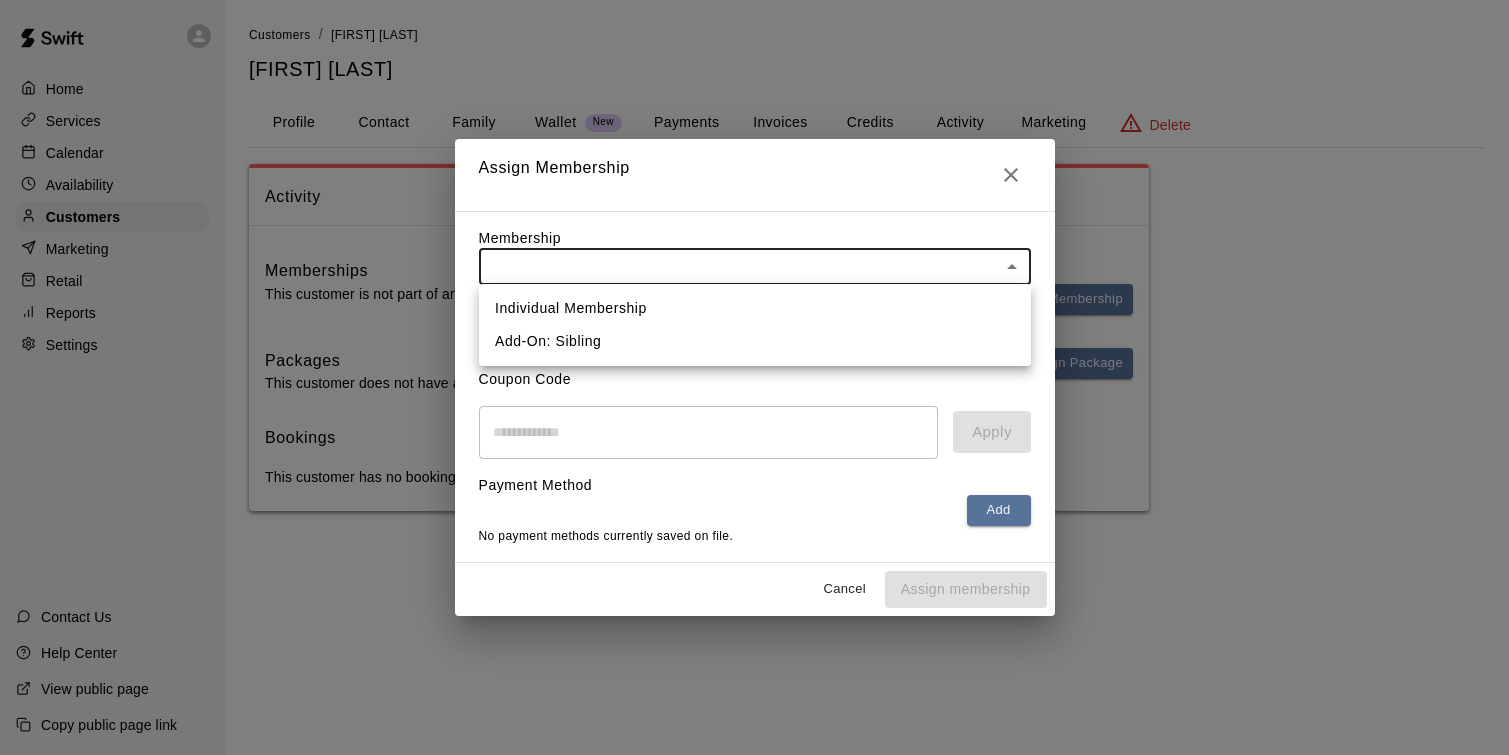 click on "Customers / [FIRST] [LAST] [FIRST] [LAST] Profile Contact Family Wallet New Payments Invoices Credits Activity Marketing Delete Activity Memberships This customer is not part of any memberships. Assign Membership Packages This customer does not have any packages. Assign Package Bookings This customer has no bookings. Swift - Edit Customer Close cross-small Assign Membership Membership ​ ​ Payment Summary Coupon Code ​ Apply Payment Method   Add No payment methods currently saved on file. Cancel Assign membership Individual Membership Add-On: Sibling" at bounding box center [754, 275] 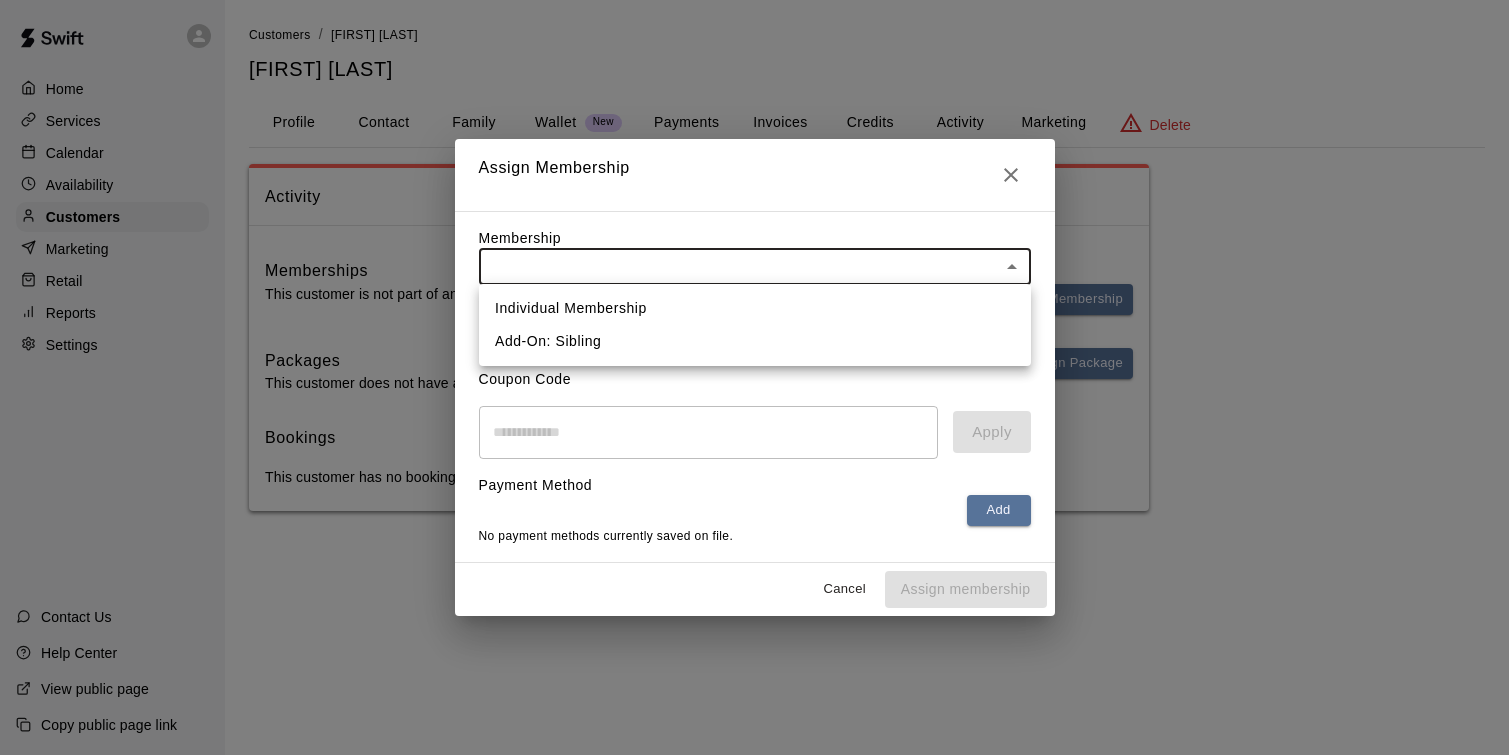 click at bounding box center (754, 377) 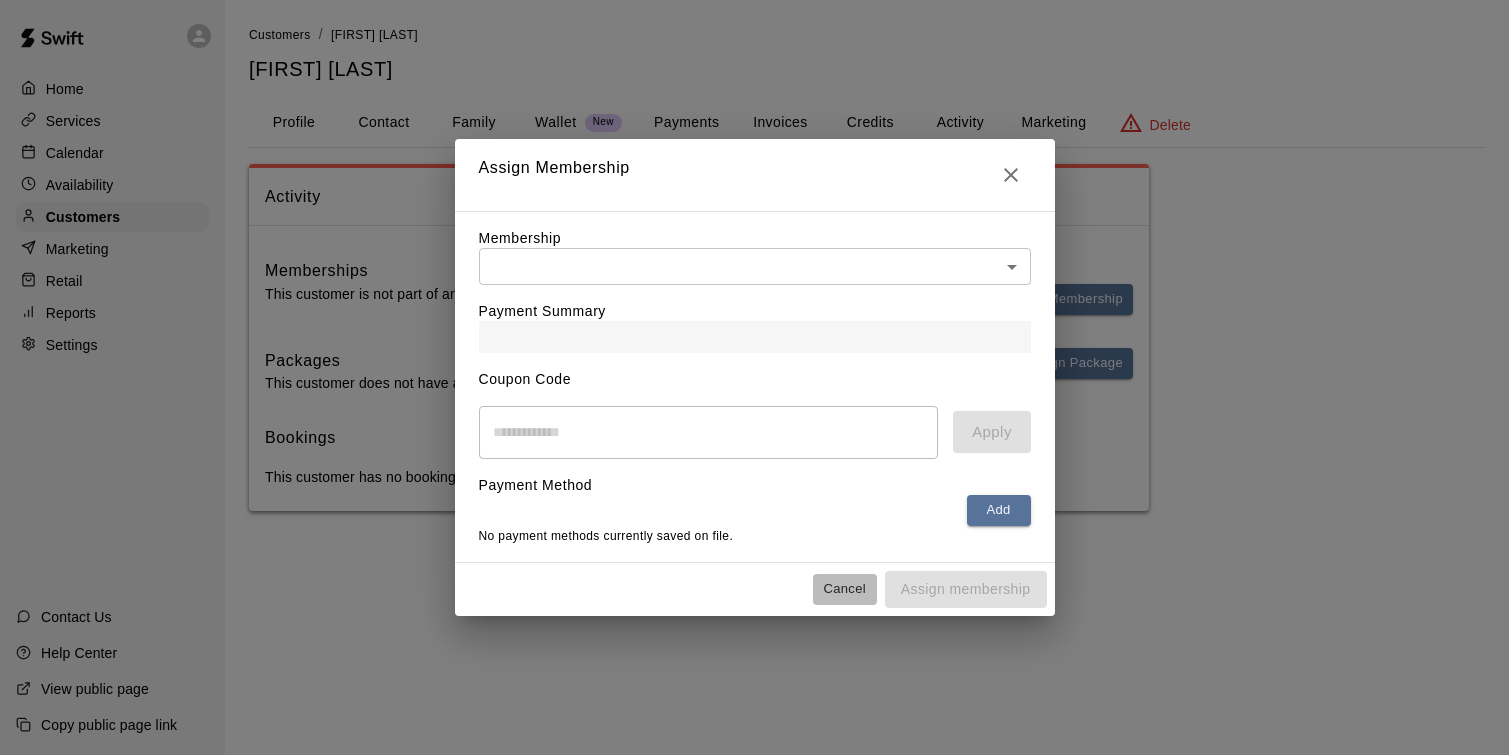 click on "Cancel" at bounding box center [845, 589] 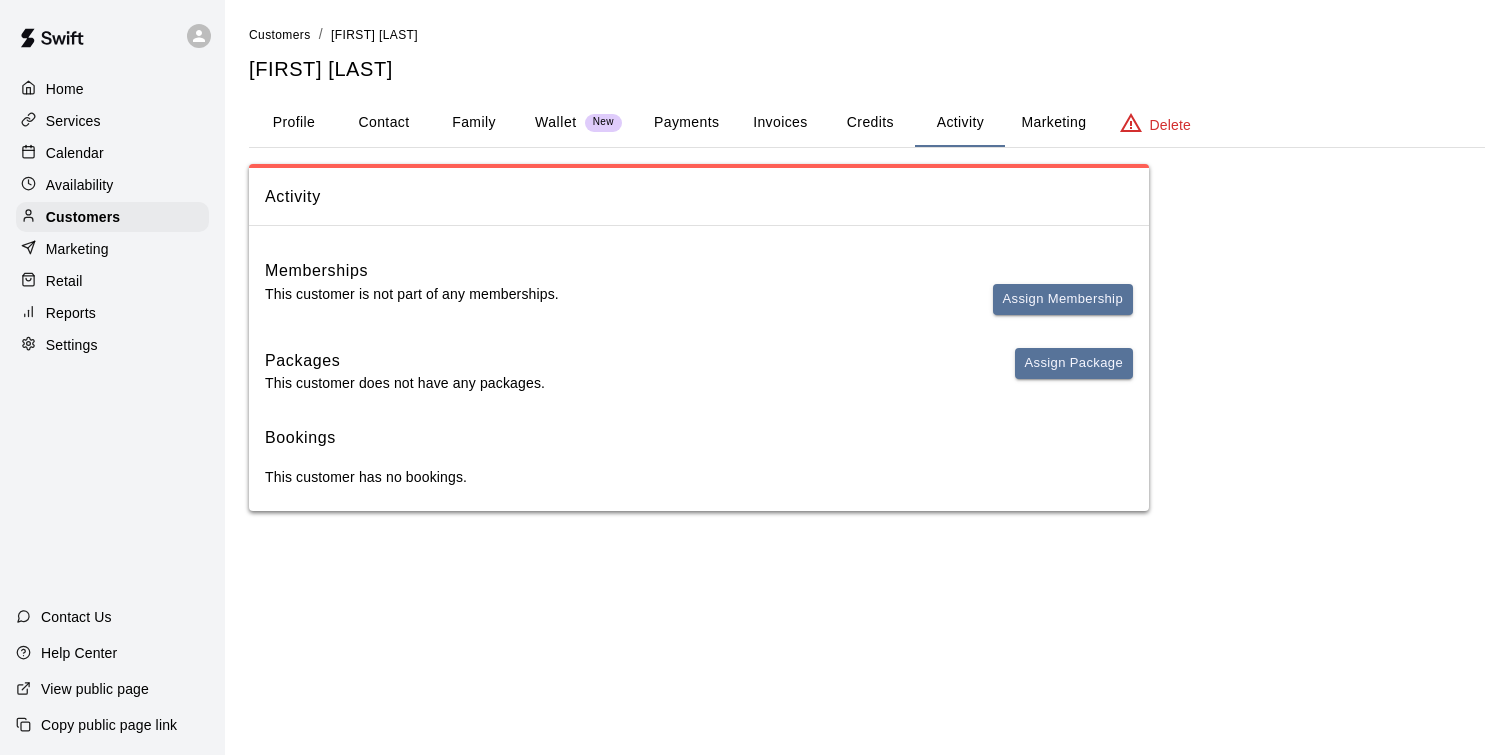 click on "Marketing" at bounding box center (112, 249) 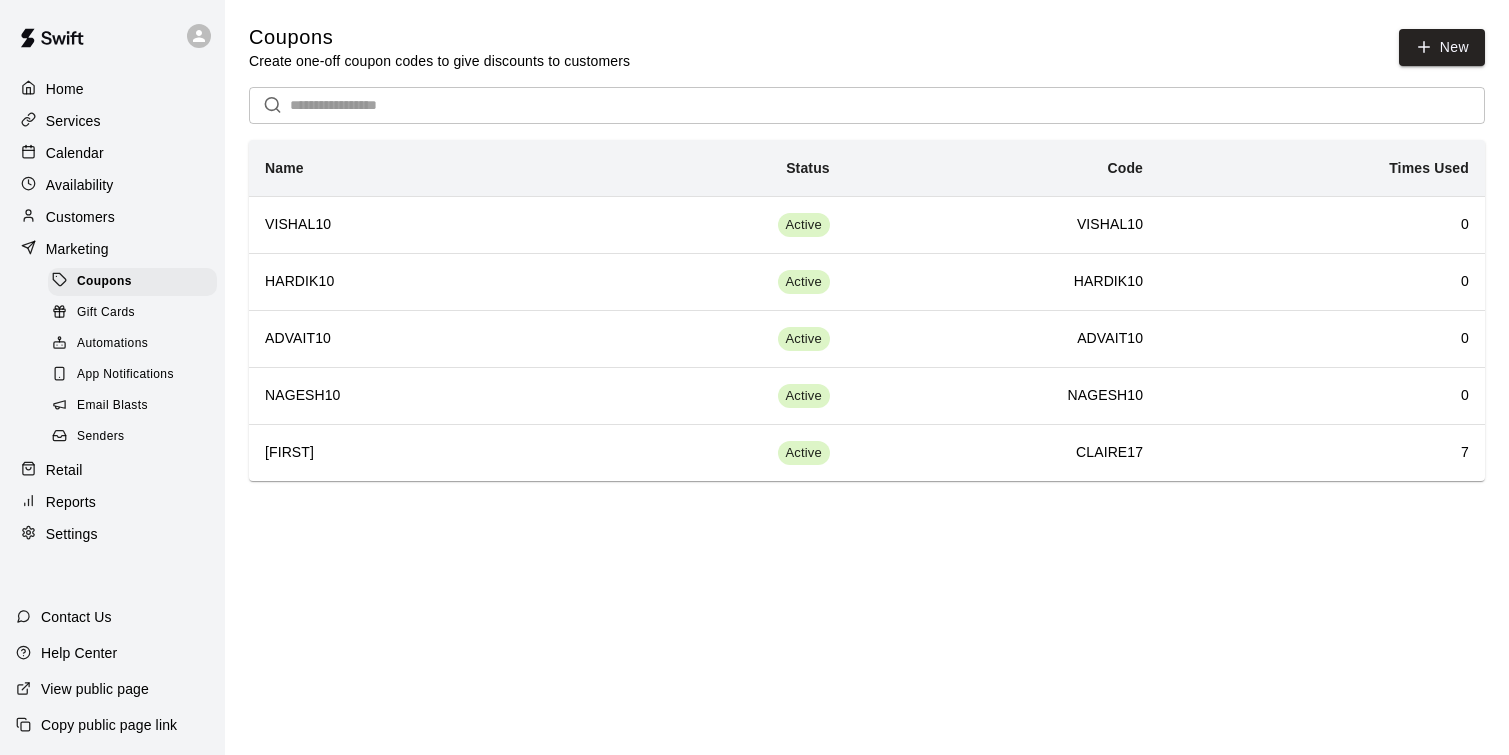 click on "Gift Cards" at bounding box center [132, 313] 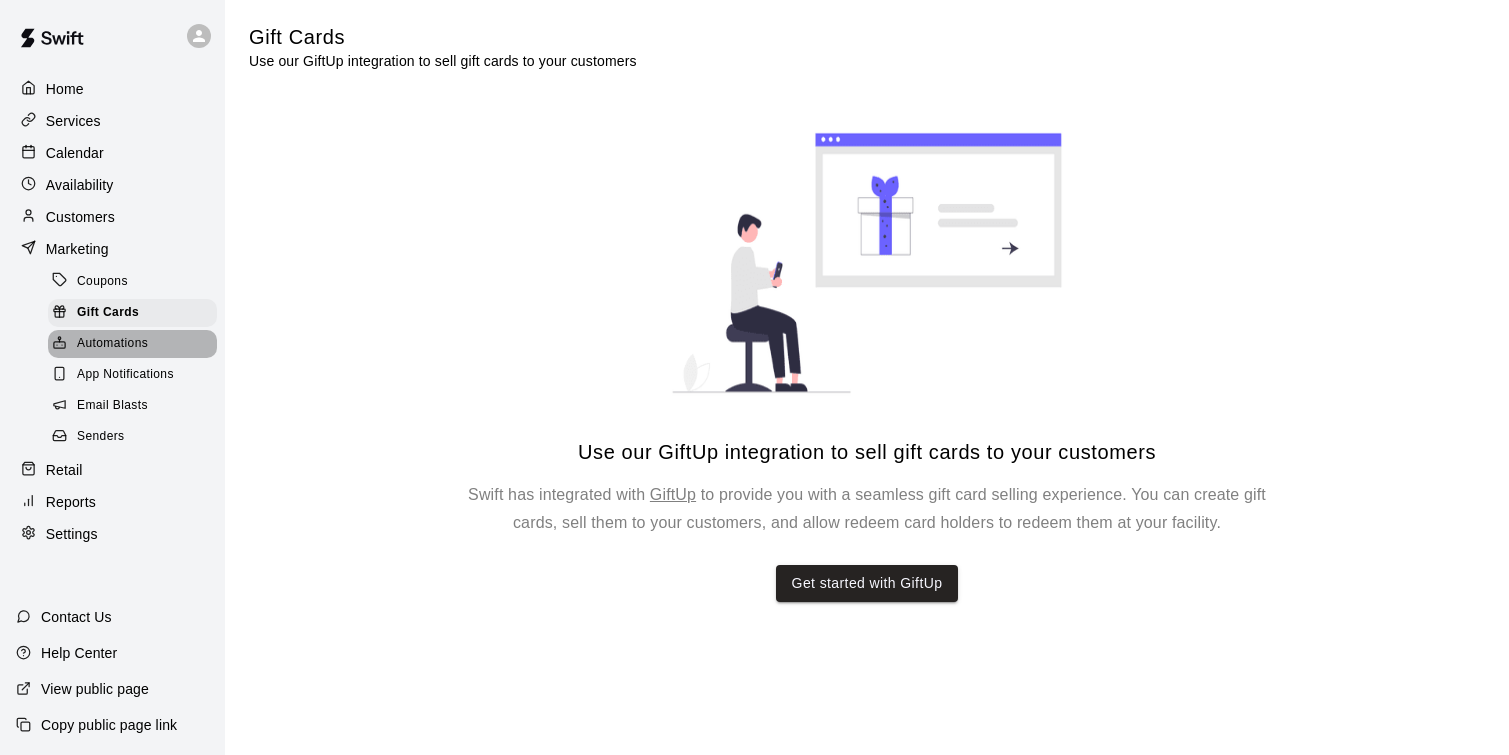 click on "Automations" at bounding box center [112, 344] 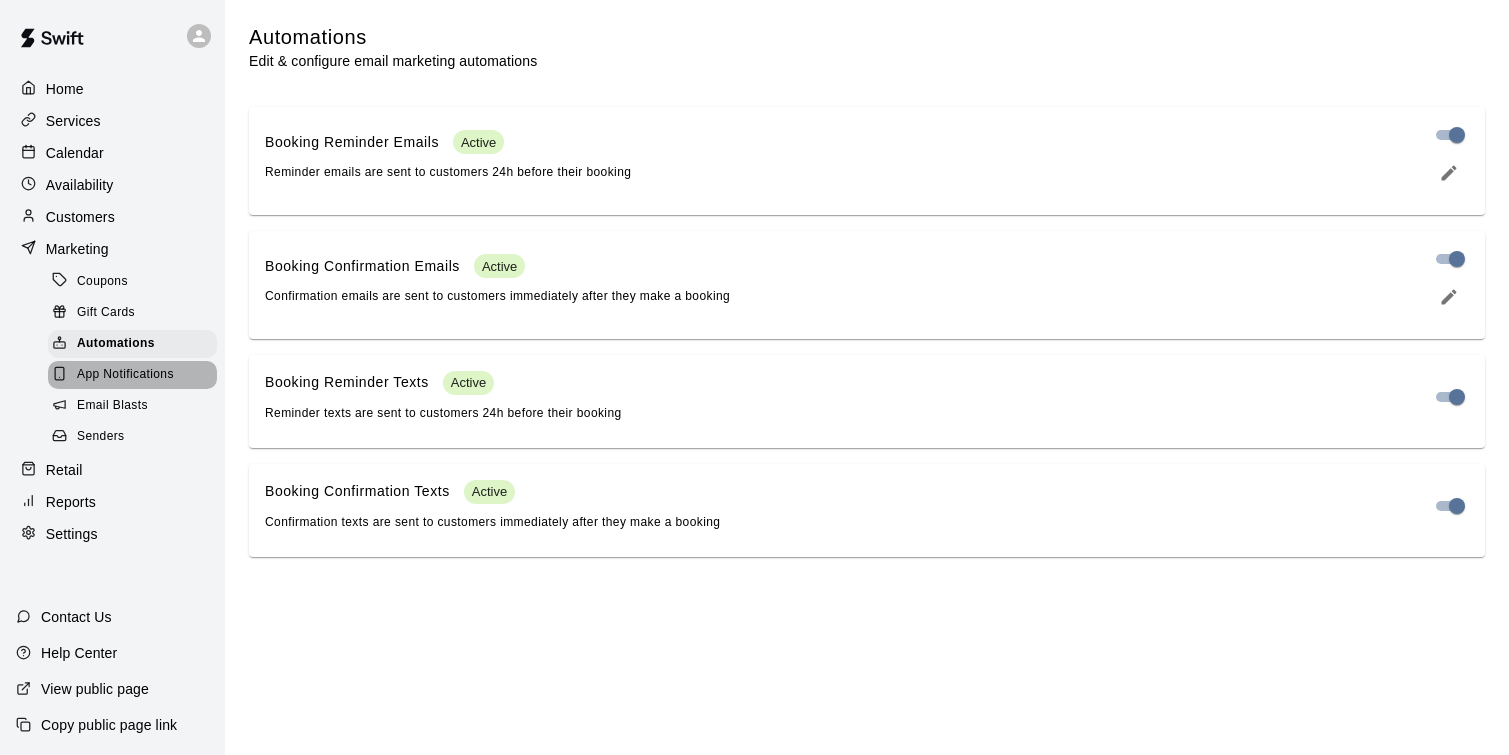 click on "App Notifications" at bounding box center (125, 375) 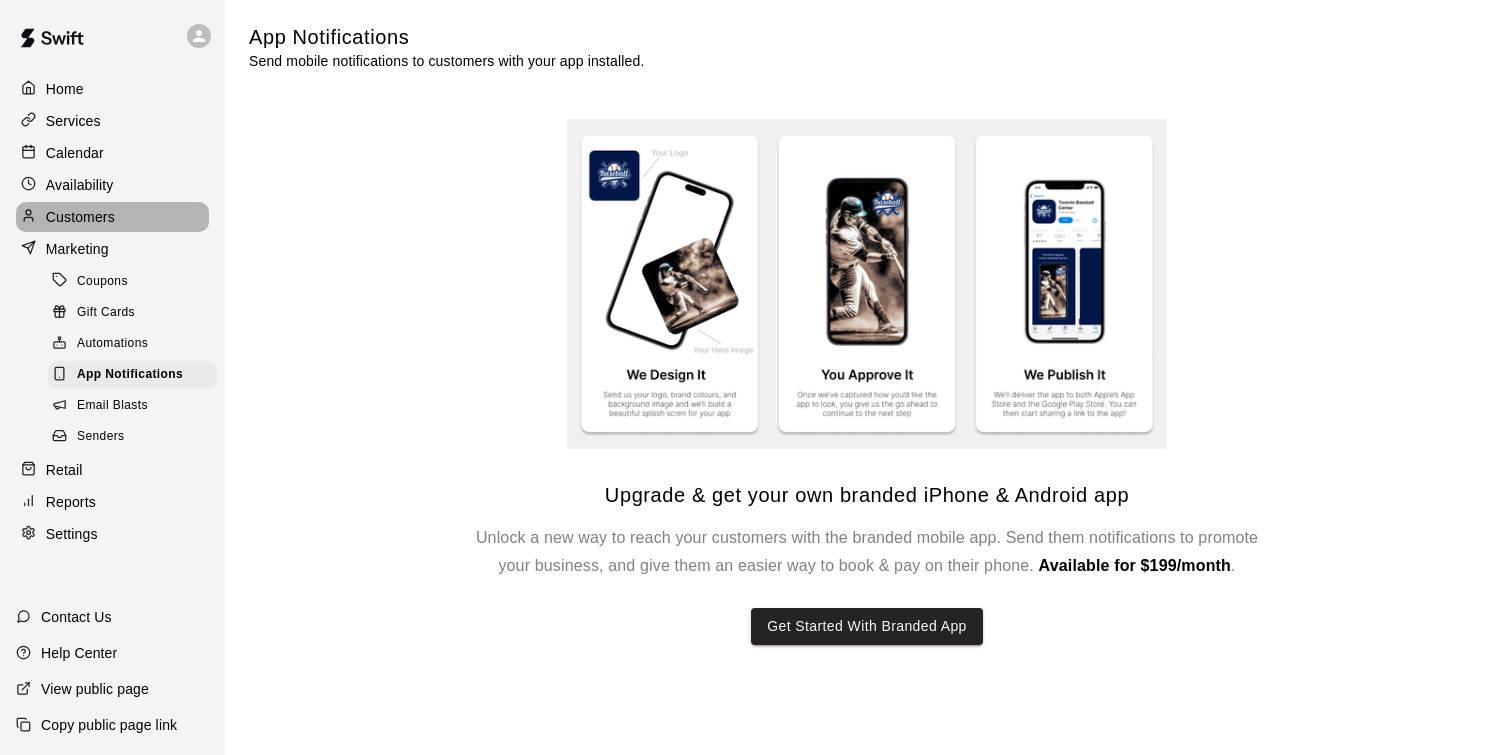 click on "Customers" at bounding box center (112, 217) 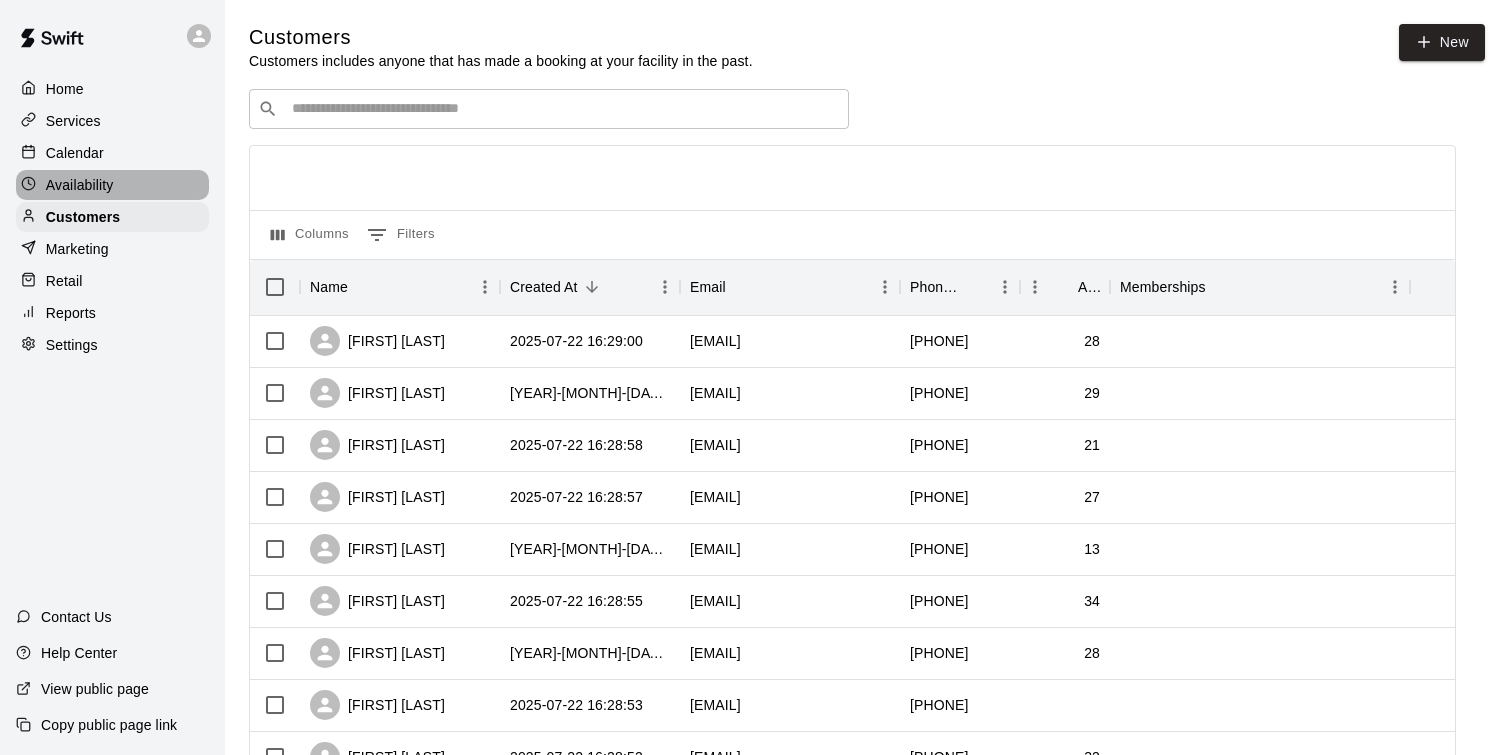click on "Availability" at bounding box center [80, 185] 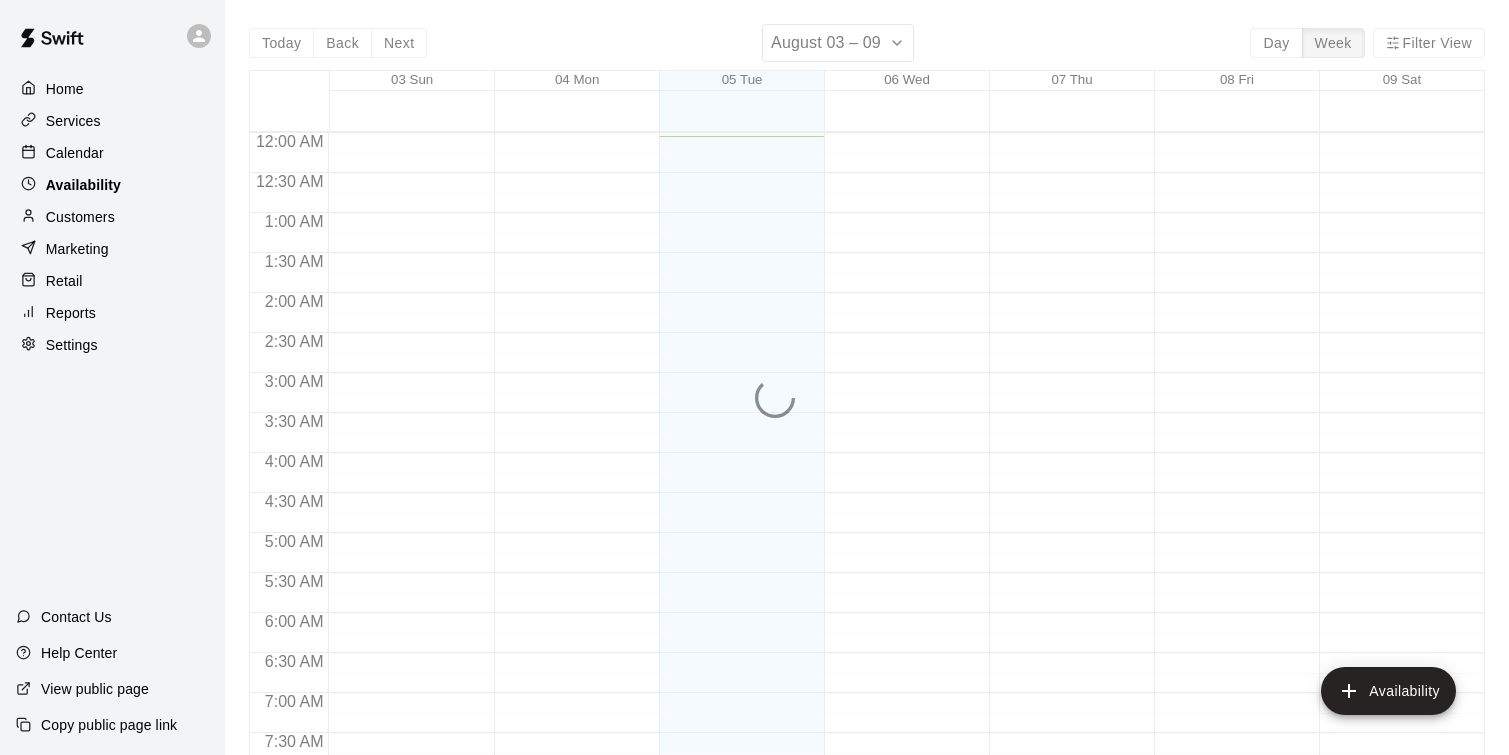 scroll, scrollTop: 3, scrollLeft: 0, axis: vertical 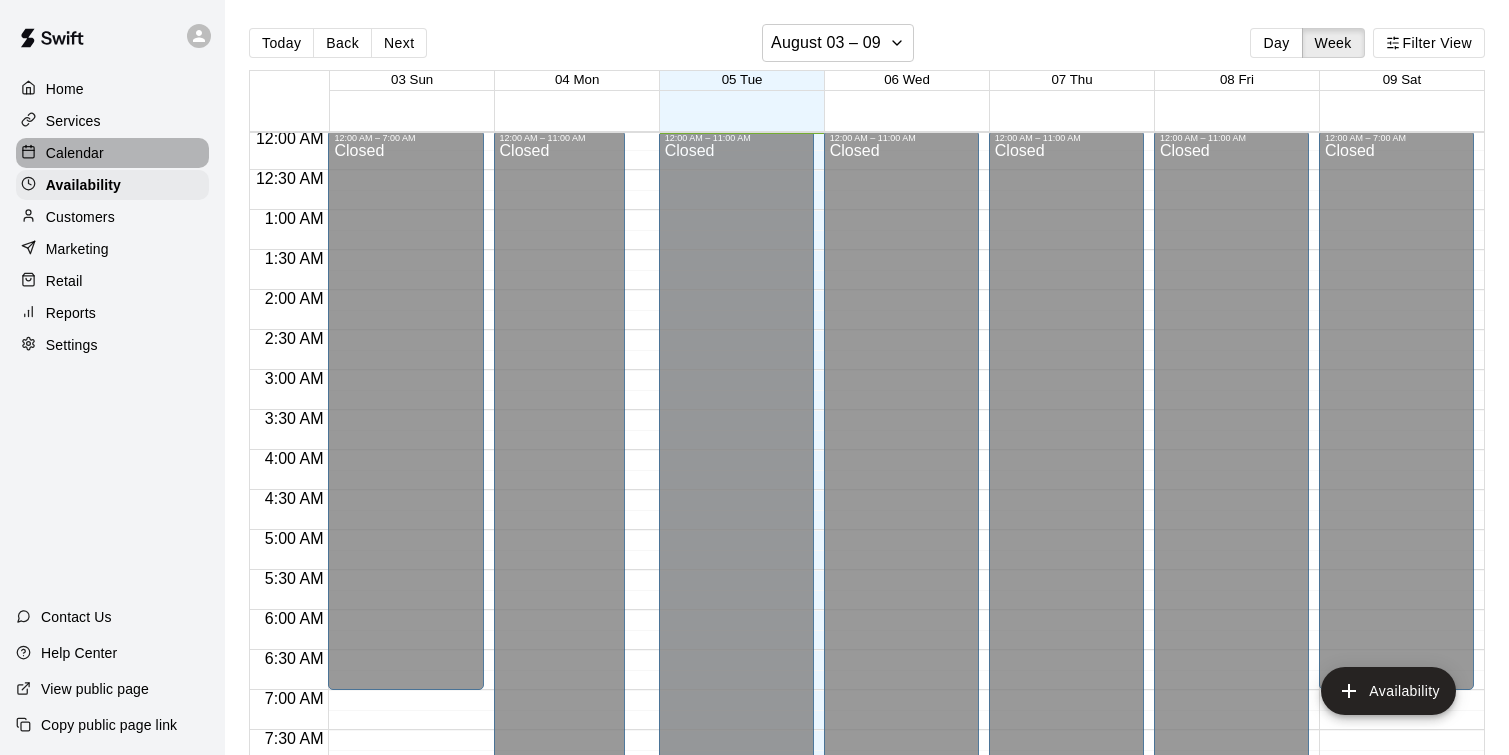 click on "Calendar" at bounding box center [112, 153] 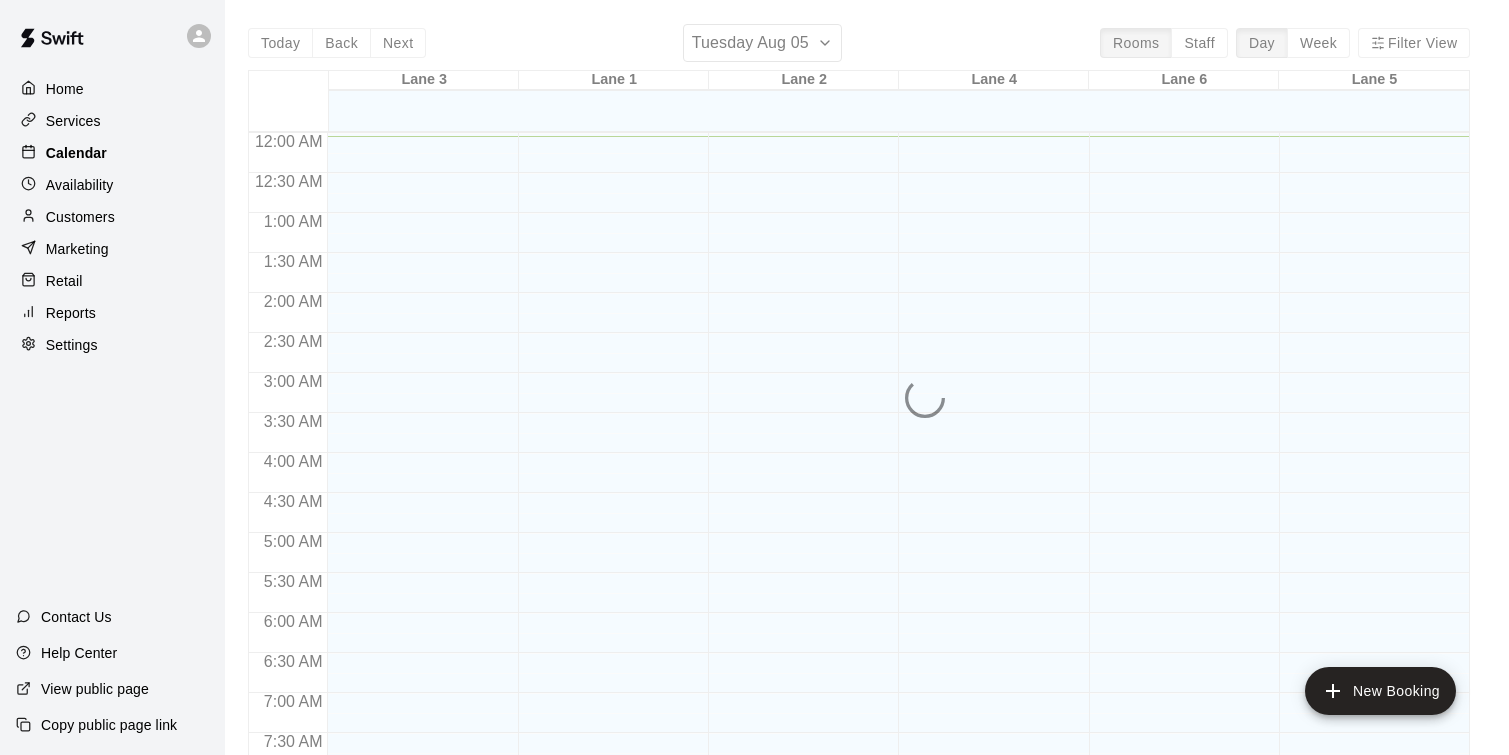 scroll, scrollTop: 3, scrollLeft: 0, axis: vertical 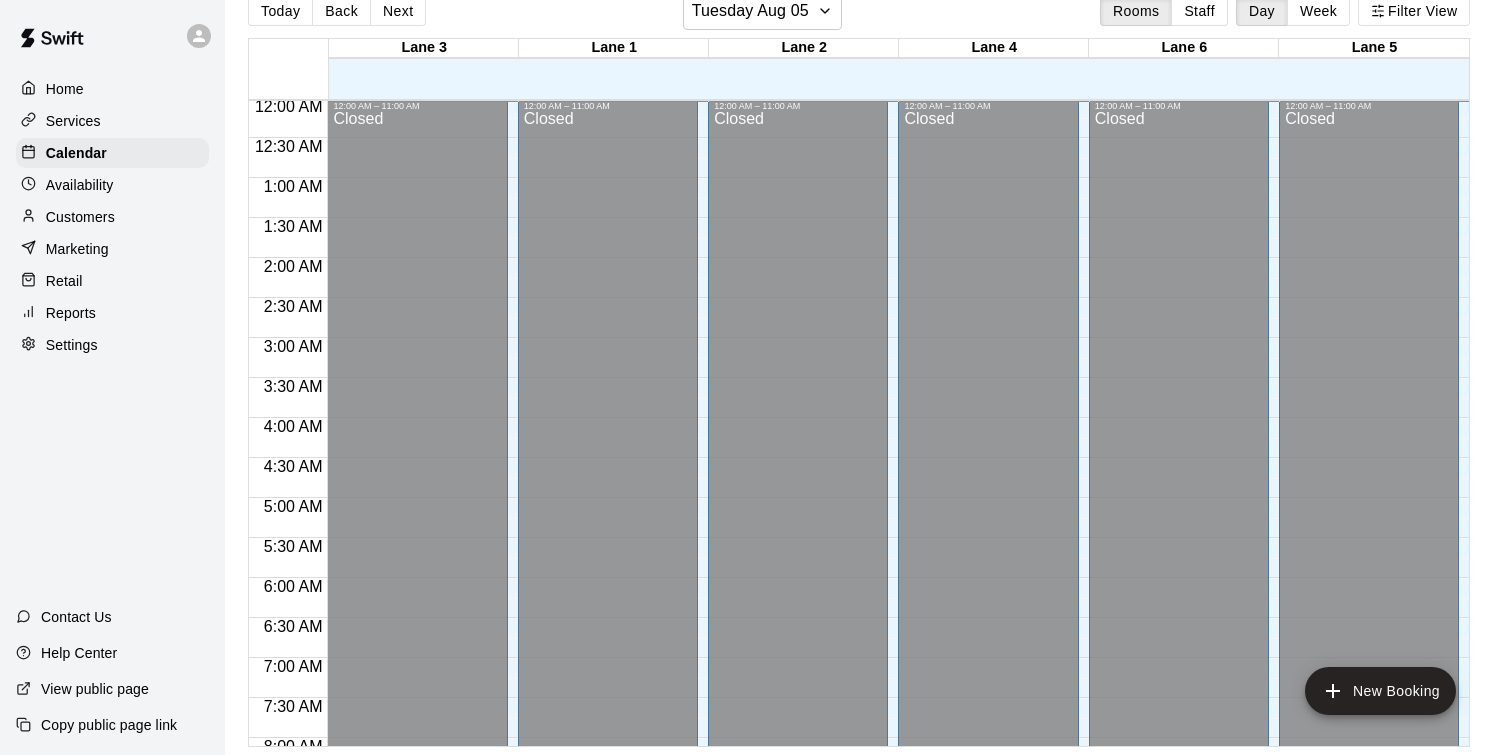 click on "Settings" at bounding box center (112, 345) 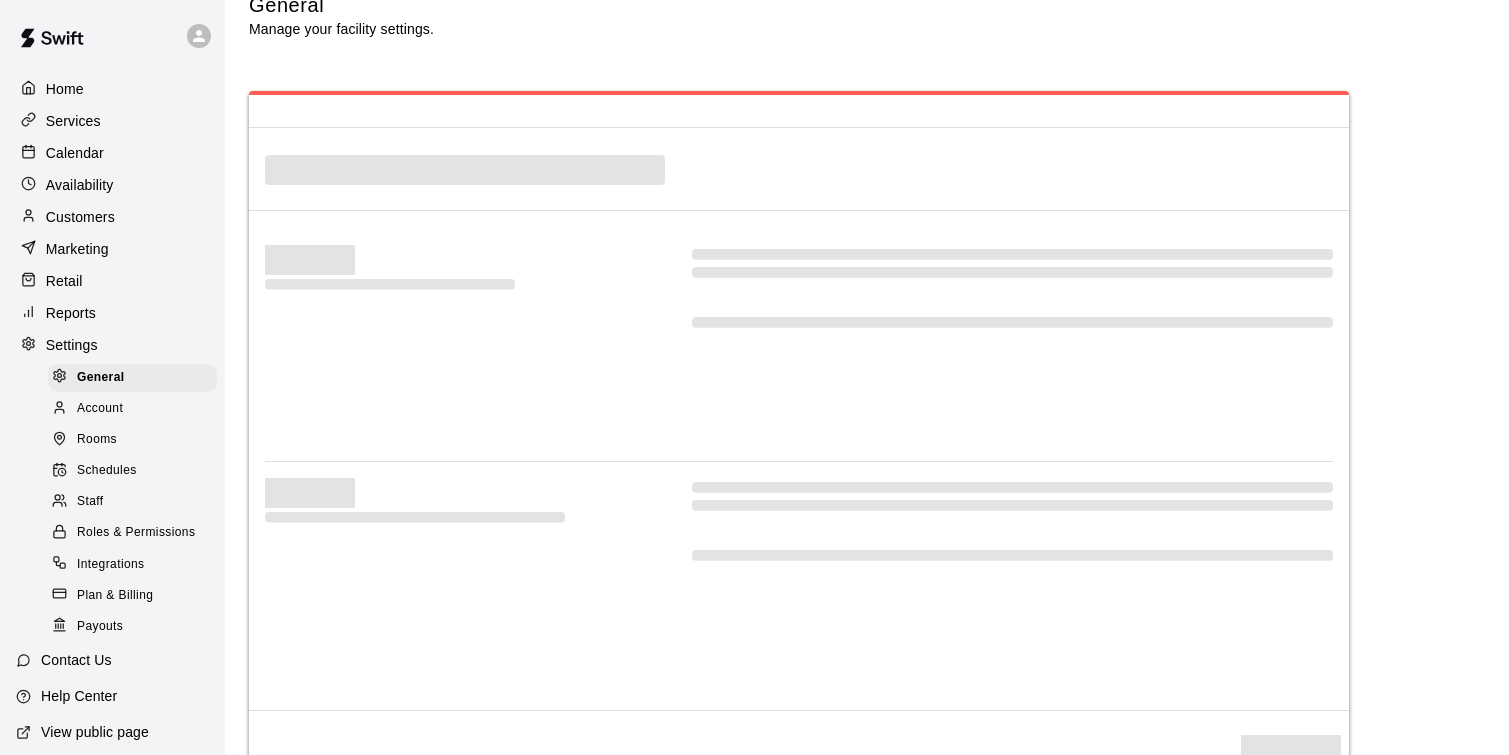 scroll, scrollTop: 0, scrollLeft: 0, axis: both 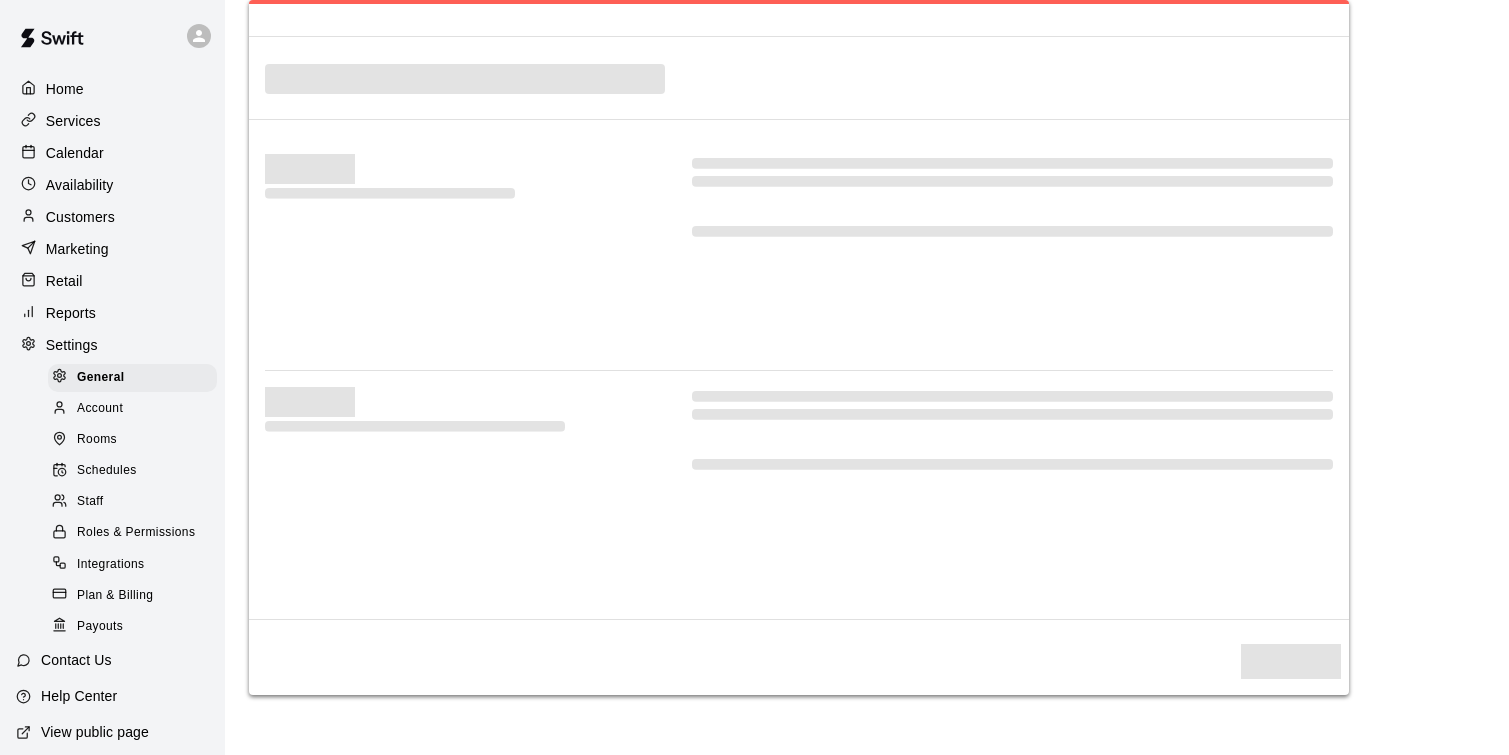 select on "**" 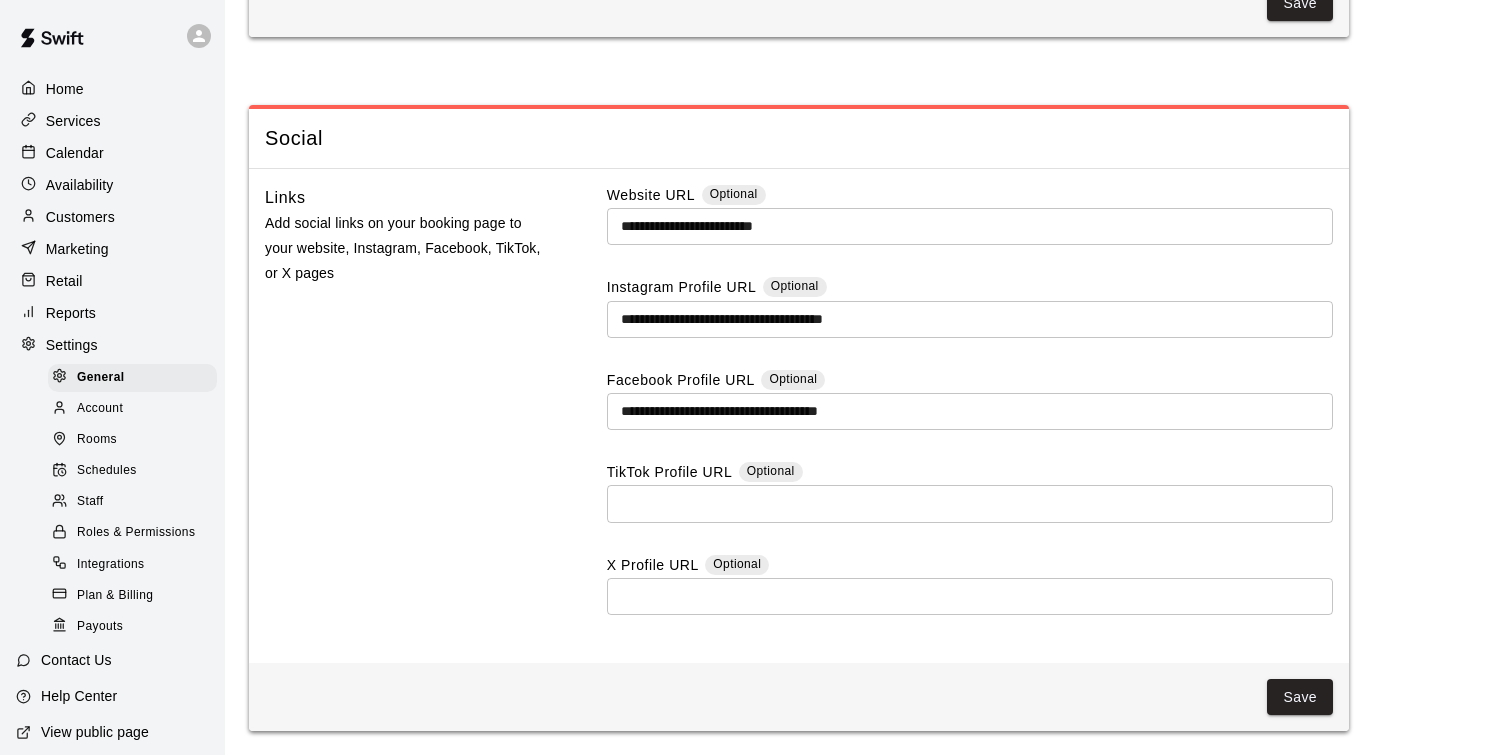 scroll, scrollTop: 5112, scrollLeft: 0, axis: vertical 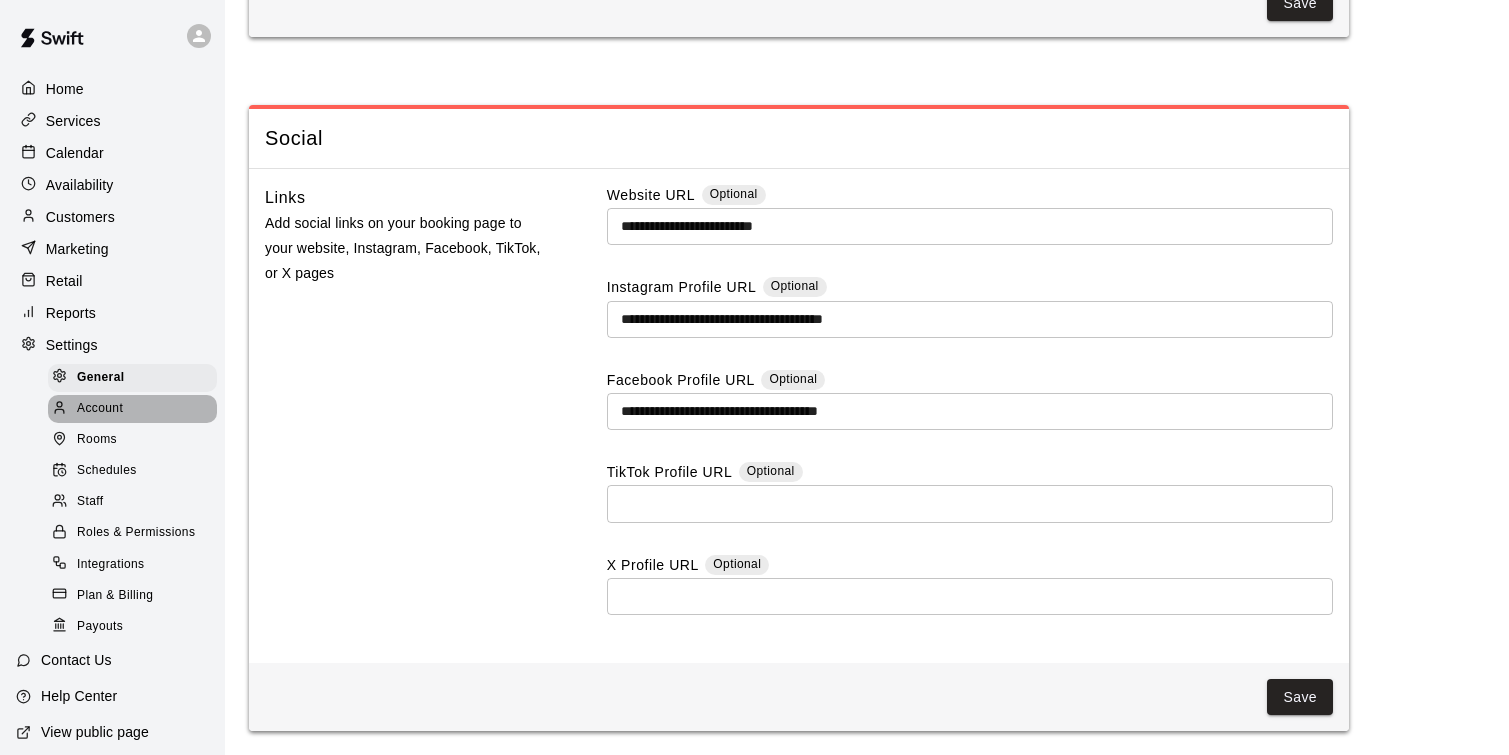 click on "Account" at bounding box center (132, 409) 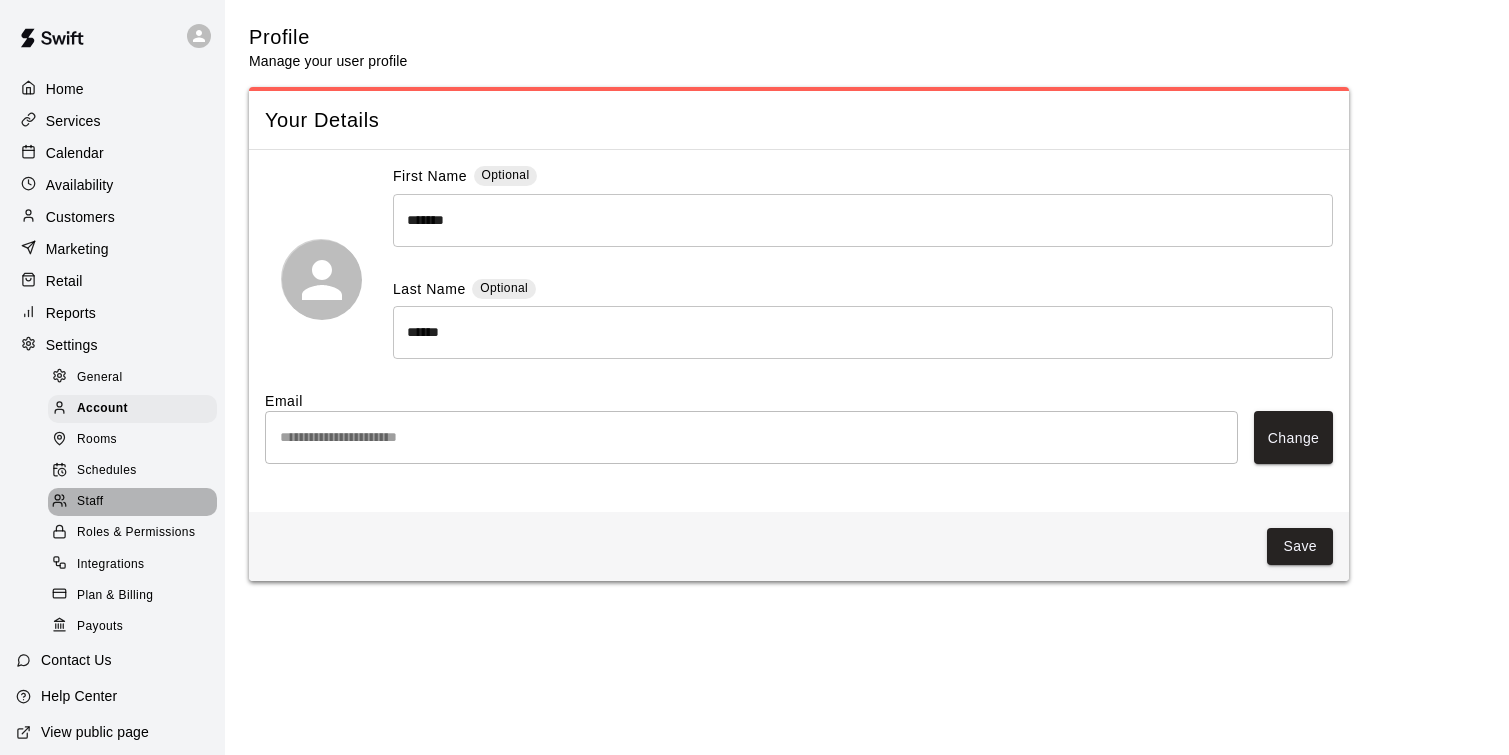 click on "Staff" at bounding box center (132, 502) 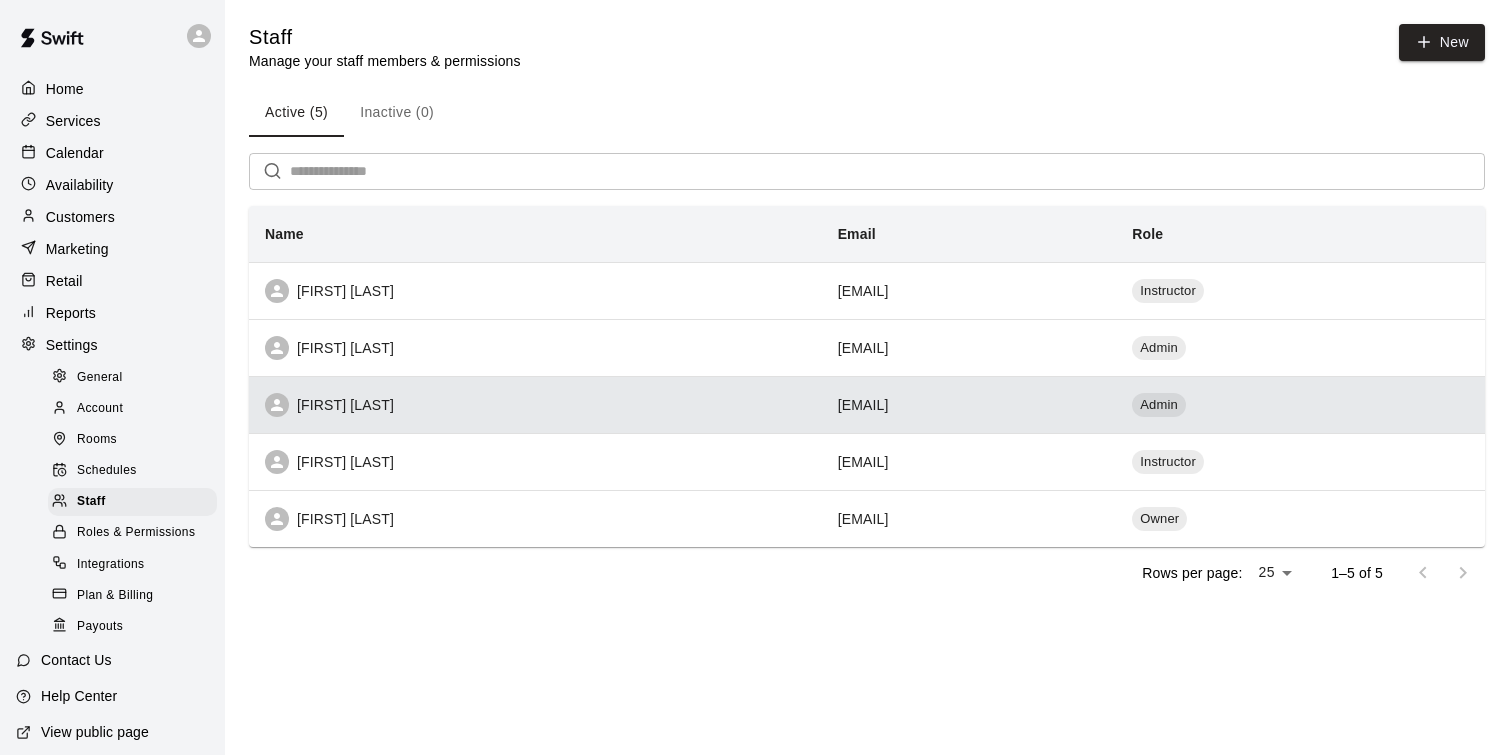 click on "[FIRST] [LAST]" at bounding box center (535, 404) 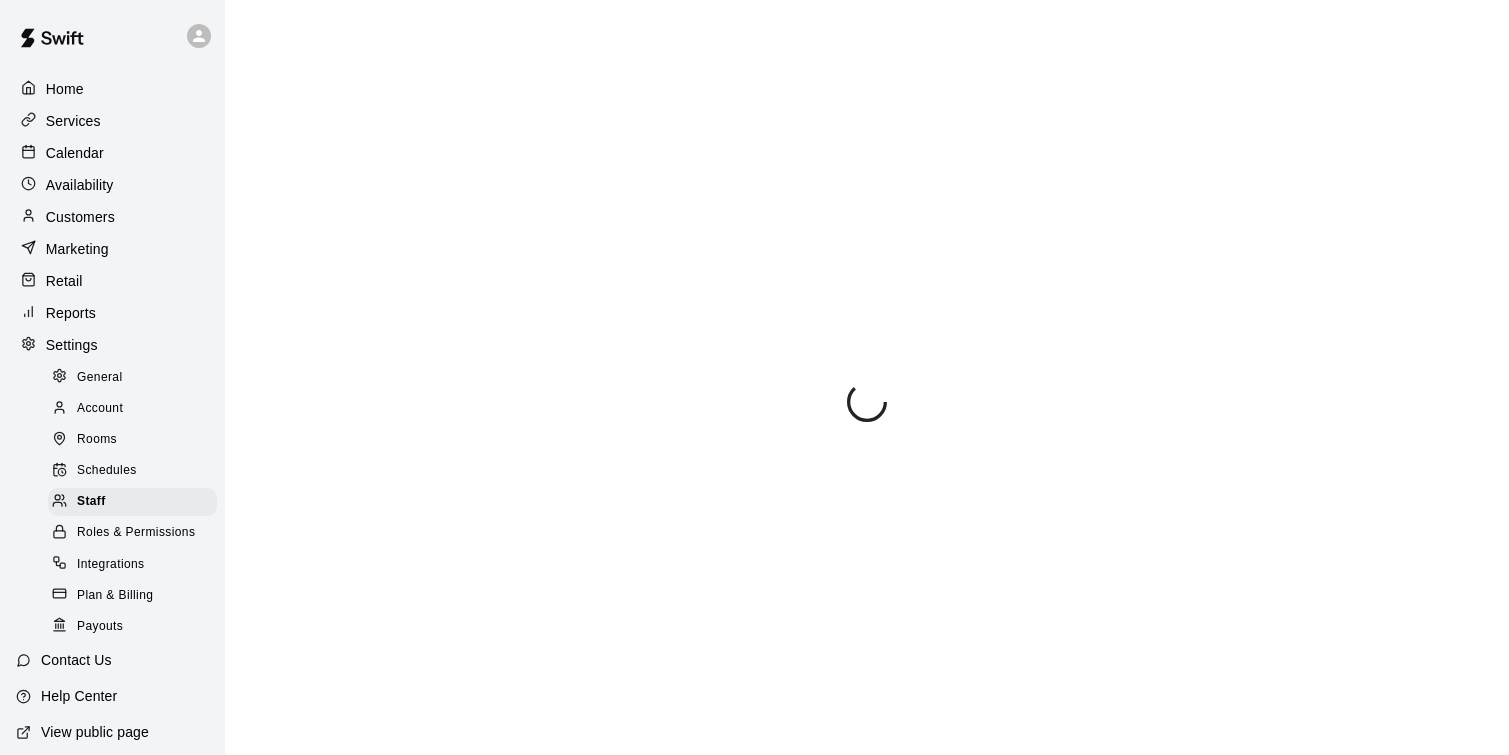 select on "**" 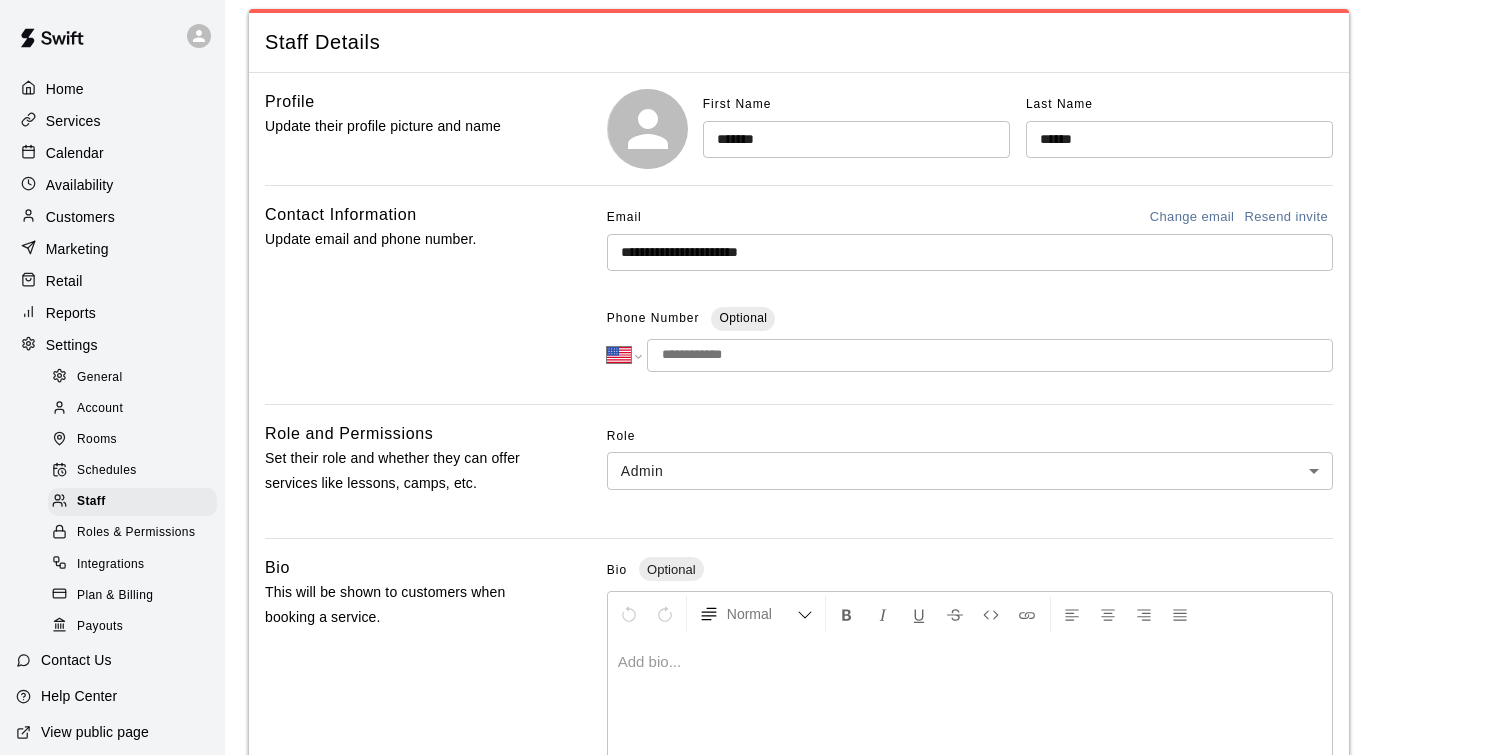scroll, scrollTop: 0, scrollLeft: 0, axis: both 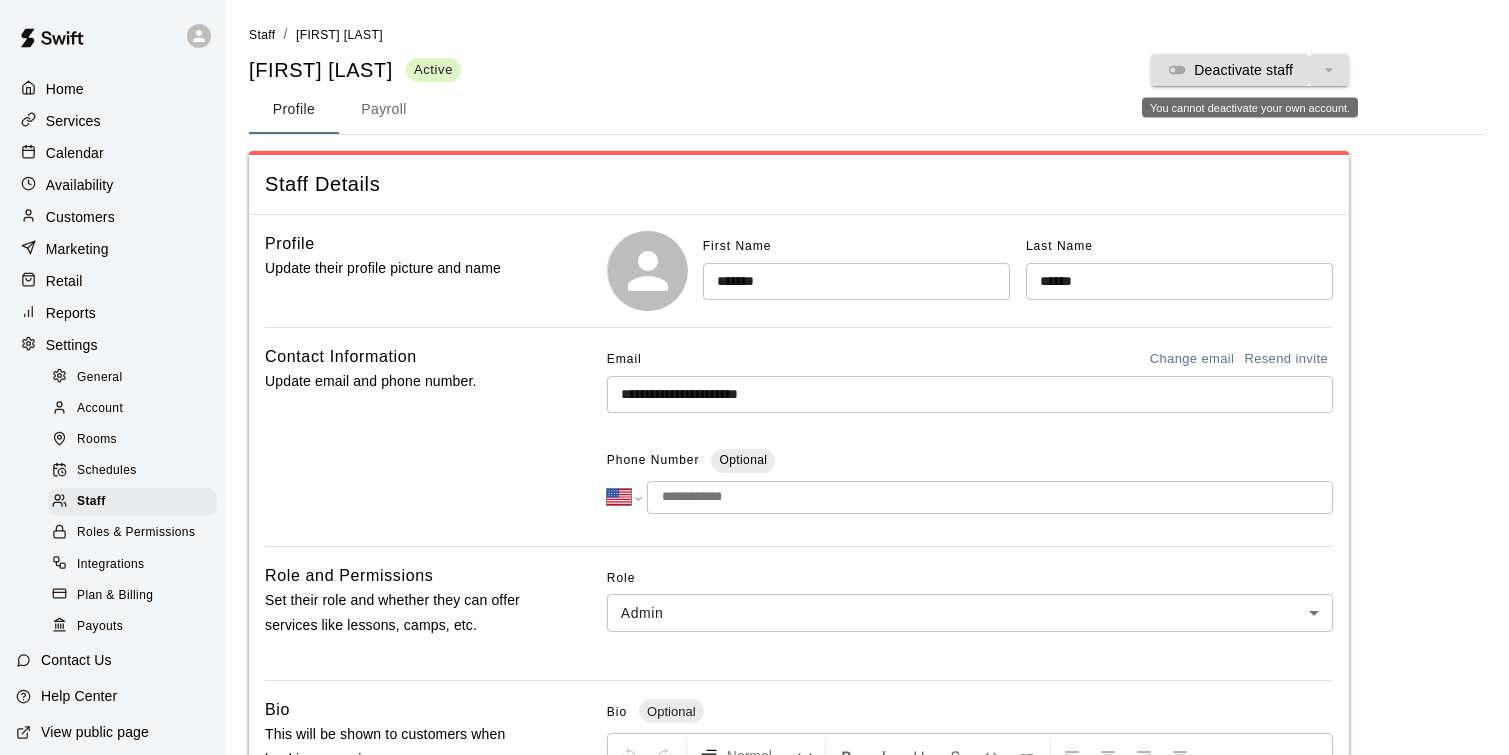 click on "Deactivate staff" at bounding box center [1250, 70] 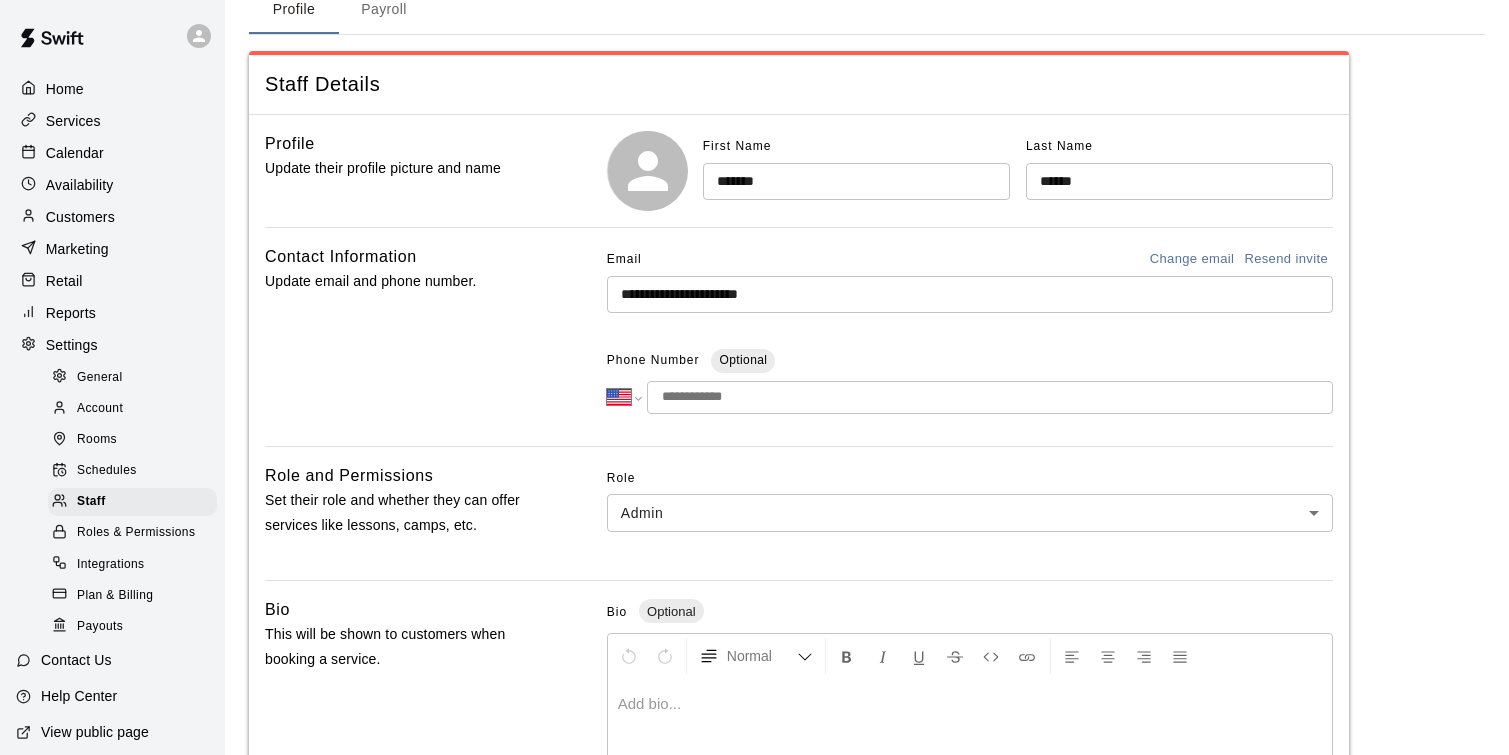 scroll, scrollTop: 114, scrollLeft: 0, axis: vertical 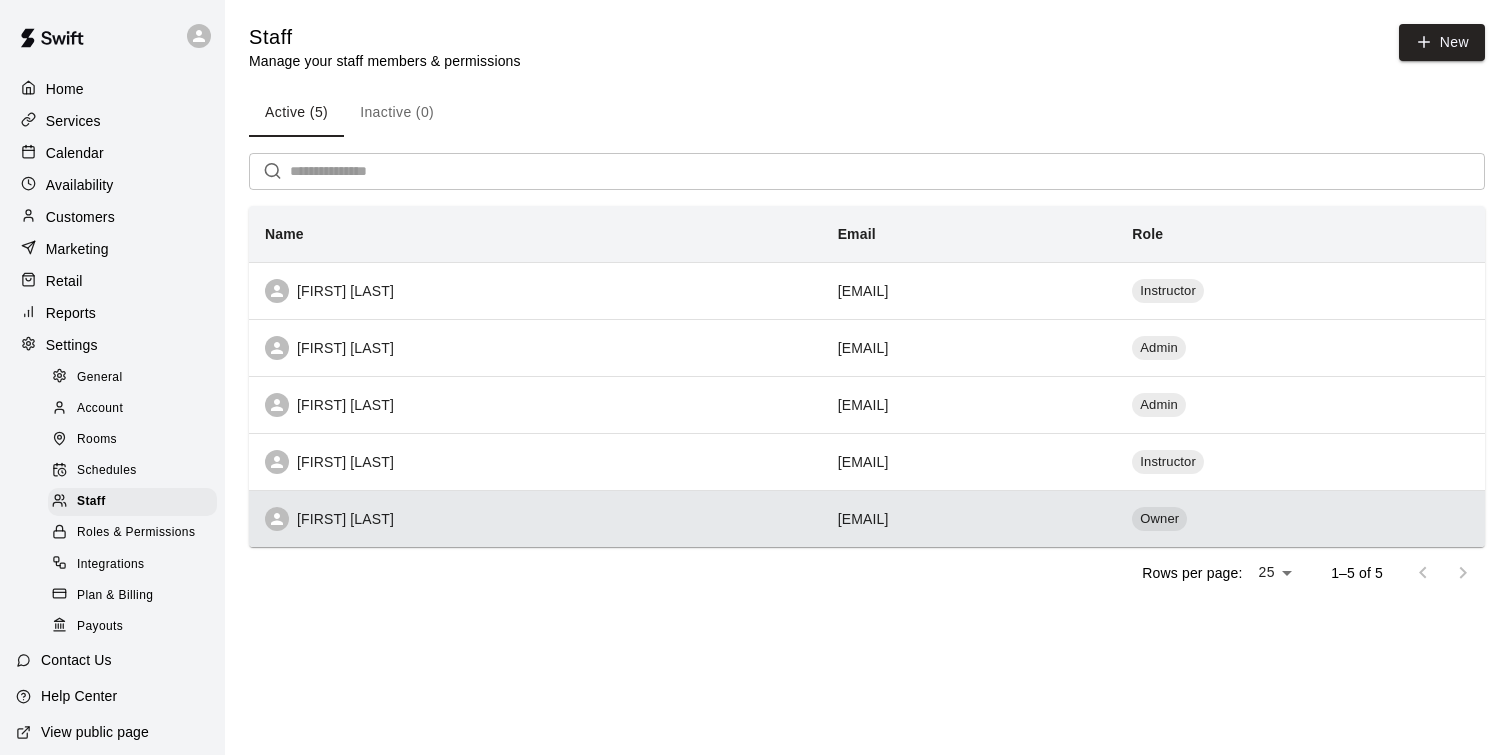 click on "[FIRST] [LAST]" at bounding box center [535, 519] 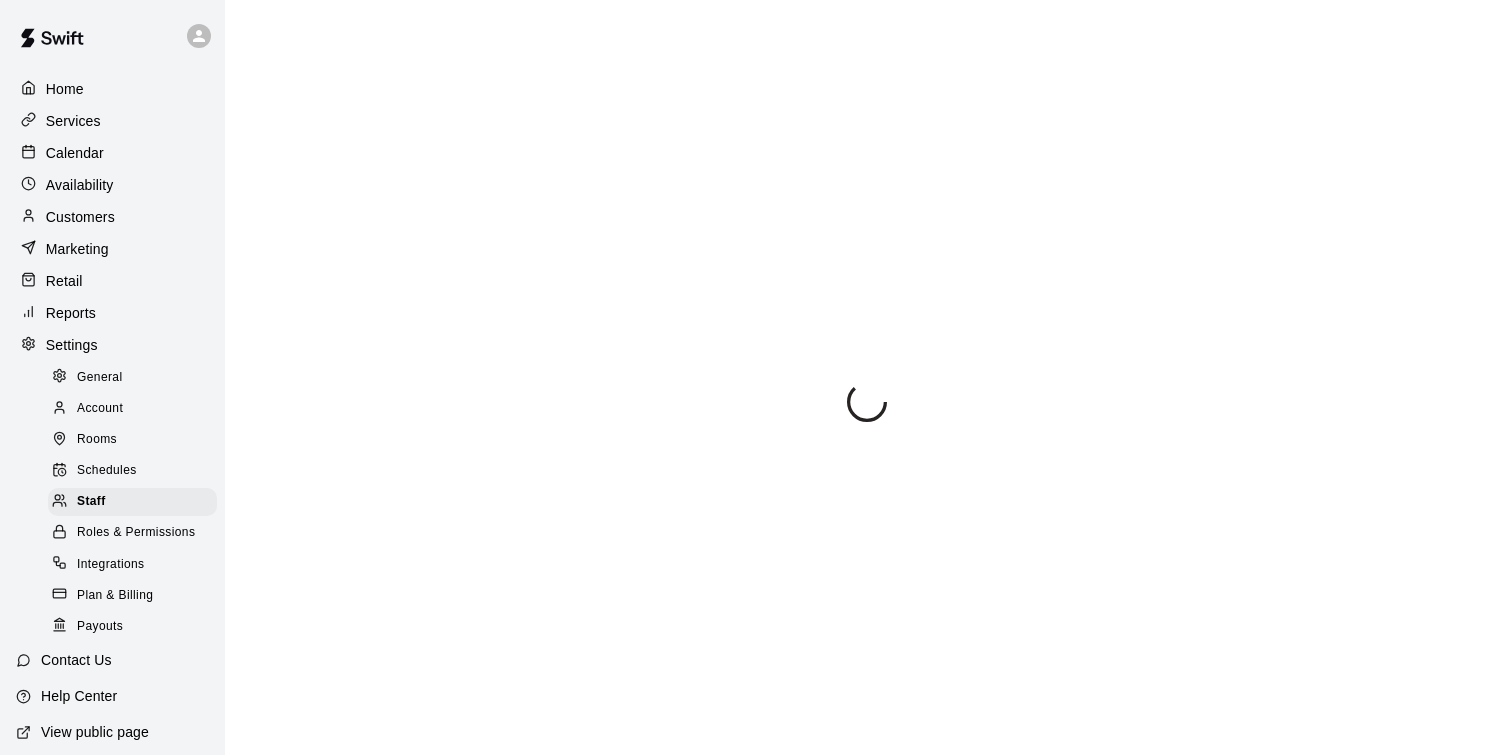 select on "**" 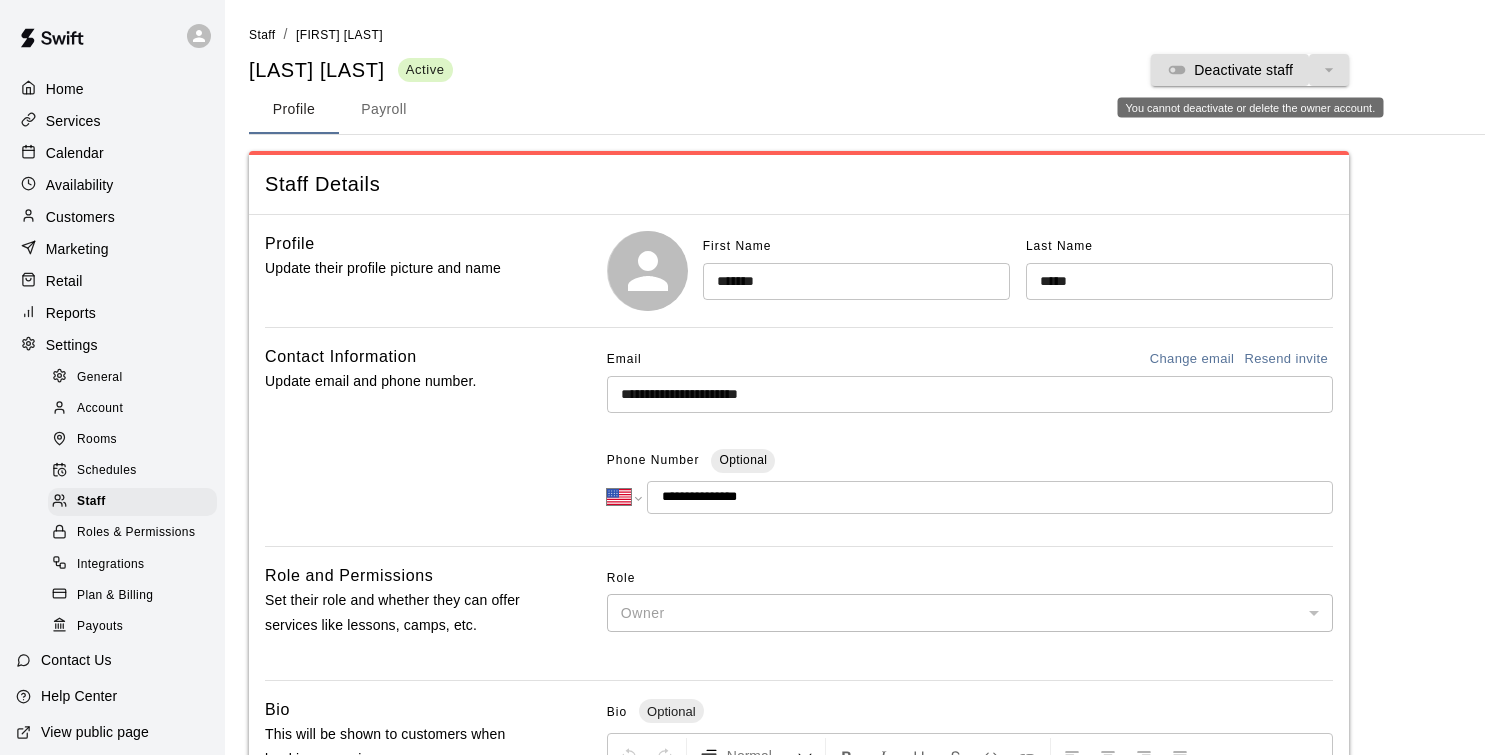 click on "Deactivate staff" at bounding box center [1250, 70] 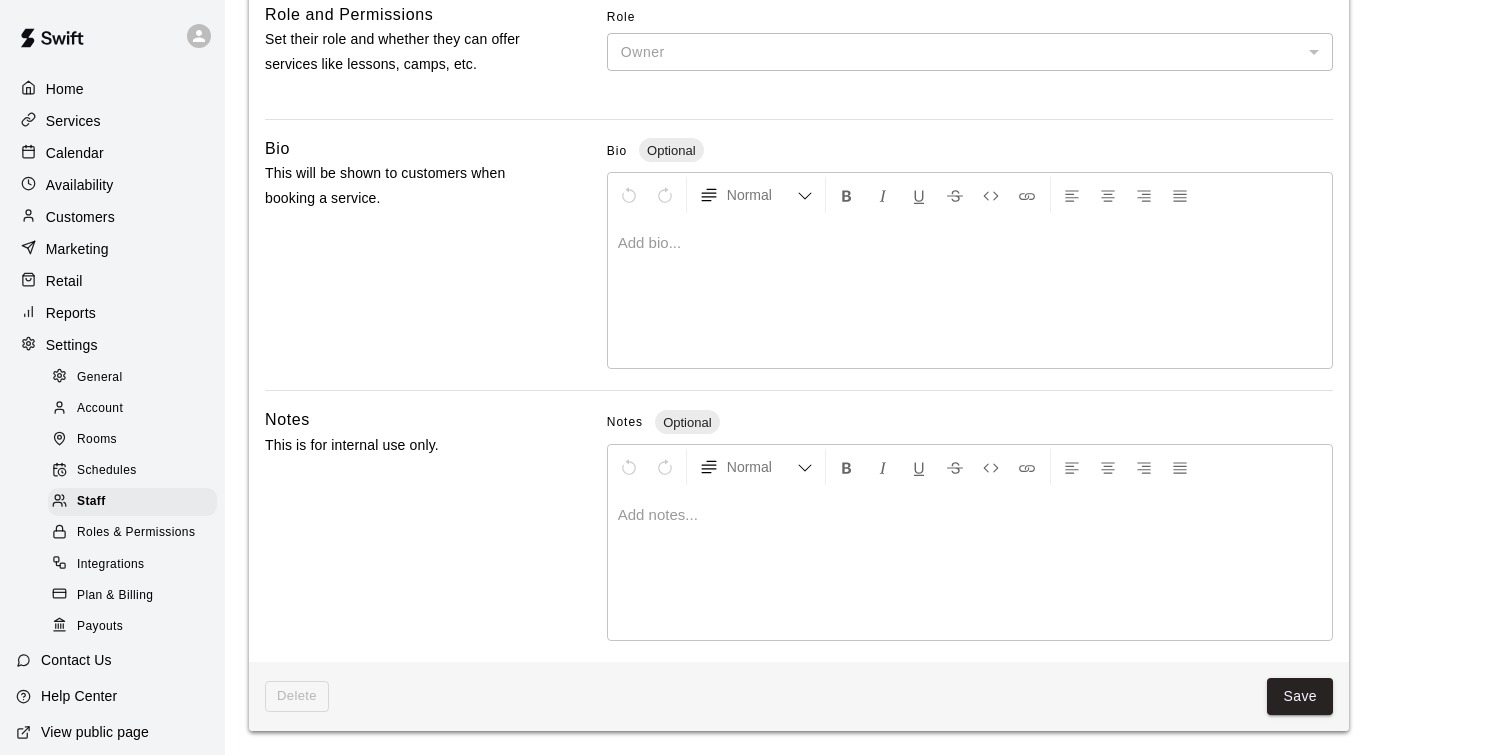 scroll, scrollTop: 0, scrollLeft: 0, axis: both 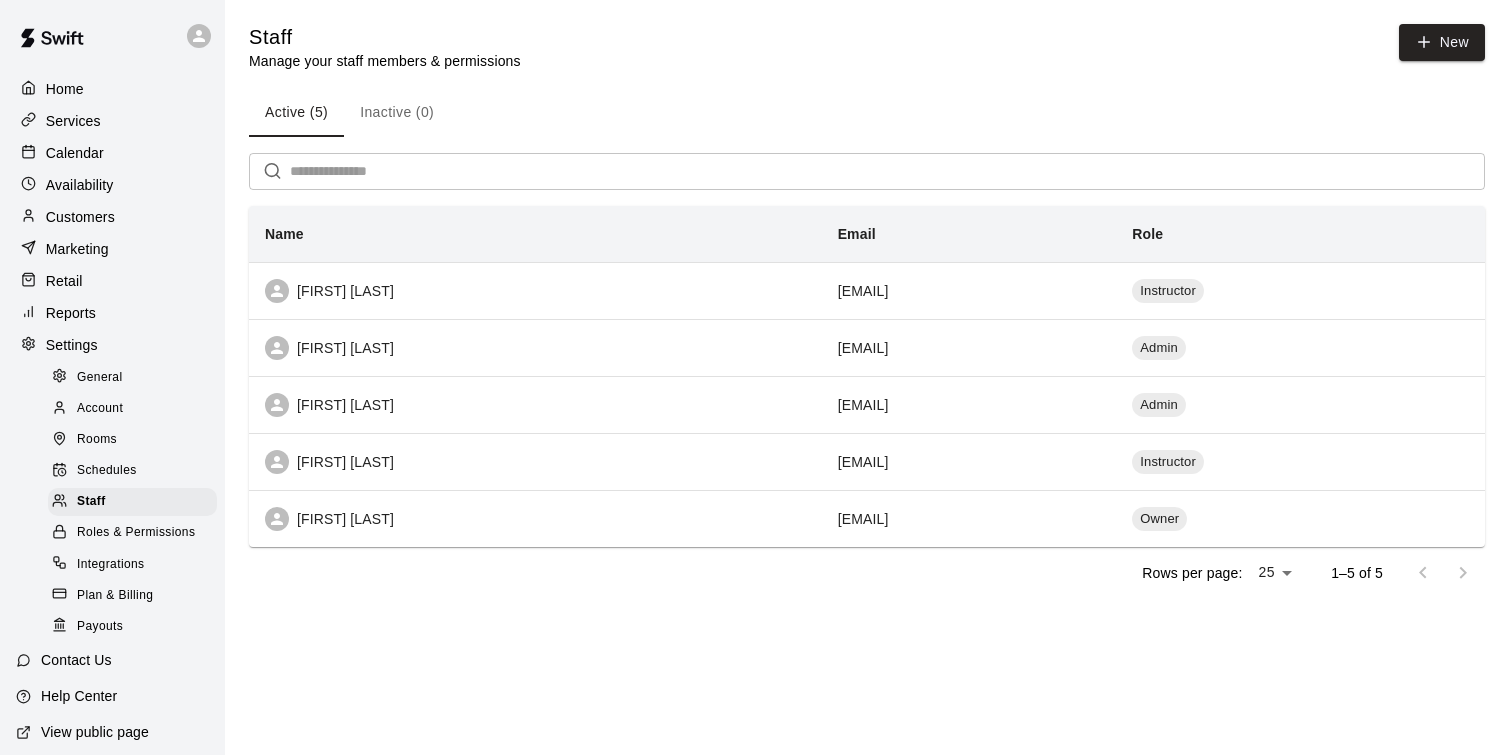 click on "Roles & Permissions" at bounding box center (136, 533) 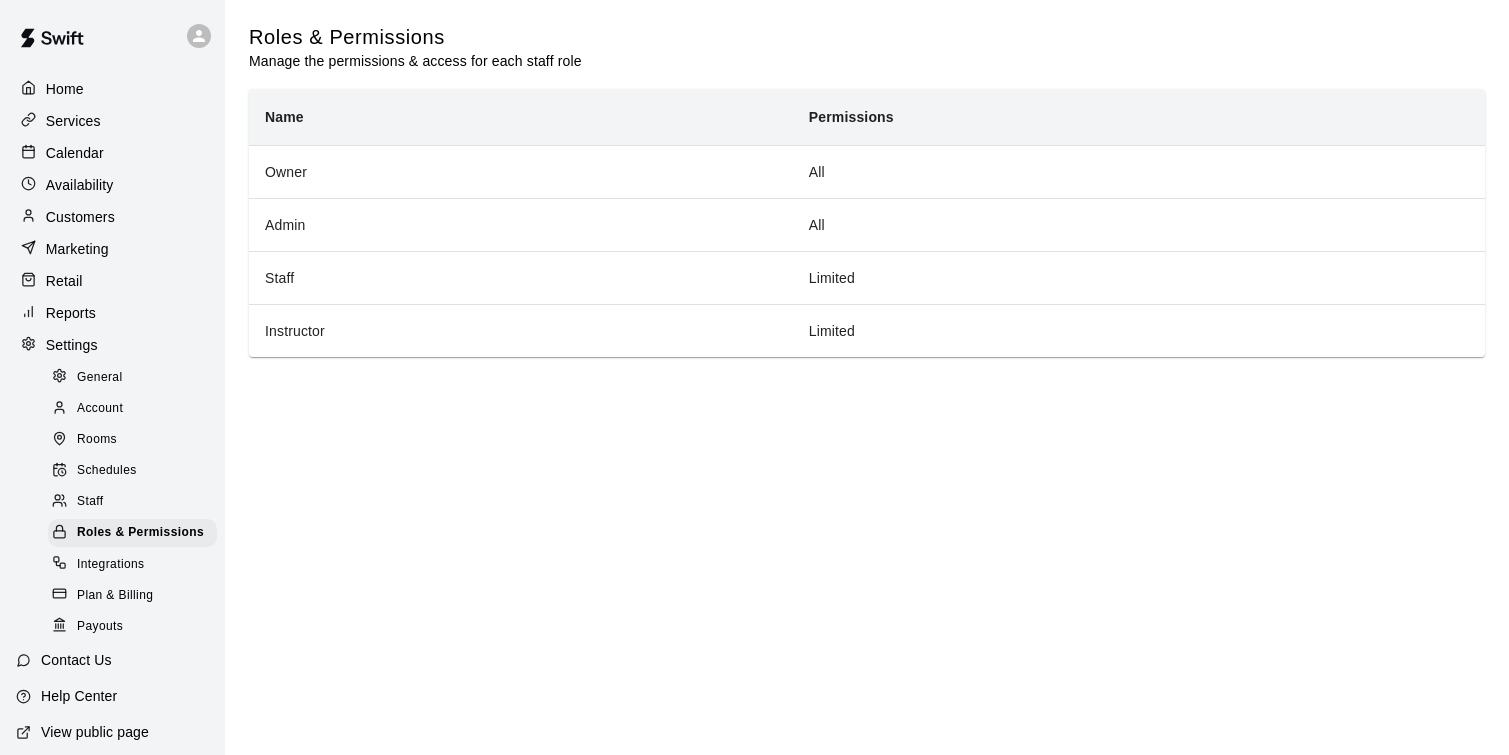 click on "Staff" at bounding box center [132, 502] 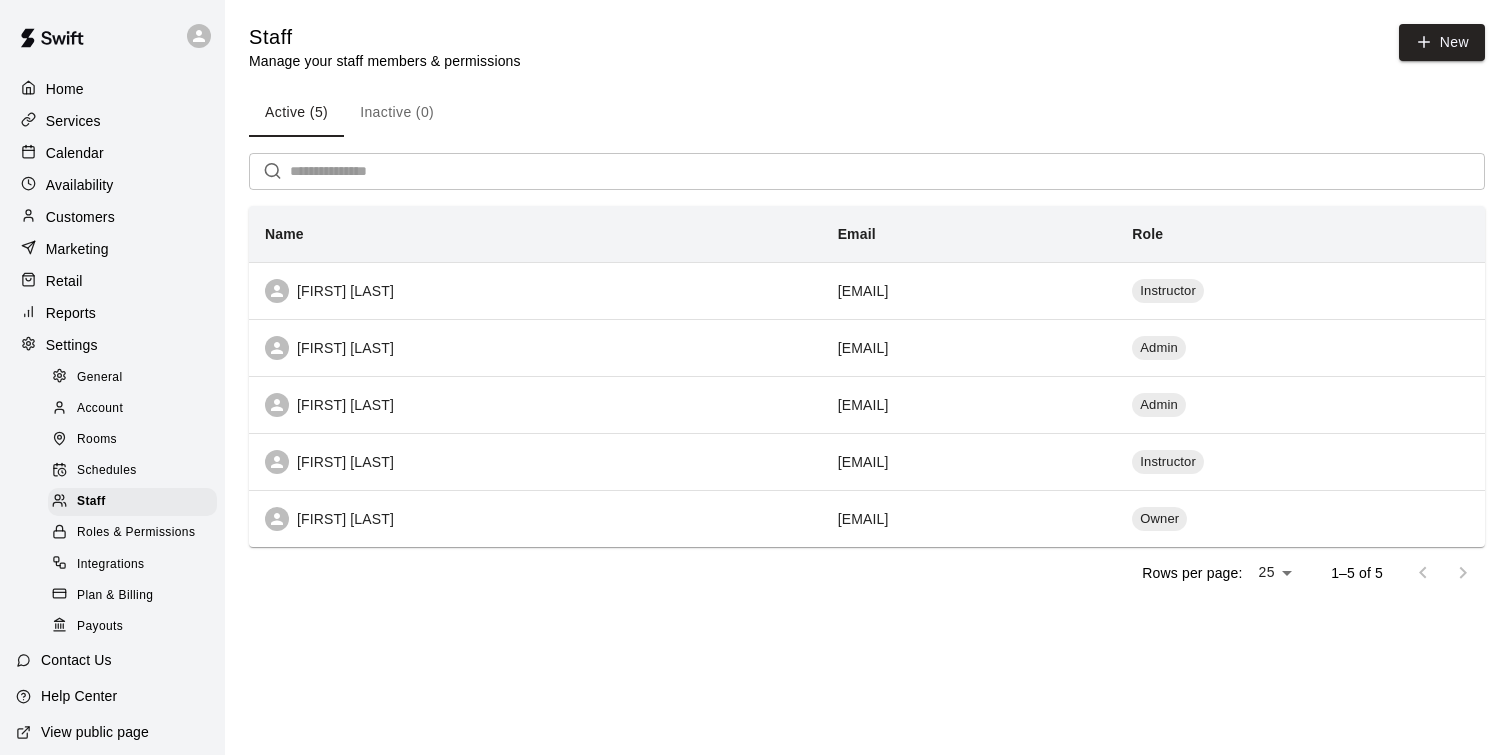 click on "Roles & Permissions" at bounding box center [136, 533] 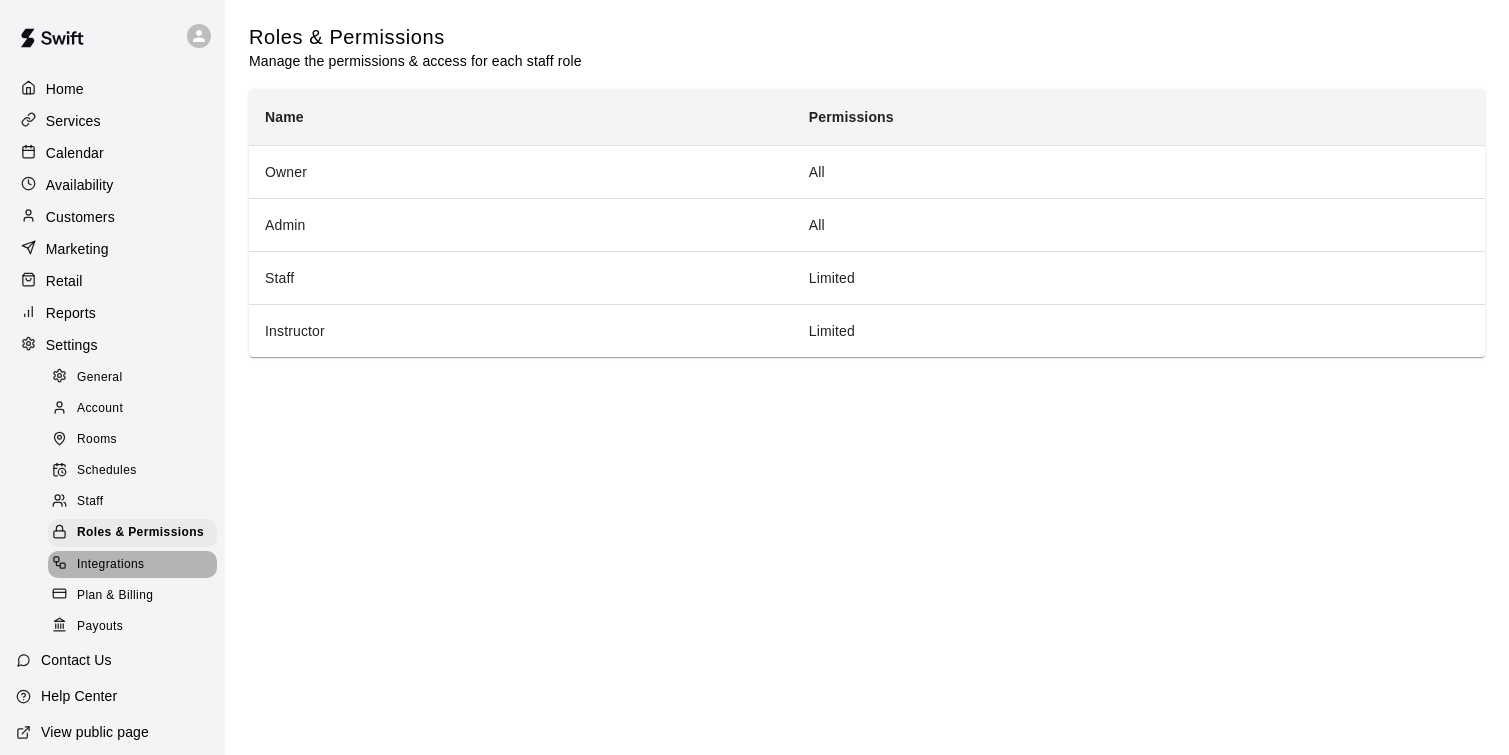 click on "Integrations" at bounding box center [132, 565] 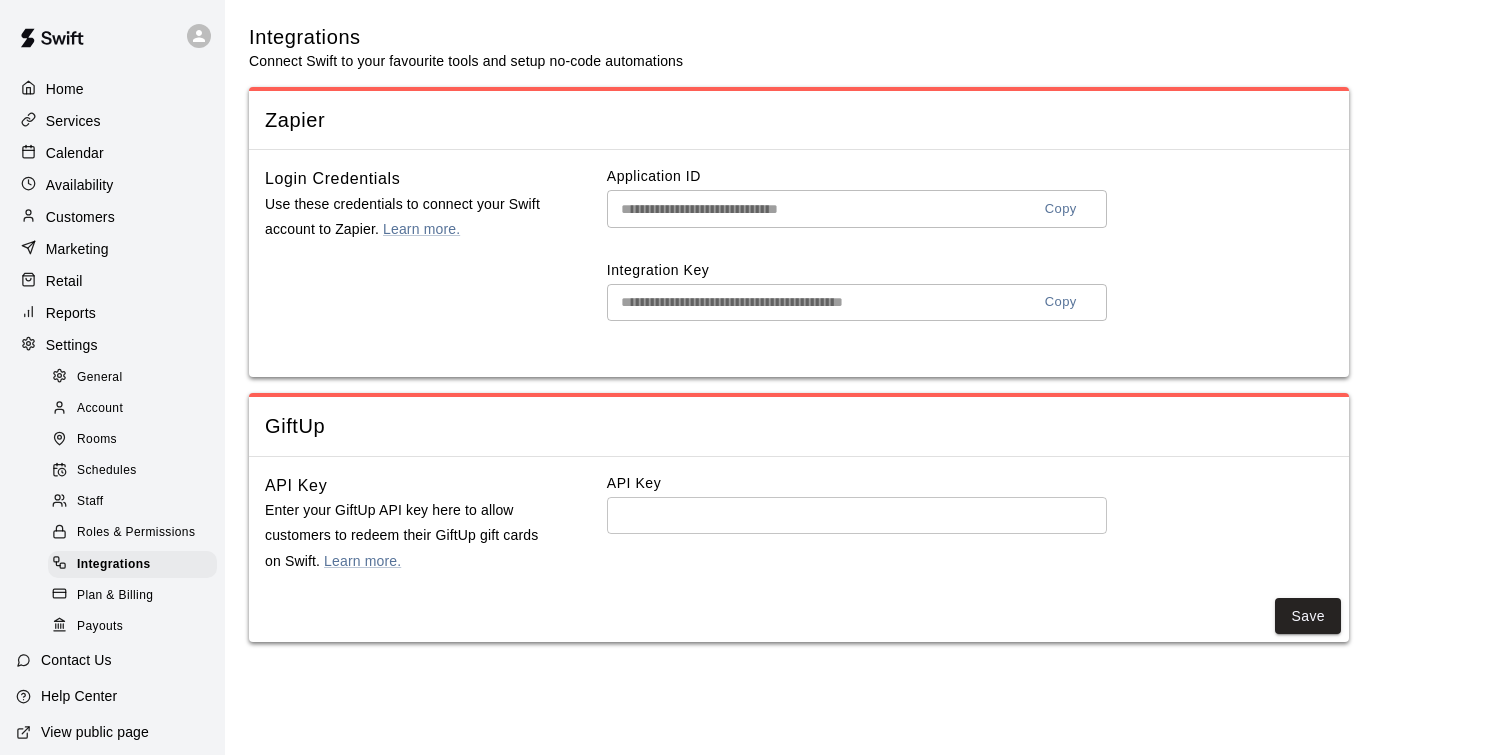 click on "Rooms" at bounding box center [132, 440] 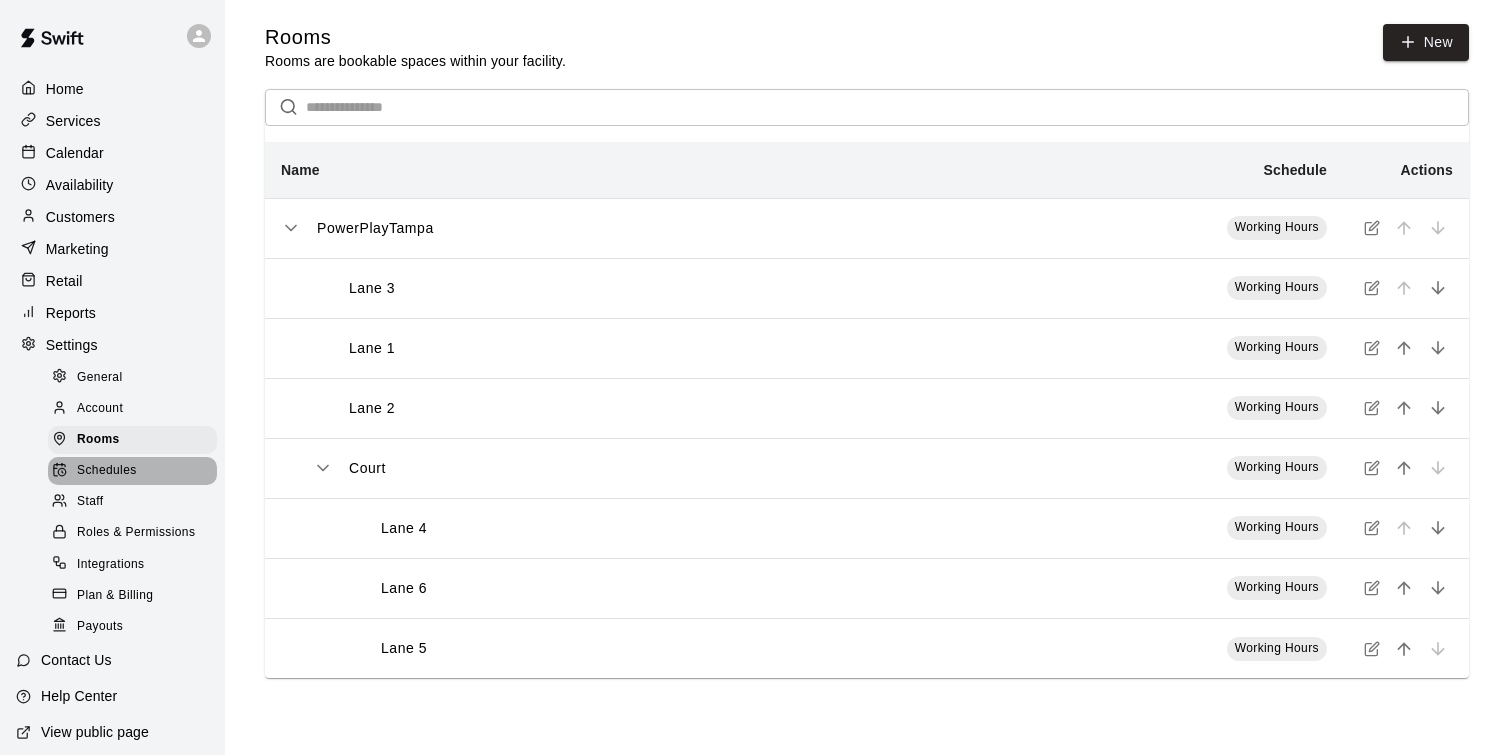 click on "Schedules" at bounding box center [132, 471] 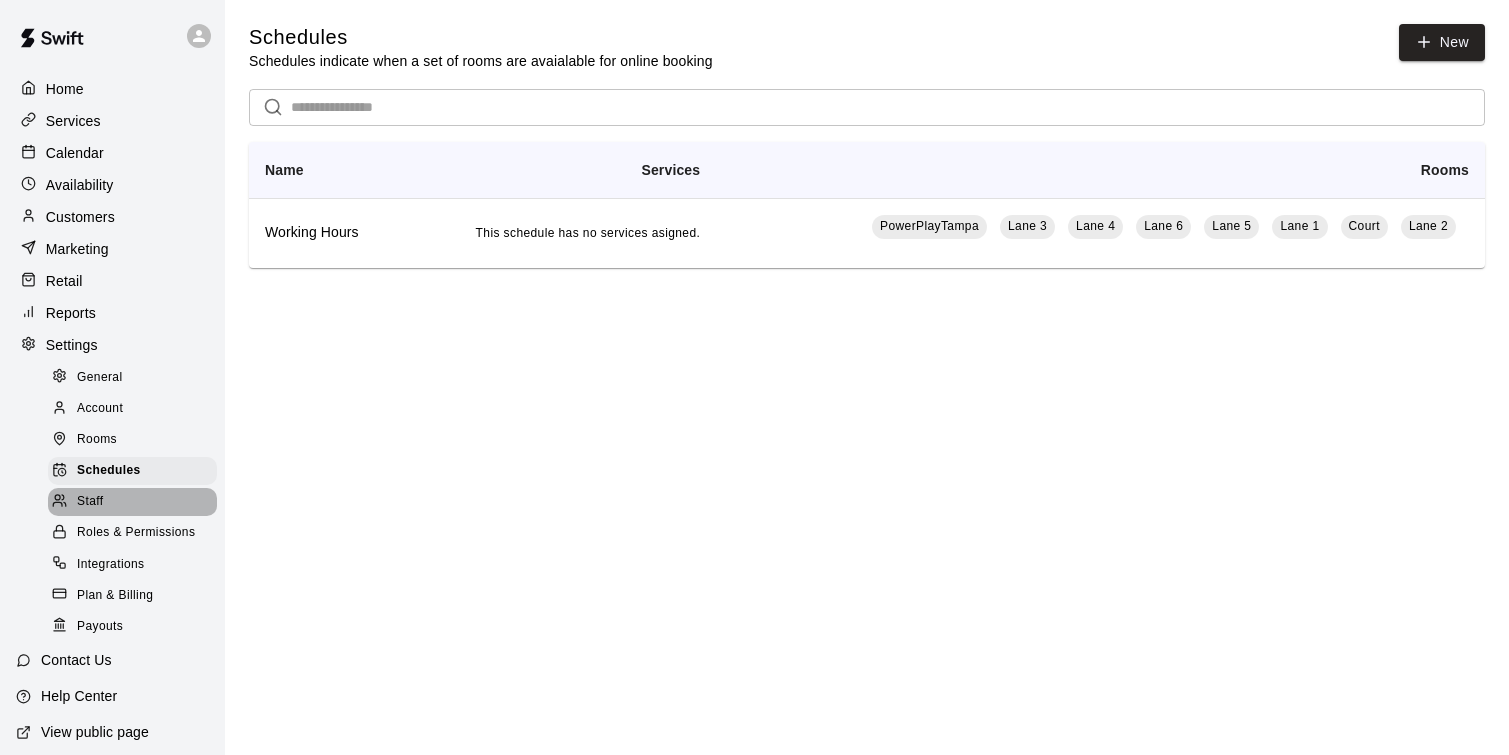 click on "Staff" at bounding box center (132, 502) 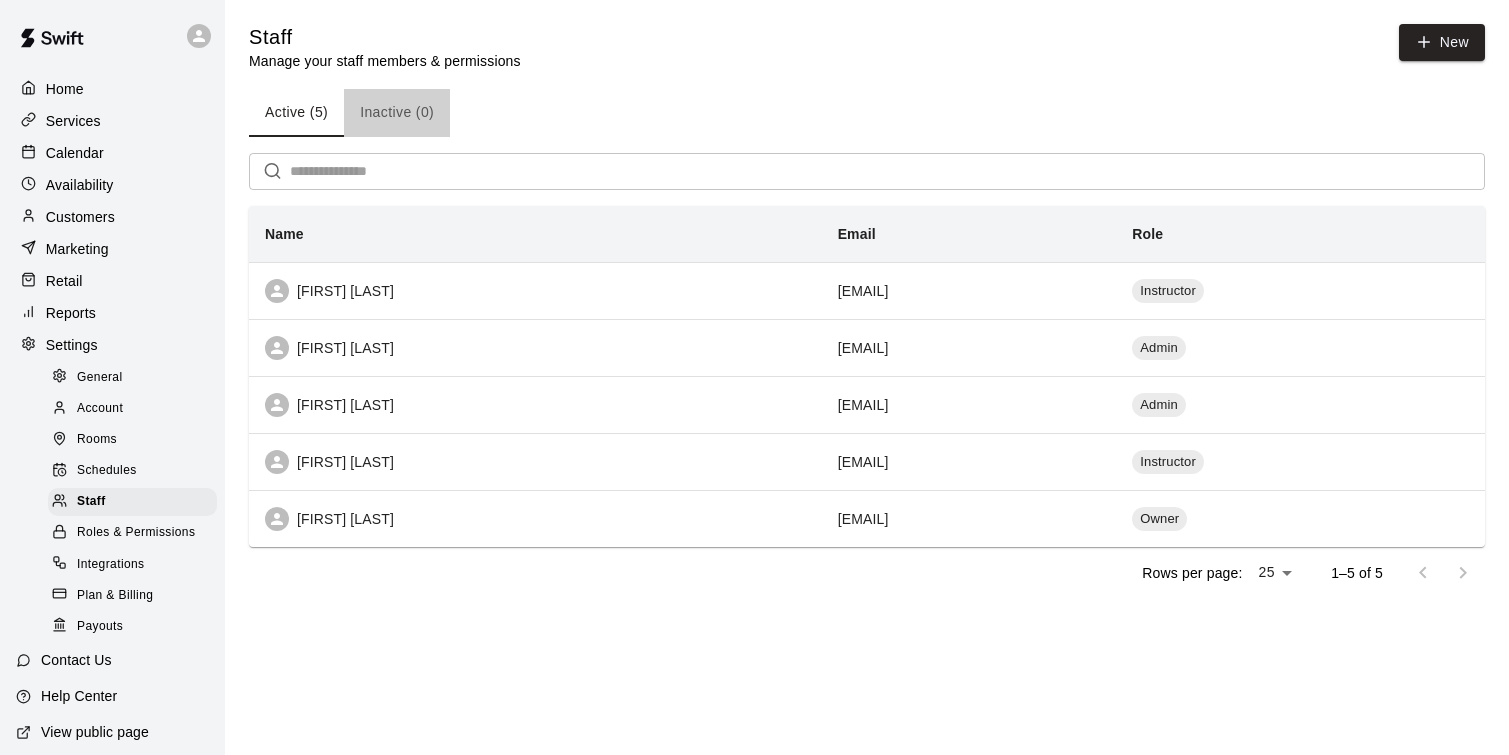 click on "Inactive (0)" at bounding box center (397, 113) 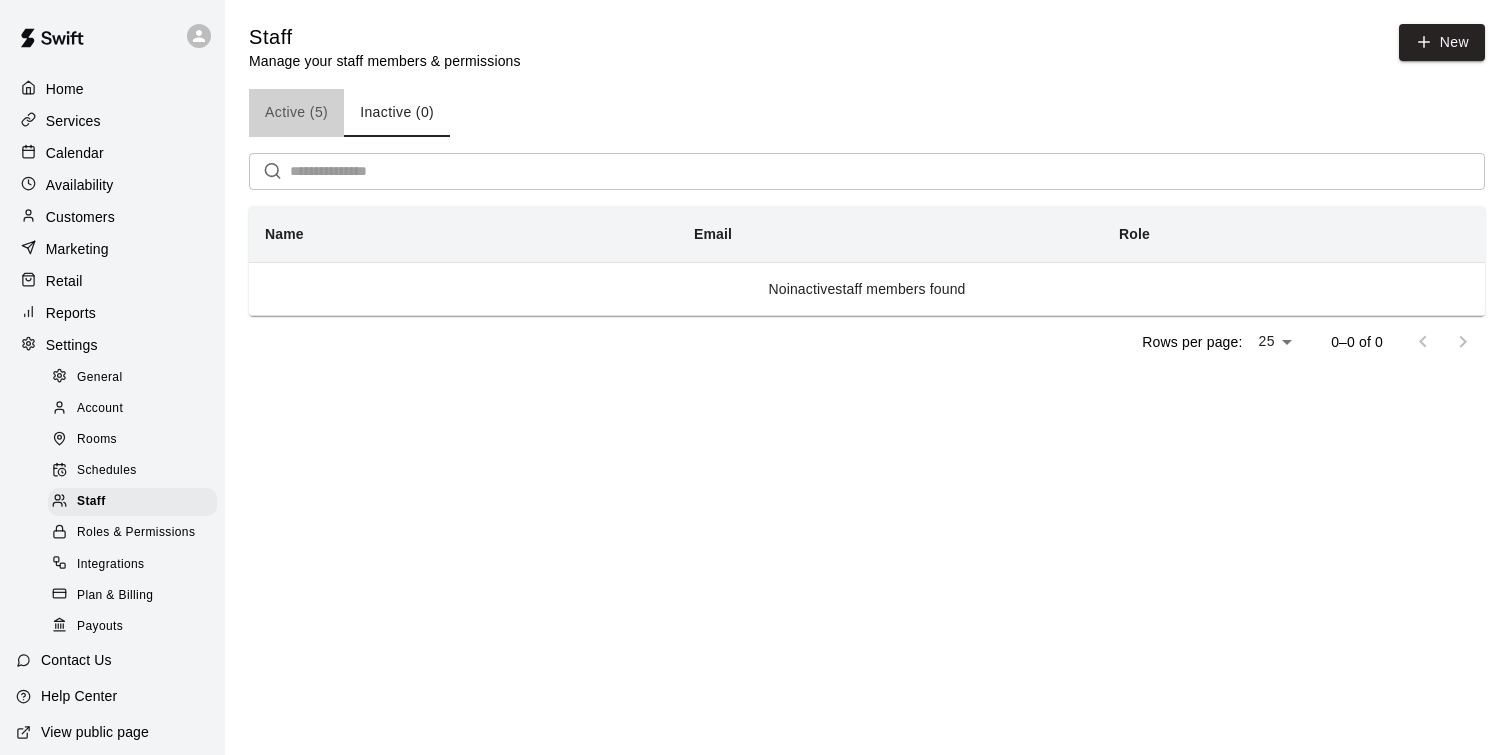 click on "Active (5)" at bounding box center [296, 113] 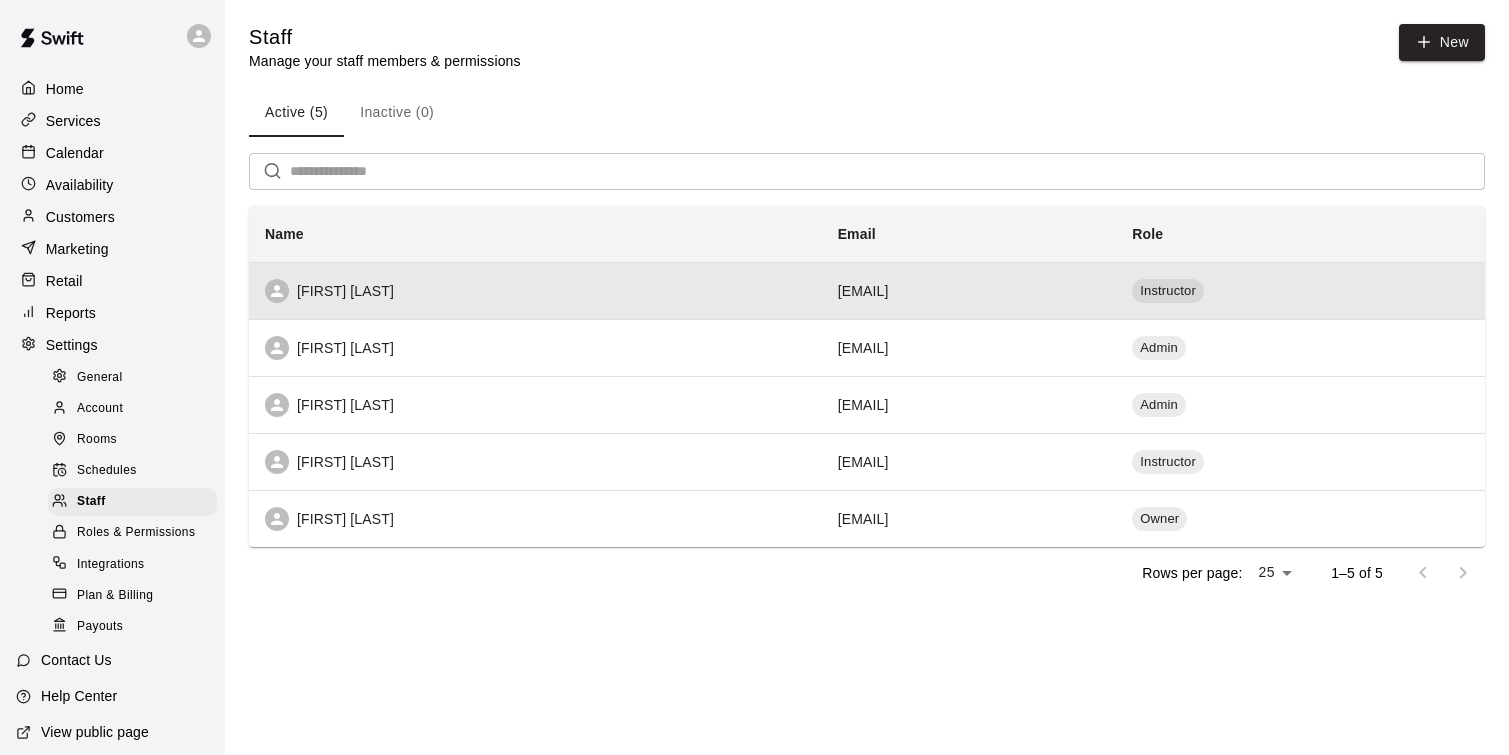 click on "[FIRST] [LAST]" at bounding box center [535, 290] 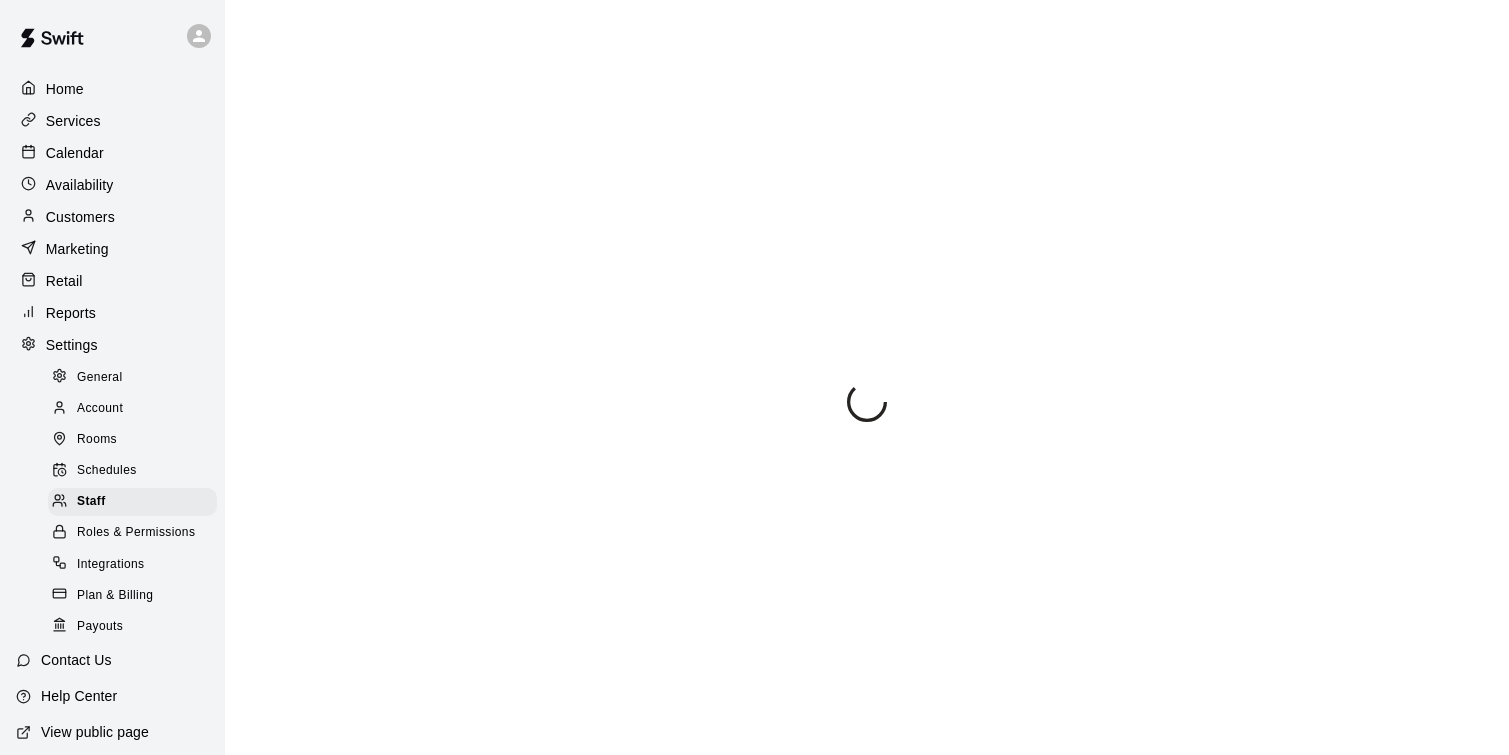 select on "**" 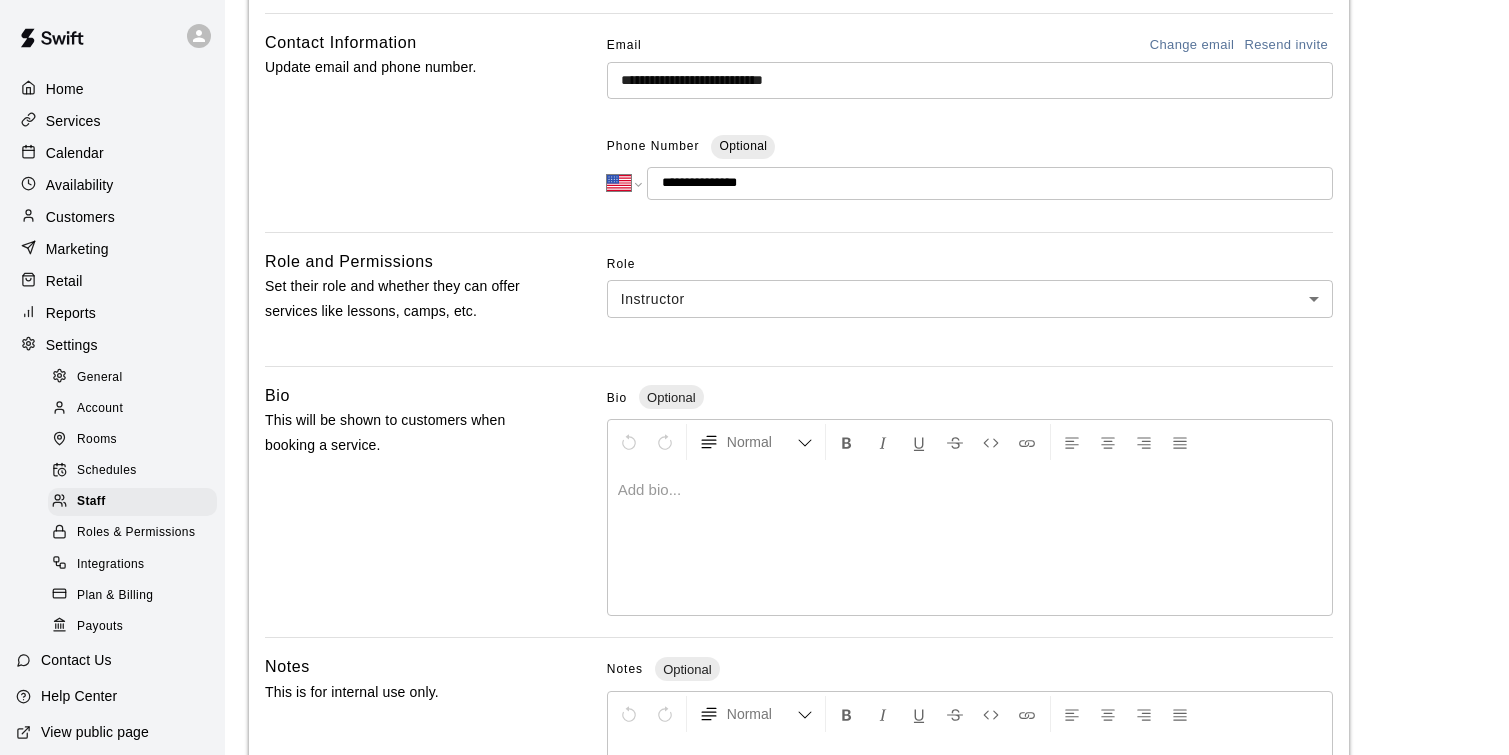 scroll, scrollTop: 317, scrollLeft: 0, axis: vertical 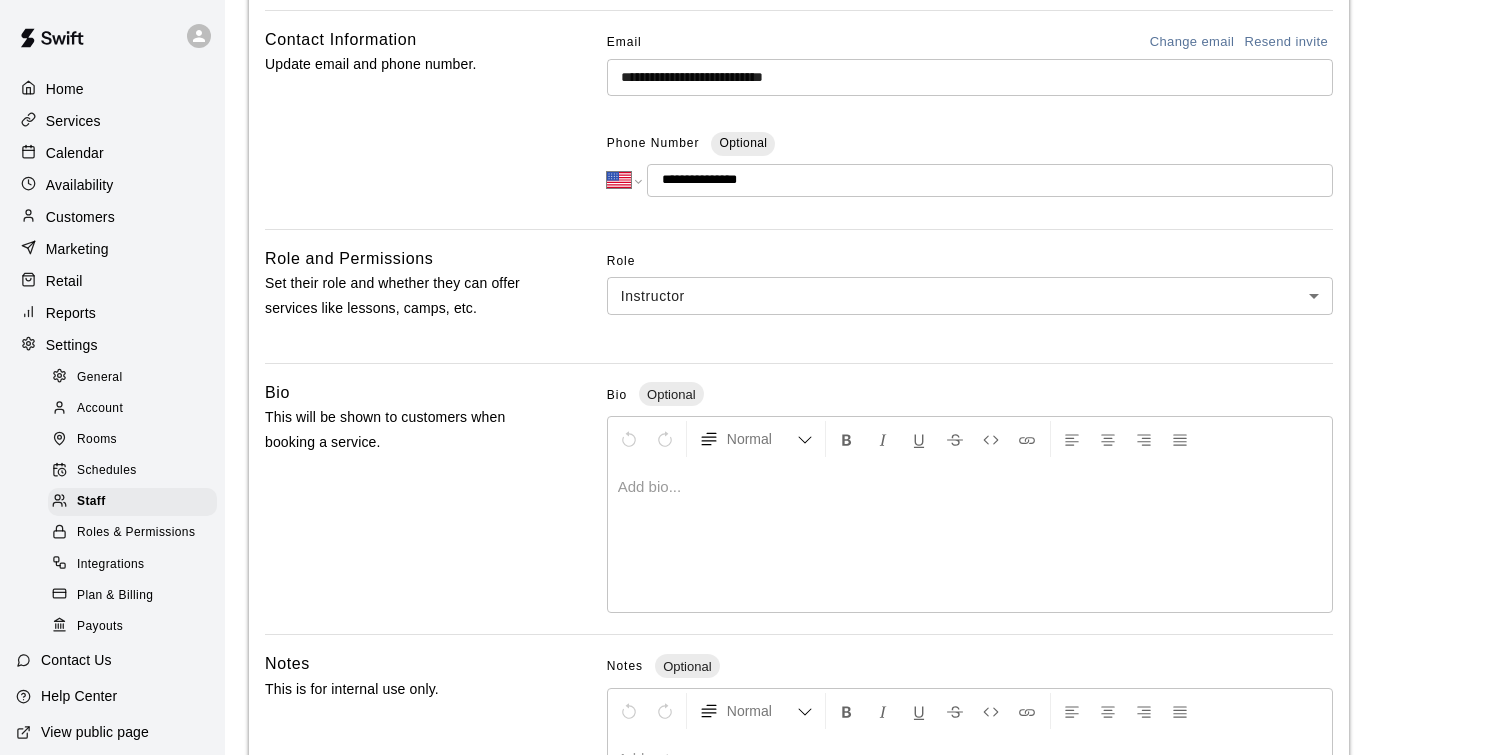 click on "**********" at bounding box center [754, 341] 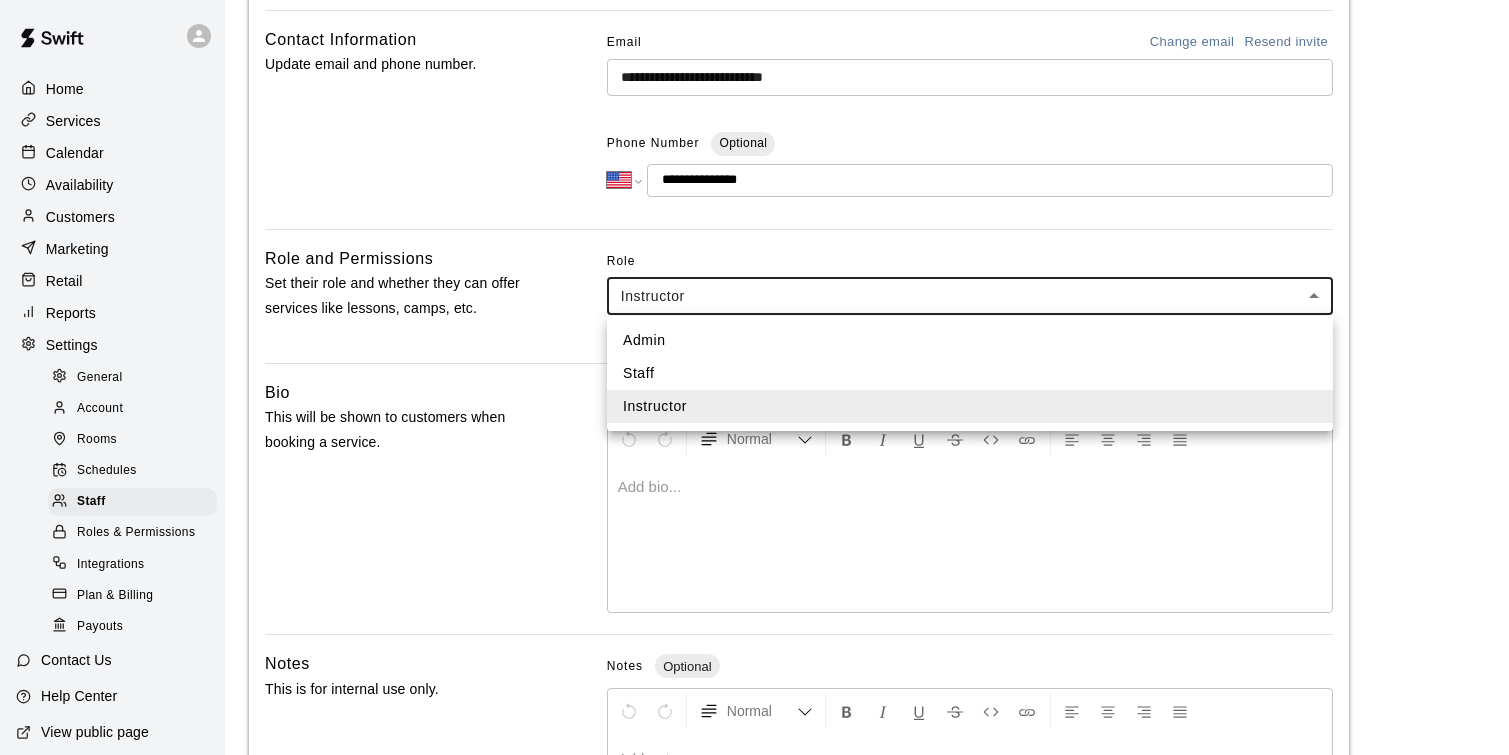 click at bounding box center [754, 377] 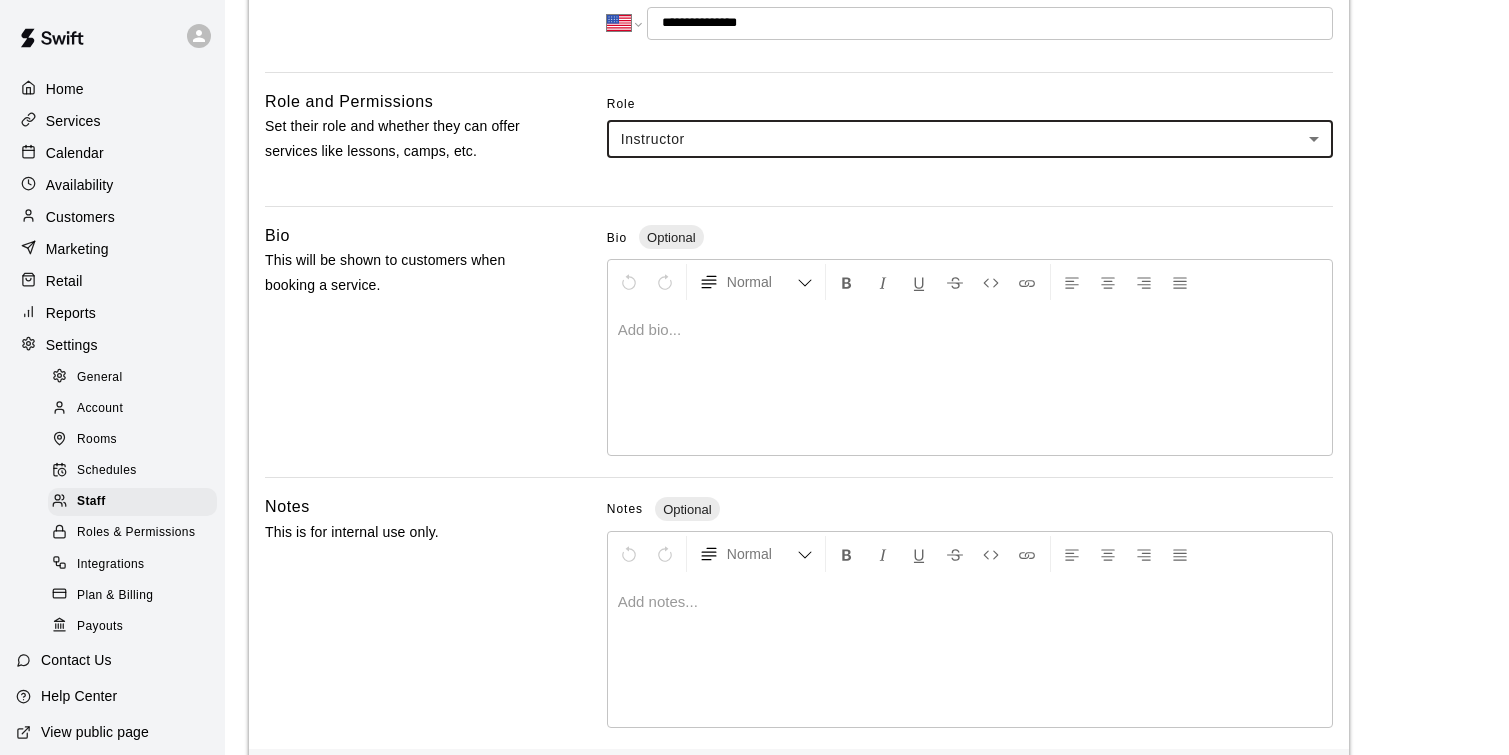 scroll, scrollTop: 562, scrollLeft: 0, axis: vertical 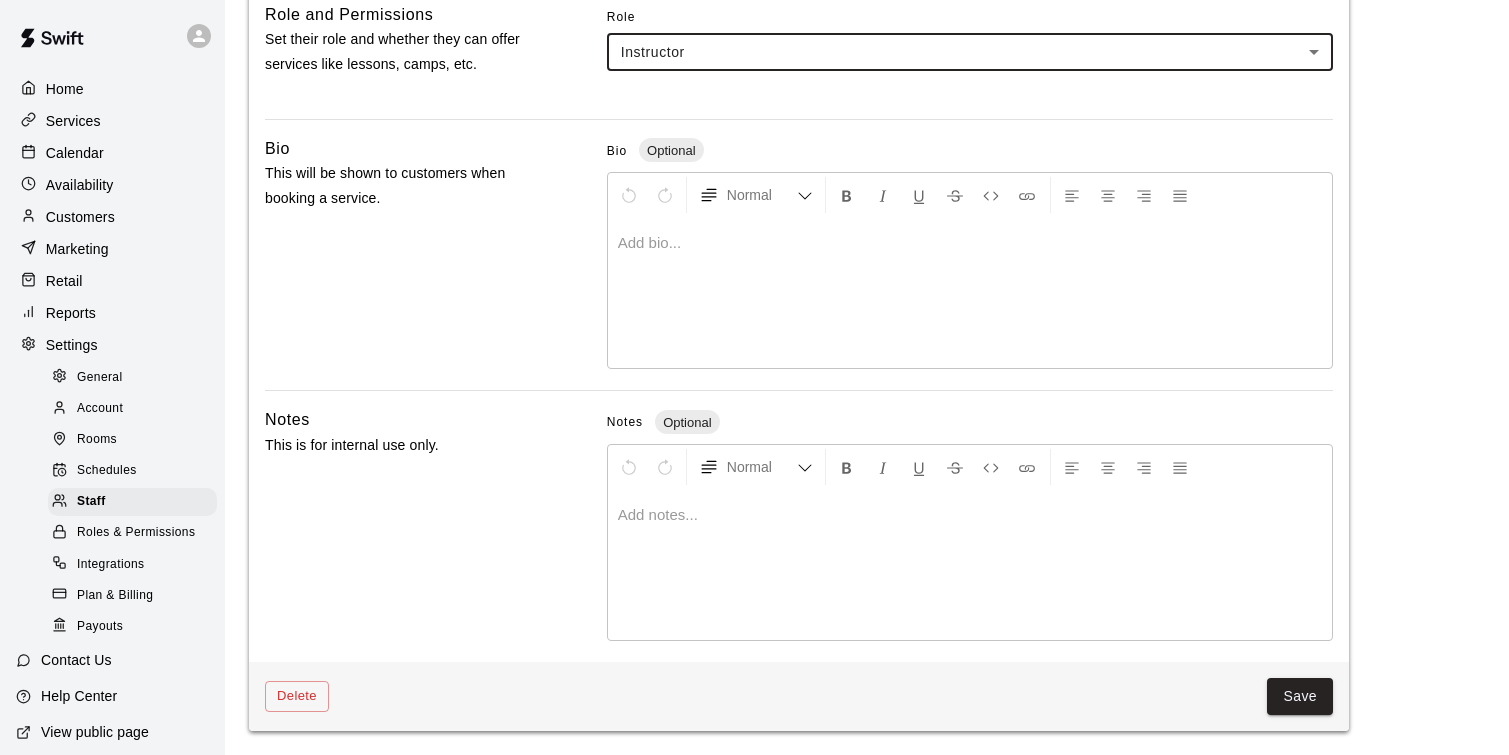 click on "Services" at bounding box center [112, 121] 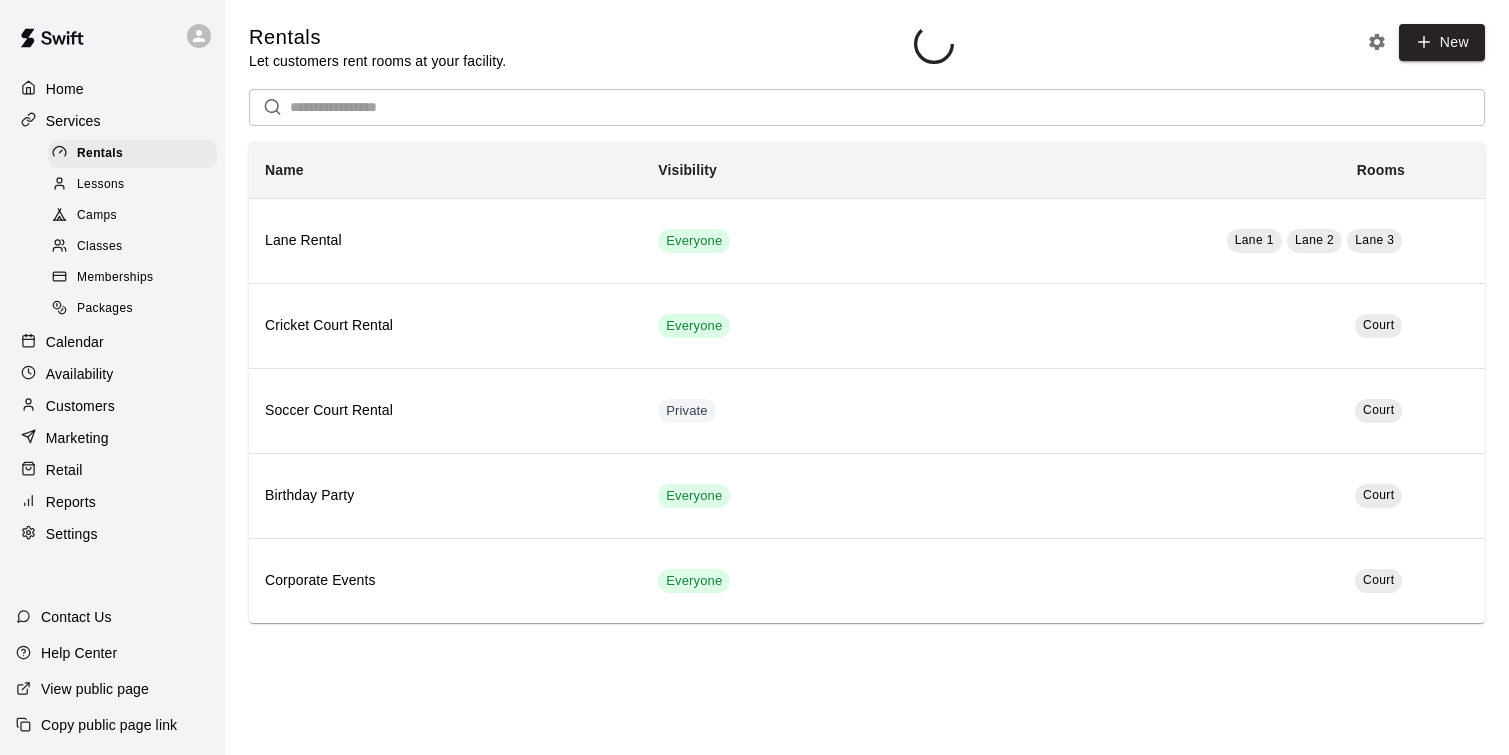 scroll, scrollTop: 0, scrollLeft: 0, axis: both 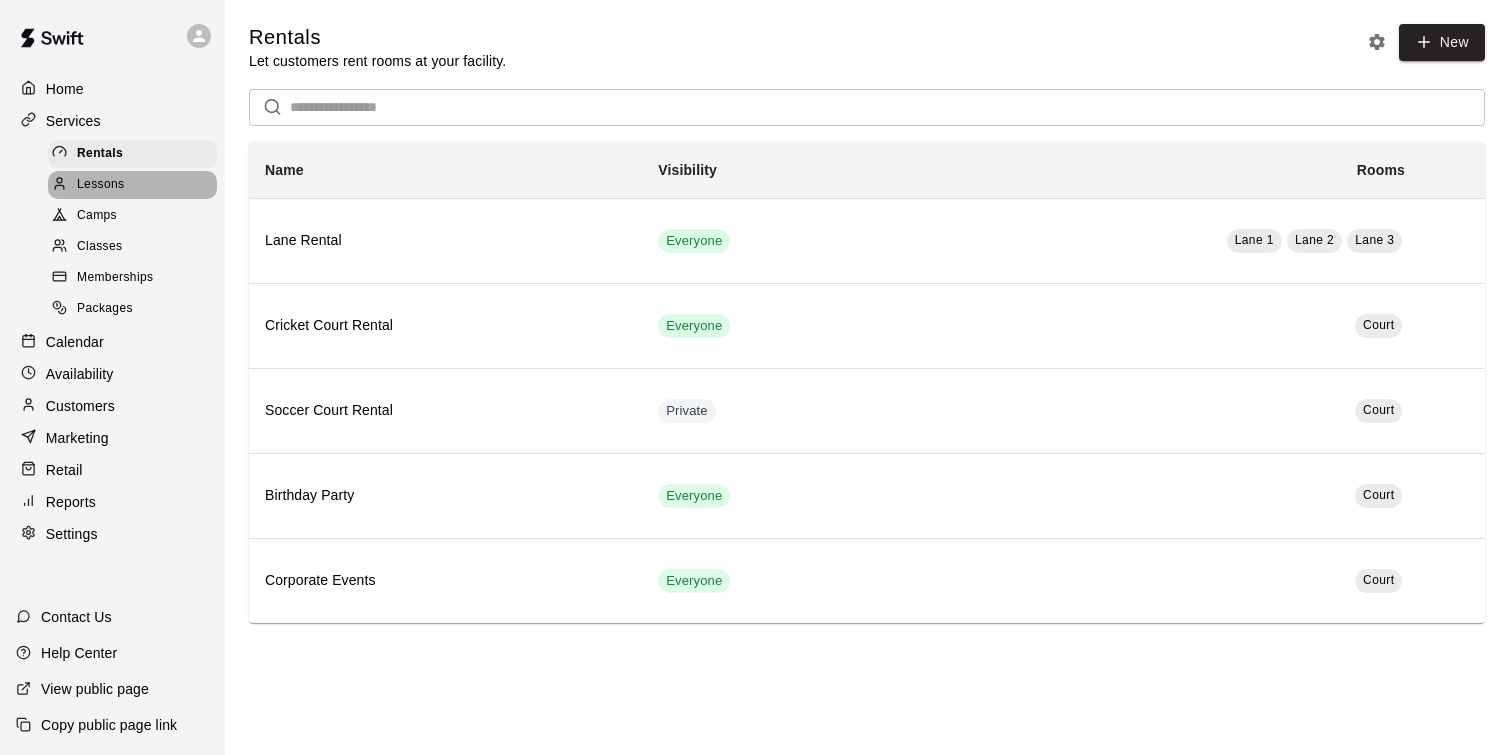 click on "Lessons" at bounding box center (101, 185) 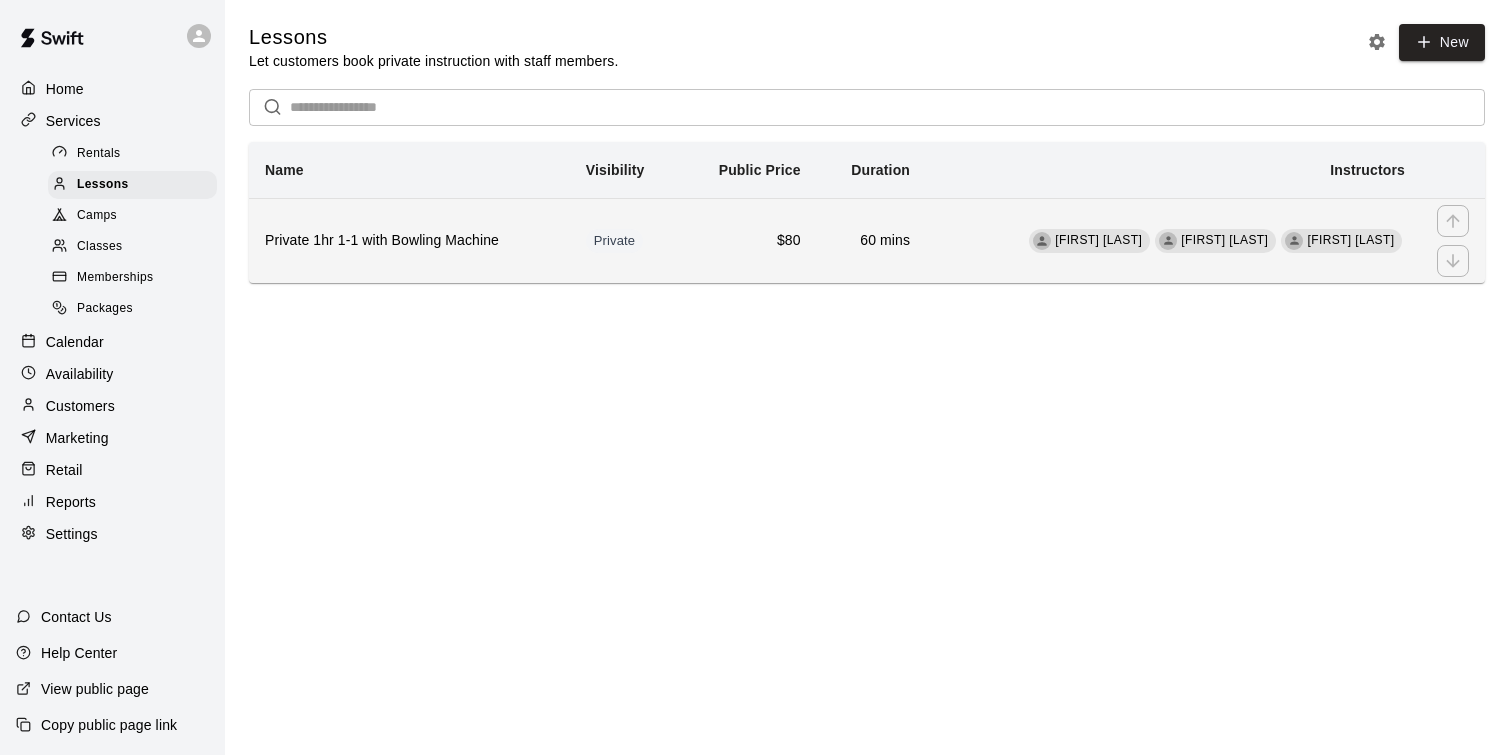 click on "$80" at bounding box center (747, 240) 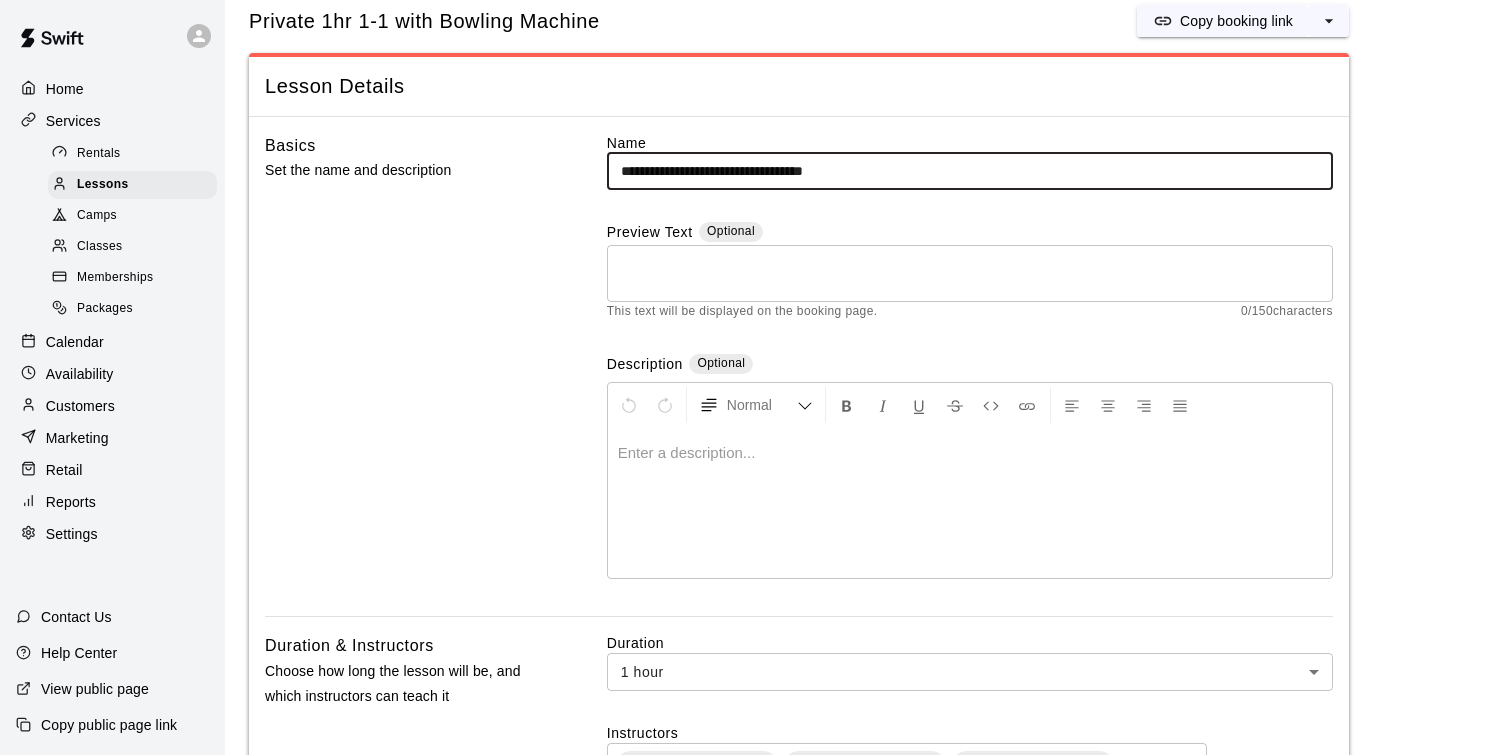 scroll, scrollTop: 0, scrollLeft: 0, axis: both 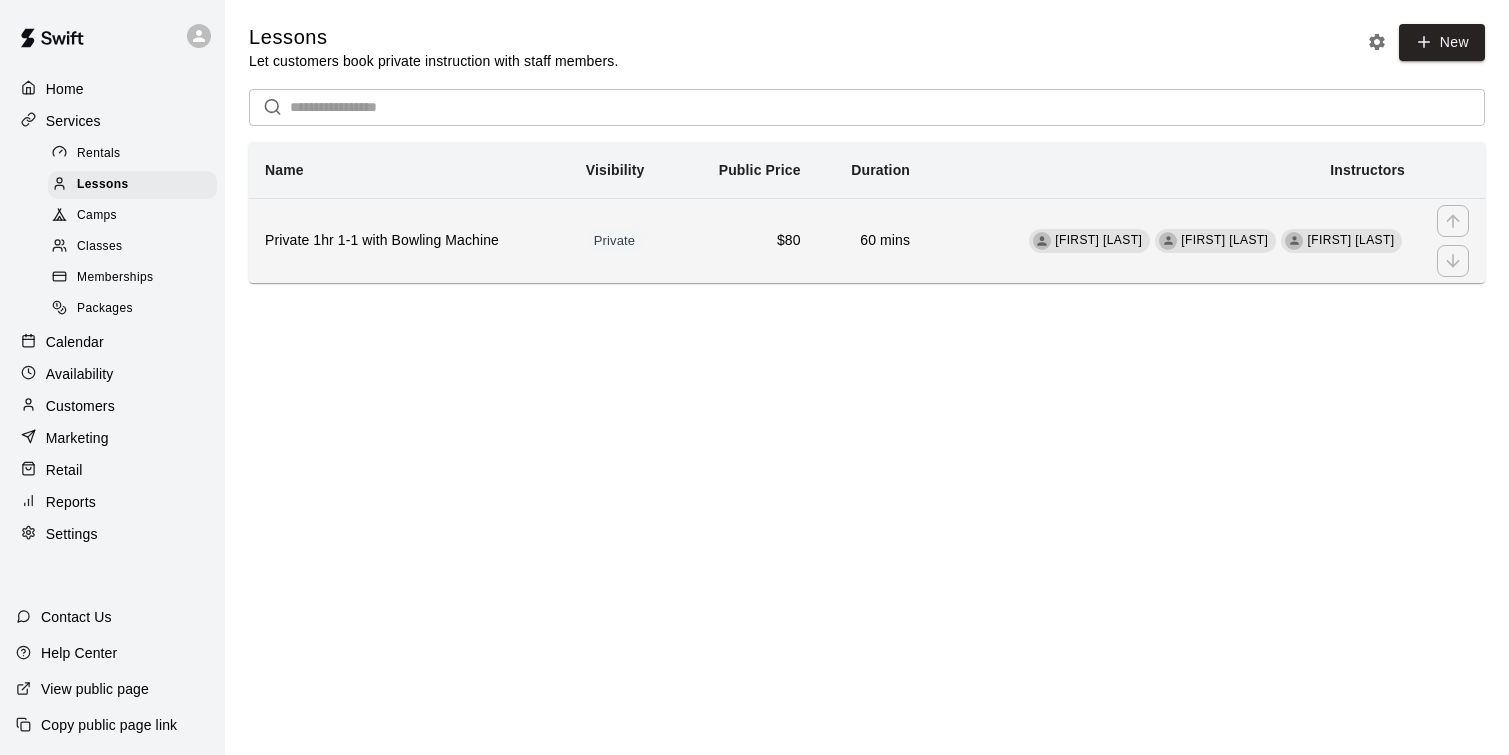 click on "[FIRST] [LAST]" at bounding box center (1350, 240) 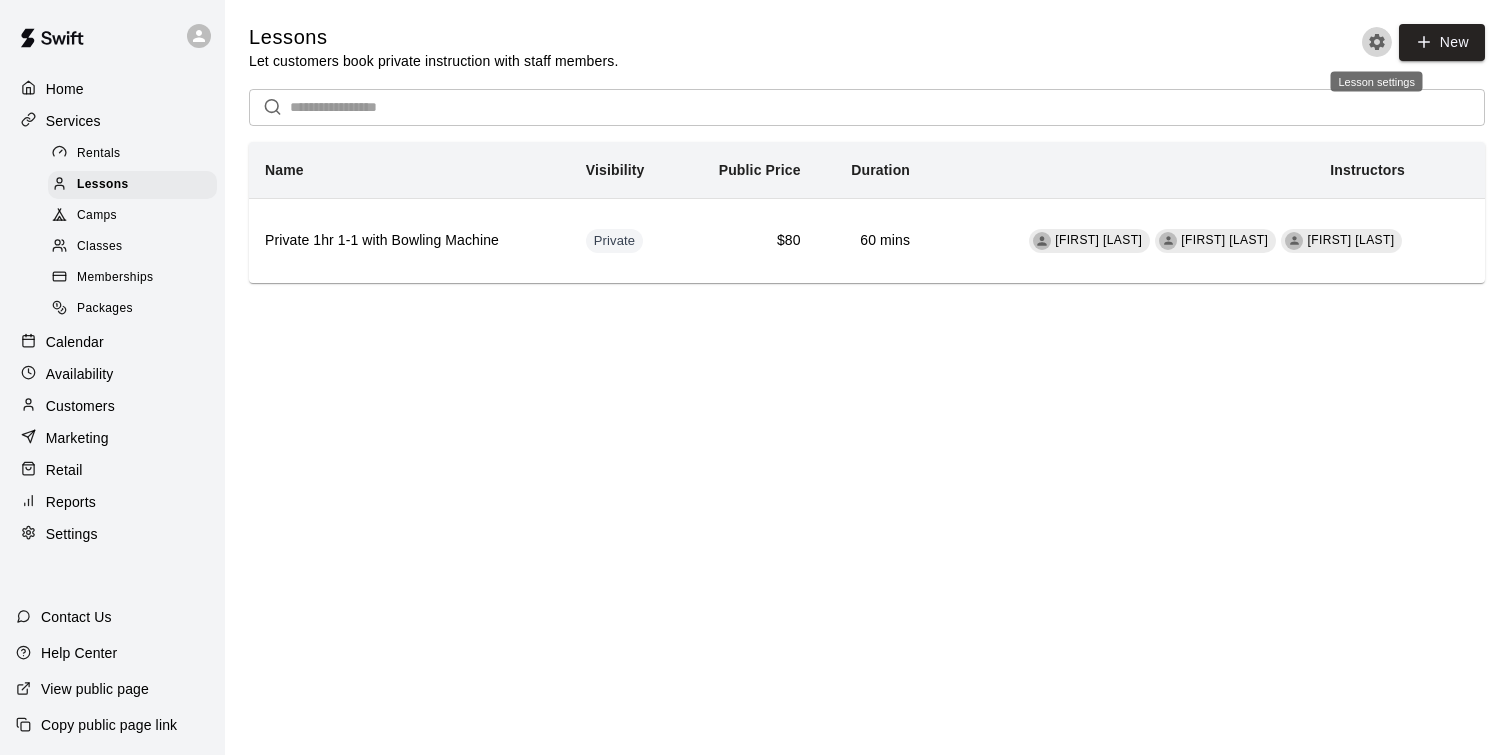 click 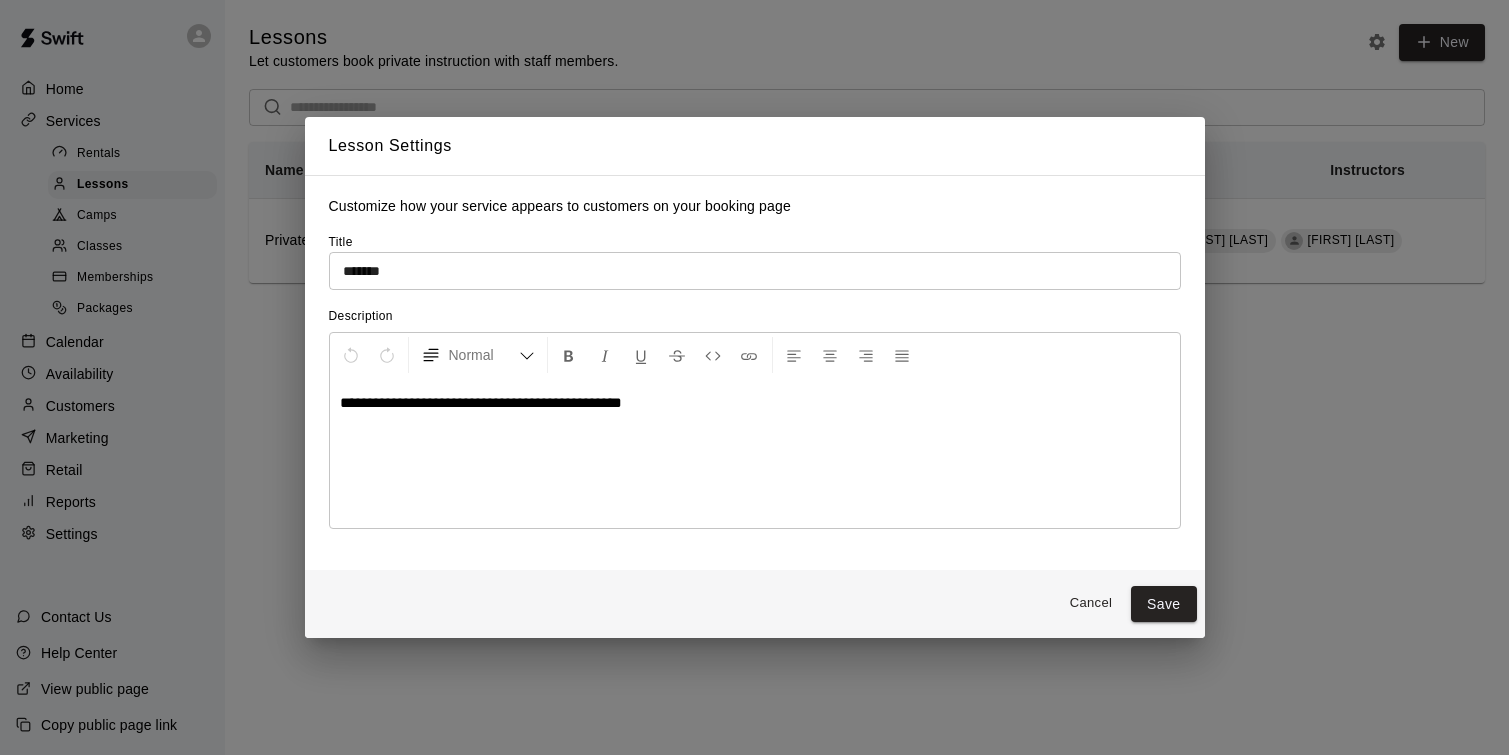 click on "**********" at bounding box center [754, 377] 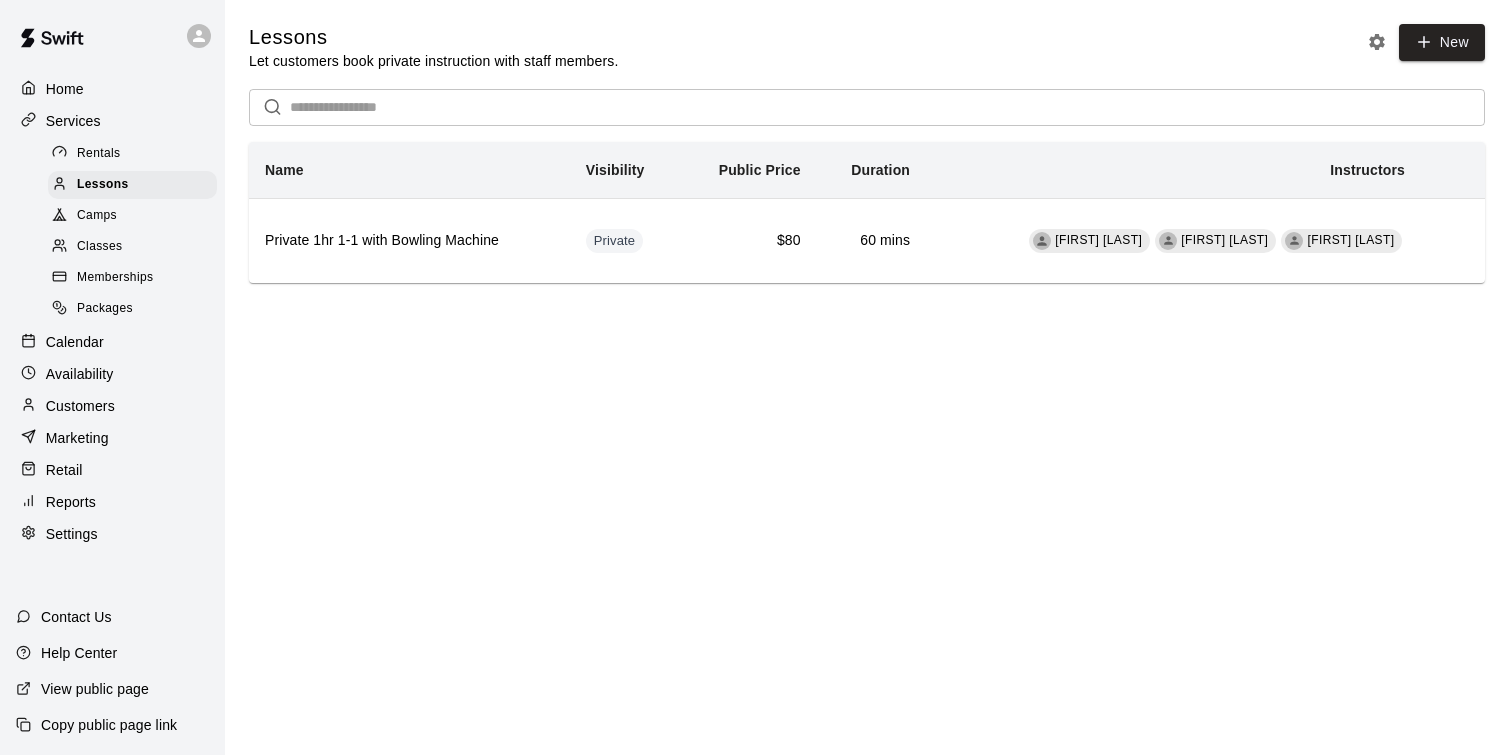 click on "Classes" at bounding box center [99, 247] 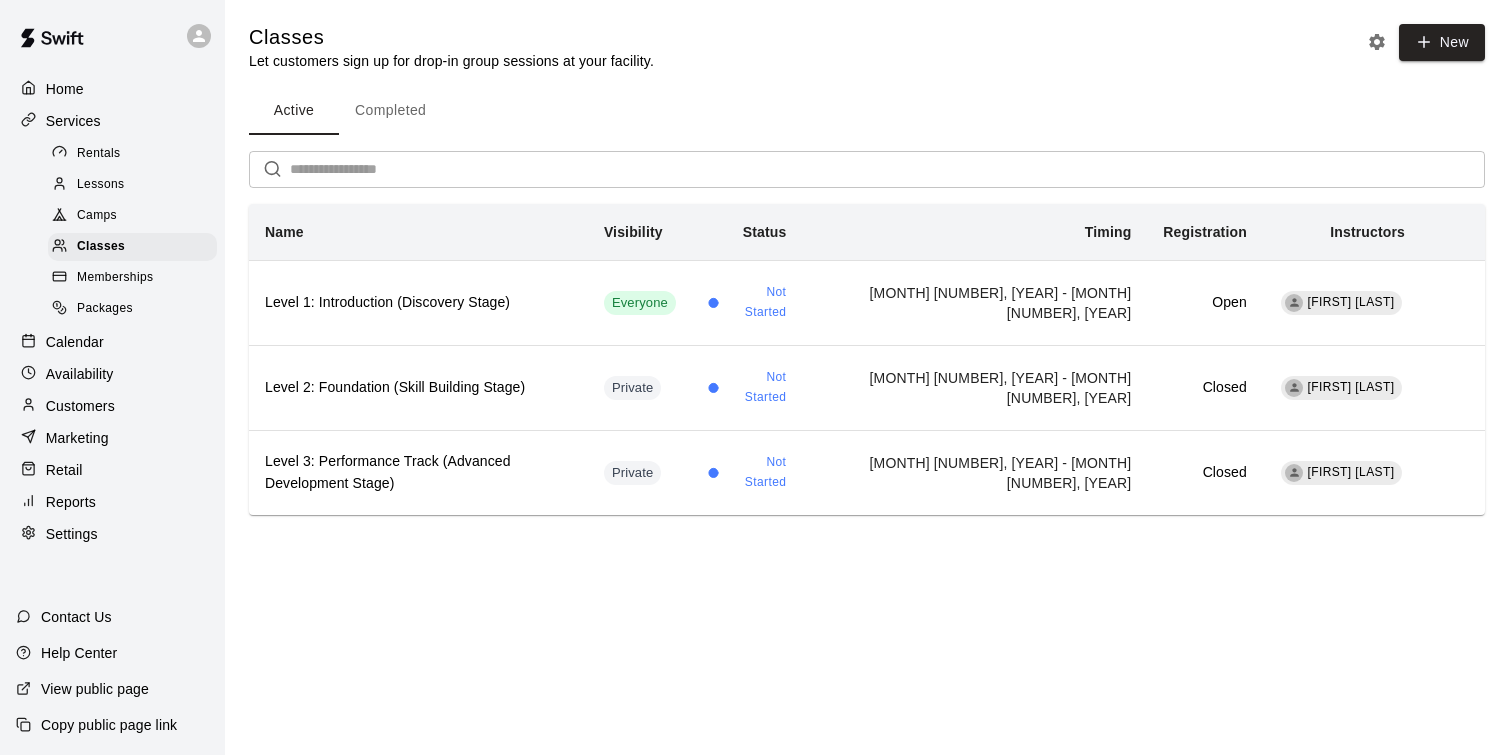 click 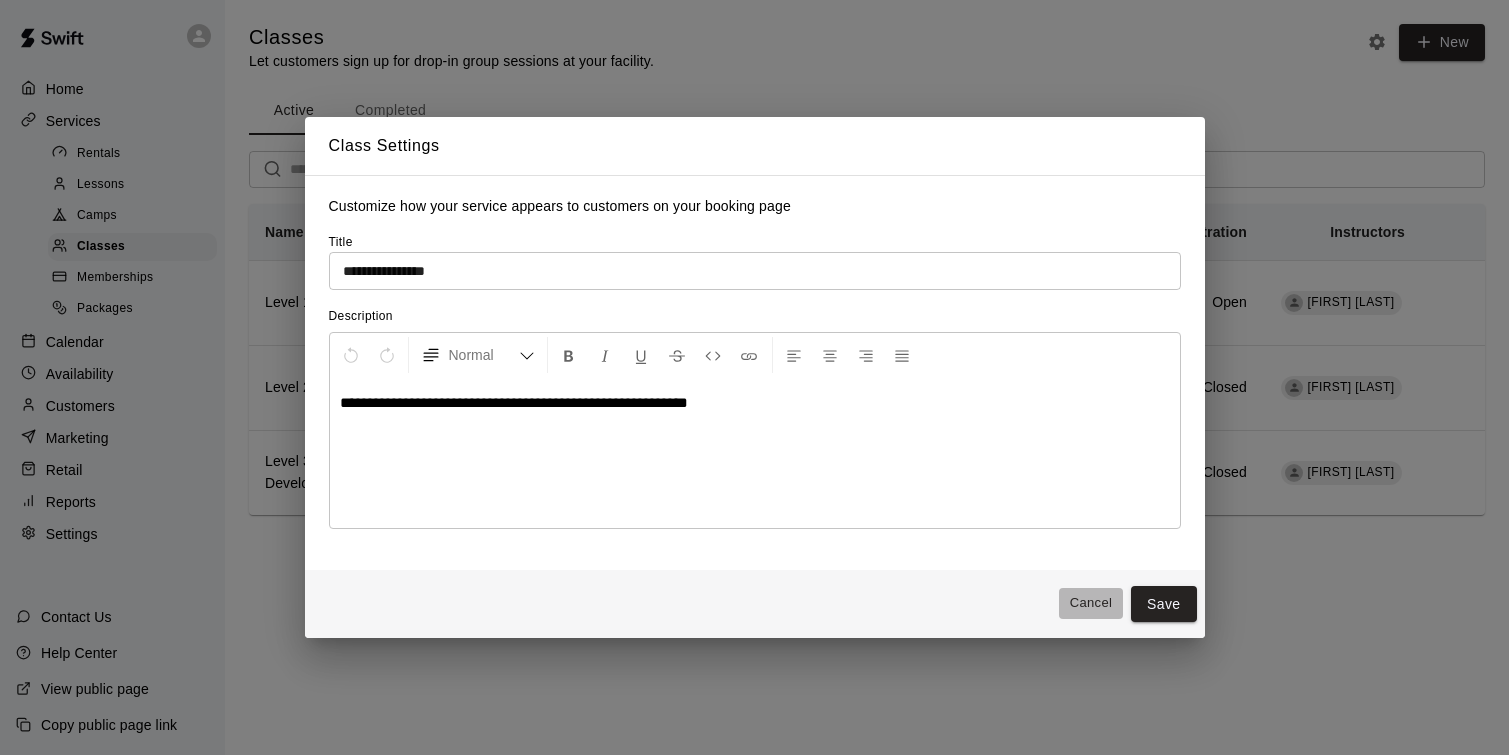 click on "Cancel" at bounding box center (1091, 603) 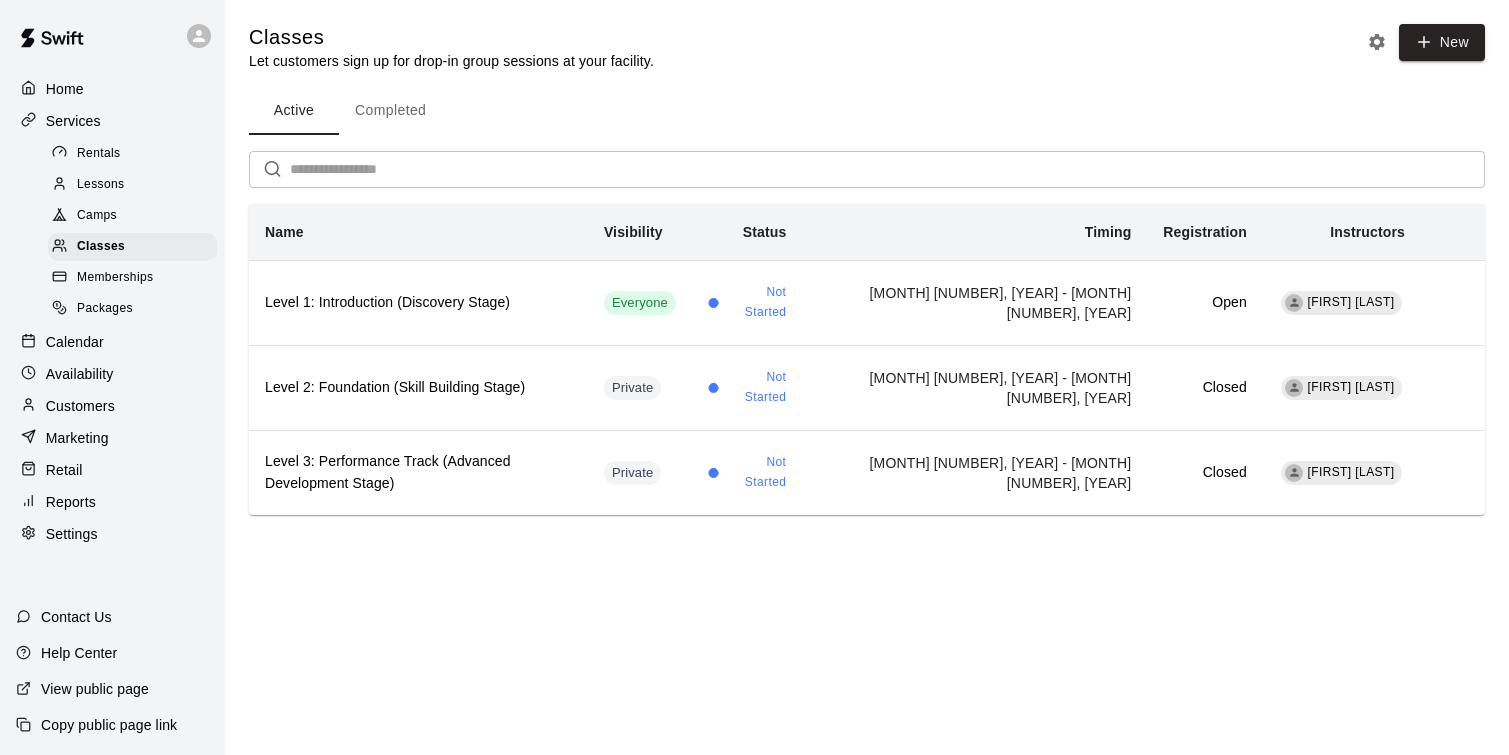 click on "Camps" at bounding box center [132, 216] 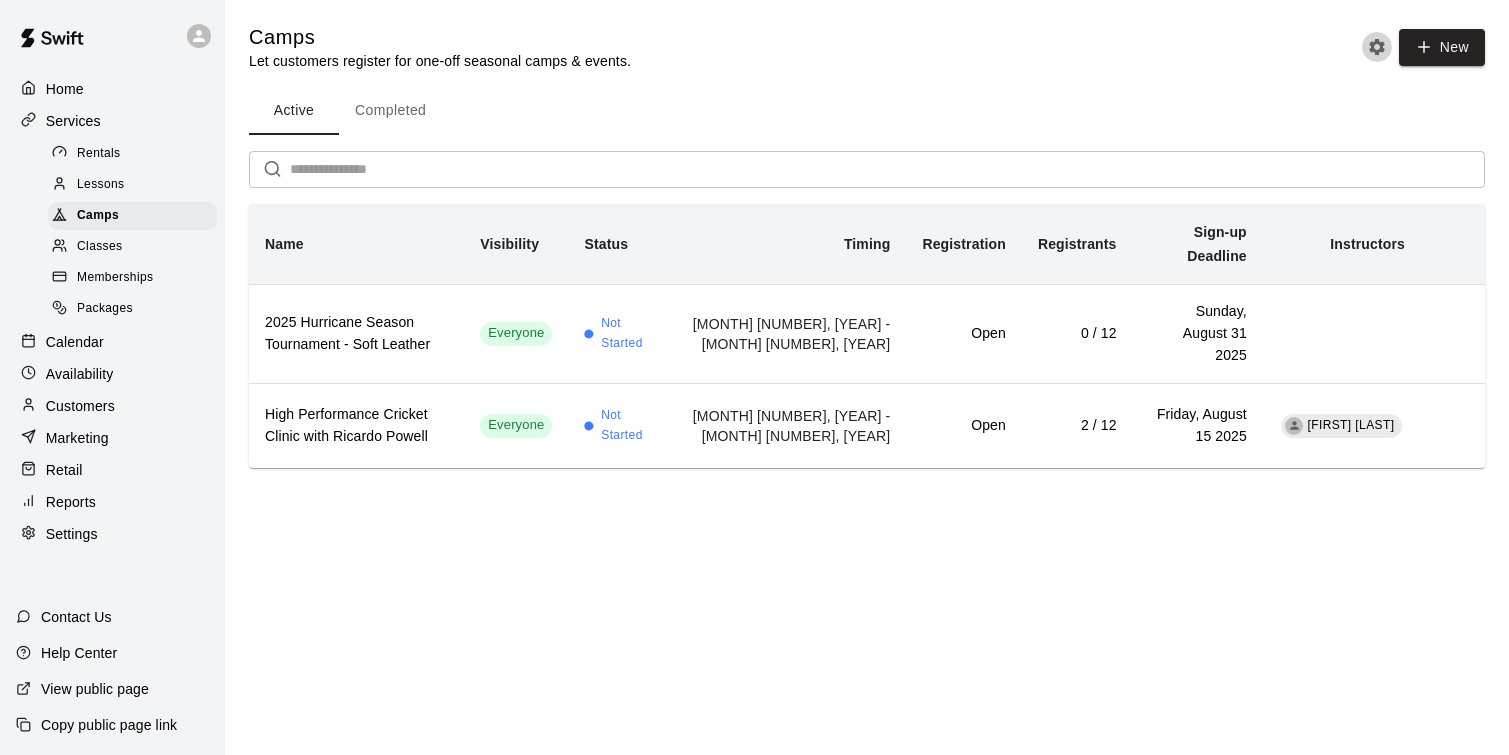 click 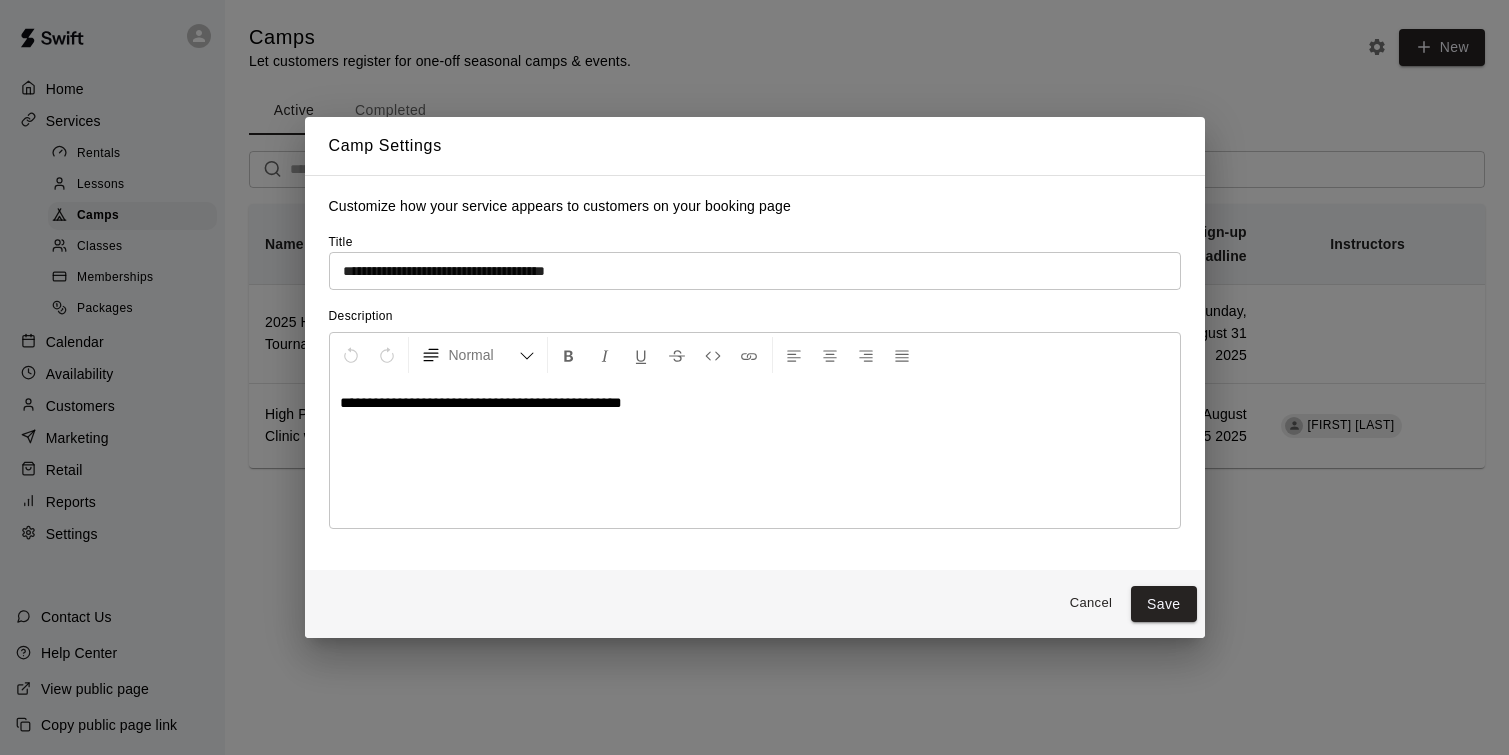 click on "Cancel" at bounding box center (1091, 603) 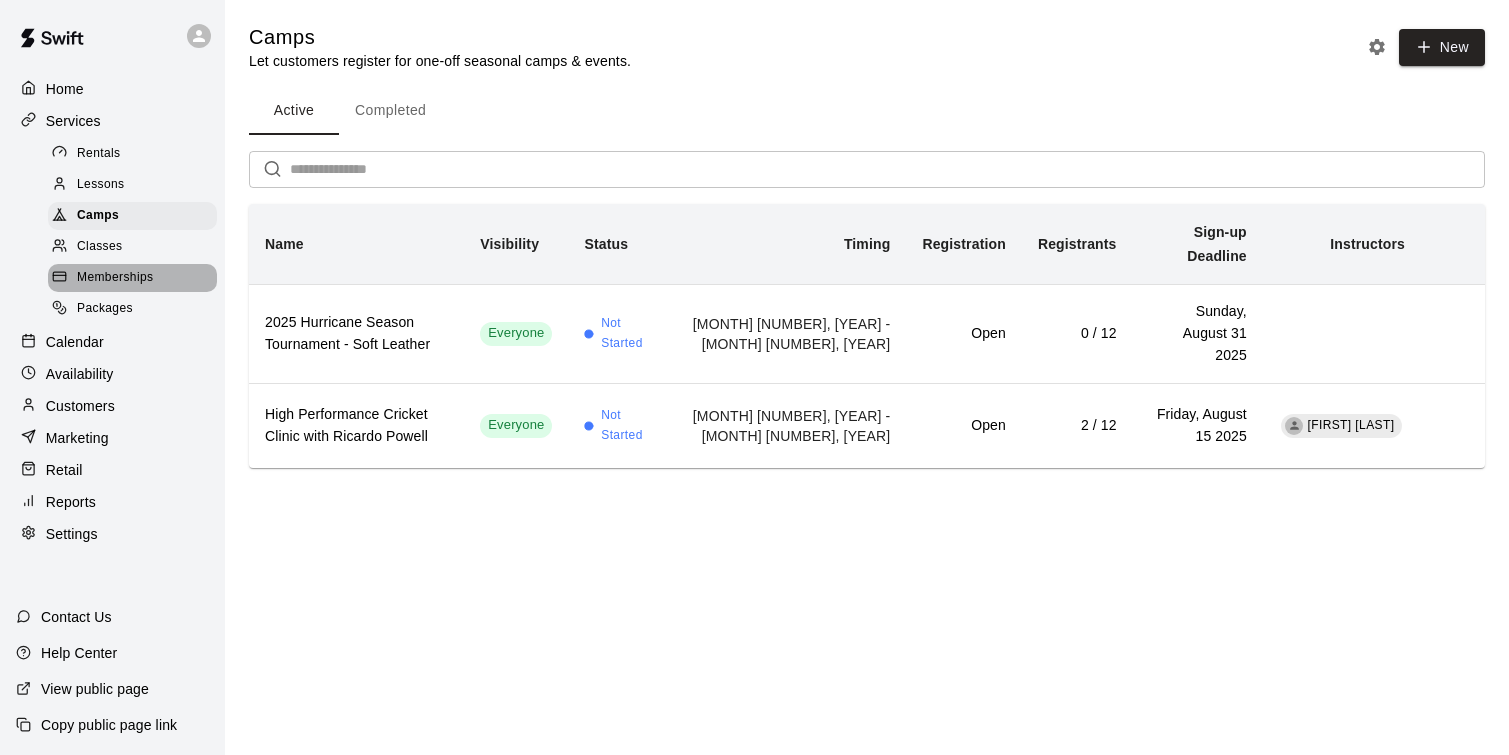 click on "Memberships" at bounding box center [132, 278] 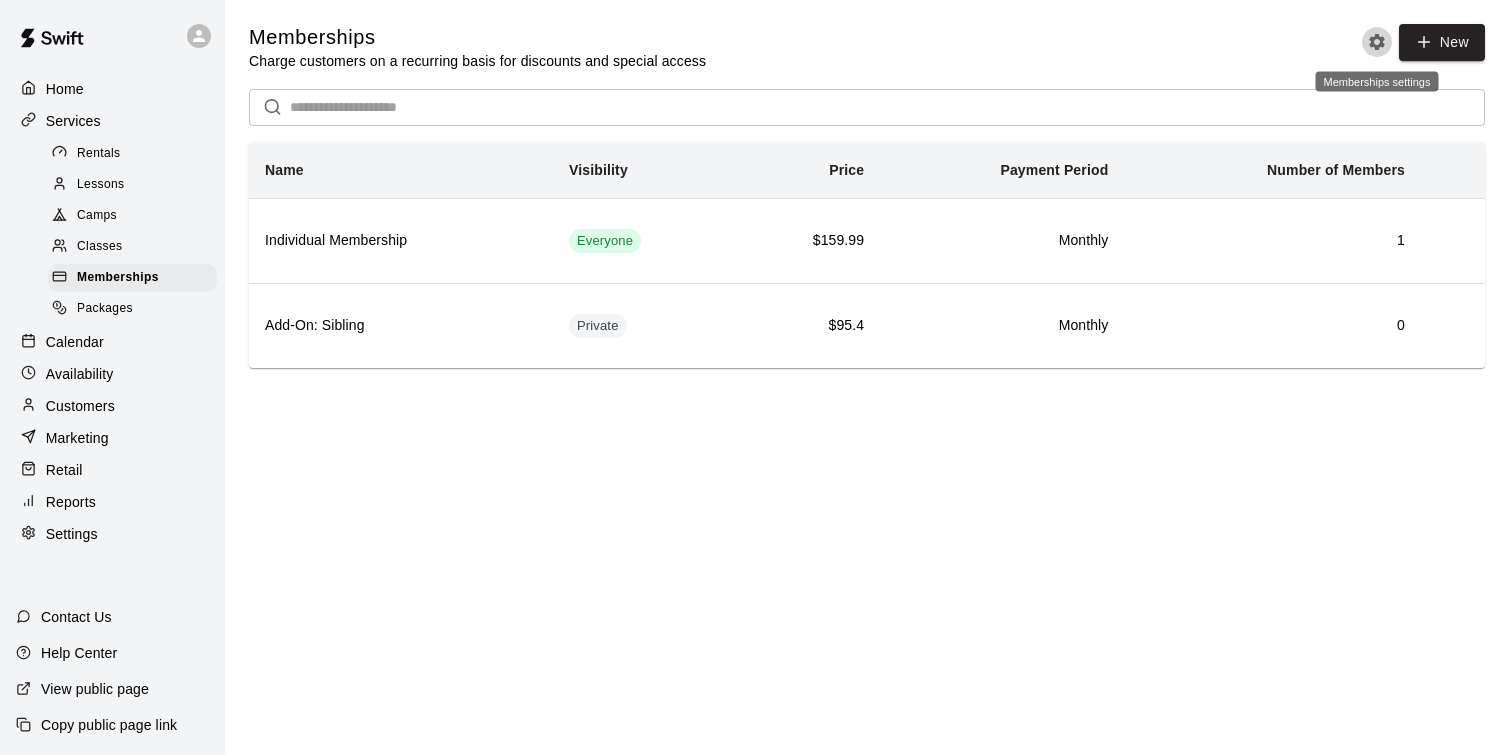click at bounding box center [1377, 42] 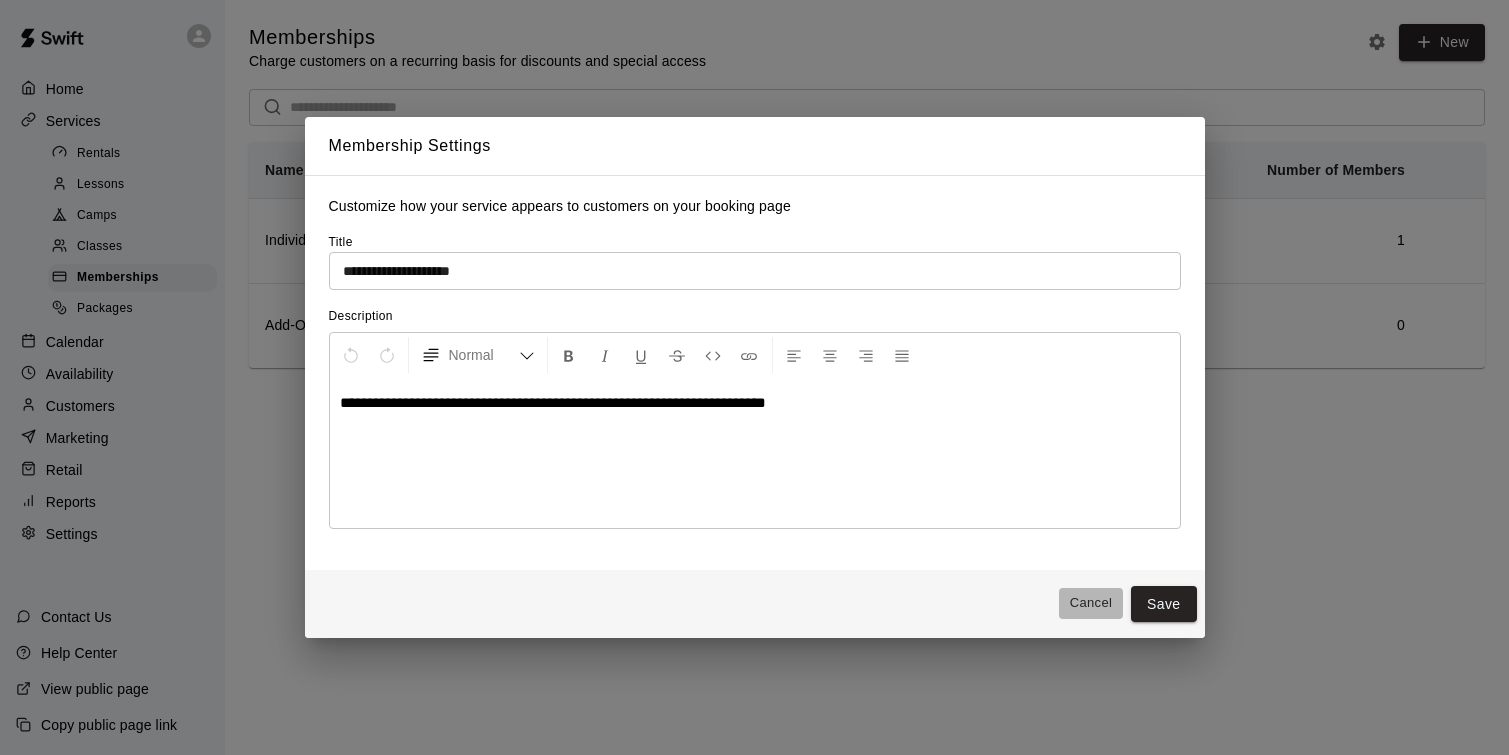 click on "Cancel" at bounding box center (1091, 603) 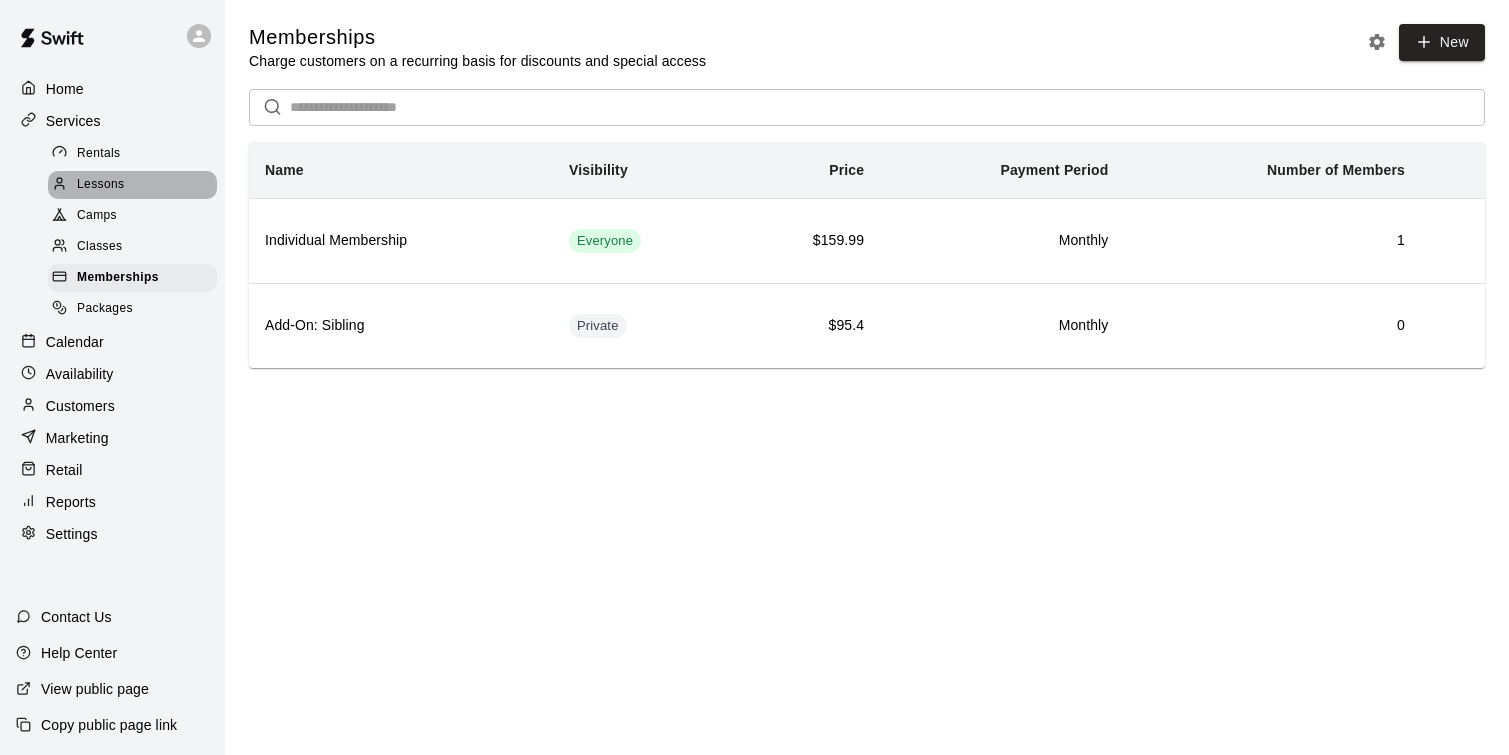 click on "Lessons" at bounding box center (101, 185) 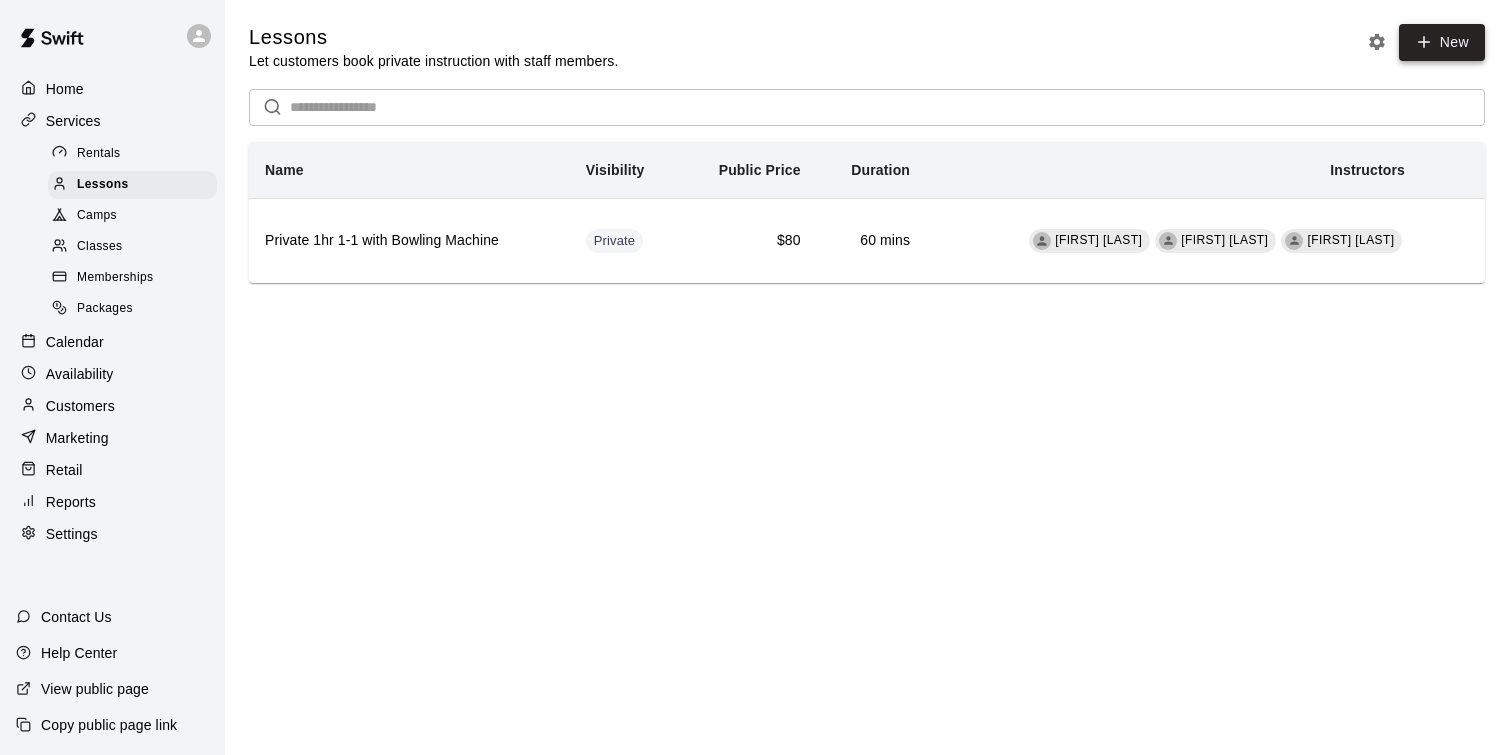 click on "New" at bounding box center [1442, 42] 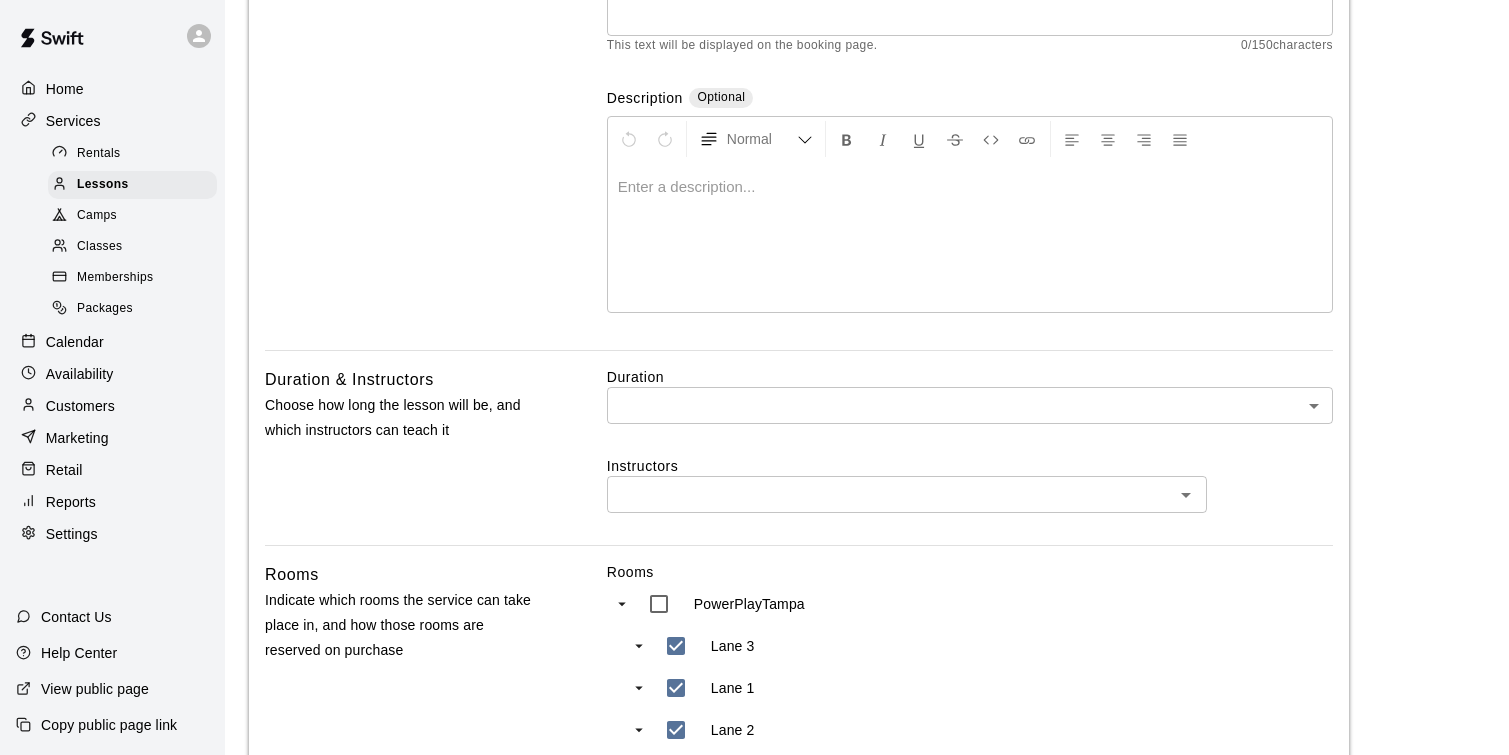 scroll, scrollTop: 311, scrollLeft: 0, axis: vertical 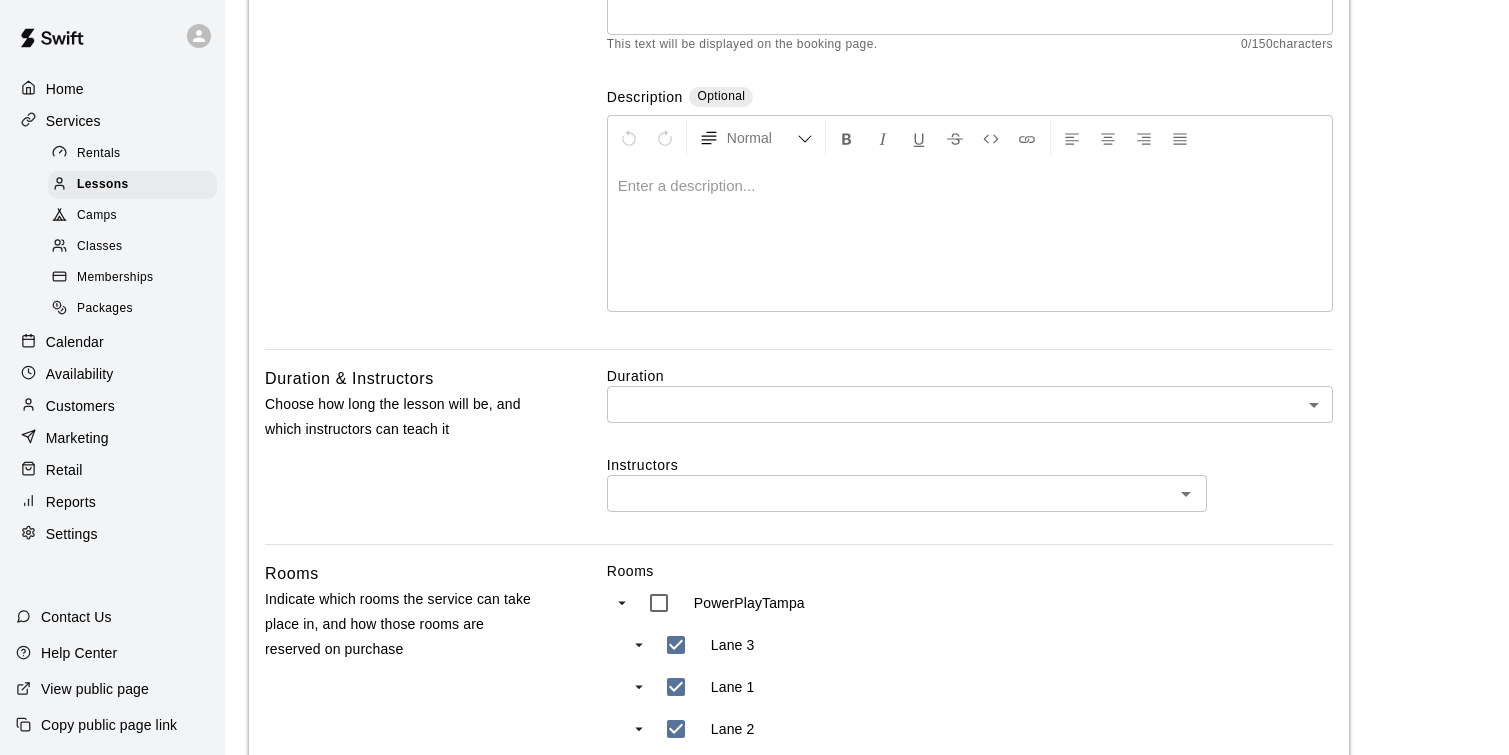 type on "**********" 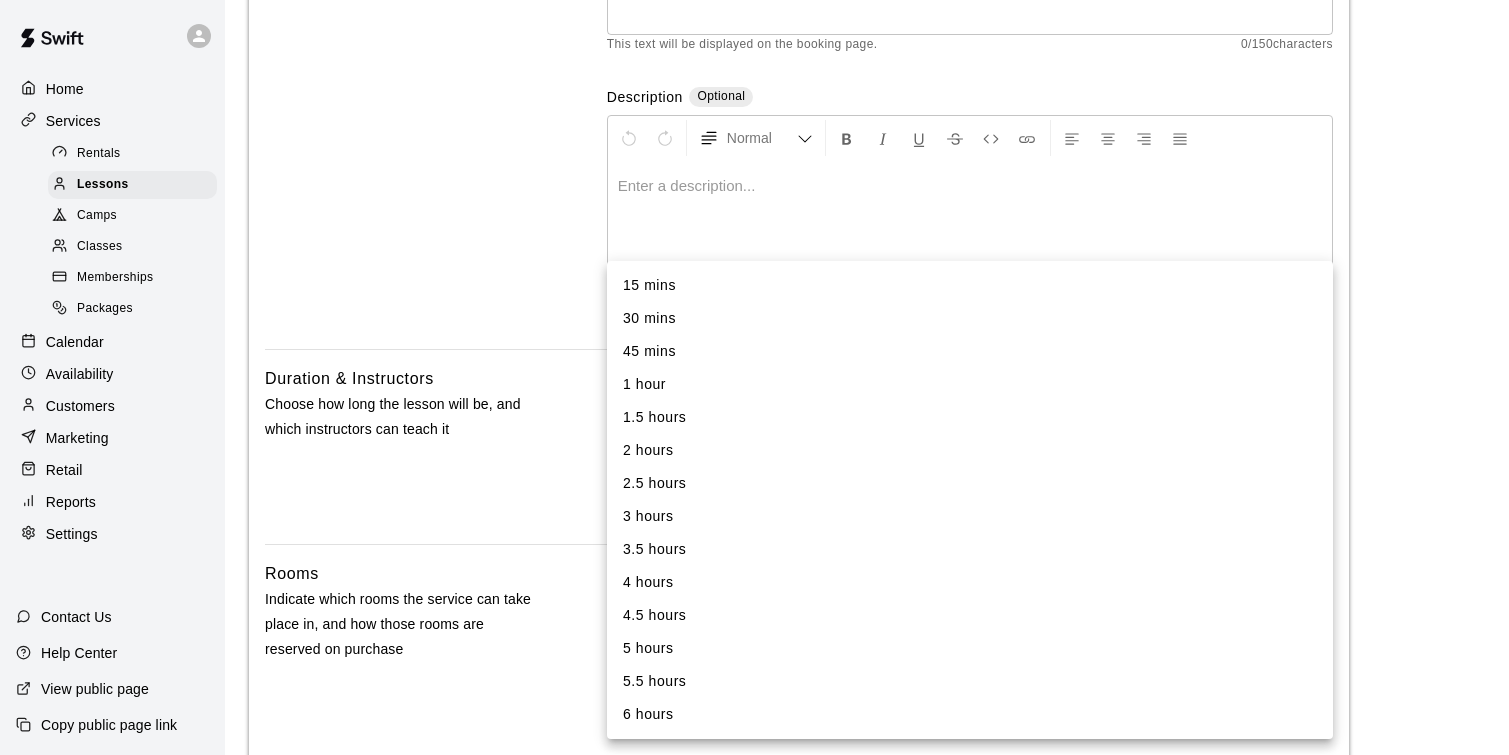 click at bounding box center (754, 377) 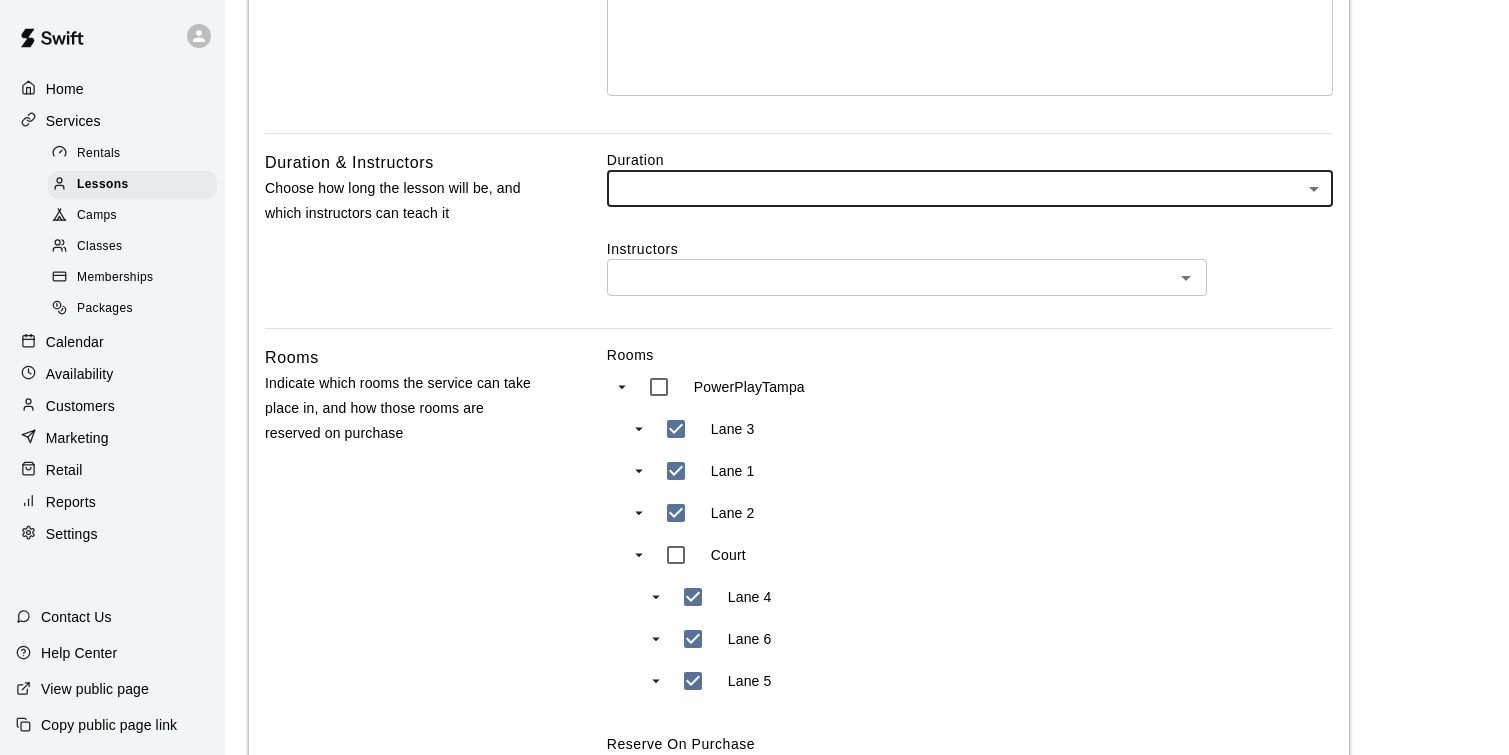 scroll, scrollTop: 522, scrollLeft: 0, axis: vertical 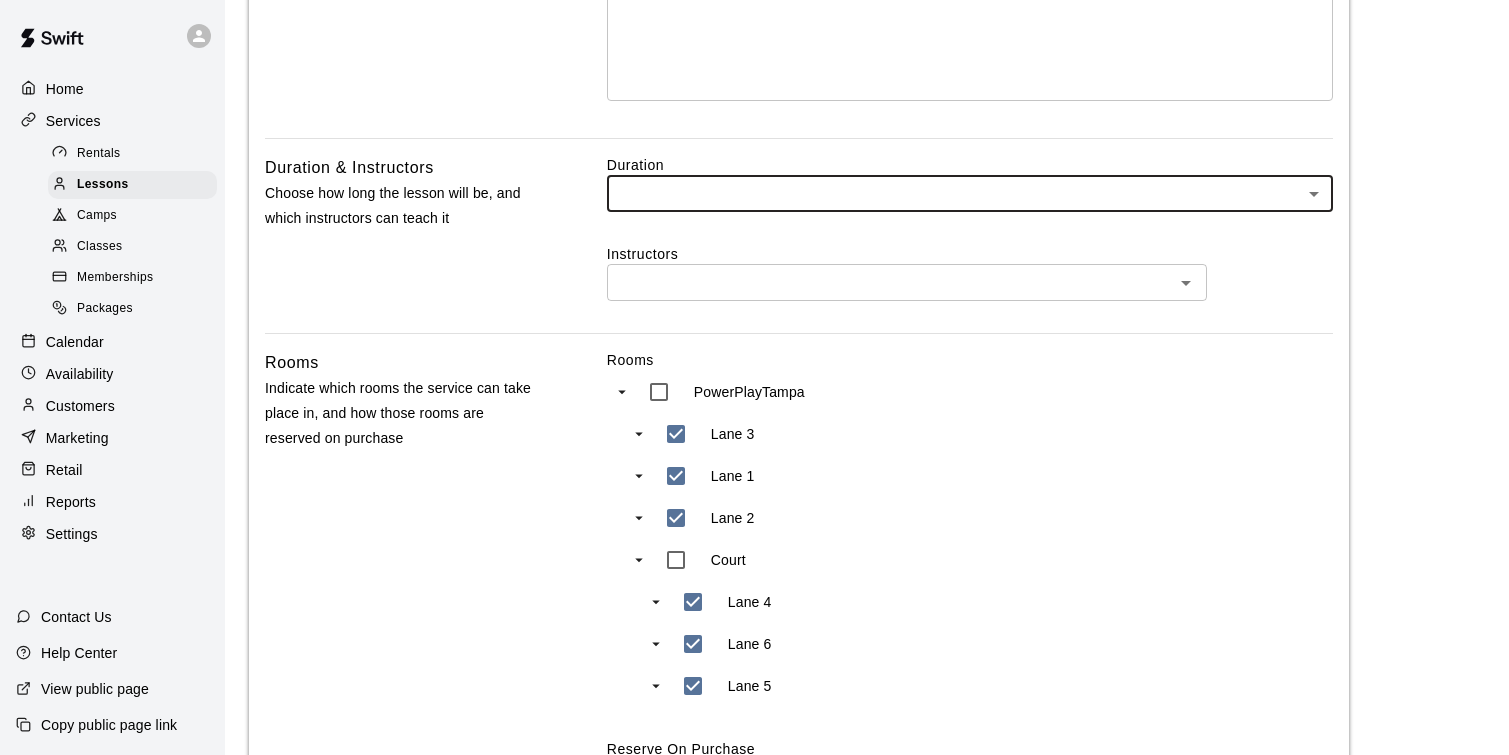 click at bounding box center [1186, 283] 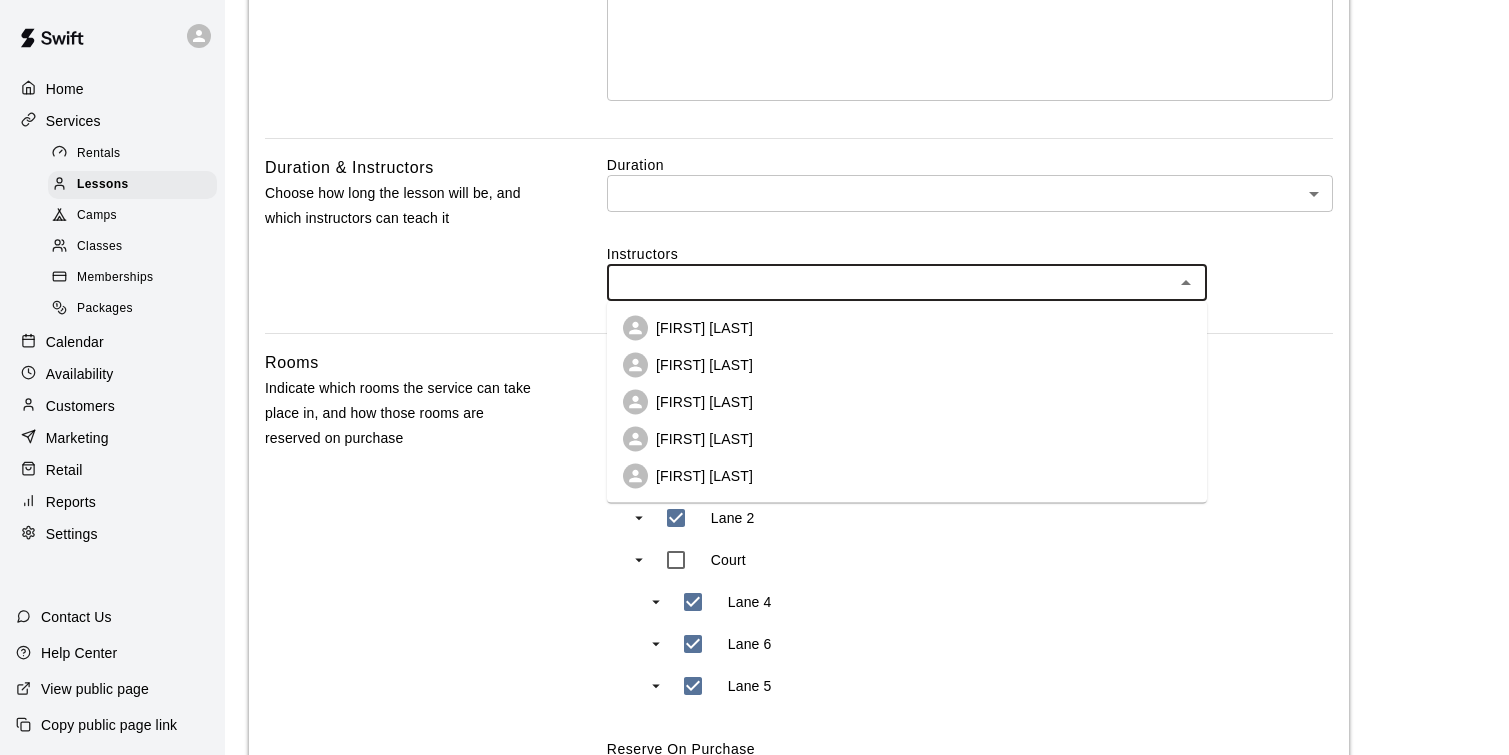 click on "Duration ​ ​ Instructors ​ [FIRST] [LAST] [FIRST] [LAST] [FIRST] [LAST] [FIRST] [LAST] [FIRST] [LAST]" at bounding box center (970, 244) 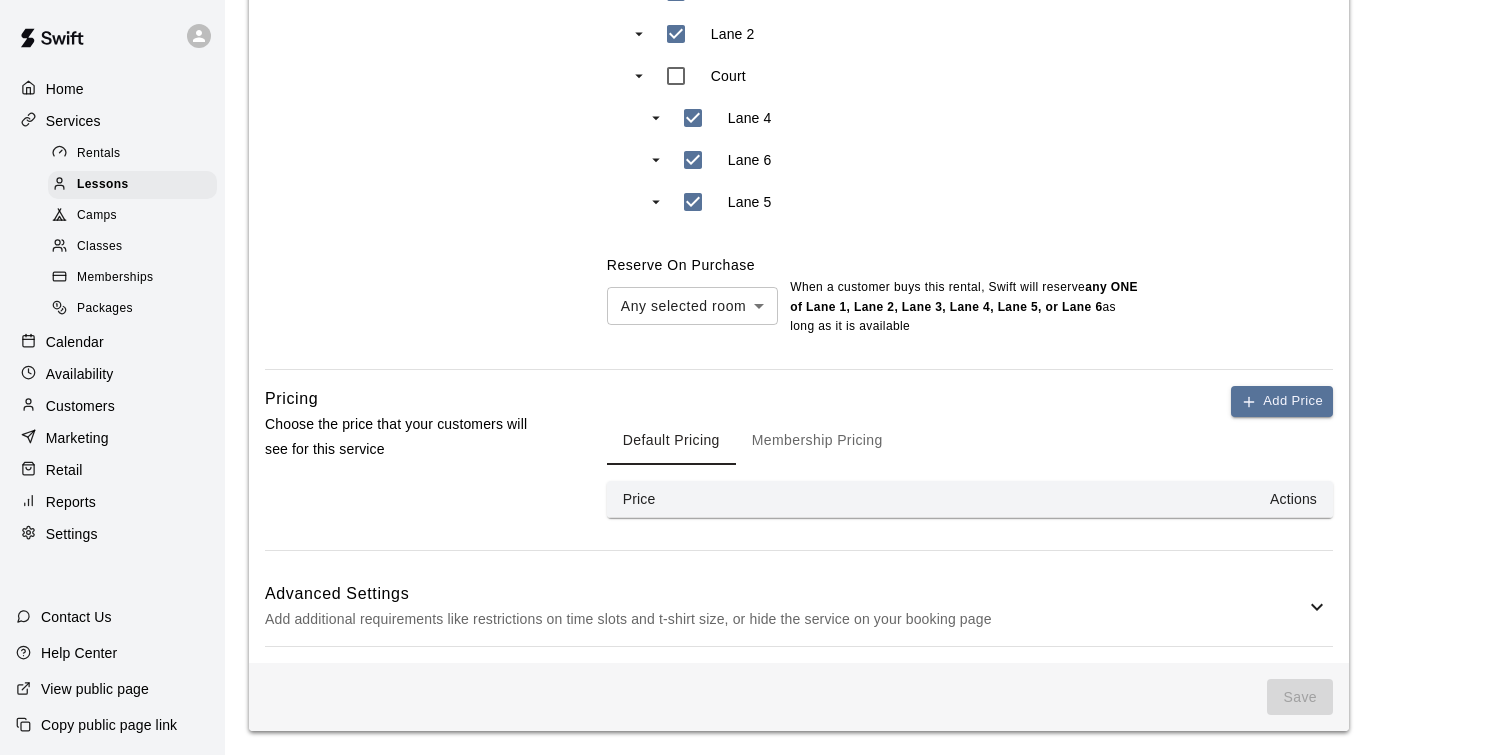 scroll, scrollTop: 1007, scrollLeft: 0, axis: vertical 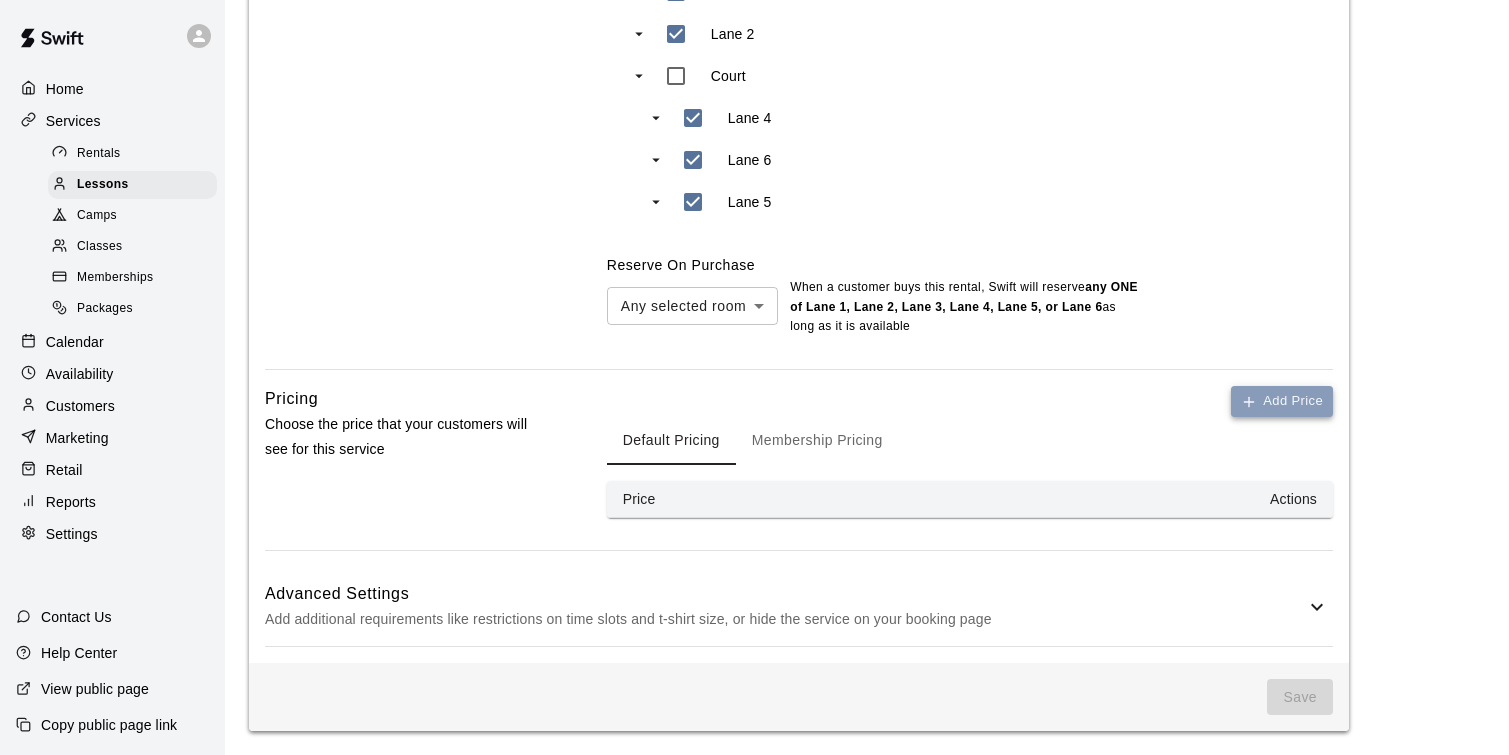 click on "Add Price" at bounding box center (1282, 401) 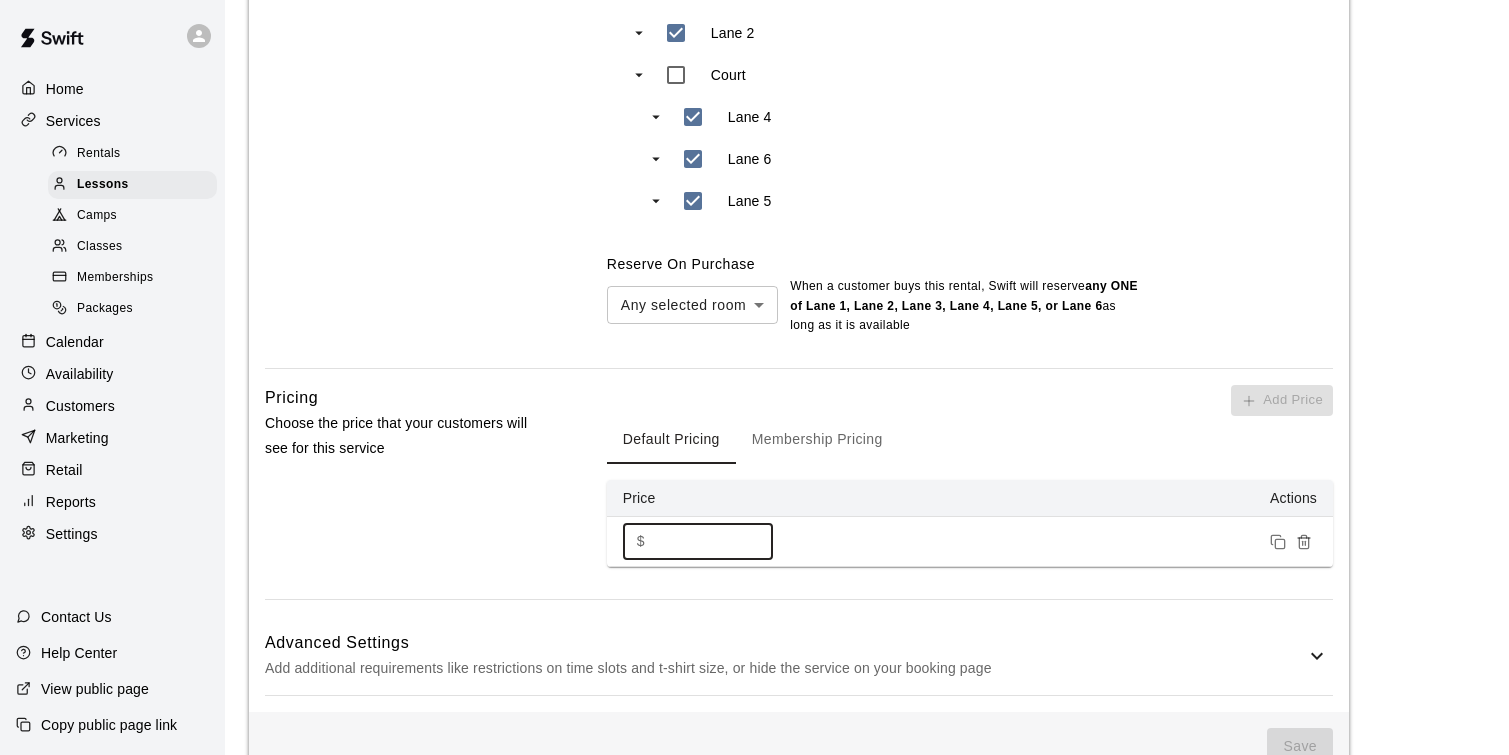 click on "*" at bounding box center (713, 541) 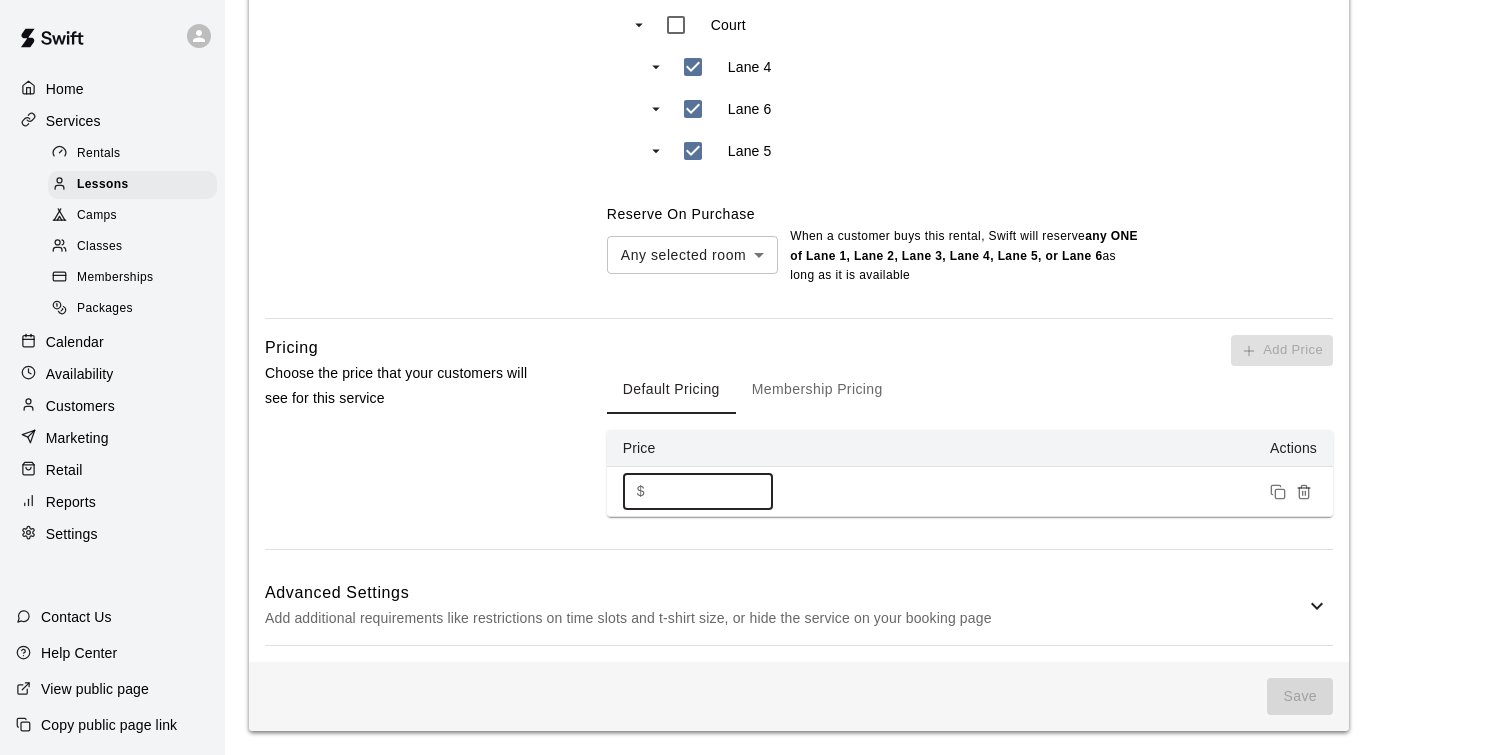type on "***" 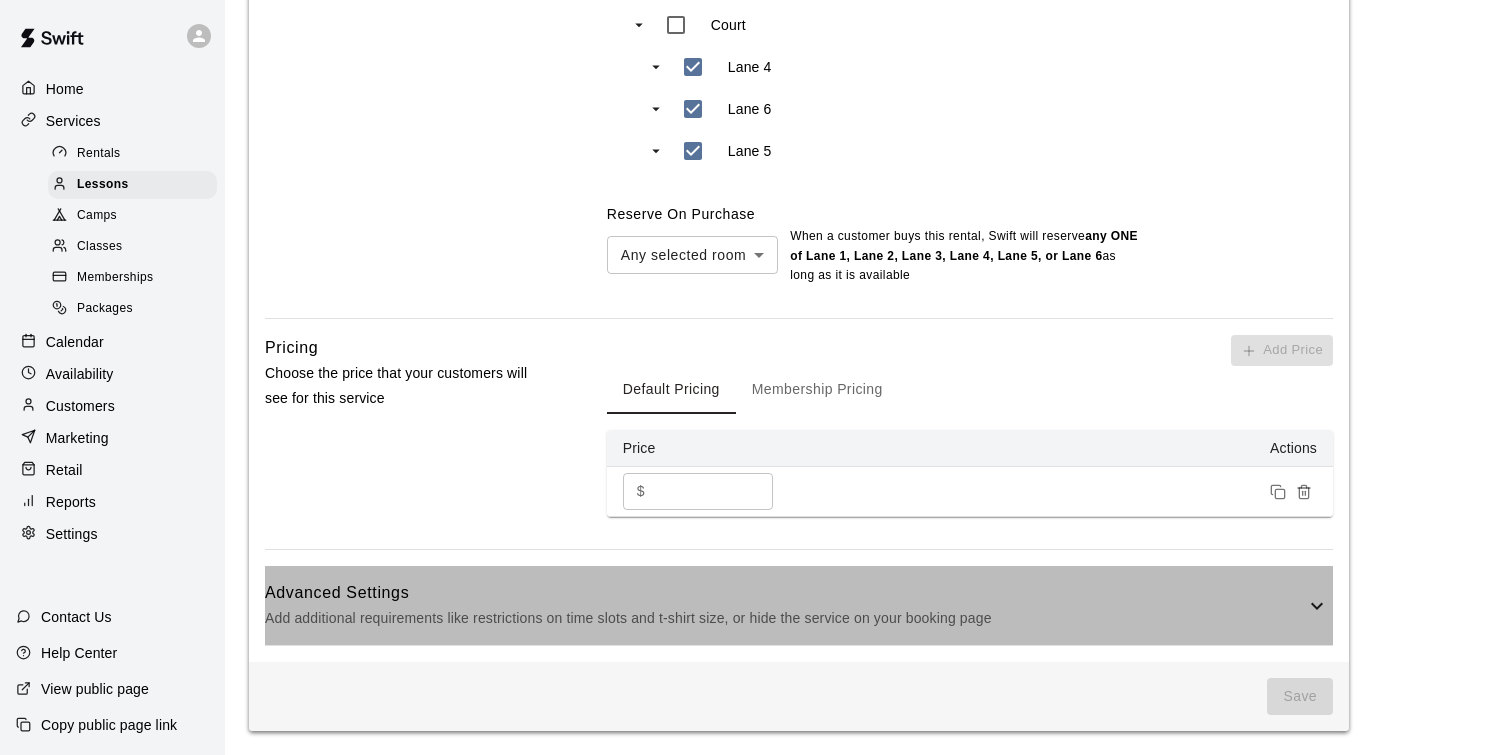 click 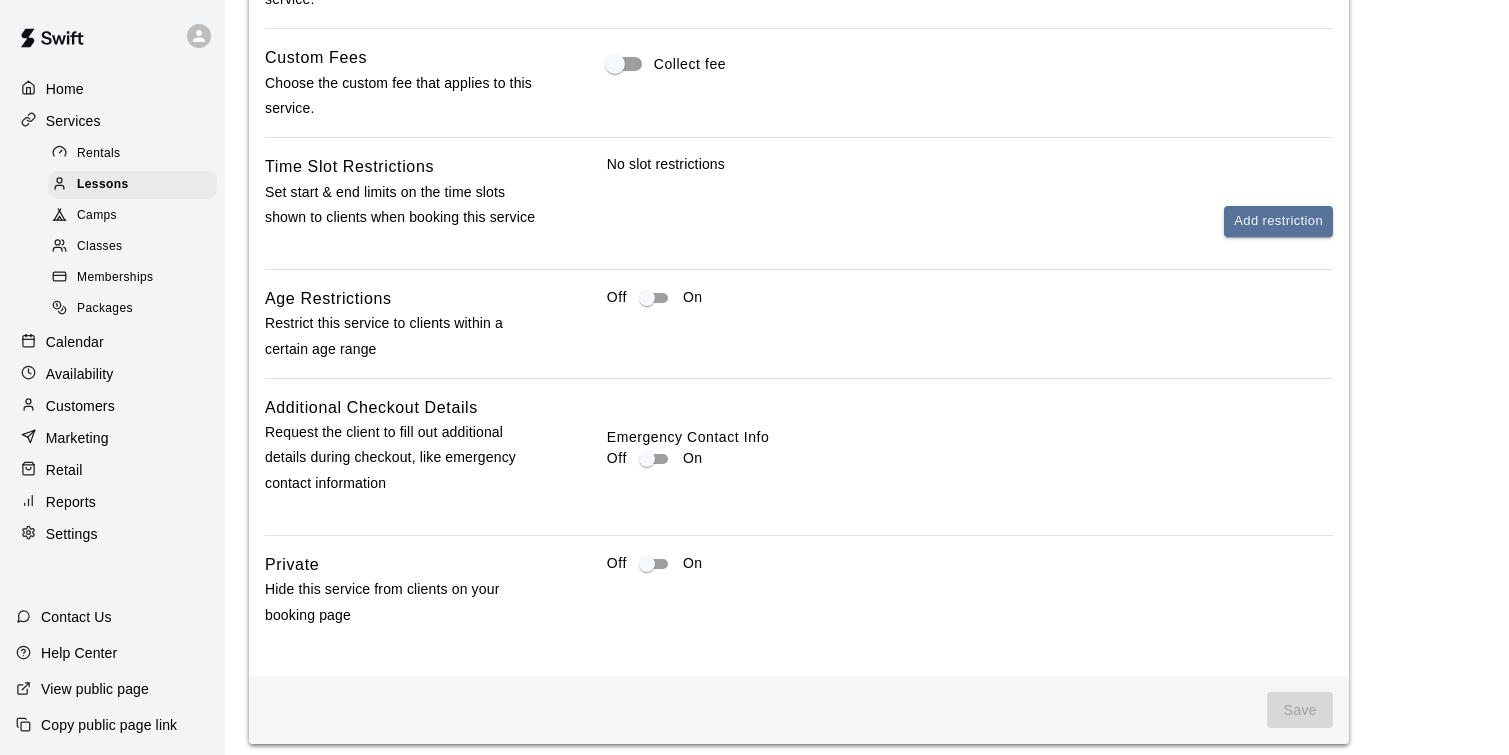scroll, scrollTop: 1813, scrollLeft: 0, axis: vertical 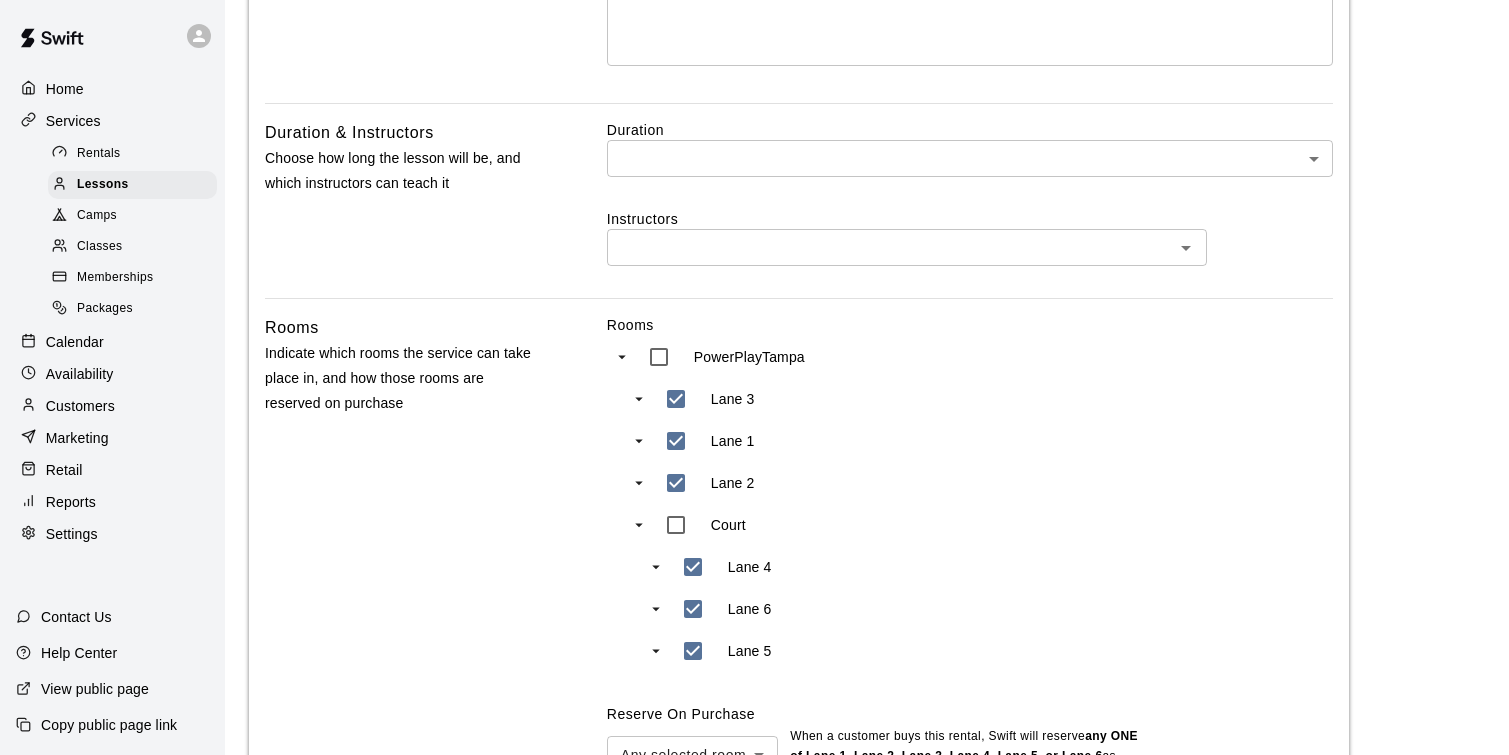 click on "Duration ​ ​ Instructors ​" at bounding box center [970, 209] 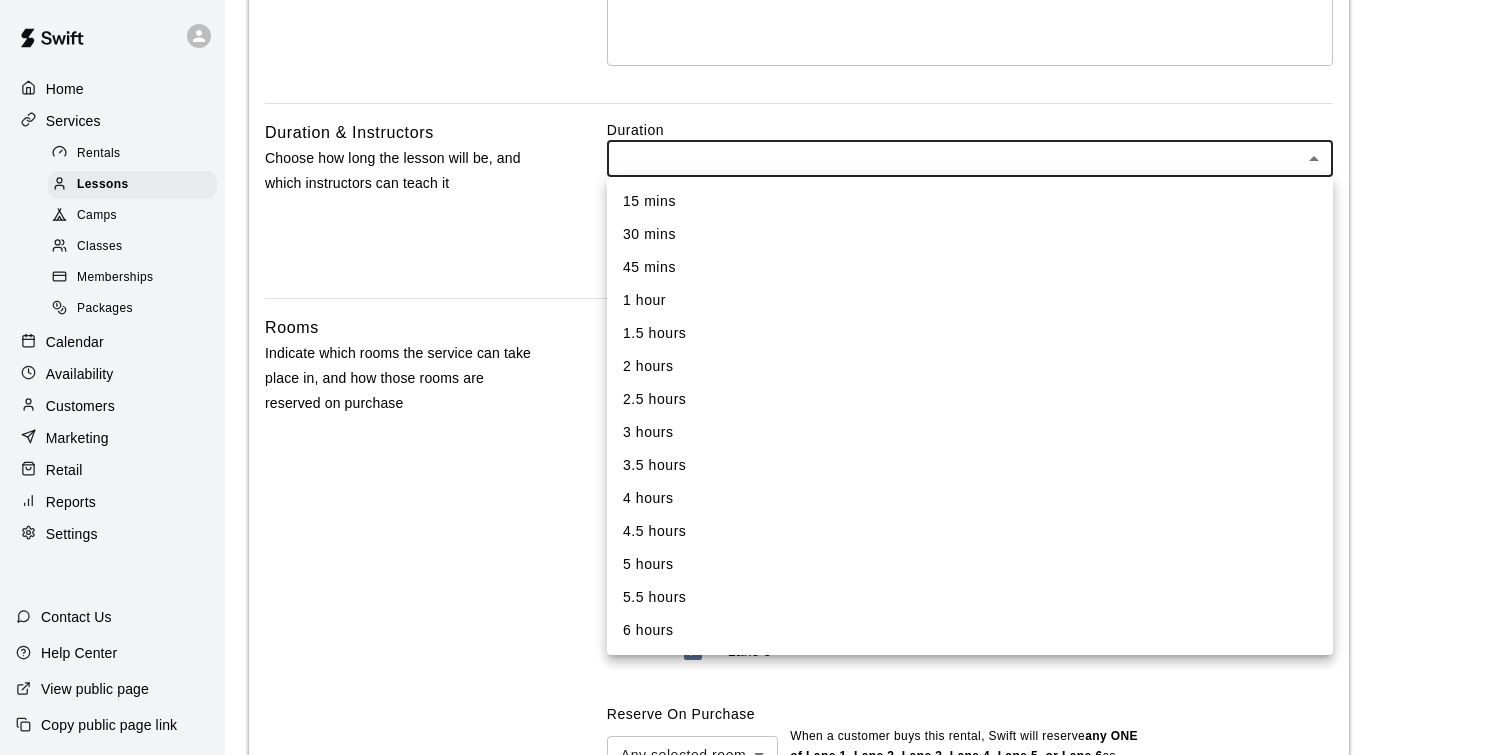 click on "**********" at bounding box center (754, 726) 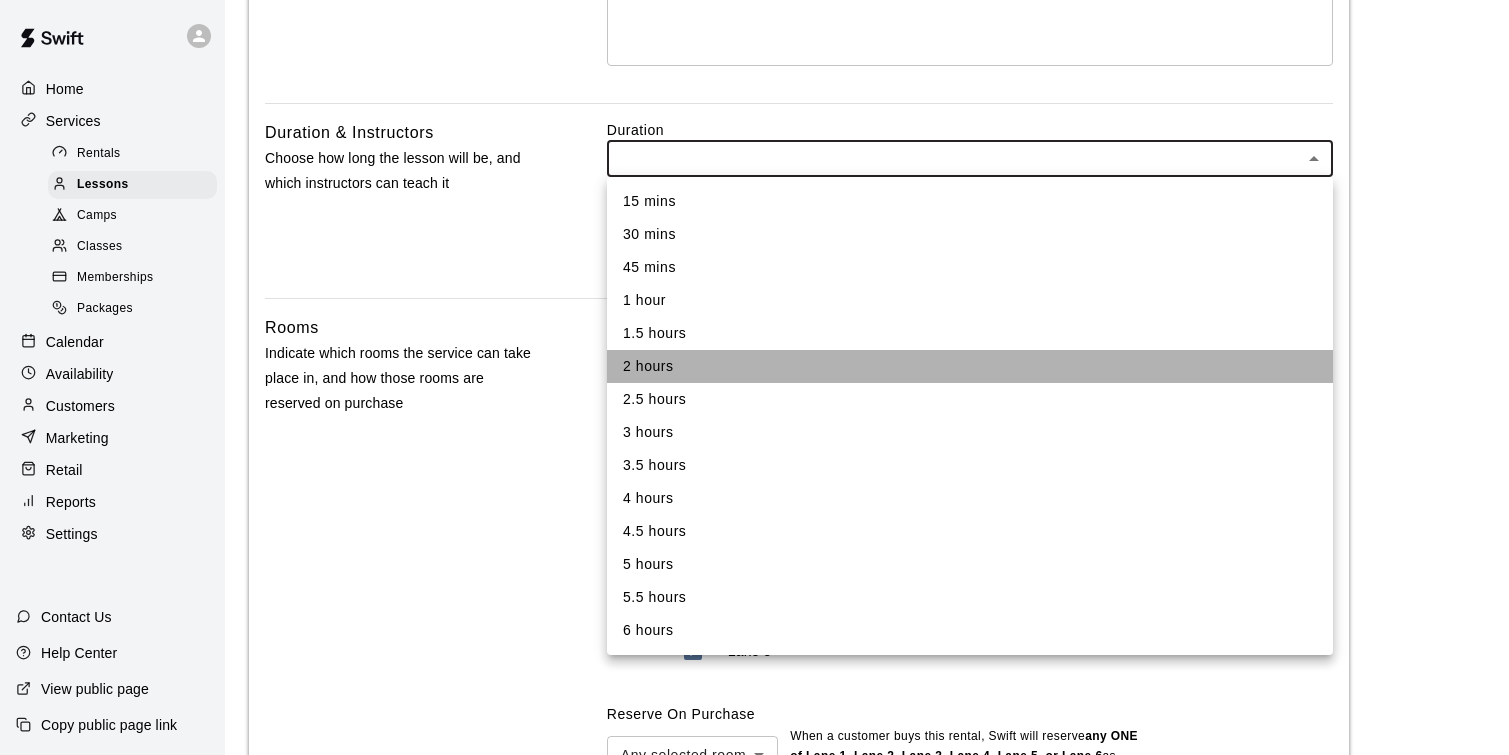 click on "2 hours" at bounding box center (970, 366) 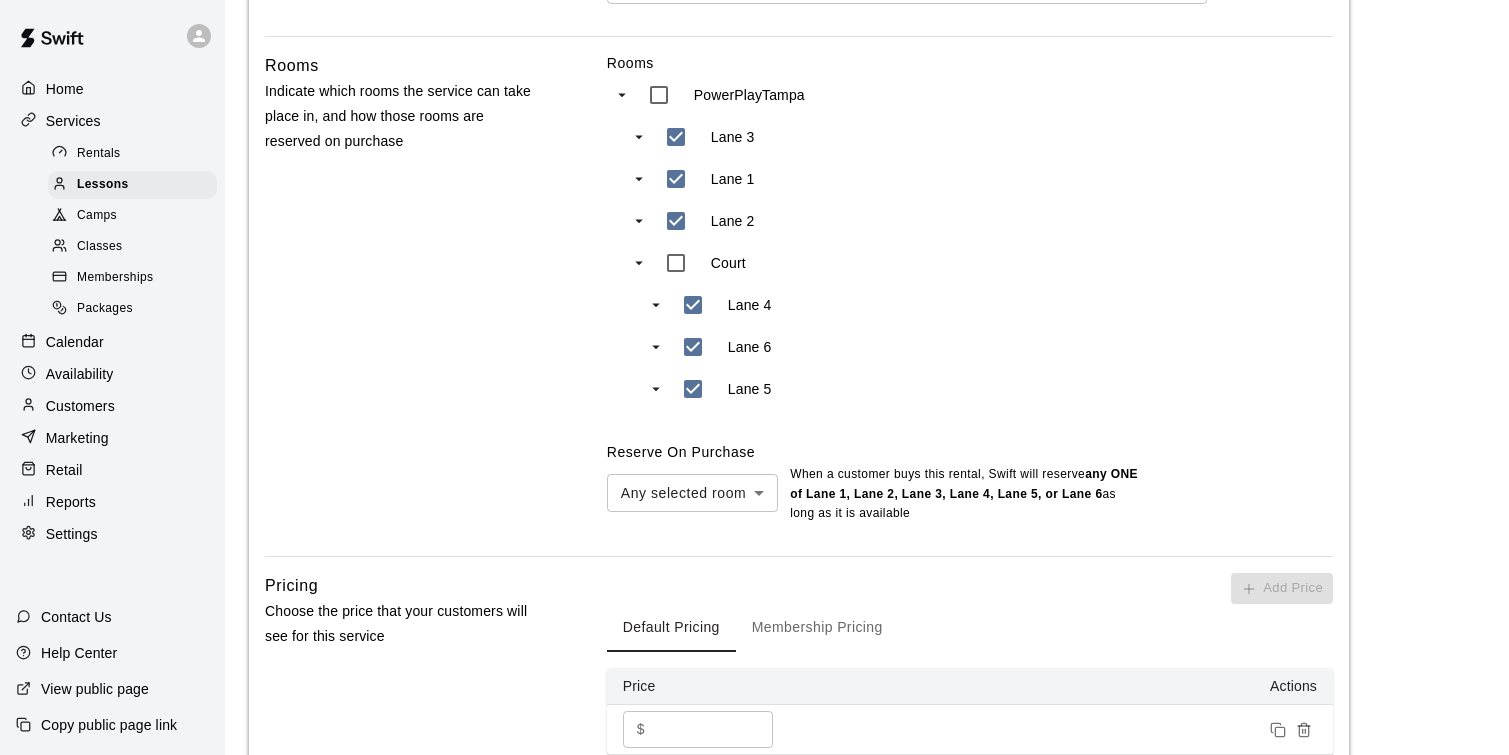 scroll, scrollTop: 631, scrollLeft: 0, axis: vertical 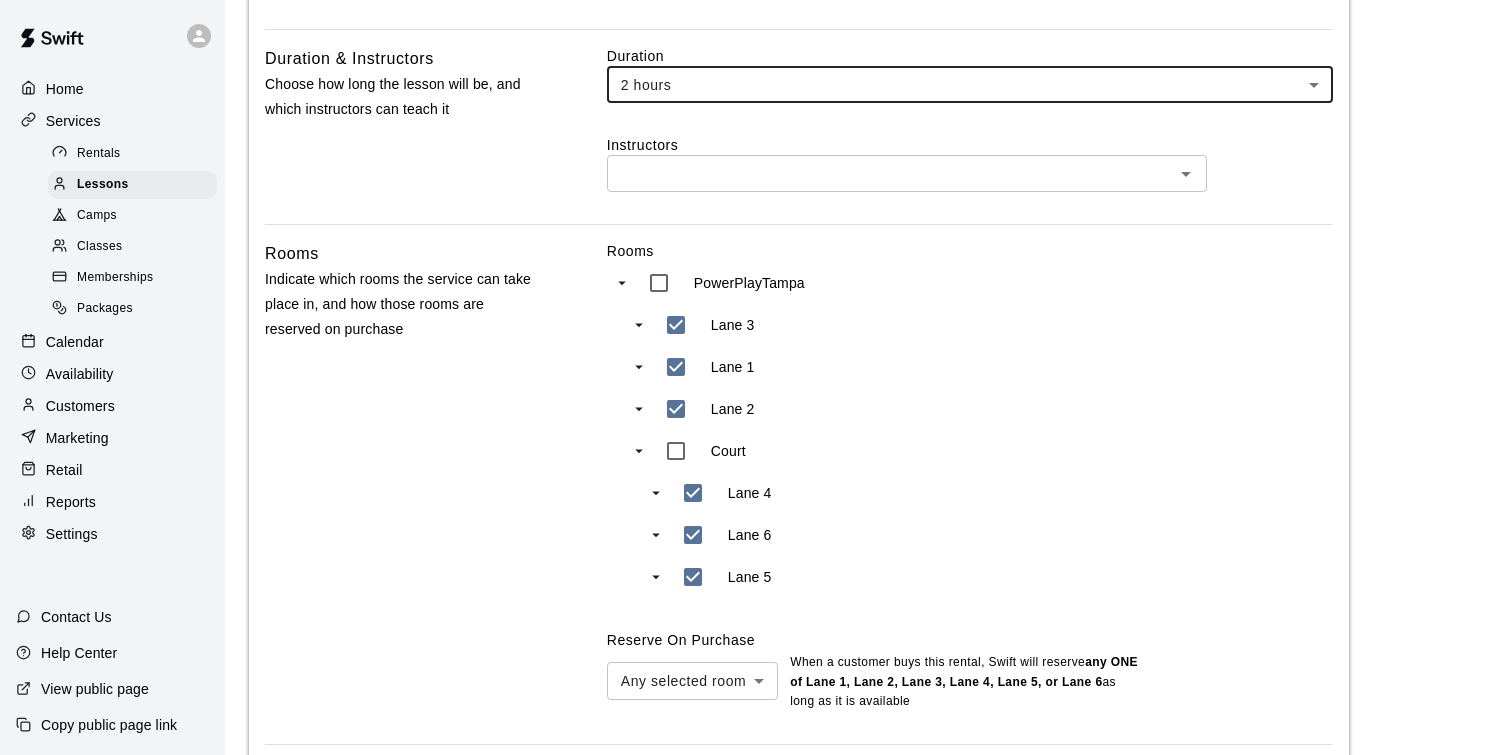 click at bounding box center (890, 173) 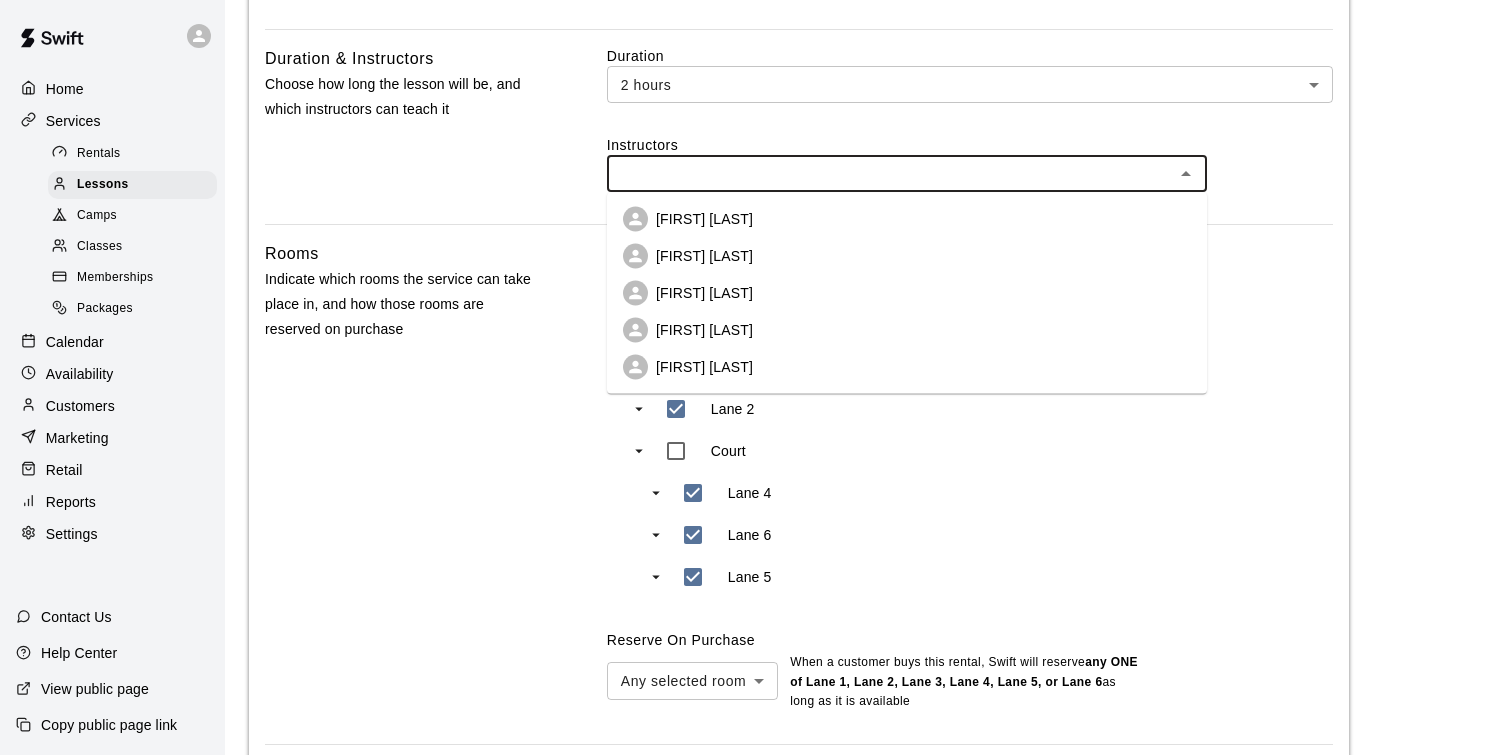click on "[FIRST] [LAST]" at bounding box center (907, 293) 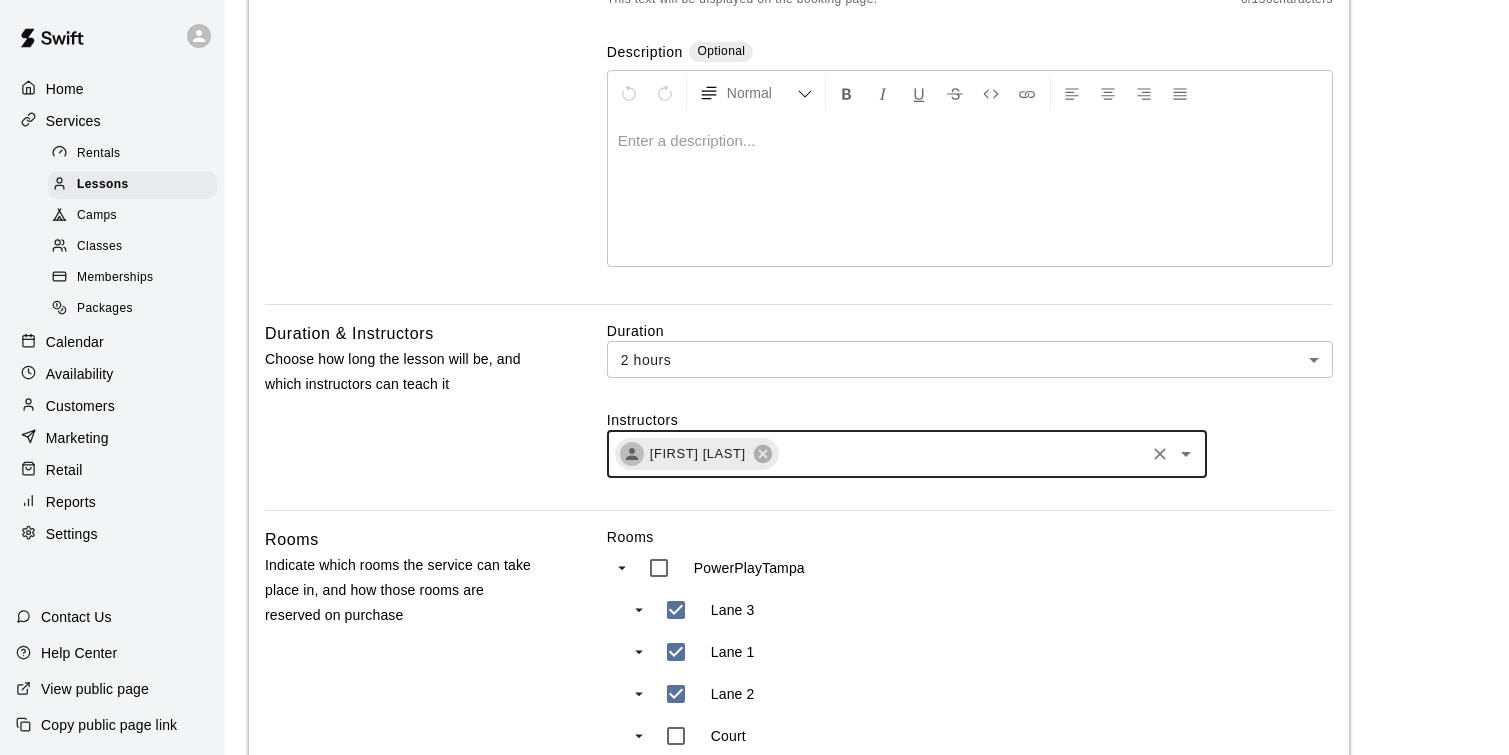 scroll, scrollTop: 355, scrollLeft: 0, axis: vertical 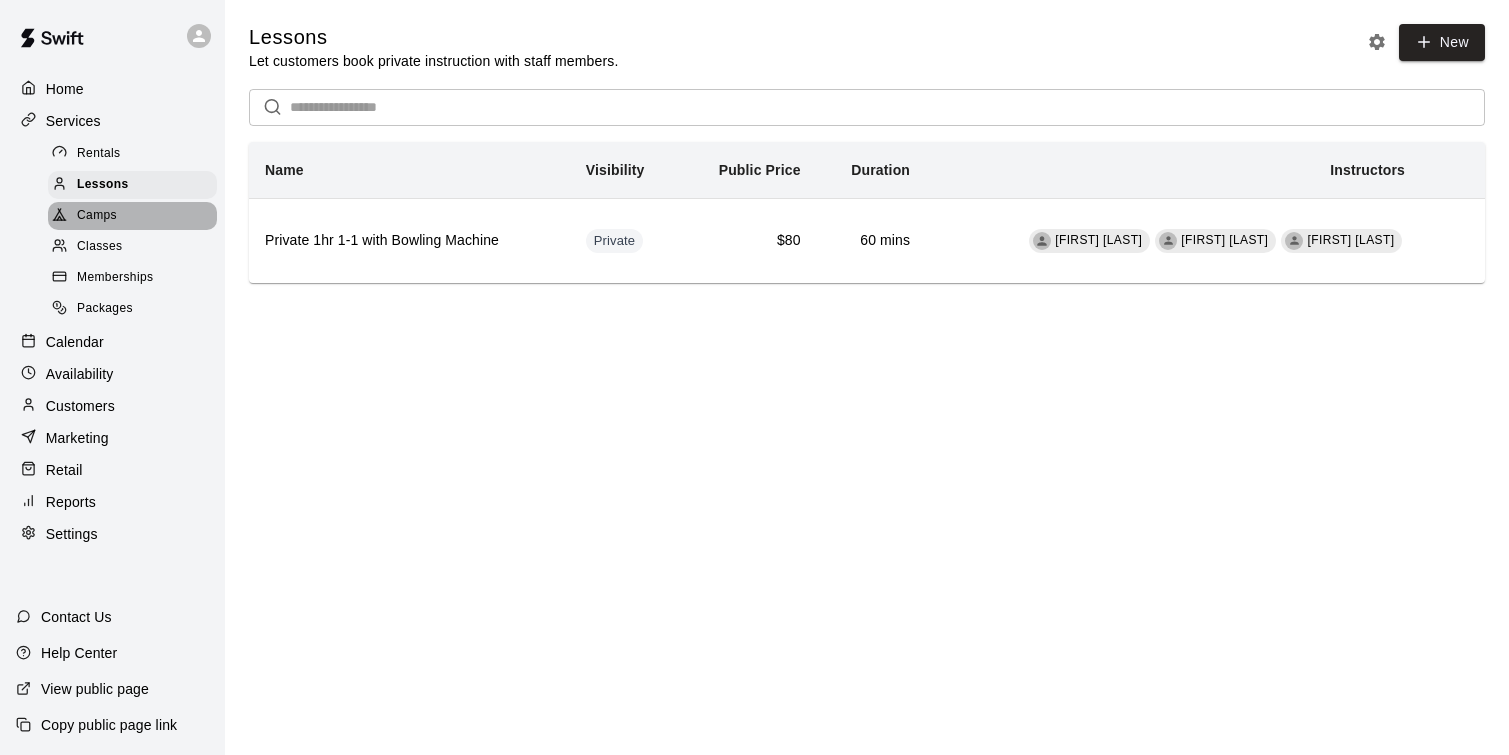 click on "Camps" at bounding box center [132, 216] 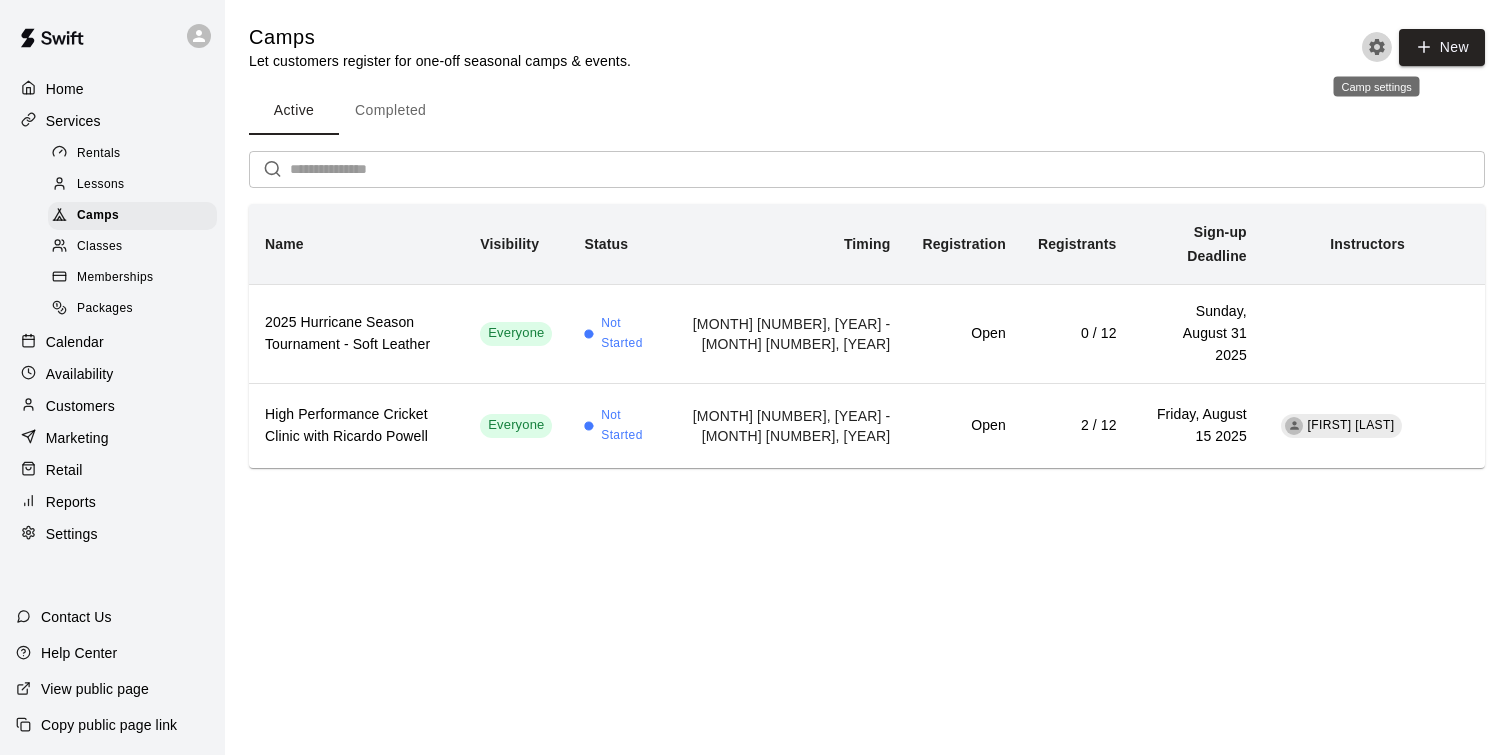 click 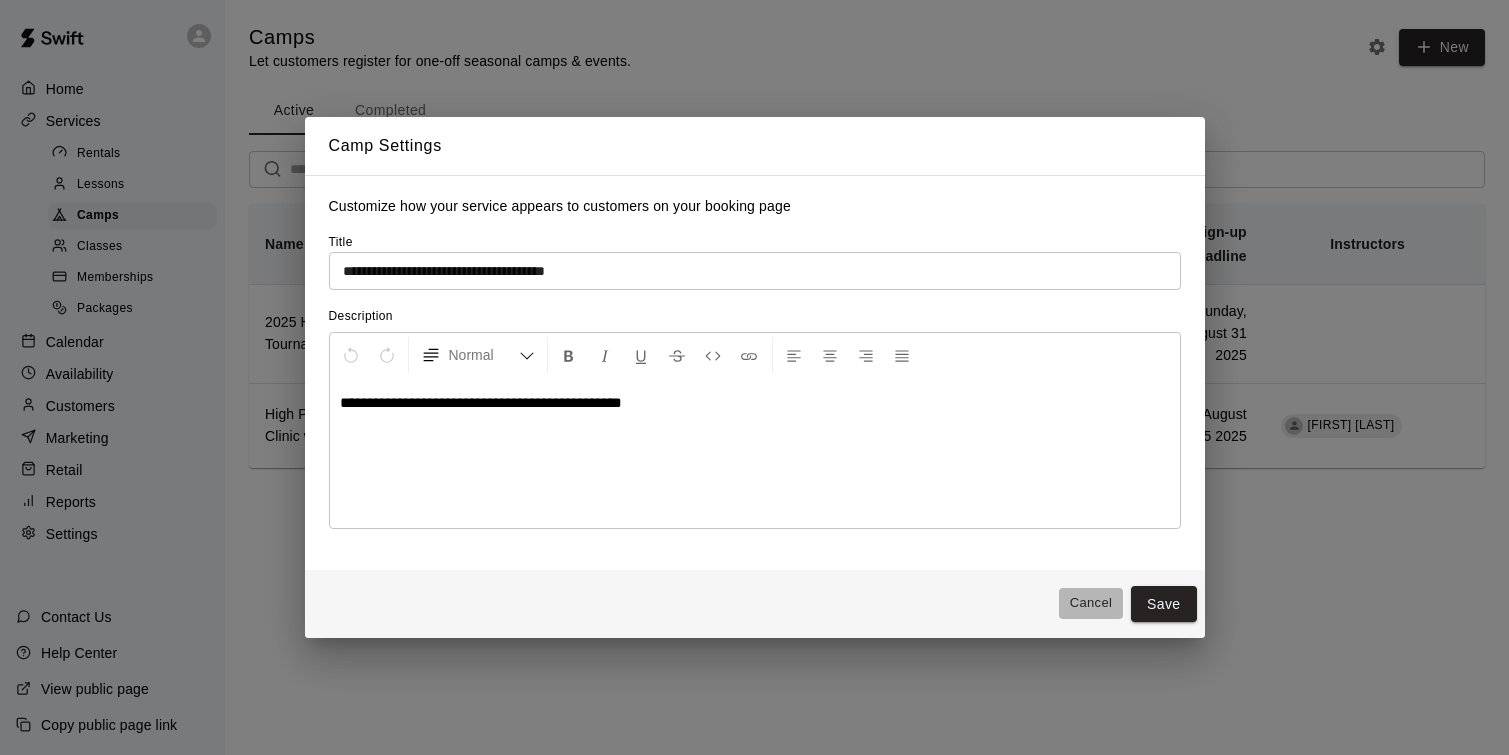 click on "Cancel" at bounding box center [1091, 603] 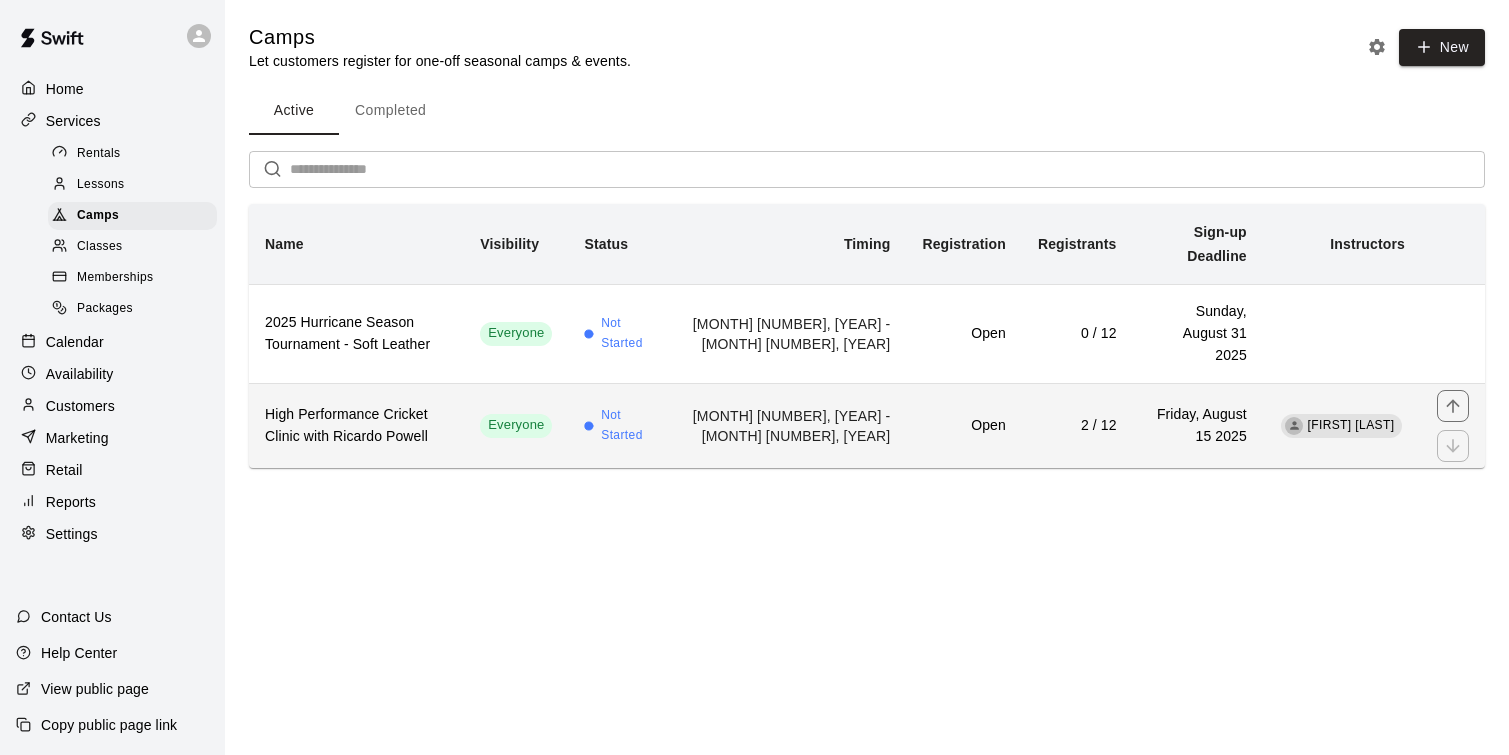 click on "Open" at bounding box center [963, 425] 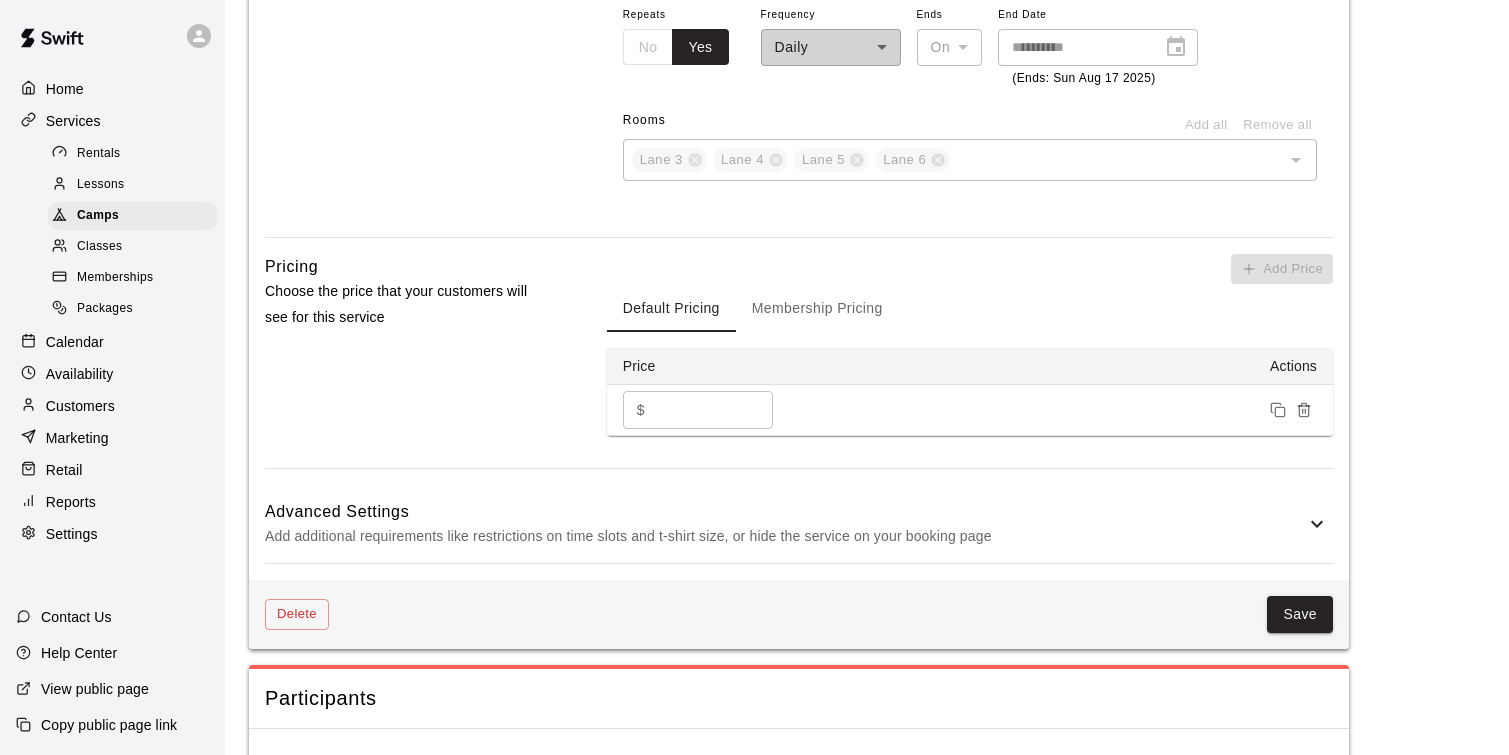 scroll, scrollTop: 1286, scrollLeft: 0, axis: vertical 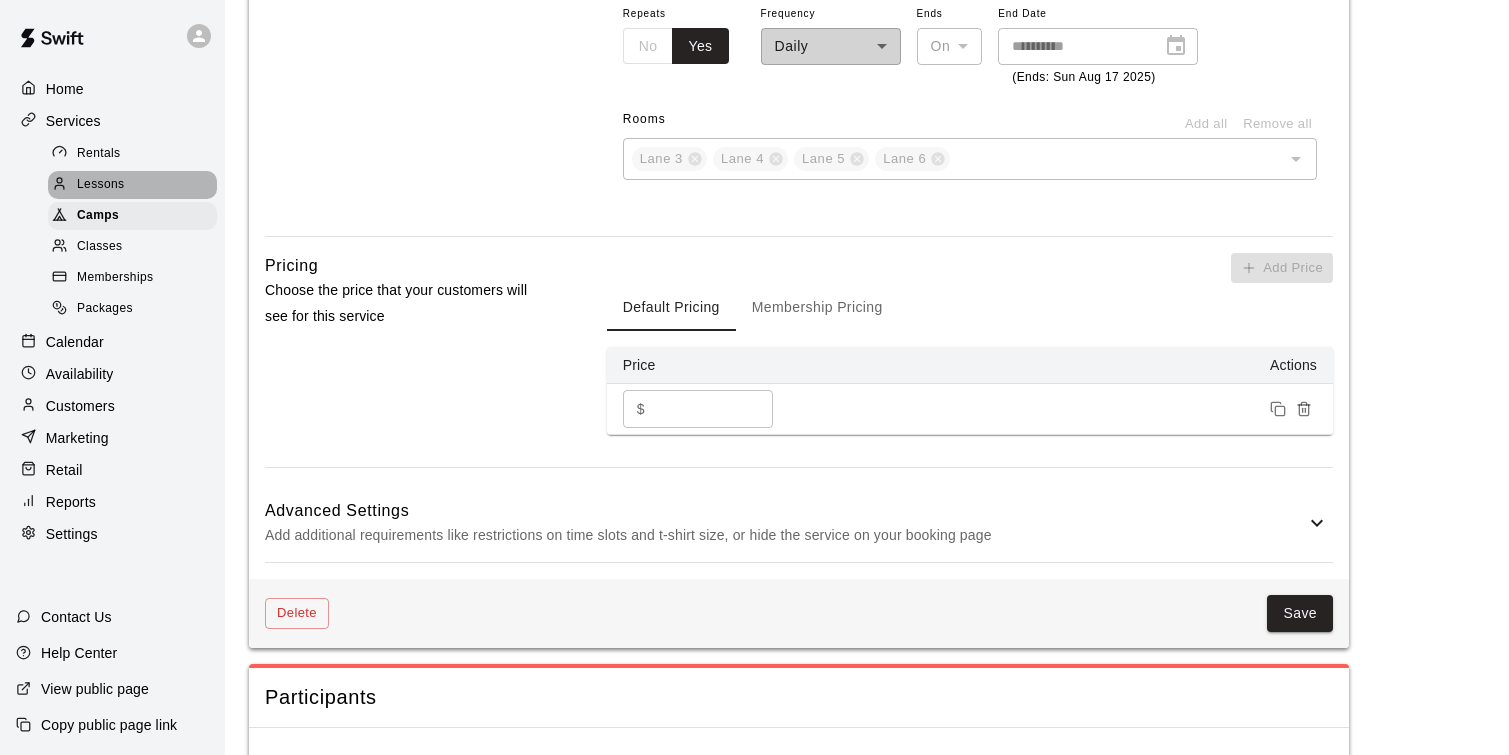 click on "Lessons" at bounding box center (132, 185) 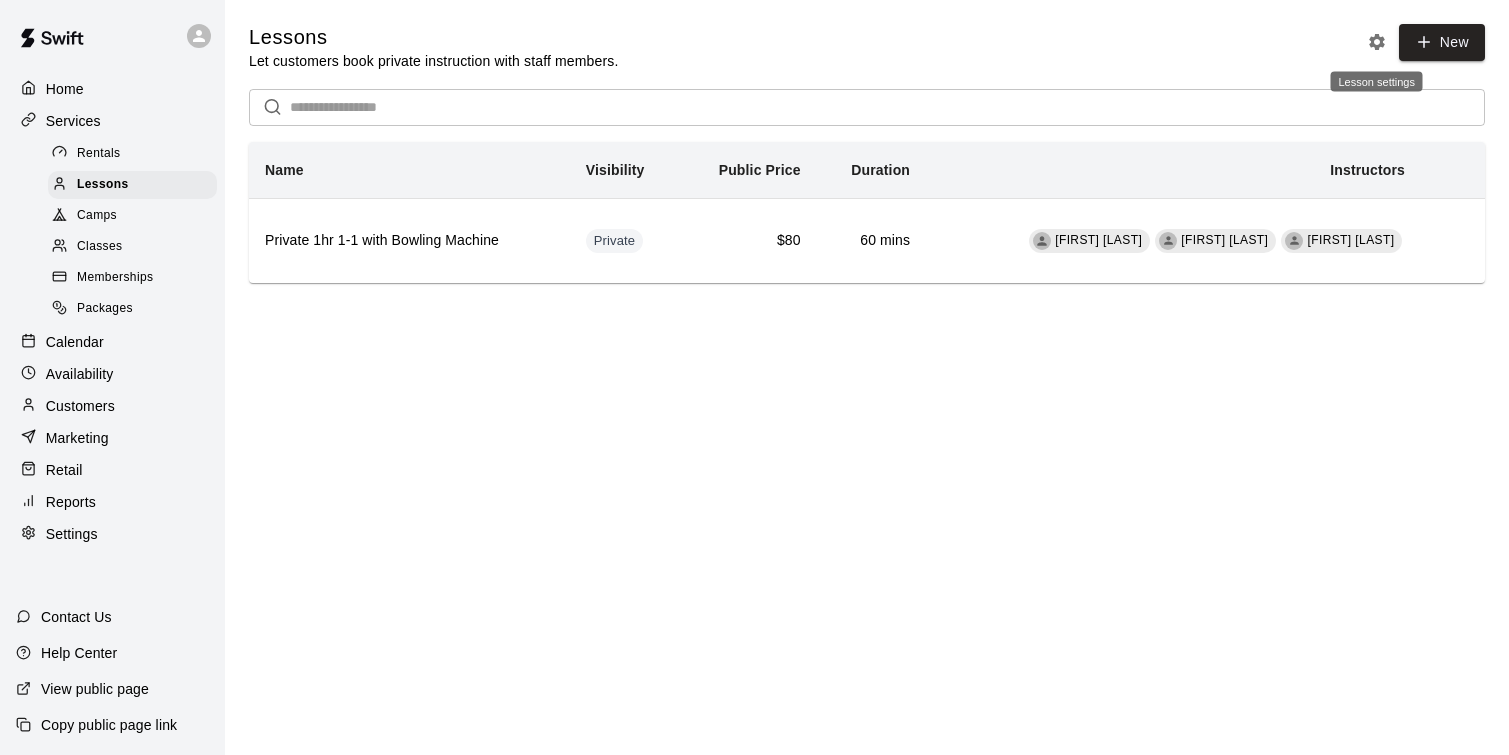 click at bounding box center [1377, 42] 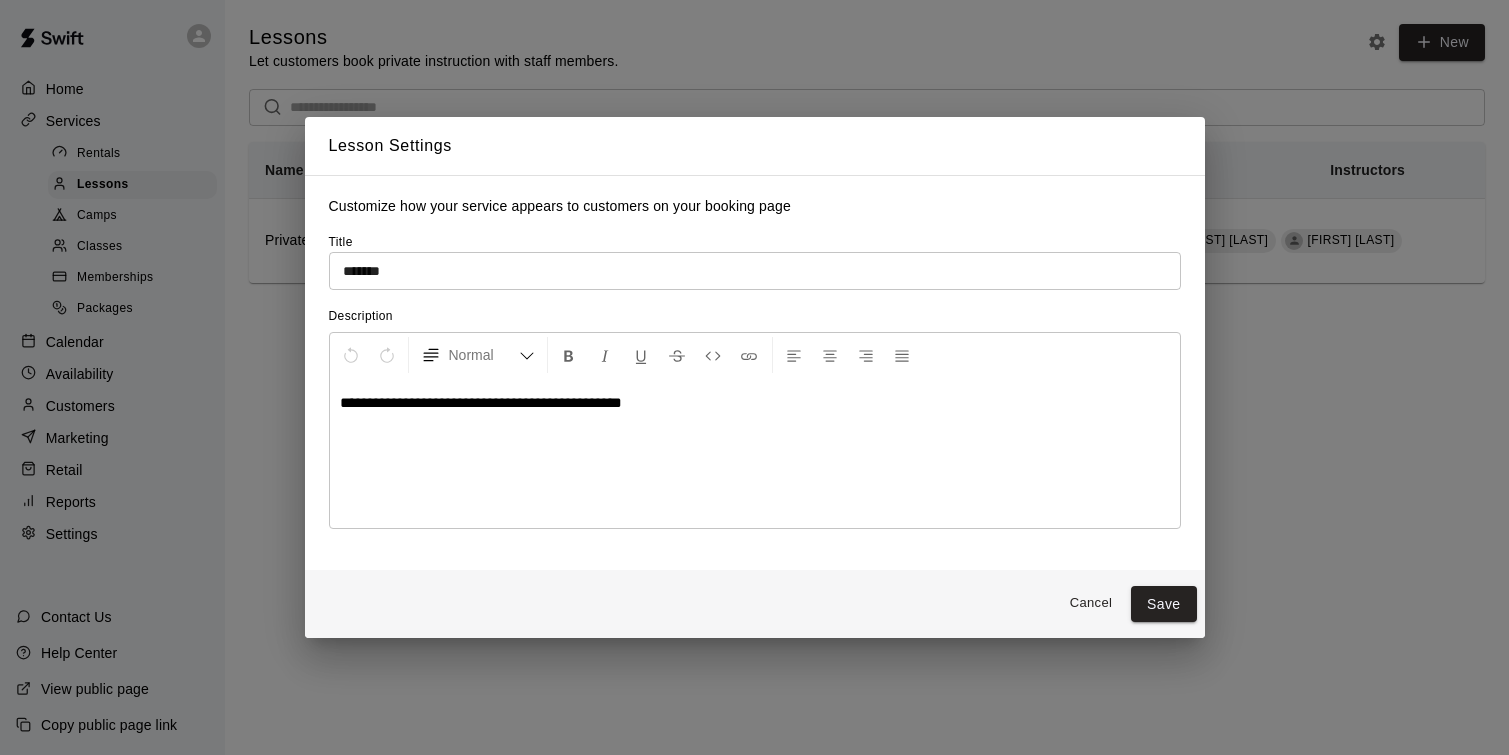 click on "Cancel" at bounding box center (1091, 603) 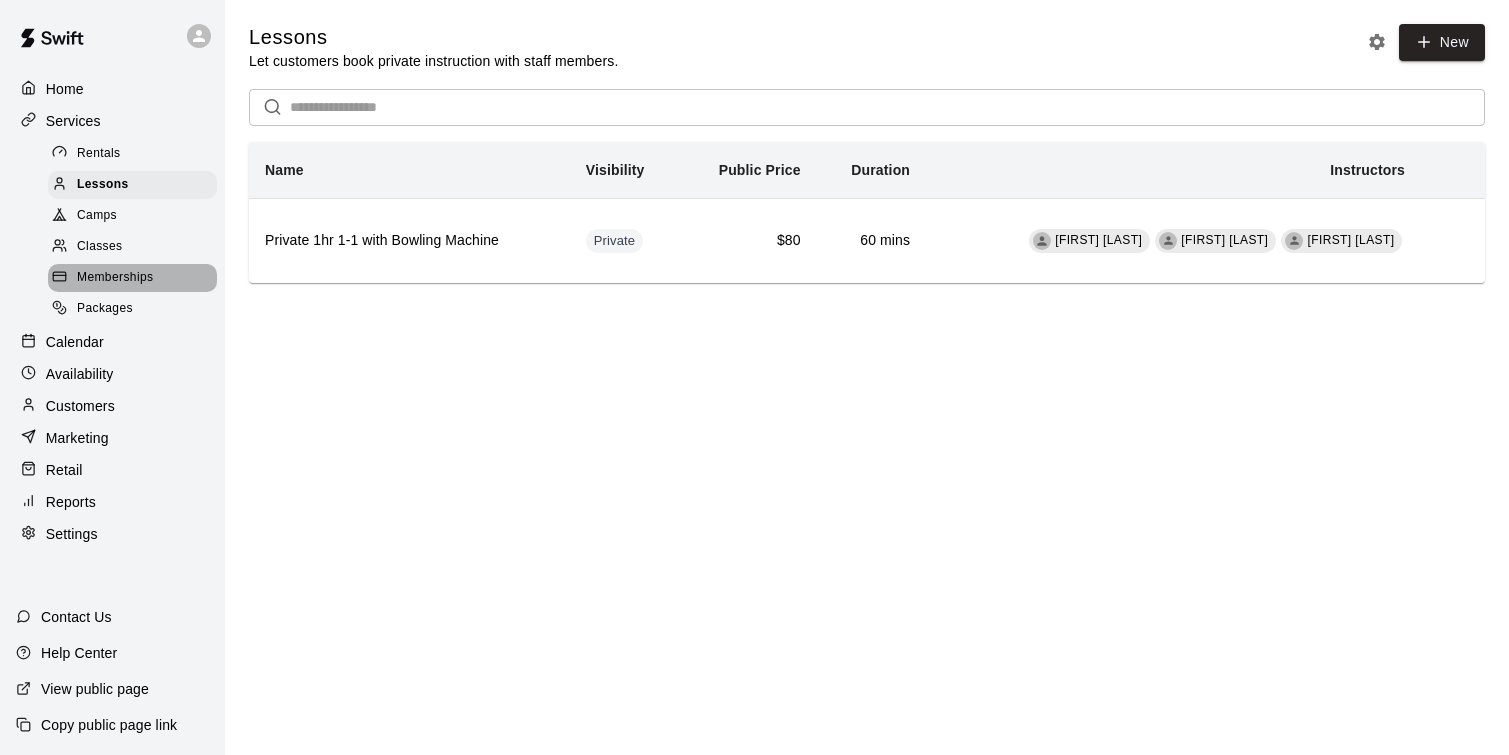 click on "Memberships" at bounding box center [132, 278] 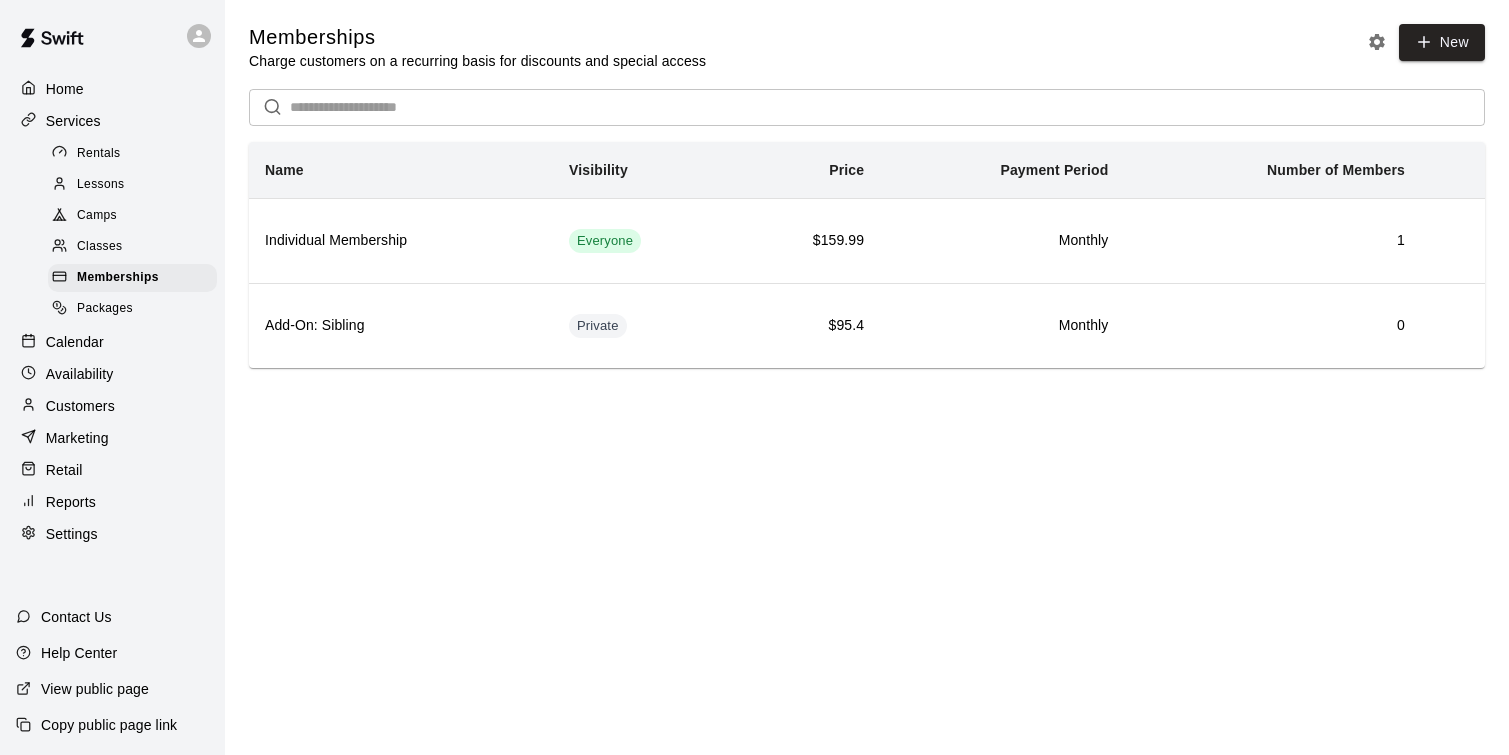 click on "Classes" at bounding box center [132, 247] 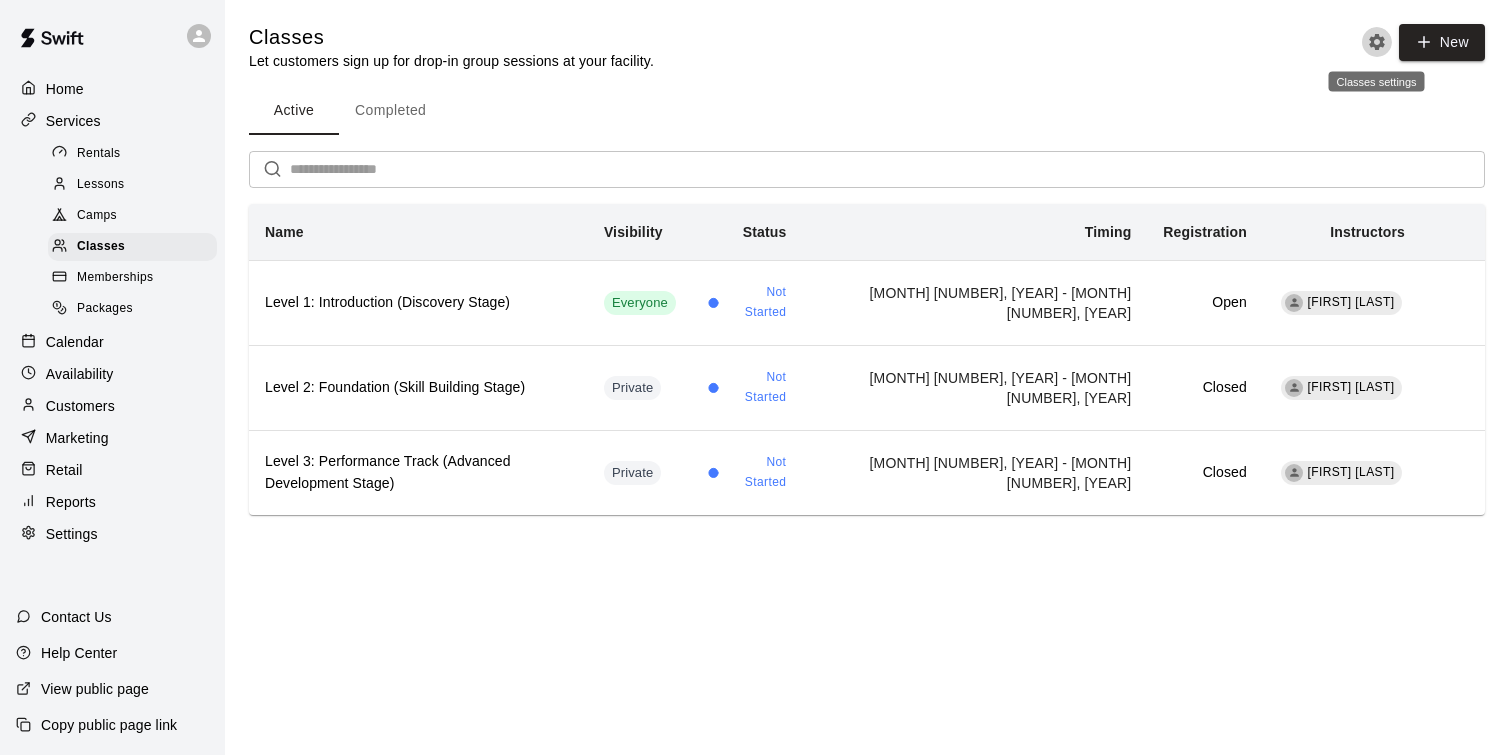 click 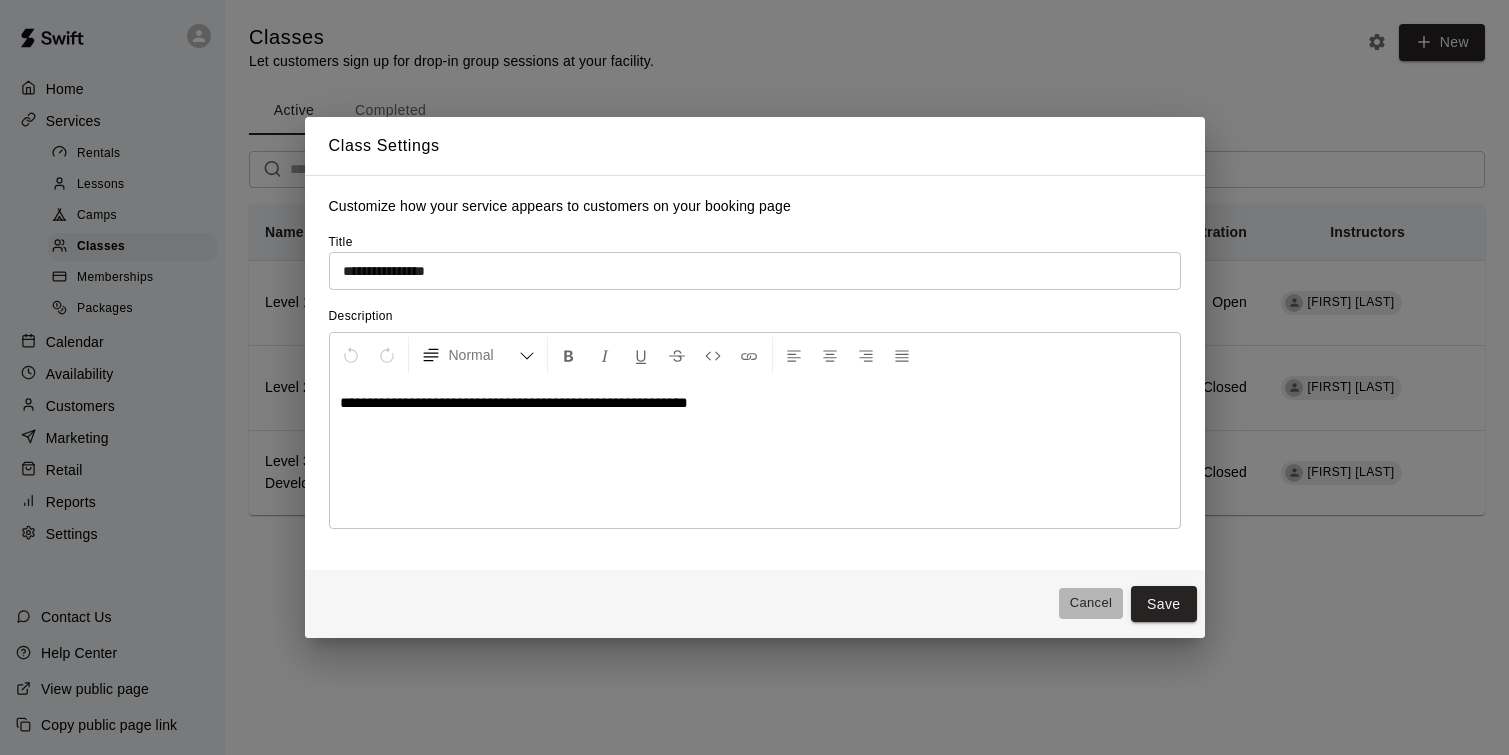 click on "Cancel" at bounding box center [1091, 603] 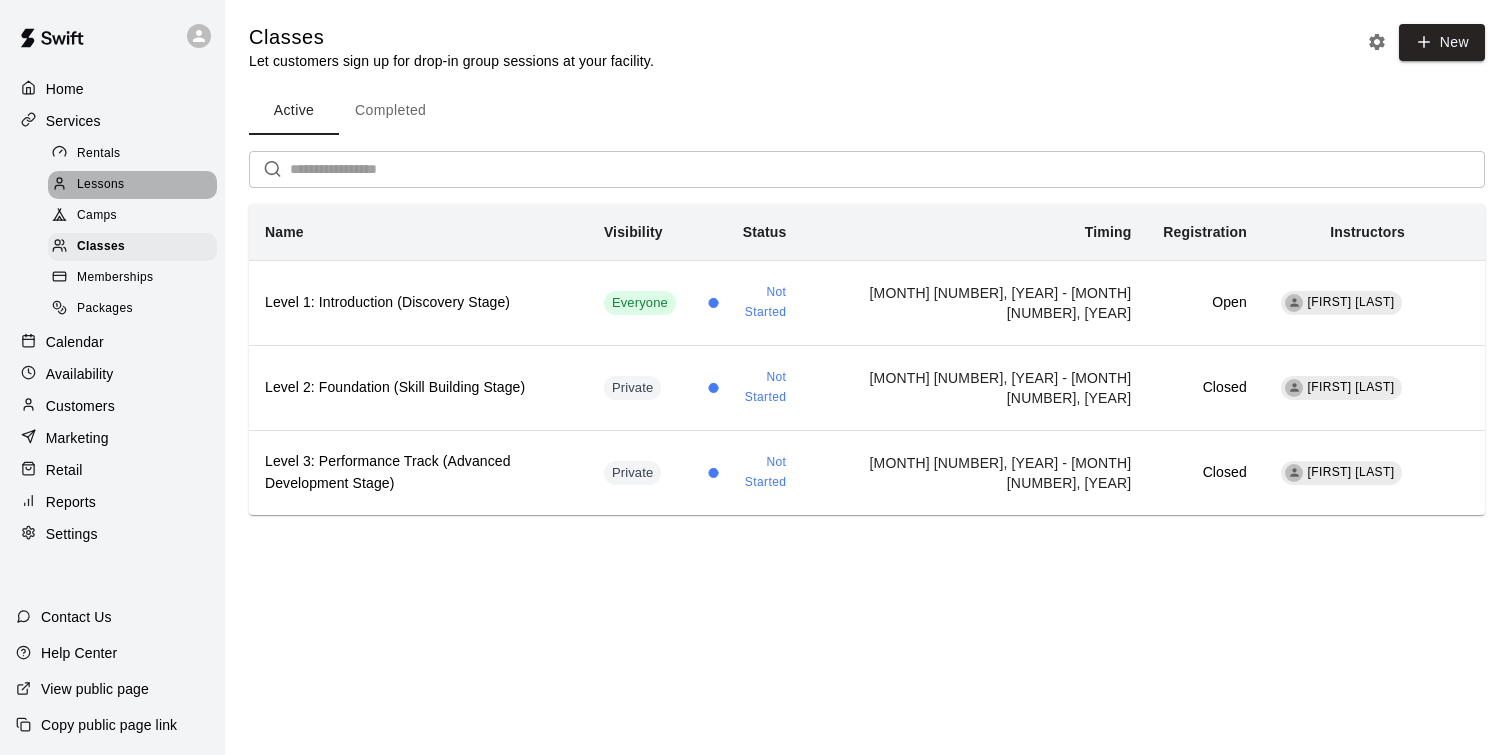 click on "Lessons" at bounding box center [132, 185] 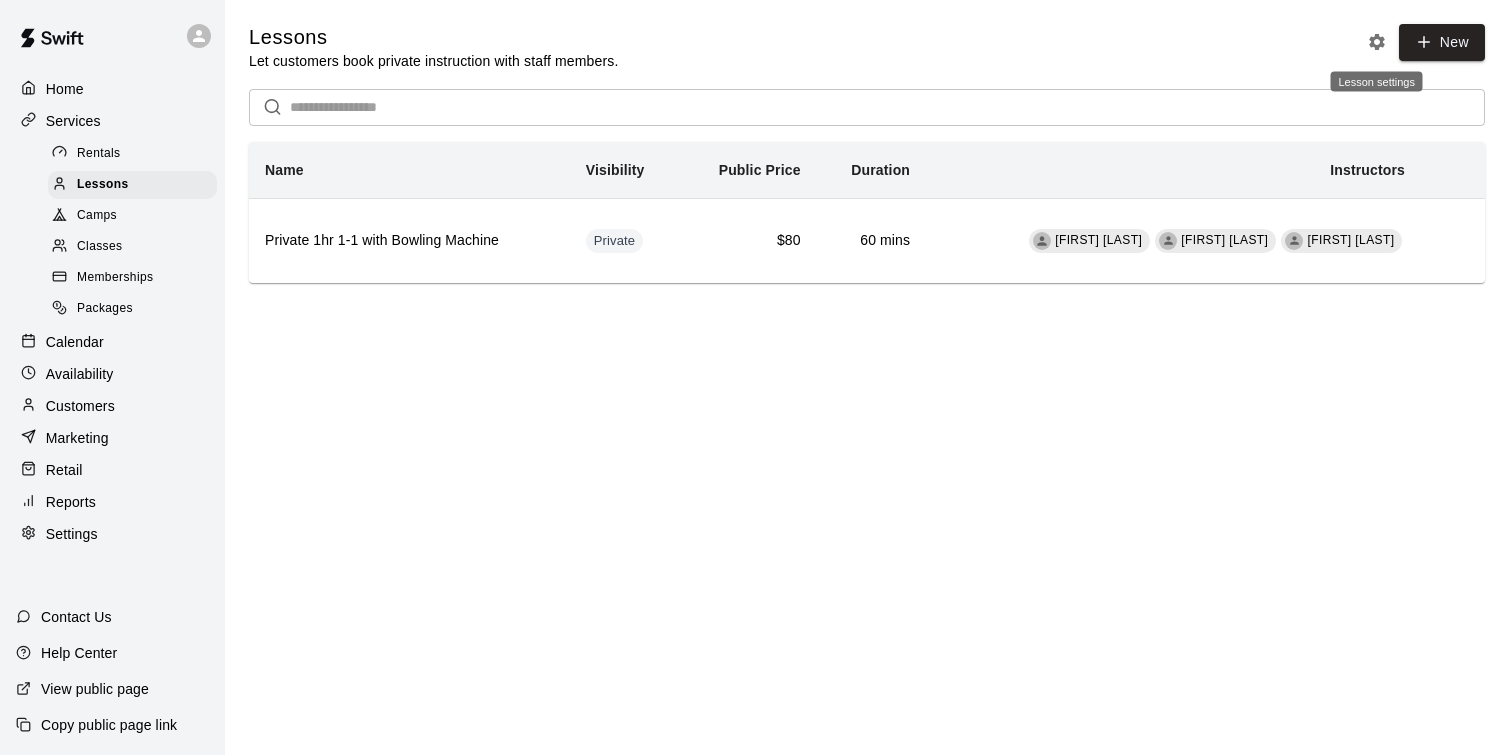click 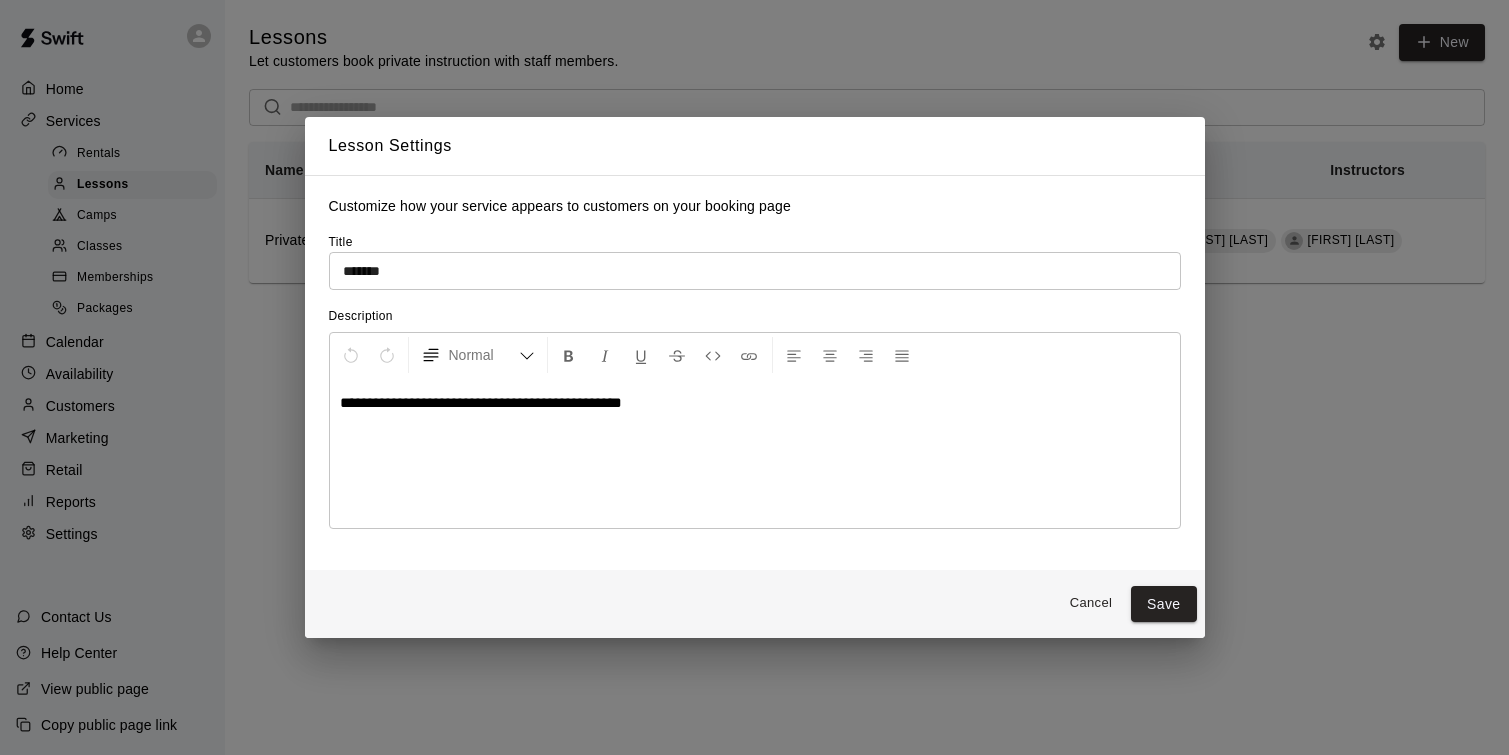 click on "Cancel" at bounding box center (1091, 603) 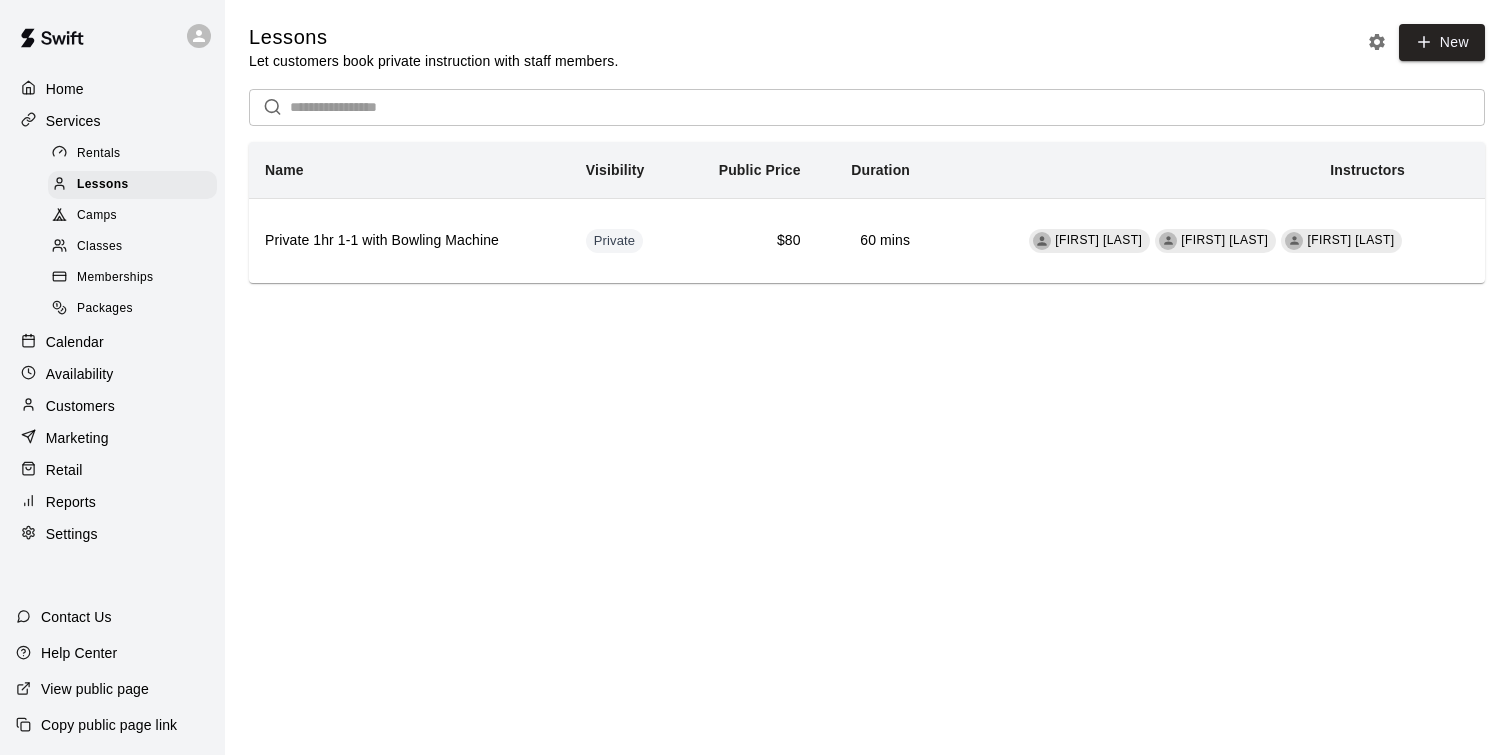 click on "Customers" at bounding box center (112, 406) 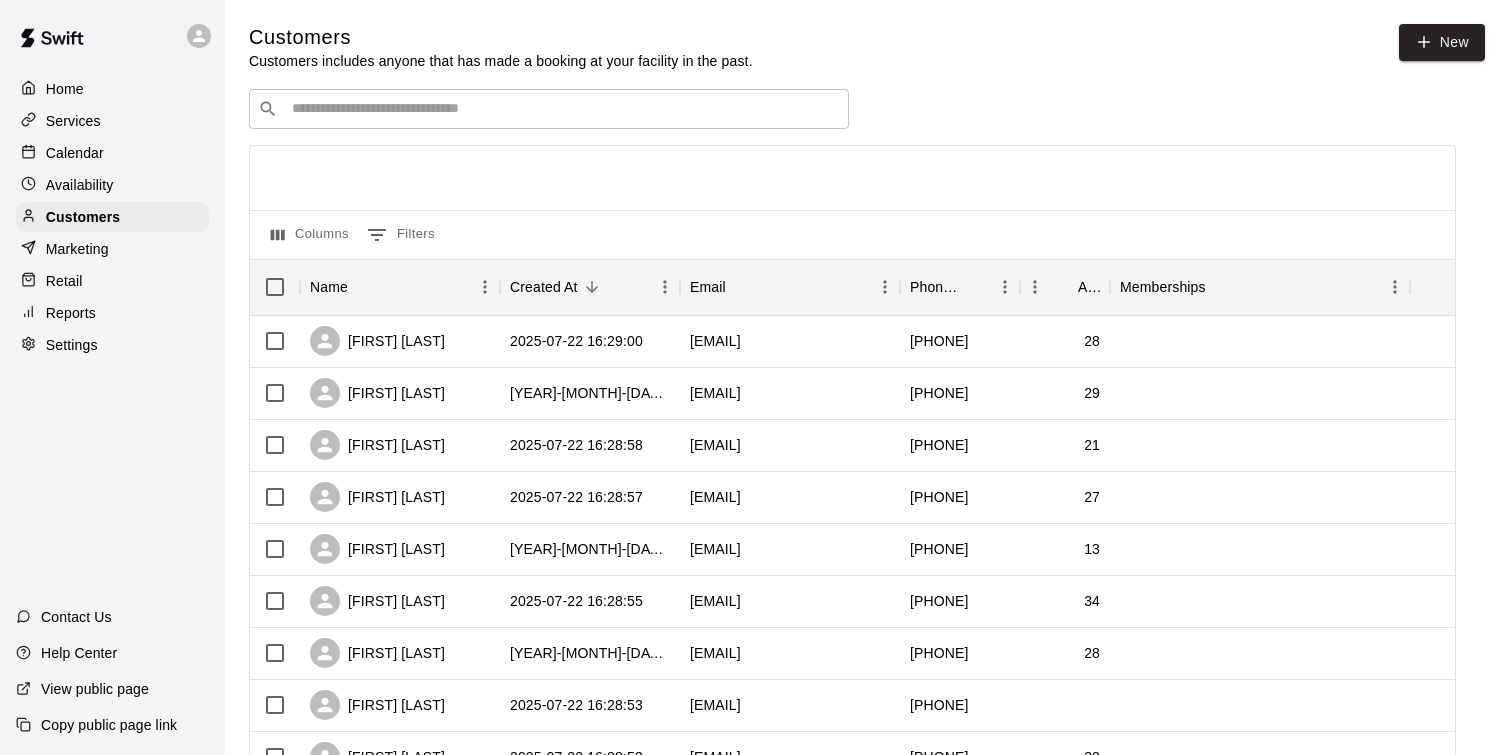 click on "Settings" at bounding box center [72, 345] 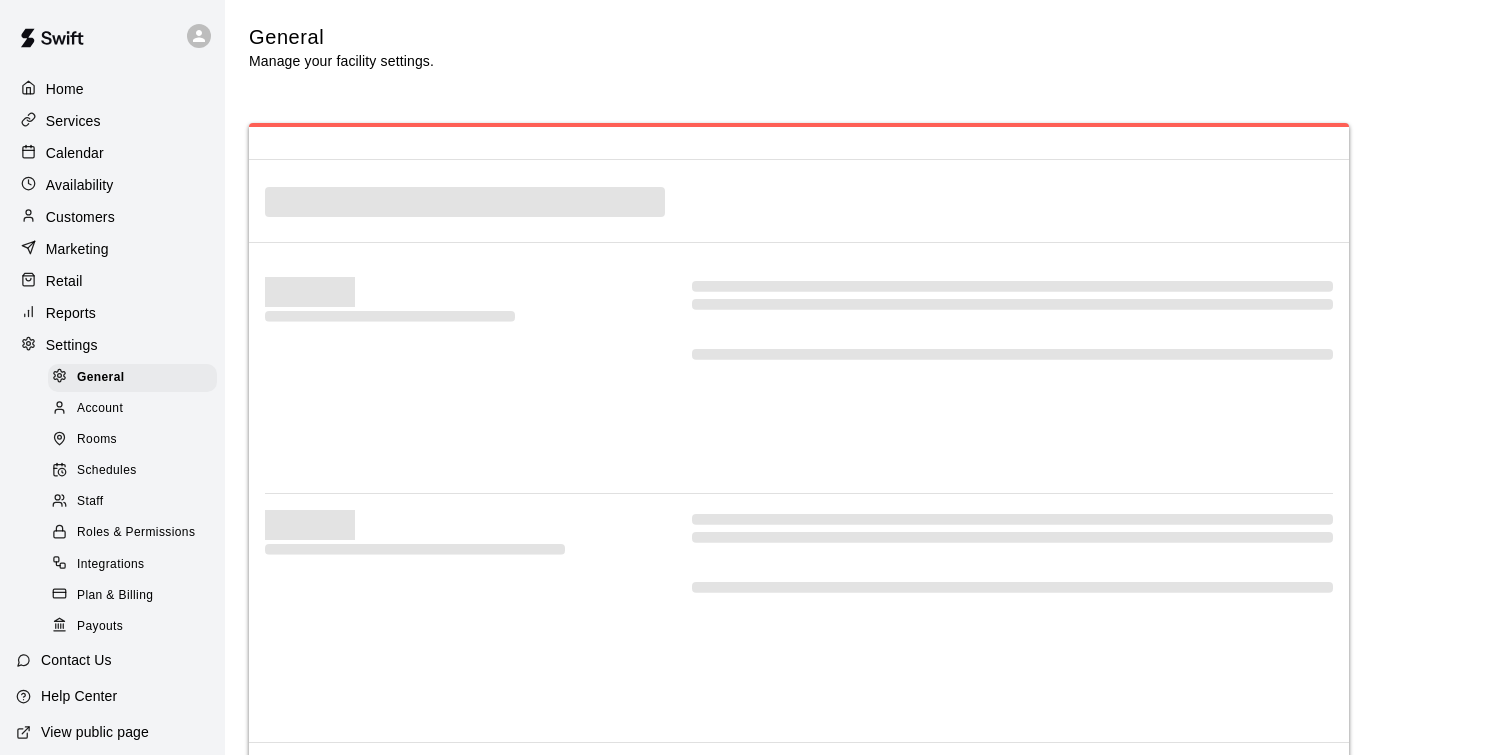 scroll, scrollTop: 4234, scrollLeft: 0, axis: vertical 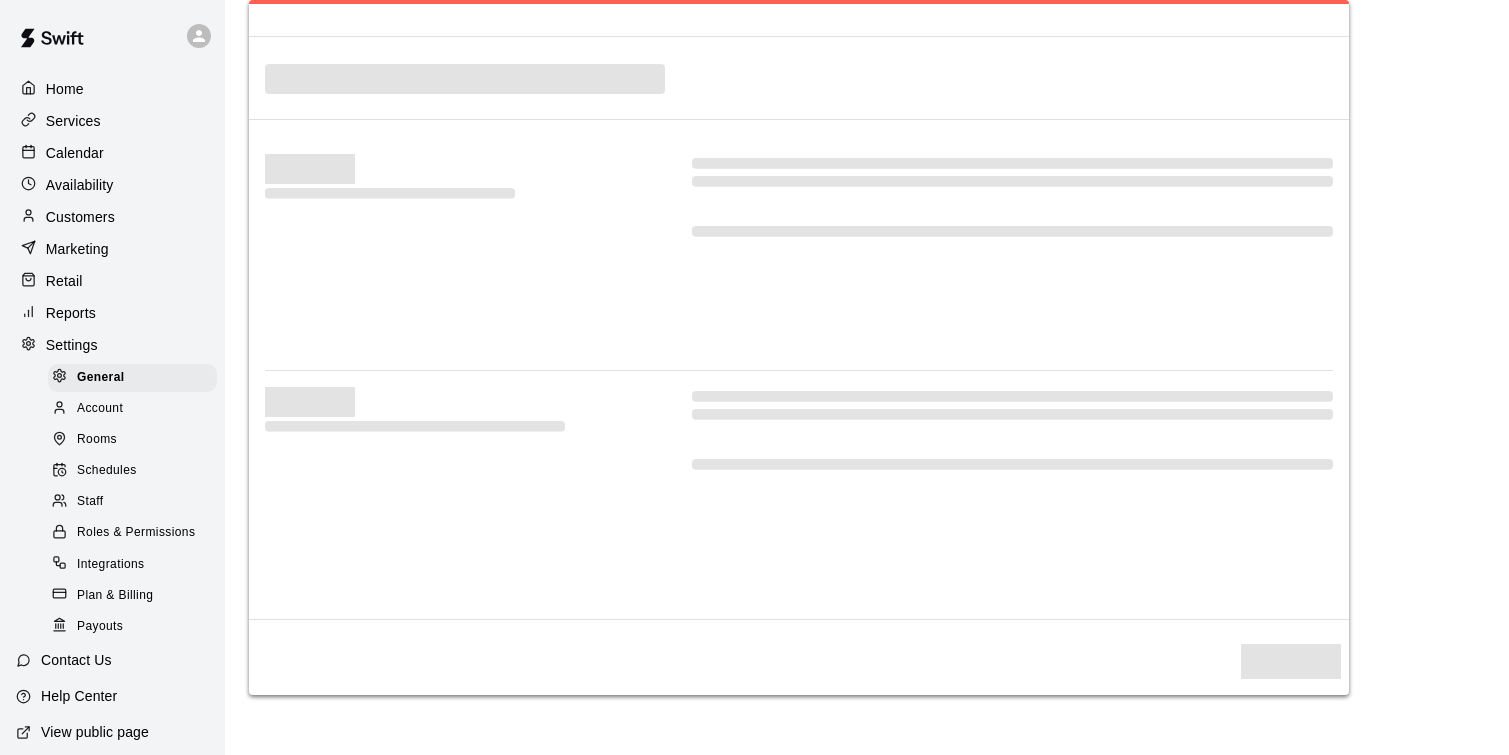 select on "**" 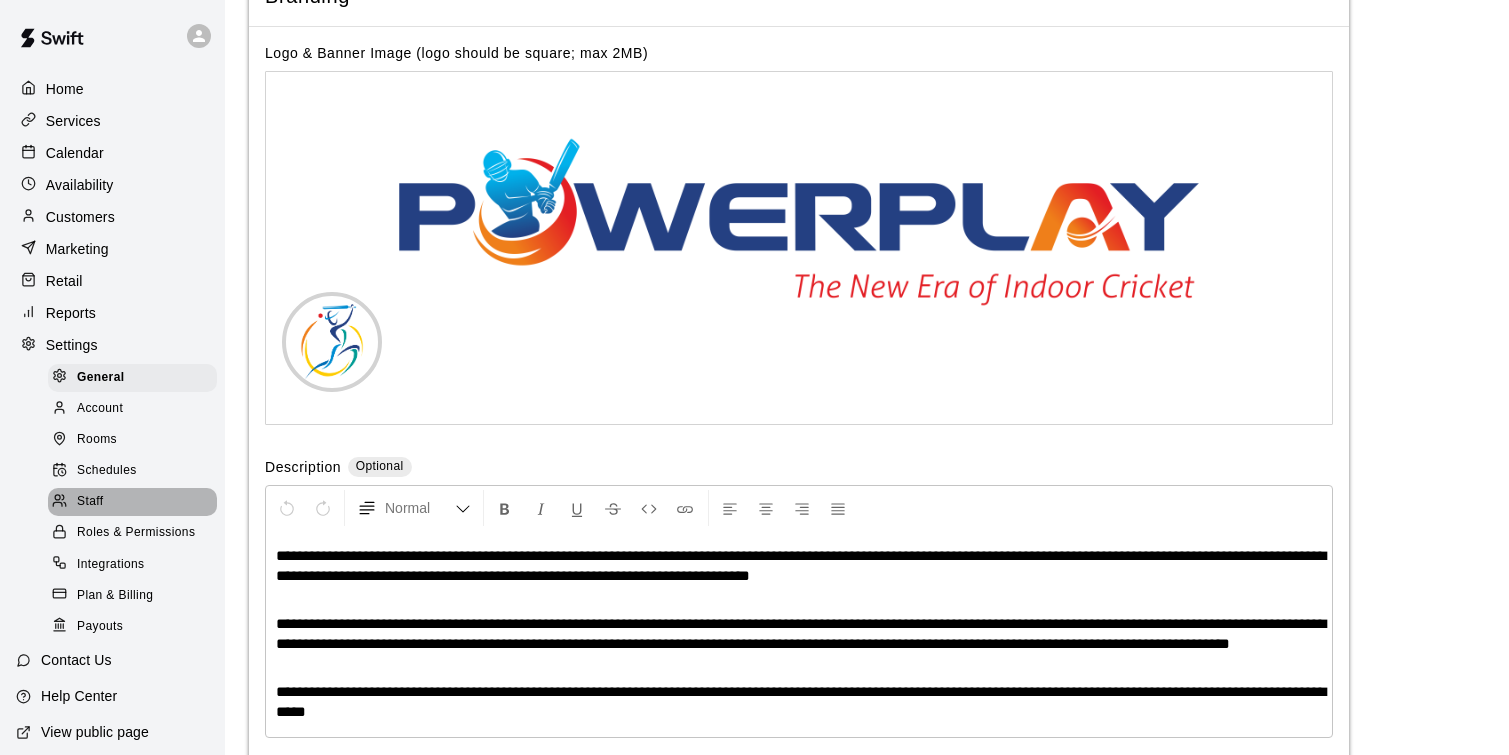 click on "Staff" at bounding box center (132, 502) 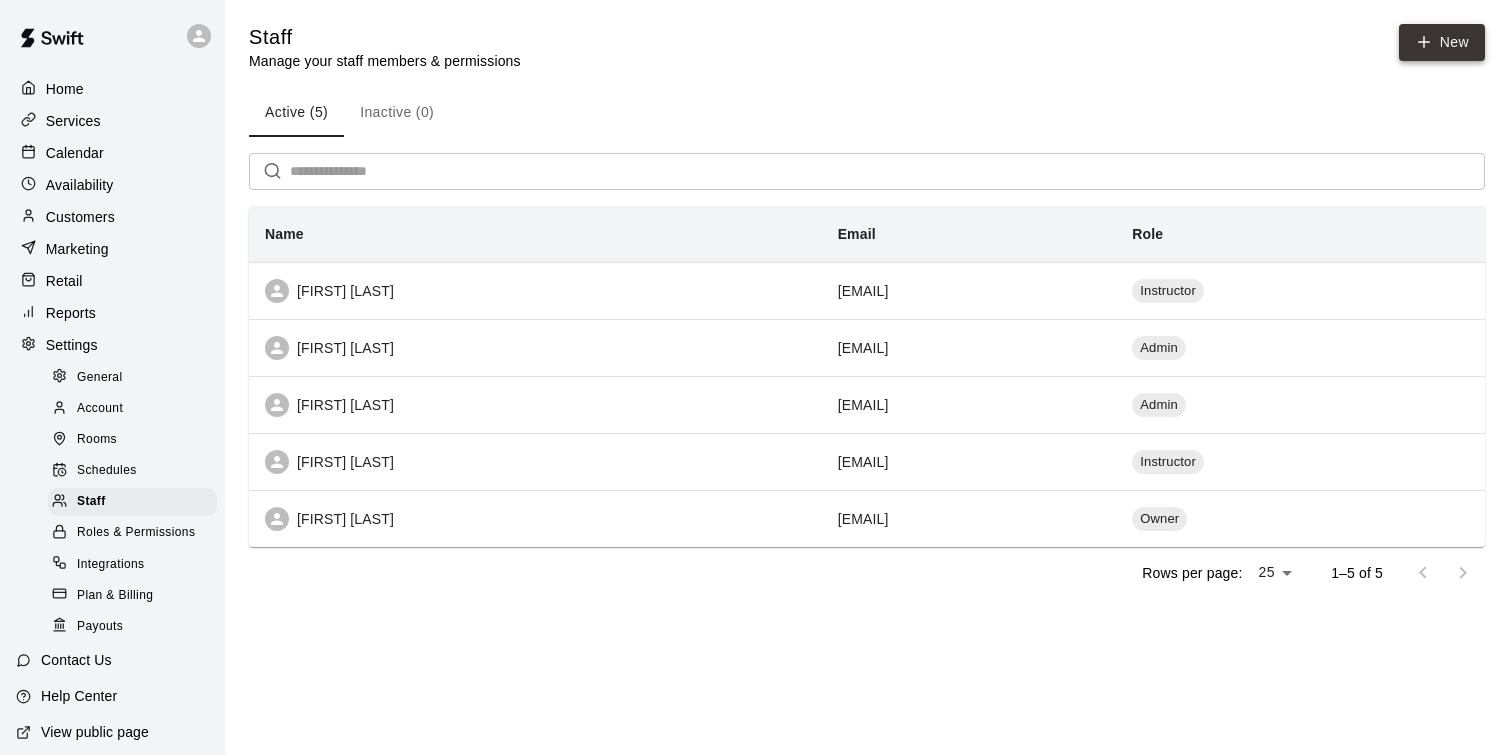 click 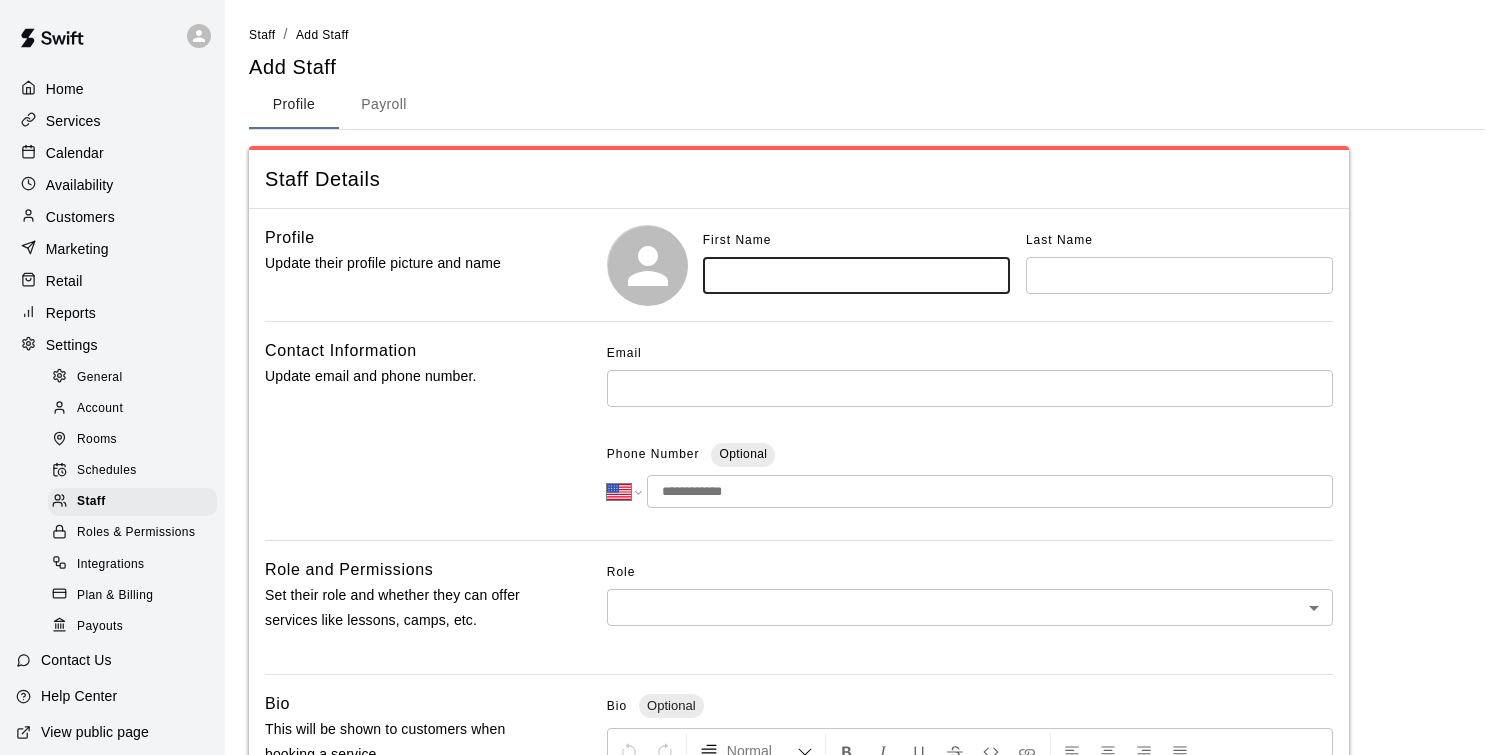 click at bounding box center (856, 275) 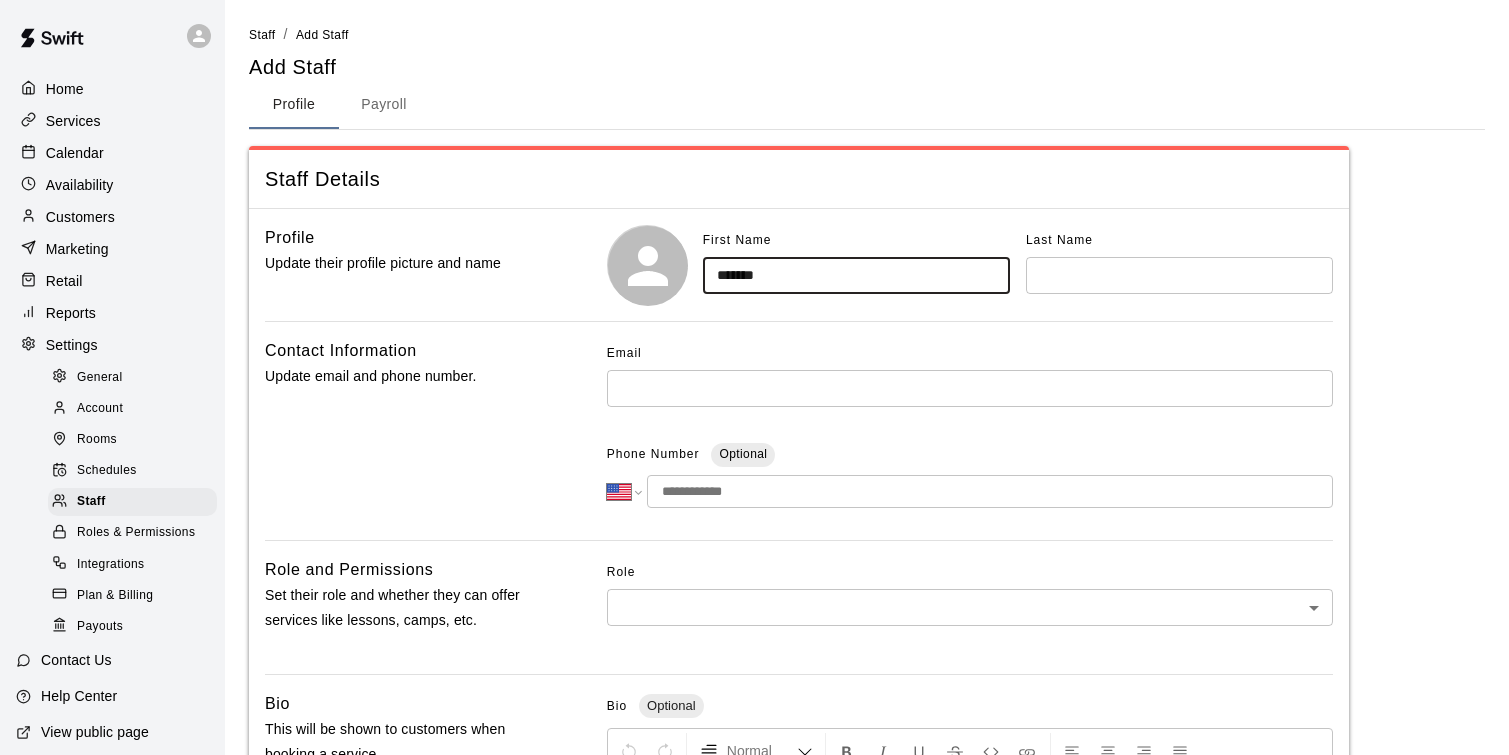 type on "*******" 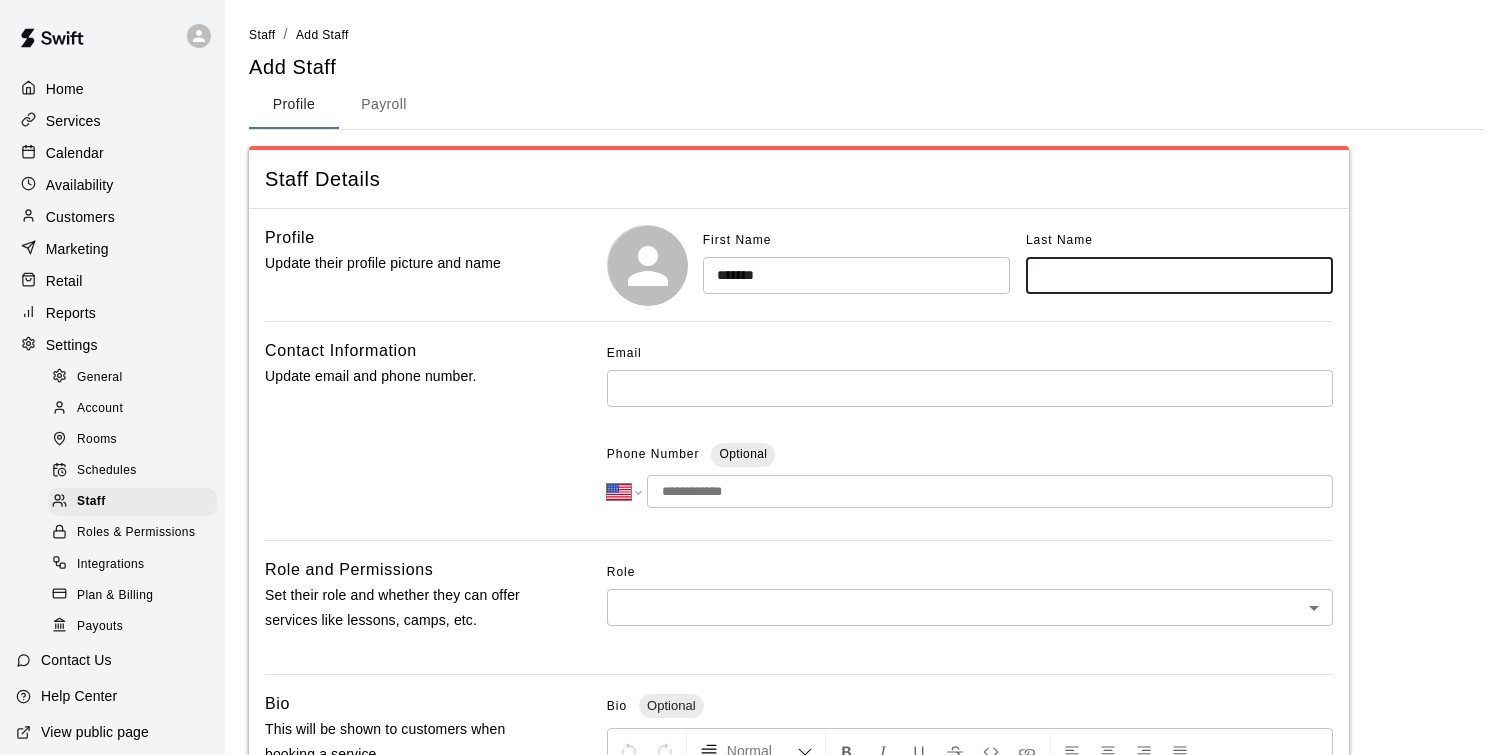 click at bounding box center [1179, 275] 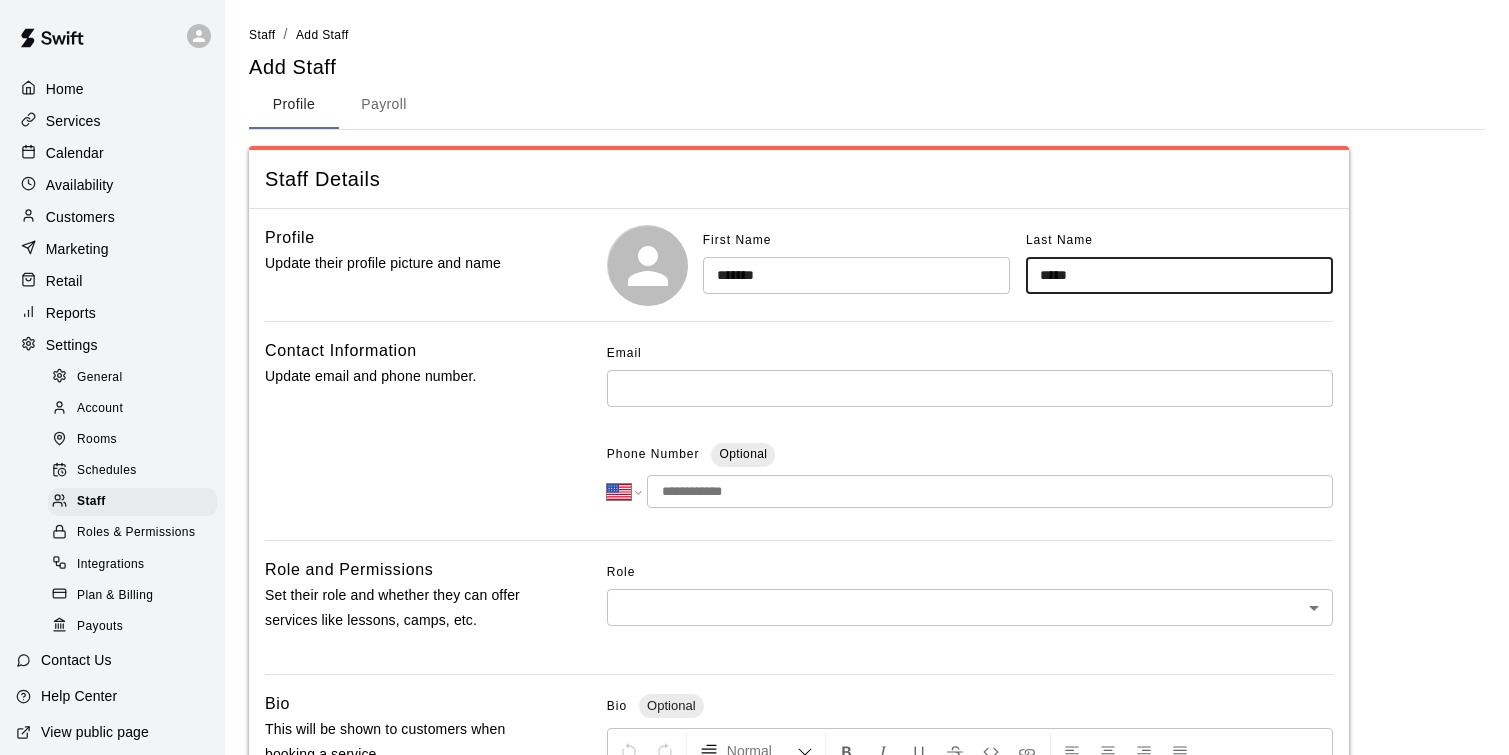 type on "*****" 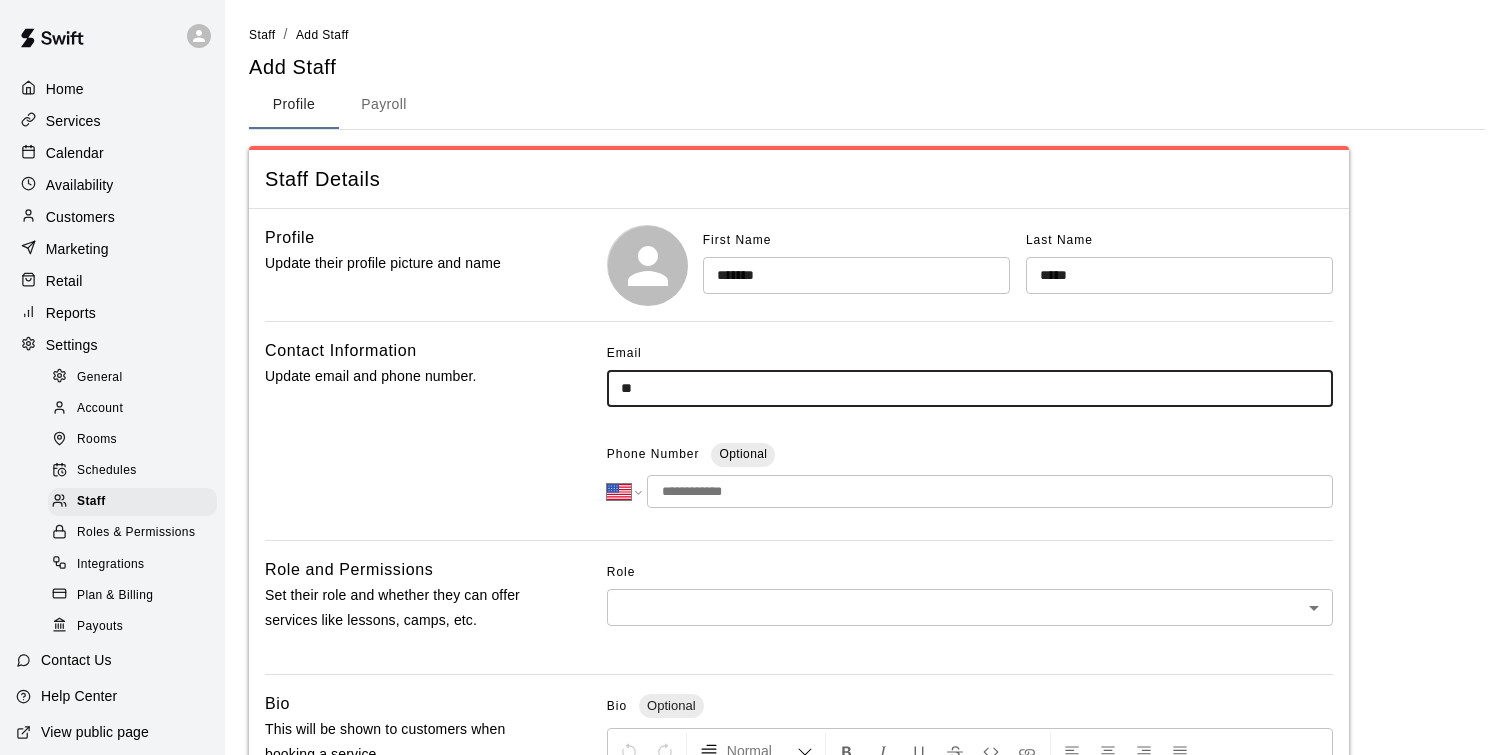 type on "*" 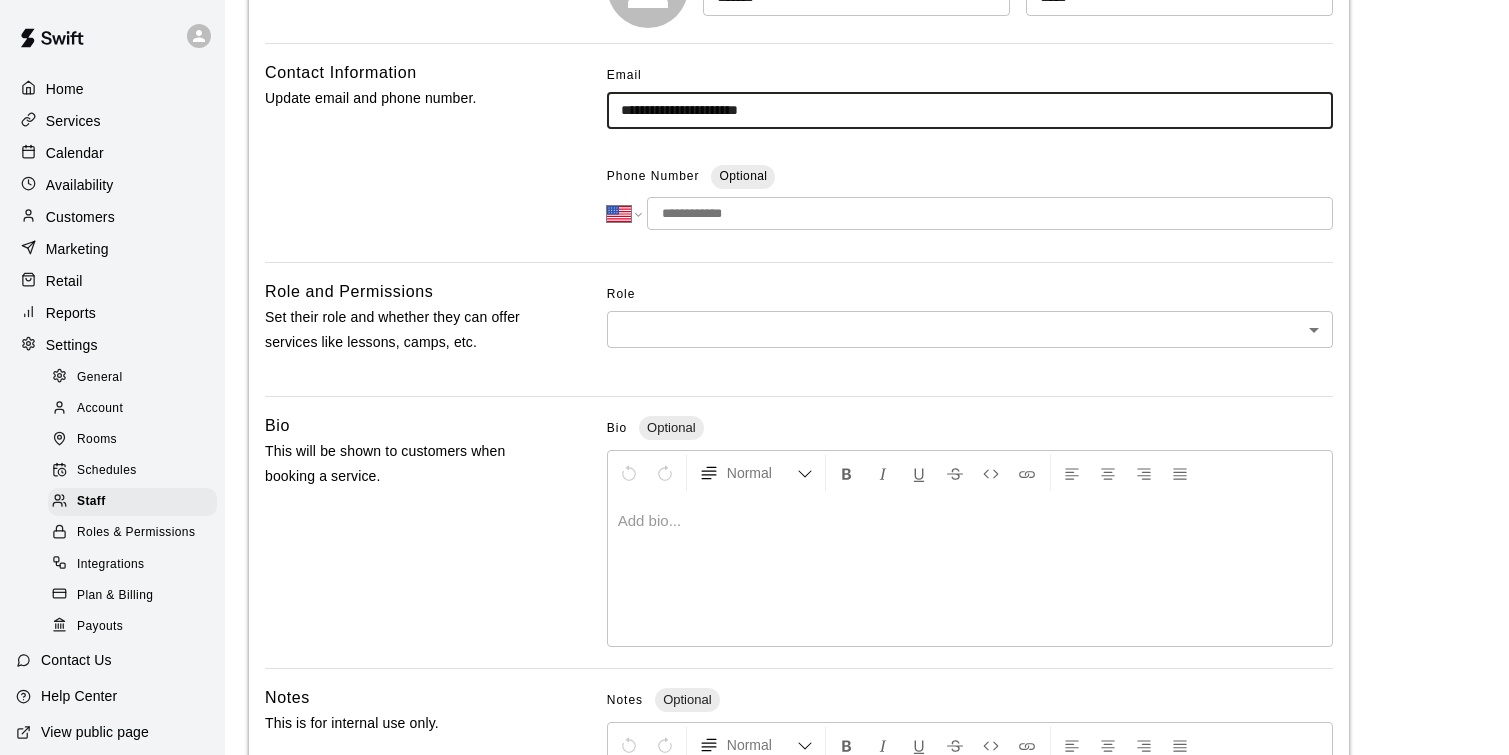 scroll, scrollTop: 307, scrollLeft: 0, axis: vertical 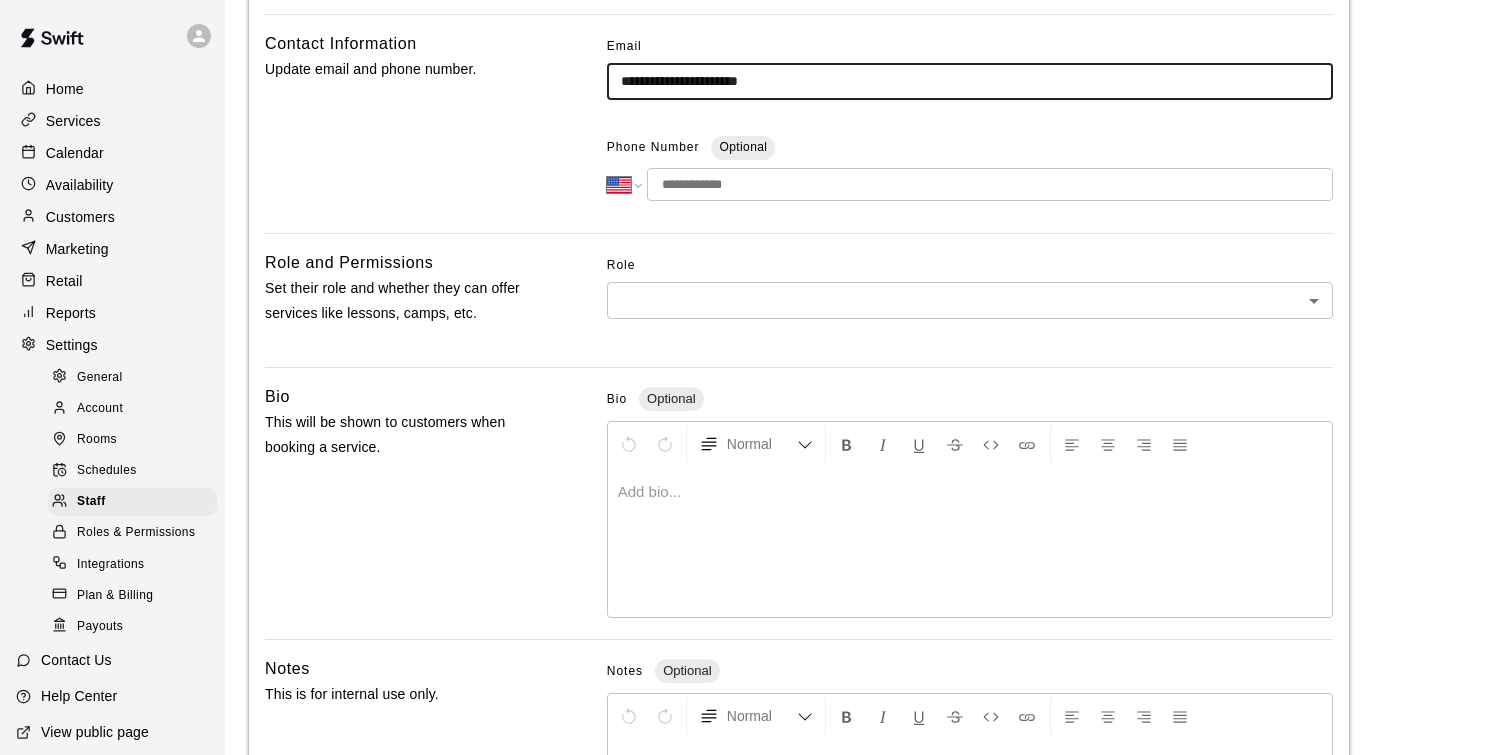 type on "**********" 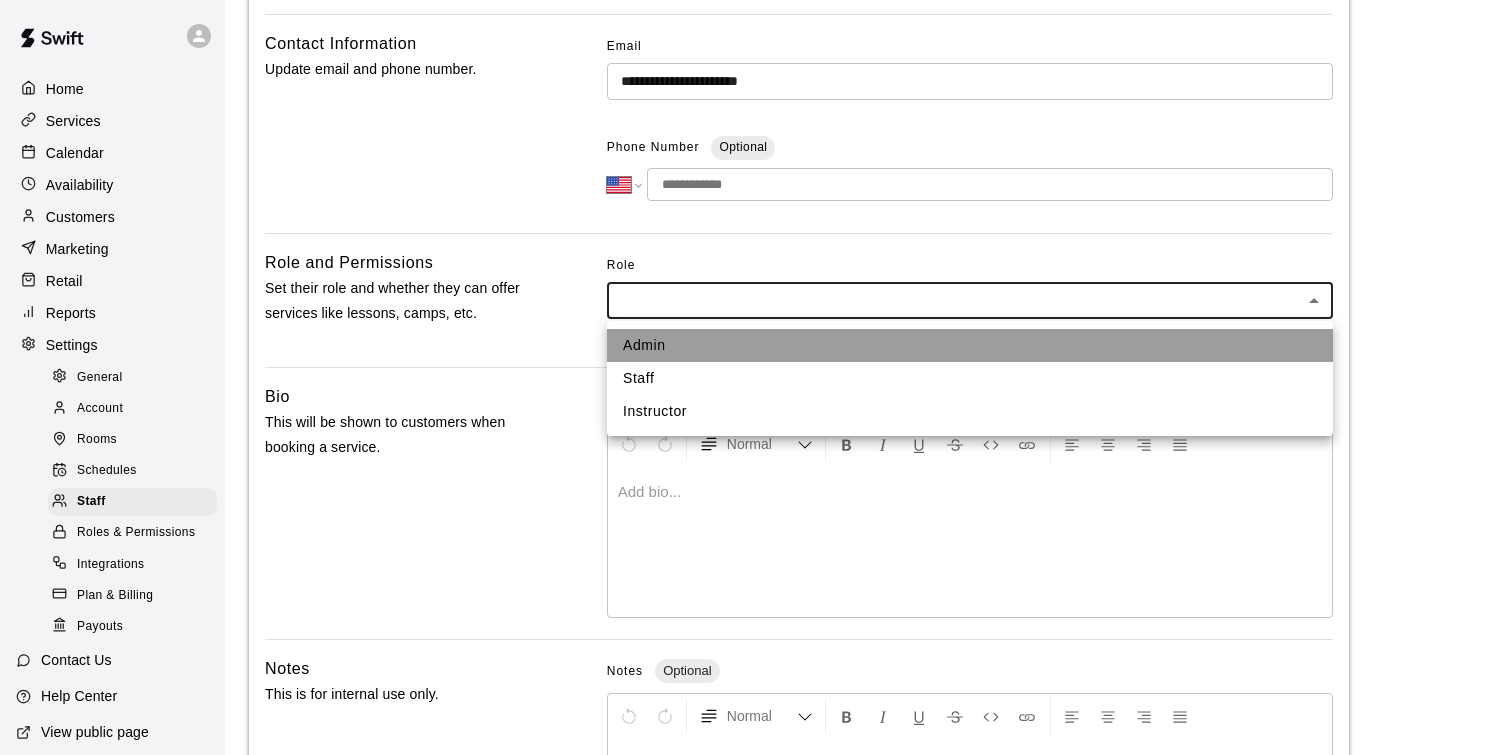 click on "Admin" at bounding box center [970, 345] 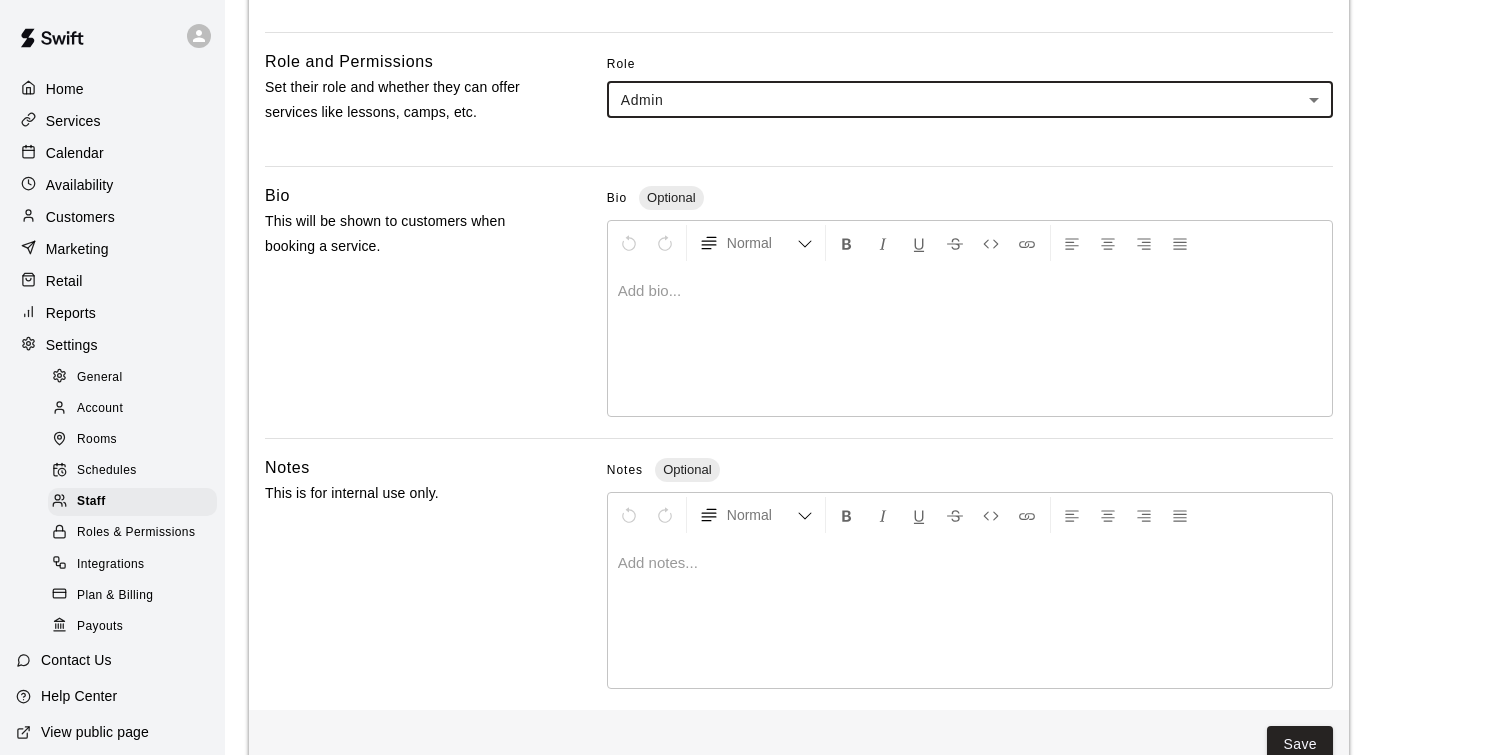 scroll, scrollTop: 557, scrollLeft: 0, axis: vertical 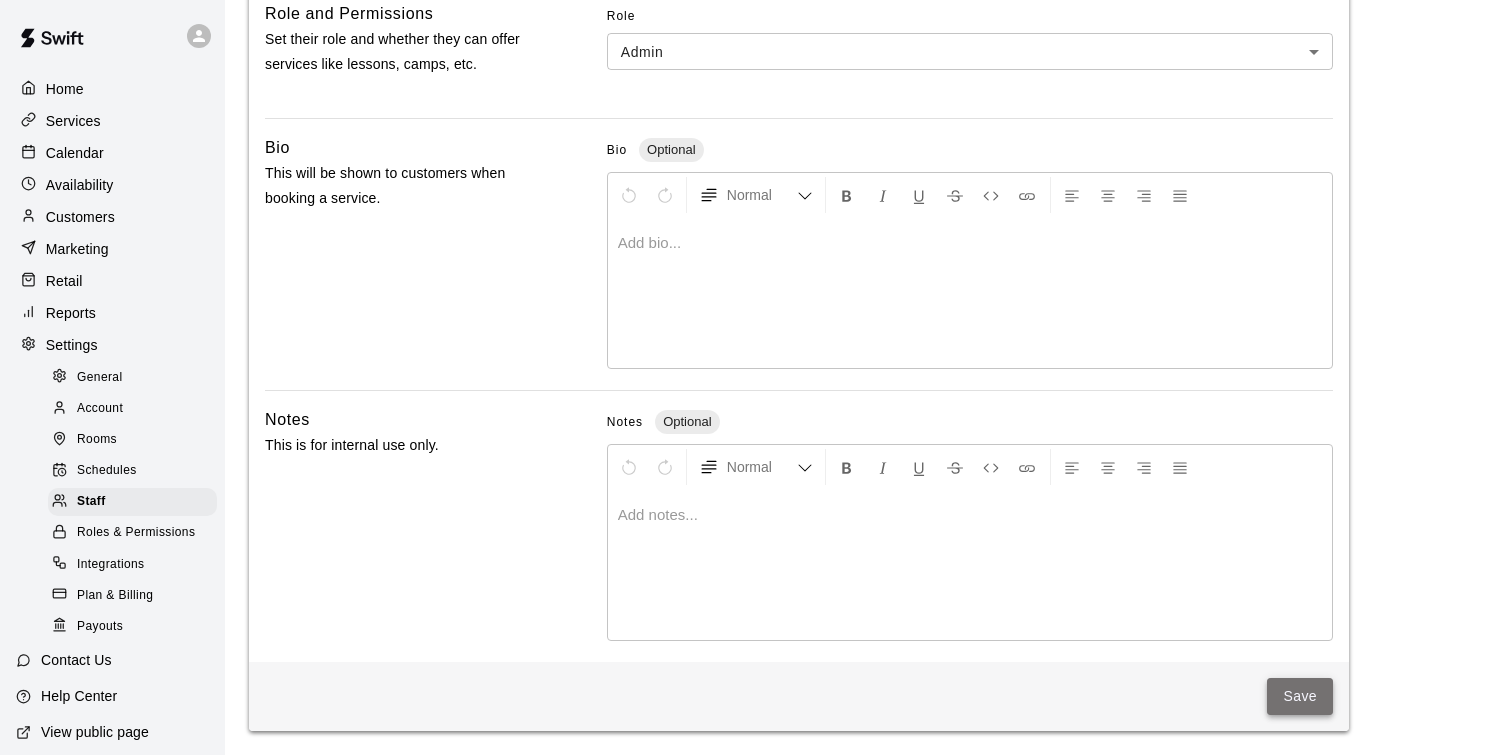 click on "Save" at bounding box center [1300, 696] 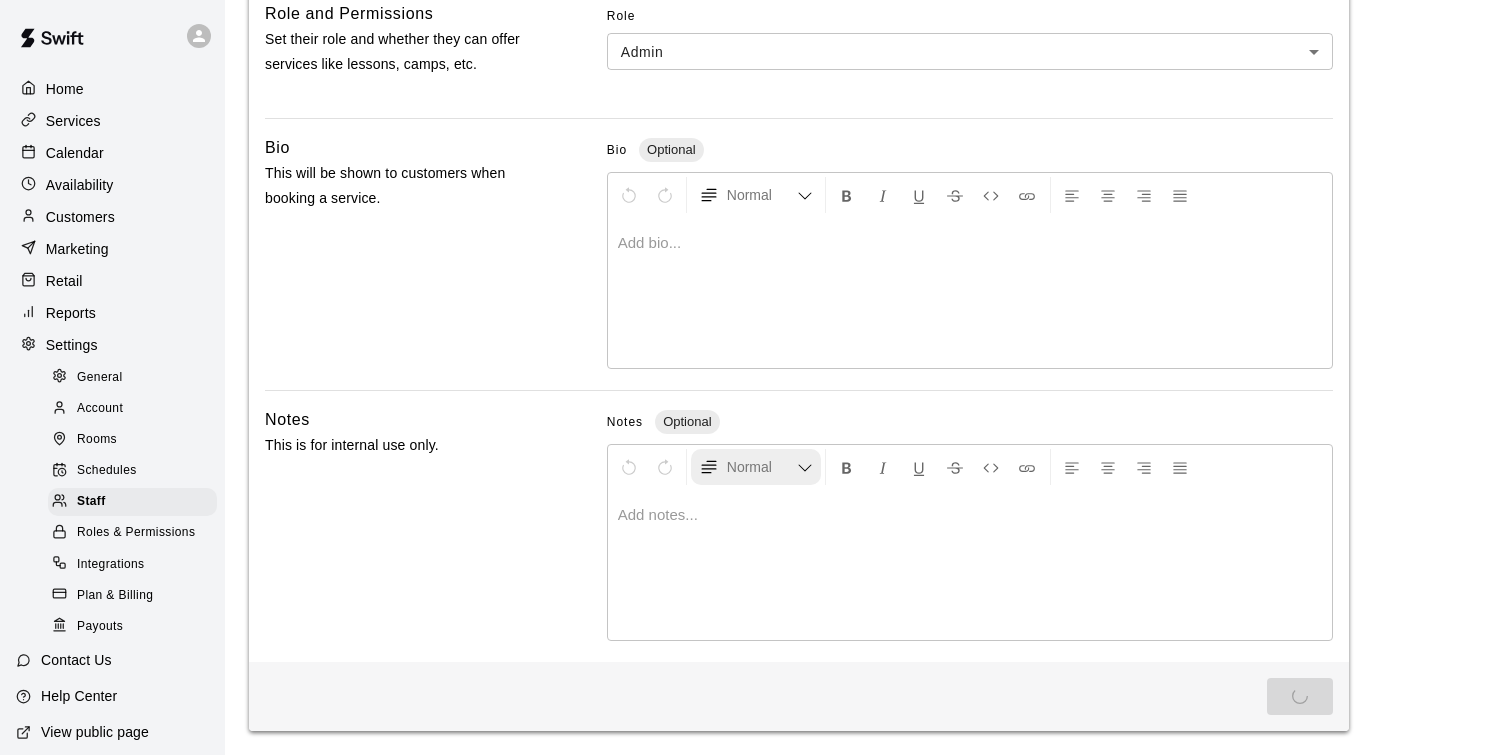 scroll, scrollTop: 0, scrollLeft: 0, axis: both 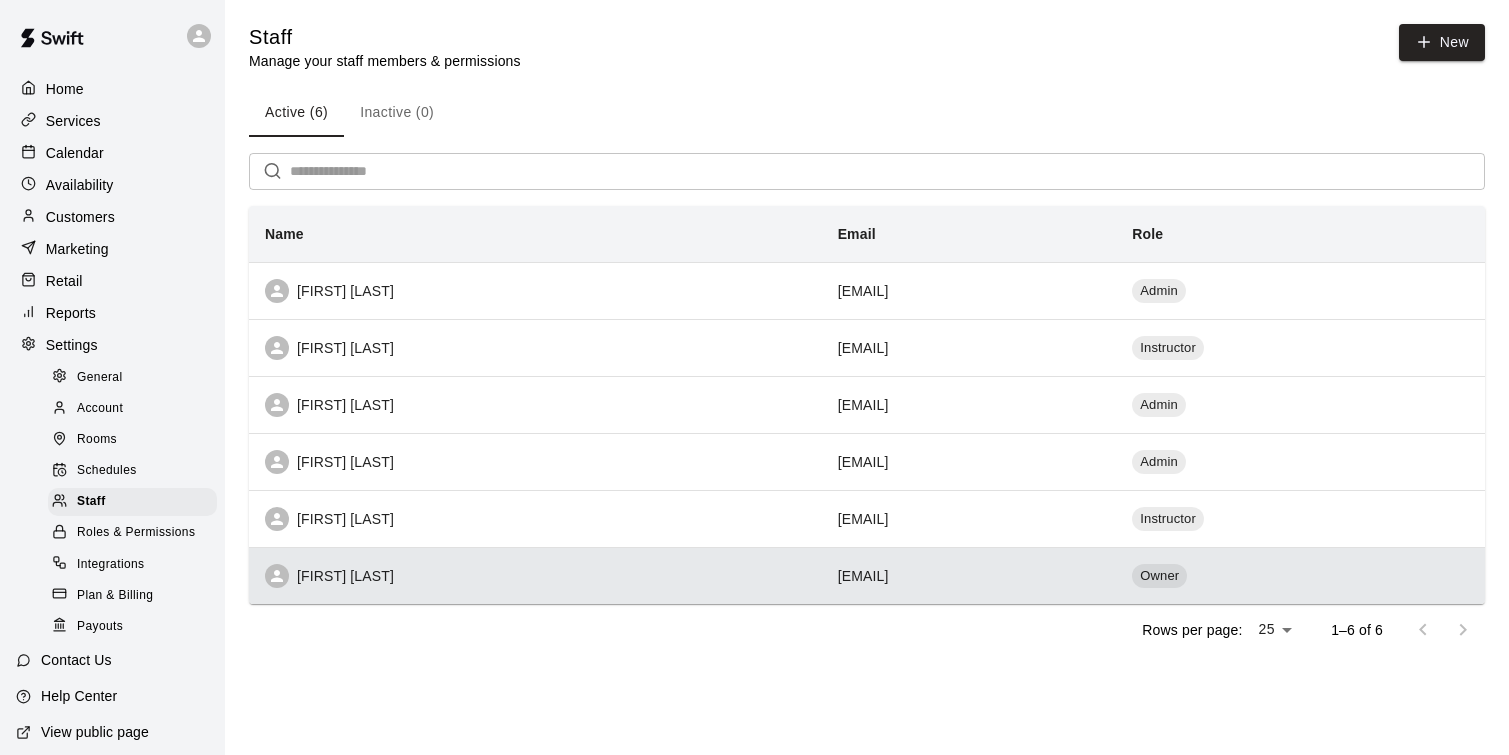 click on "[FIRST] [LAST]" at bounding box center (535, 576) 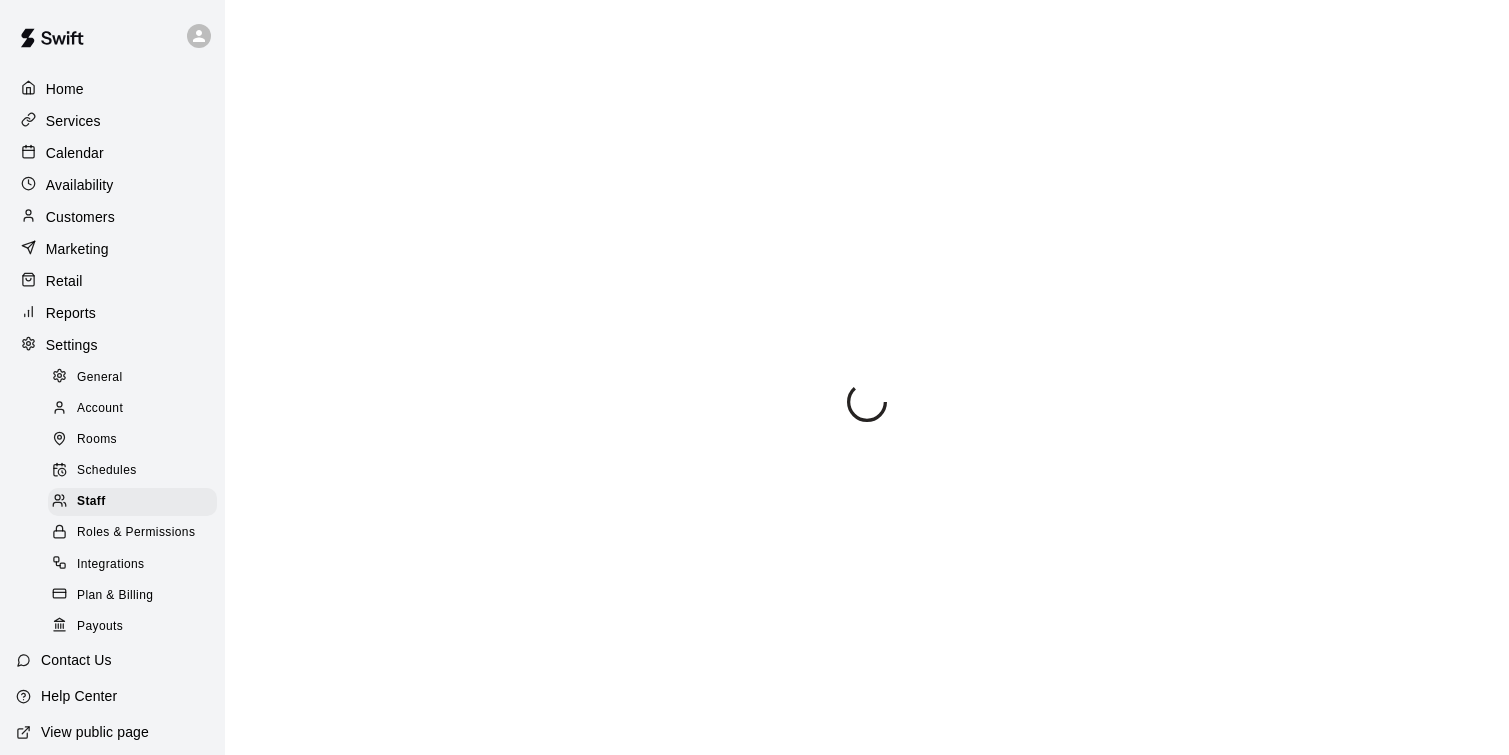 select on "**" 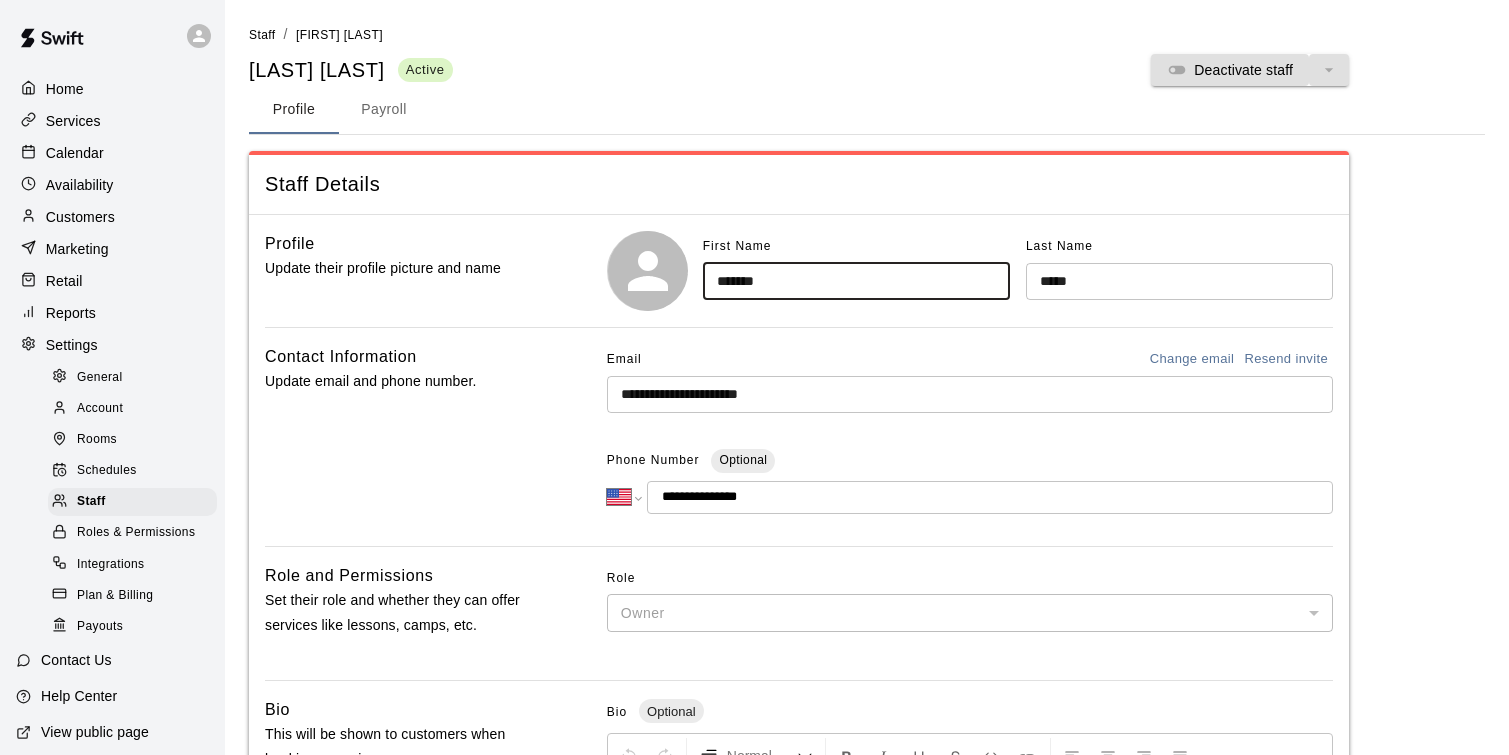 click on "*******" at bounding box center [856, 281] 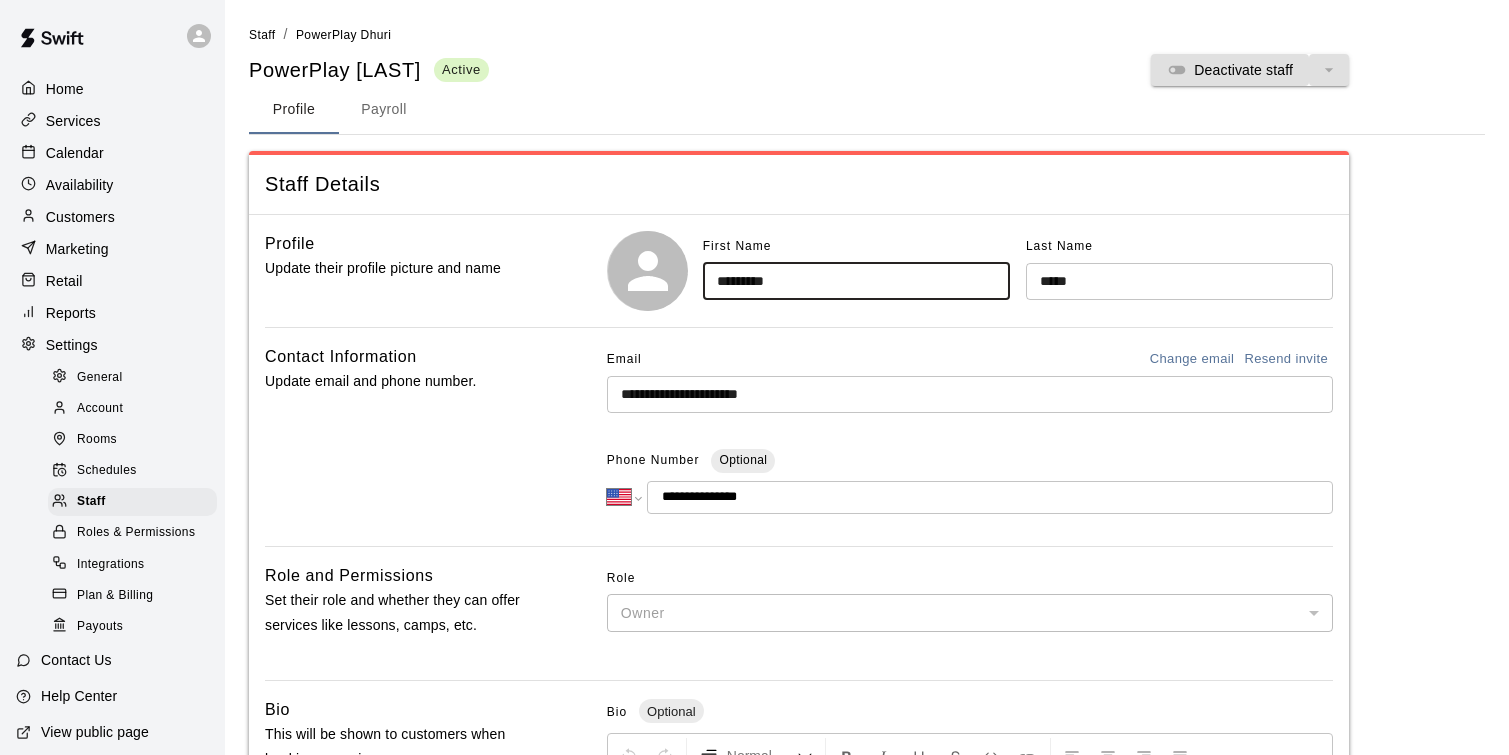 type on "*********" 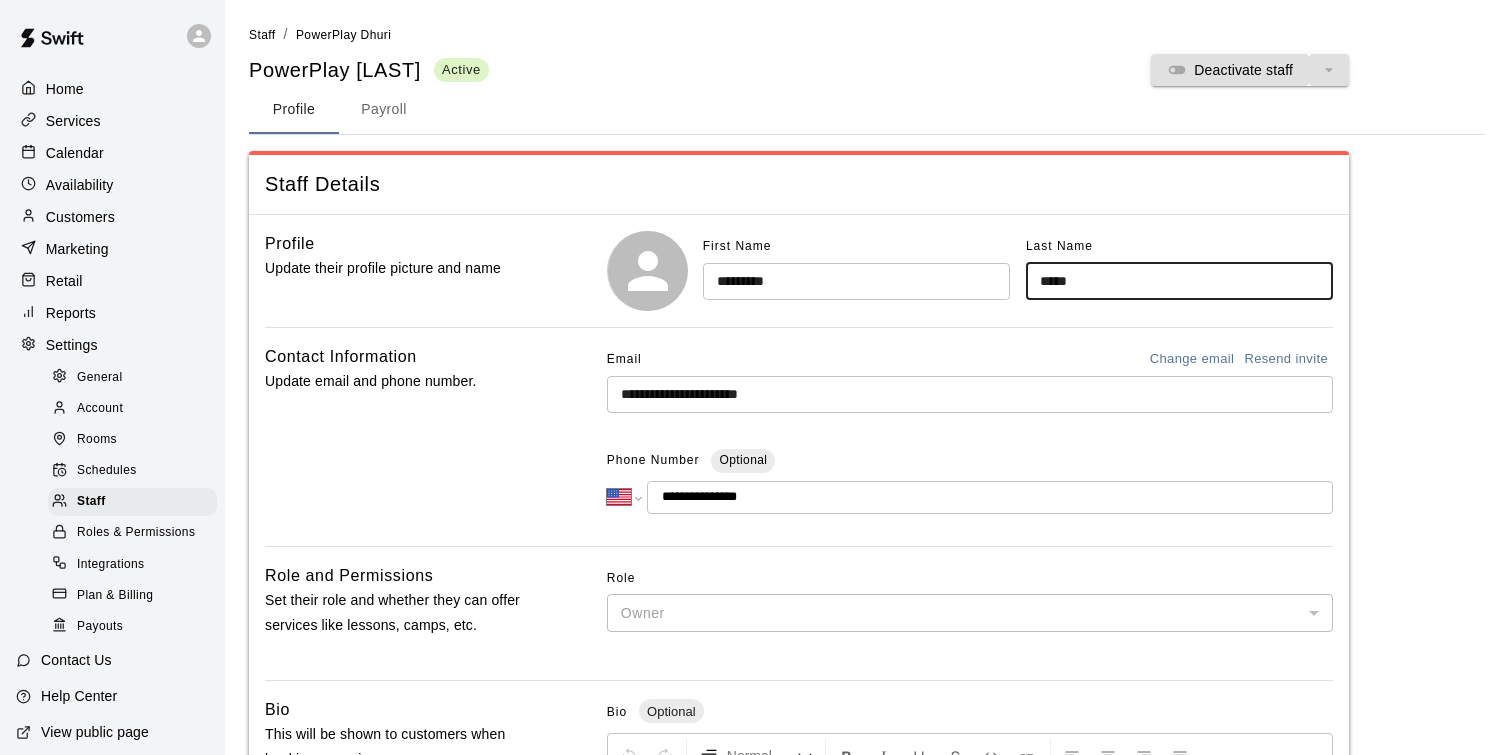 click on "*****" at bounding box center (1179, 281) 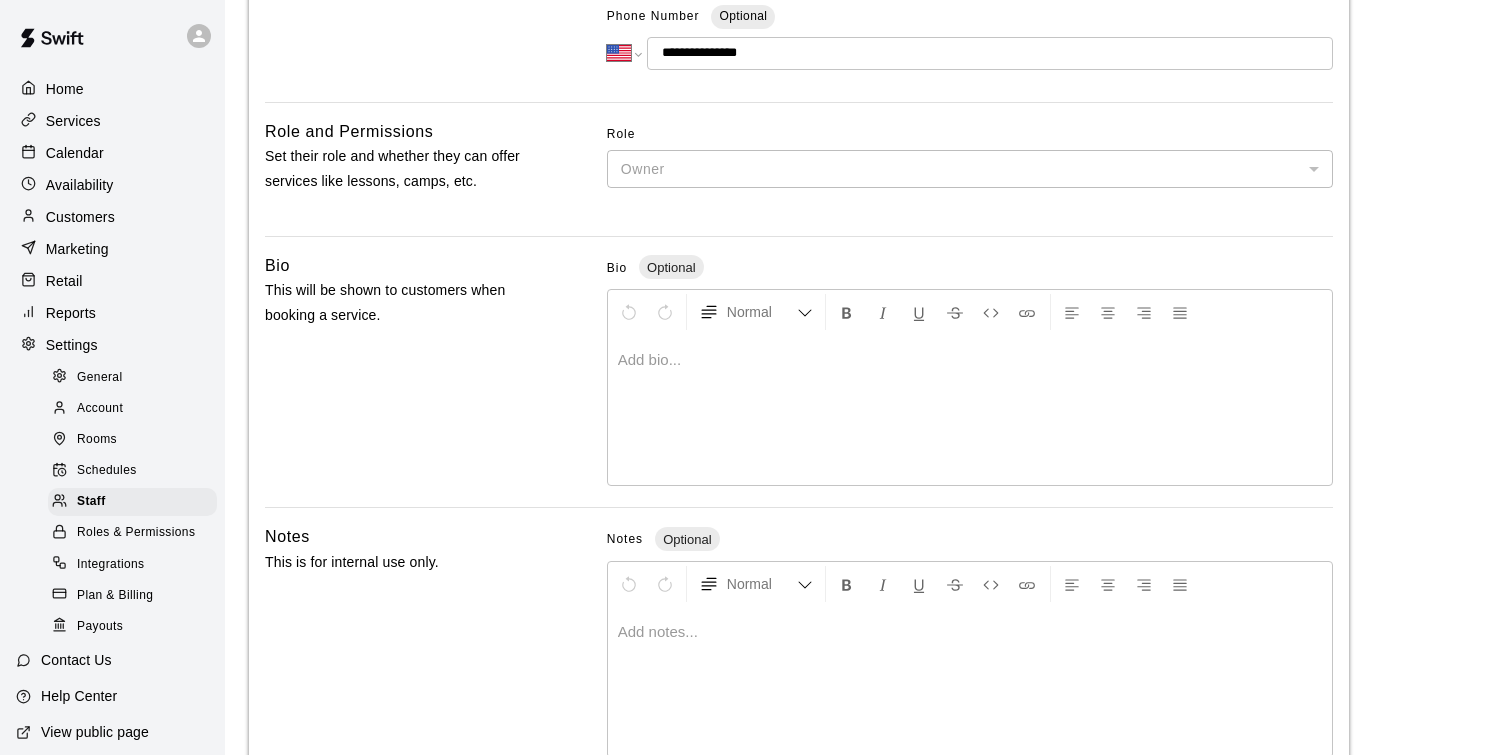 scroll, scrollTop: 562, scrollLeft: 0, axis: vertical 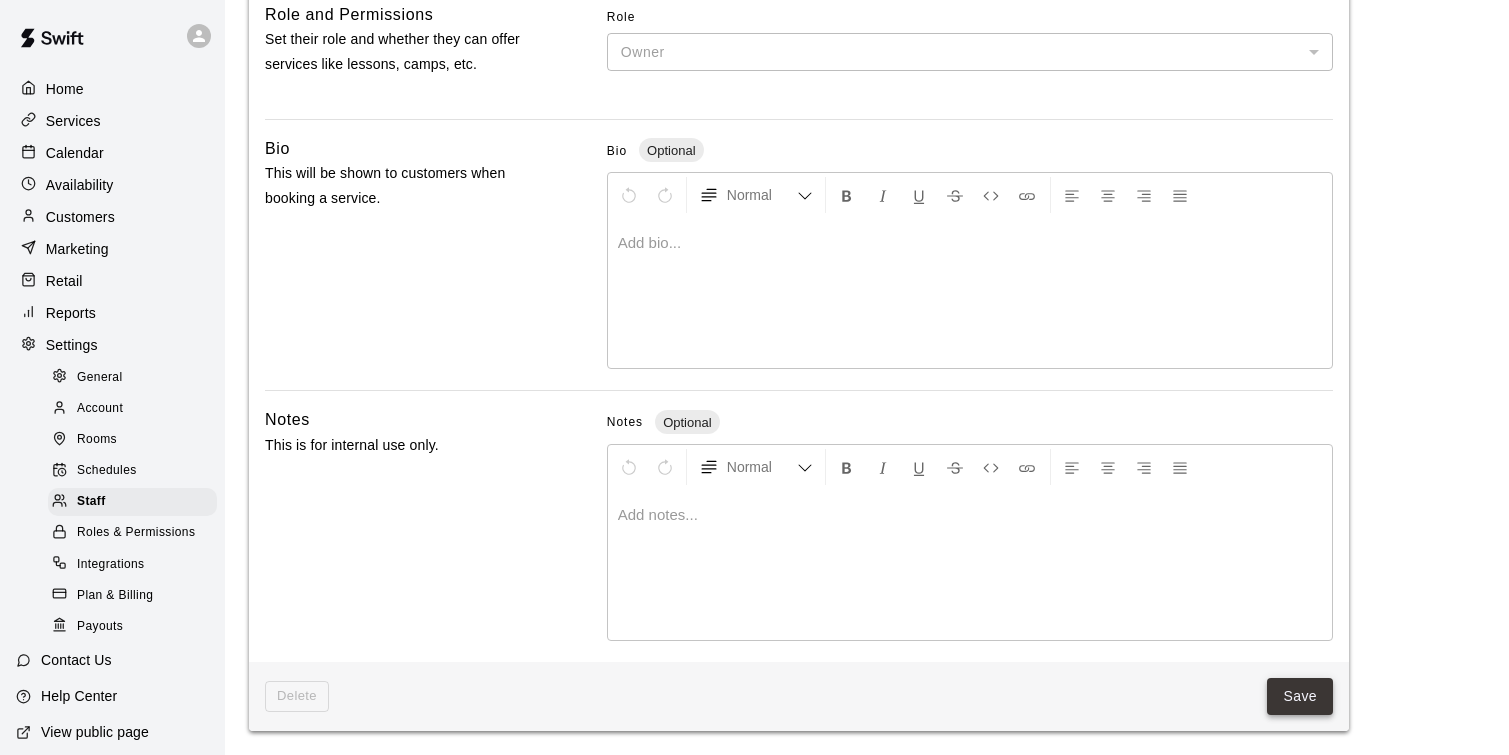 type on "*****" 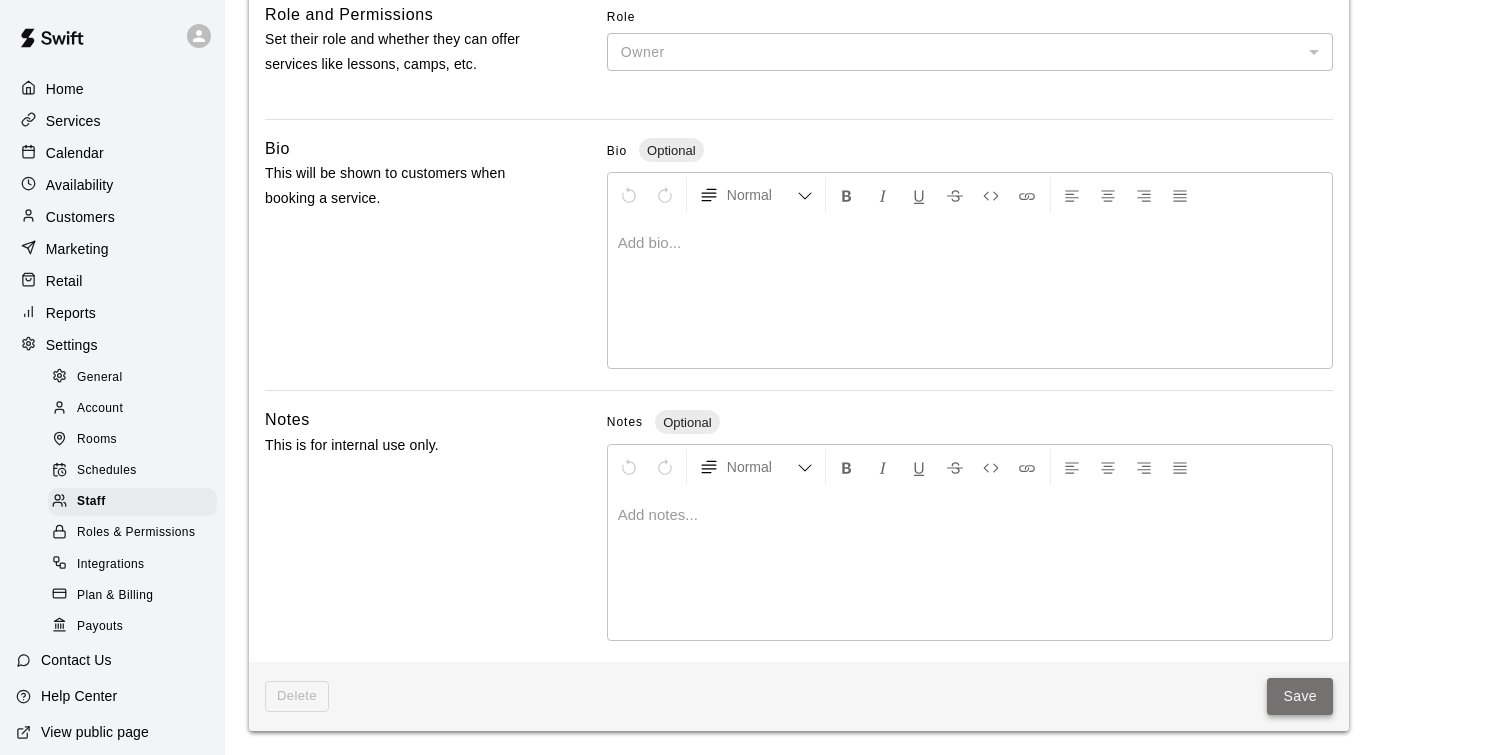 click on "Save" at bounding box center (1300, 696) 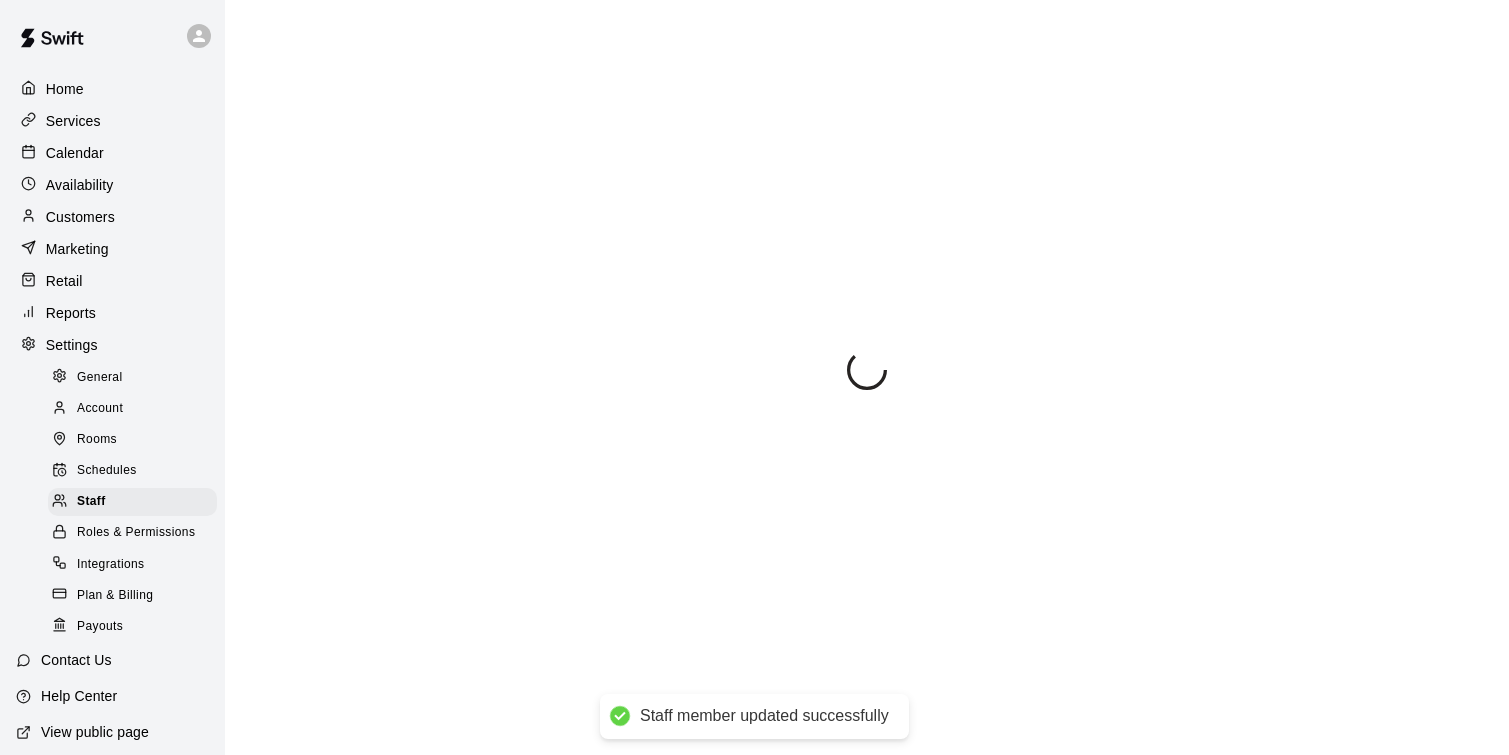 scroll, scrollTop: 0, scrollLeft: 0, axis: both 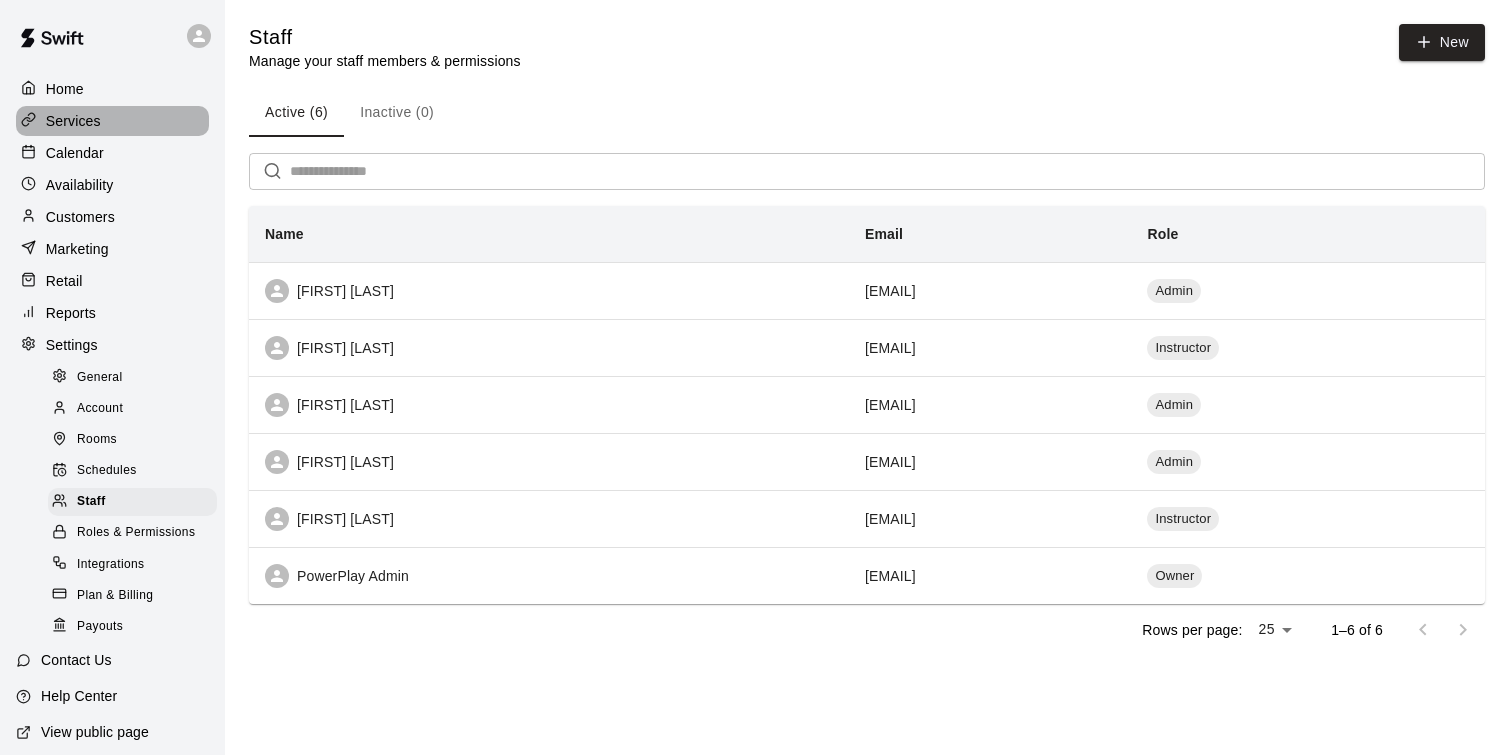 click on "Services" at bounding box center [112, 121] 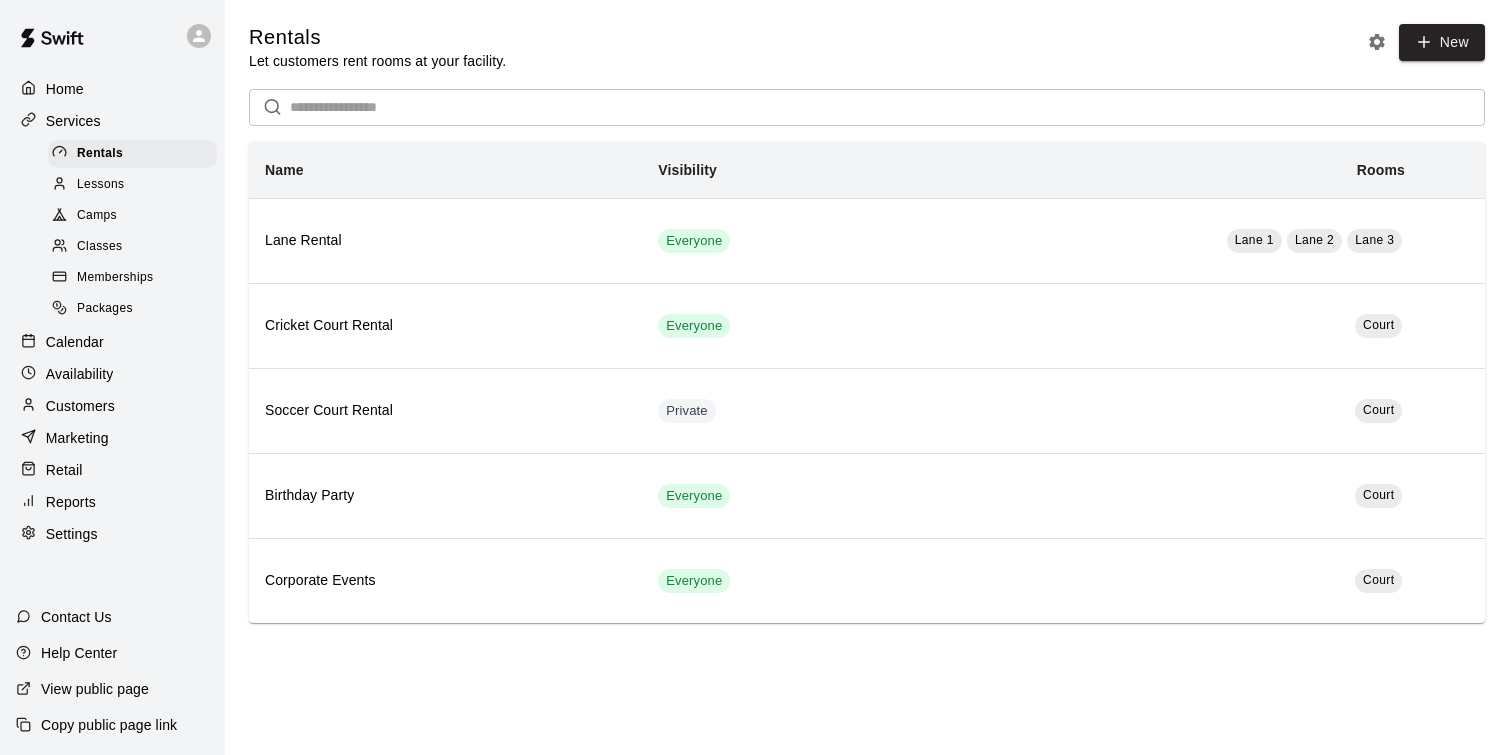 click on "Lessons" at bounding box center [132, 185] 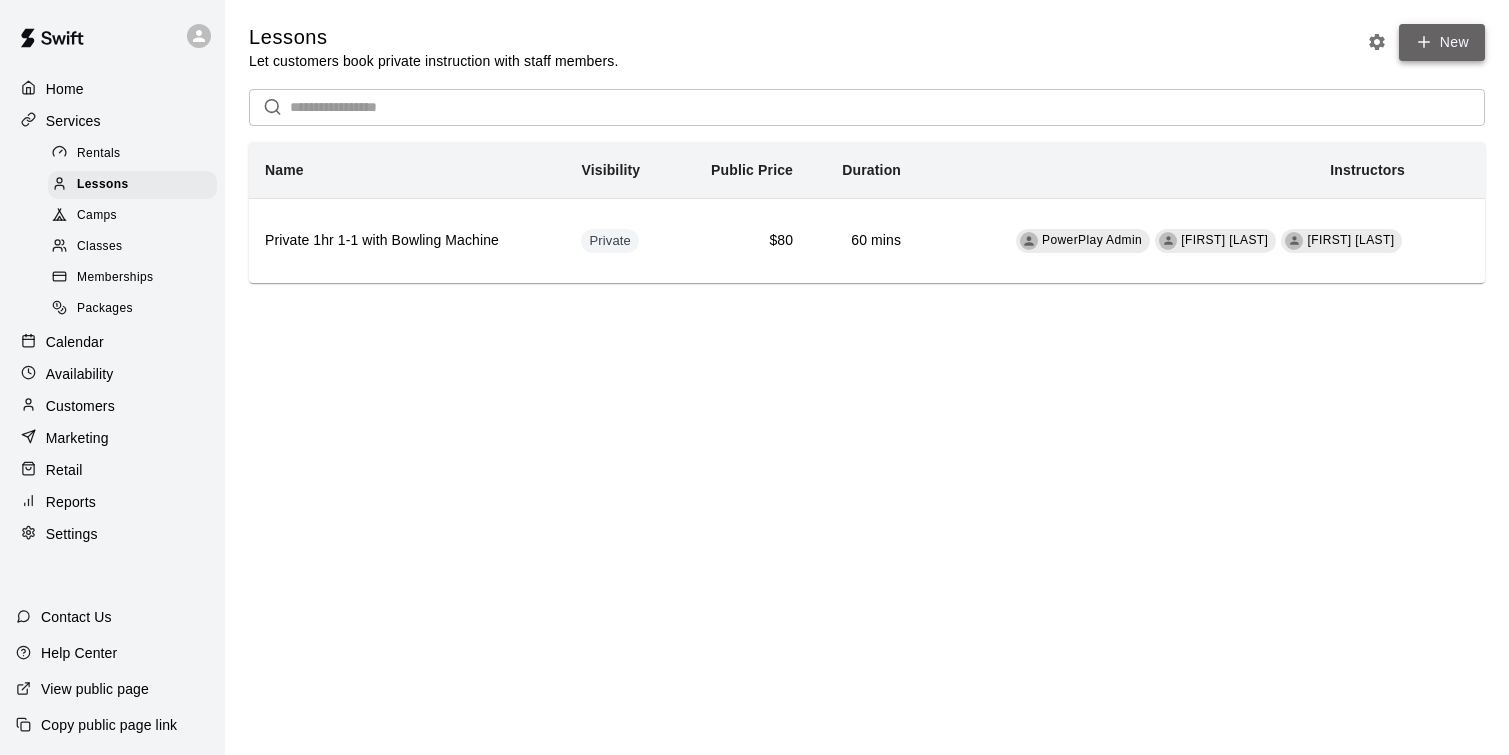 click on "New" at bounding box center [1442, 42] 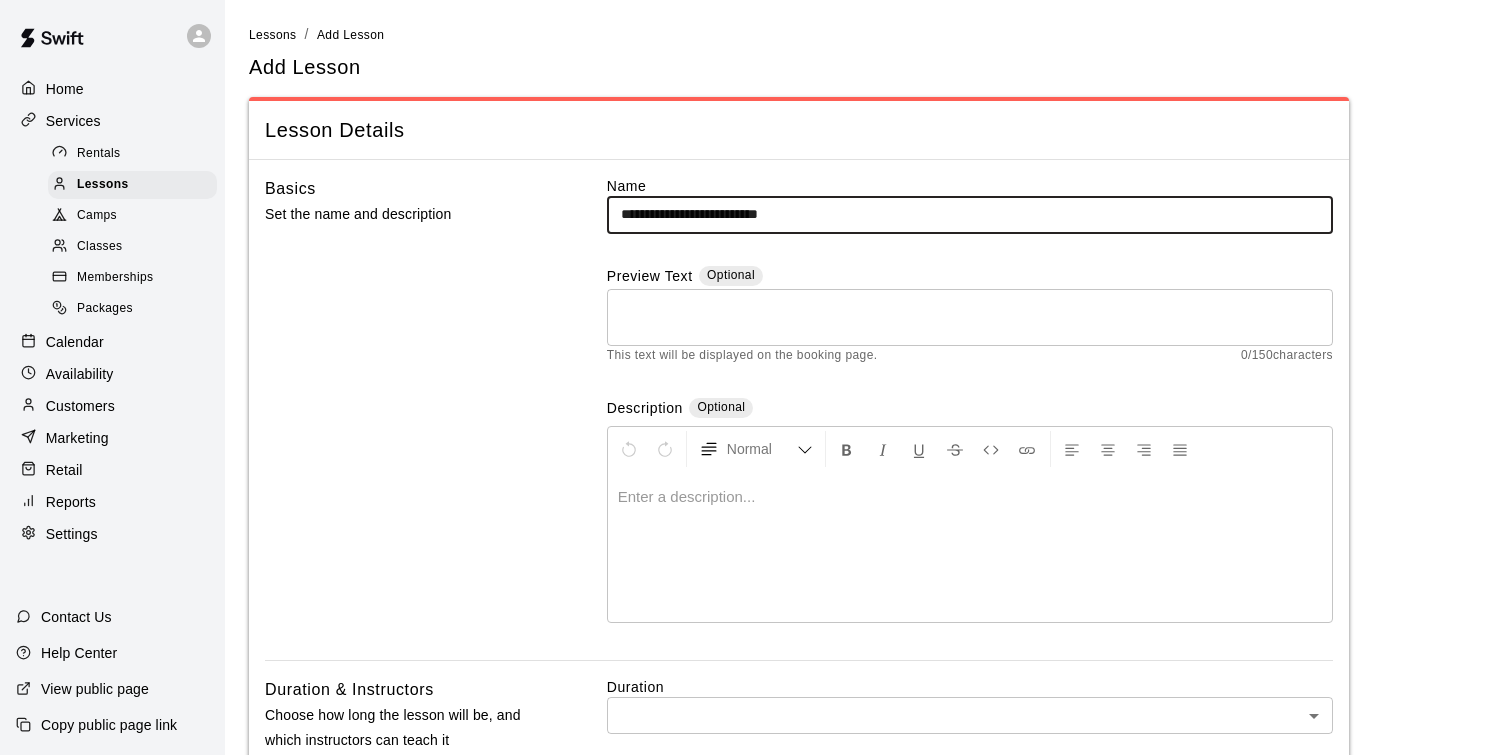 click on "**********" at bounding box center (970, 214) 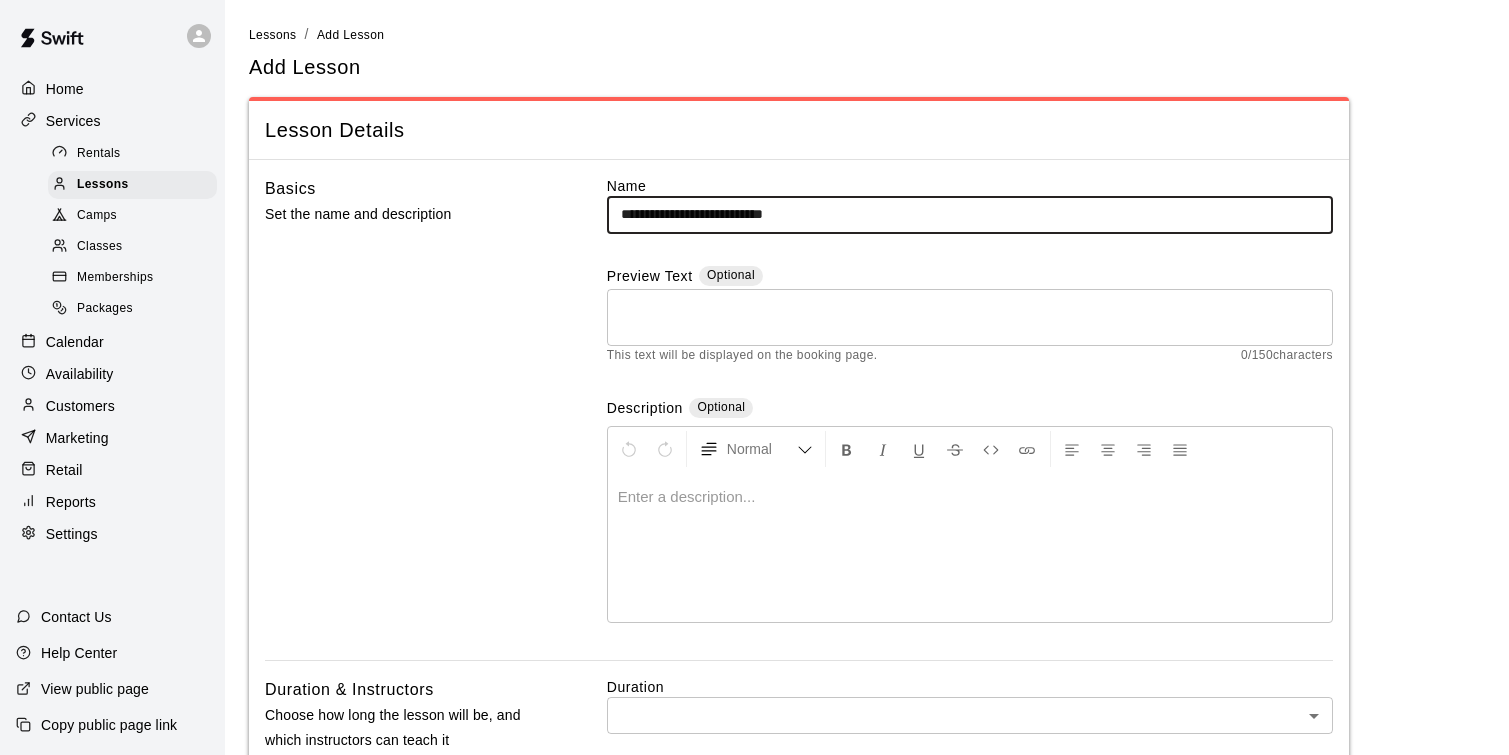 click on "**********" at bounding box center [970, 214] 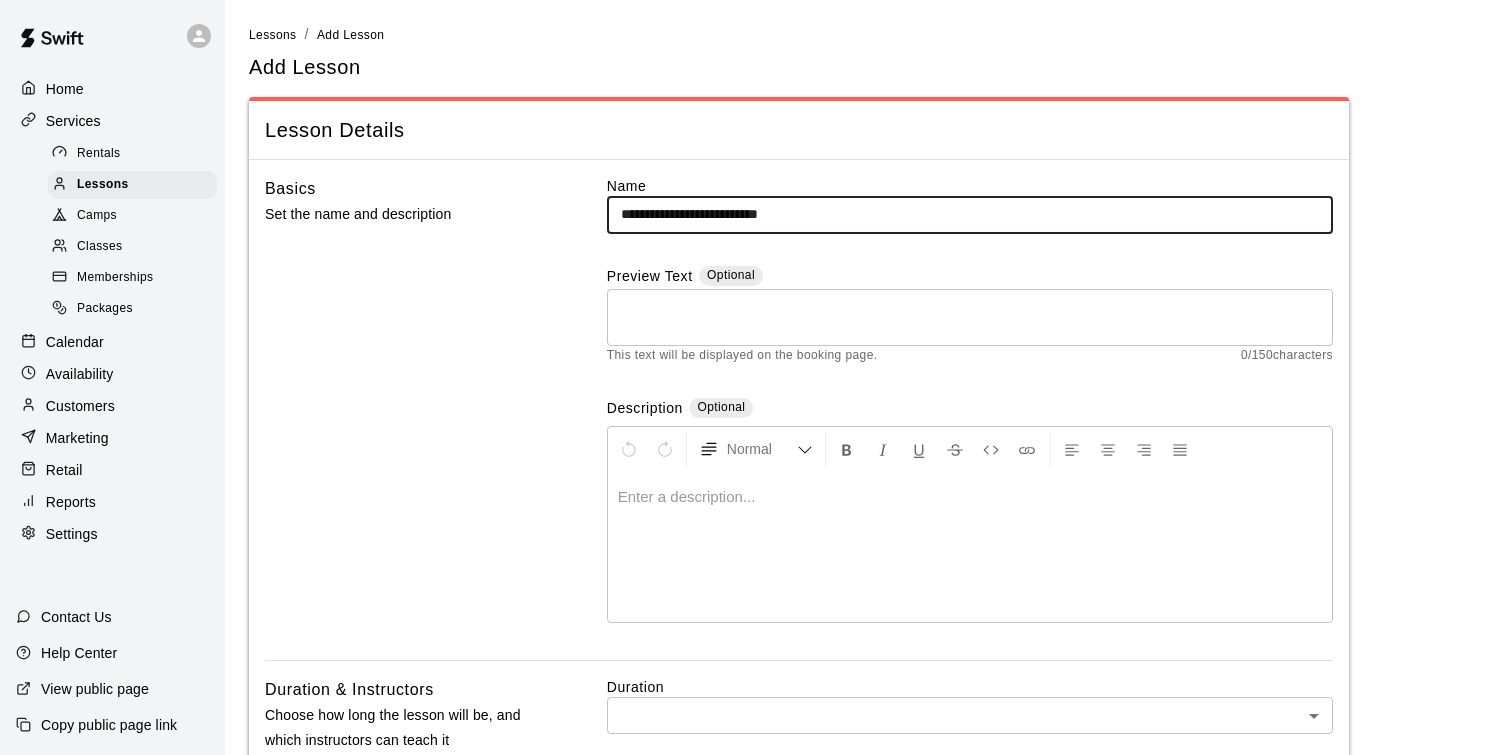 scroll, scrollTop: 6, scrollLeft: 0, axis: vertical 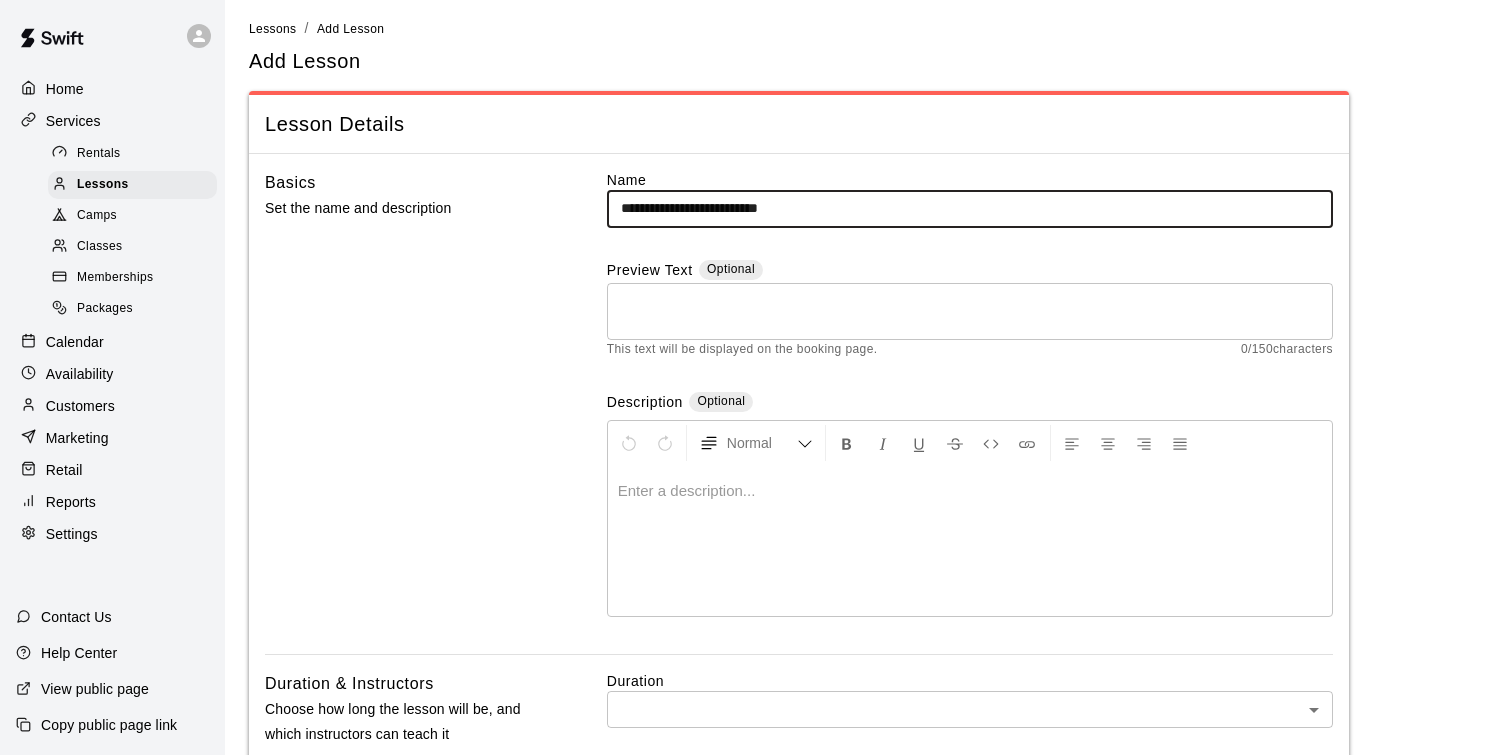click on "**********" at bounding box center (970, 208) 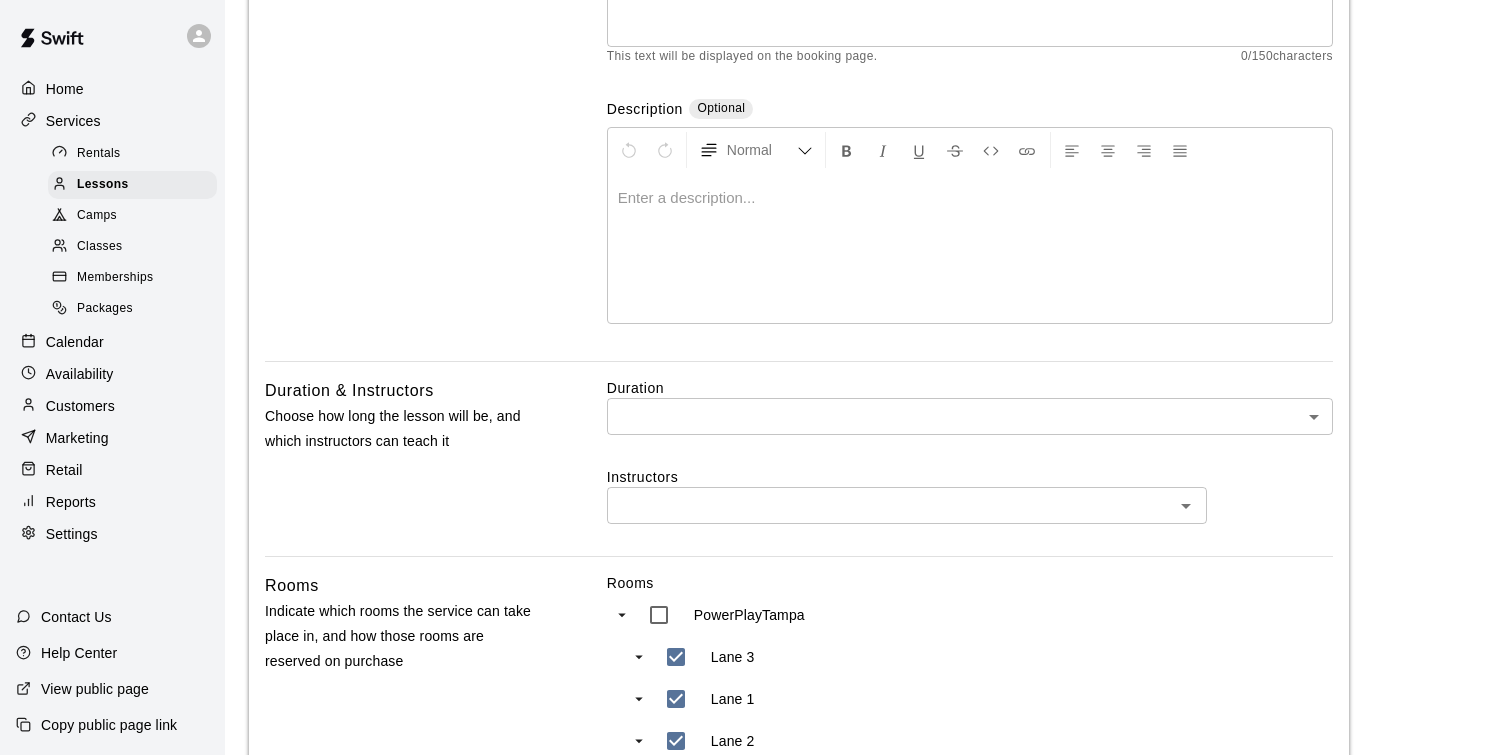 scroll, scrollTop: 311, scrollLeft: 0, axis: vertical 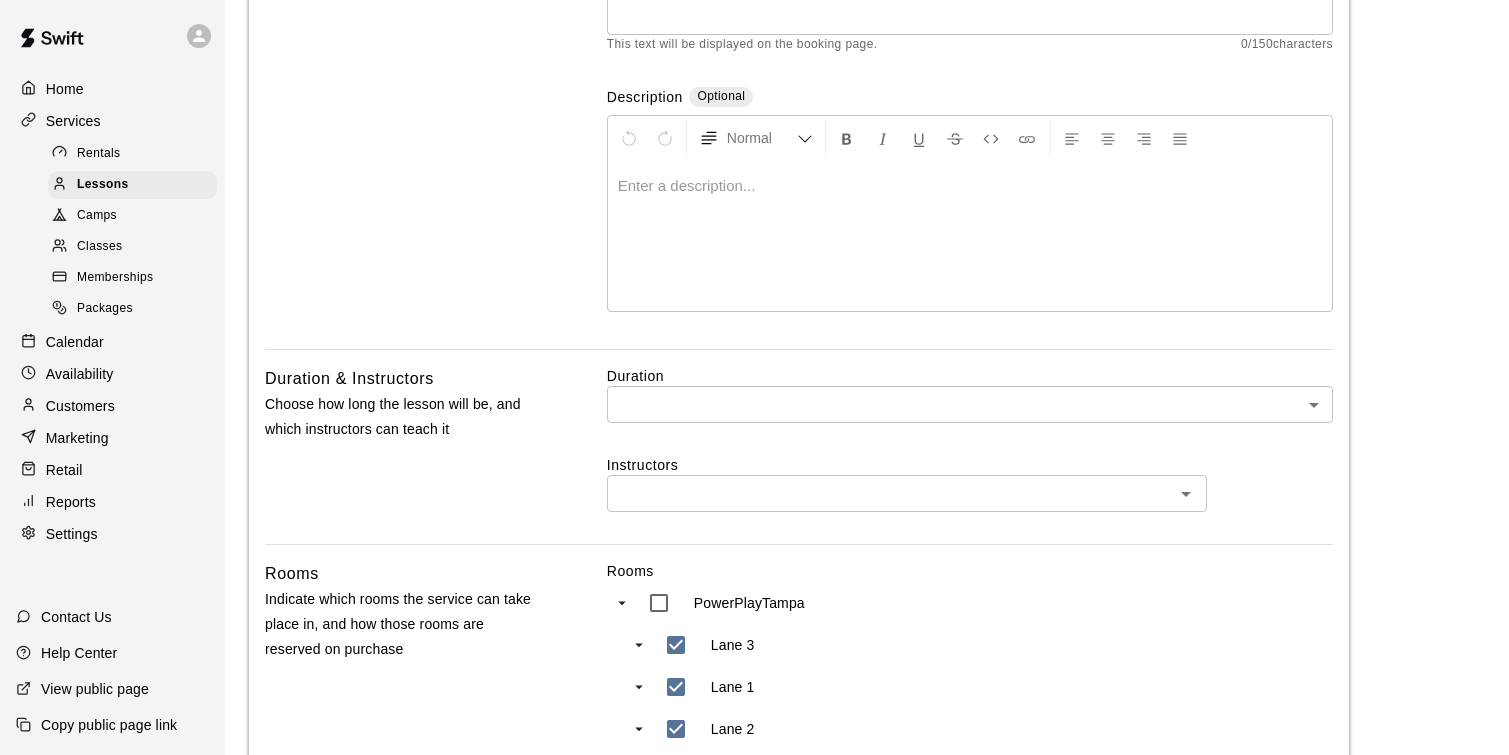 type on "**********" 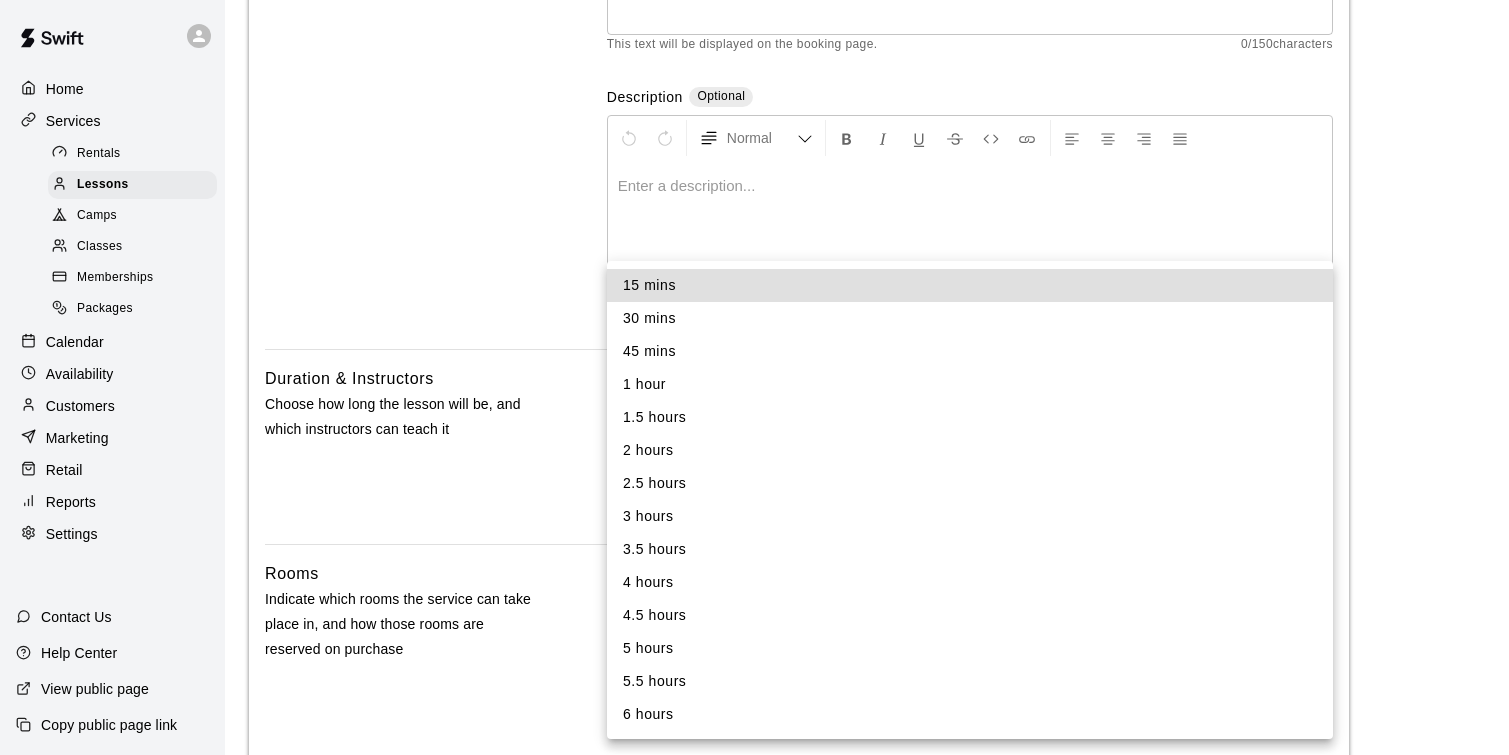 click at bounding box center [754, 377] 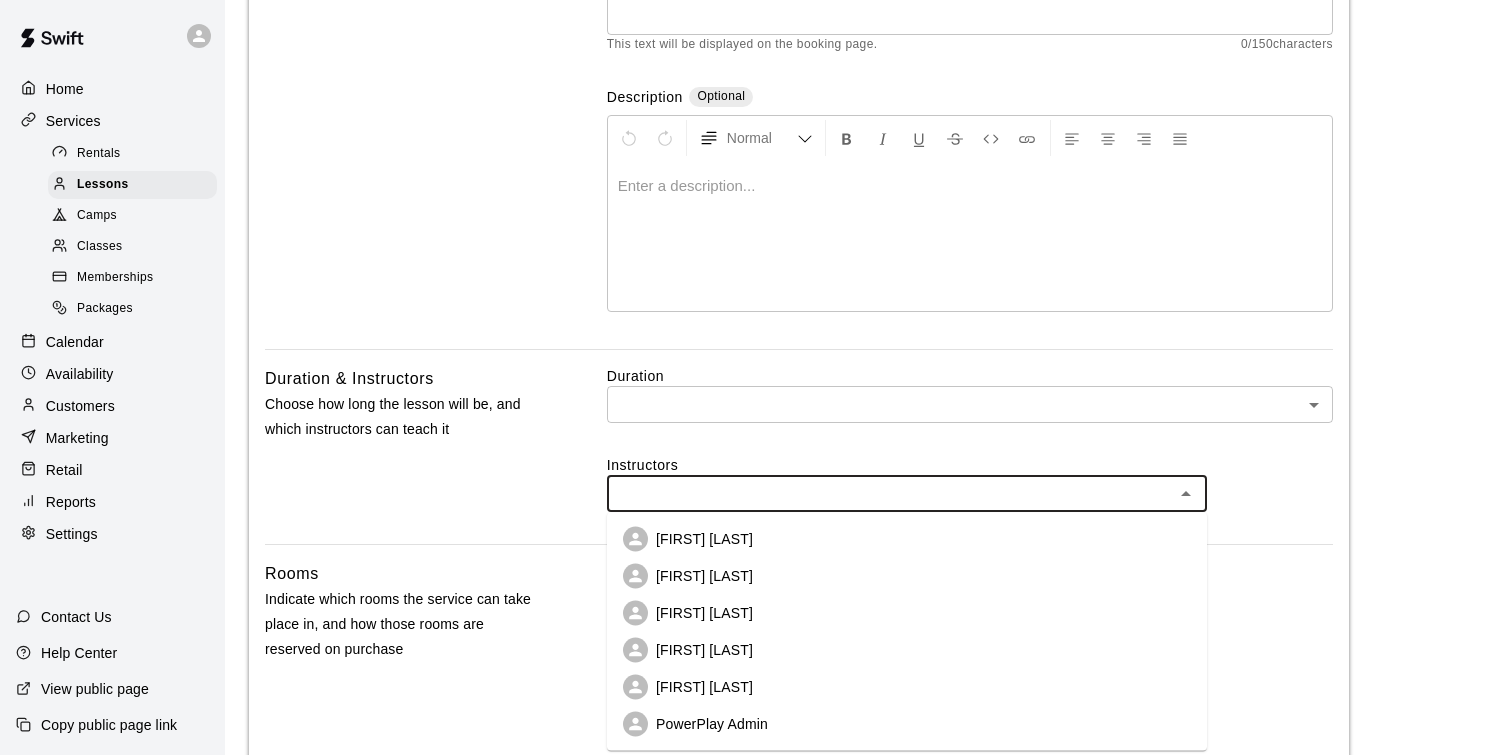 click at bounding box center (890, 493) 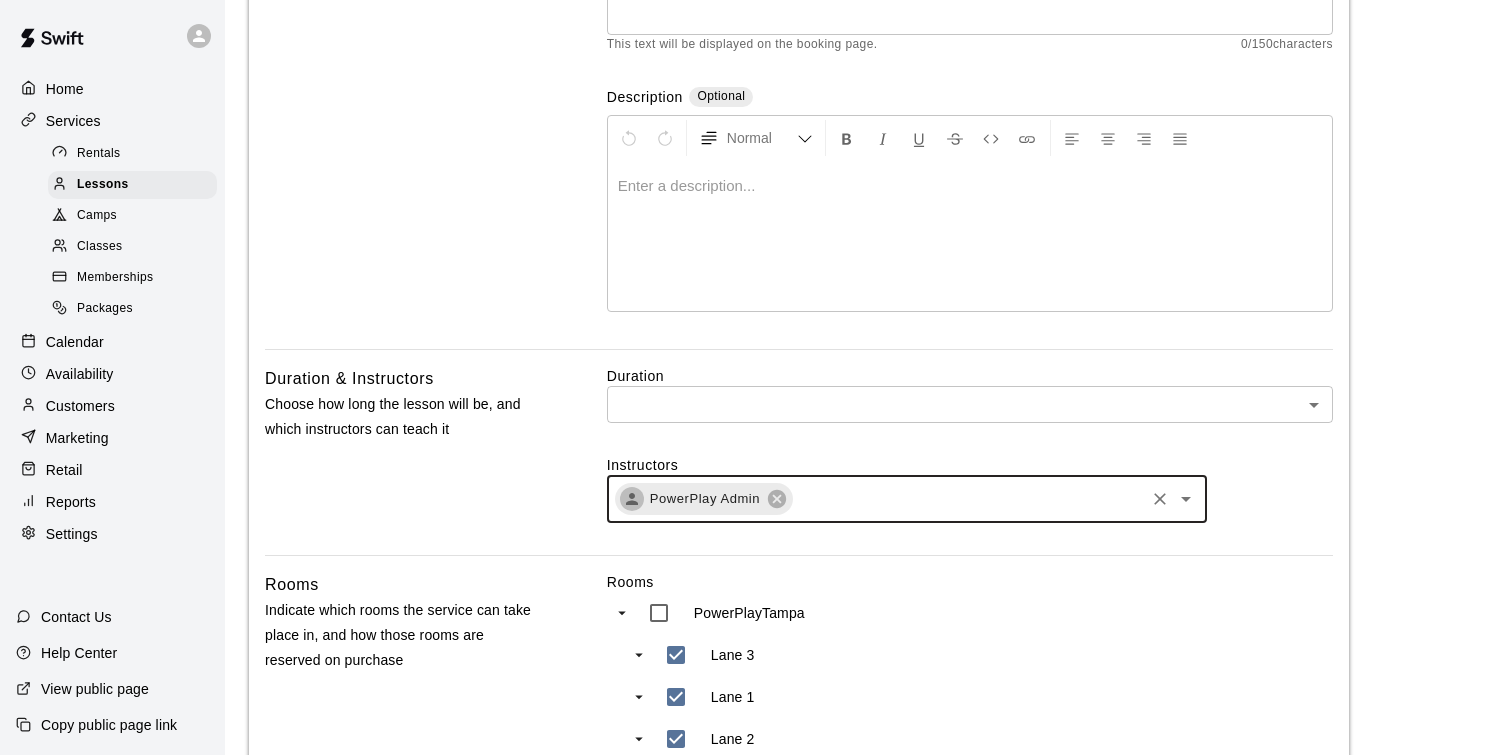 click on "Instructors" at bounding box center (970, 465) 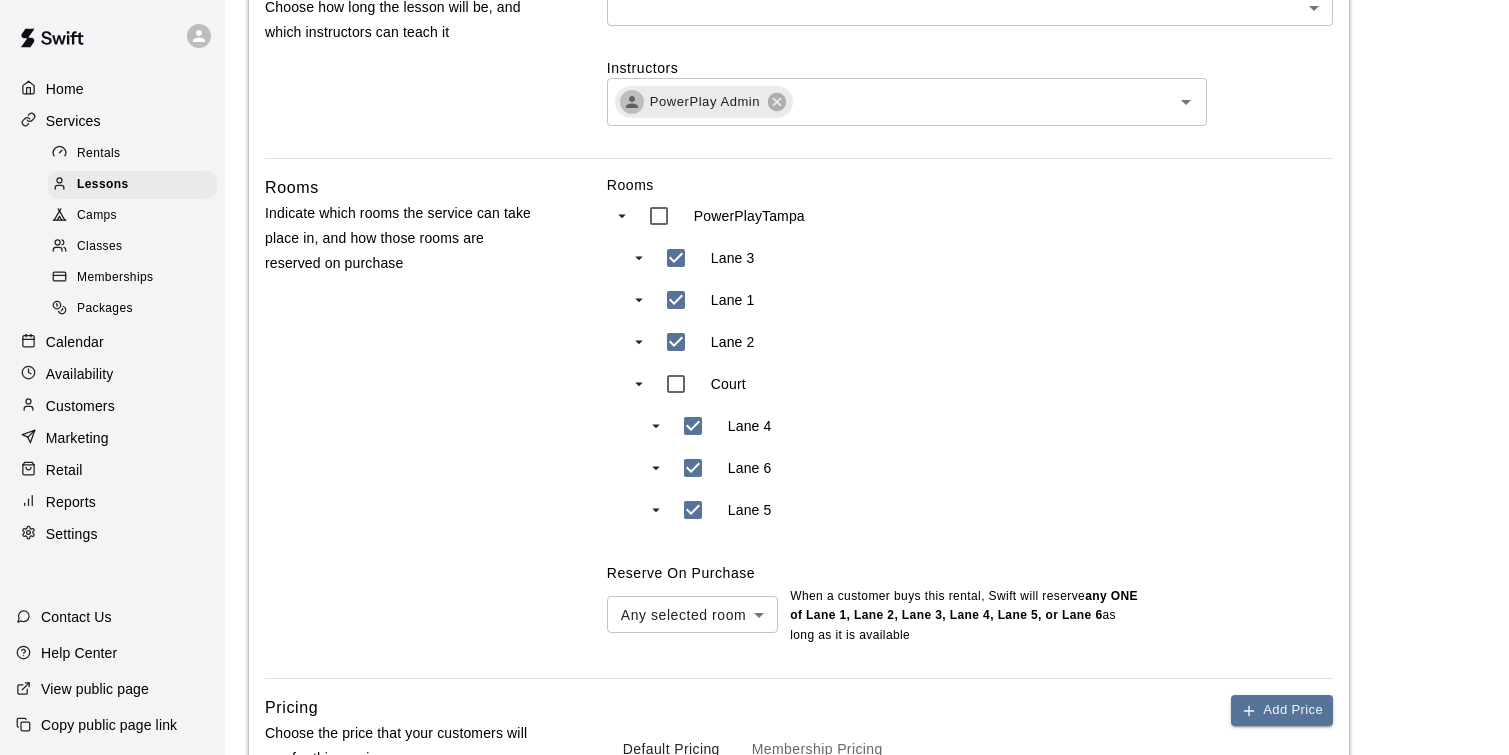 scroll, scrollTop: 714, scrollLeft: 0, axis: vertical 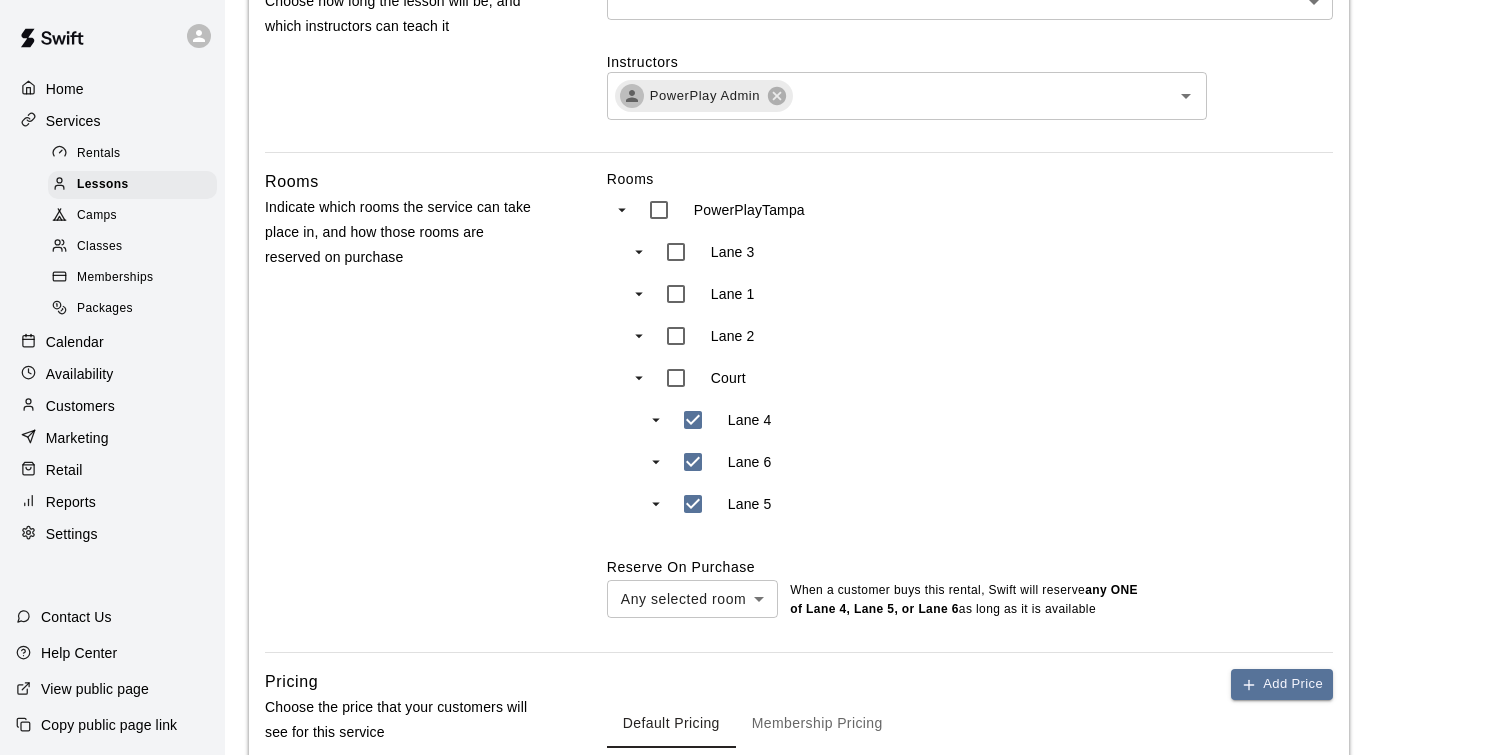 type on "***" 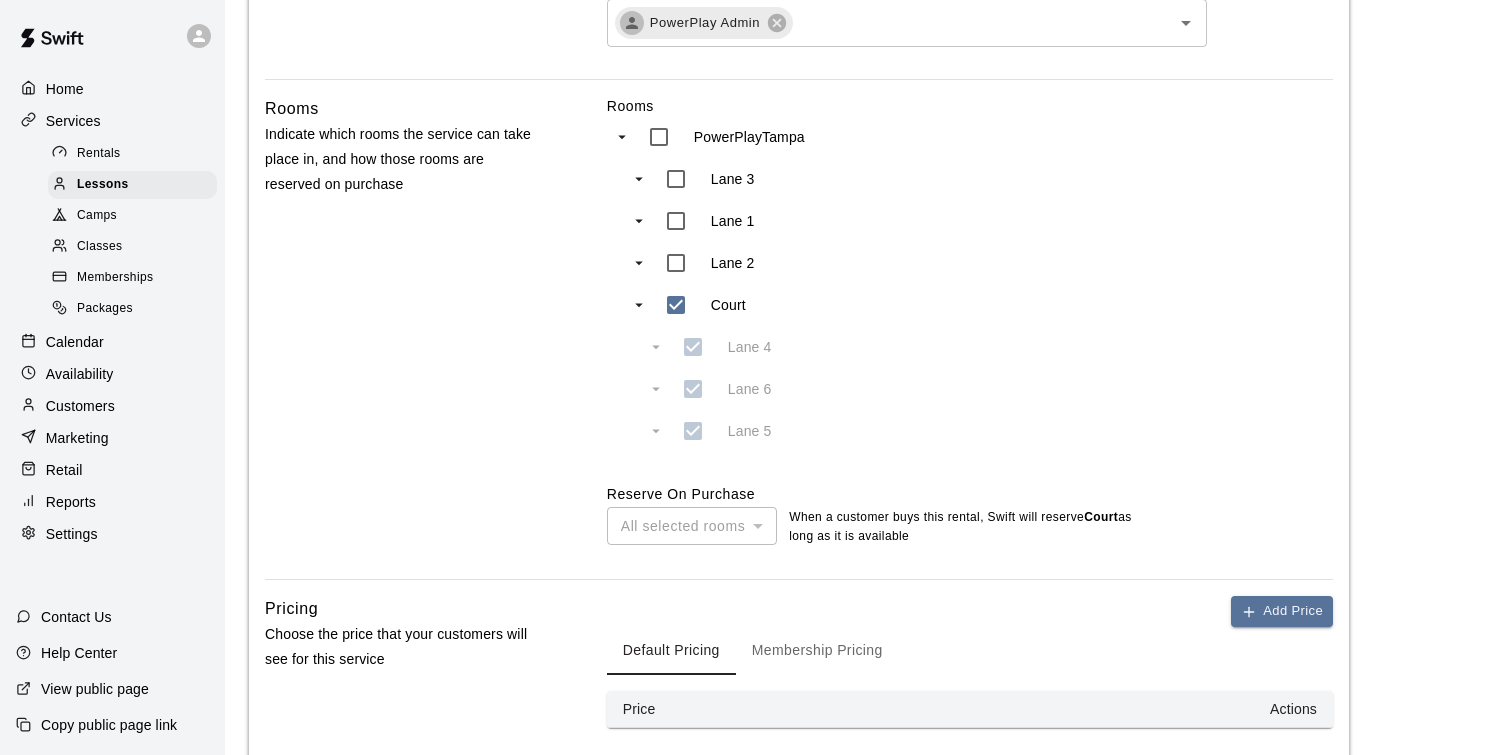 scroll, scrollTop: 998, scrollLeft: 0, axis: vertical 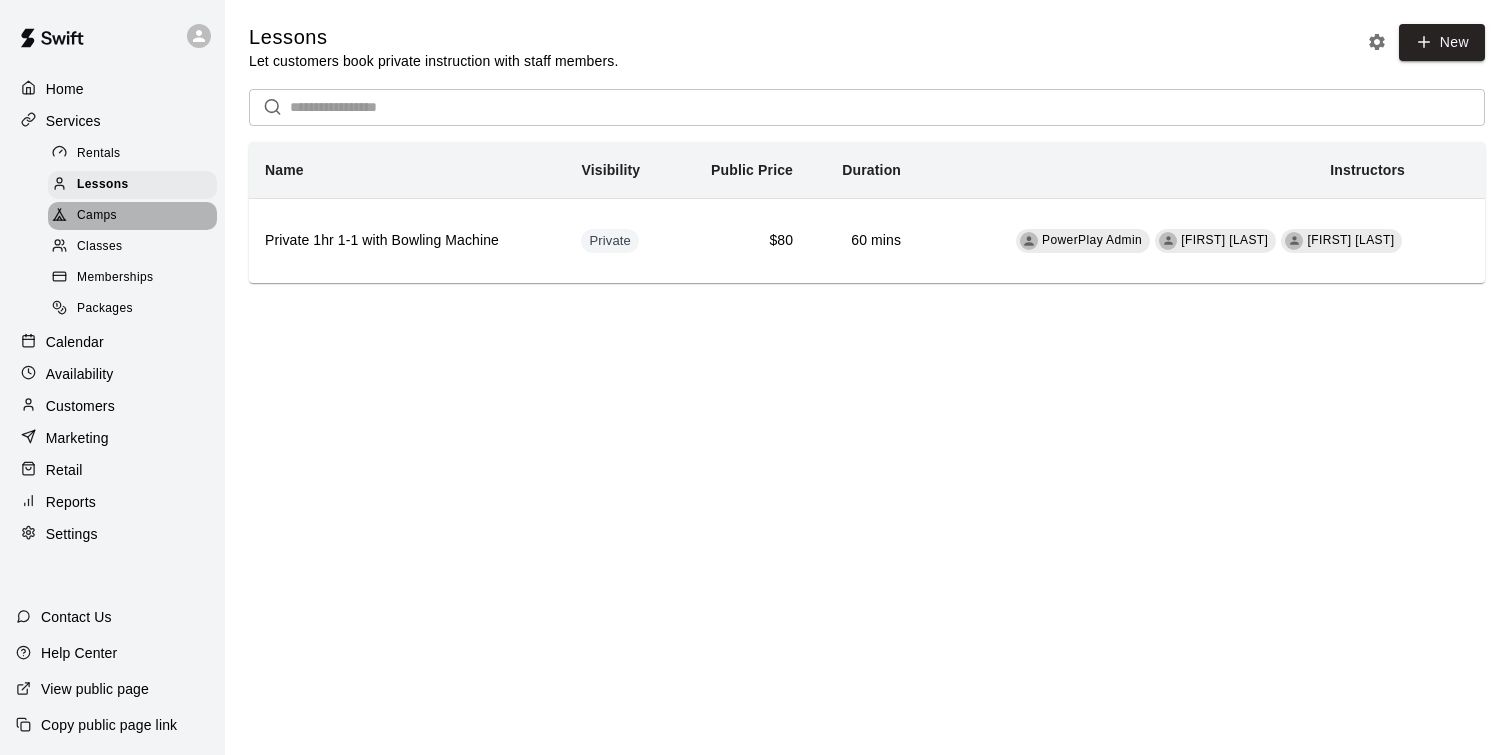 click on "Camps" at bounding box center (132, 216) 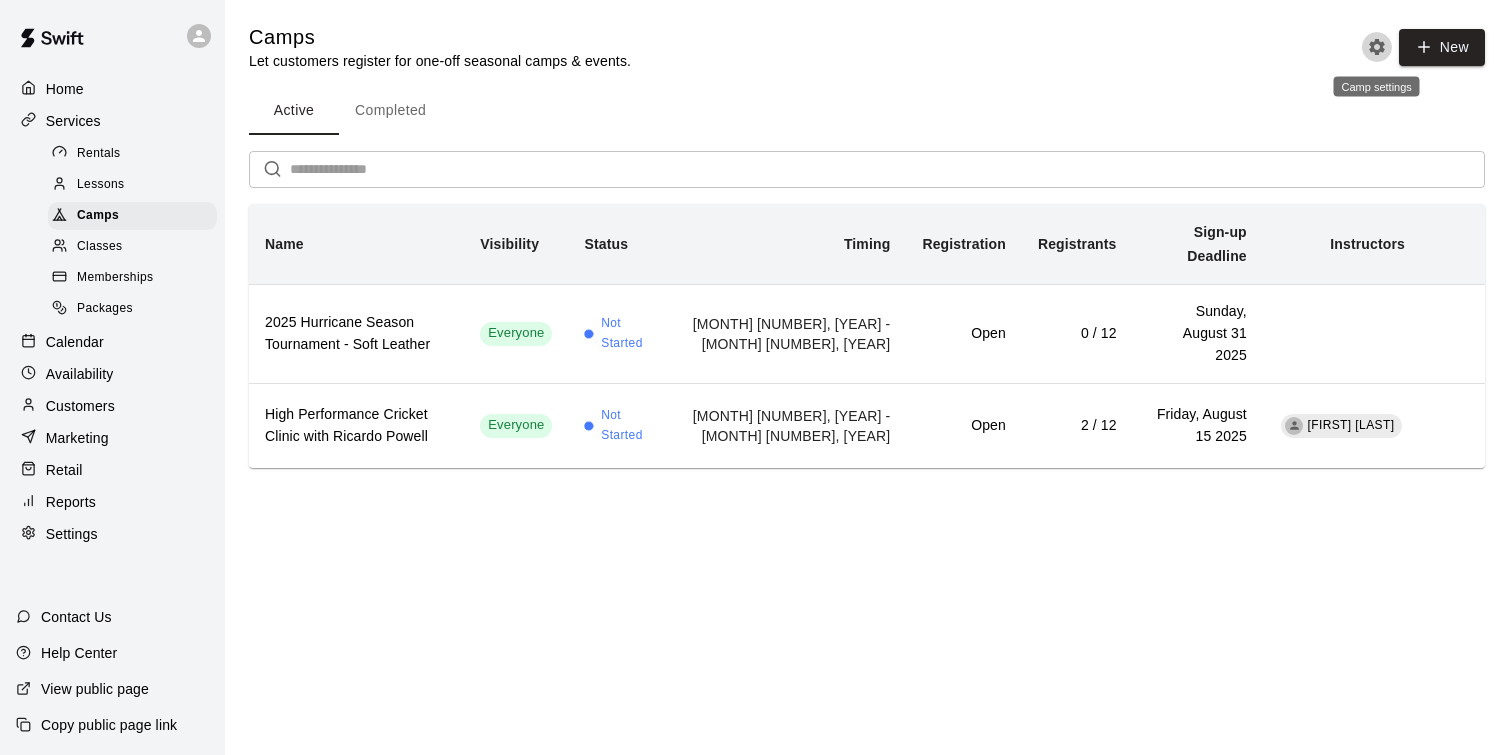 click 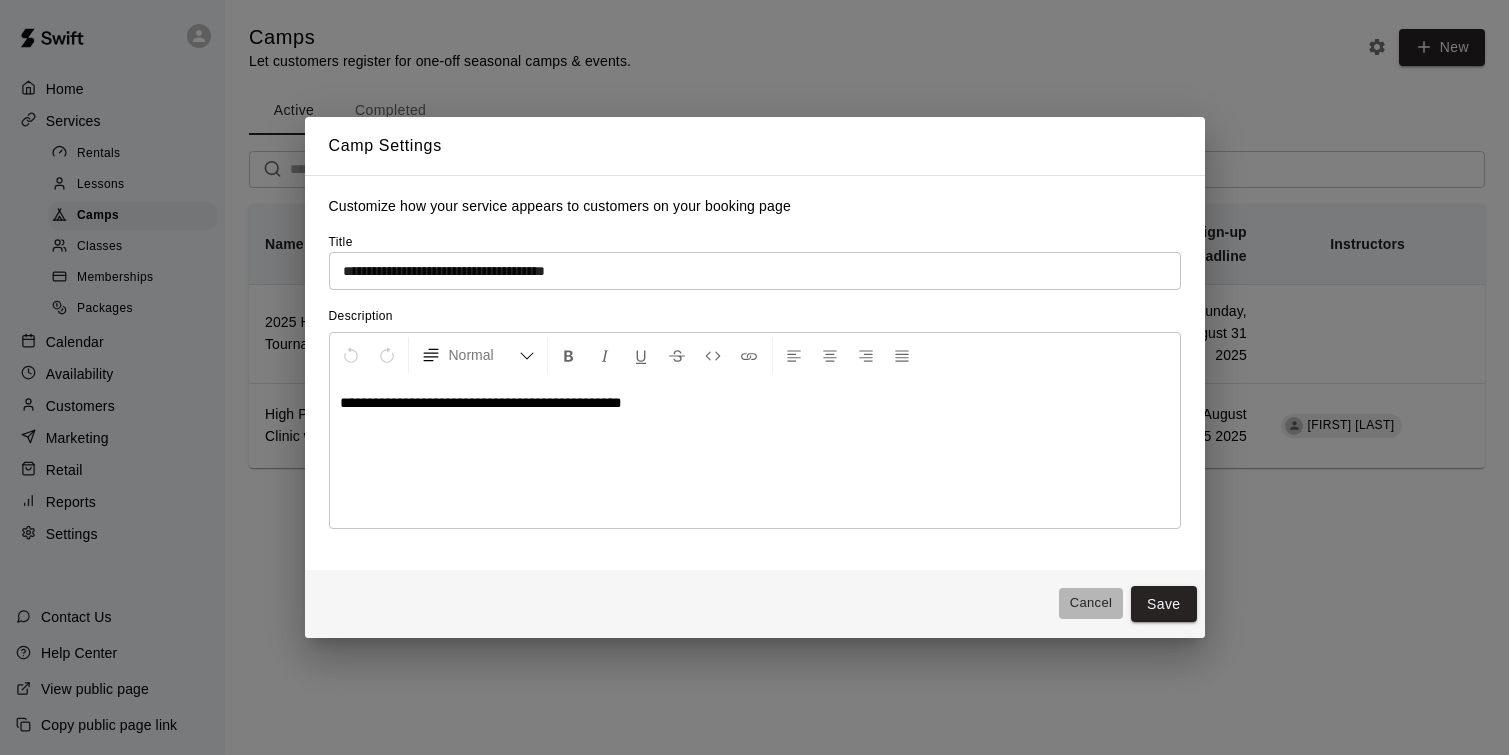 click on "Cancel" at bounding box center (1091, 603) 